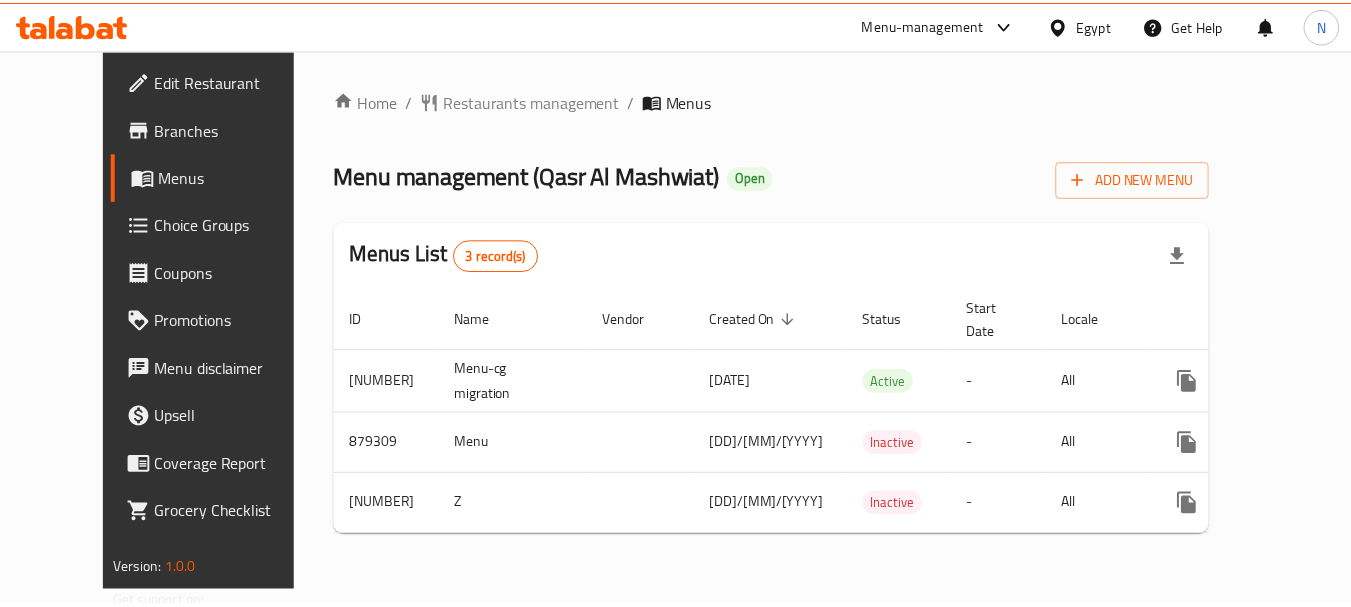 scroll, scrollTop: 0, scrollLeft: 0, axis: both 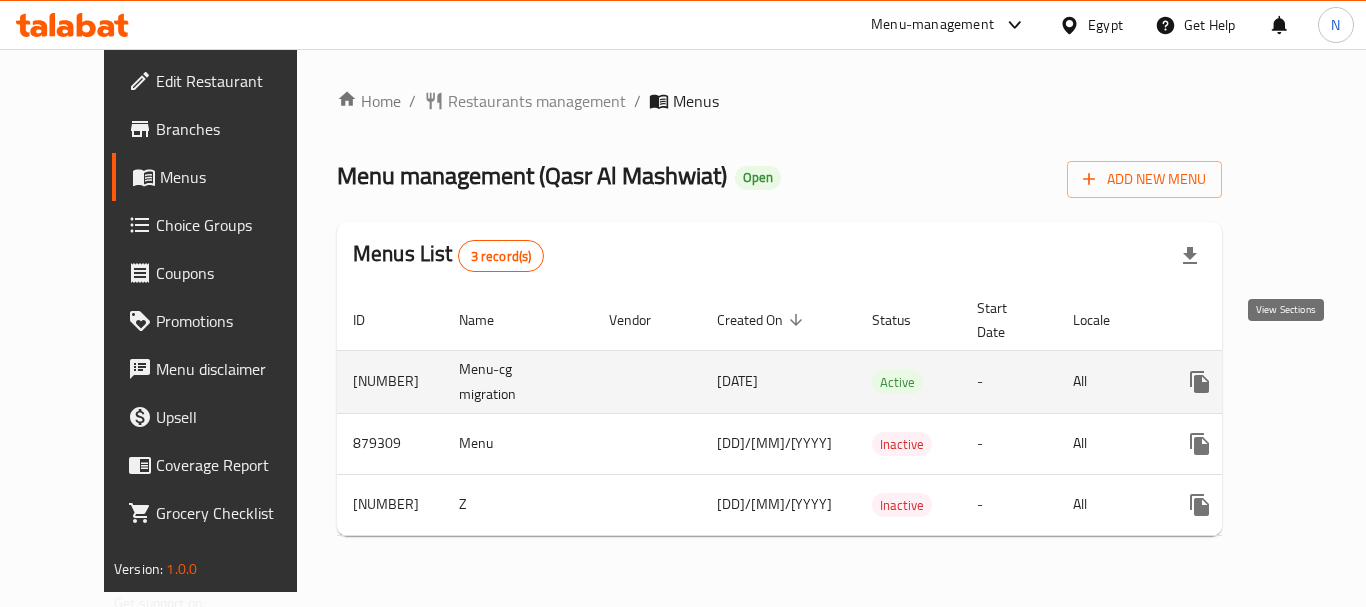 click at bounding box center (1344, 382) 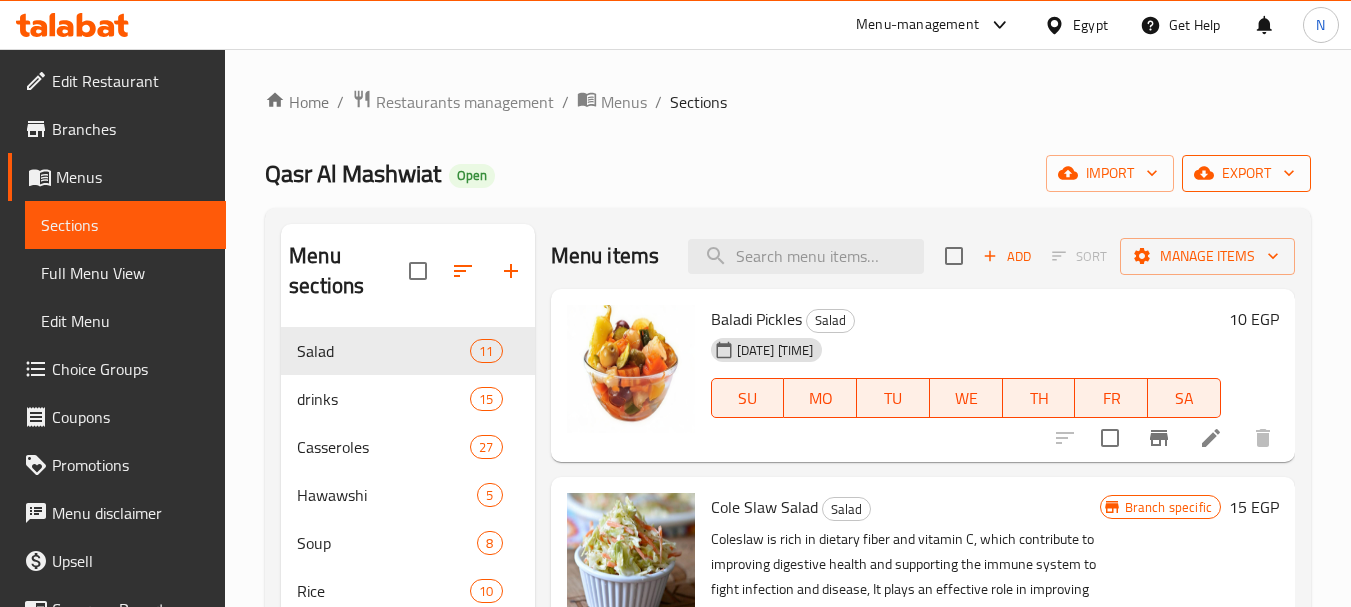 click on "export" at bounding box center [1246, 173] 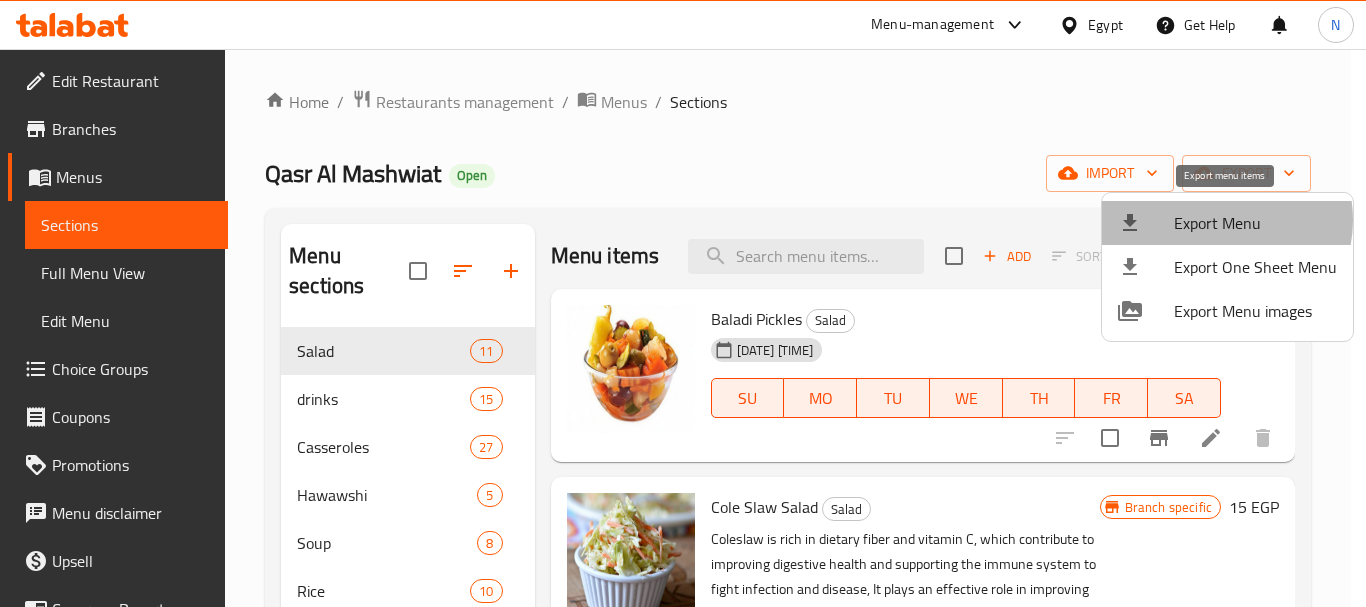 click on "Export Menu" at bounding box center (1255, 223) 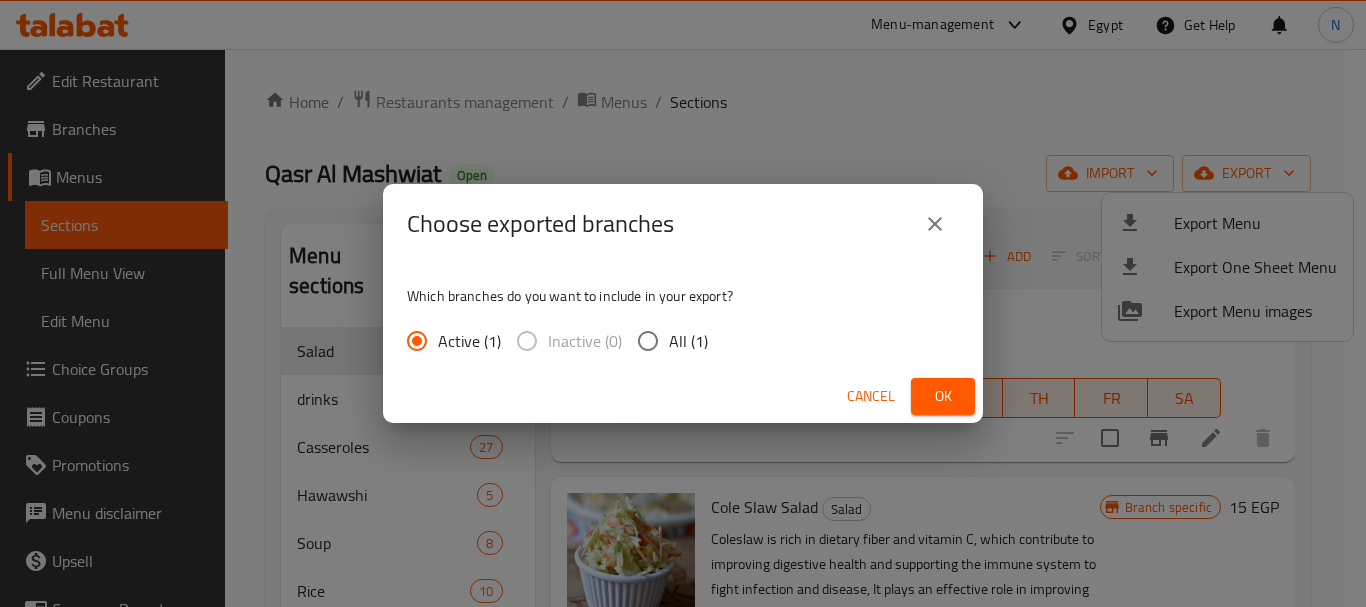 click on "Ok" at bounding box center [943, 396] 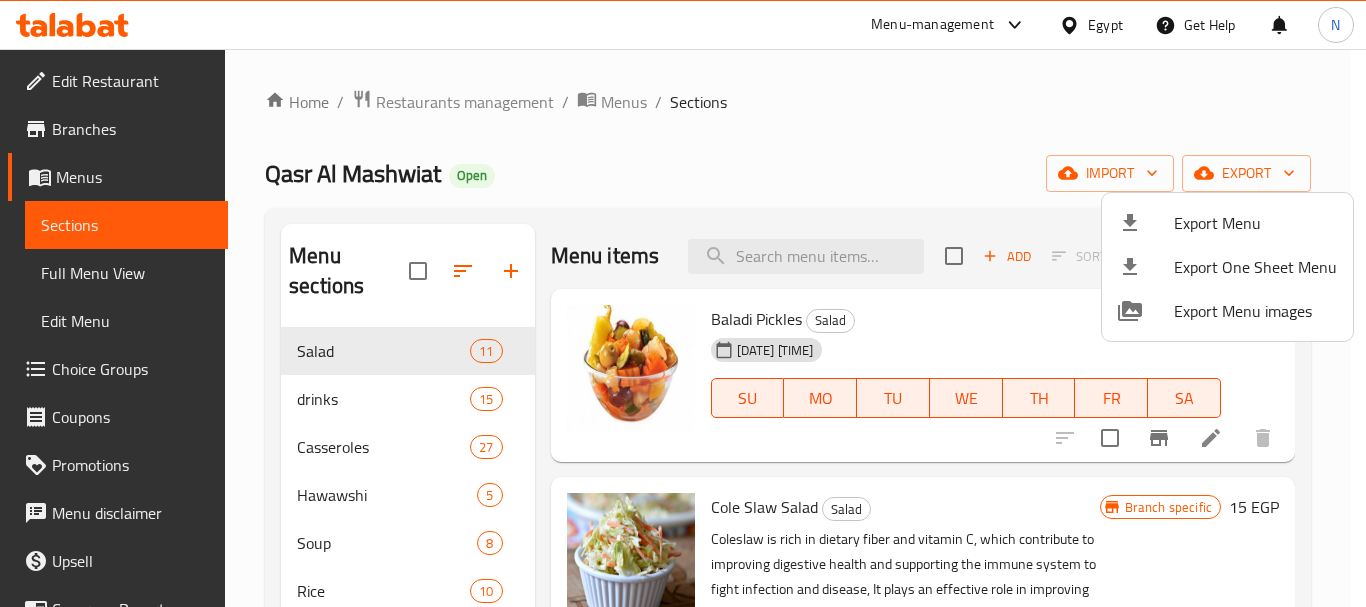 click at bounding box center (683, 303) 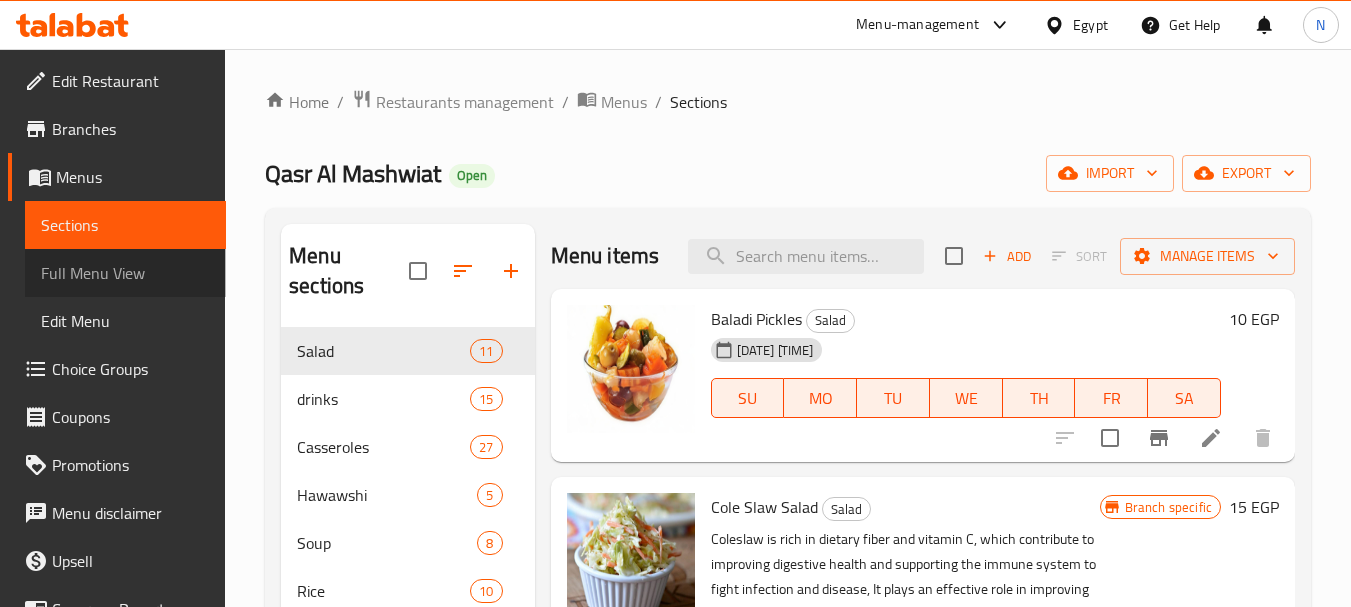 click on "Full Menu View" at bounding box center [125, 273] 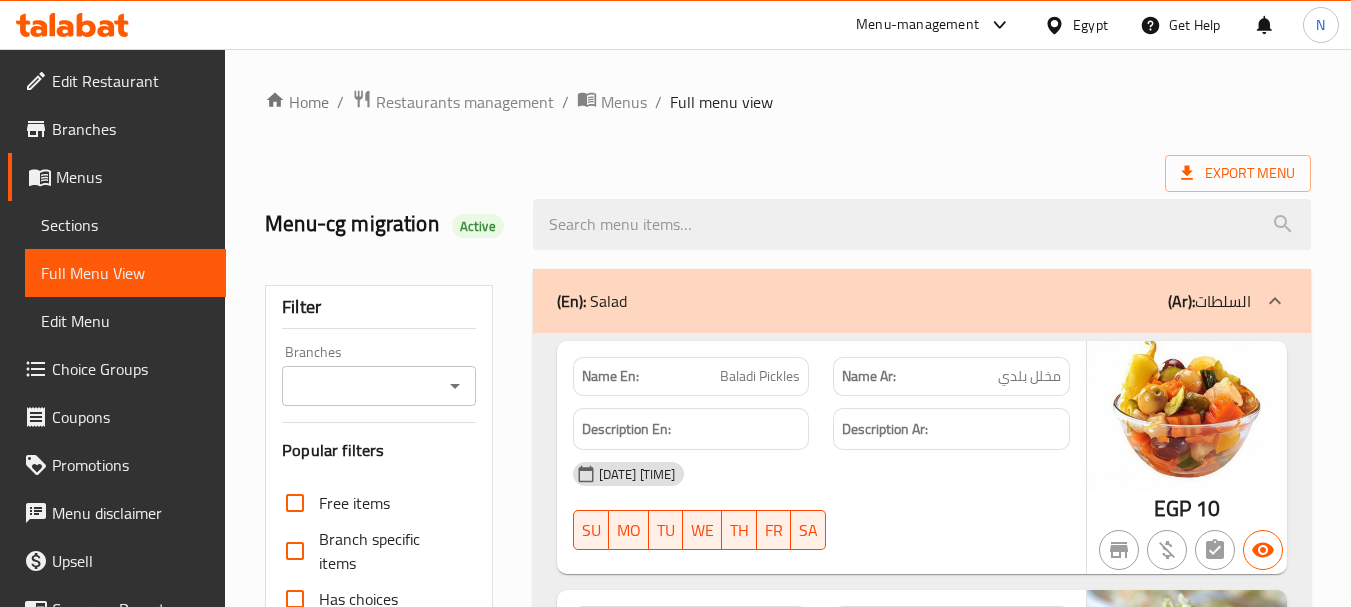 click 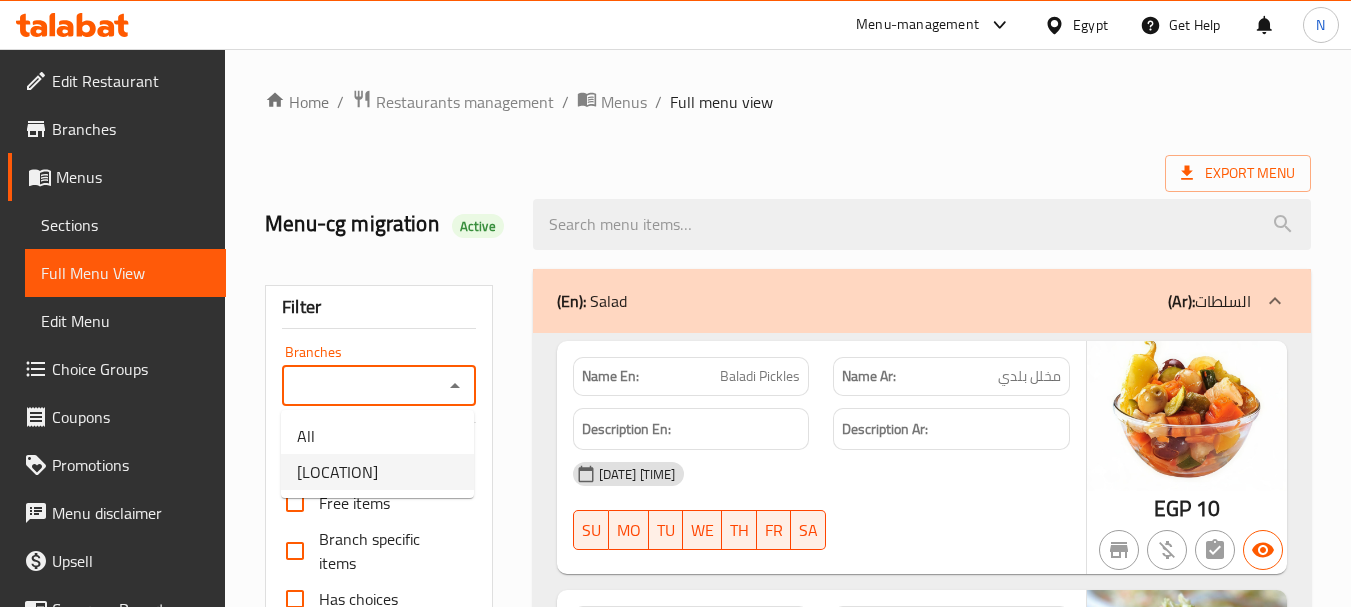 click on "[LOCATION]" at bounding box center (337, 472) 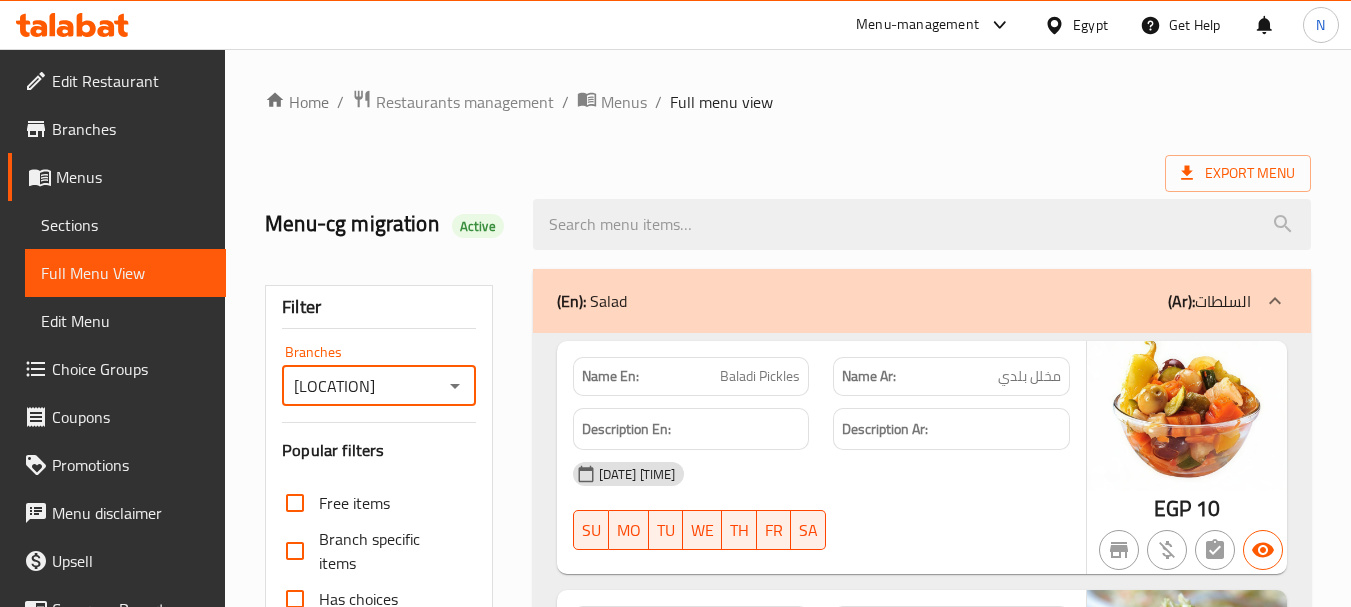 scroll, scrollTop: 531, scrollLeft: 0, axis: vertical 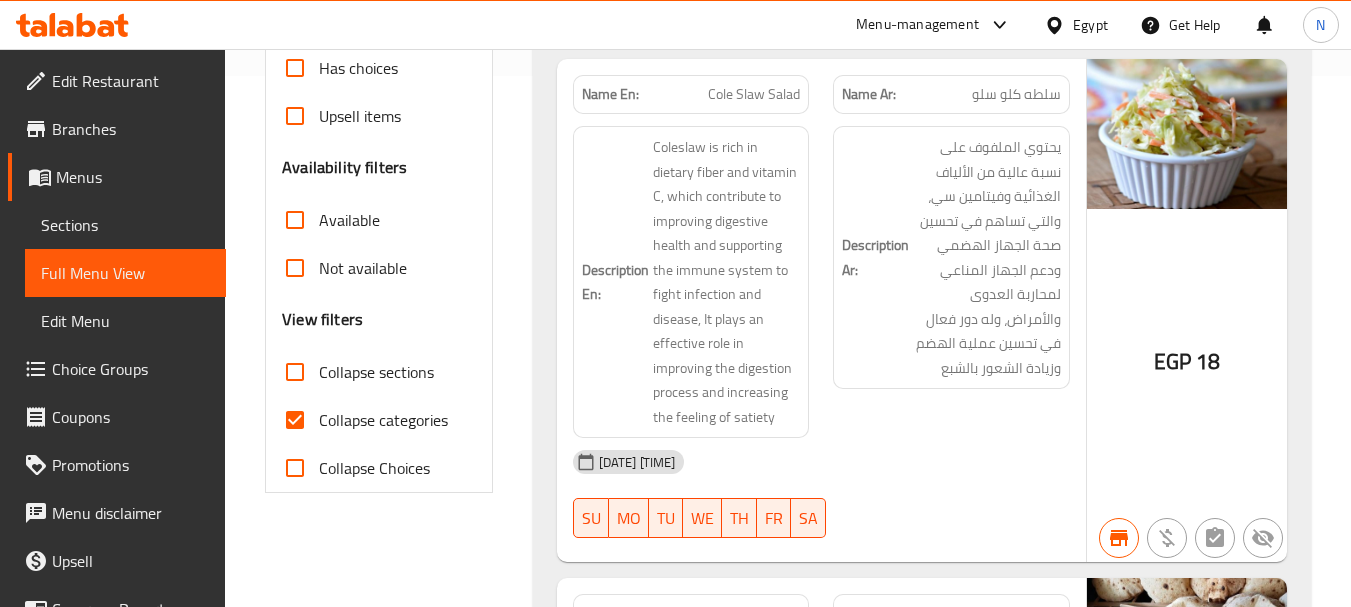 click on "Collapse categories" at bounding box center (295, 420) 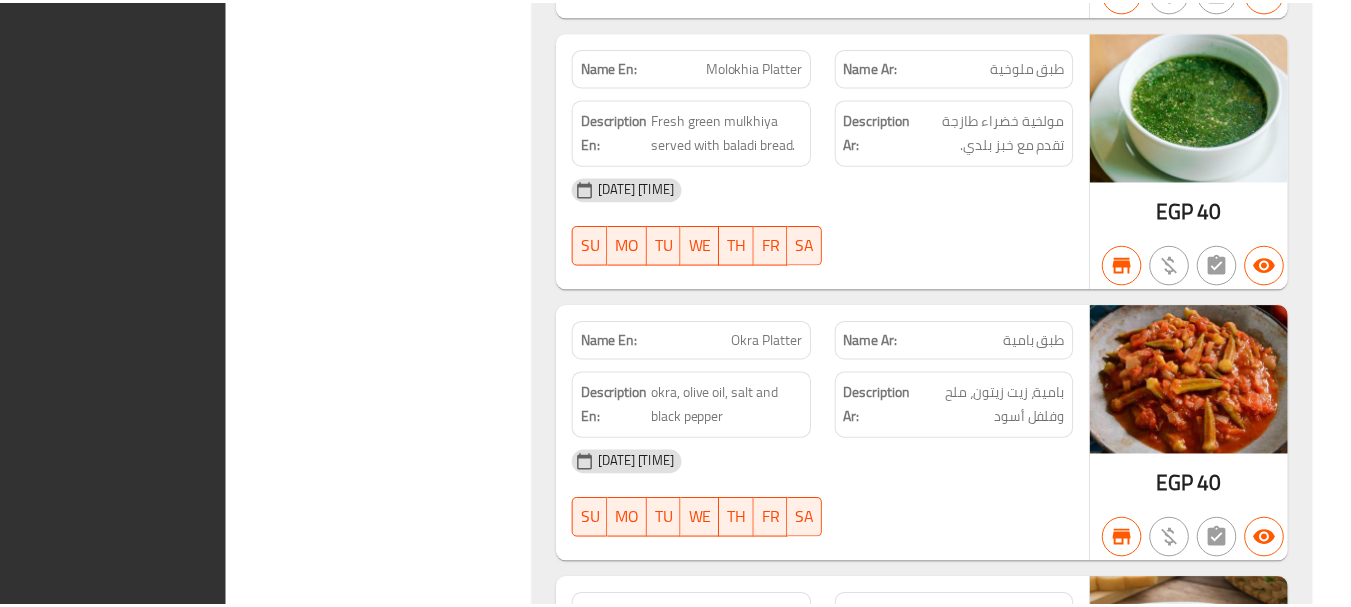 scroll, scrollTop: 77654, scrollLeft: 0, axis: vertical 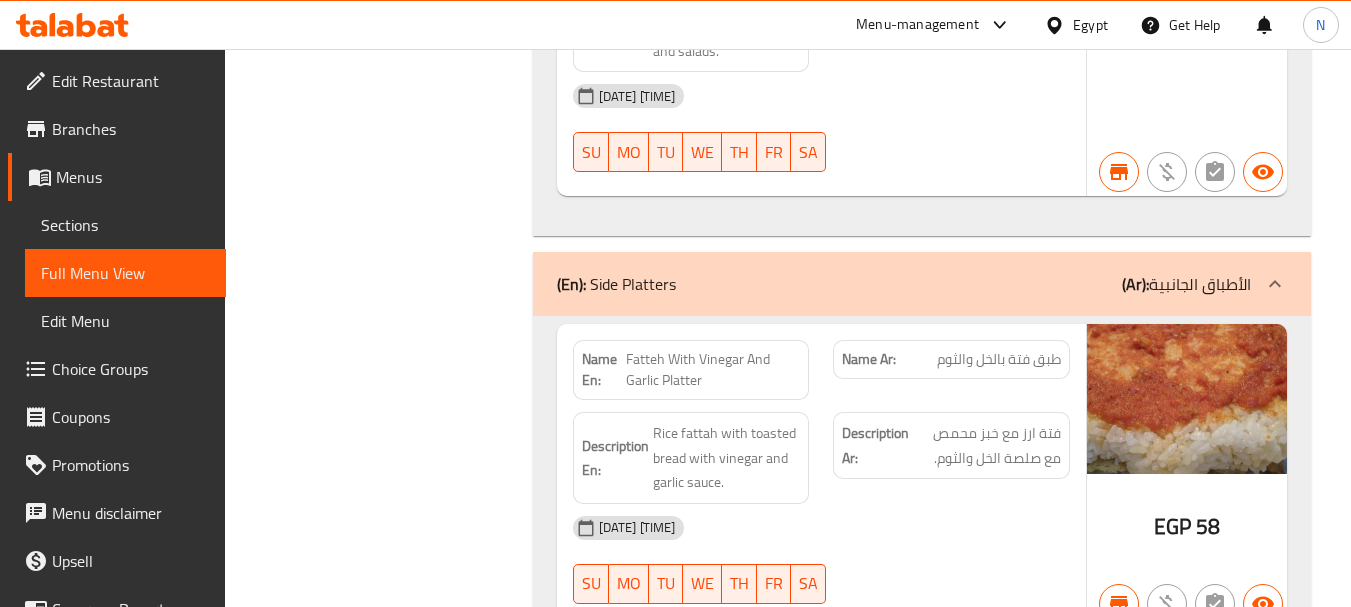 click on "Menus" at bounding box center (133, 177) 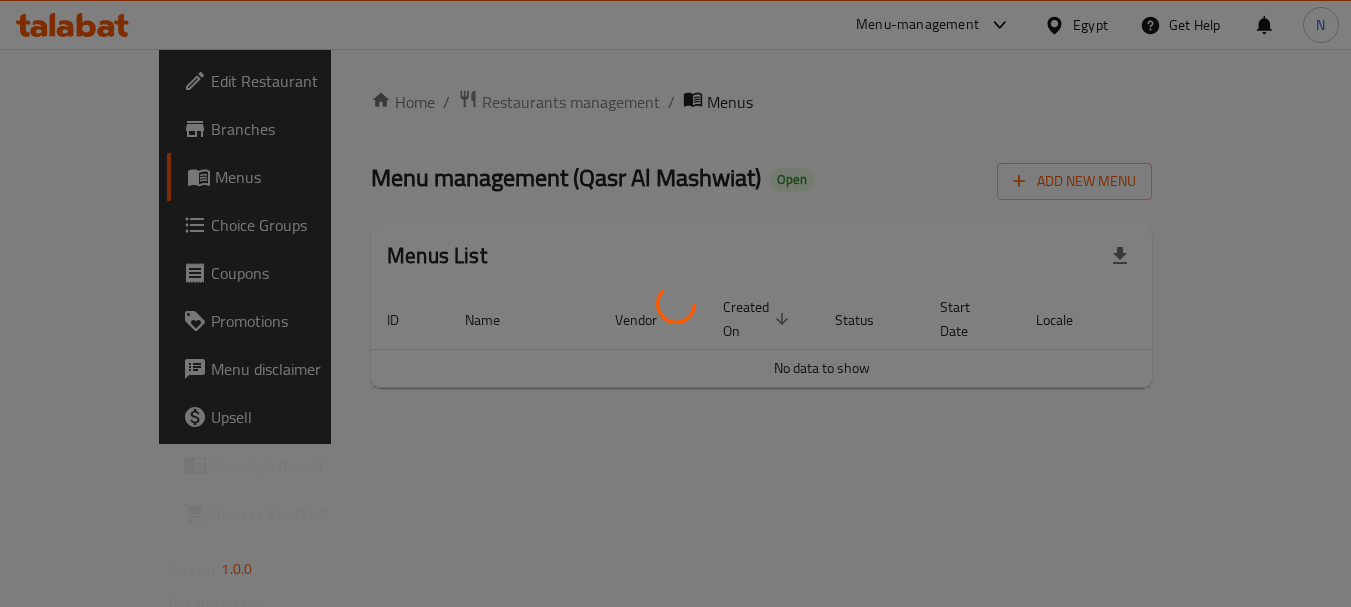 scroll, scrollTop: 0, scrollLeft: 0, axis: both 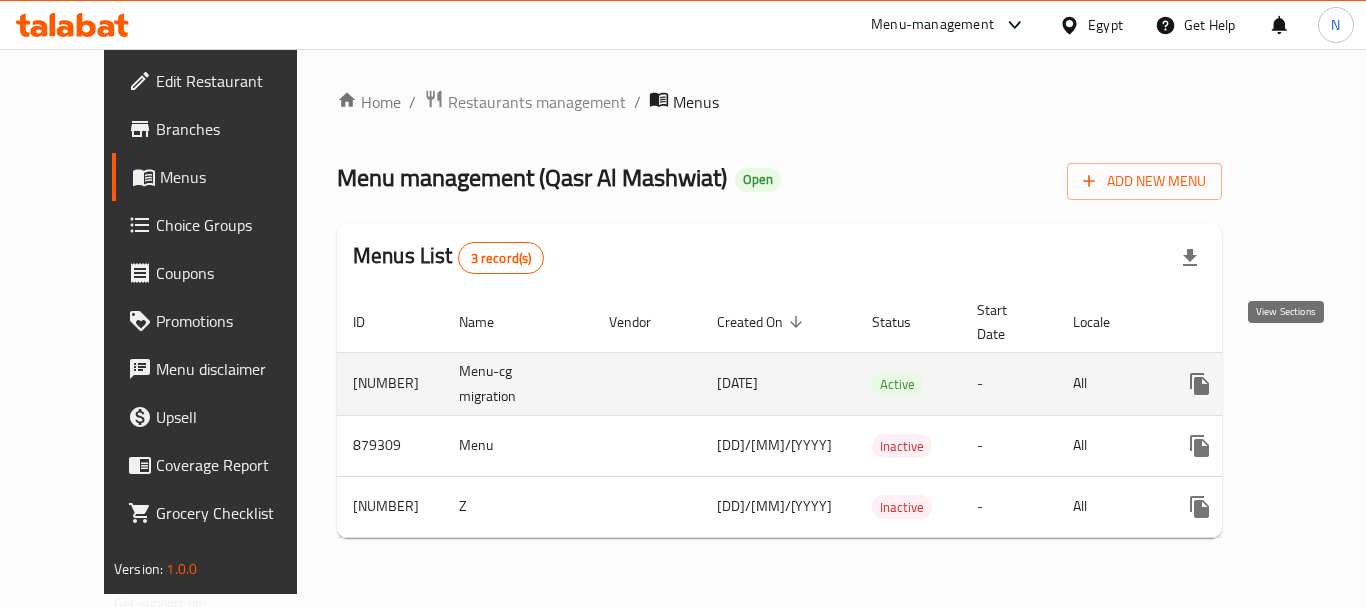 click 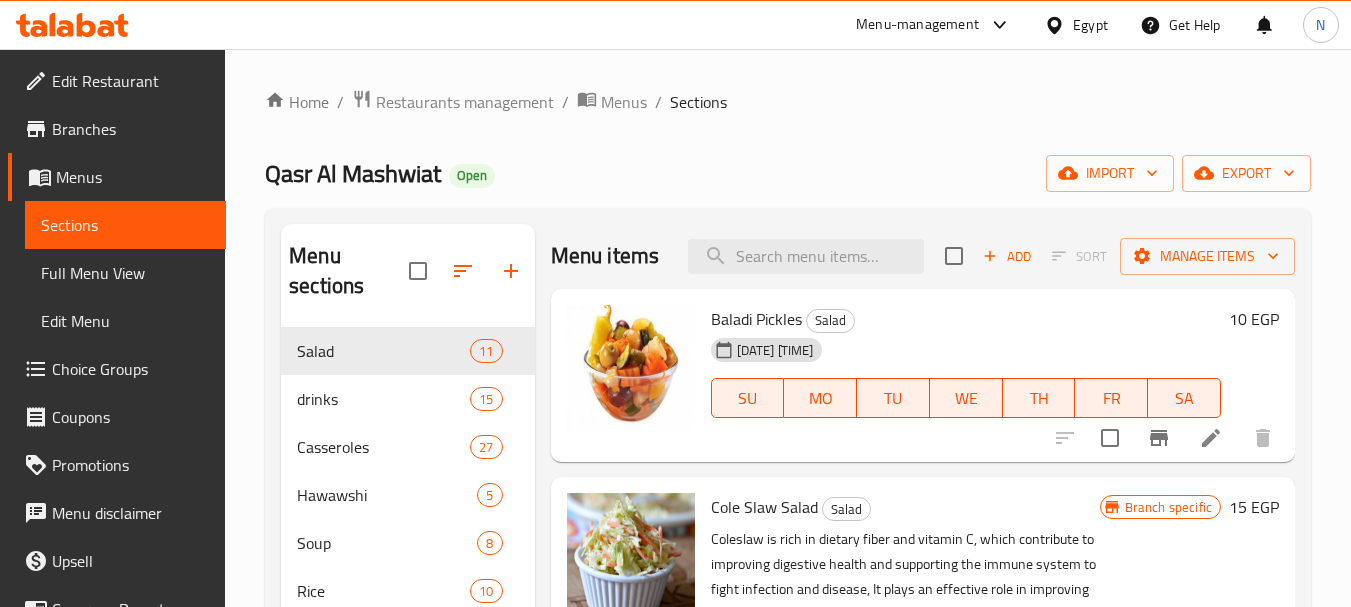 scroll, scrollTop: 531, scrollLeft: 0, axis: vertical 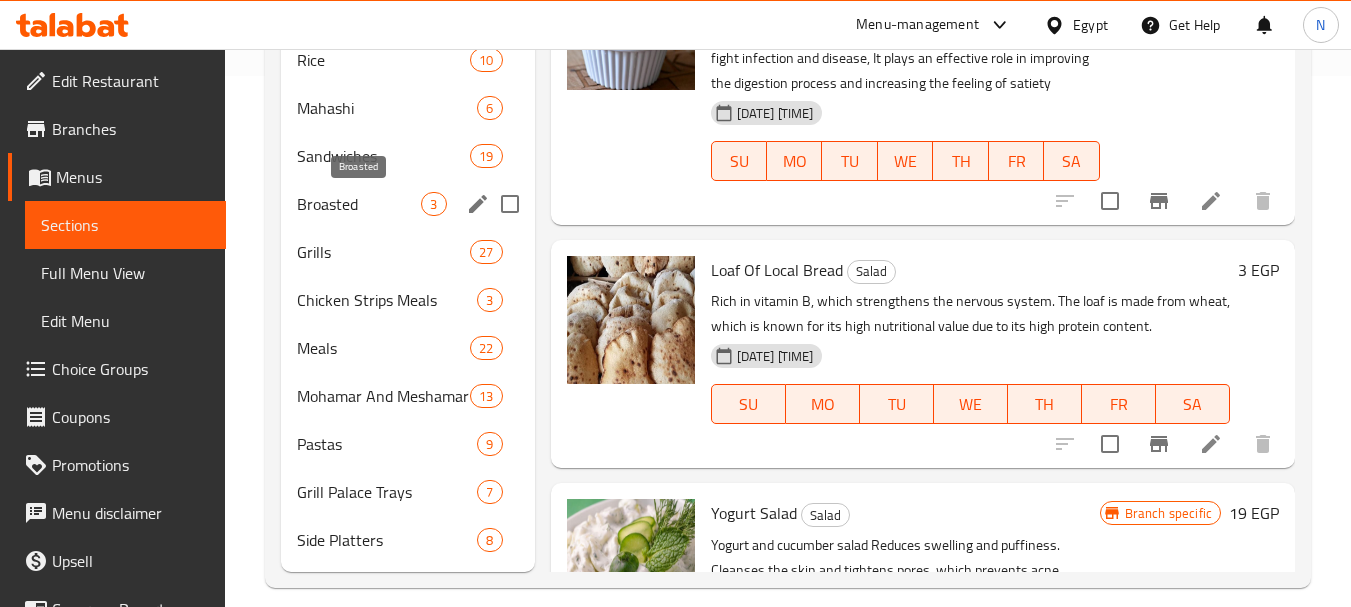 click on "Broasted" at bounding box center [359, 204] 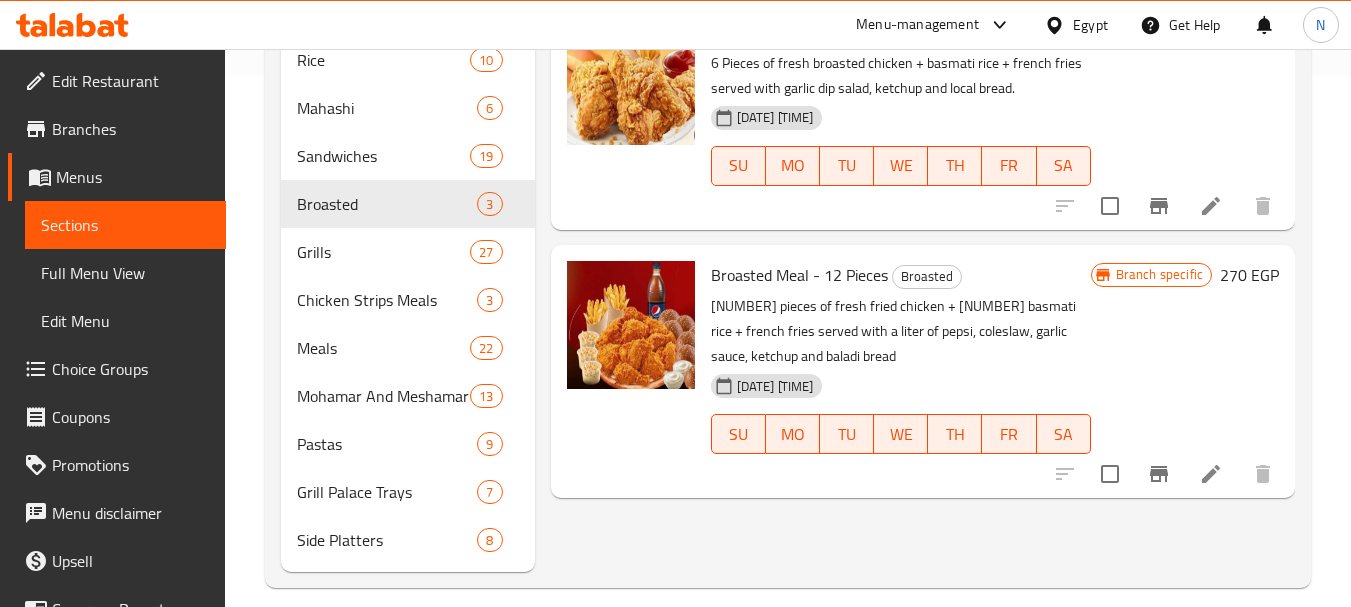 scroll, scrollTop: 0, scrollLeft: 0, axis: both 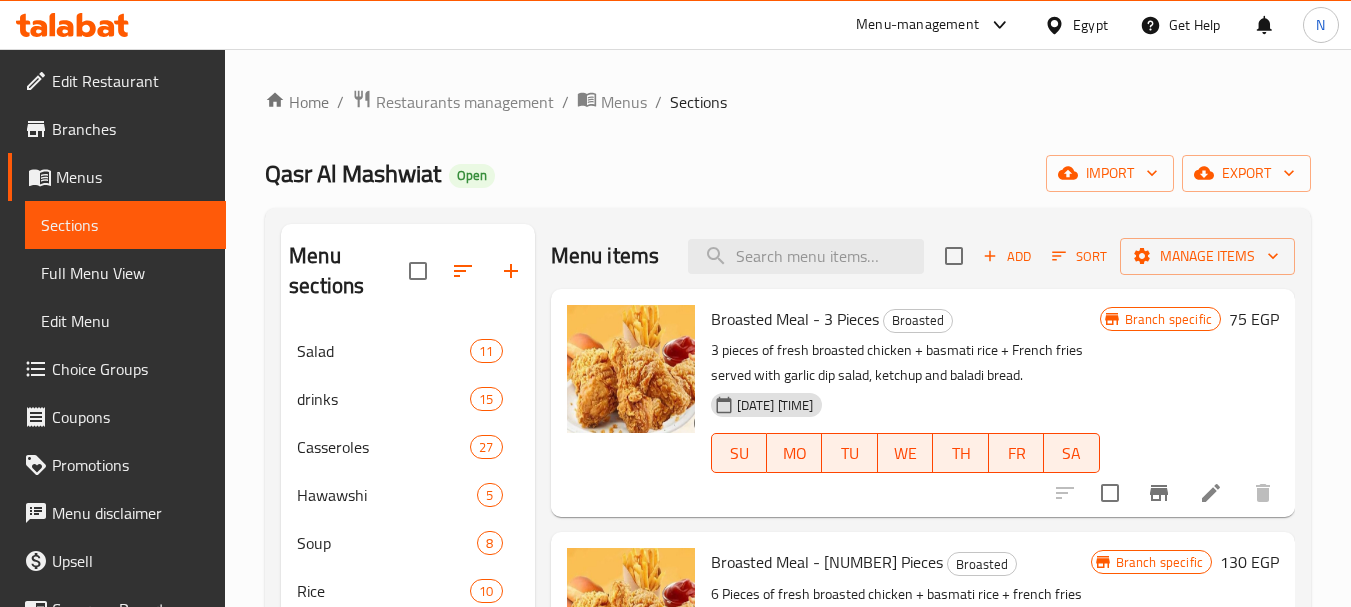 click 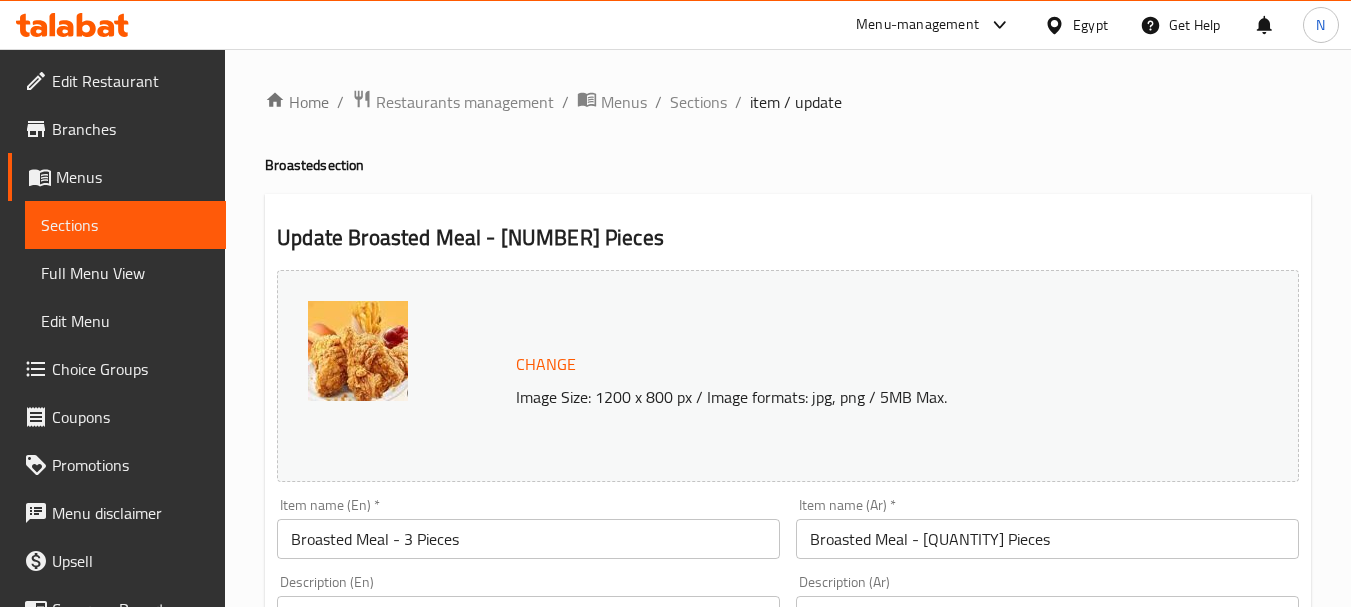 scroll, scrollTop: 531, scrollLeft: 0, axis: vertical 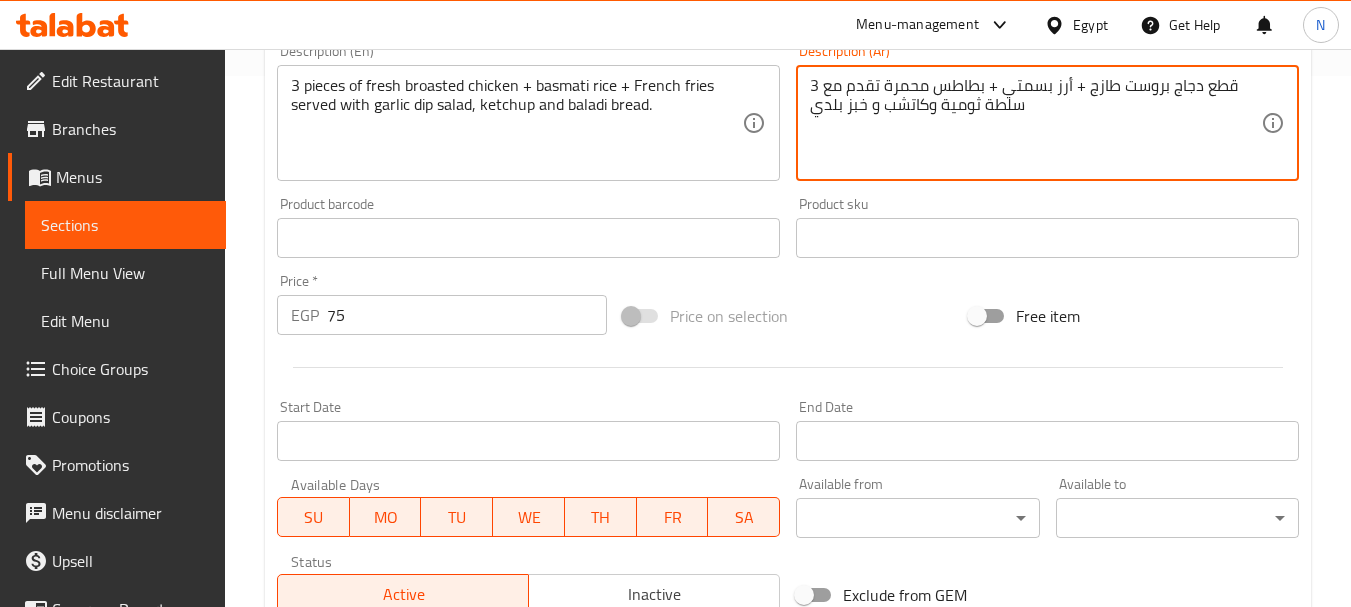 click on "3 قطع دجاج بروست طازج + أرز بسمتي + بطاطس محمرة تقدم مع  سلطة ثومية وكاتشب و خبز بلدي" at bounding box center (1035, 123) 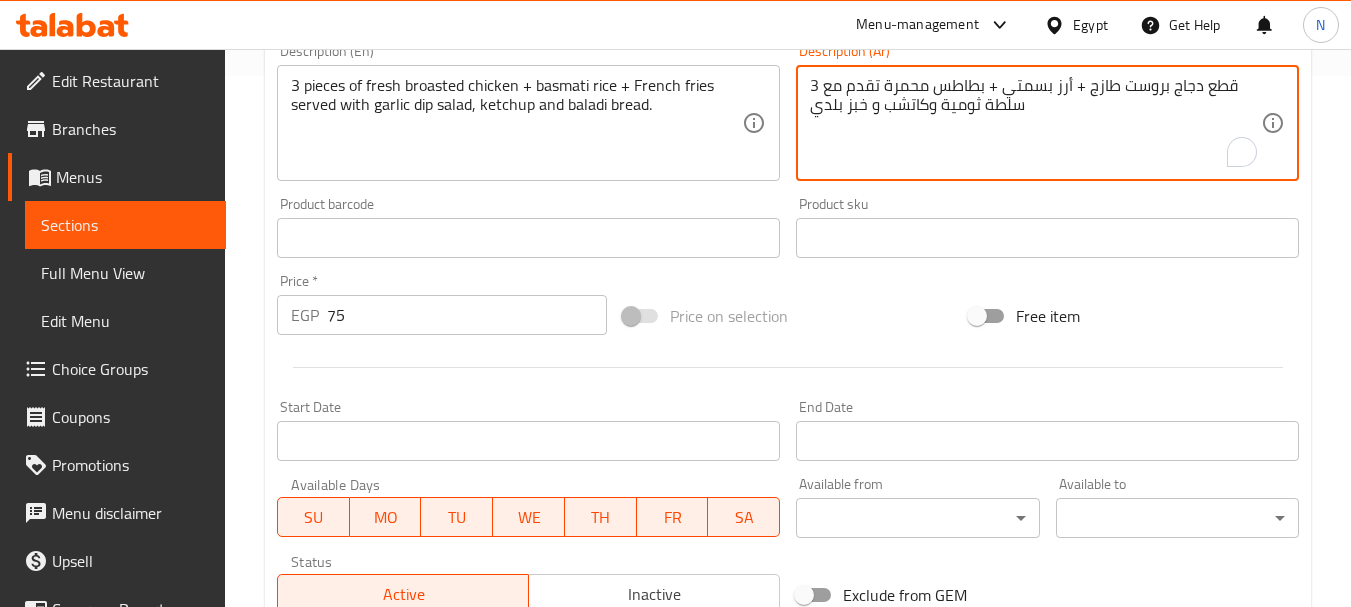 click on "3 قطع دجاج بروست طازج + أرز بسمتي + بطاطس محمرة تقدم مع  سلطة ثومية وكاتشب و خبز بلدي" at bounding box center [1035, 123] 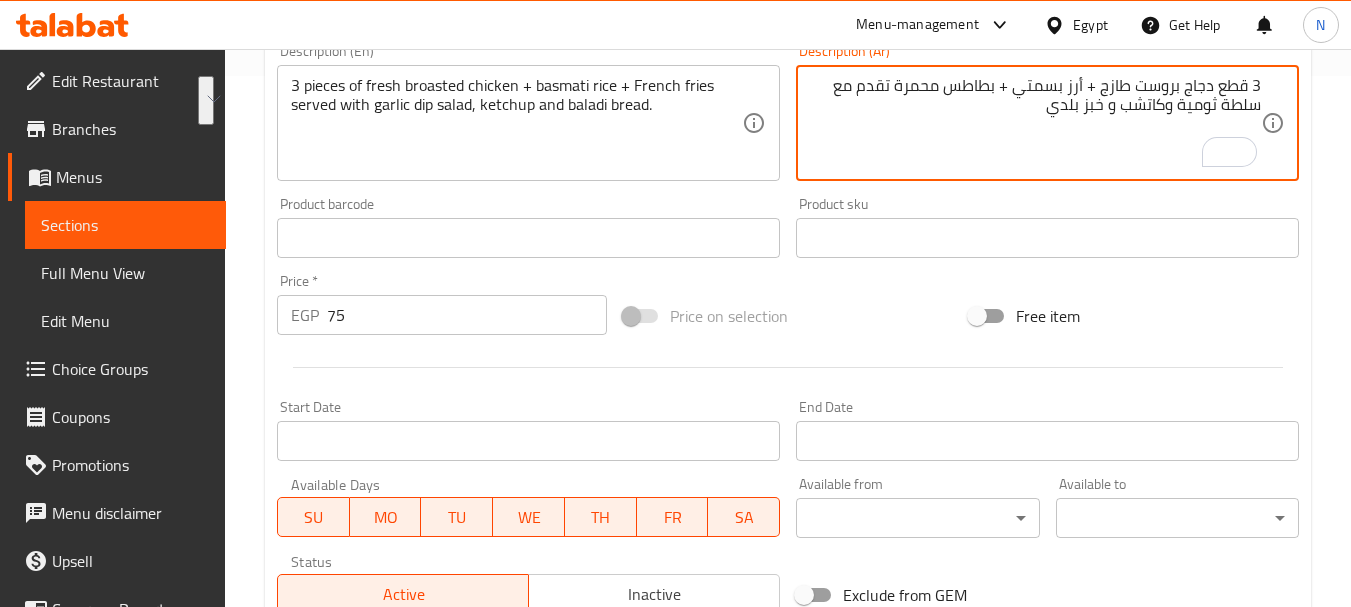 click on "Description (Ar) 3 قطع دجاج بروست طازج + أرز بسمتي + بطاطس محمرة تقدم مع  سلطة ثومية وكاتشب و خبز بلدي  Description (Ar)" at bounding box center (1047, 112) 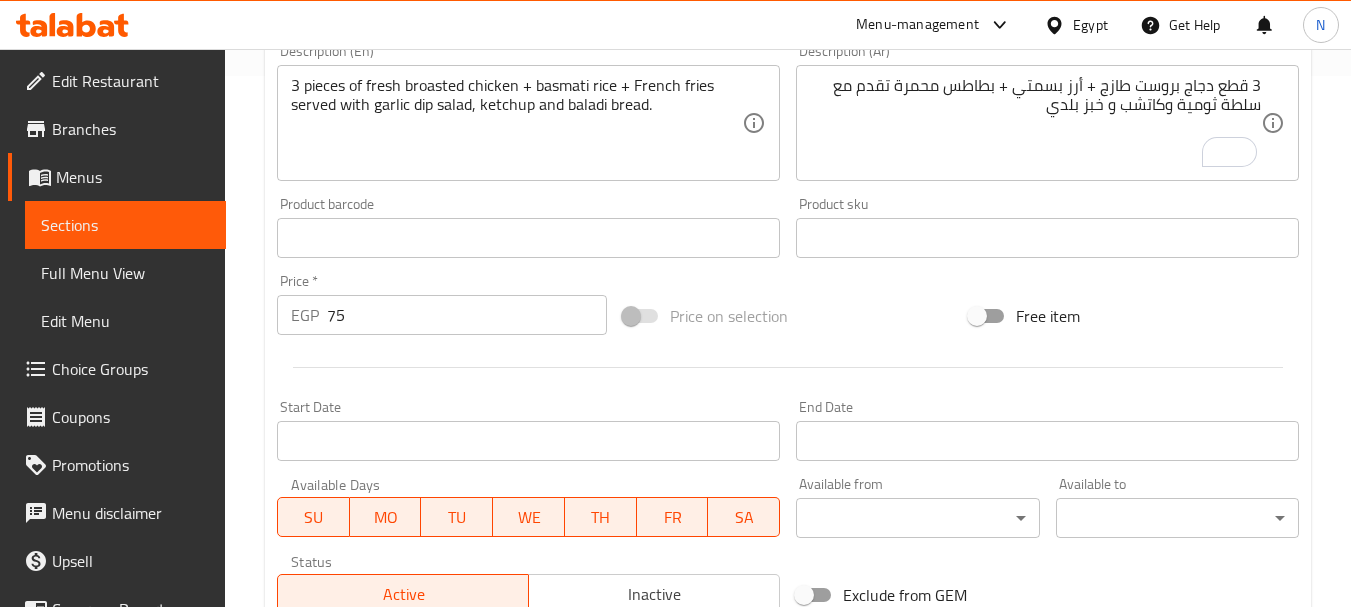 scroll, scrollTop: 0, scrollLeft: 0, axis: both 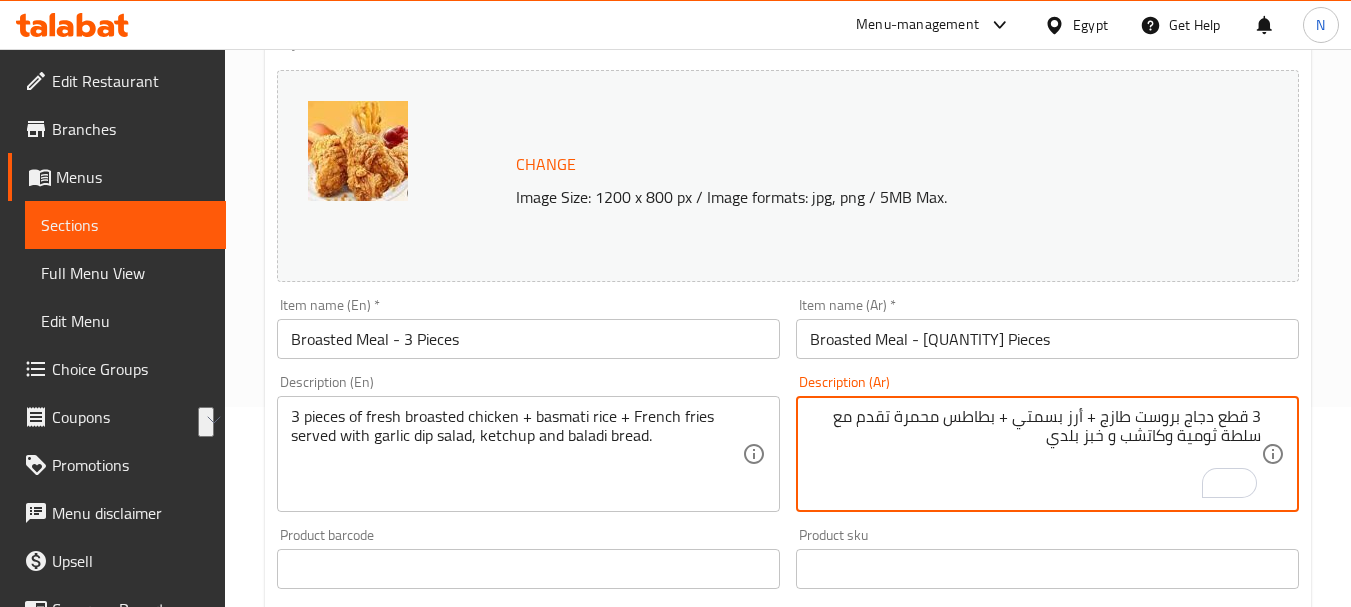drag, startPoint x: 1219, startPoint y: 416, endPoint x: 1087, endPoint y: 416, distance: 132 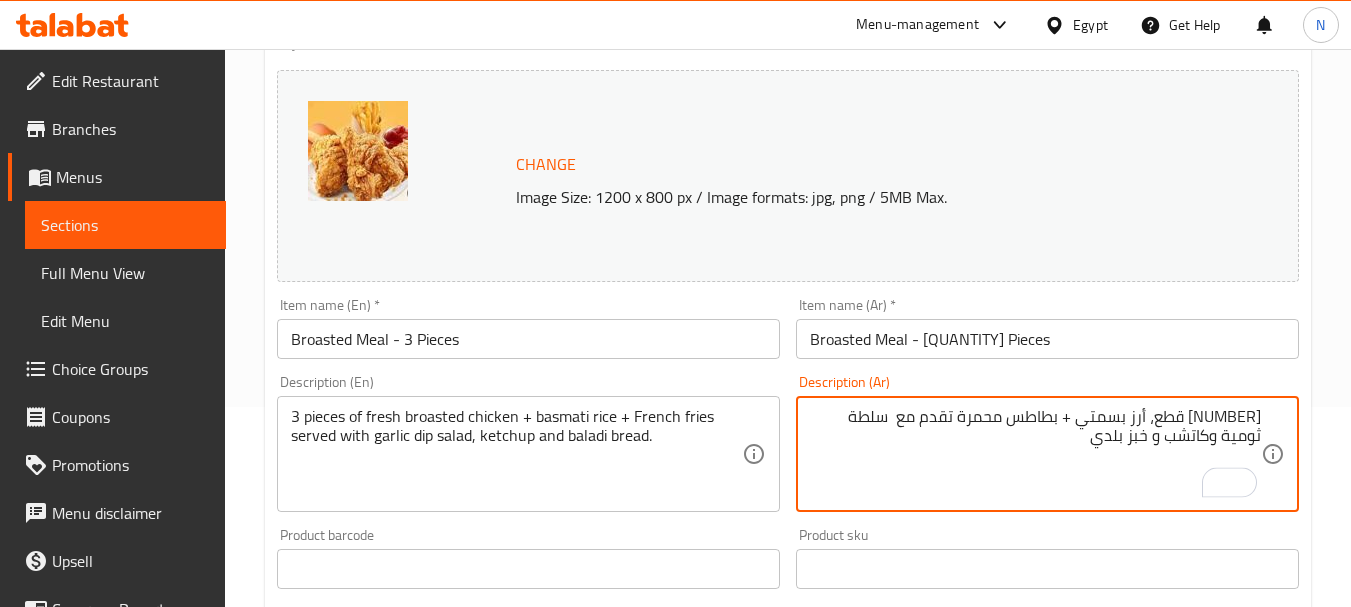 click on "3 قطع، أرز بسمتي + بطاطس محمرة تقدم مع  سلطة ثومية وكاتشب و خبز بلدي" at bounding box center (1035, 454) 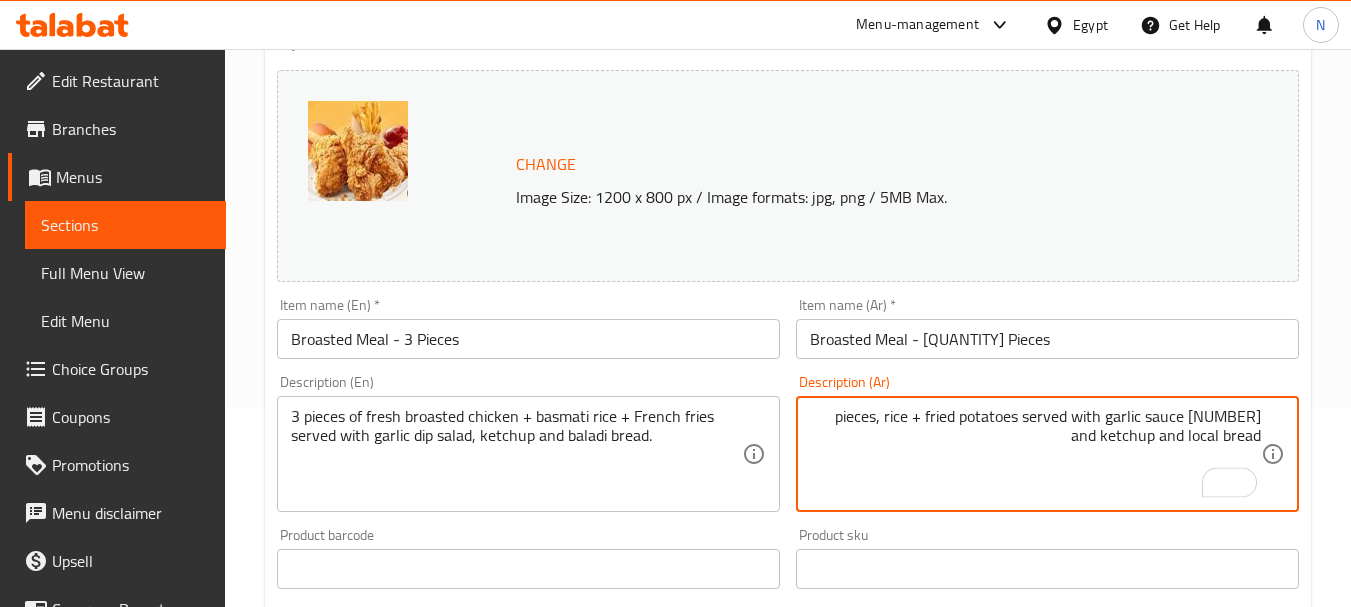 click on "3 قطع، أرز + بطاطس محمرة تقدم مع  سلطة ثومية وكاتشب و خبز بلدي" at bounding box center (1035, 454) 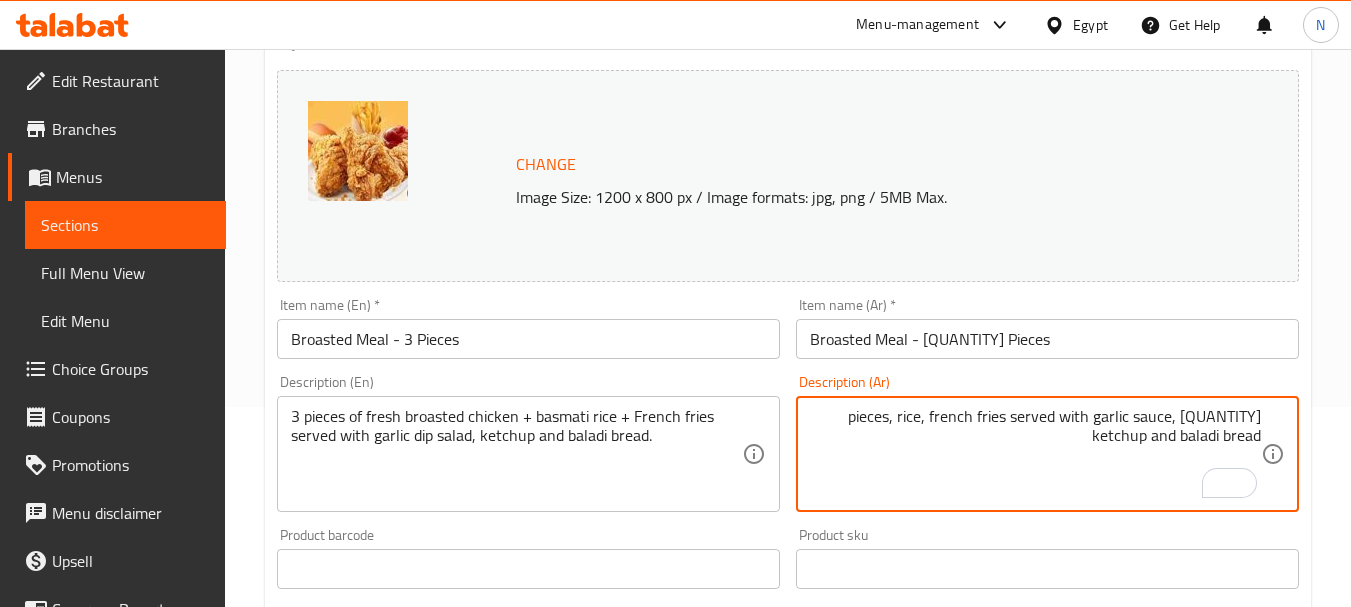 click on "3 قطع، أرز، بطاطس محمرة تقدم مع  سلطة ثومية وكاتشب و خبز بلدي" at bounding box center [1035, 454] 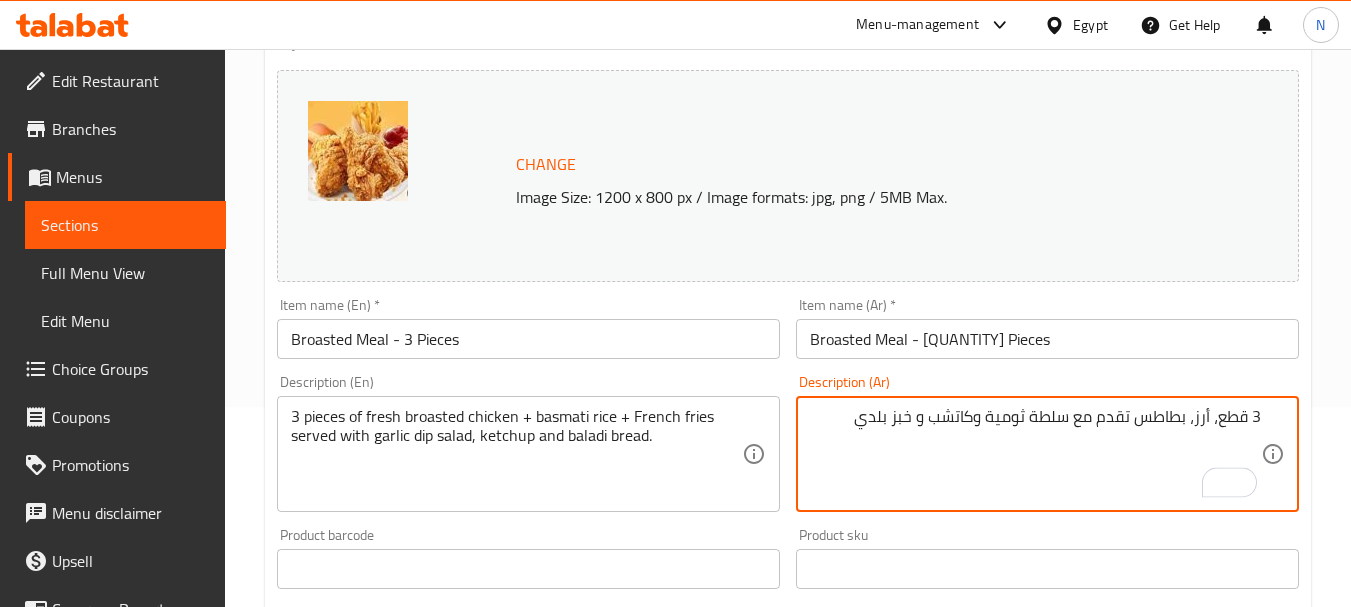 click on "3 قطع، أرز، بطاطس تقدم مع  سلطة ثومية وكاتشب و خبز بلدي" at bounding box center [1035, 454] 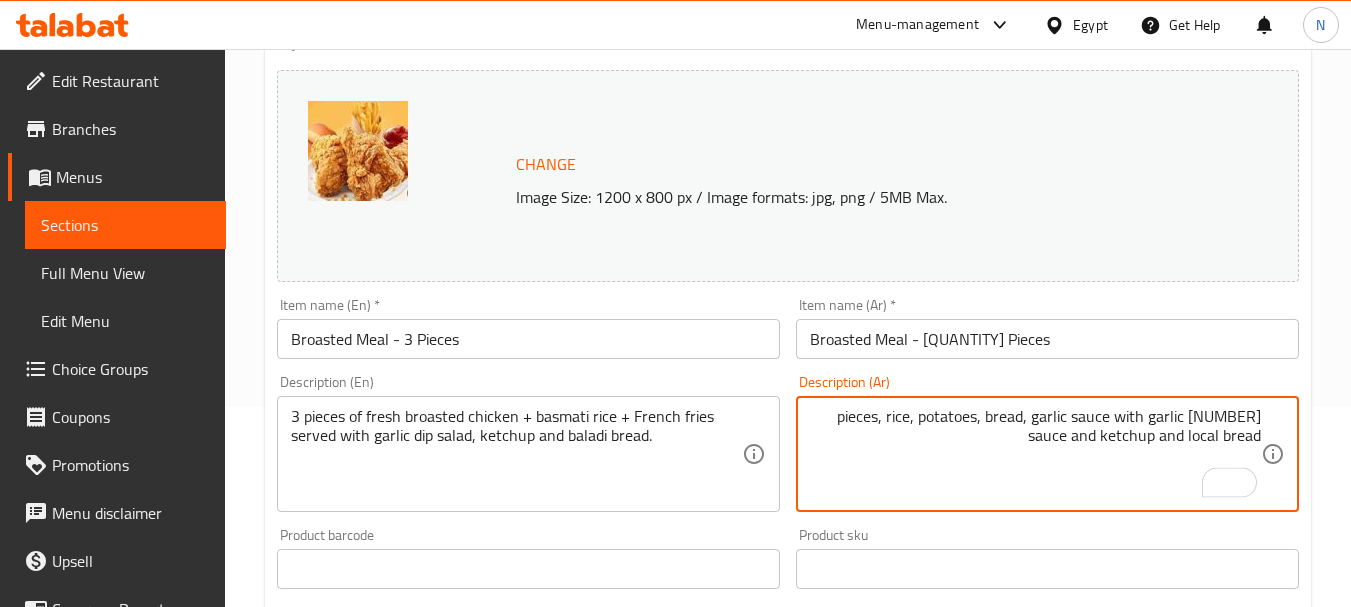 click on "3 قطع، أرز، بطاطس، خبز، ثومية مع  سلطة ثومية وكاتشب و خبز بلدي" at bounding box center (1035, 454) 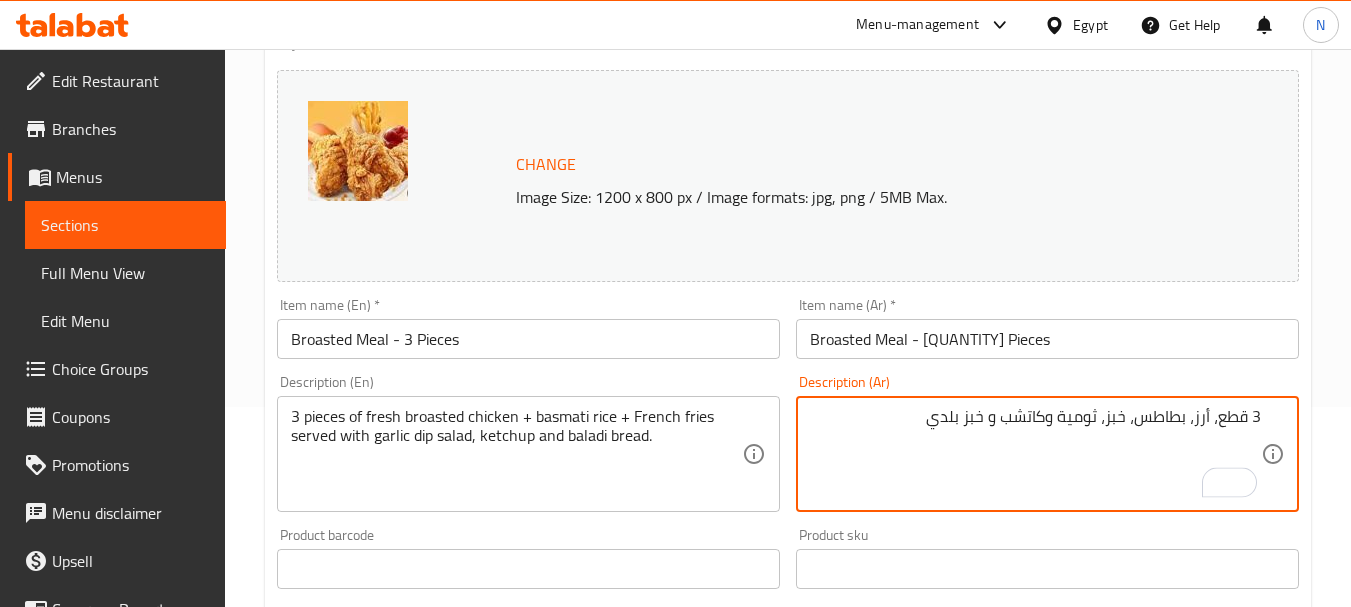 click on "3 قطع، أرز، بطاطس، خبز، ثومية وكاتشب و خبز بلدي" at bounding box center [1035, 454] 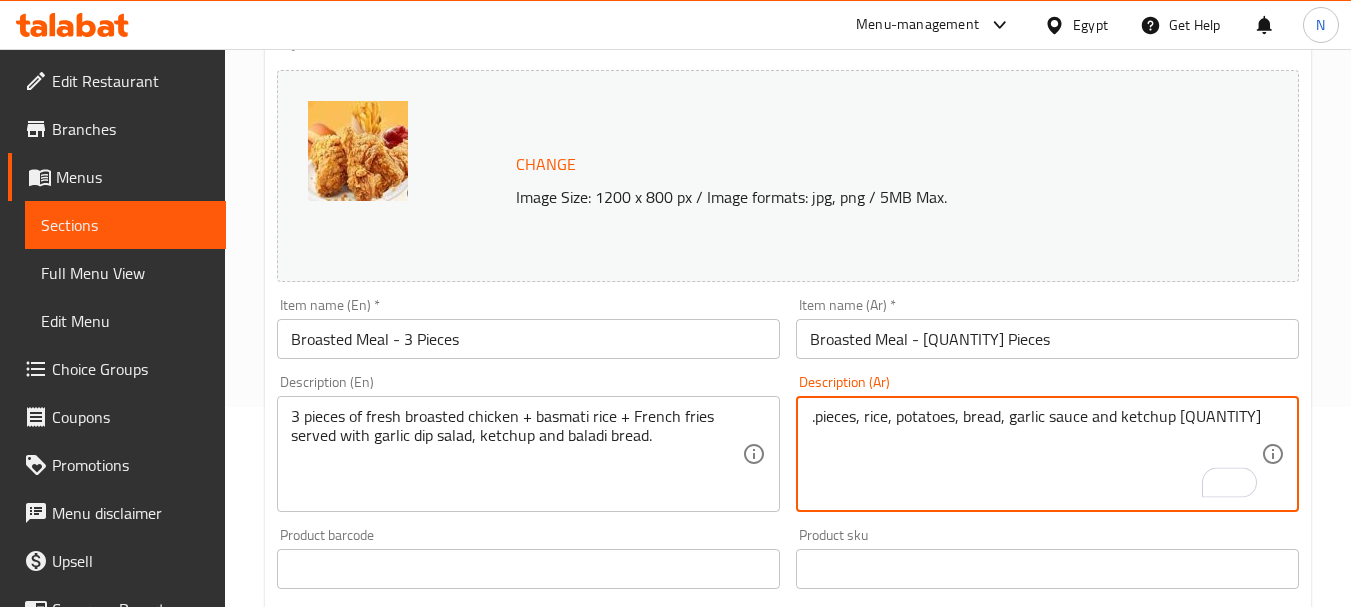 click on "3 قطع، أرز، بطاطس، خبز، ثومية وكاتشب." at bounding box center (1035, 454) 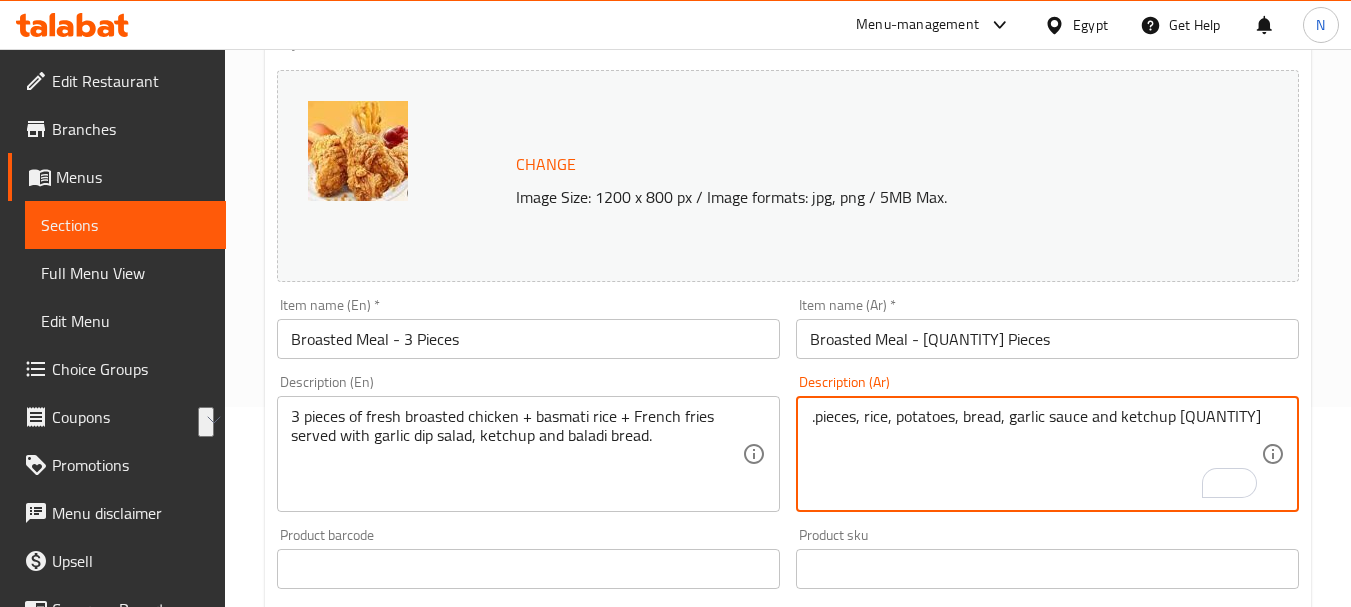 type on "3 قطع، أرز، بطاطس، خبز، ثومية وكاتشب." 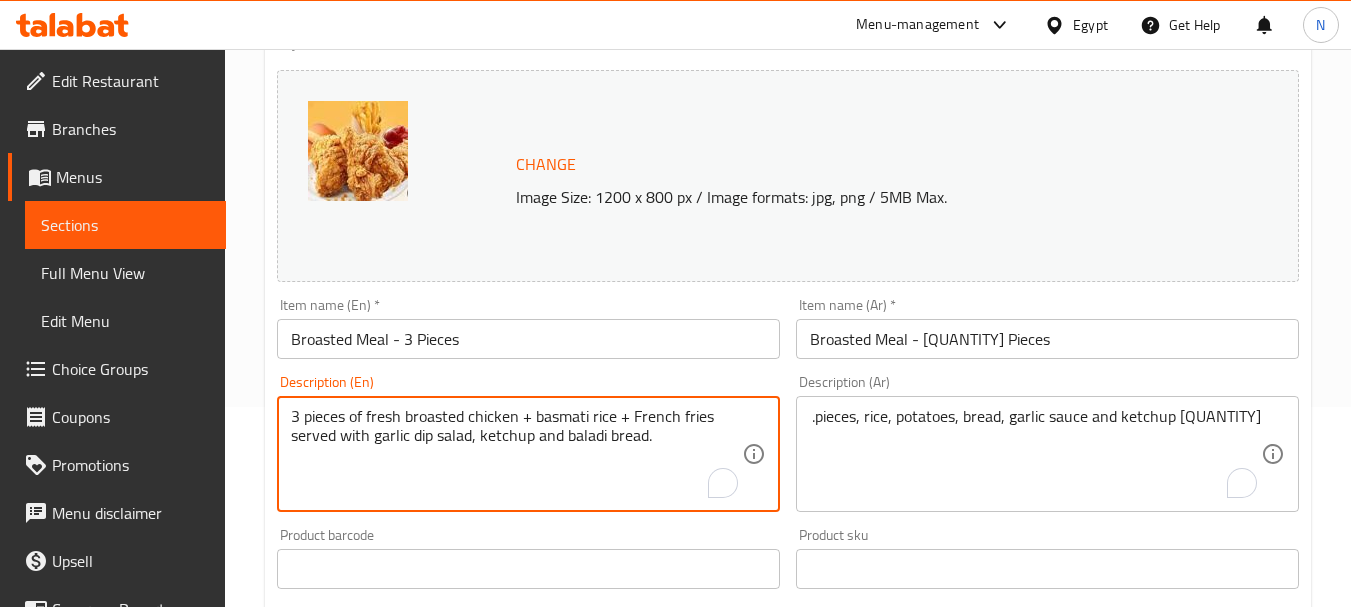 click on "3 pieces of fresh broasted chicken + basmati rice + French fries served with garlic dip salad, ketchup and baladi bread." at bounding box center (516, 454) 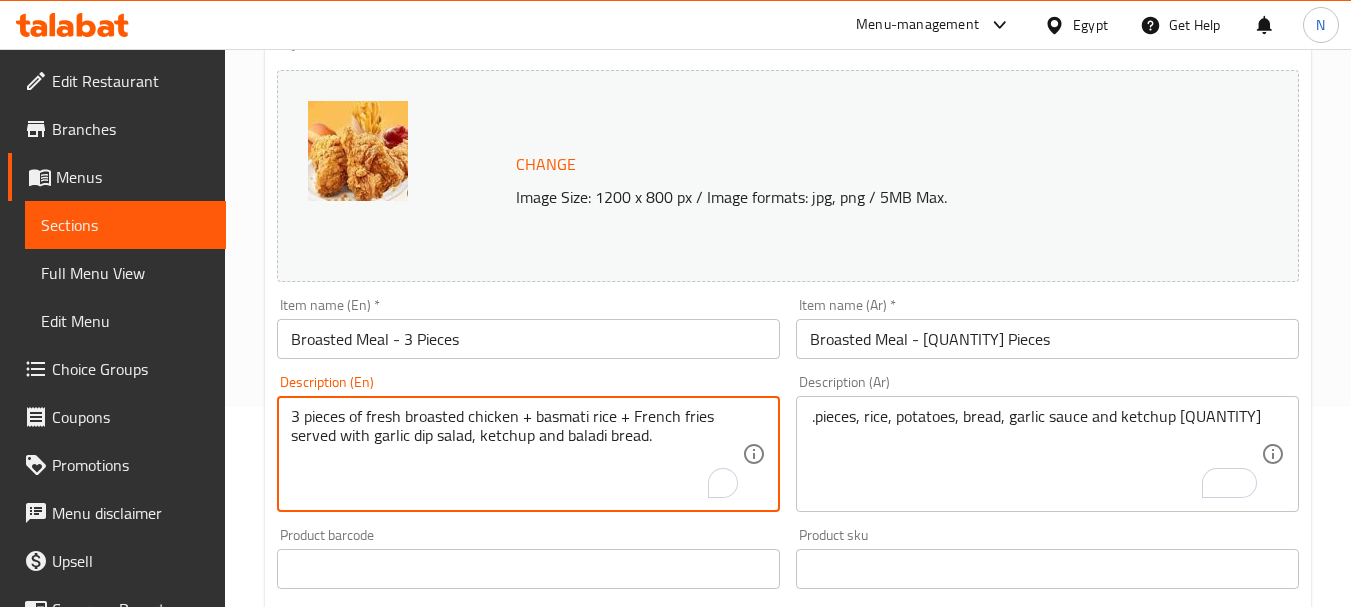 click on "3 pieces of fresh broasted chicken + basmati rice + French fries served with garlic dip salad, ketchup and baladi bread." at bounding box center (516, 454) 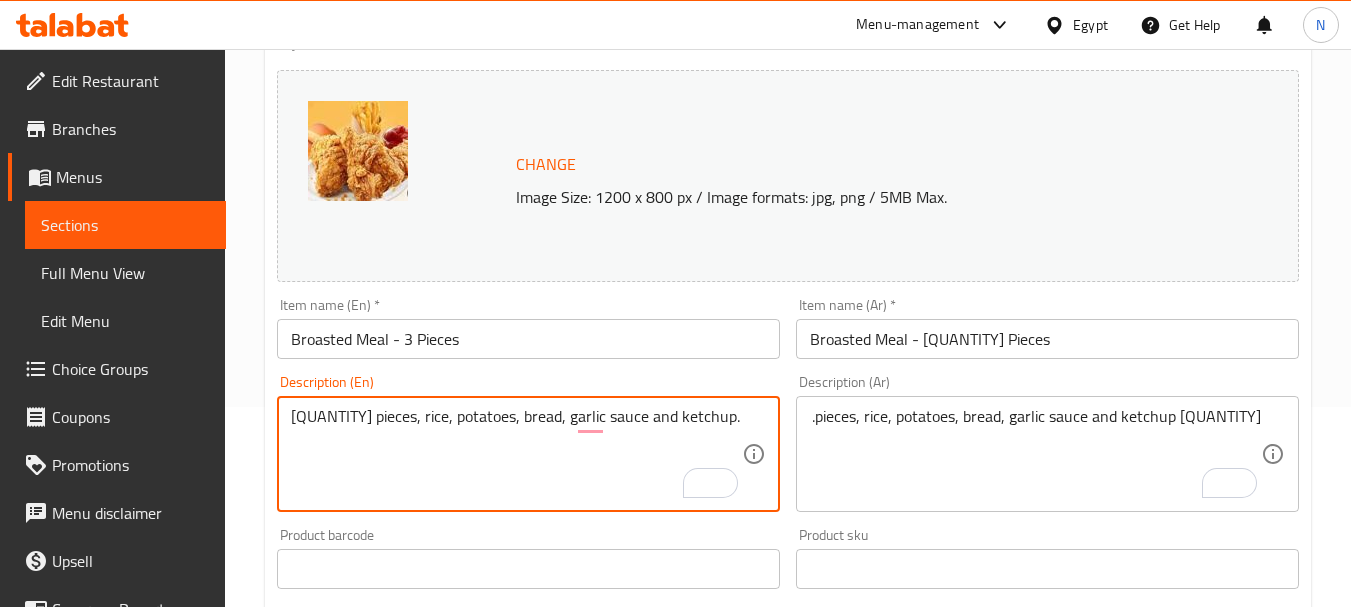 click on "3 pieces, rice, potatoes, bread, garlic sauce and ketchup." at bounding box center [516, 454] 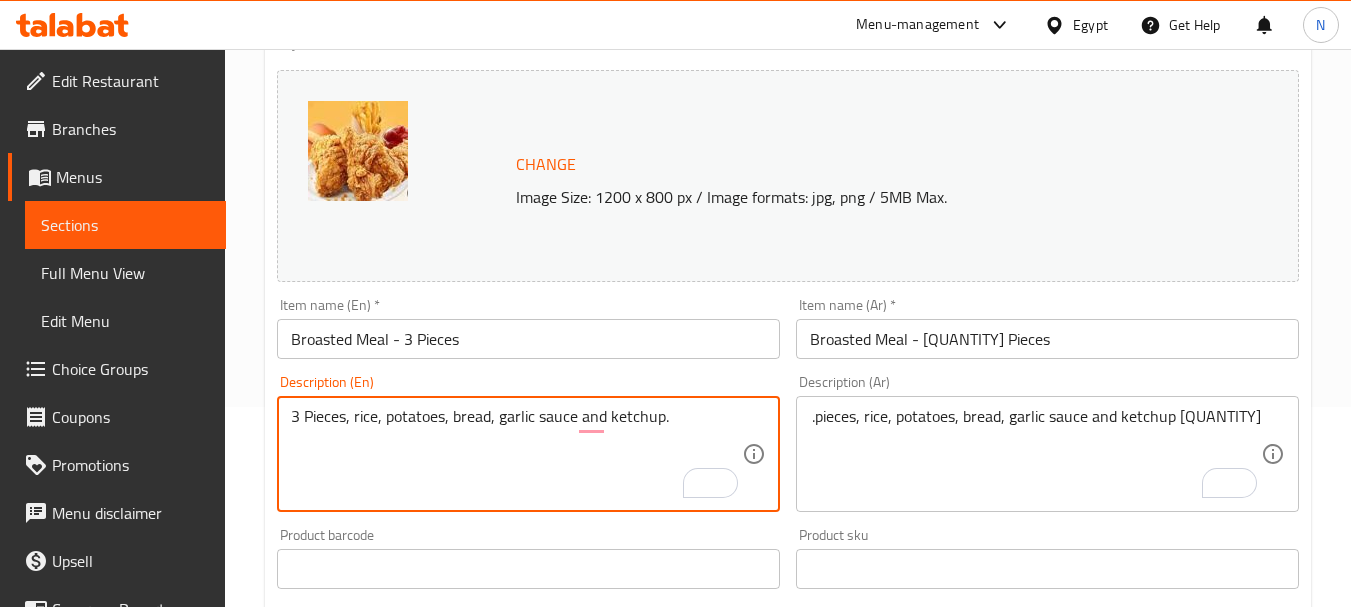 type on "3 Pieces, rice, potatoes, bread, garlic sauce and ketchup." 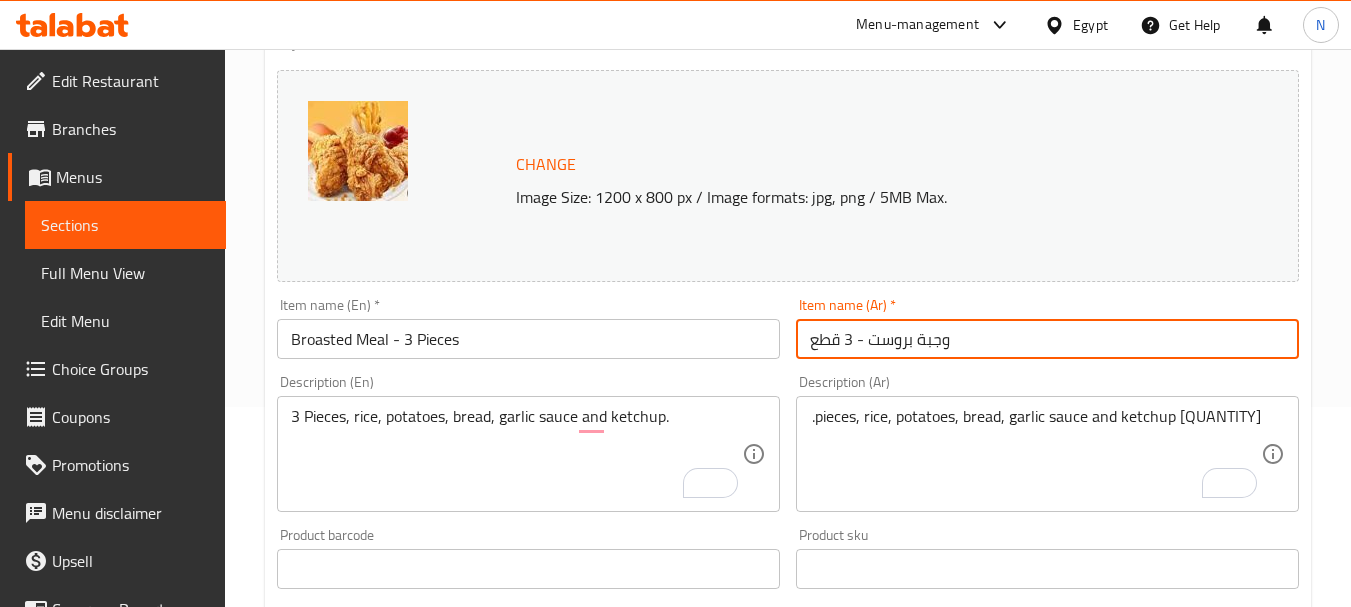 click on "وجبة بروست - 3 قطع" at bounding box center (1047, 339) 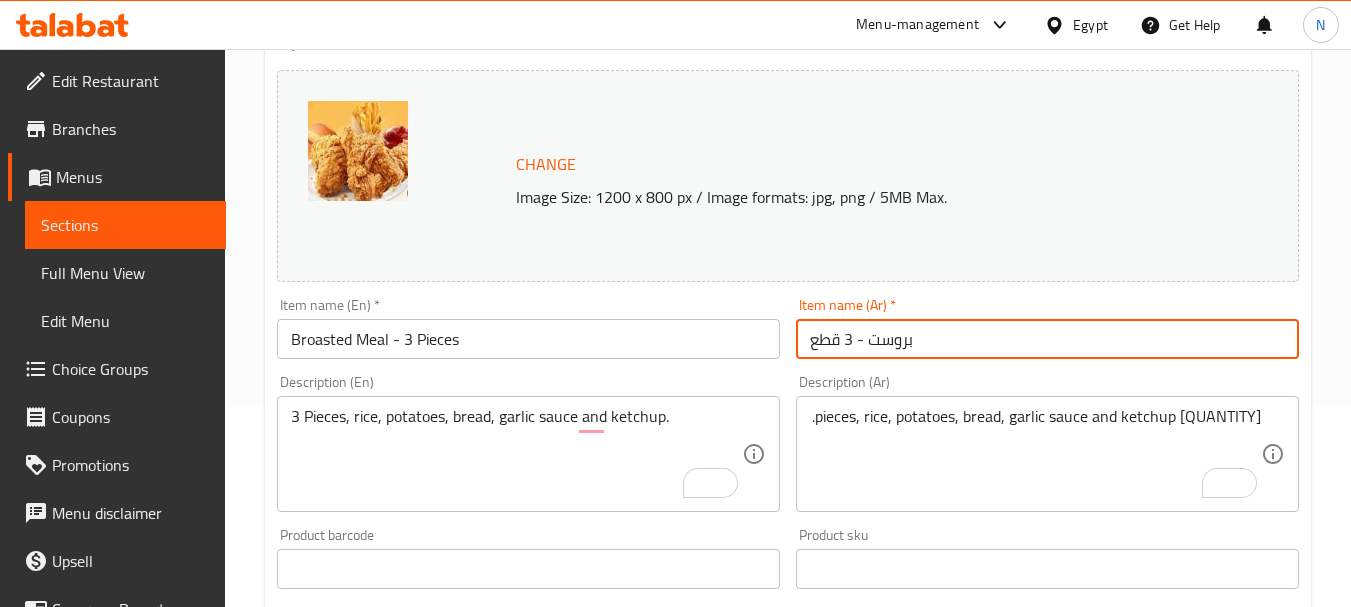 click on "بروست - 3 قطع" at bounding box center (1047, 339) 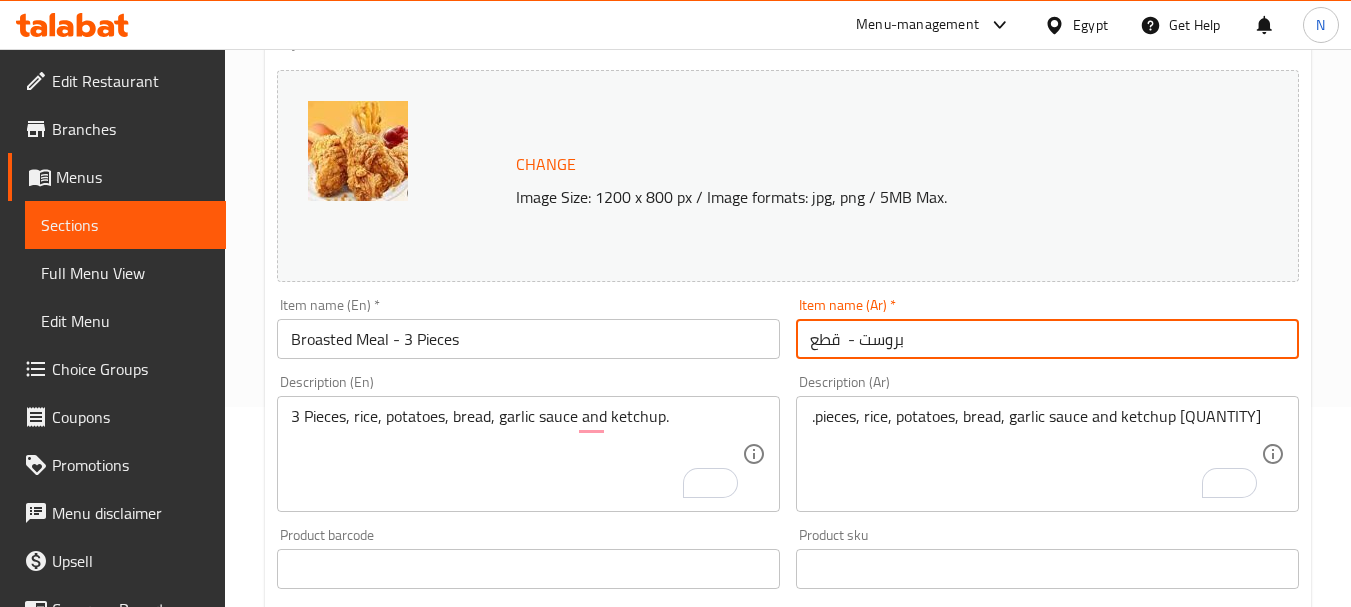 drag, startPoint x: 855, startPoint y: 344, endPoint x: 843, endPoint y: 339, distance: 13 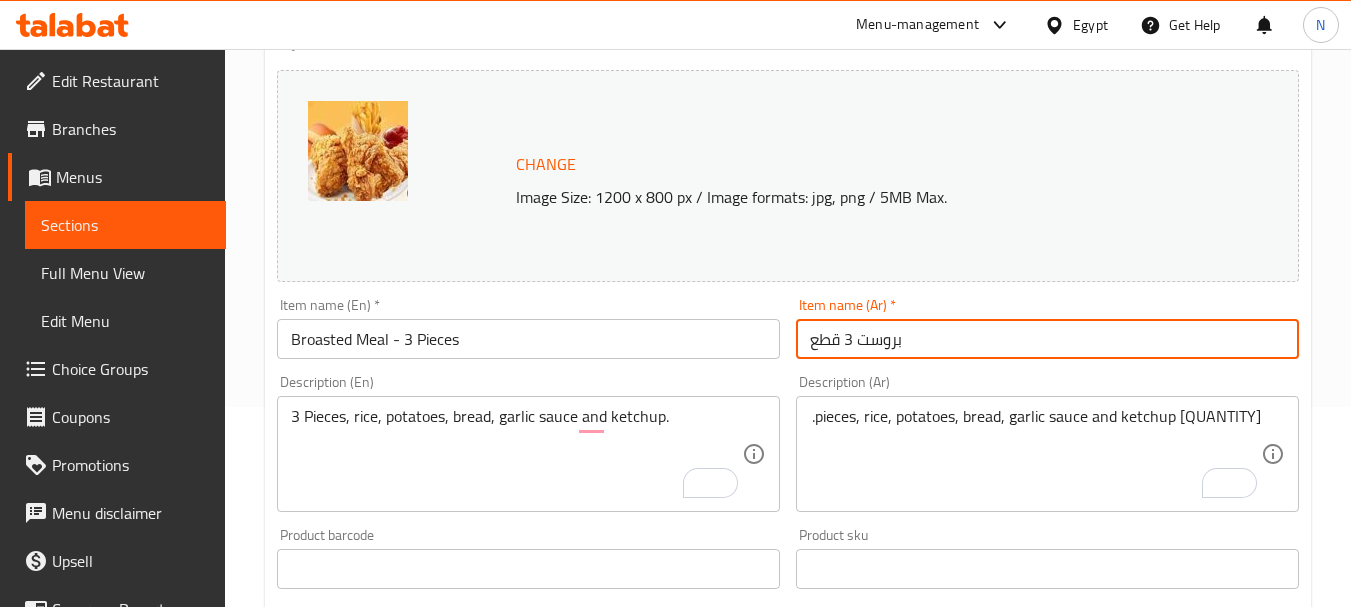 click on "بروست 3 قطع" at bounding box center (1047, 339) 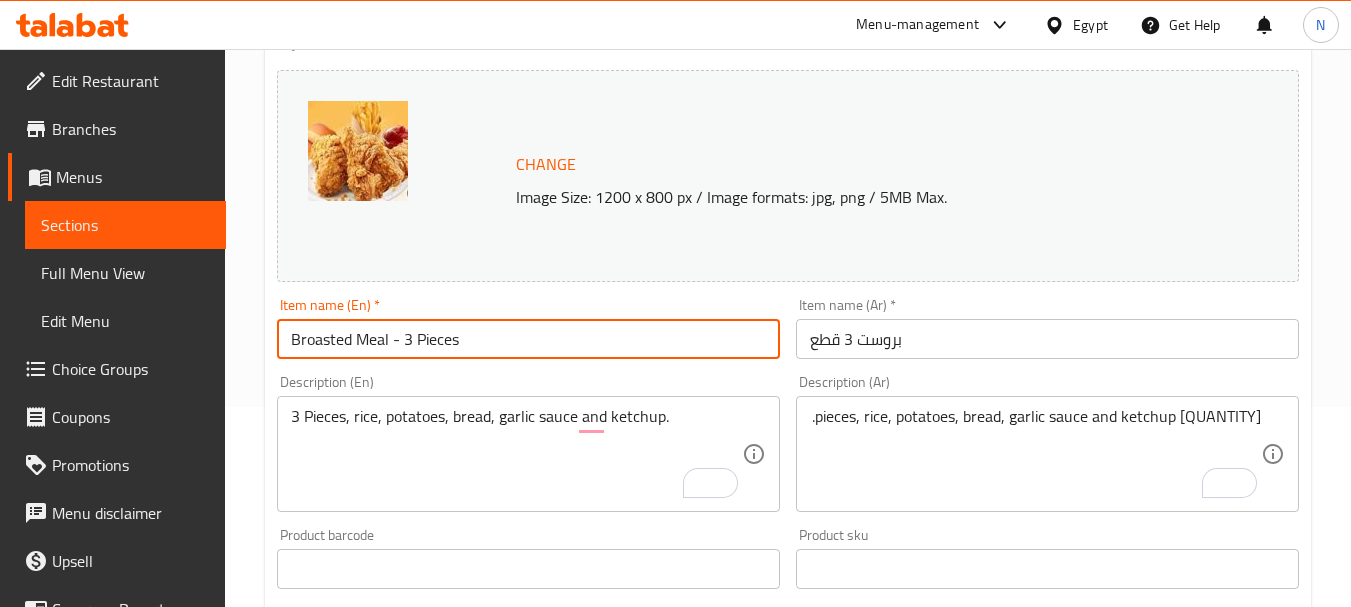 click on "Broasted Meal - 3 Pieces" at bounding box center [528, 339] 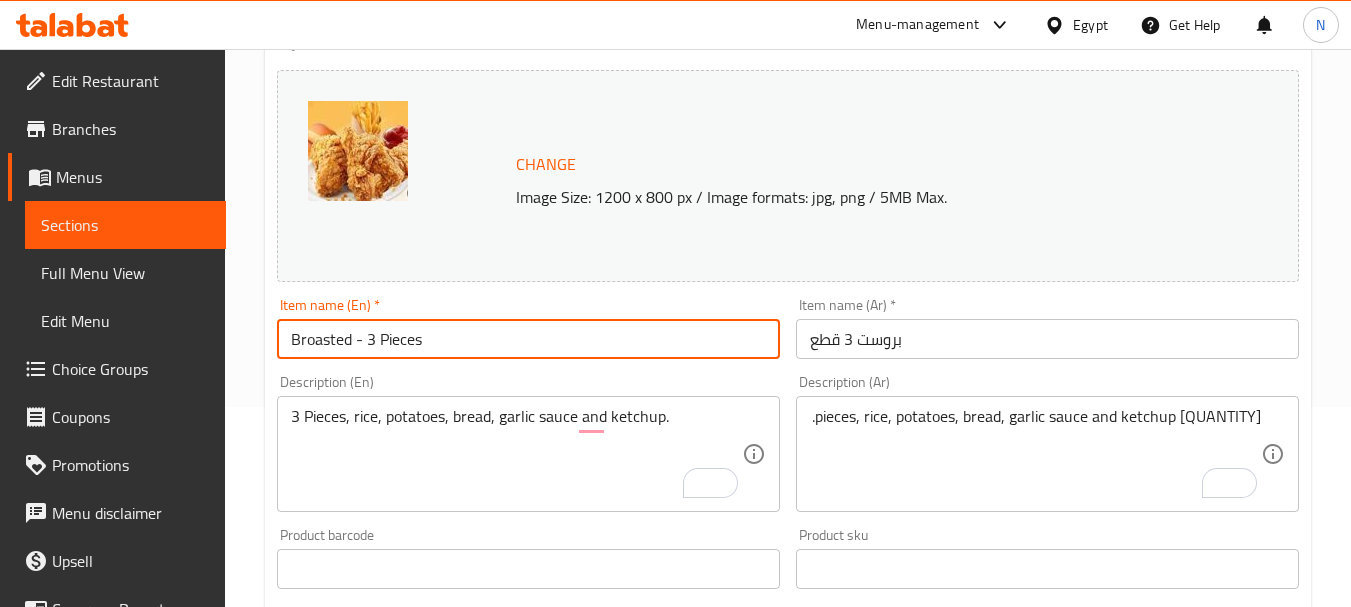 click on "Broasted - 3 Pieces" at bounding box center (528, 339) 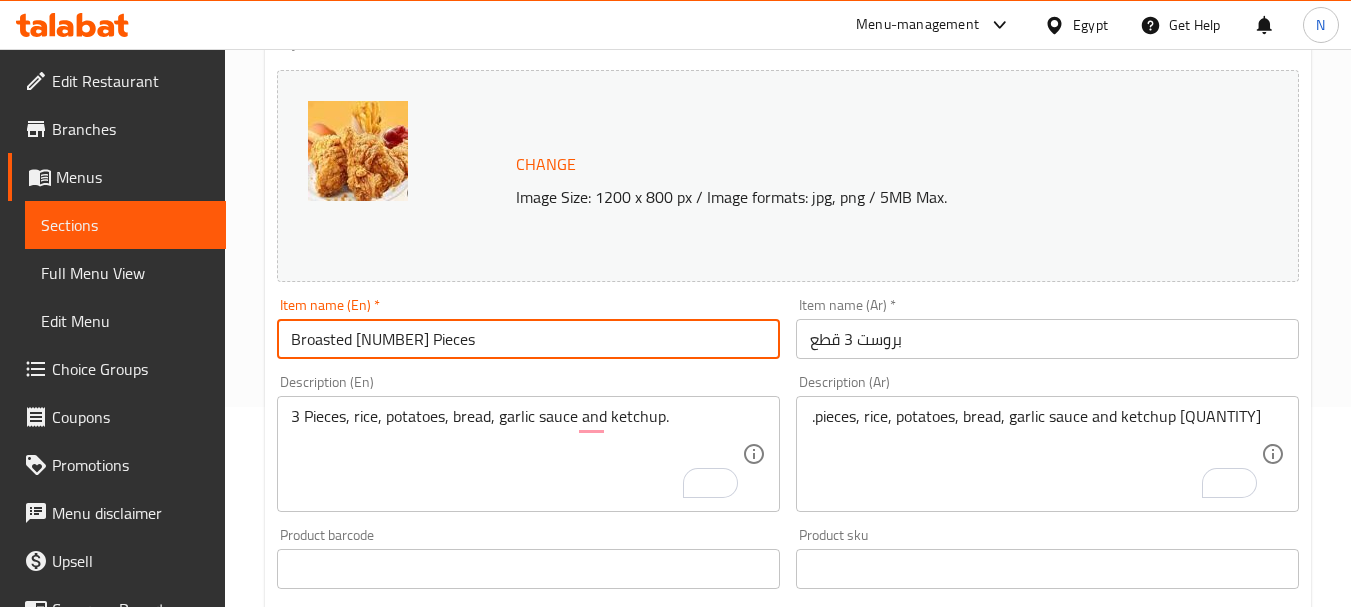 type on "Broasted 3 Pieces" 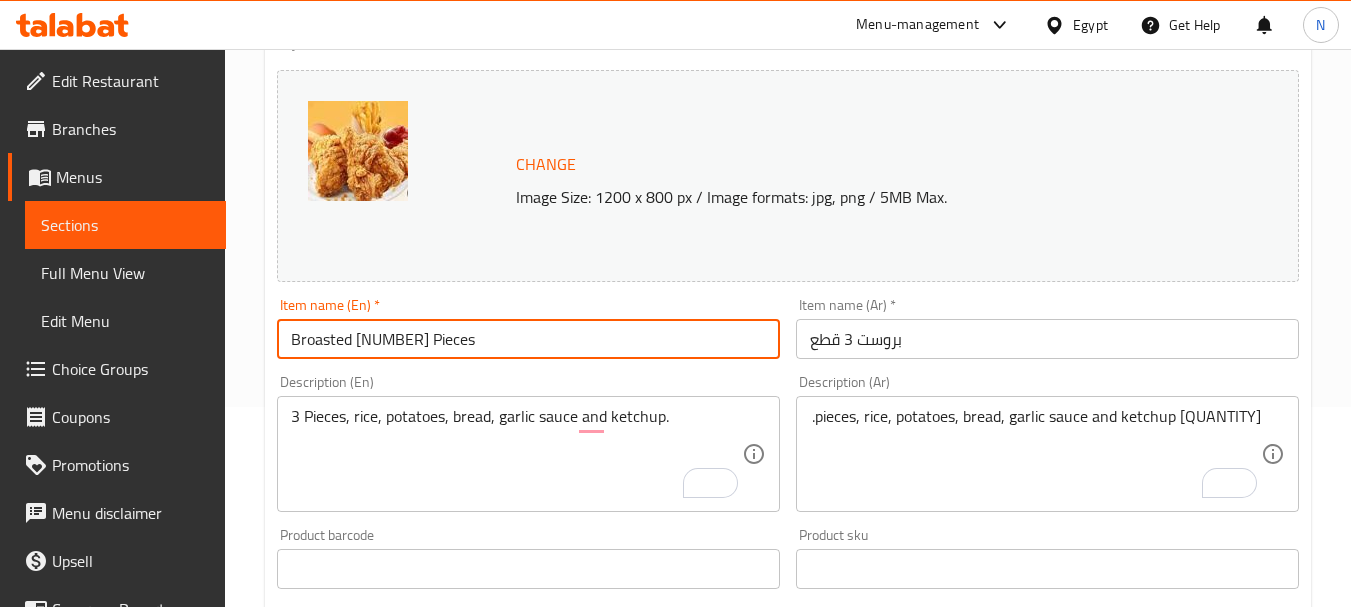 scroll, scrollTop: 731, scrollLeft: 0, axis: vertical 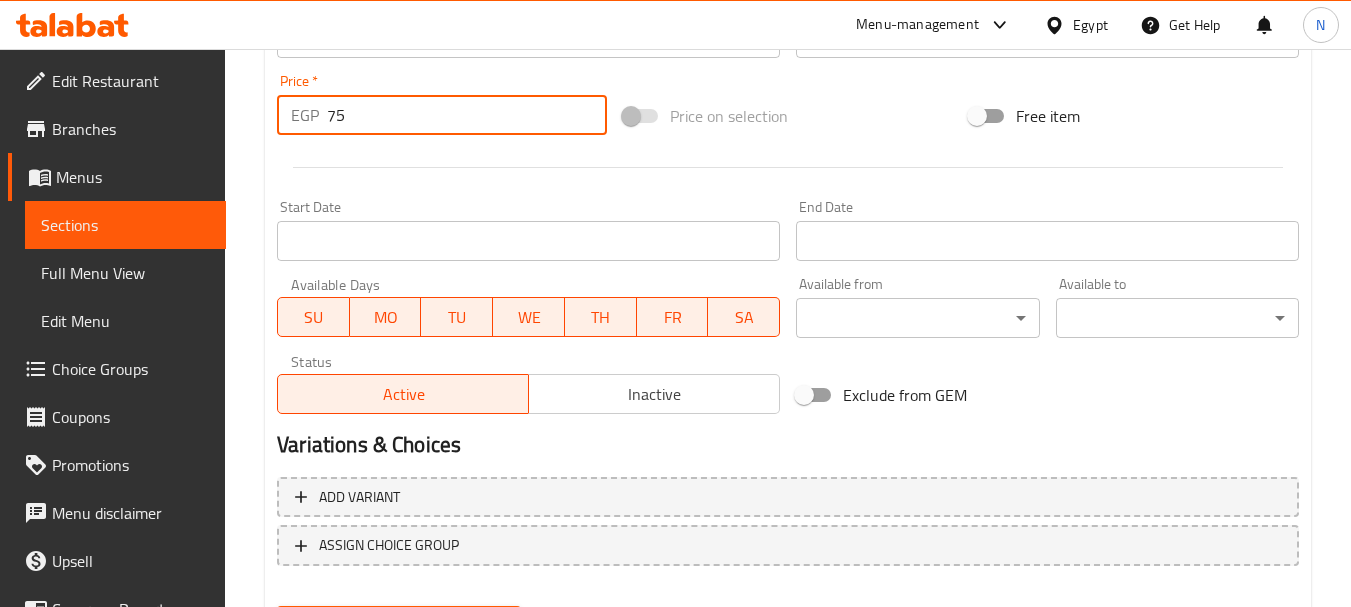 drag, startPoint x: 369, startPoint y: 121, endPoint x: 312, endPoint y: 120, distance: 57.00877 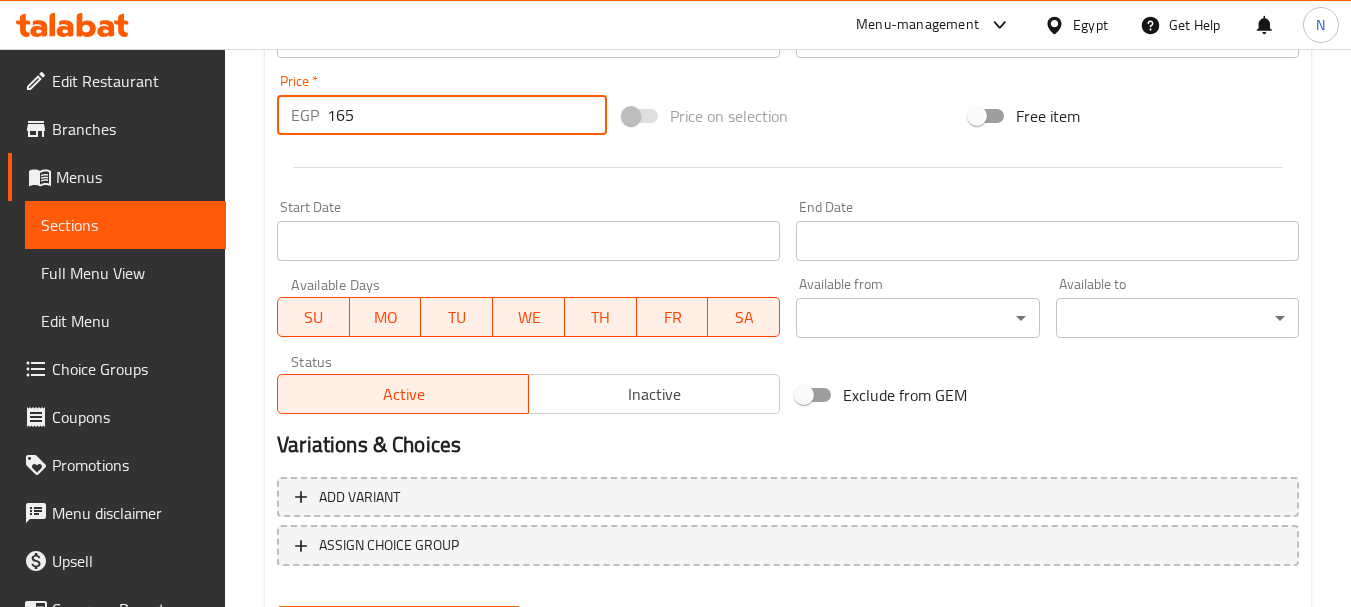 type on "165" 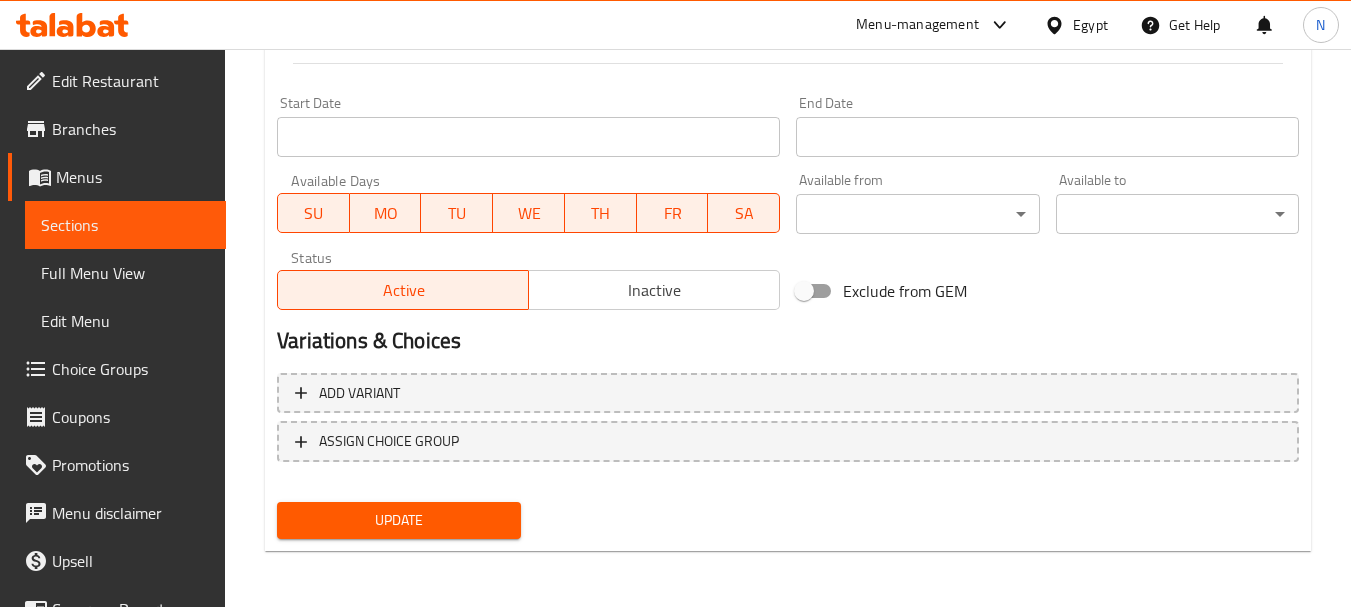click on "Update" at bounding box center [398, 520] 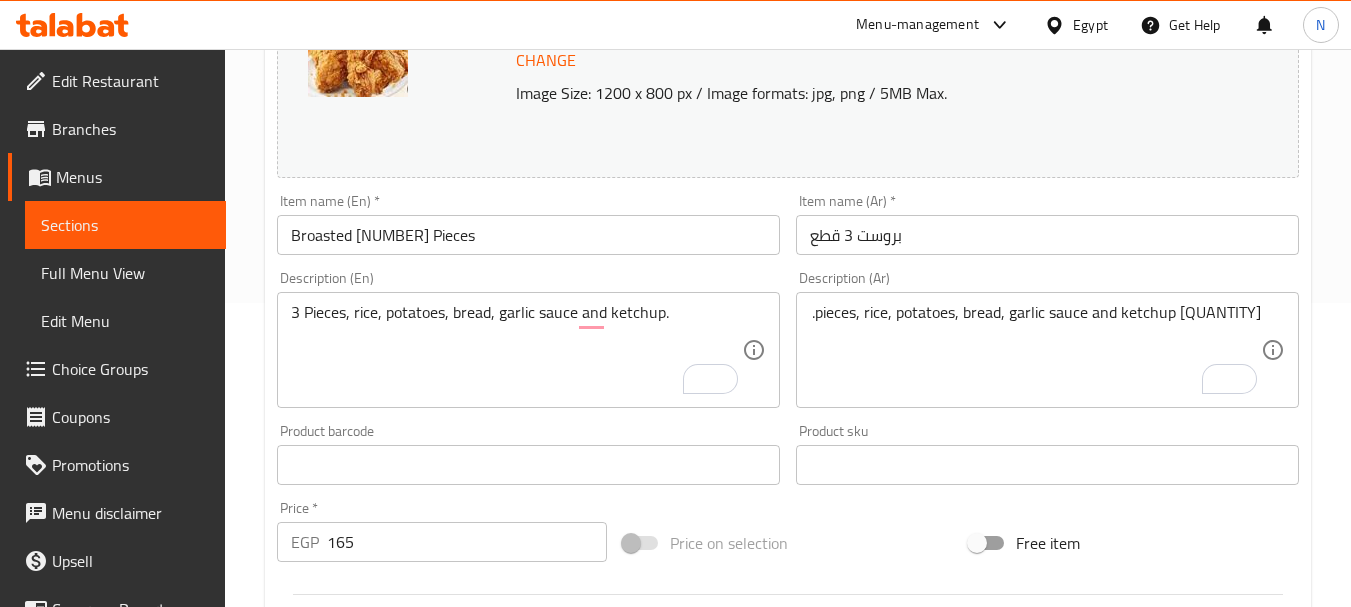 scroll, scrollTop: 0, scrollLeft: 0, axis: both 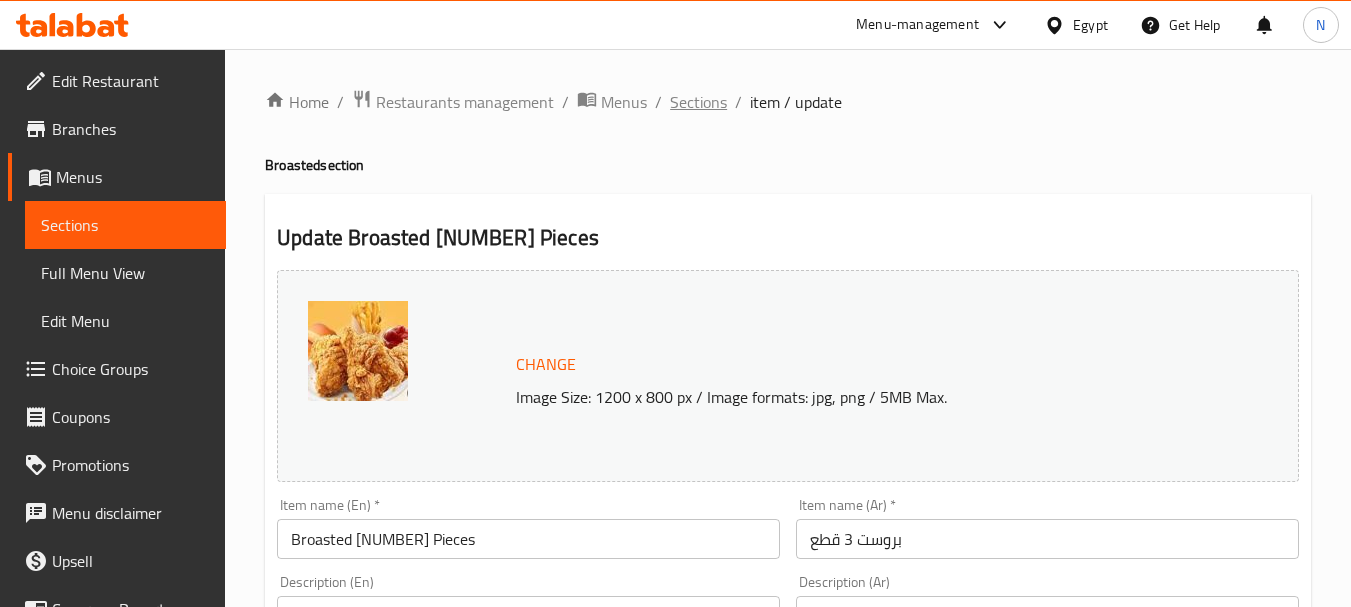 click on "Sections" at bounding box center (698, 102) 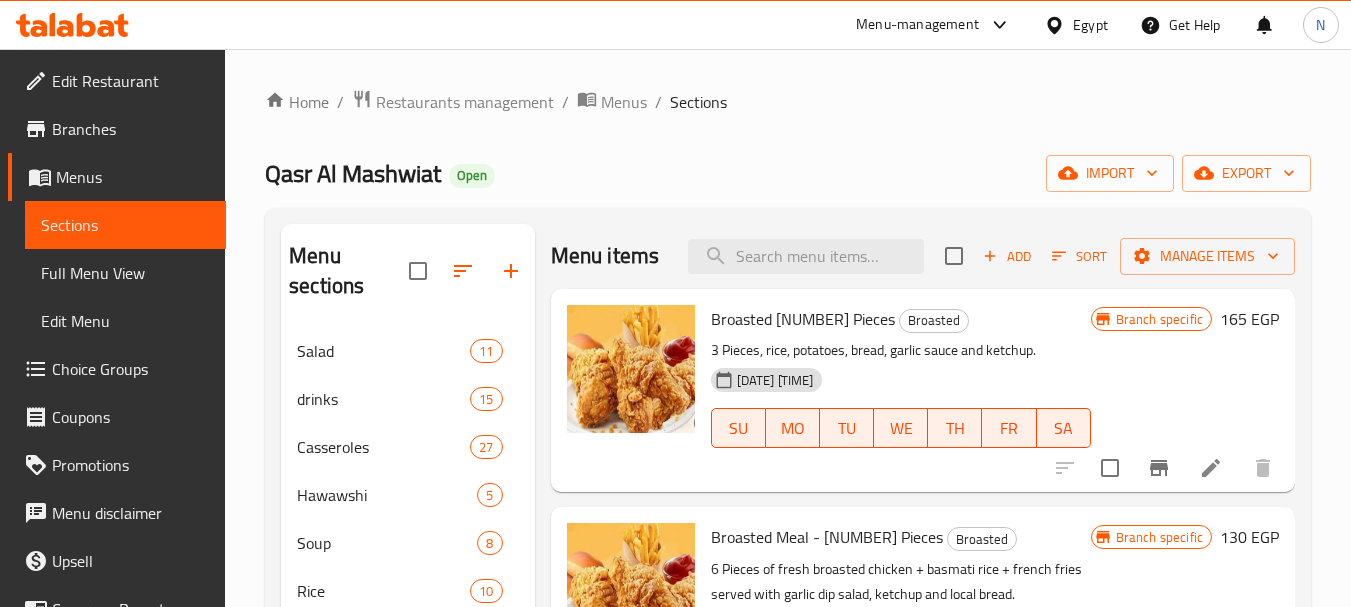 scroll, scrollTop: 531, scrollLeft: 0, axis: vertical 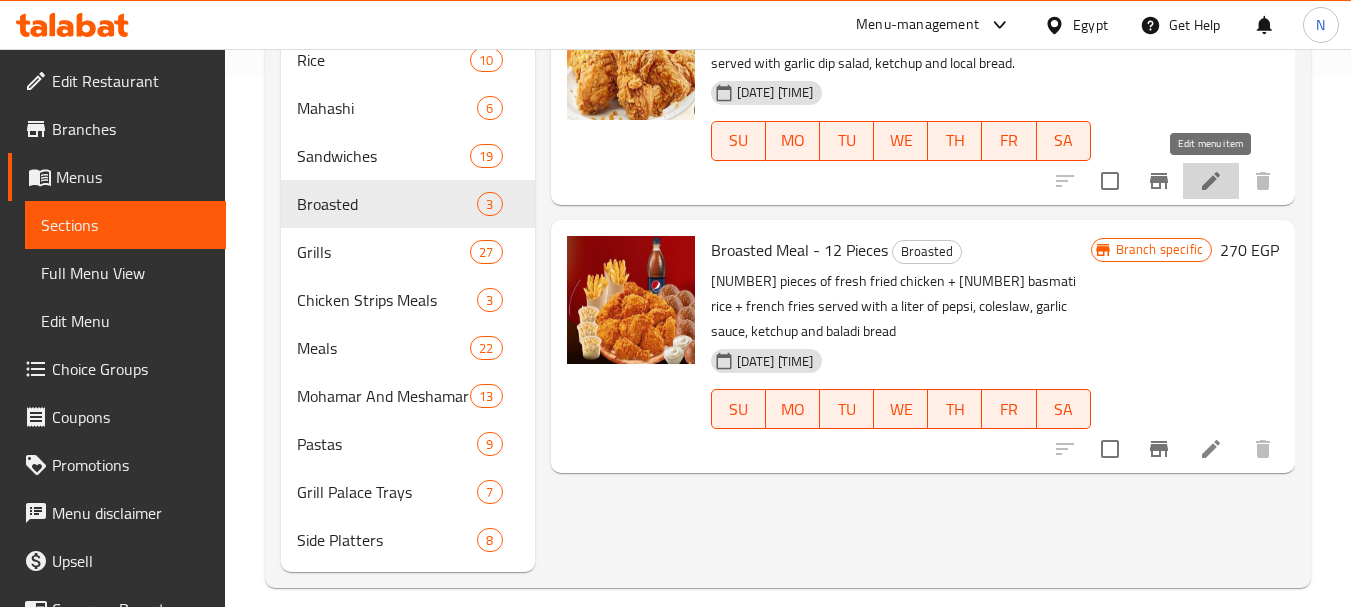 click 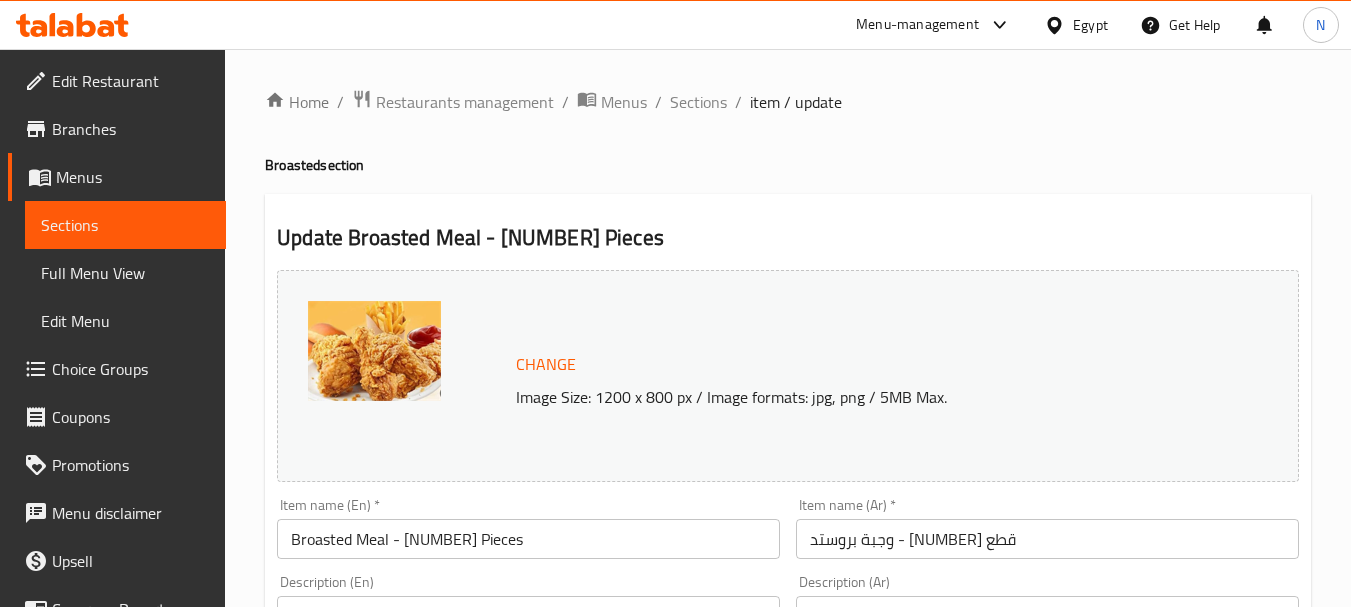 click on "Broasted Meal - 6 Pieces" at bounding box center [528, 539] 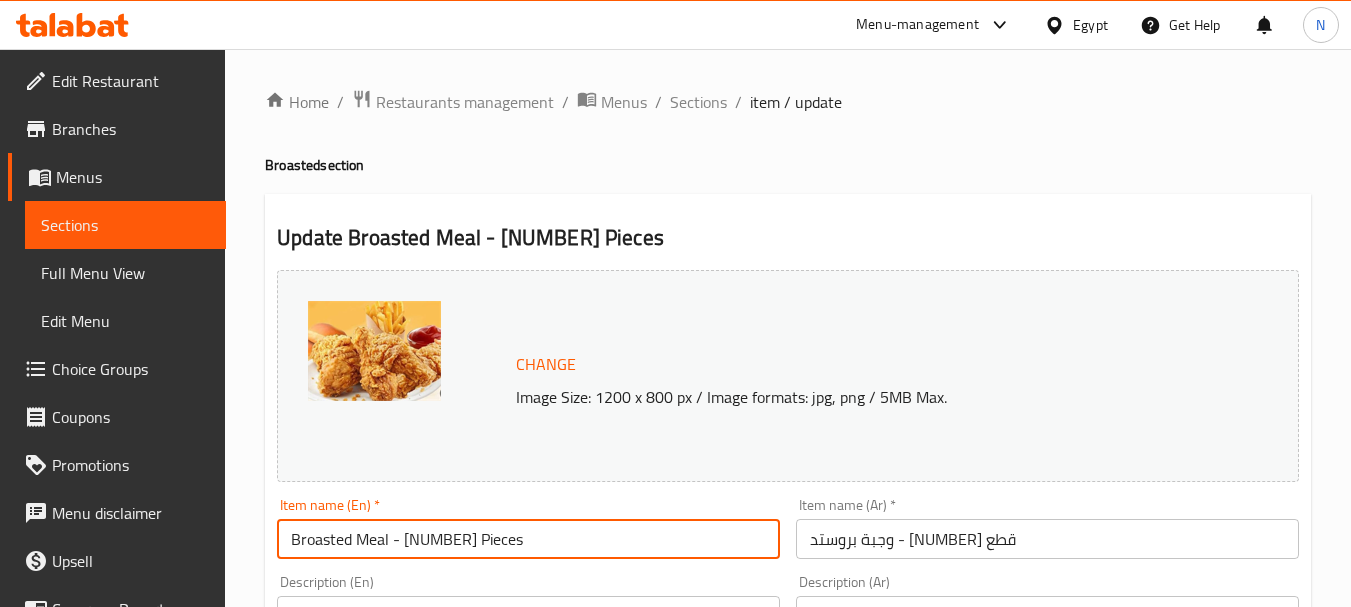 click on "Broasted Meal - 6 Pieces" at bounding box center [528, 539] 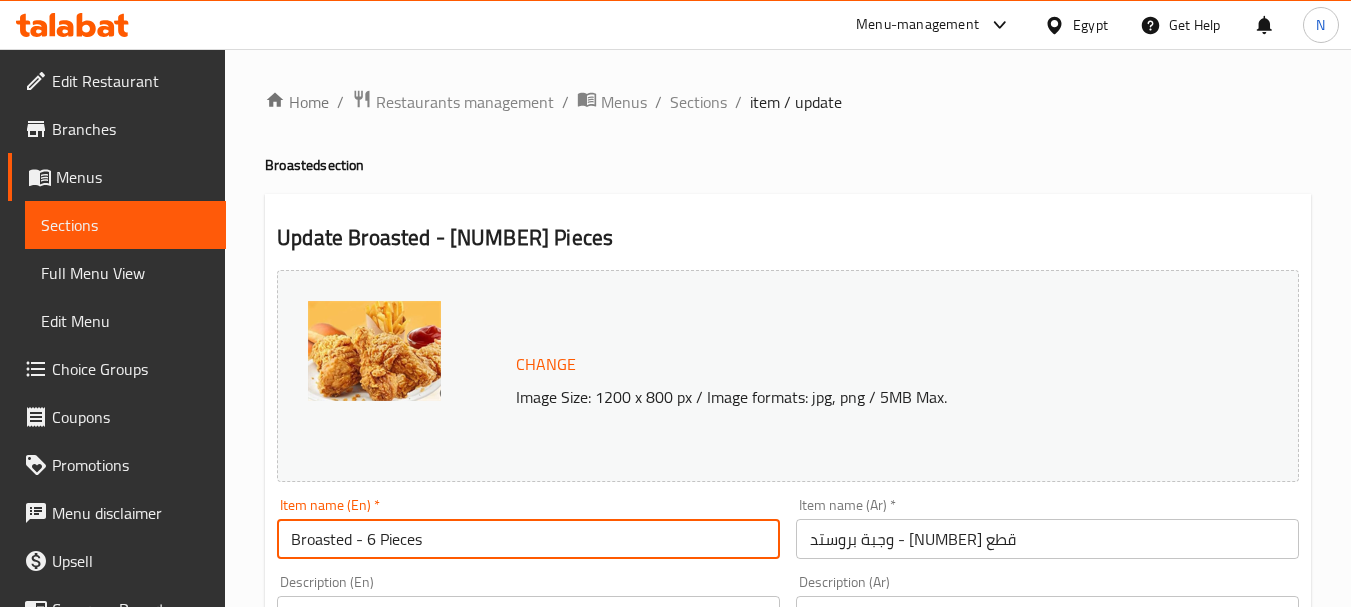 click on "Broasted - 6 Pieces" at bounding box center [528, 539] 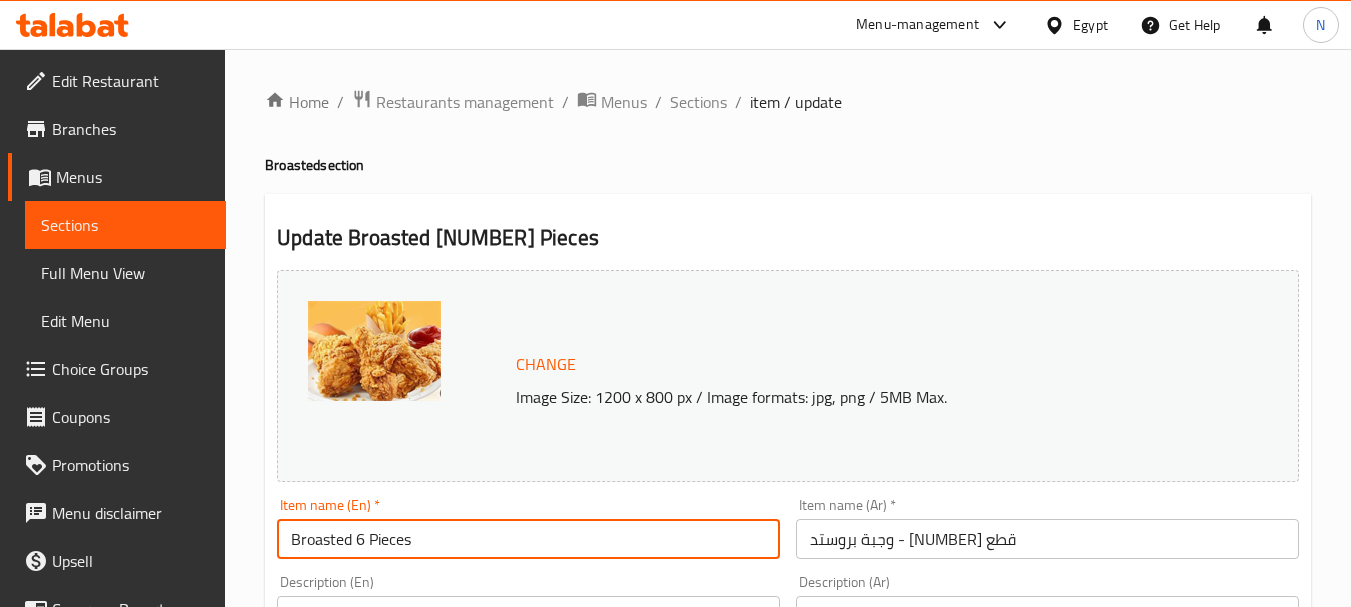 type on "Broasted 6 Pieces" 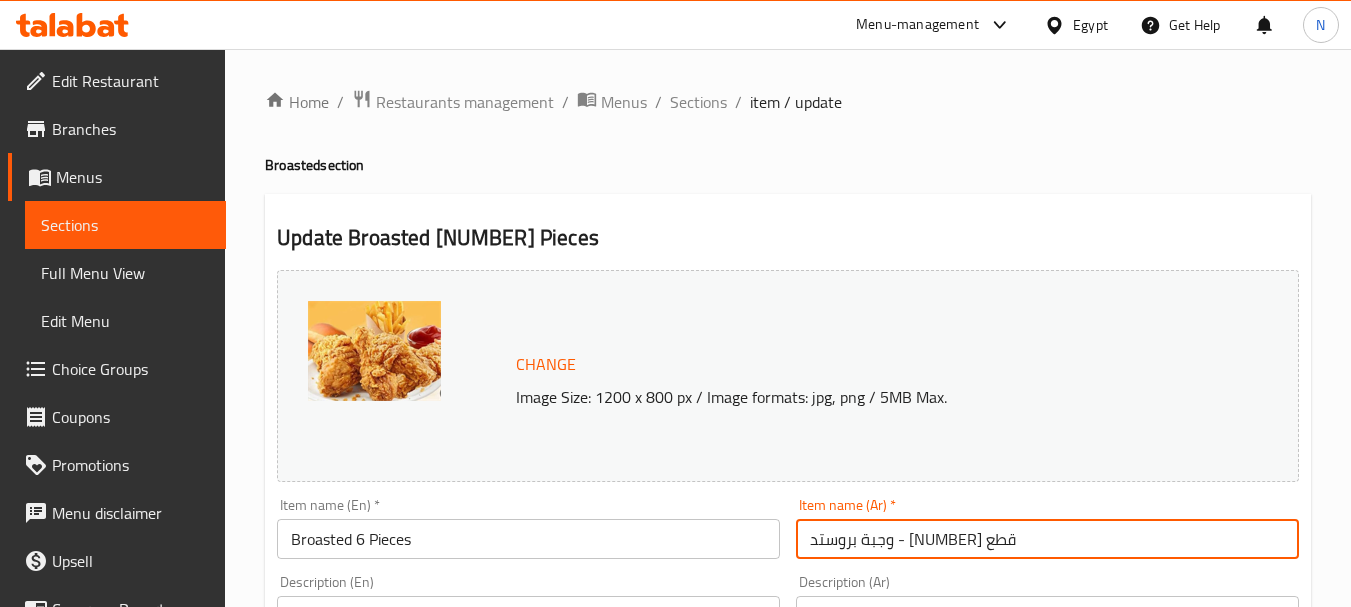 click on "وجبة بروستد - 6 قطع" at bounding box center [1047, 539] 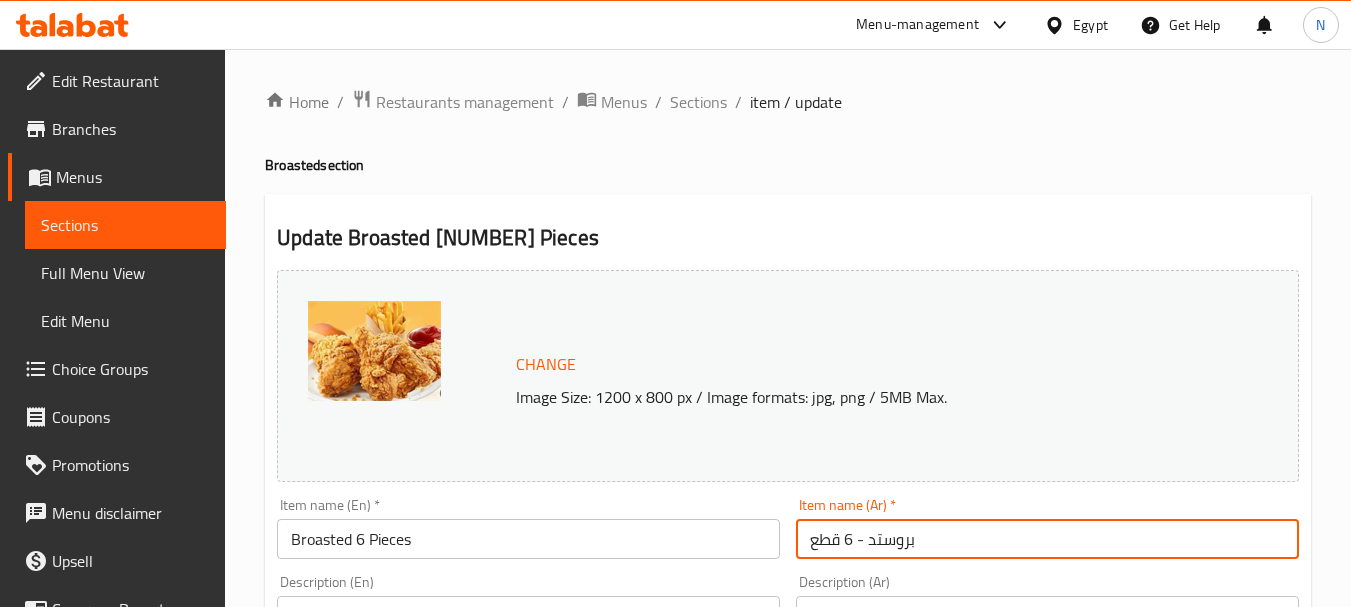 click on "بروستد - 6 قطع" at bounding box center [1047, 539] 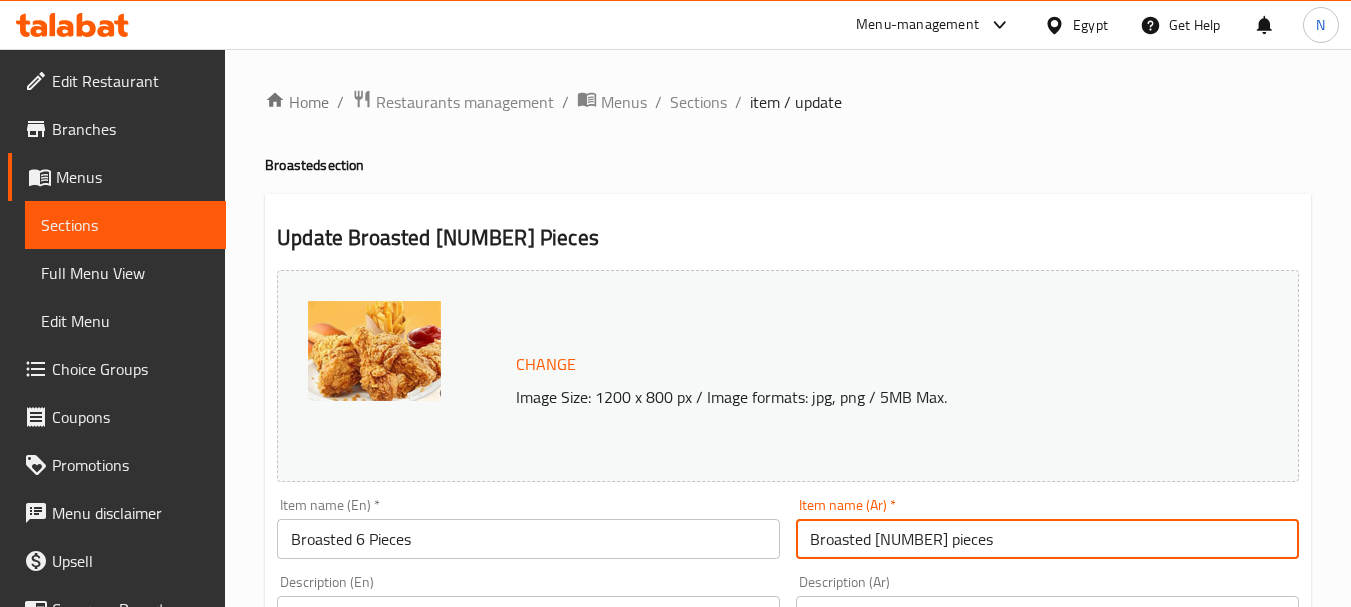 type on "بروست 6 قطع" 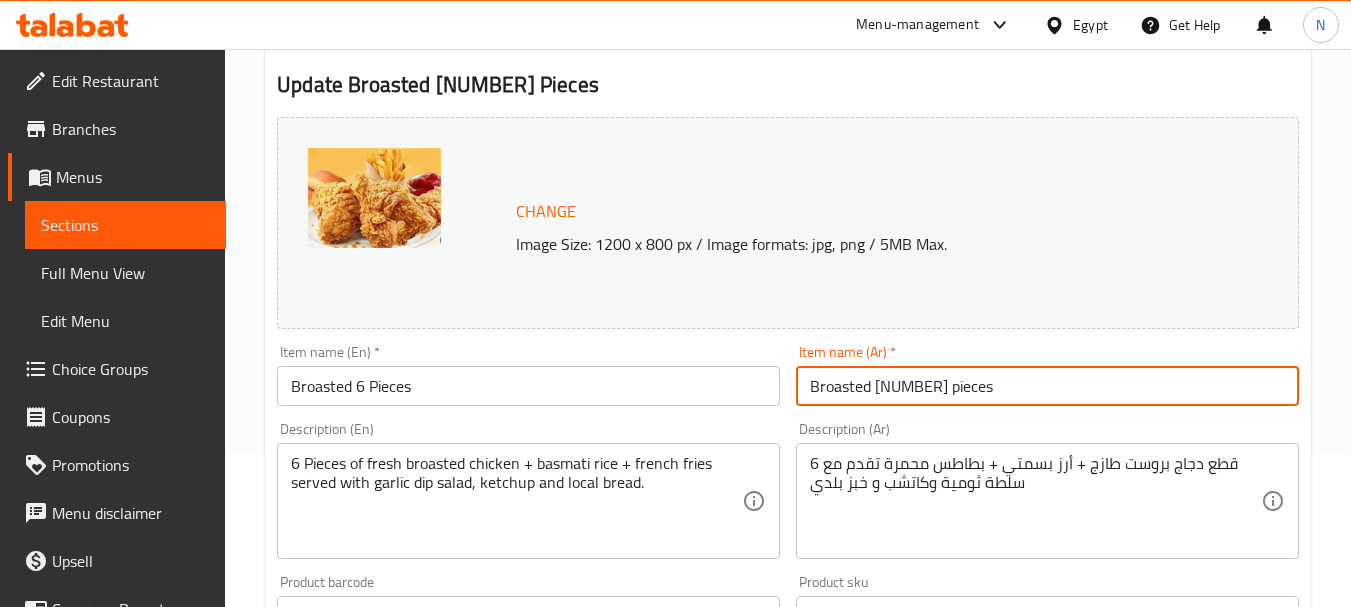 scroll, scrollTop: 160, scrollLeft: 0, axis: vertical 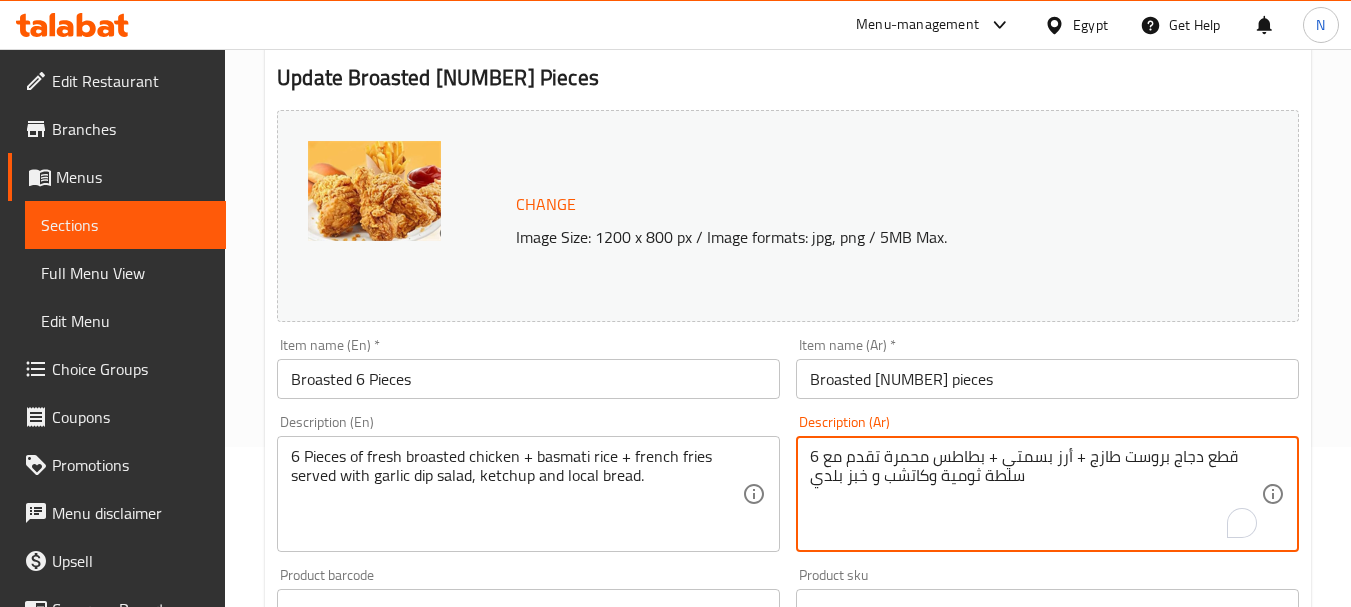 click on "6 قطع دجاج بروست طازج + أرز بسمتي + بطاطس محمرة تقدم مع  سلطة ثومية وكاتشب و خبز بلدي" at bounding box center (1035, 494) 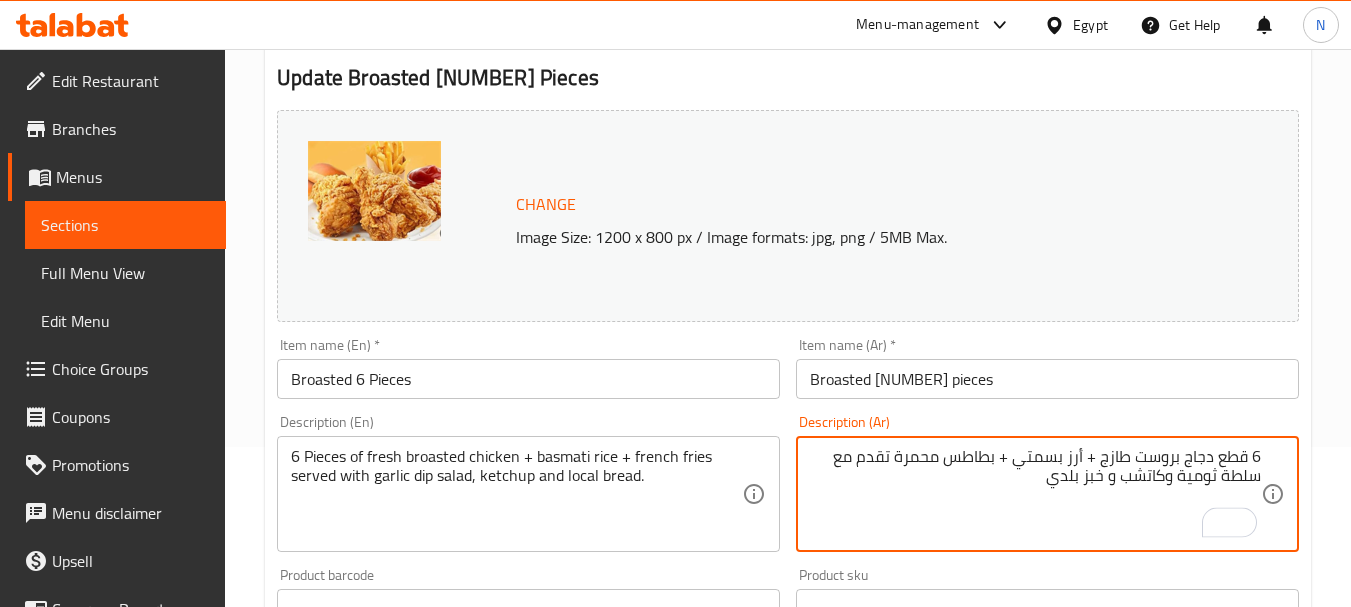 click on "6 قطع دجاج بروست طازج + أرز بسمتي + بطاطس محمرة تقدم مع  سلطة ثومية وكاتشب و خبز بلدي" at bounding box center [1035, 494] 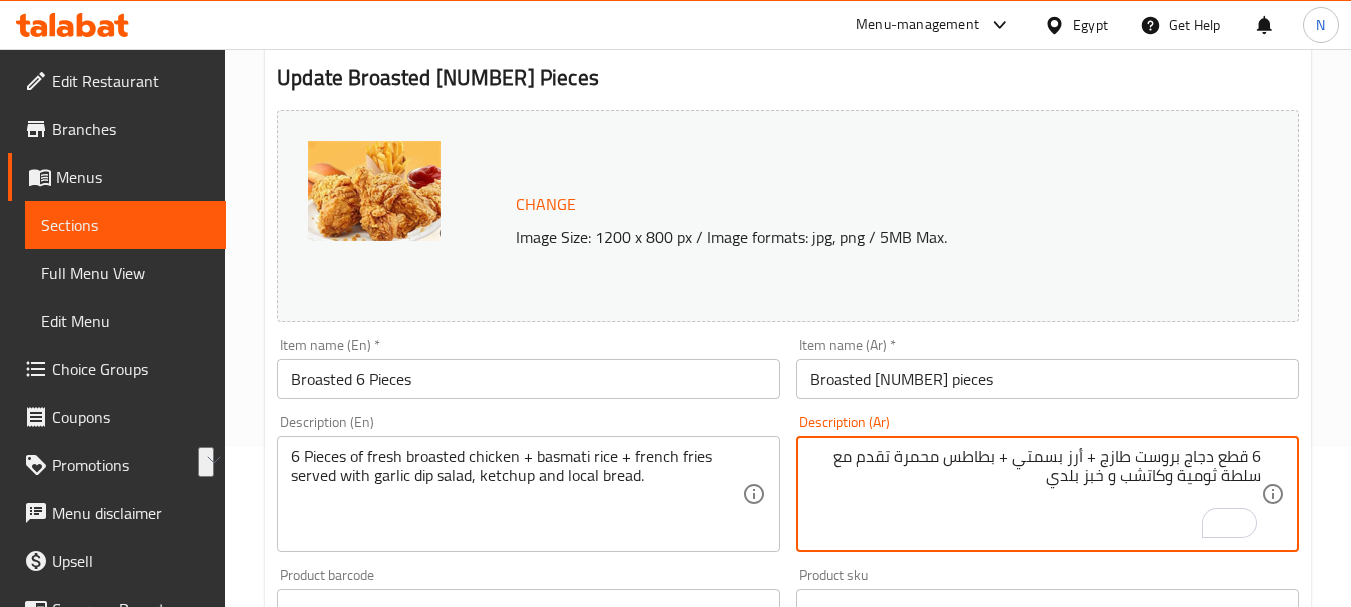 drag, startPoint x: 1219, startPoint y: 458, endPoint x: 1088, endPoint y: 463, distance: 131.09538 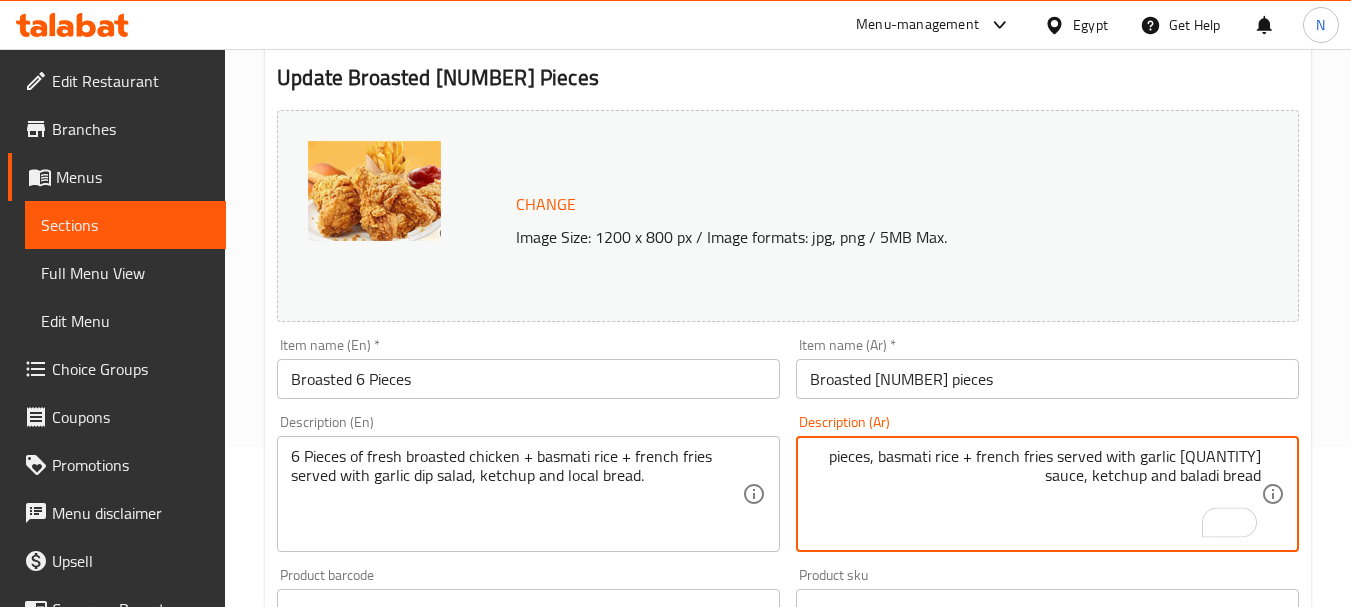 click on "6 قطع، أرز بسمتي + بطاطس محمرة تقدم مع  سلطة ثومية وكاتشب و خبز بلدي" at bounding box center [1035, 494] 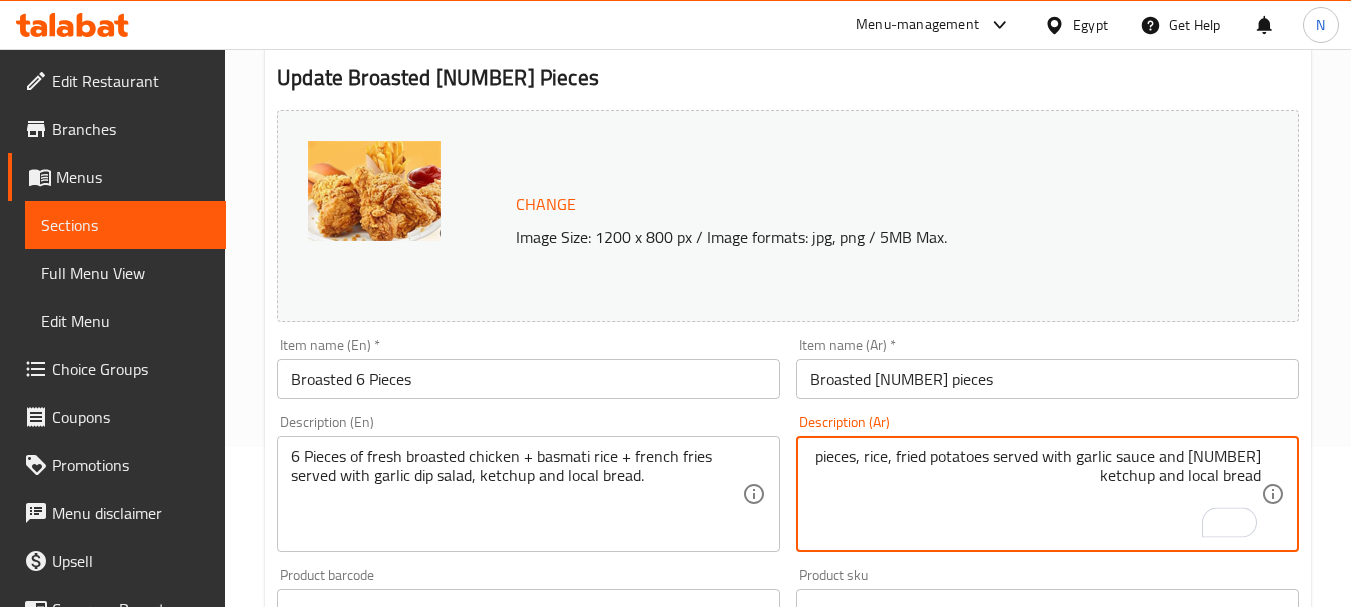 click on "6 قطع، أرز،+ بطاطس محمرة تقدم مع  سلطة ثومية وكاتشب و خبز بلدي" at bounding box center [1035, 494] 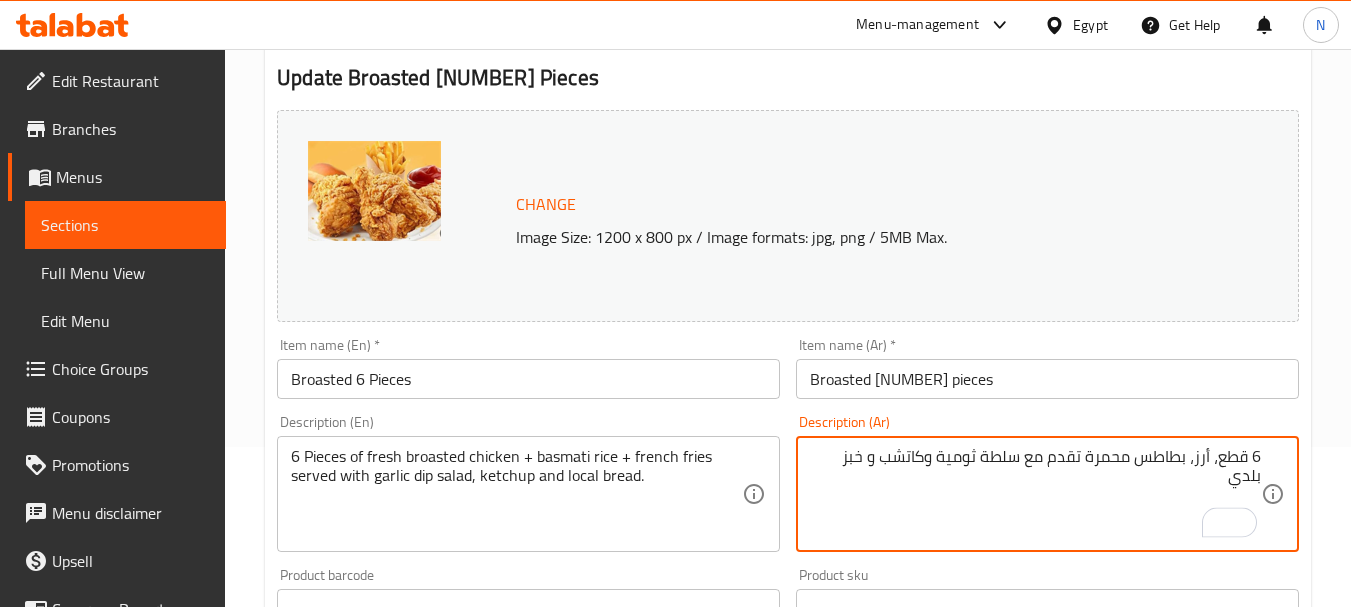 click on "6 قطع، أرز، بطاطس محمرة تقدم مع  سلطة ثومية وكاتشب و خبز بلدي" at bounding box center (1035, 494) 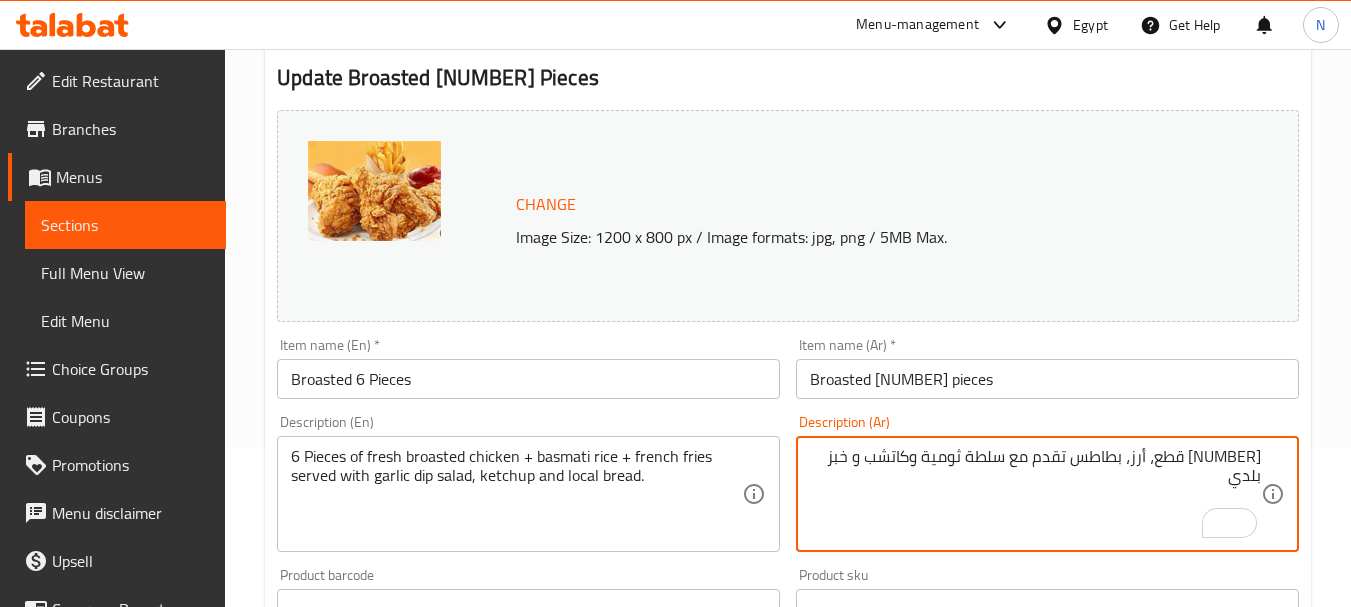 click on "6 قطع، أرز، بطاطس تقدم مع  سلطة ثومية وكاتشب و خبز بلدي" at bounding box center [1035, 494] 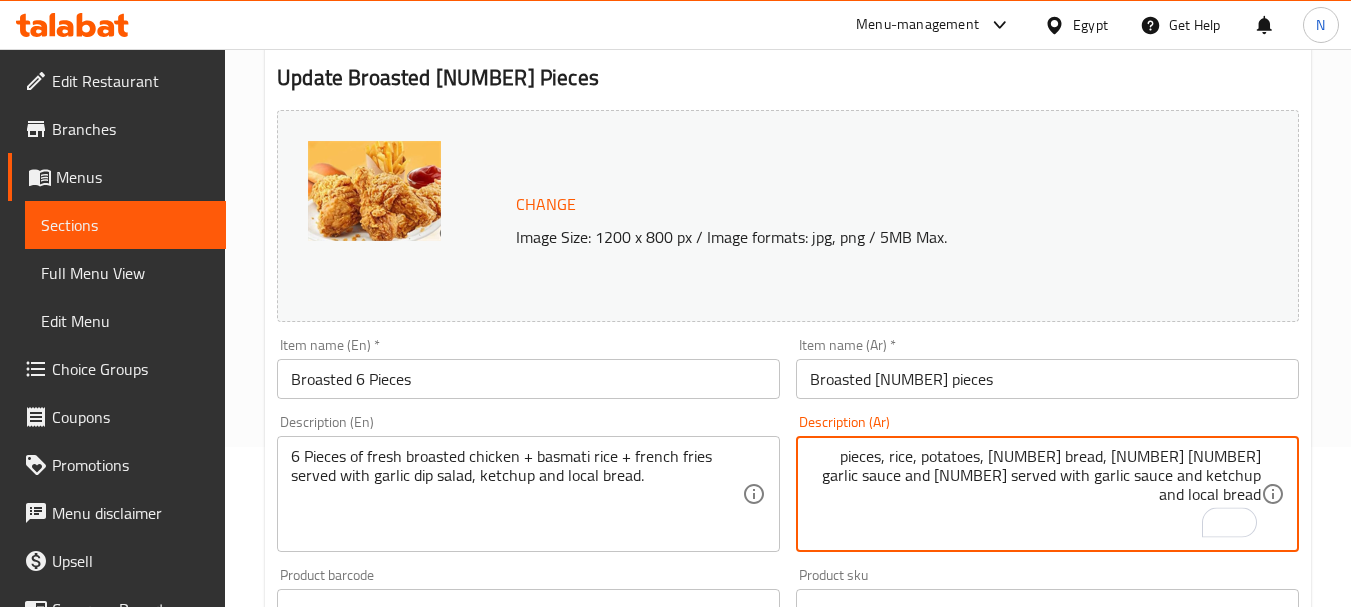 click on "6 قطع، أرز، بطاطس، 2 خبز،1 ثومية و 2  تقدم مع  سلطة ثومية وكاتشب و خبز بلدي" at bounding box center [1035, 494] 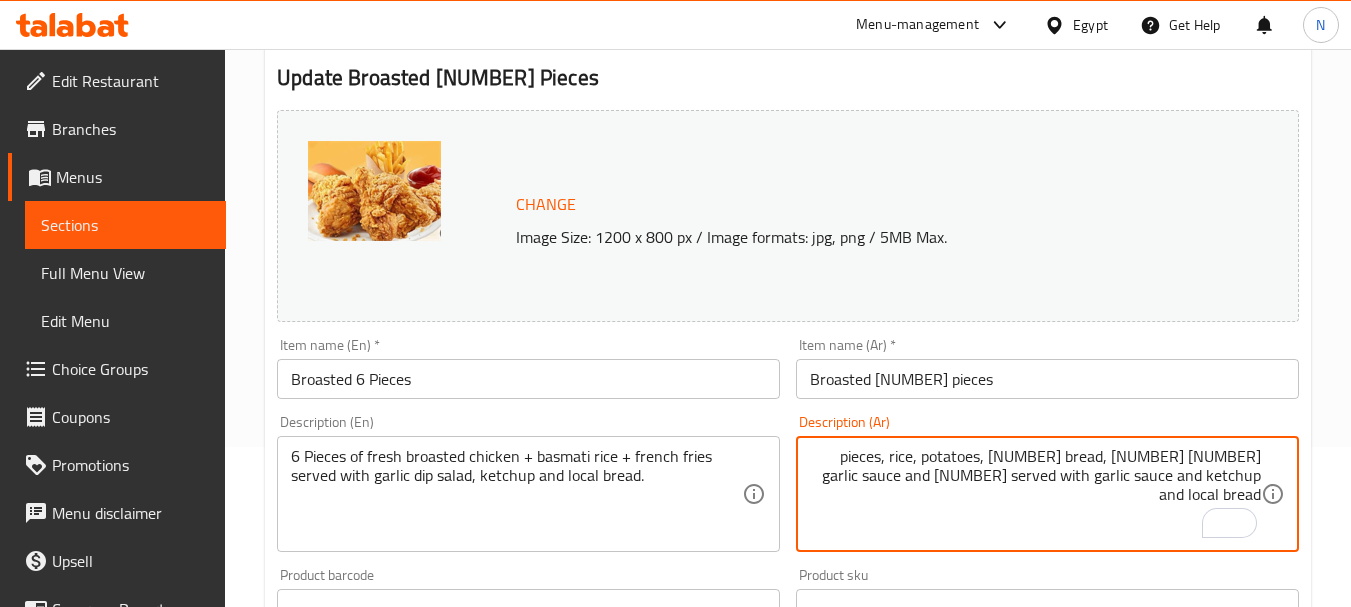 click on "6 قطع، أرز، بطاطس، 2 خبز،1 ثومية و 2  تقدم مع  سلطة ثومية وكاتشب و خبز بلدي" at bounding box center (1035, 494) 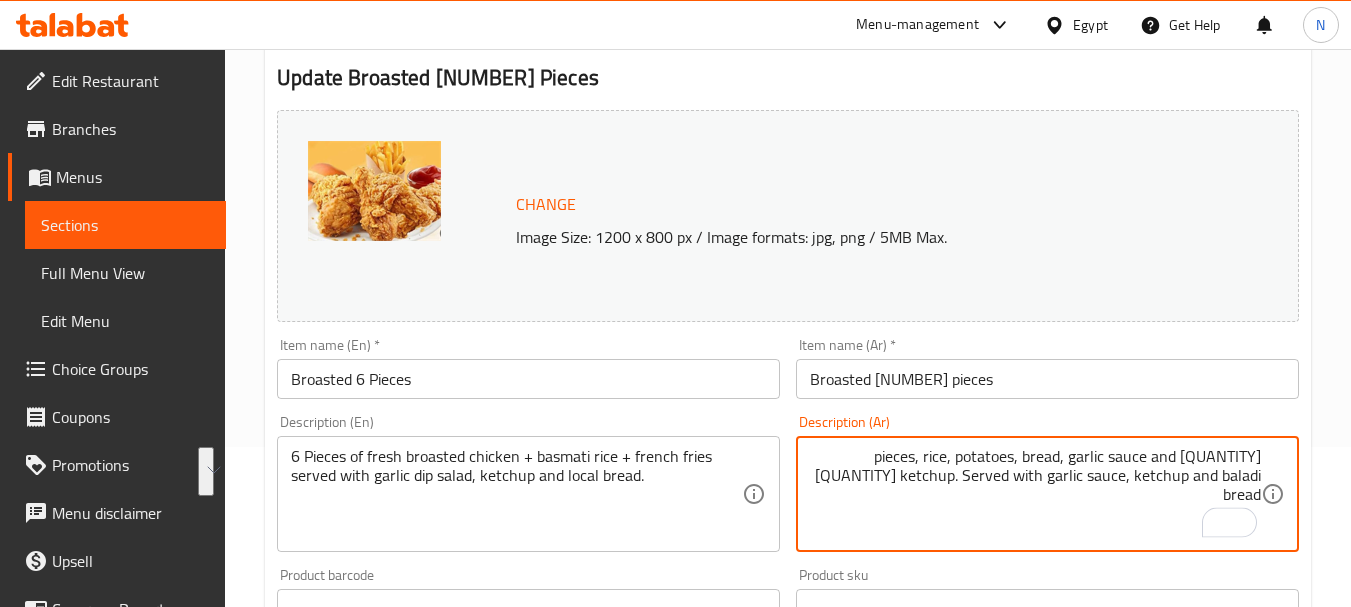 drag, startPoint x: 957, startPoint y: 464, endPoint x: 931, endPoint y: 495, distance: 40.459858 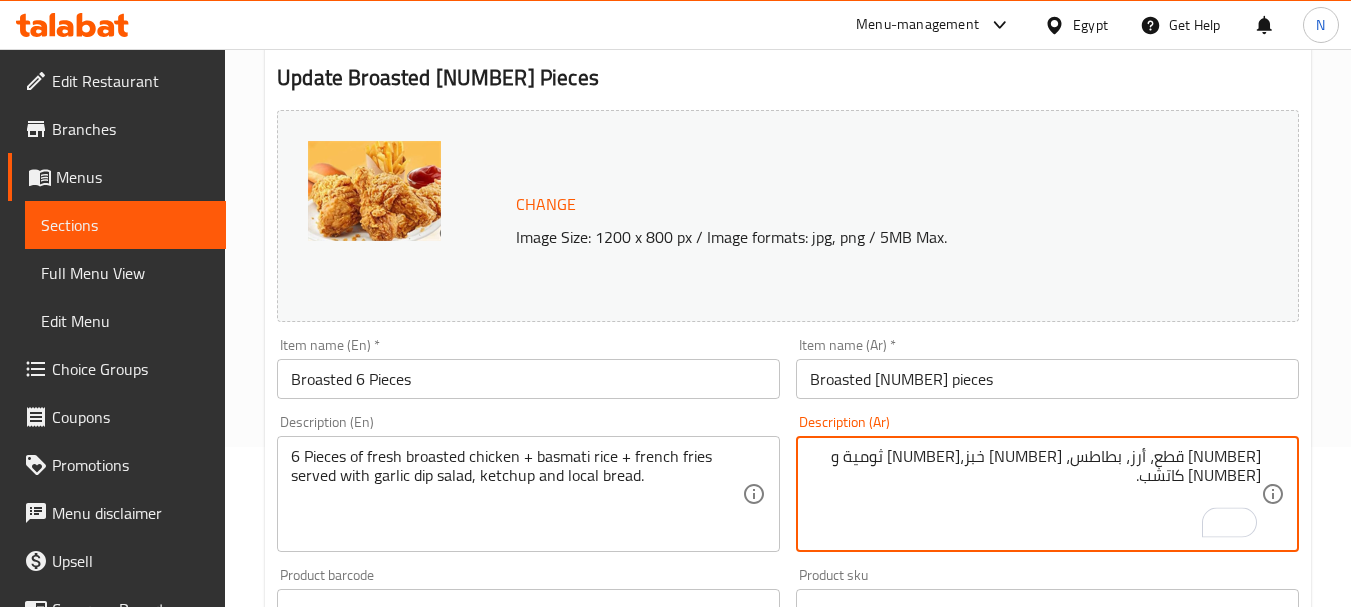 type on "6 قطع، أرز، بطاطس، 2 خبز،1 ثومية و 2 كاتشب." 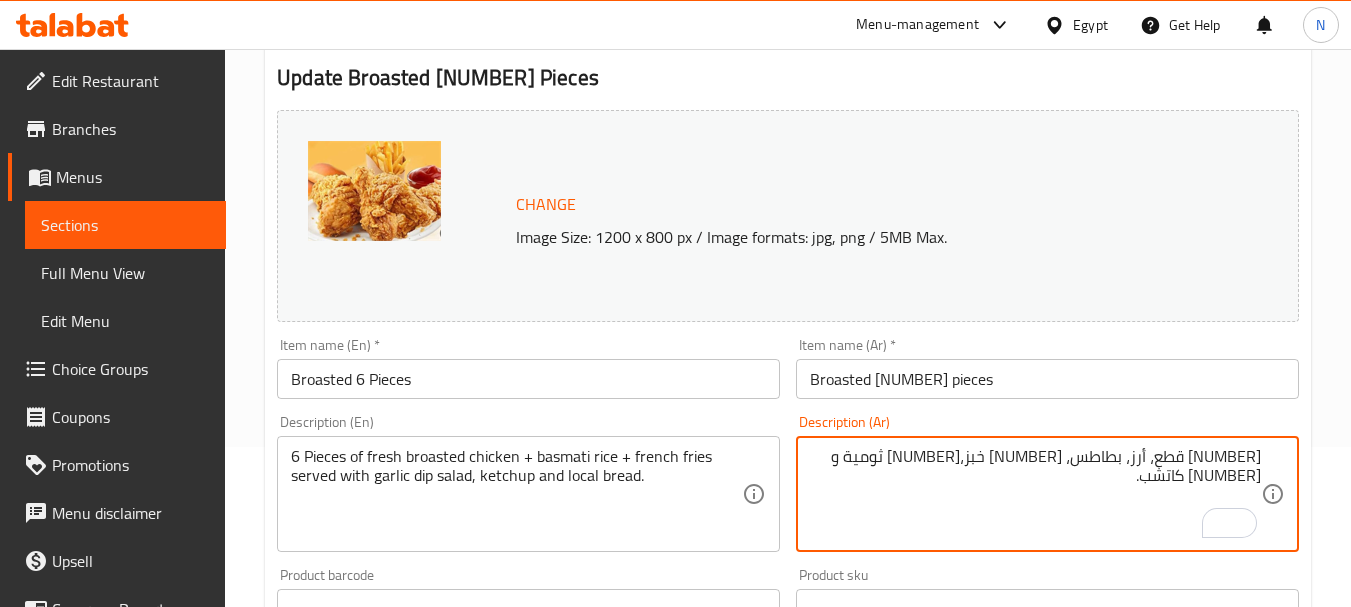 click on "6 قطع، أرز، بطاطس، 2 خبز،1 ثومية و 2 كاتشب." at bounding box center (1035, 494) 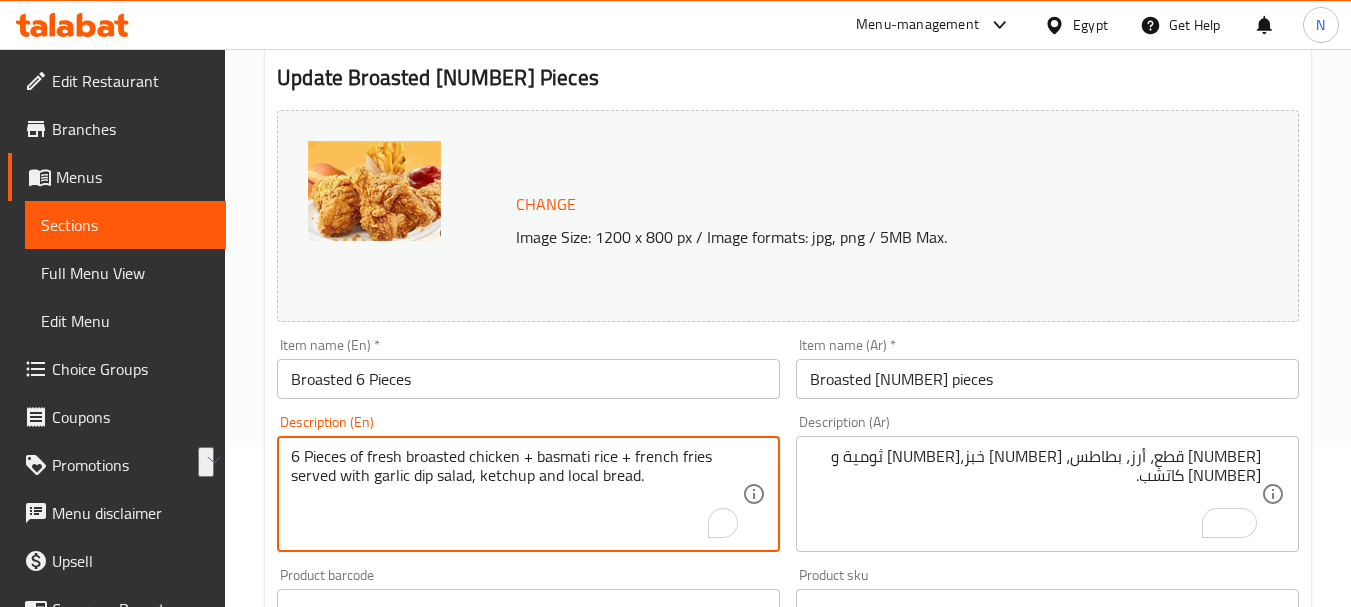 click on "6 Pieces of fresh broasted chicken + basmati rice + french fries served with garlic dip salad, ketchup and local bread." at bounding box center [516, 494] 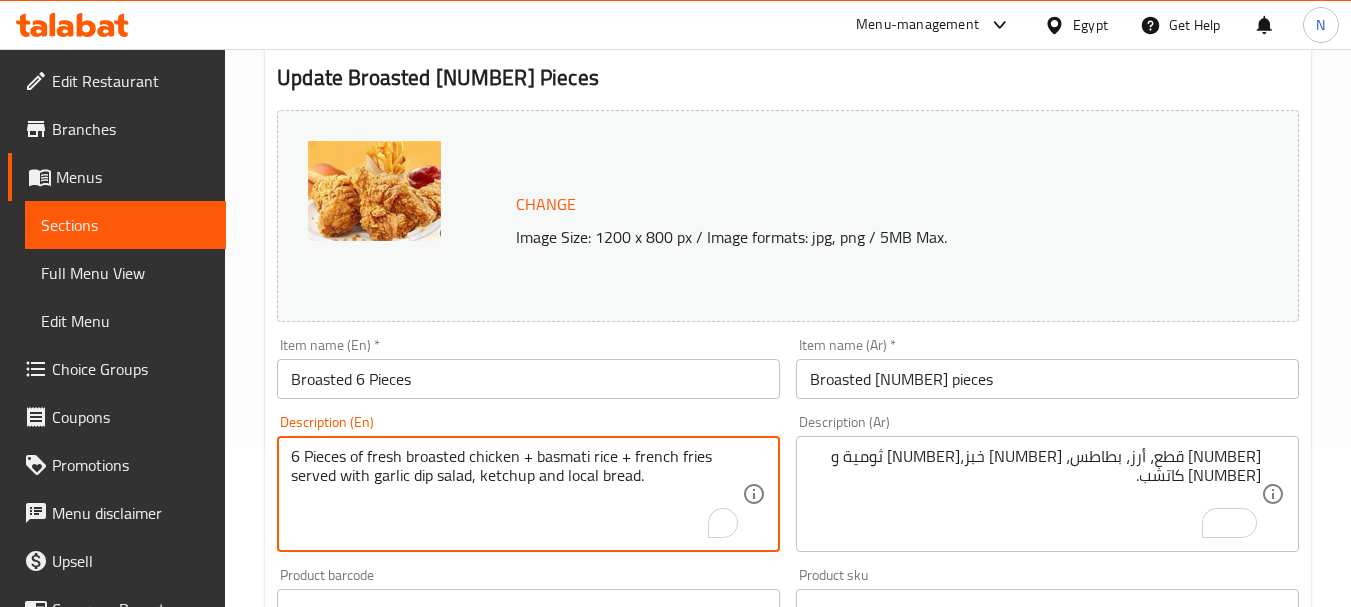 click on "6 Pieces of fresh broasted chicken + basmati rice + french fries served with garlic dip salad, ketchup and local bread." at bounding box center [516, 494] 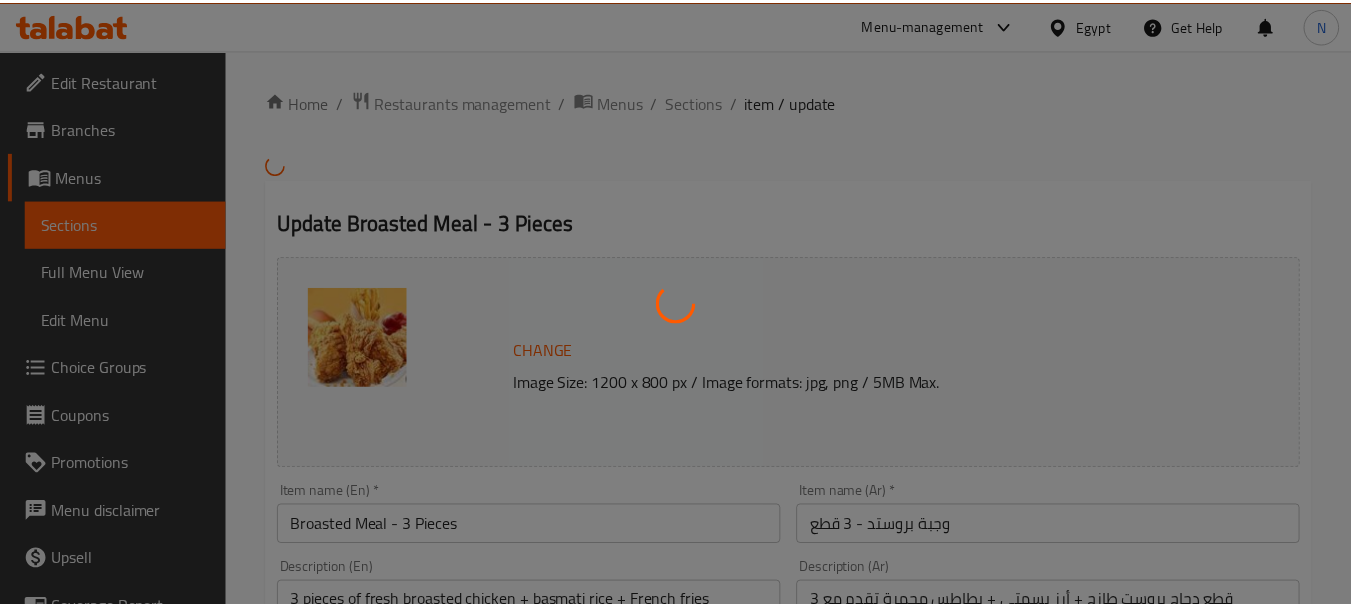scroll, scrollTop: 0, scrollLeft: 0, axis: both 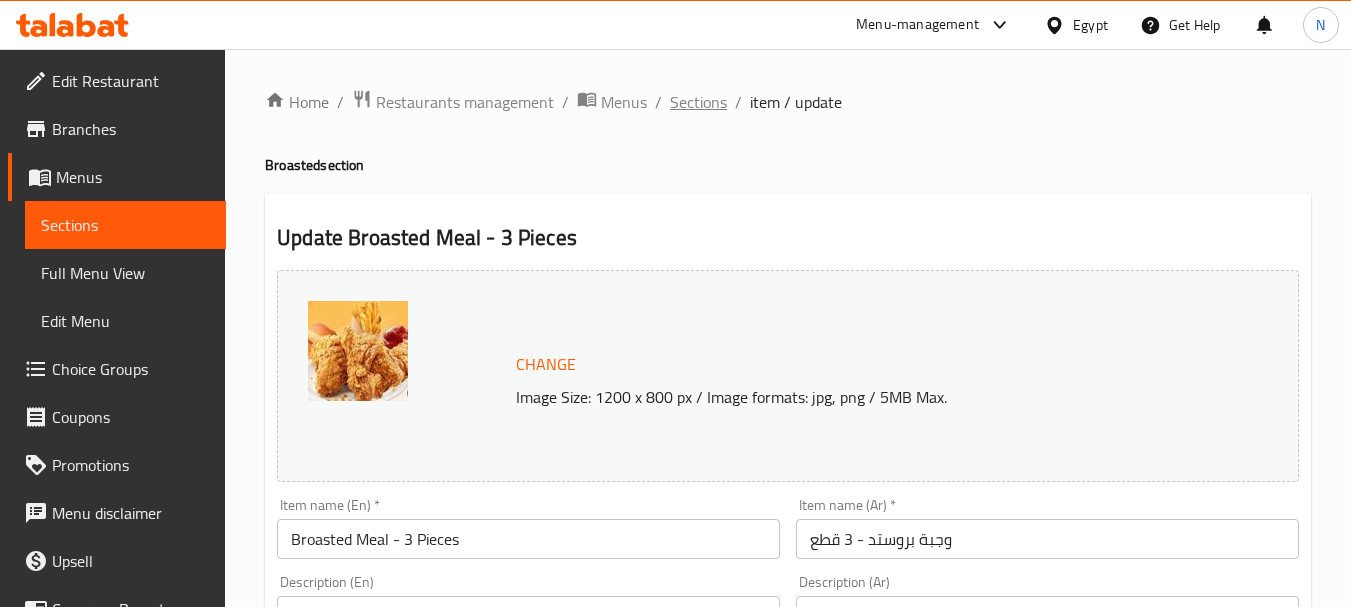 click on "Sections" at bounding box center (698, 102) 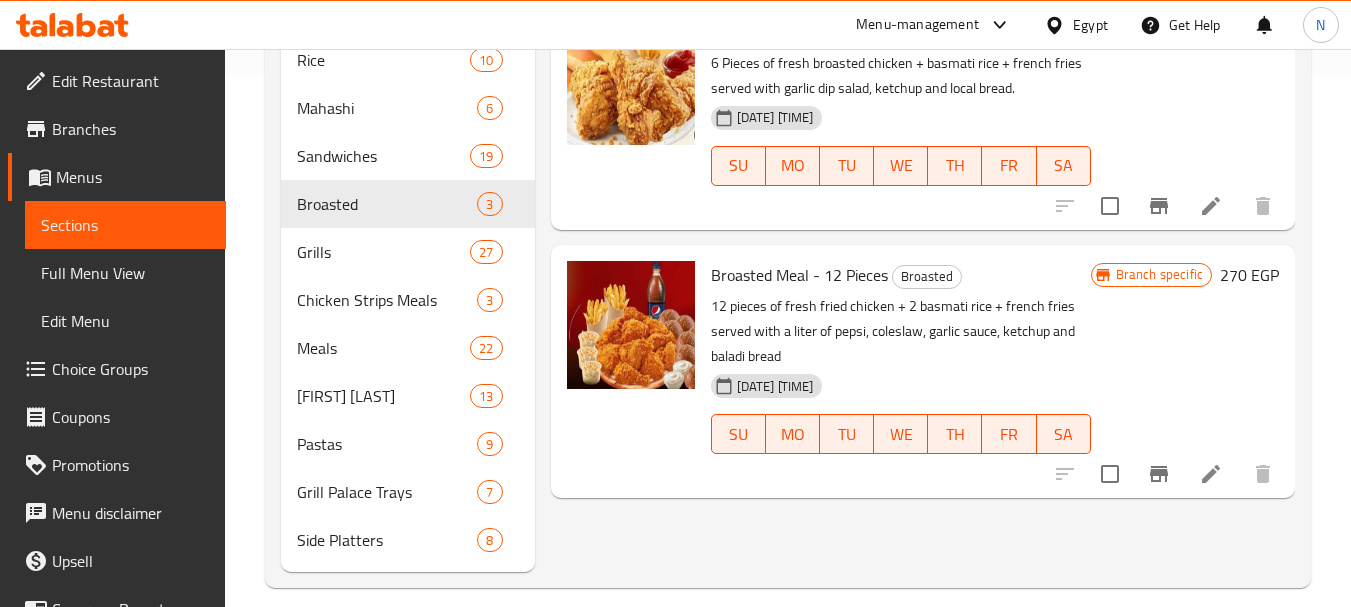 scroll, scrollTop: 0, scrollLeft: 0, axis: both 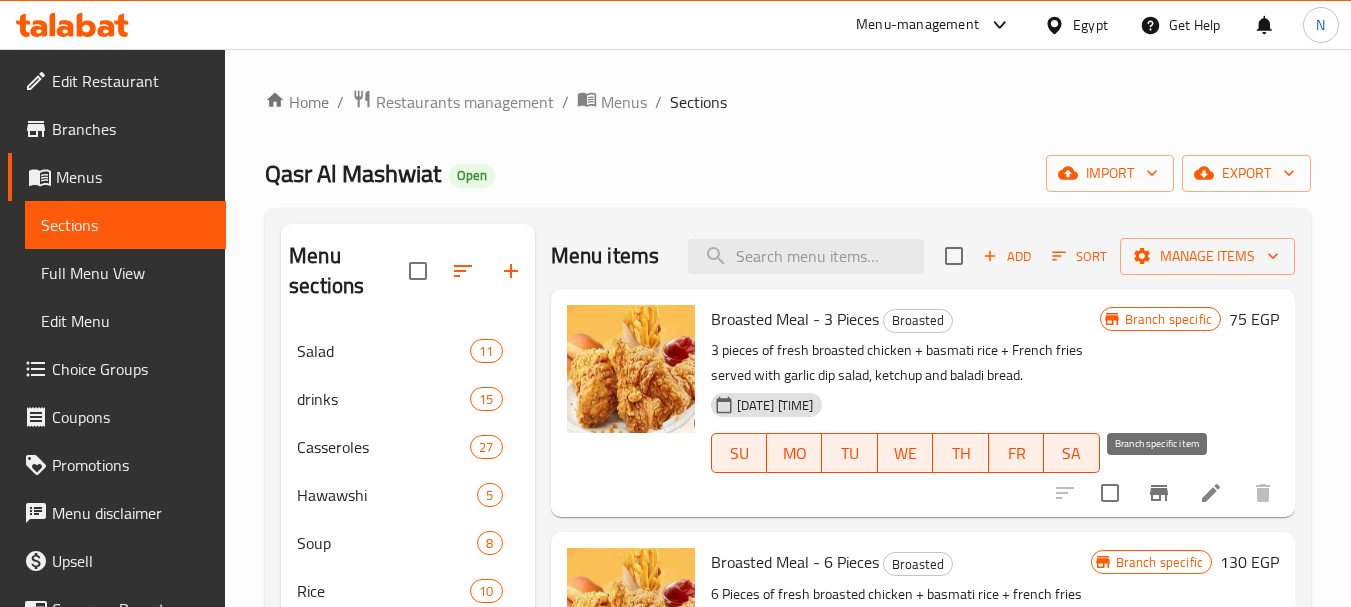 click 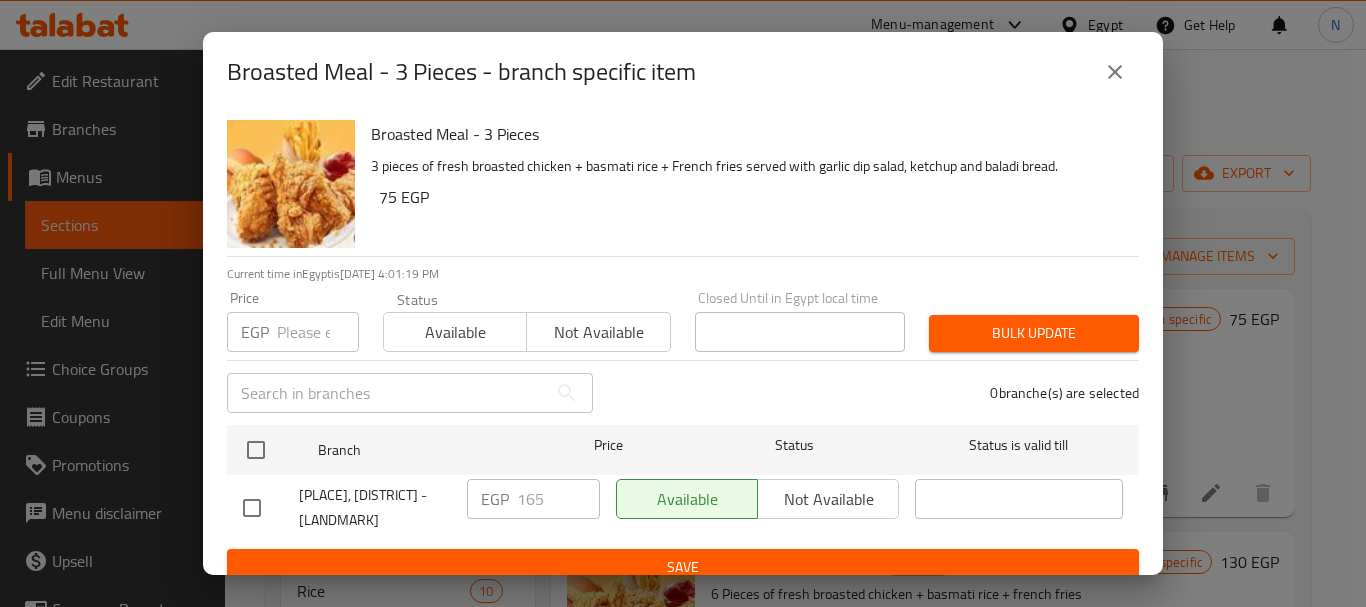 click at bounding box center [1115, 72] 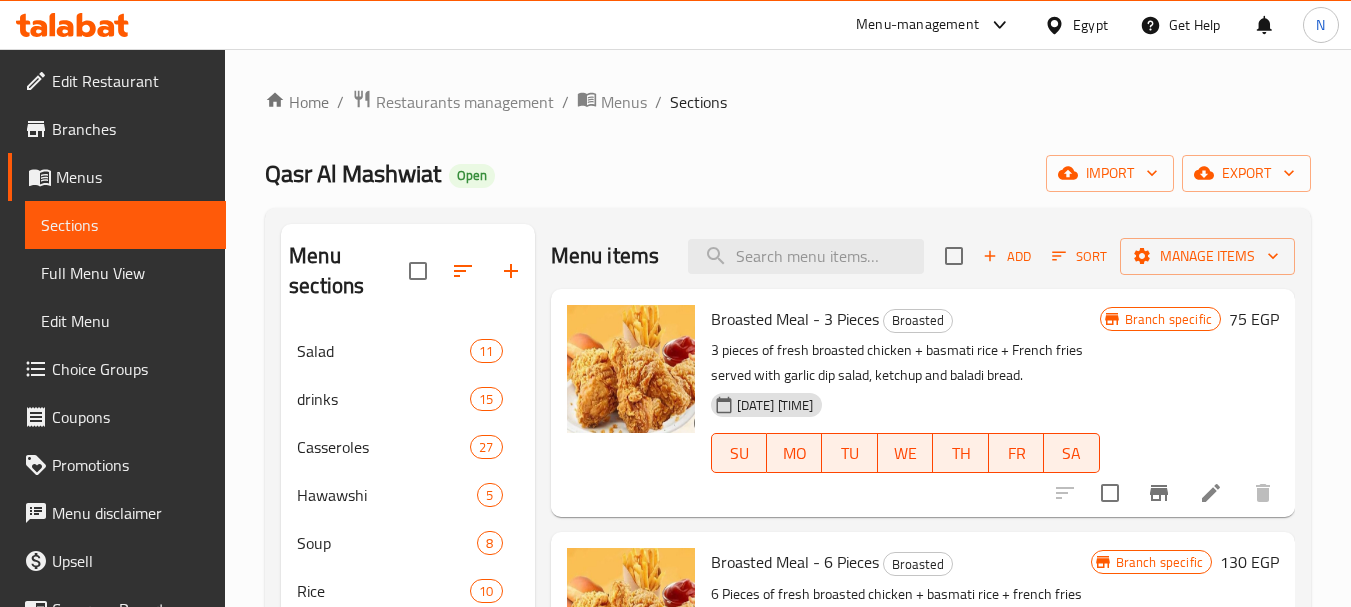 click 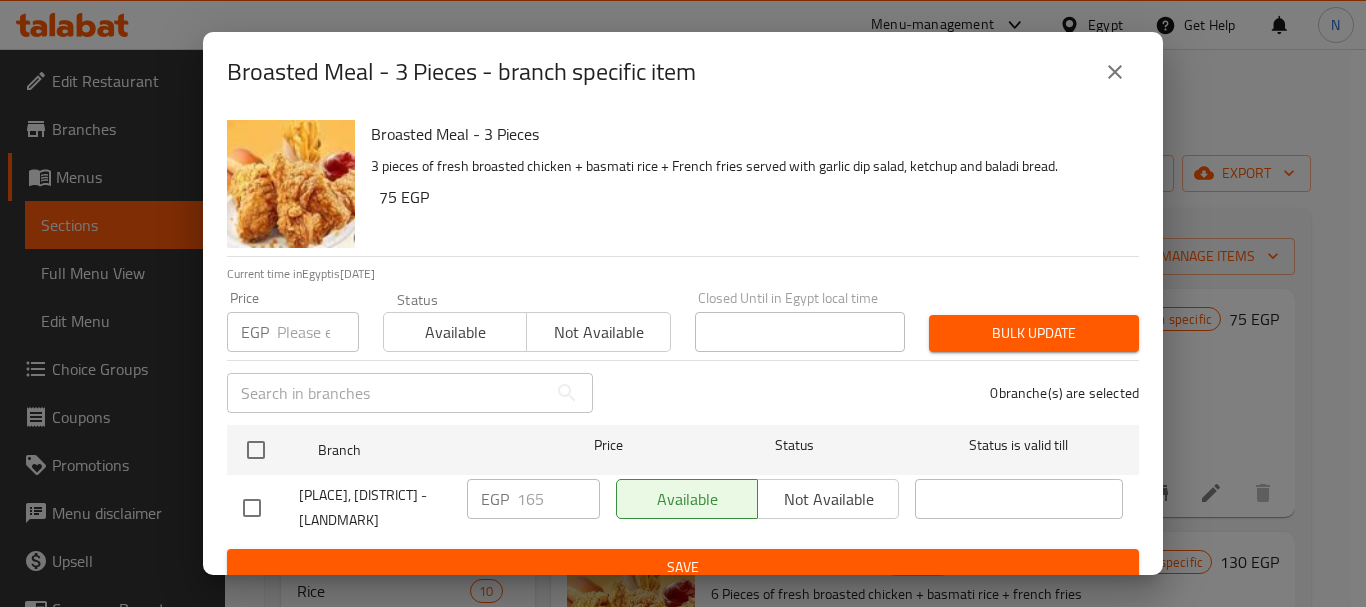 click on "EGP Price" at bounding box center (293, 332) 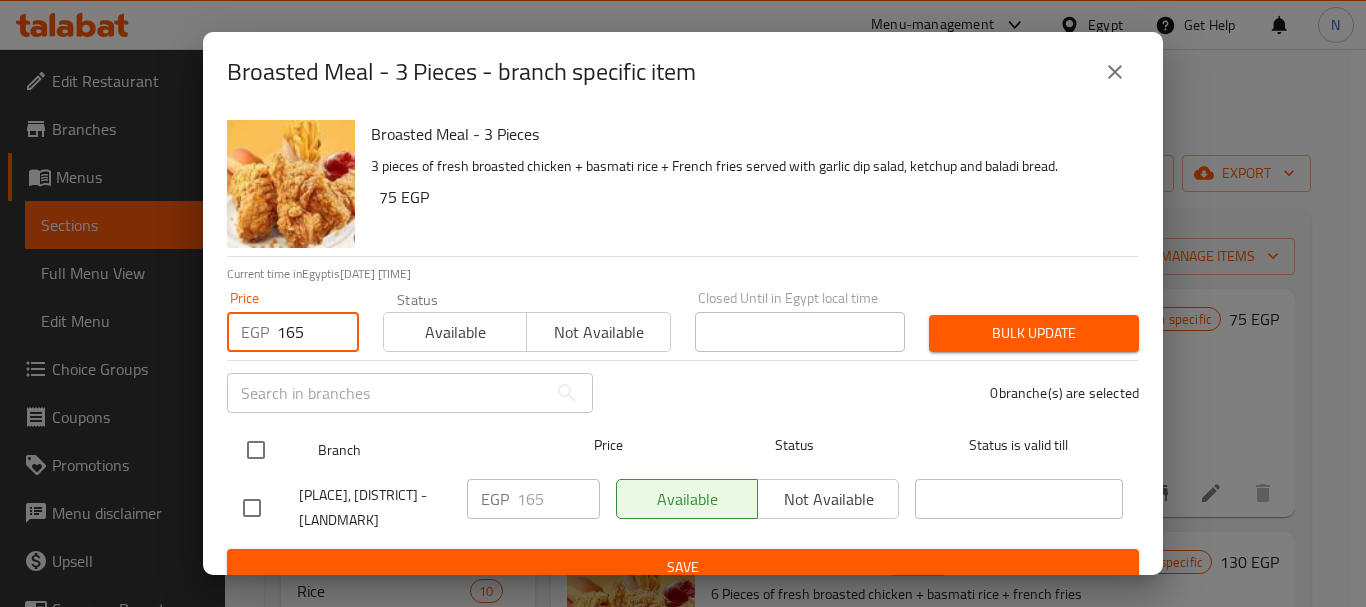 type on "165" 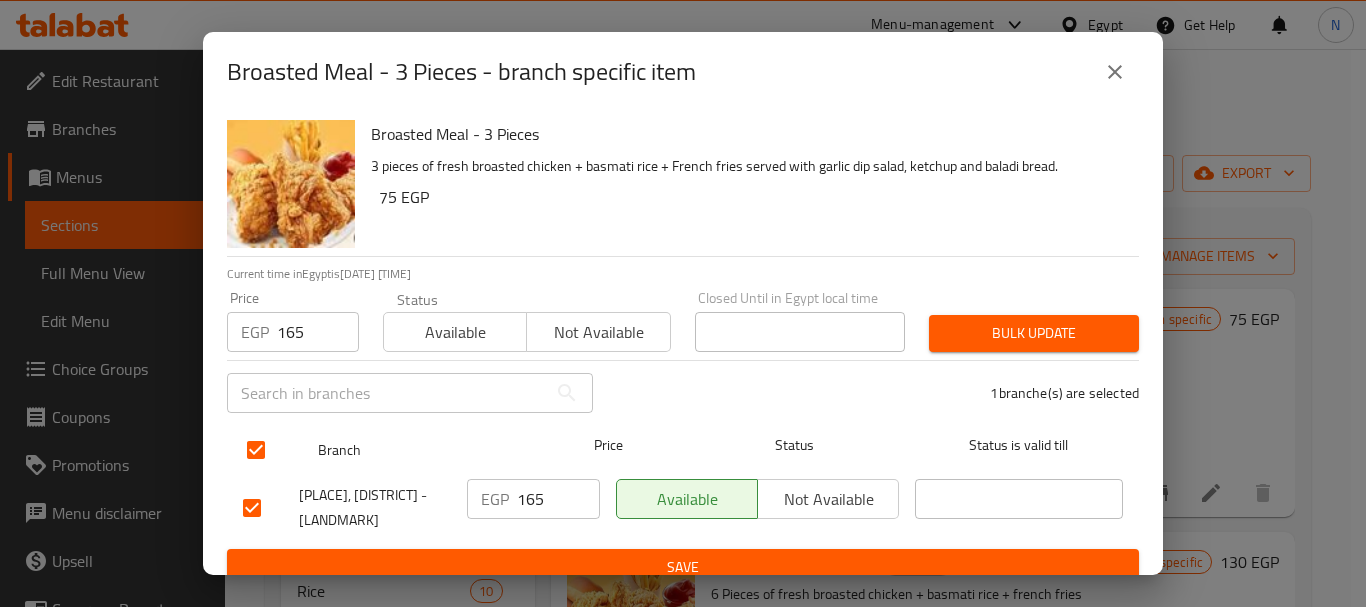 checkbox on "true" 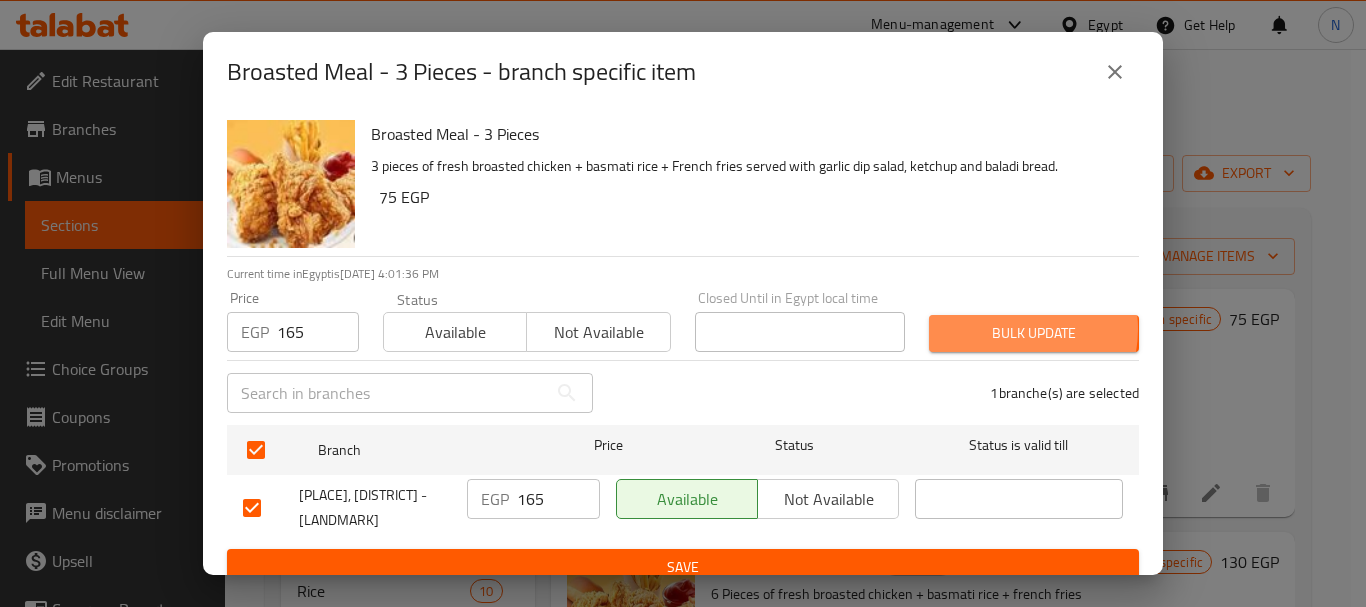 click on "Bulk update" at bounding box center (1034, 333) 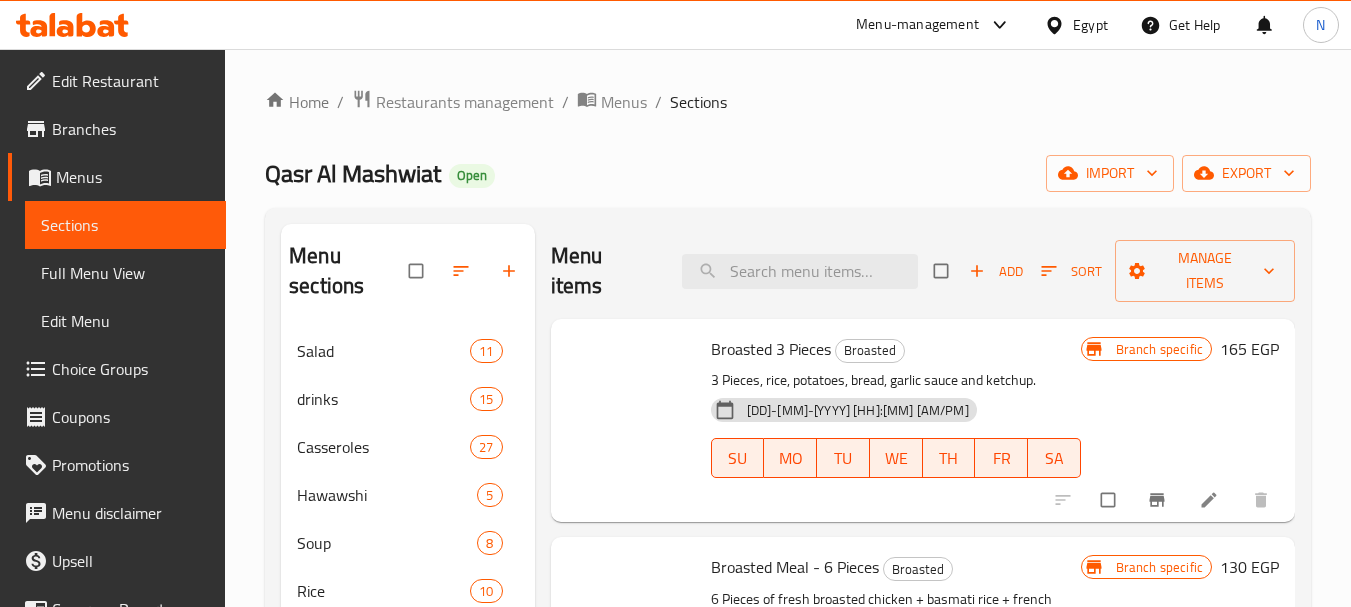 scroll, scrollTop: 0, scrollLeft: 0, axis: both 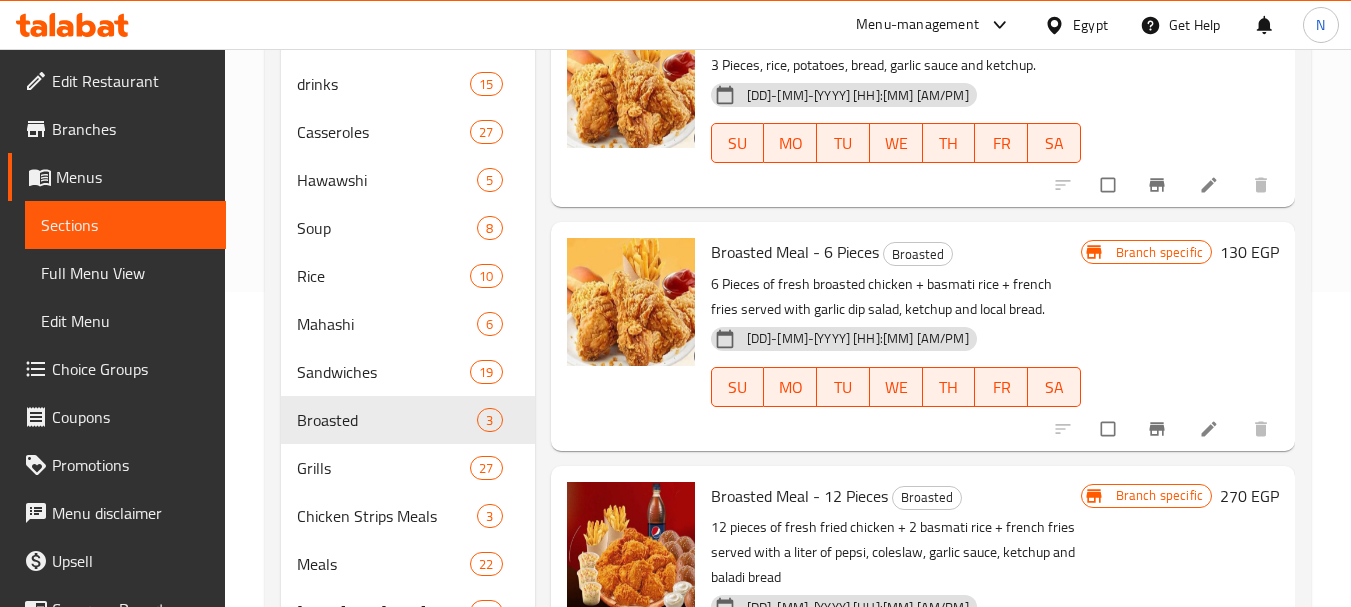 click 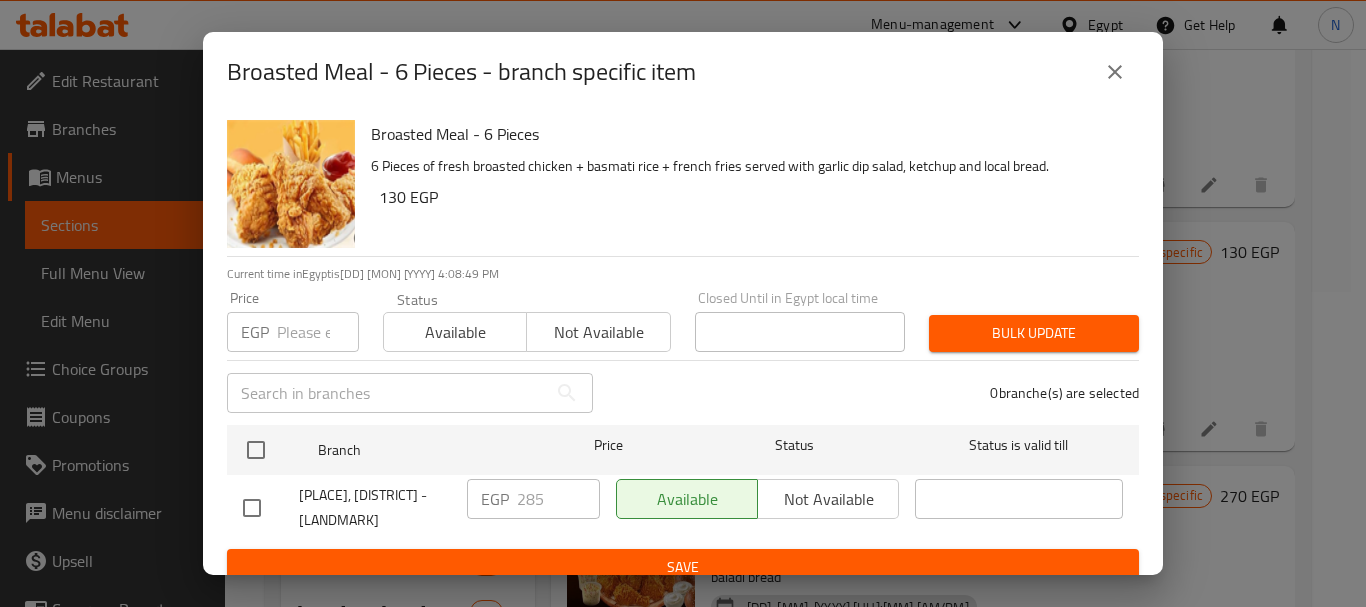 click at bounding box center (318, 332) 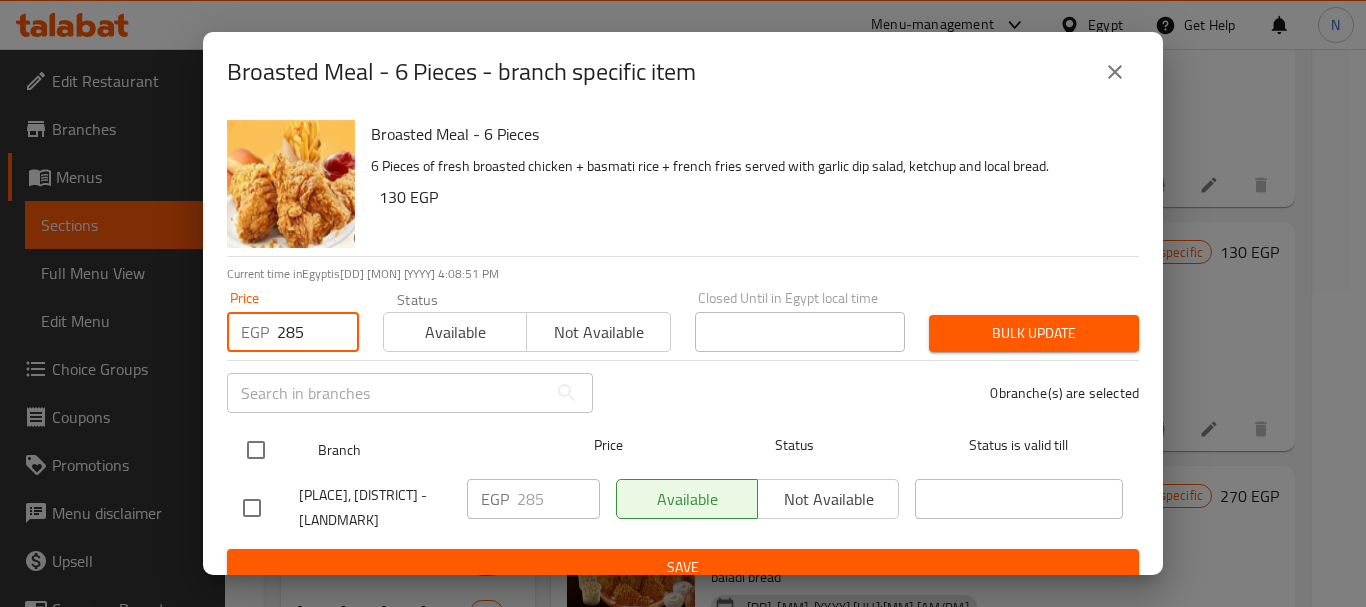 type on "285" 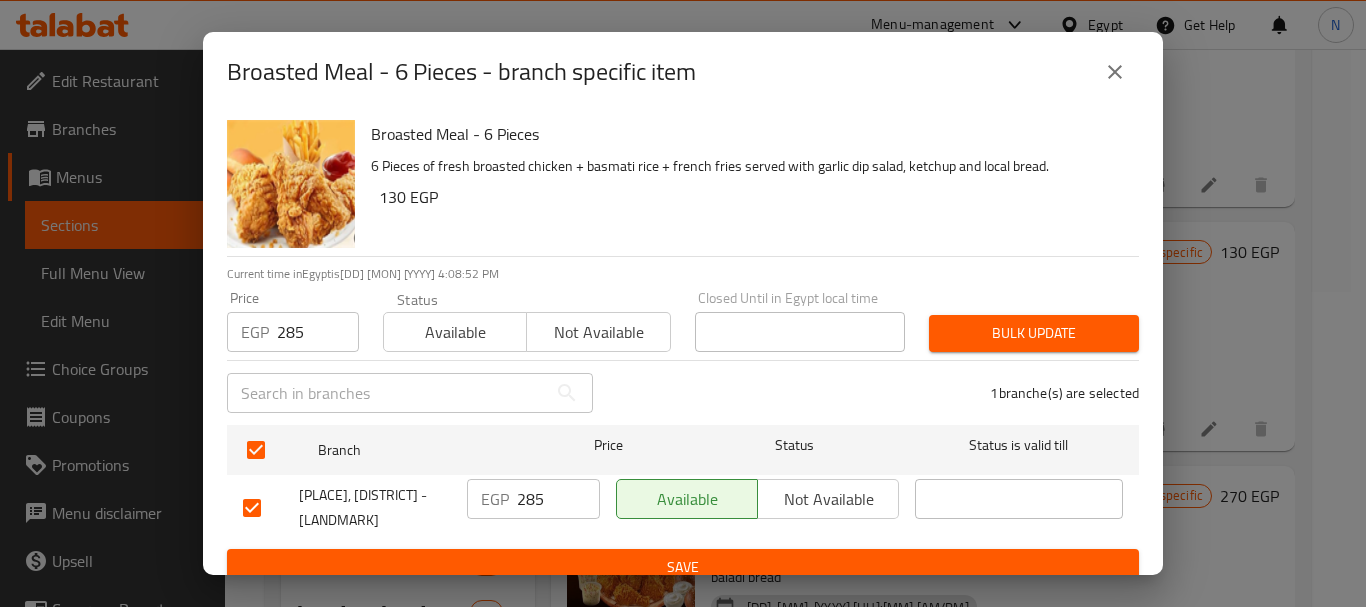 click on "Bulk update" at bounding box center [1034, 333] 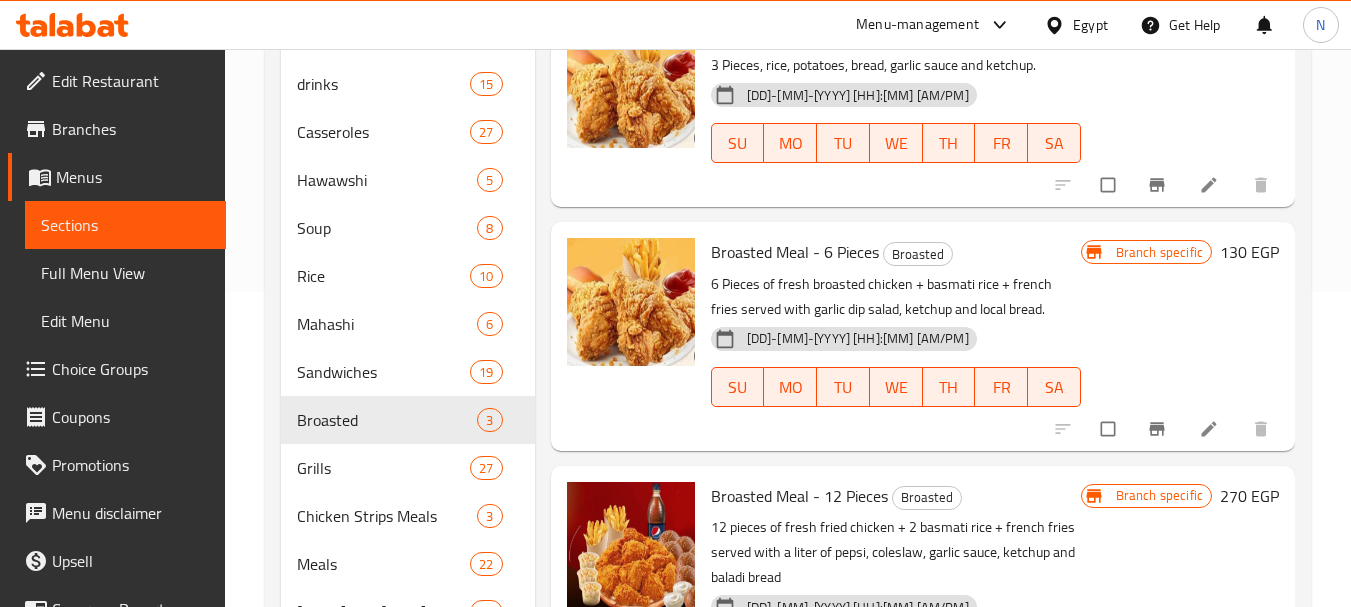 click on "130   EGP" at bounding box center [1249, 252] 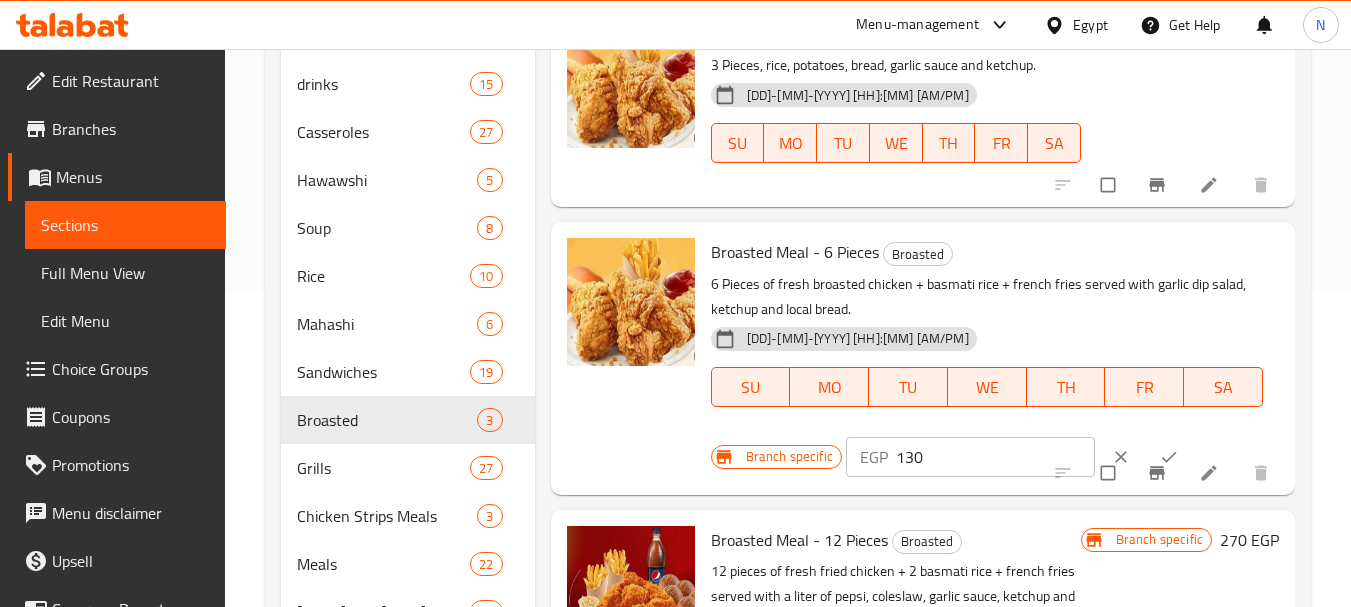 click on "Broasted Meal - 6 Pieces   Broasted" at bounding box center [987, 252] 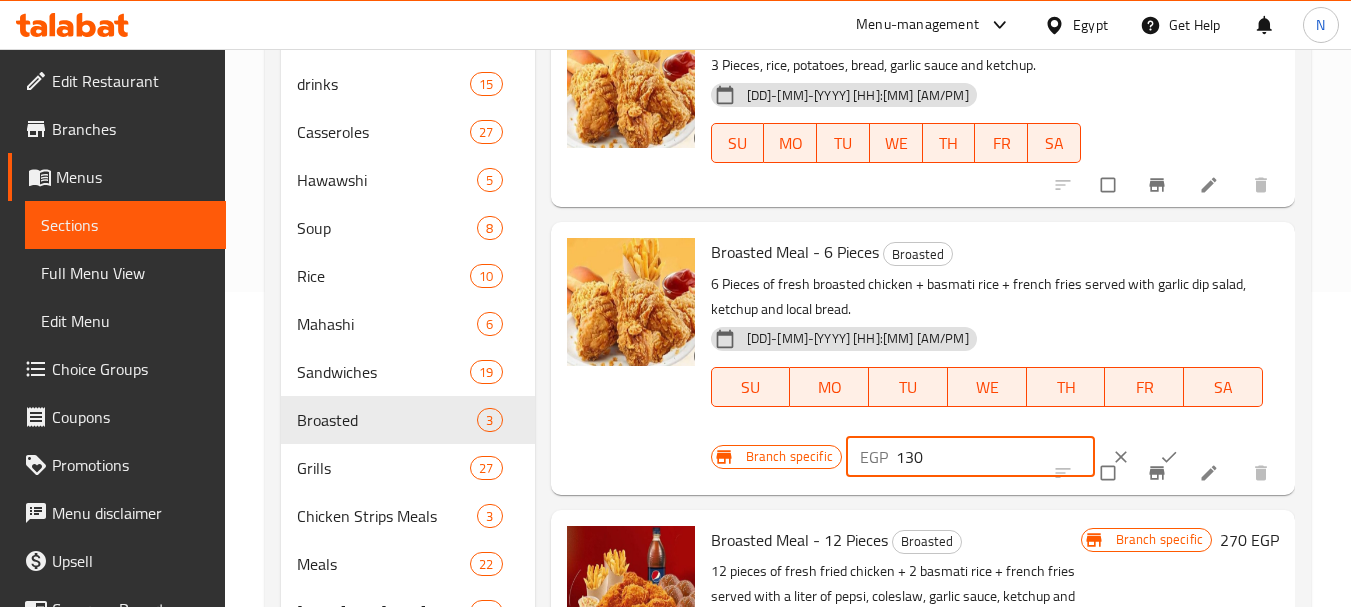 click on "130" at bounding box center [995, 457] 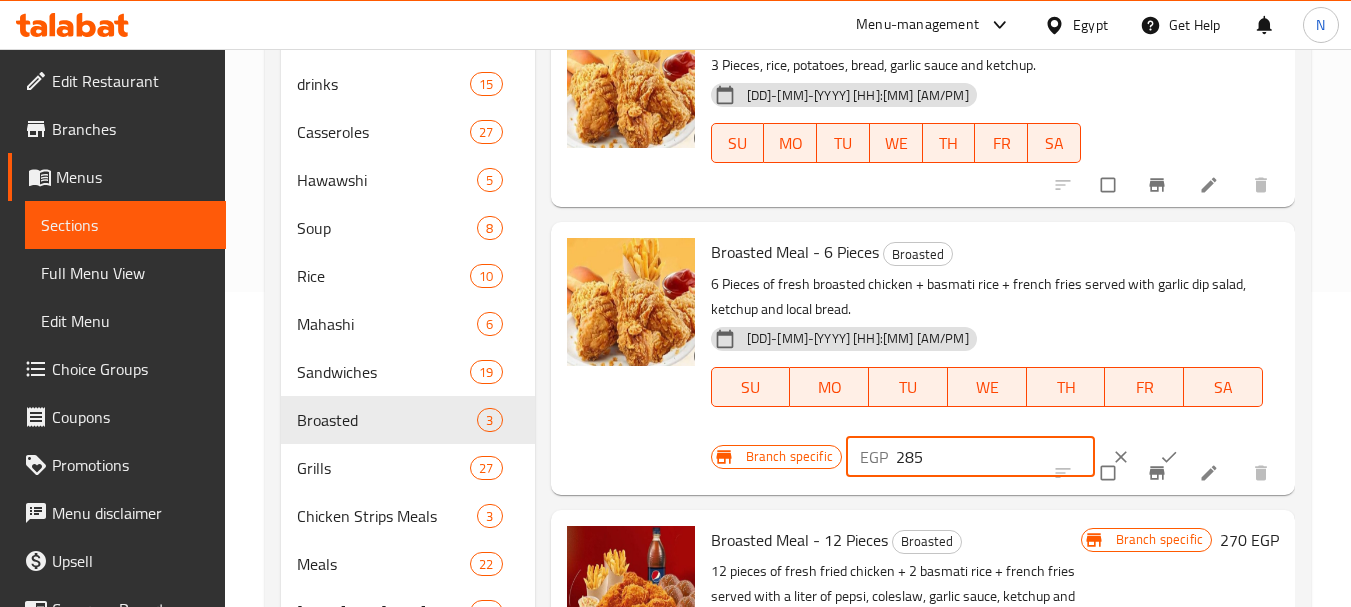 type on "285" 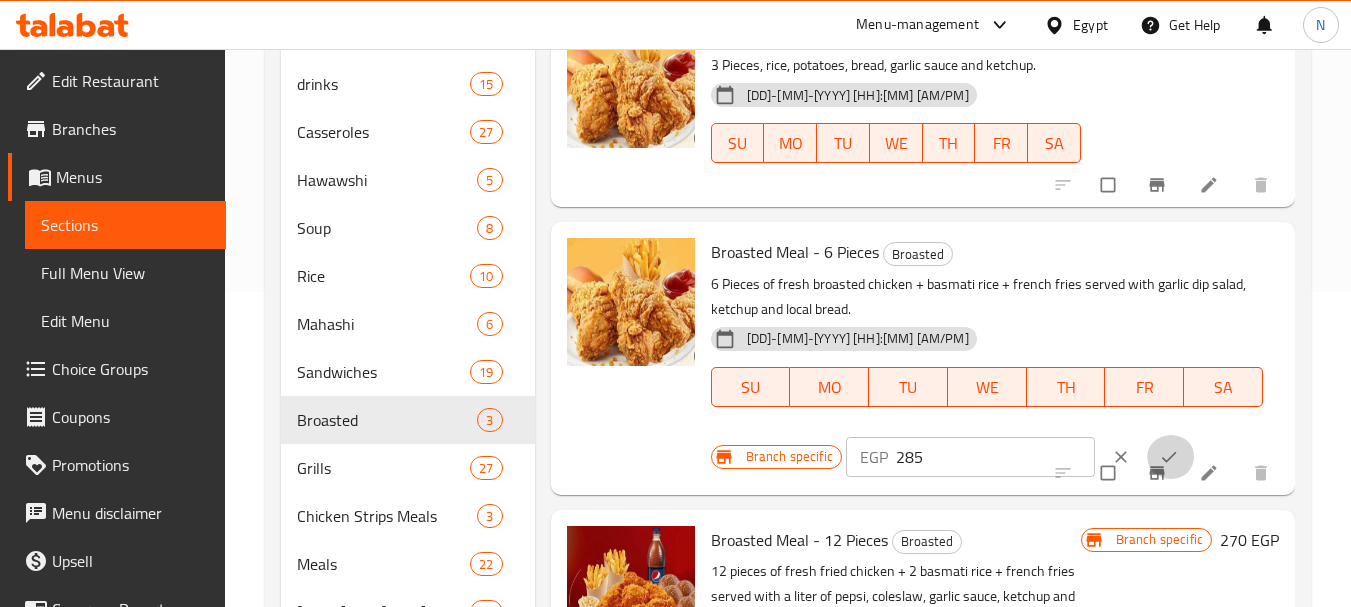 click 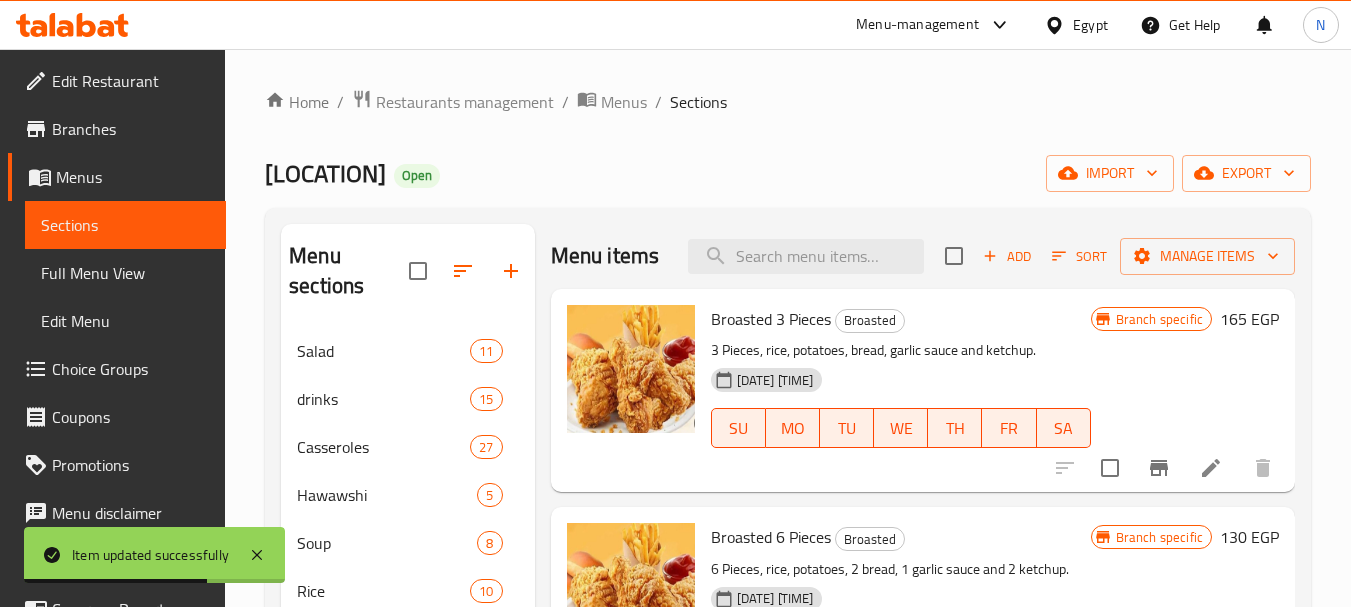 scroll, scrollTop: 0, scrollLeft: 0, axis: both 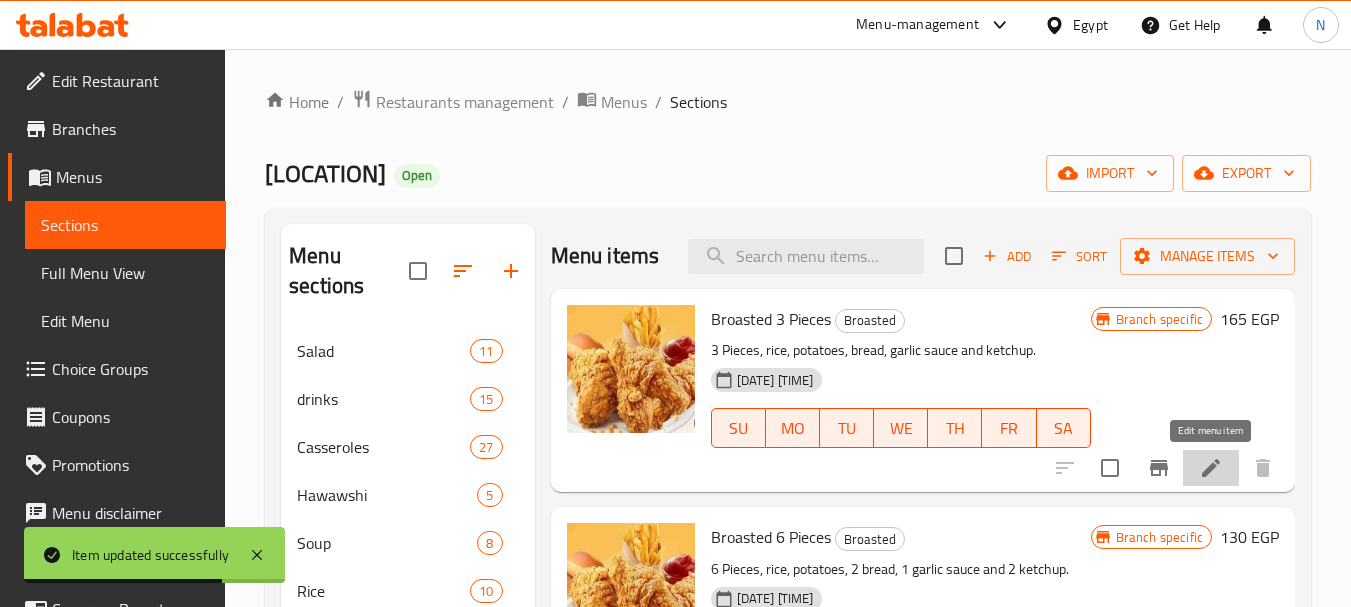 click 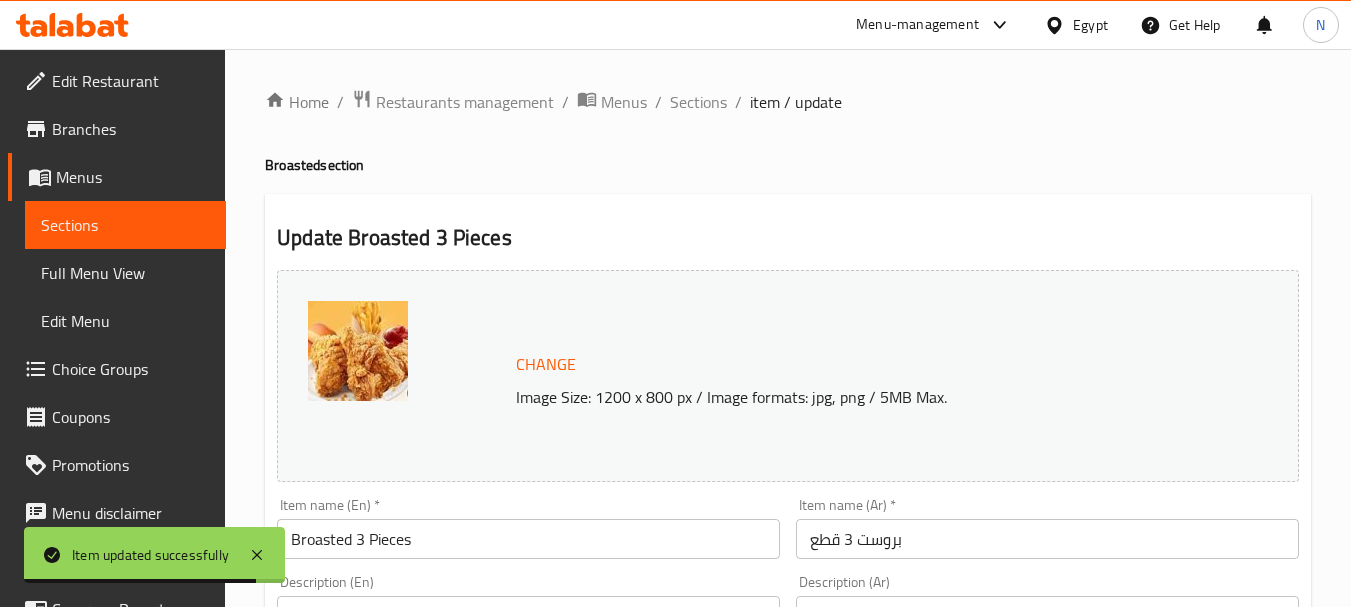 scroll, scrollTop: 531, scrollLeft: 0, axis: vertical 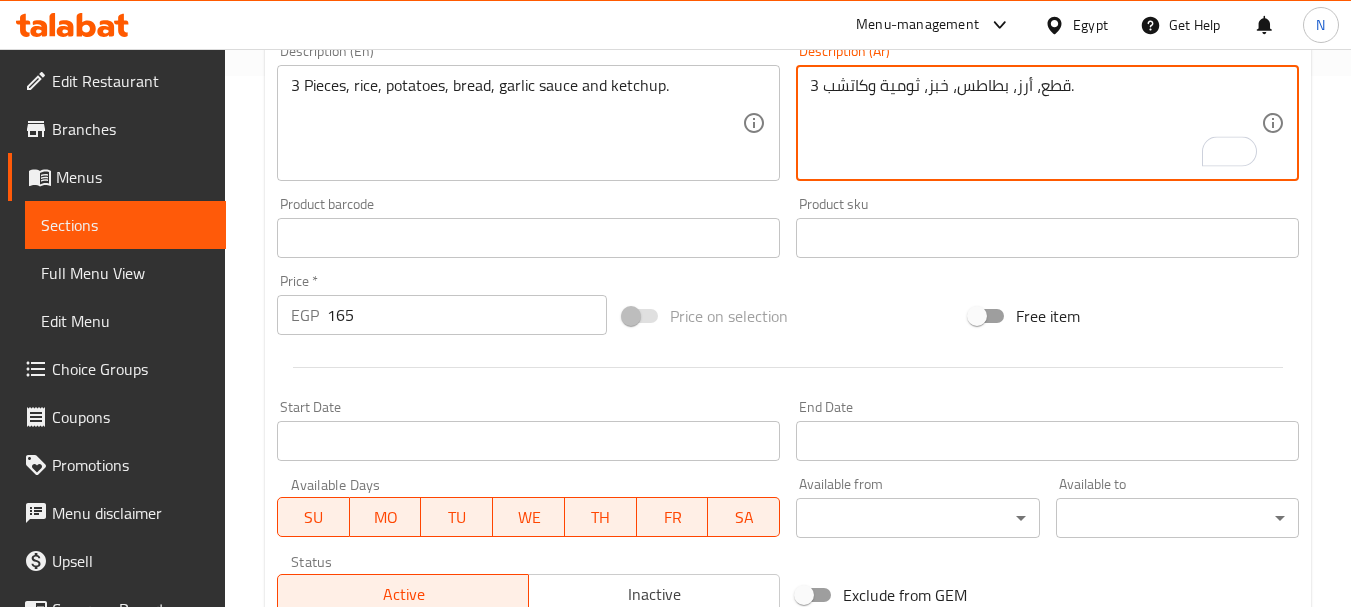 click on "3 قطع، أرز، بطاطس، خبز، ثومية وكاتشب." at bounding box center (1035, 123) 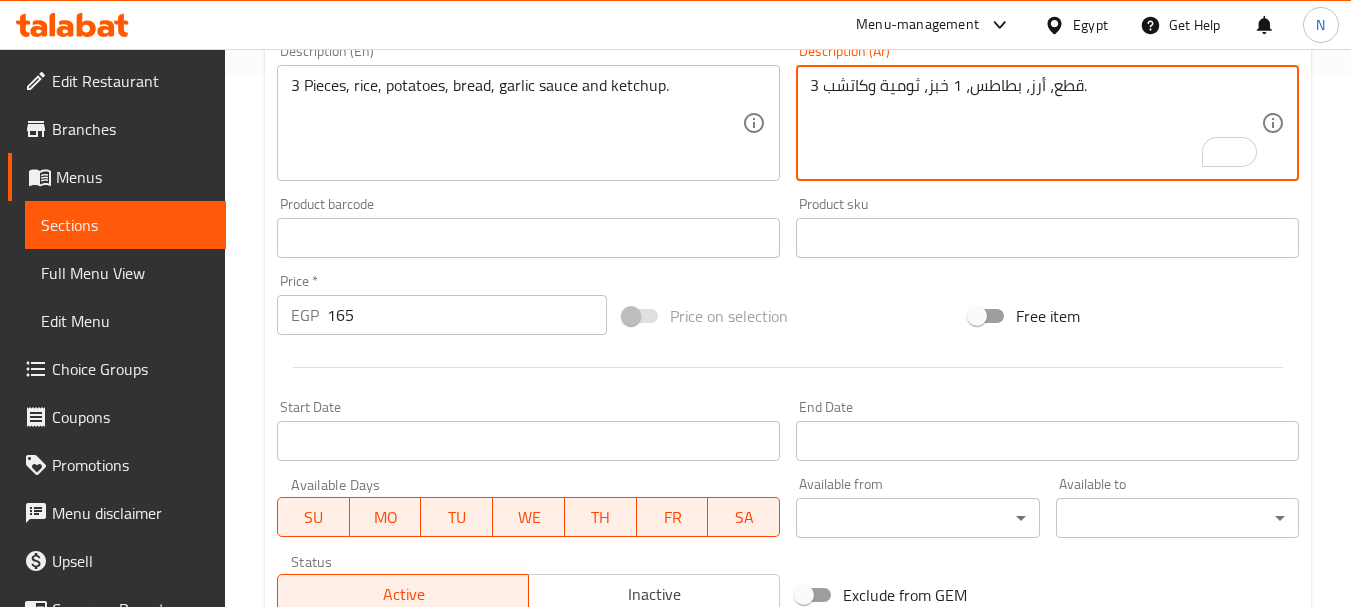 click on "3 قطع، أرز، بطاطس، 1 خبز، ثومية وكاتشب." at bounding box center [1035, 123] 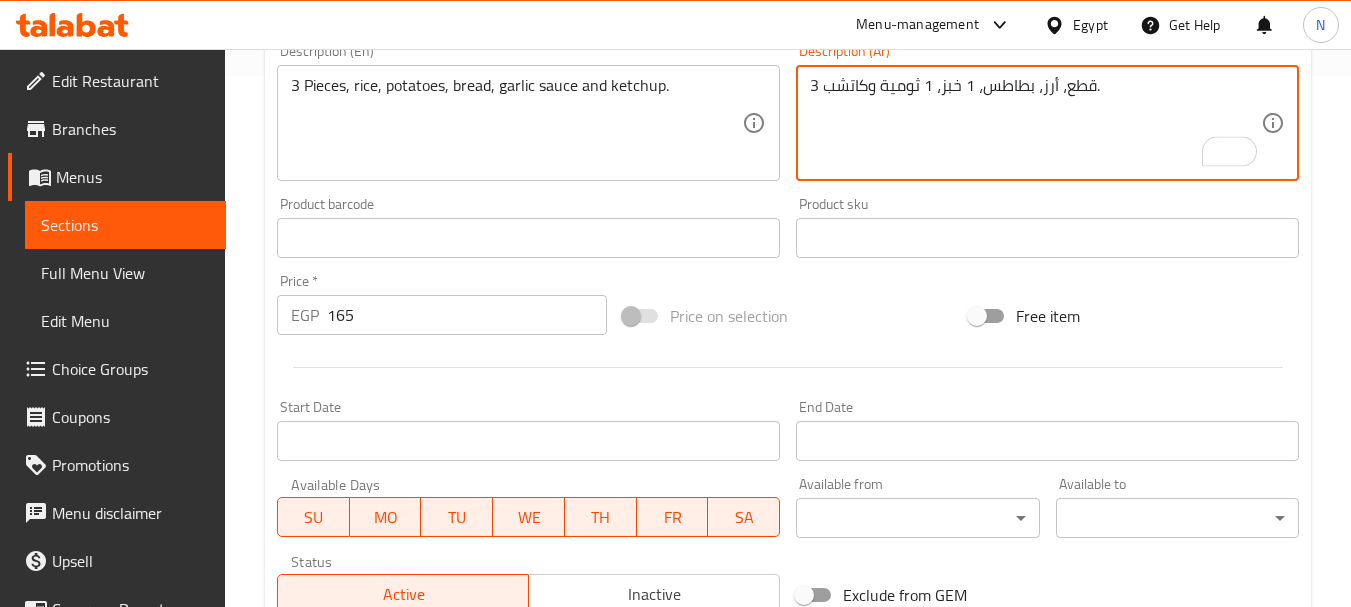 type on "3 قطع، أرز، بطاطس، 1 خبز، 1 ثومية وكاتشب." 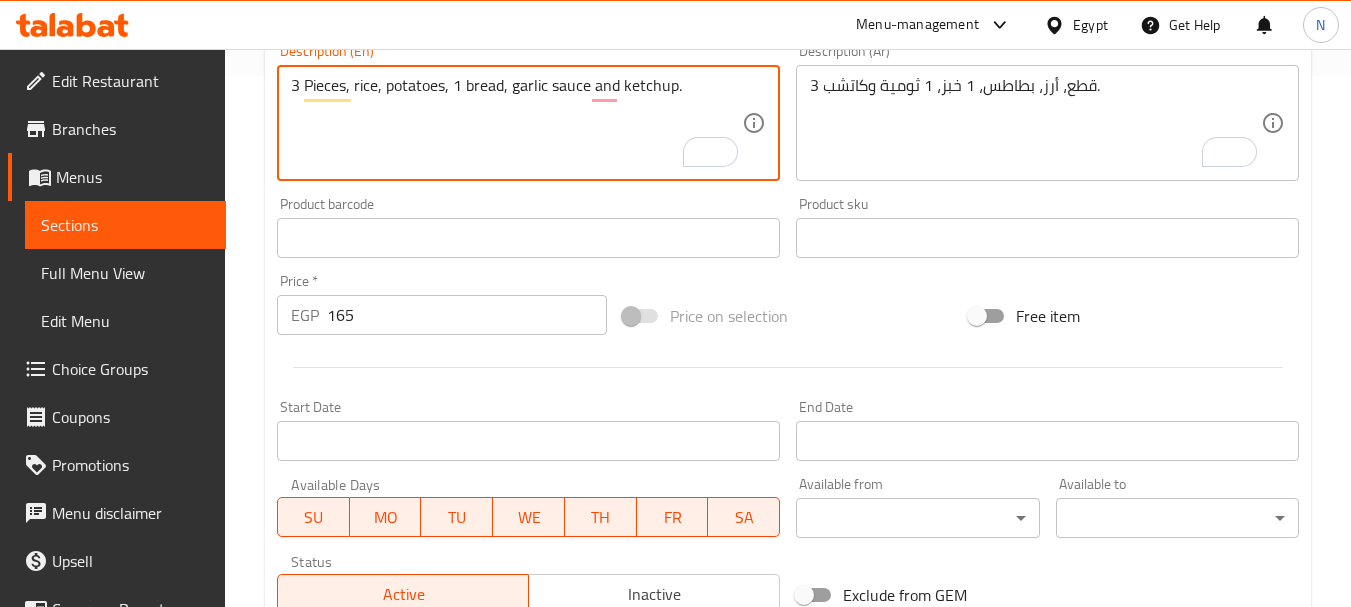 click on "3 Pieces, rice, potatoes, 1 bread, garlic sauce and ketchup." at bounding box center (516, 123) 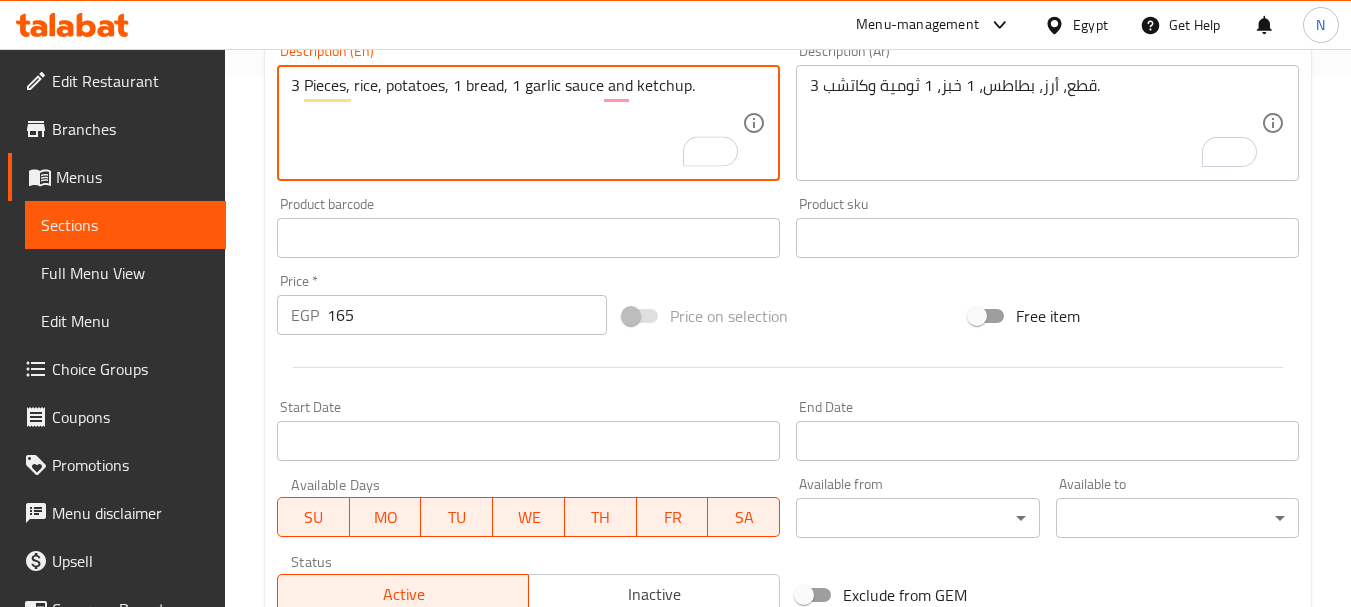 type on "3 Pieces, rice, potatoes, 1 bread, 1 garlic sauce and ketchup." 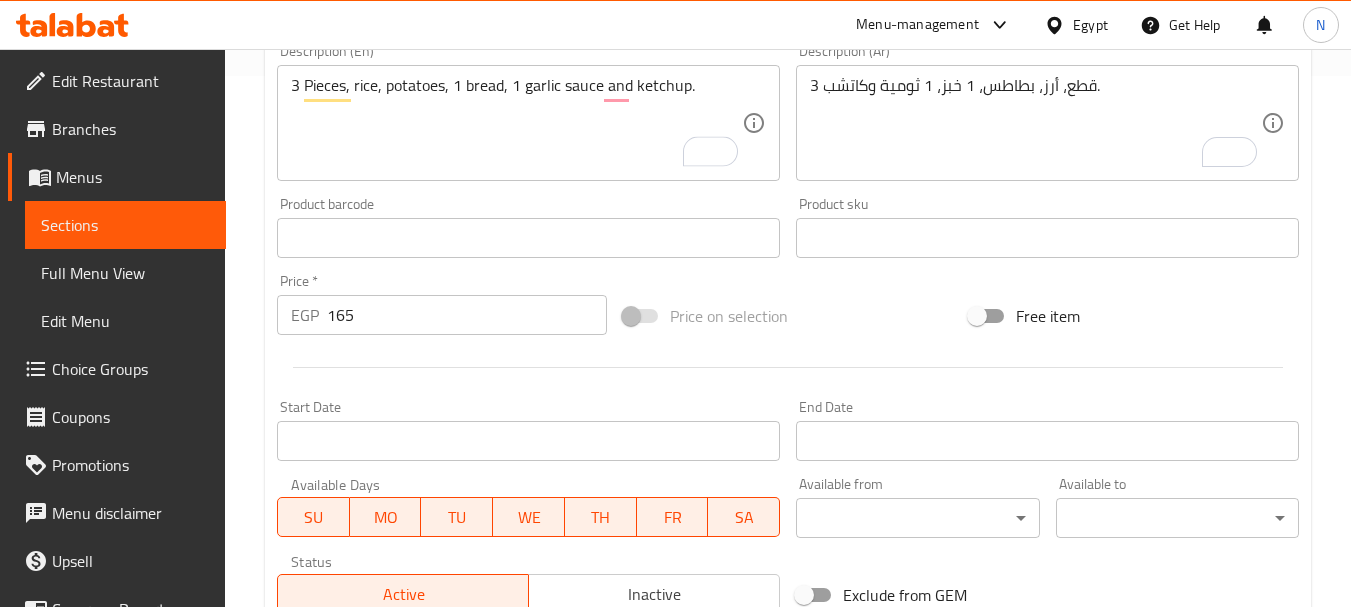 click on "Price on selection" at bounding box center [788, 316] 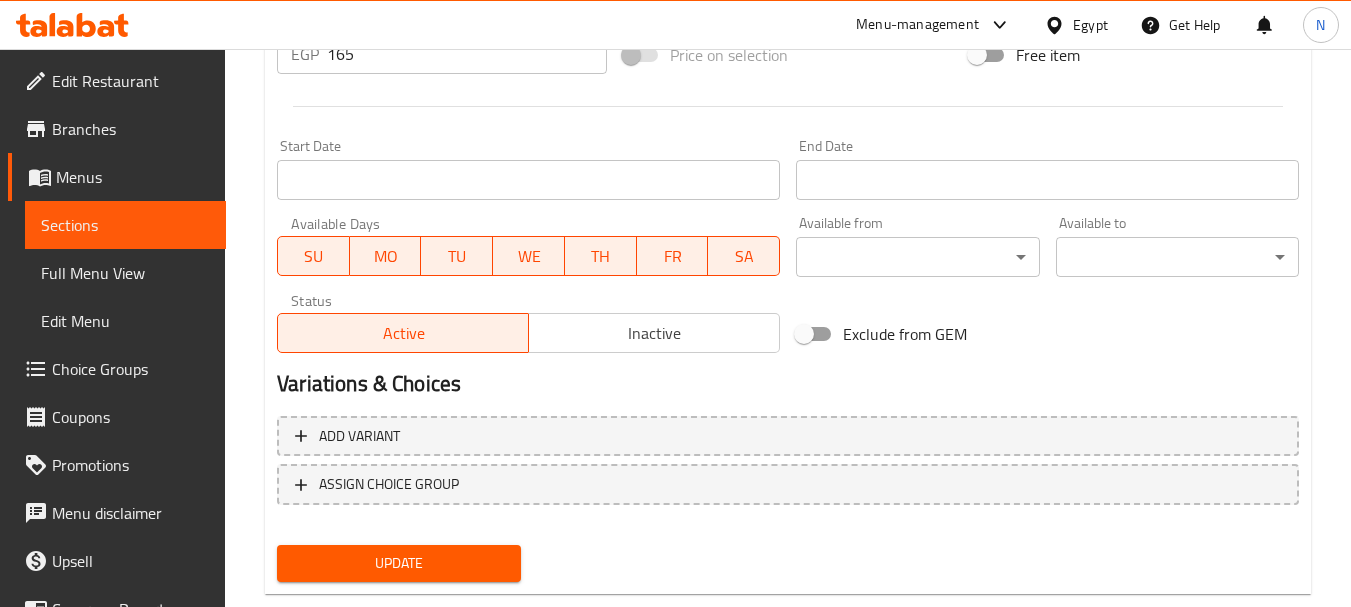 scroll, scrollTop: 835, scrollLeft: 0, axis: vertical 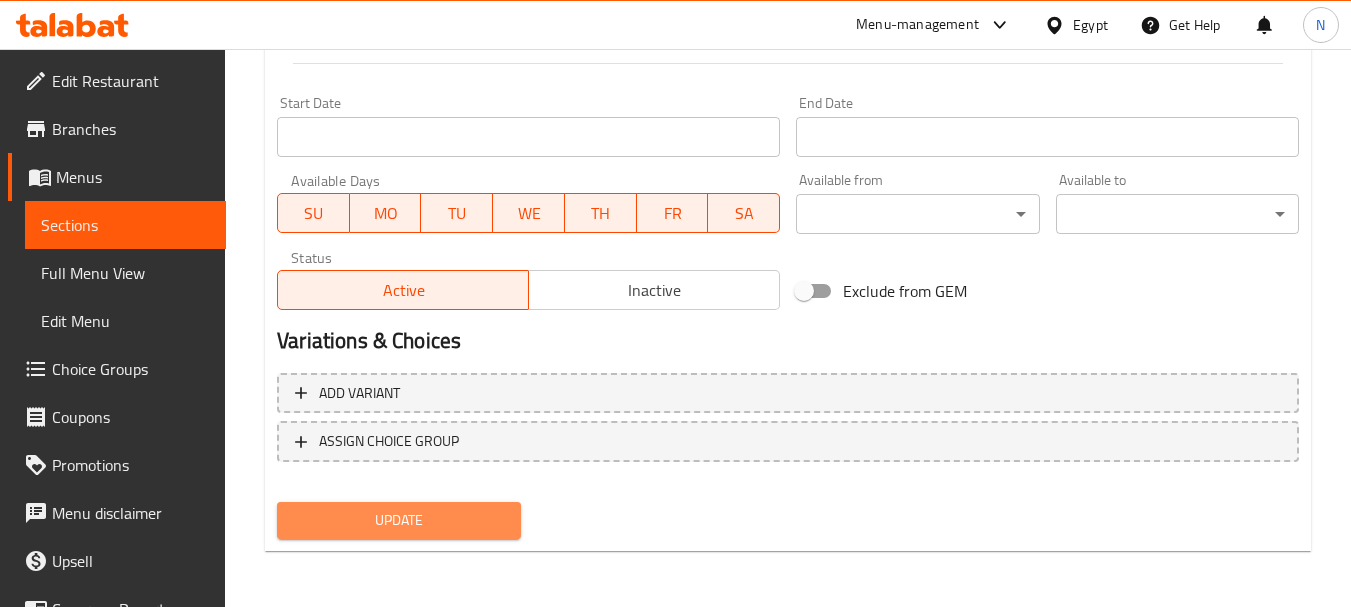 click on "Update" at bounding box center [398, 520] 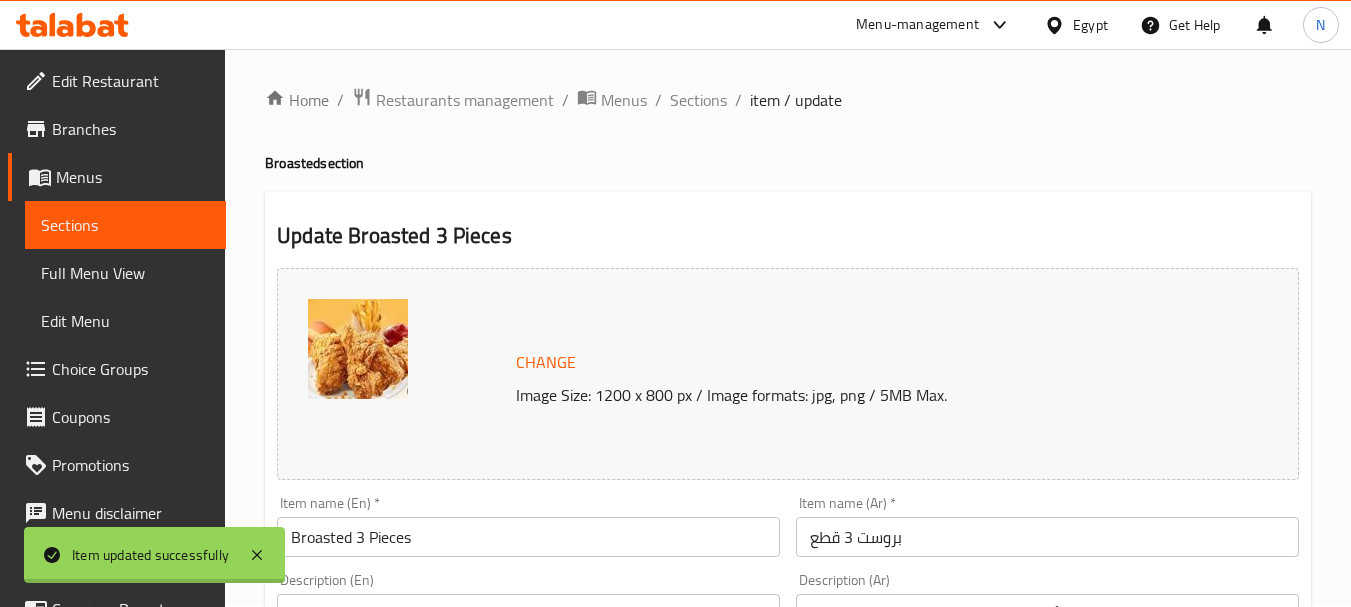 scroll, scrollTop: 0, scrollLeft: 0, axis: both 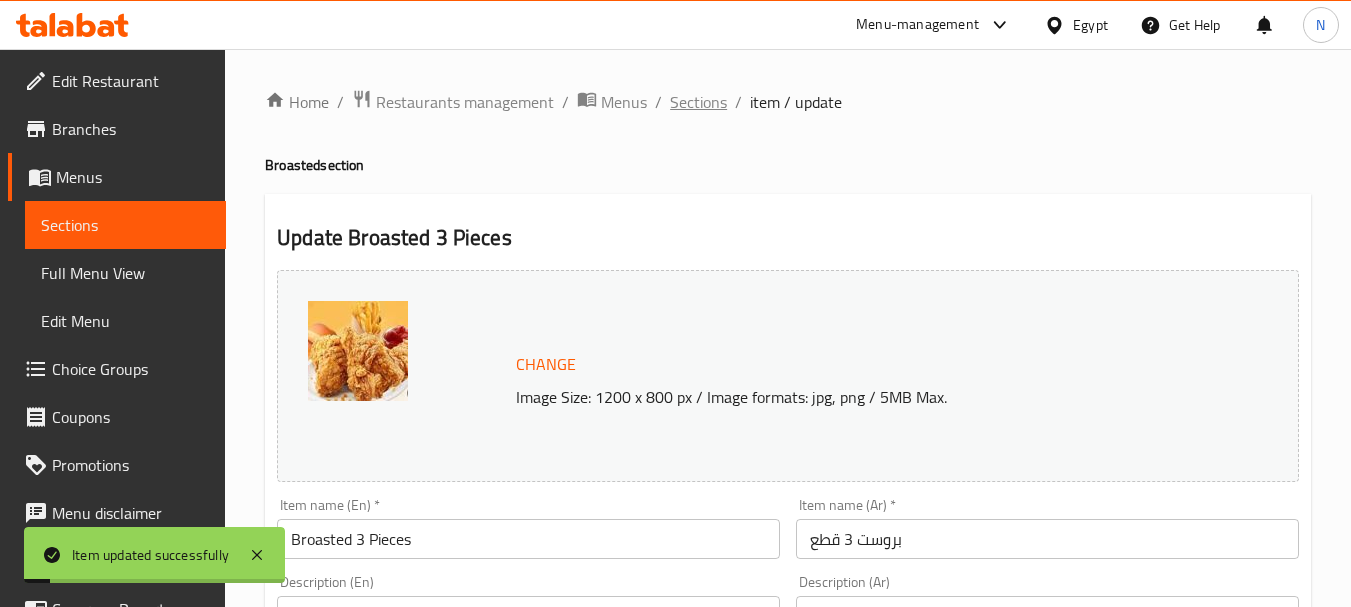 click on "Sections" at bounding box center [698, 102] 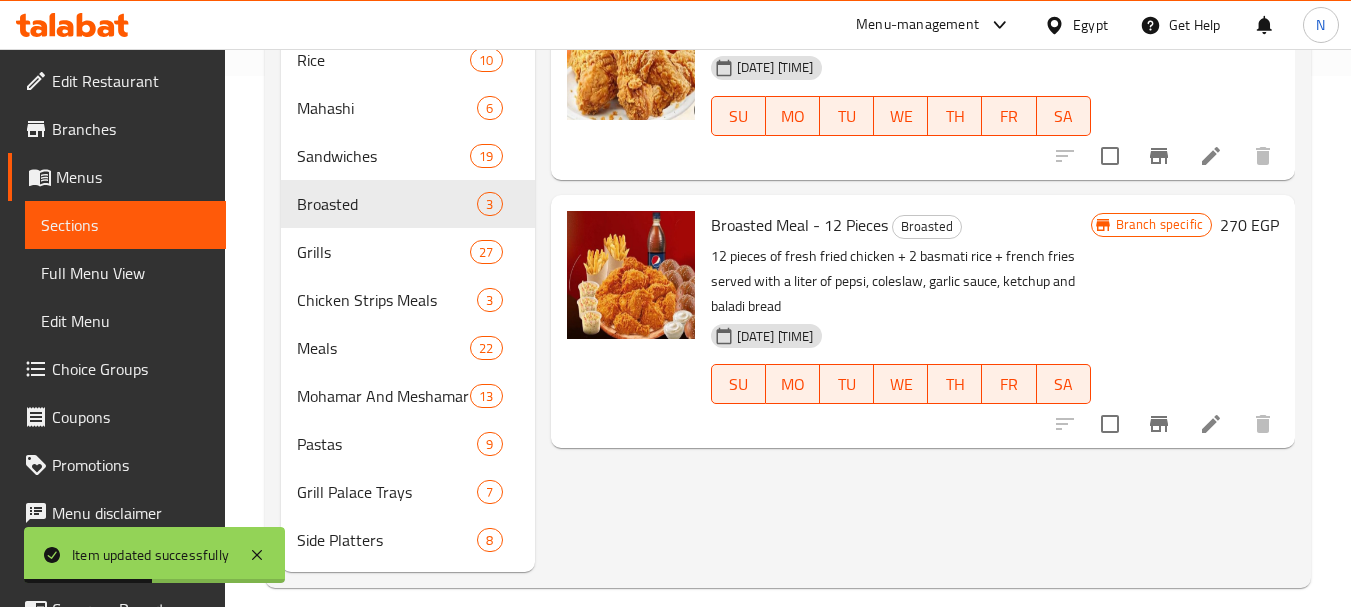 scroll, scrollTop: 0, scrollLeft: 0, axis: both 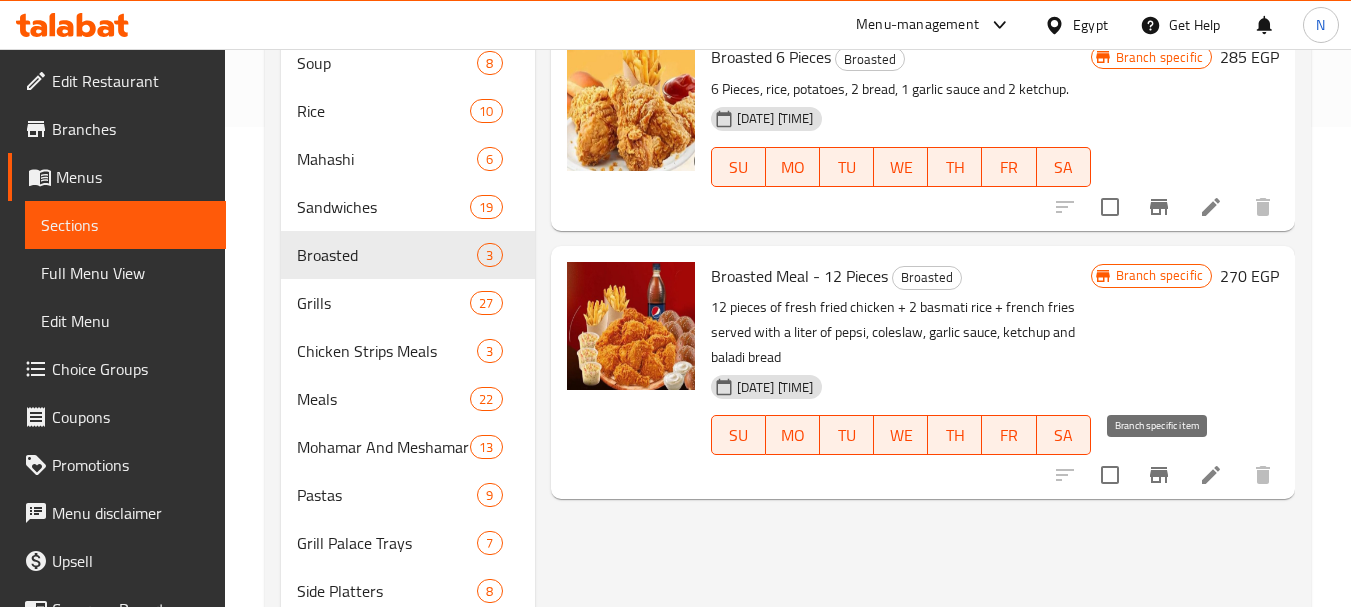 click 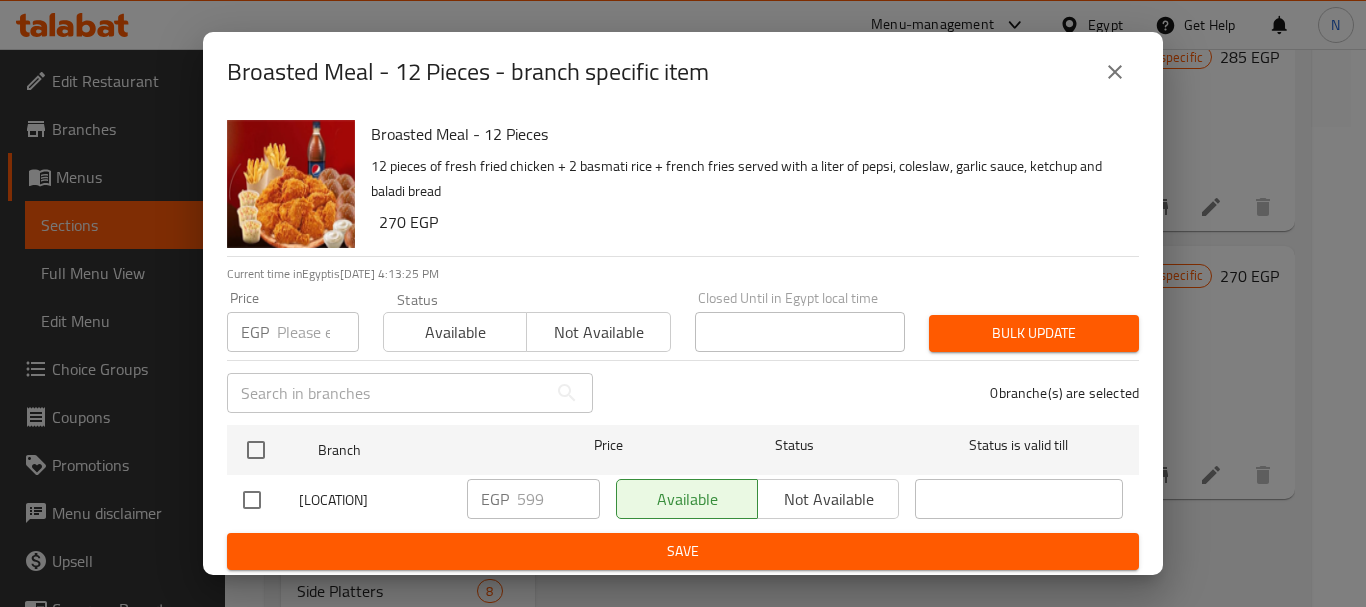 click at bounding box center (318, 332) 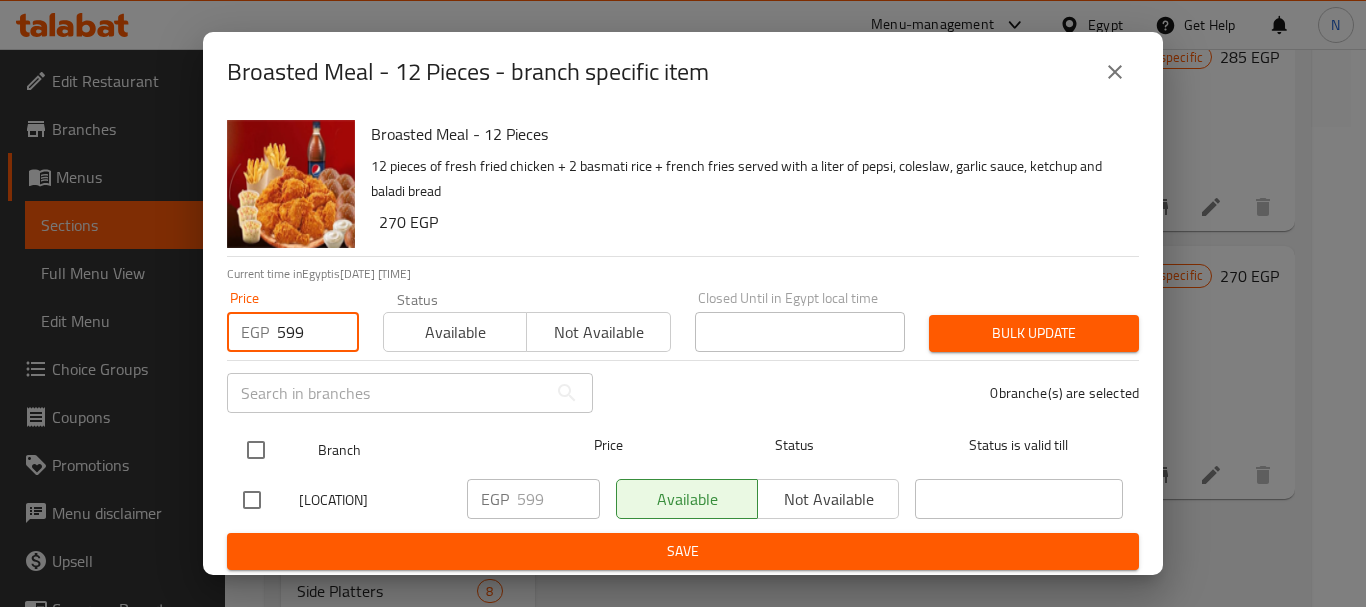 type on "599" 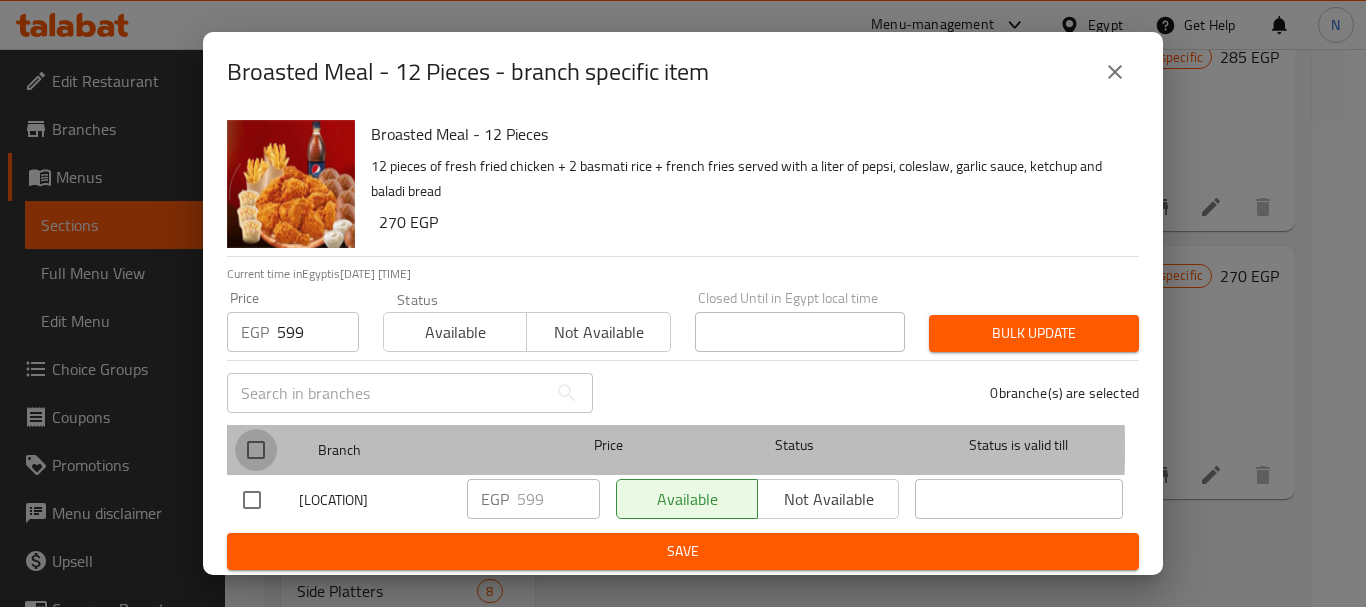 click at bounding box center [256, 450] 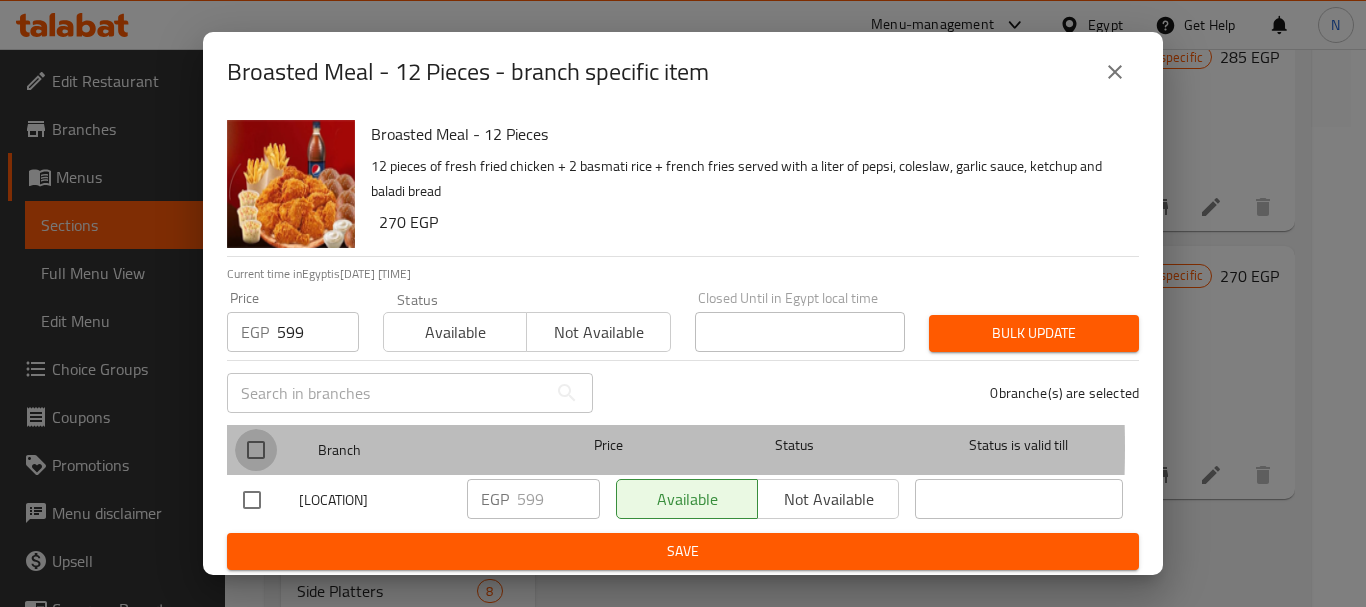 checkbox on "true" 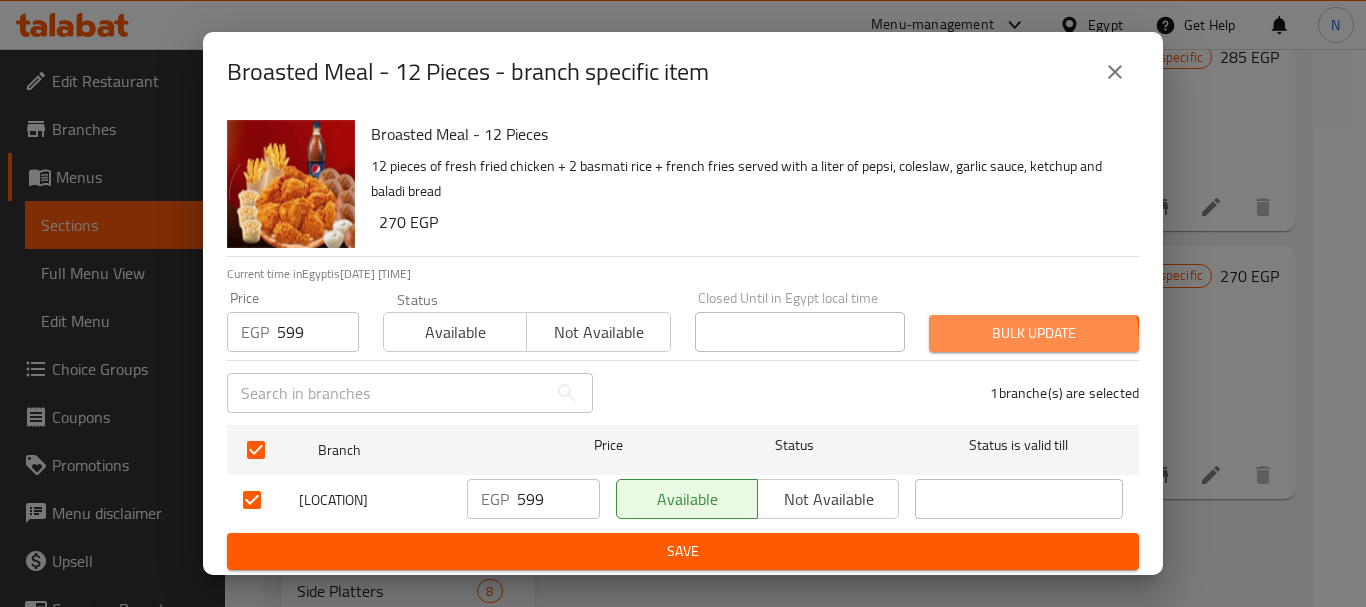 click on "Bulk update" at bounding box center [1034, 333] 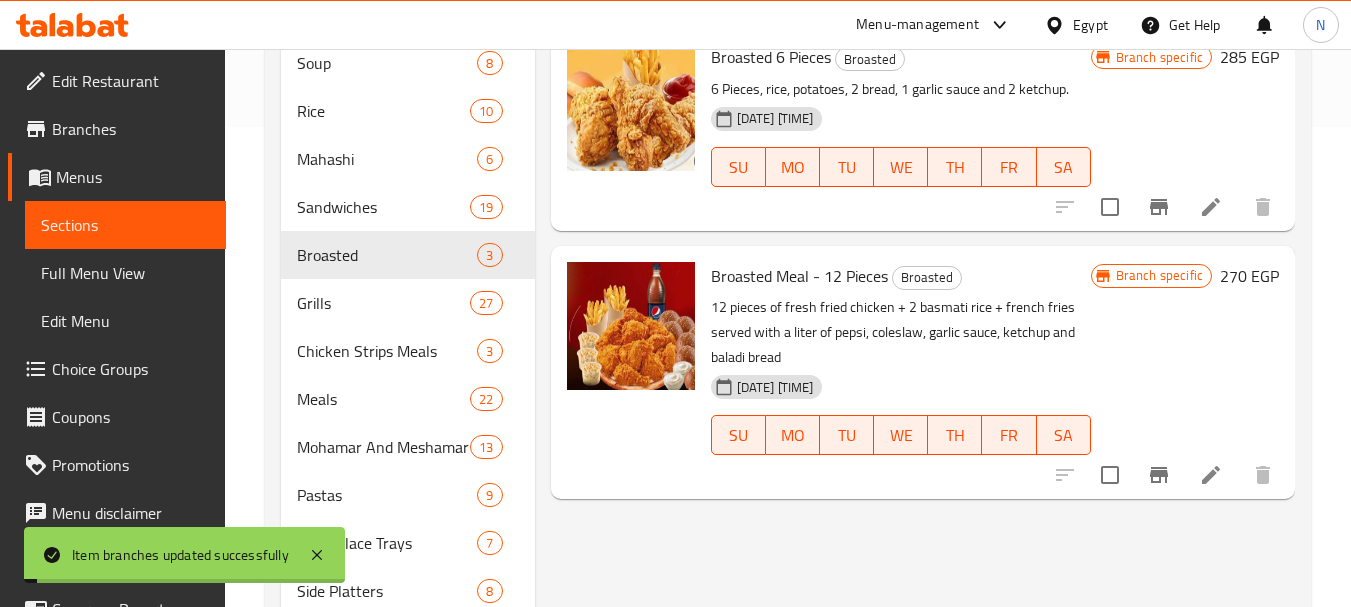 click on "270   EGP" at bounding box center (1249, 276) 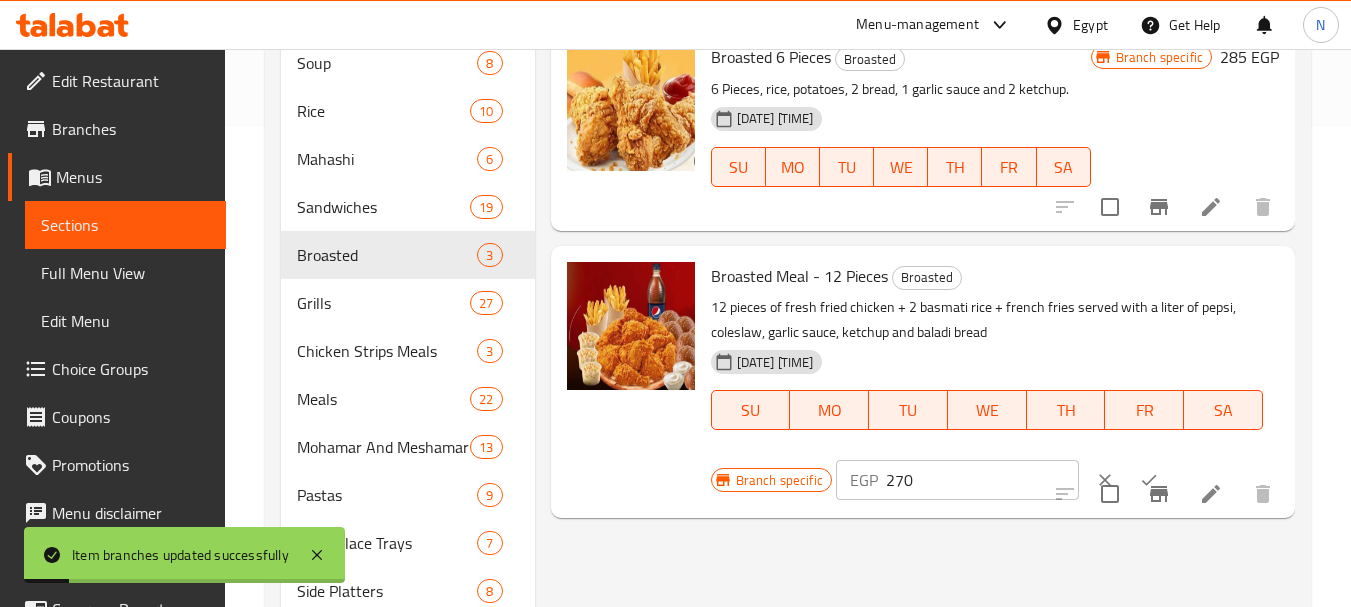 click on "270" at bounding box center [982, 480] 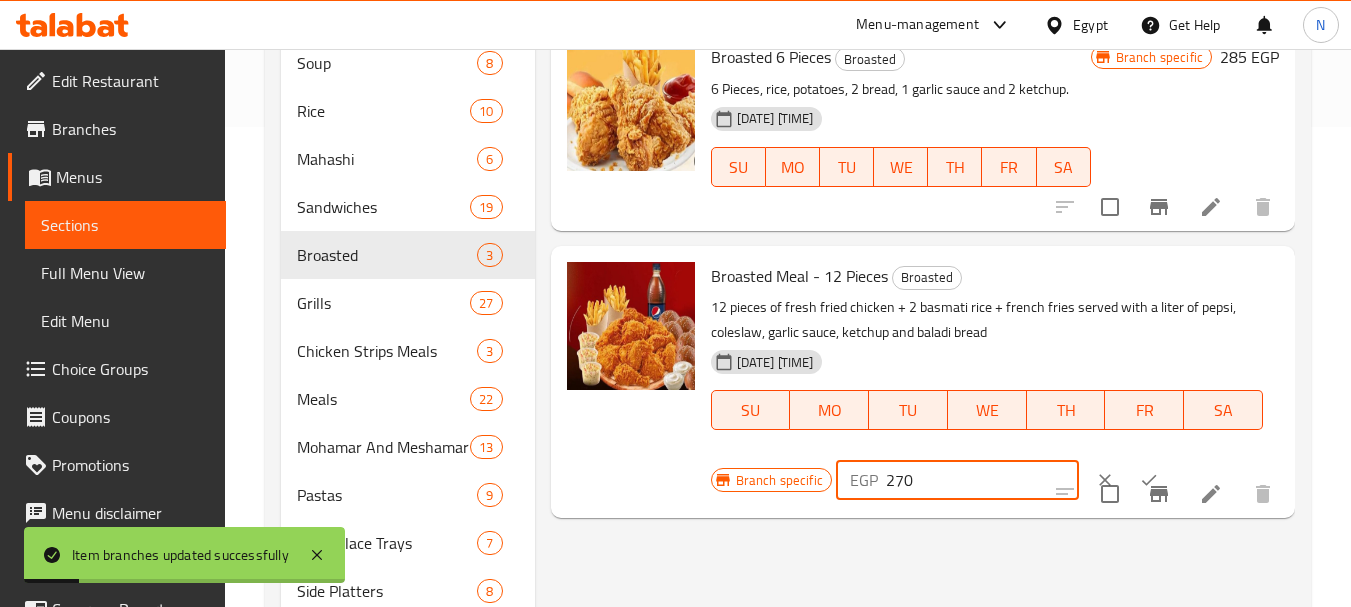 click on "270" at bounding box center [982, 480] 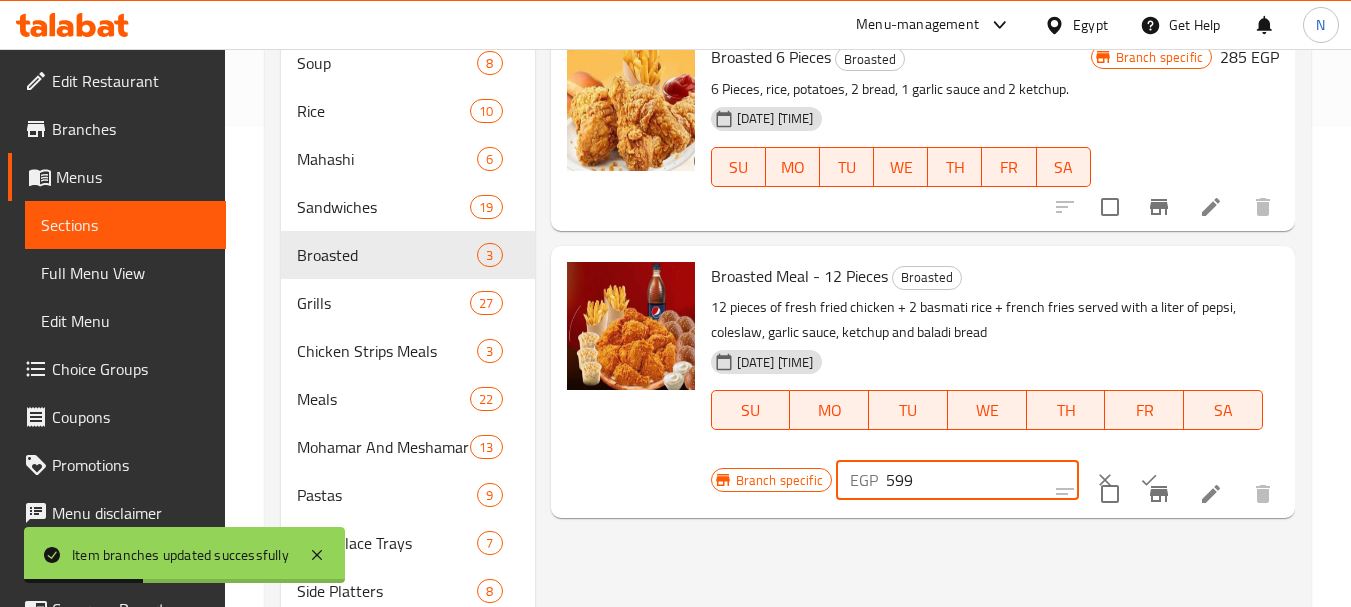 type on "599" 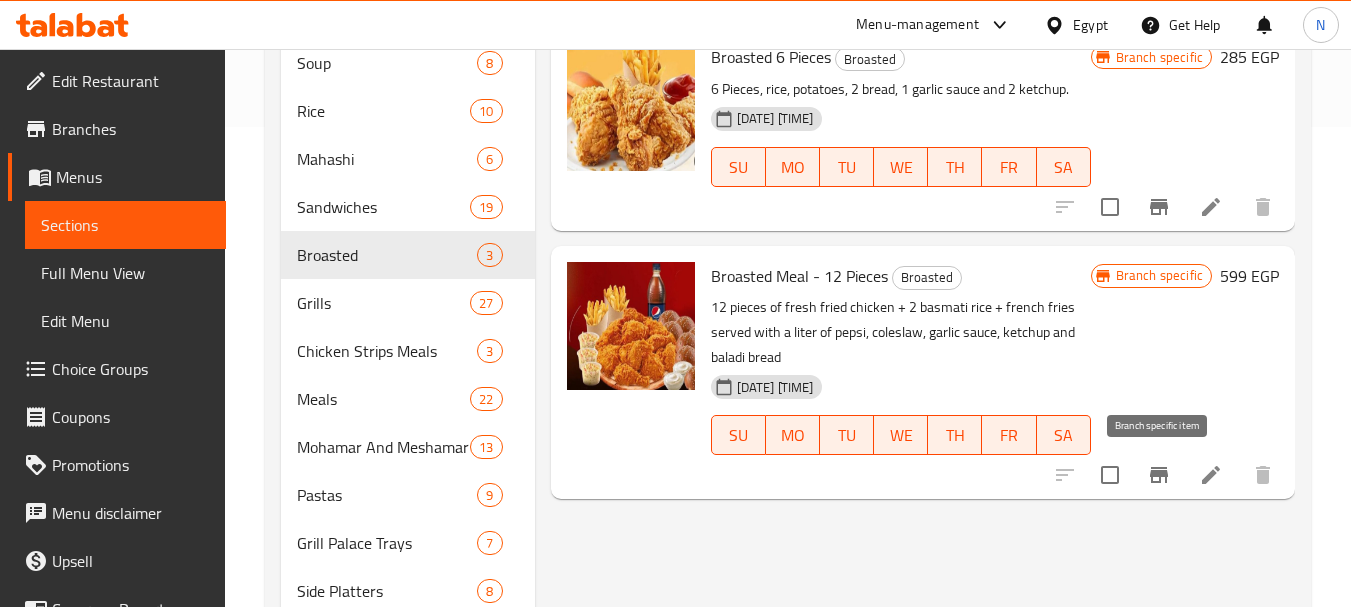 click 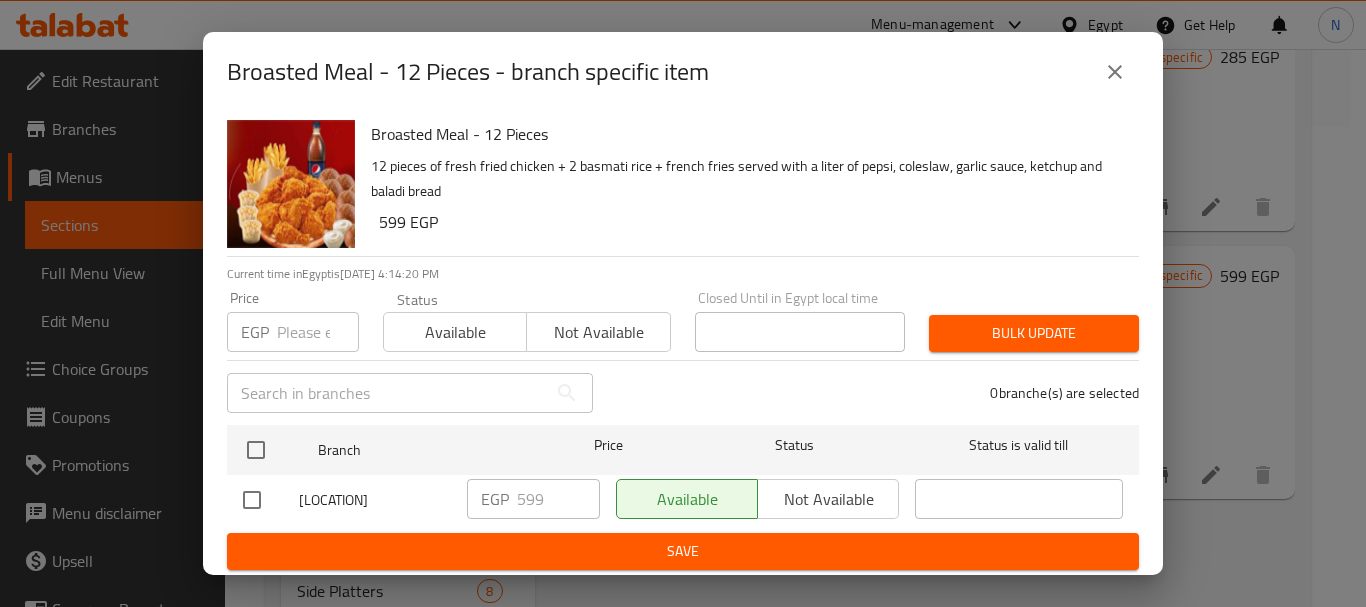 click 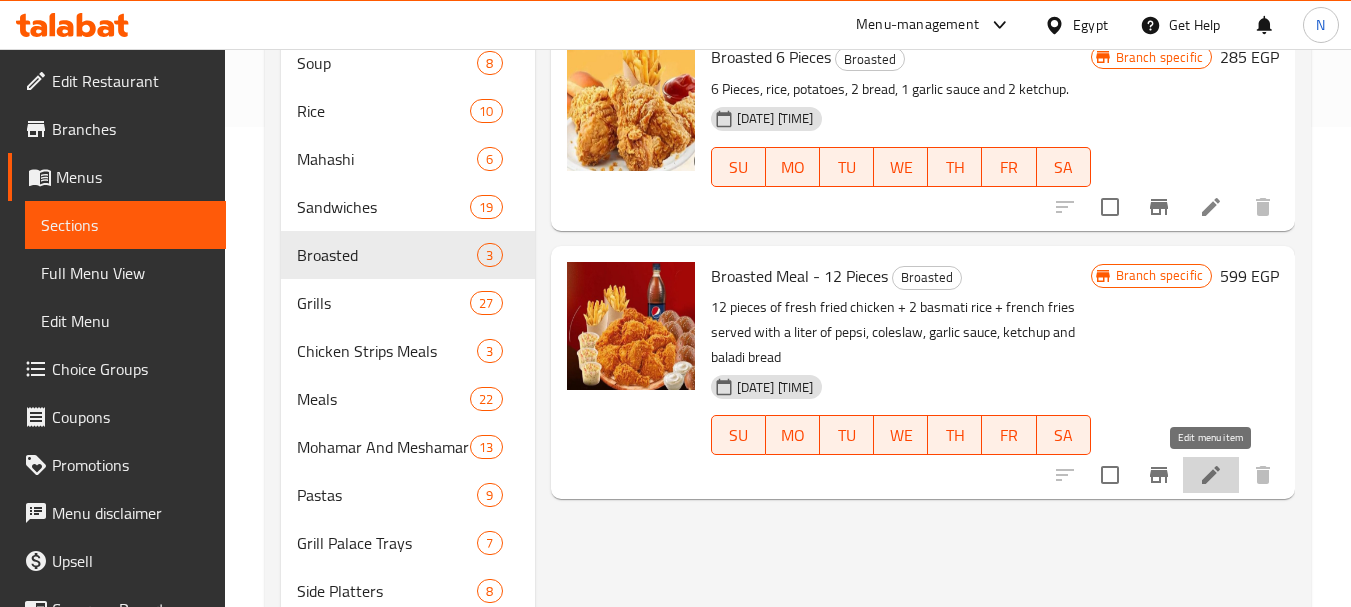 click 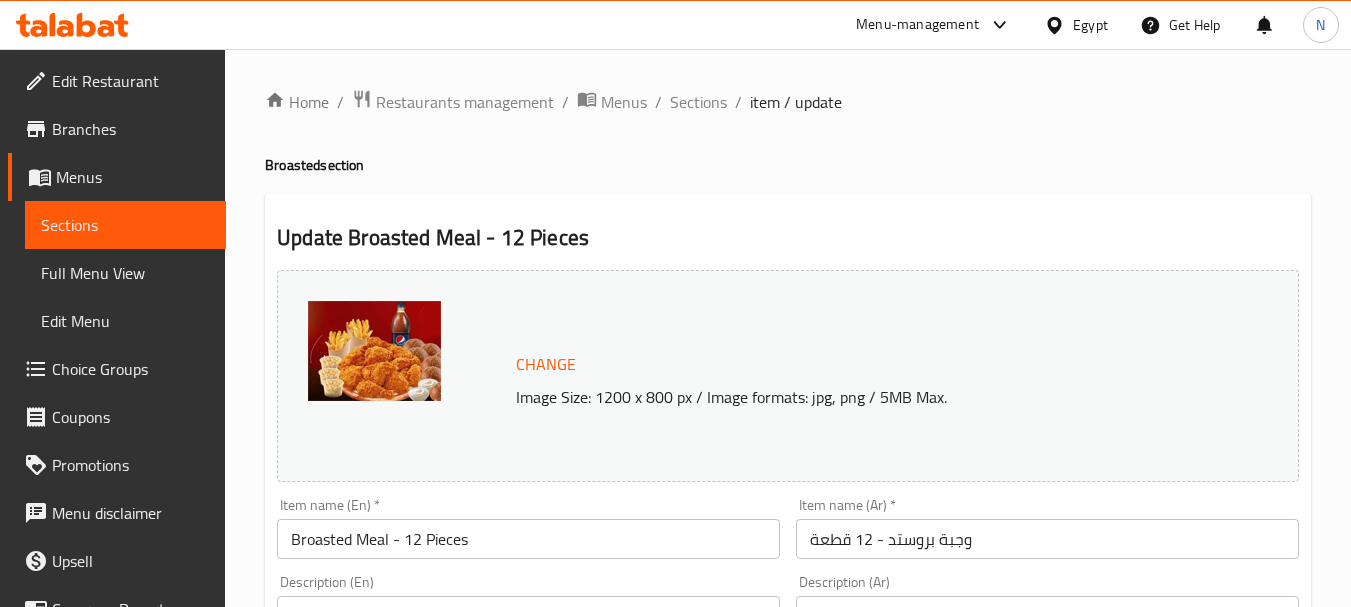 click on "Broasted Meal - 12 Pieces" at bounding box center [528, 539] 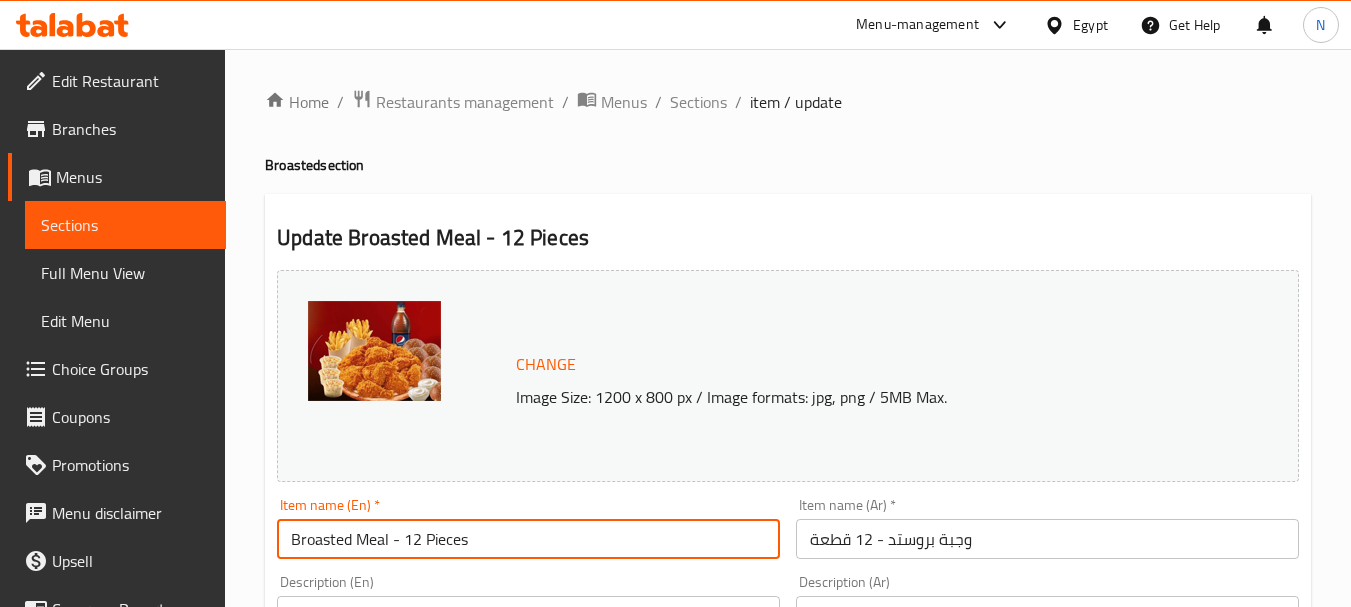 click on "Broasted Meal - 12 Pieces" at bounding box center (528, 539) 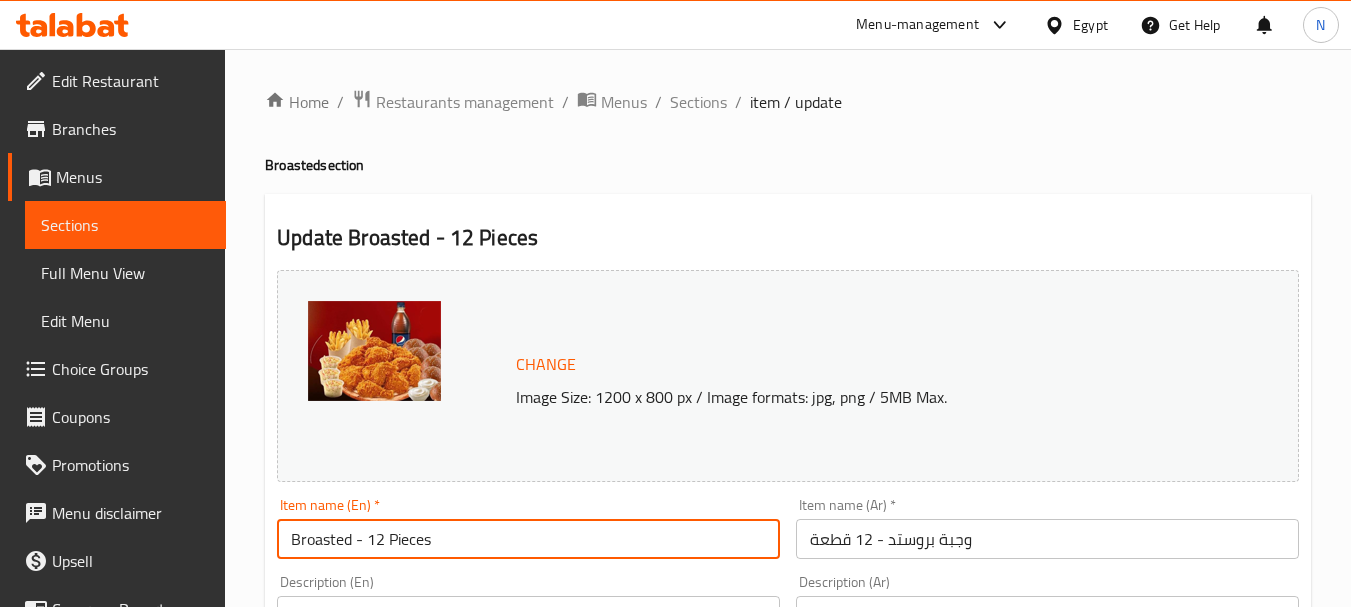 click on "Broasted - 12 Pieces" at bounding box center (528, 539) 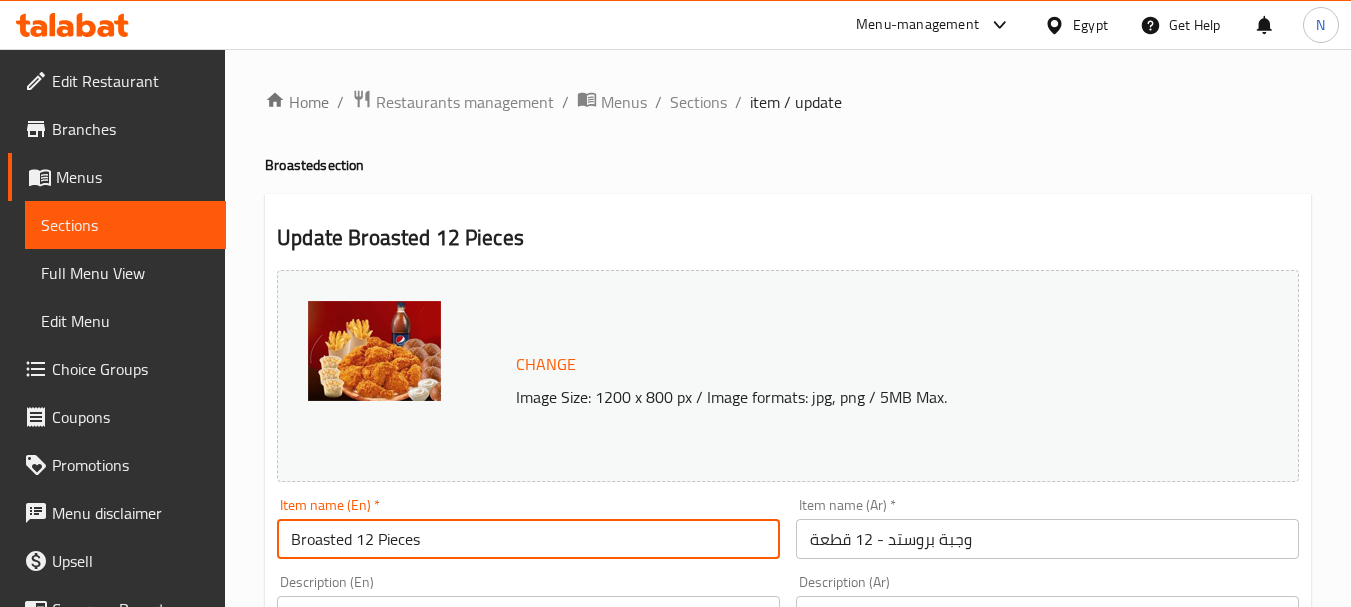 type on "Broasted 12 Pieces" 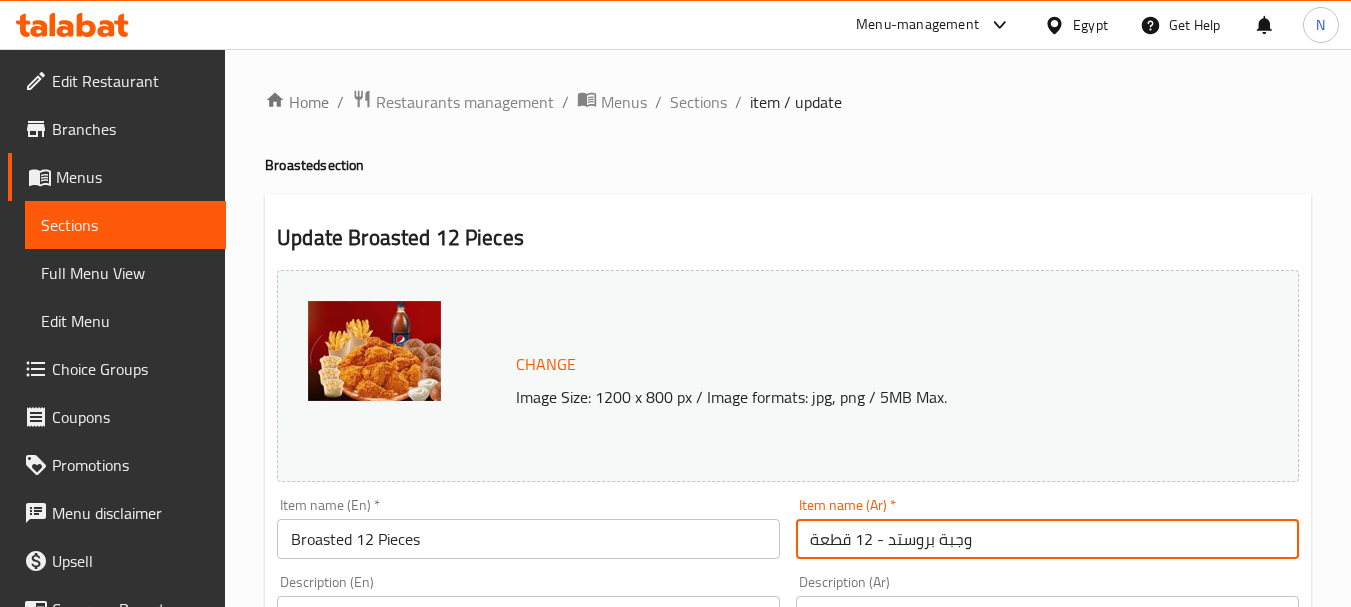 click on "وجبة بروستد - 12 قطعة" at bounding box center [1047, 539] 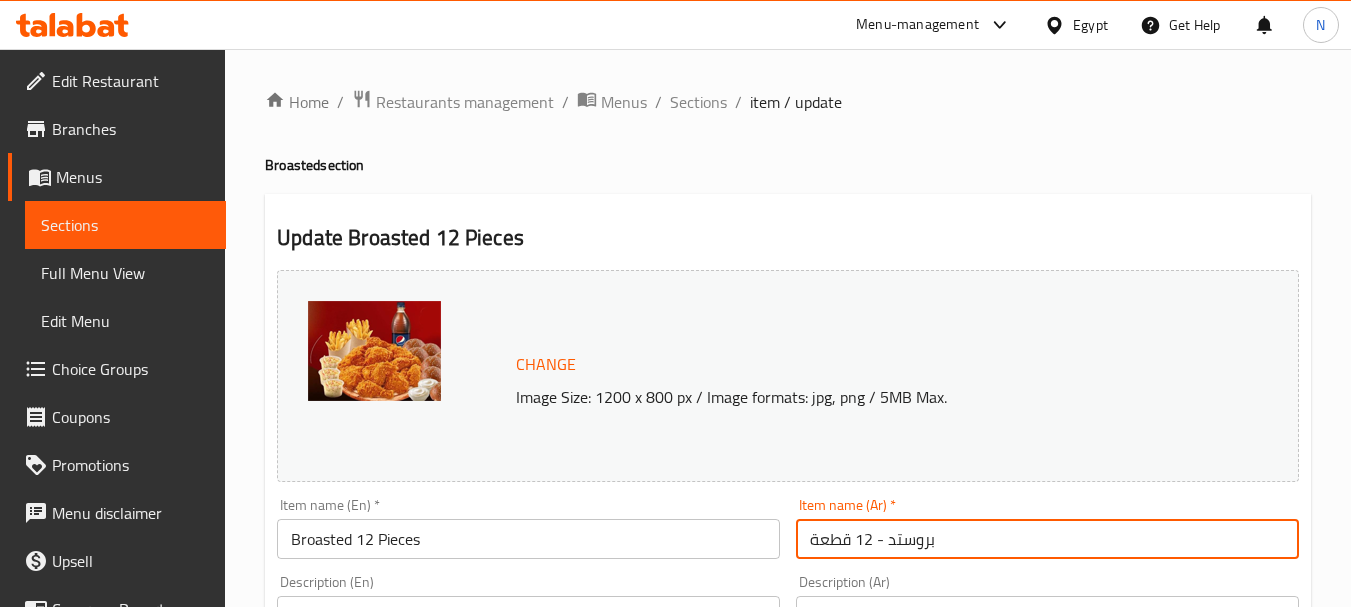click on "بروستد - 12 قطعة" at bounding box center (1047, 539) 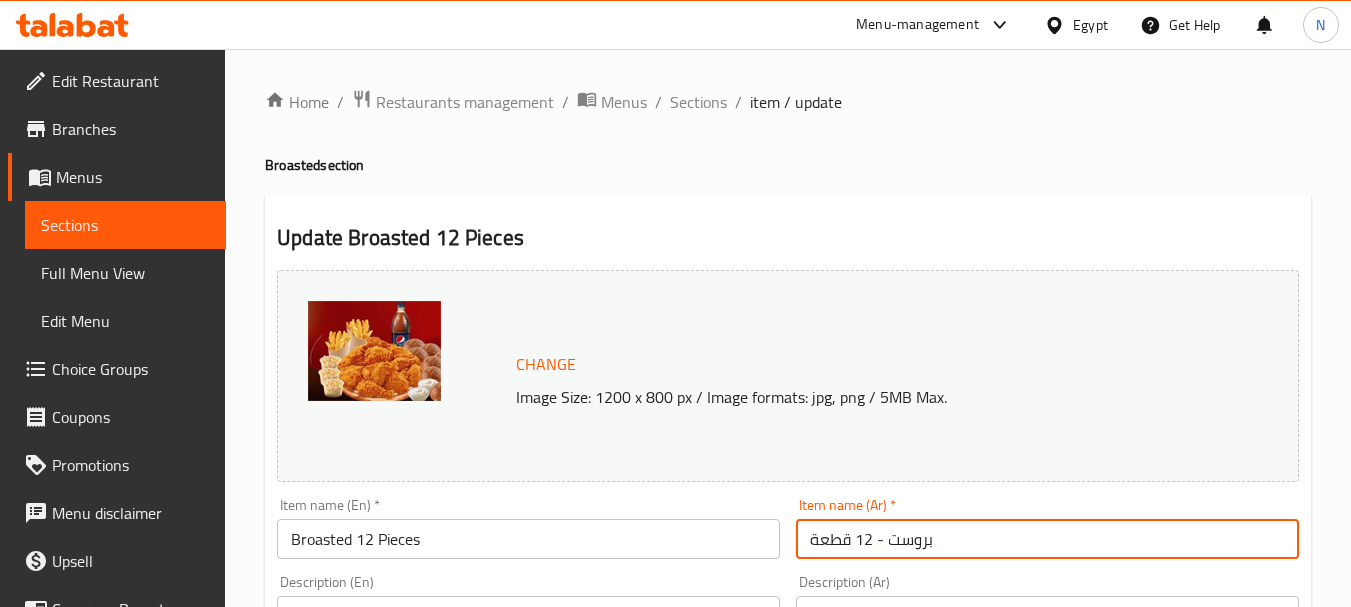 drag, startPoint x: 877, startPoint y: 540, endPoint x: 887, endPoint y: 539, distance: 10.049875 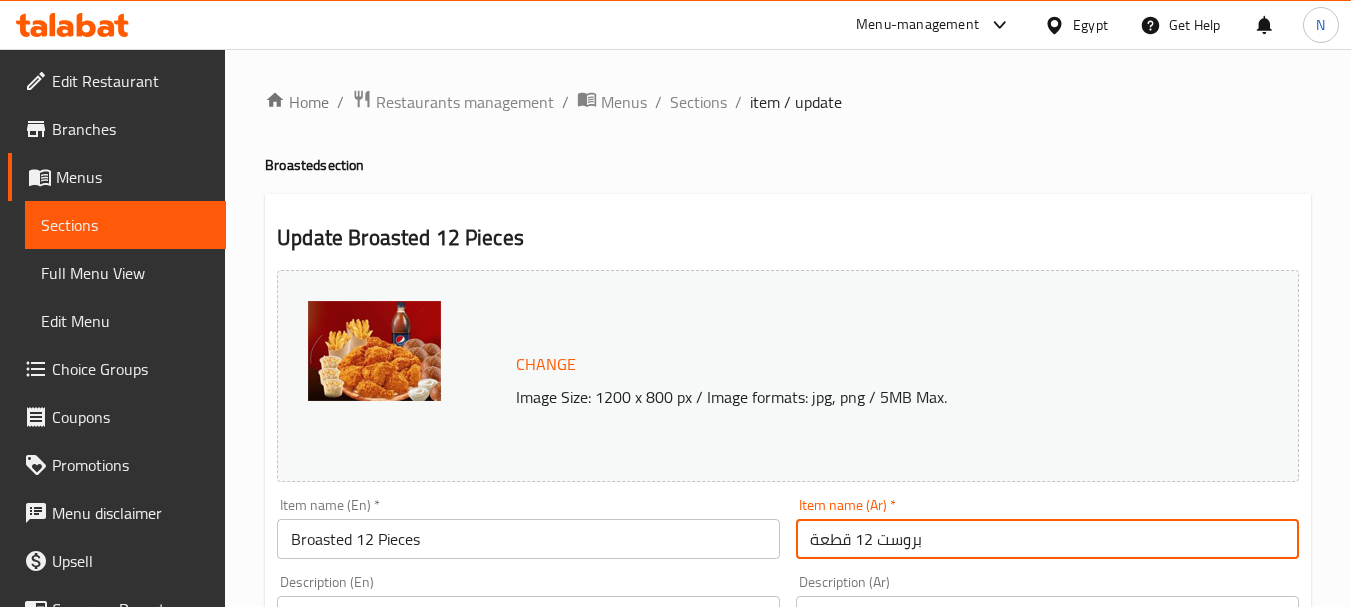 scroll, scrollTop: 531, scrollLeft: 0, axis: vertical 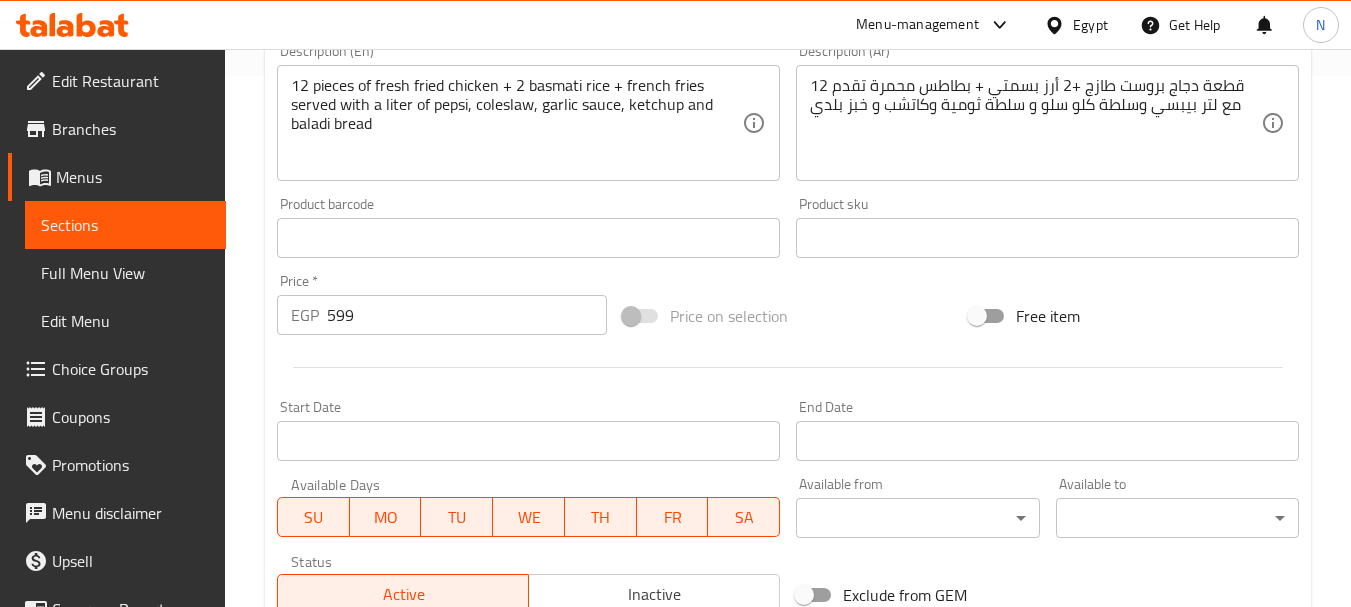 type on "بروست 12 قطعة" 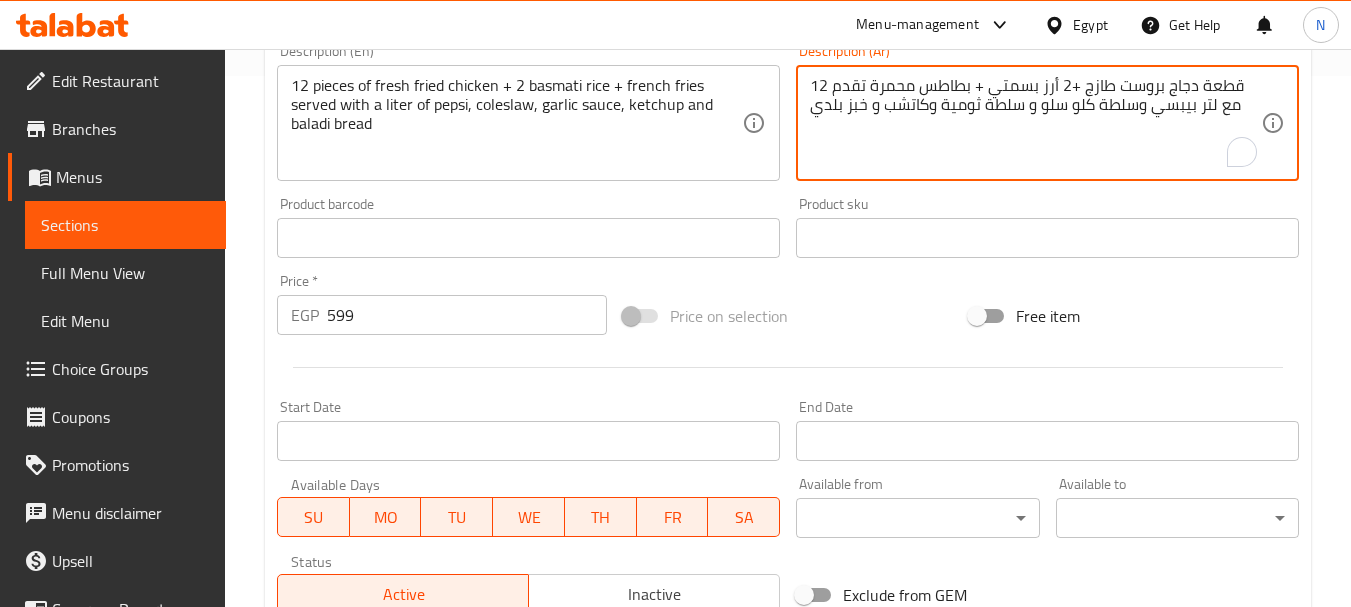 click on "12 قطعة دجاج بروست طازج +2 أرز بسمتي + بطاطس محمرة تقدم مع لتر بيبسي وسلطة كلو سلو و سلطة ثومية وكاتشب و خبز بلدي" at bounding box center [1035, 123] 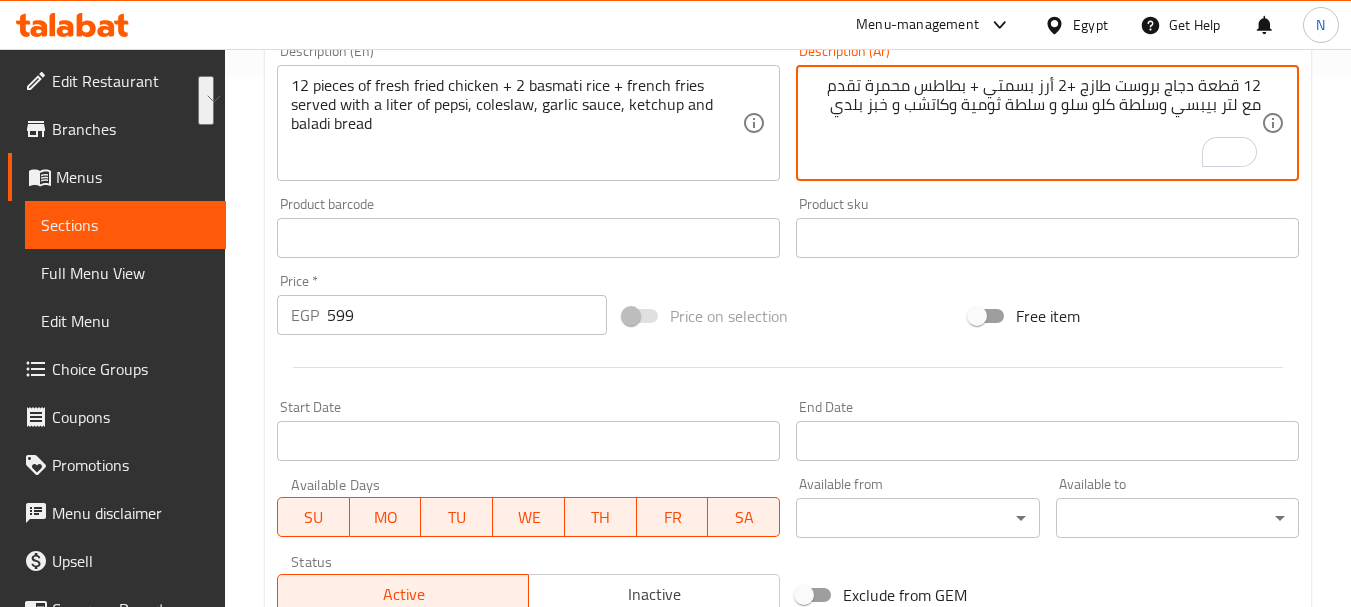 click on "12 قطعة دجاج بروست طازج +2 أرز بسمتي + بطاطس محمرة تقدم مع لتر بيبسي وسلطة كلو سلو و سلطة ثومية وكاتشب و خبز بلدي" at bounding box center (1035, 123) 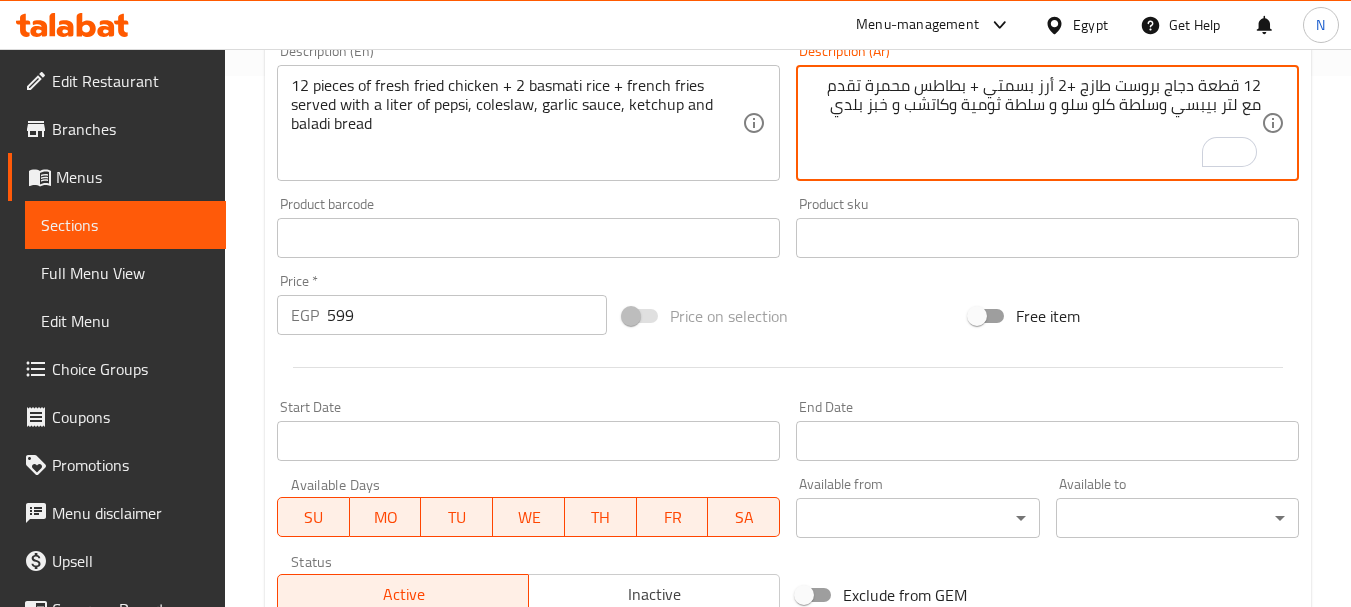 click on "12 قطعة دجاج بروست طازج +2 أرز بسمتي + بطاطس محمرة تقدم مع لتر بيبسي وسلطة كلو سلو و سلطة ثومية وكاتشب و خبز بلدي" at bounding box center [1035, 123] 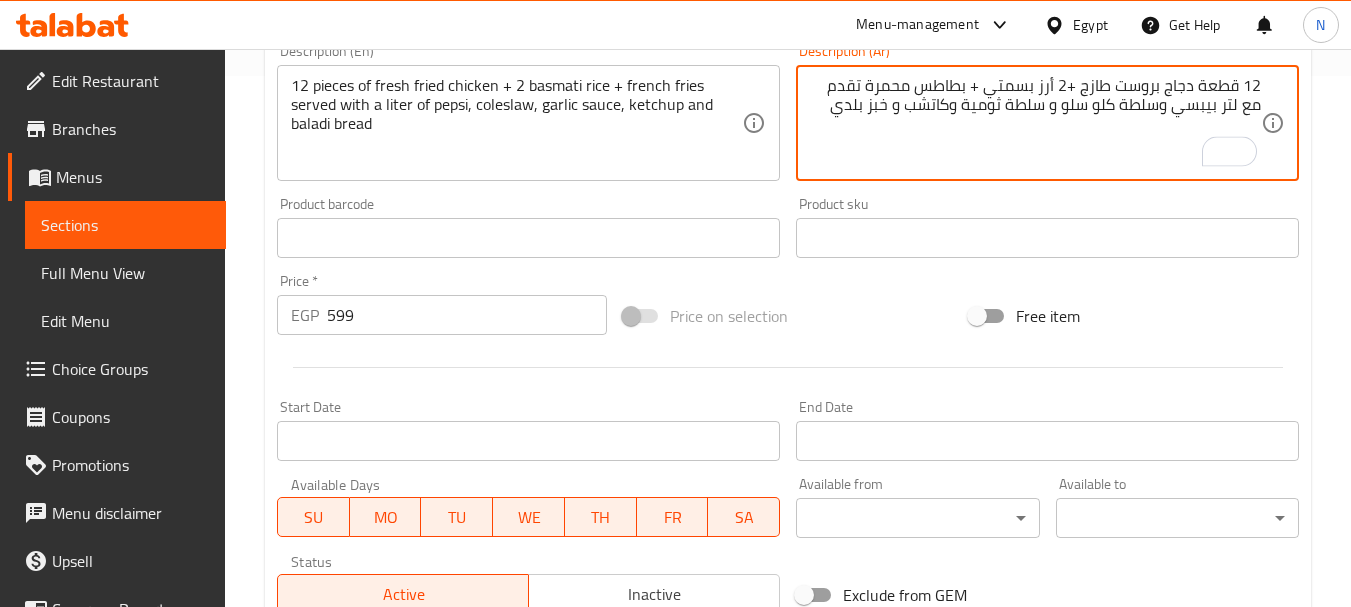 paste on "١٢ قطعه + ٢ ارز + بطاطس ٤٠ خبز + ١ تومية كاتشب + كولو سلو + لتربيبسي" 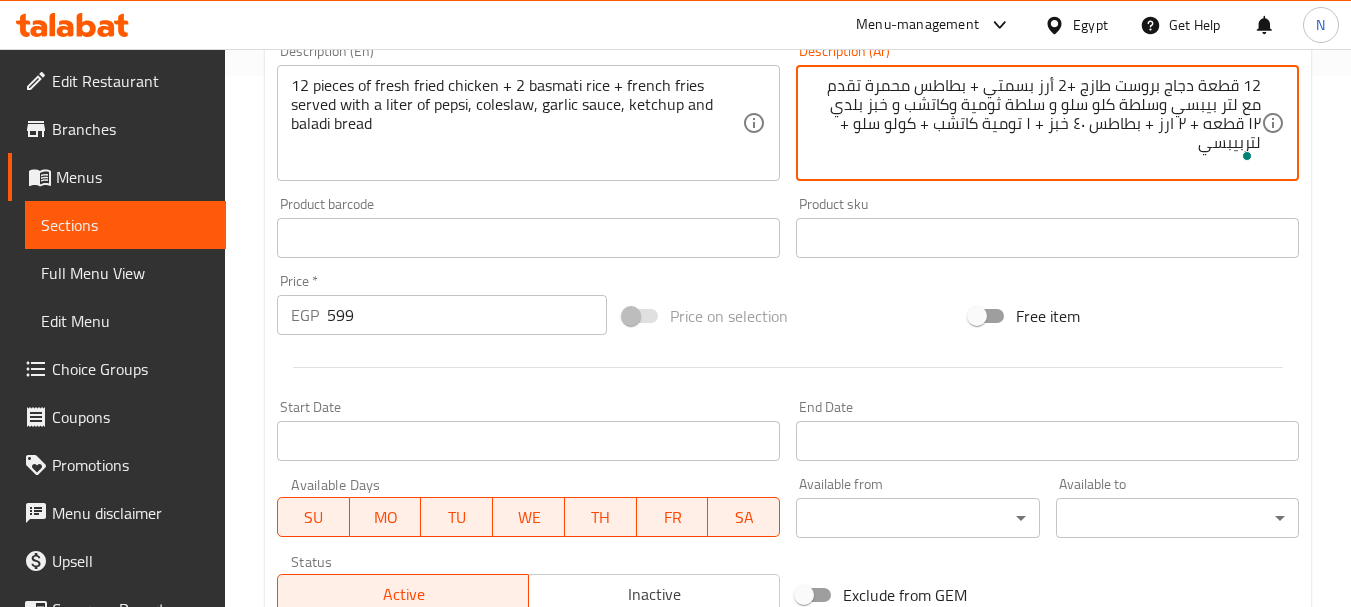 click on "12 قطعة دجاج بروست طازج +2 أرز بسمتي + بطاطس محمرة تقدم مع لتر بيبسي وسلطة كلو سلو و سلطة ثومية وكاتشب و خبز بلدي
١٢ قطعه + ٢ ارز + بطاطس ٤٠ خبز + ١ تومية كاتشب + كولو سلو + لتربيبسي" at bounding box center [1035, 123] 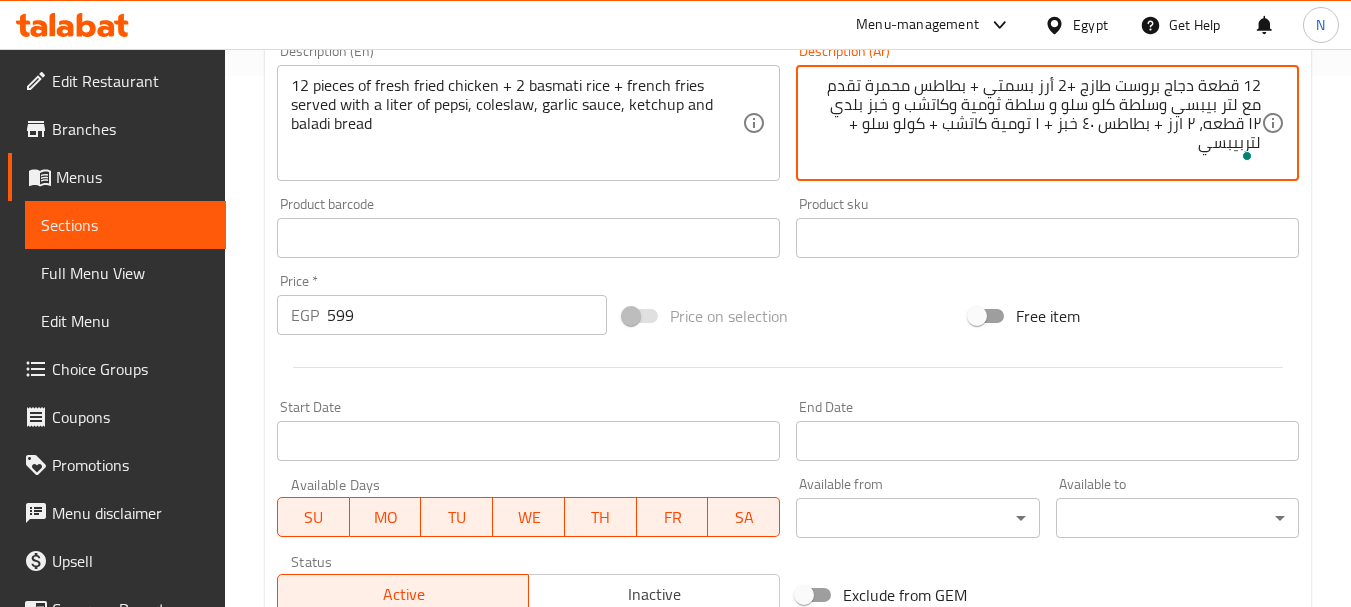 click on "12 قطعة دجاج بروست طازج +2 أرز بسمتي + بطاطس محمرة تقدم مع لتر بيبسي وسلطة كلو سلو و سلطة ثومية وكاتشب و خبز بلدي
١٢ قطعه، ٢ ارز + بطاطس ٤٠ خبز + ١ تومية كاتشب + كولو سلو + لتربيبسي" at bounding box center [1035, 123] 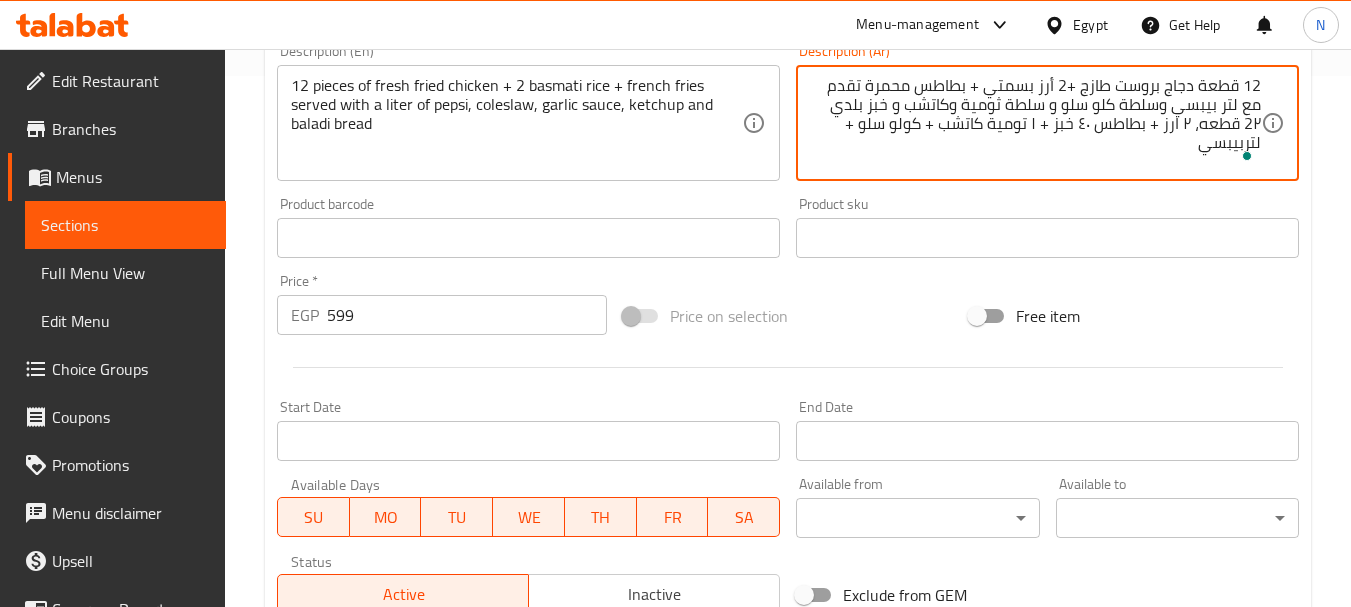 click on "12 قطعة دجاج بروست طازج +2 أرز بسمتي + بطاطس محمرة تقدم مع لتر بيبسي وسلطة كلو سلو و سلطة ثومية وكاتشب و خبز بلدي
2٢ قطعه، ٢ ارز + بطاطس ٤٠ خبز + ١ تومية كاتشب + كولو سلو + لتربيبسي" at bounding box center [1035, 123] 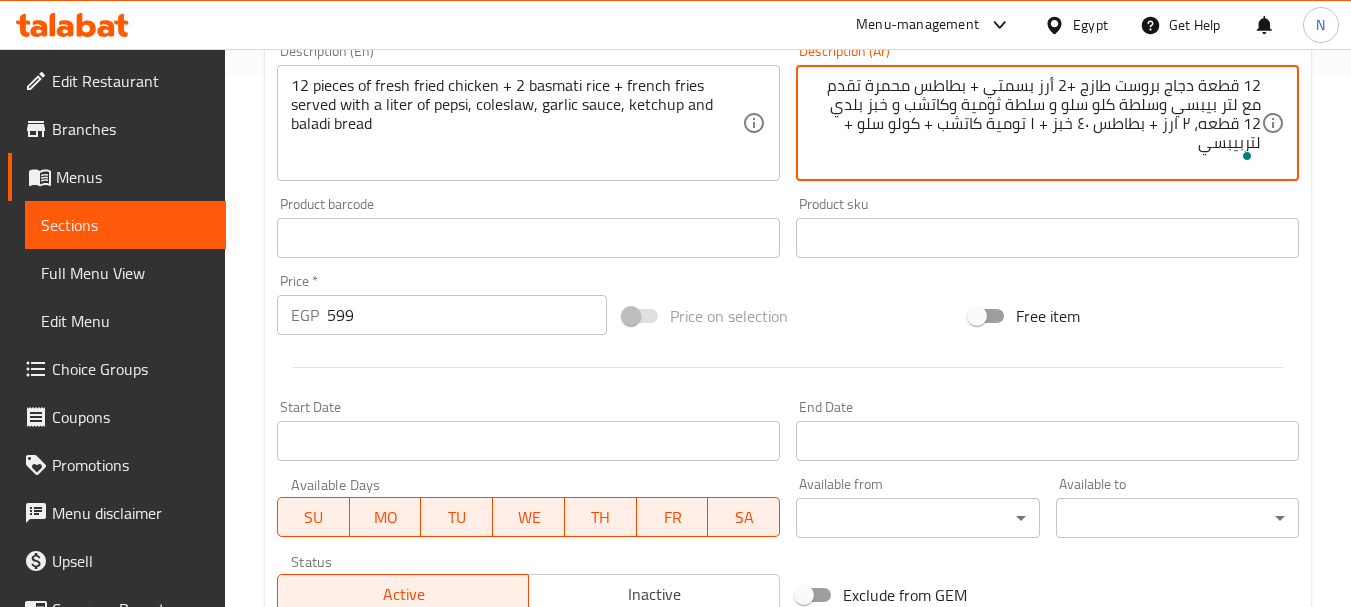 click on "12 قطعة دجاج بروست طازج +2 أرز بسمتي + بطاطس محمرة تقدم مع لتر بيبسي وسلطة كلو سلو و سلطة ثومية وكاتشب و خبز بلدي
12 قطعه، ٢ ارز + بطاطس ٤٠ خبز + ١ تومية كاتشب + كولو سلو + لتربيبسي" at bounding box center (1035, 123) 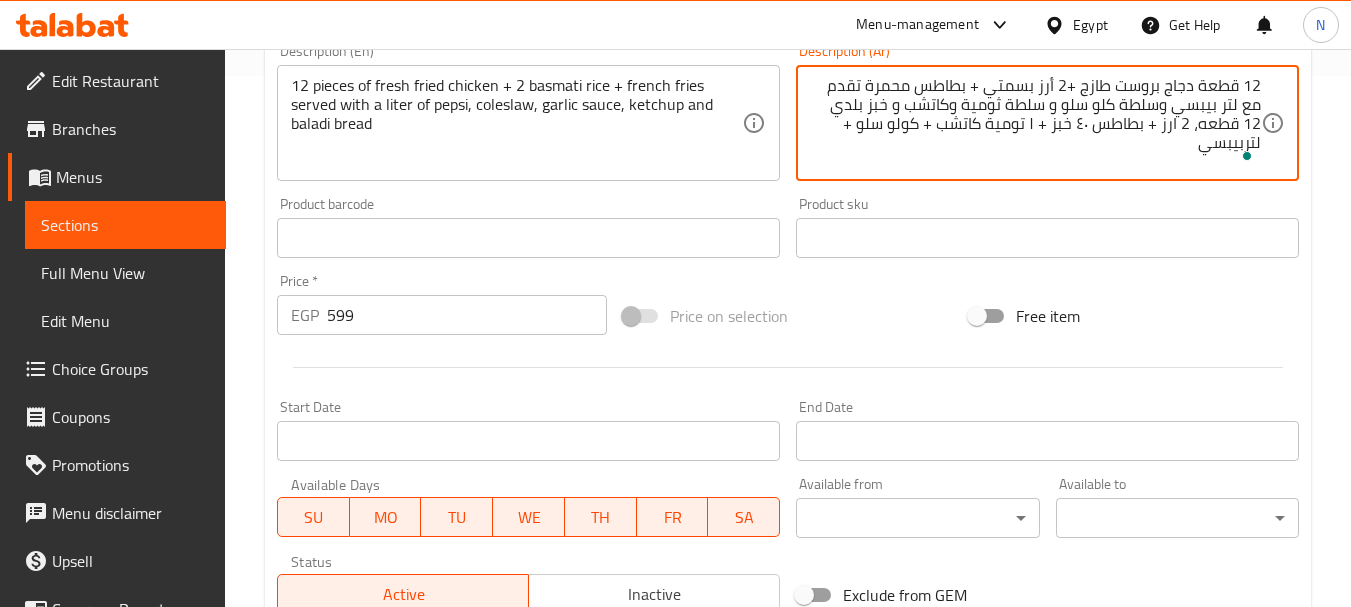 click on "12 قطعة دجاج بروست طازج +2 أرز بسمتي + بطاطس محمرة تقدم مع لتر بيبسي وسلطة كلو سلو و سلطة ثومية وكاتشب و خبز بلدي
12 قطعه، 2 ارز + بطاطس ٤٠ خبز + ١ تومية كاتشب + كولو سلو + لتربيبسي" at bounding box center [1035, 123] 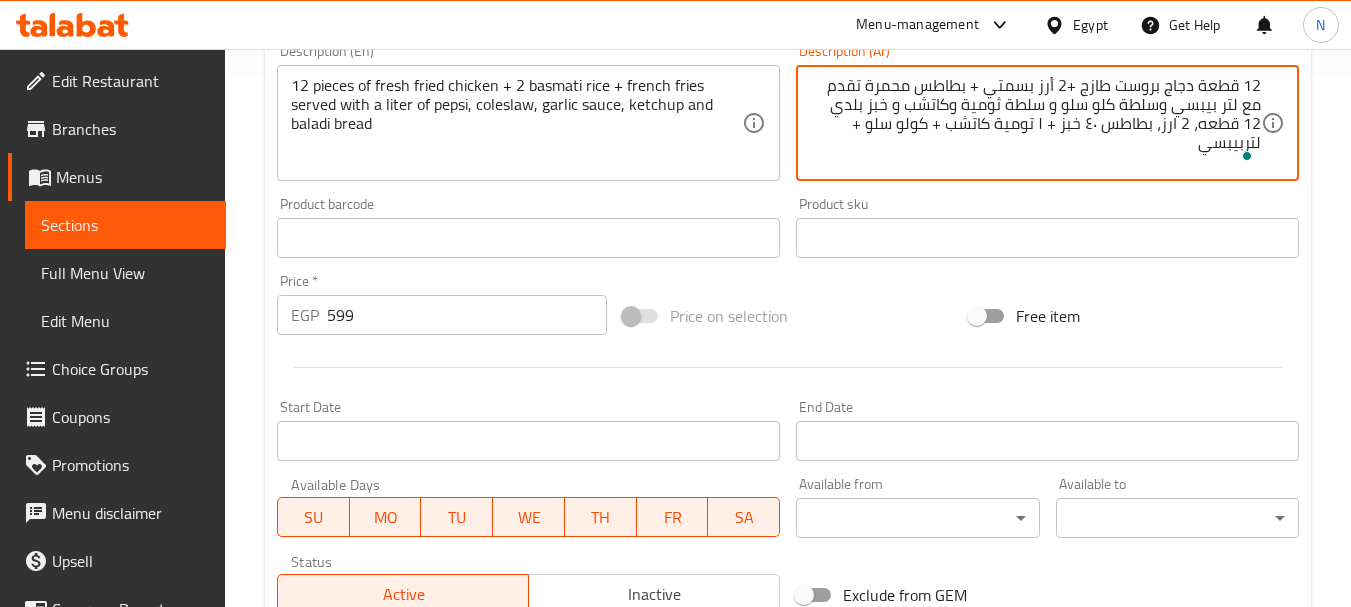 click on "12 قطعة دجاج بروست طازج +2 أرز بسمتي + بطاطس محمرة تقدم مع لتر بيبسي وسلطة كلو سلو و سلطة ثومية وكاتشب و خبز بلدي
12 قطعه، 2 ارز، بطاطس ٤٠ خبز + ١ تومية كاتشب + كولو سلو + لتربيبسي" at bounding box center [1035, 123] 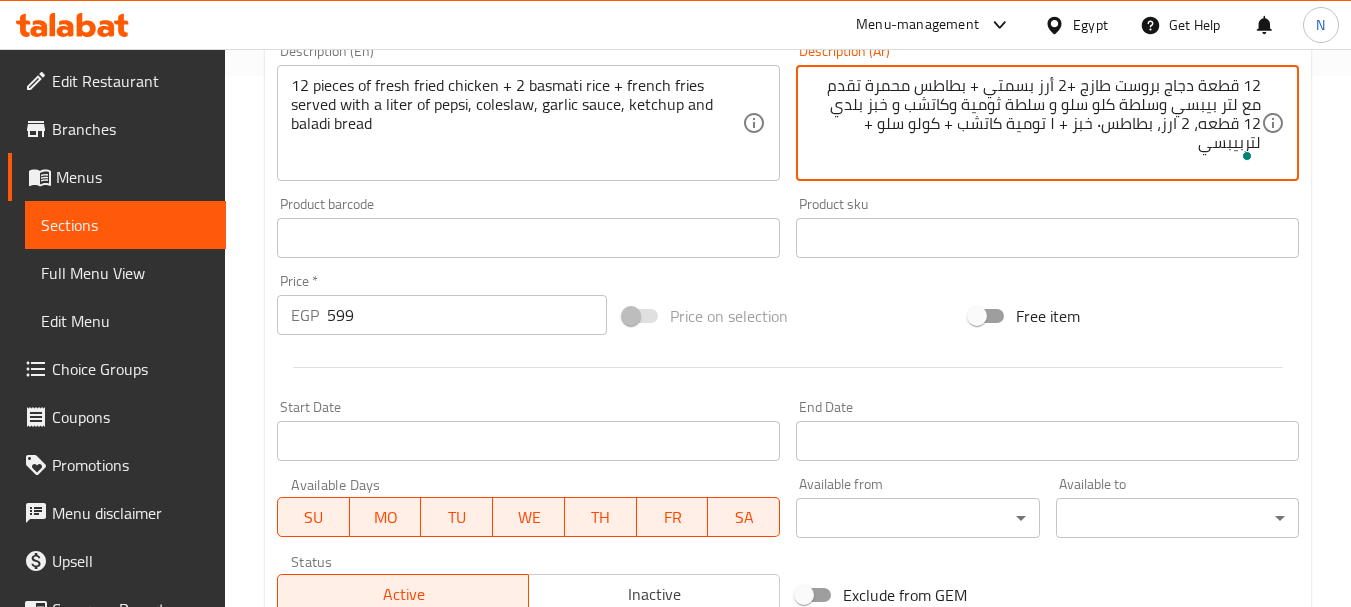 click on "12 قطعة دجاج بروست طازج +2 أرز بسمتي + بطاطس محمرة تقدم مع لتر بيبسي وسلطة كلو سلو و سلطة ثومية وكاتشب و خبز بلدي
12 قطعه، 2 ارز، بطاطس٠ خبز + ١ تومية كاتشب + كولو سلو + لتربيبسي" at bounding box center [1035, 123] 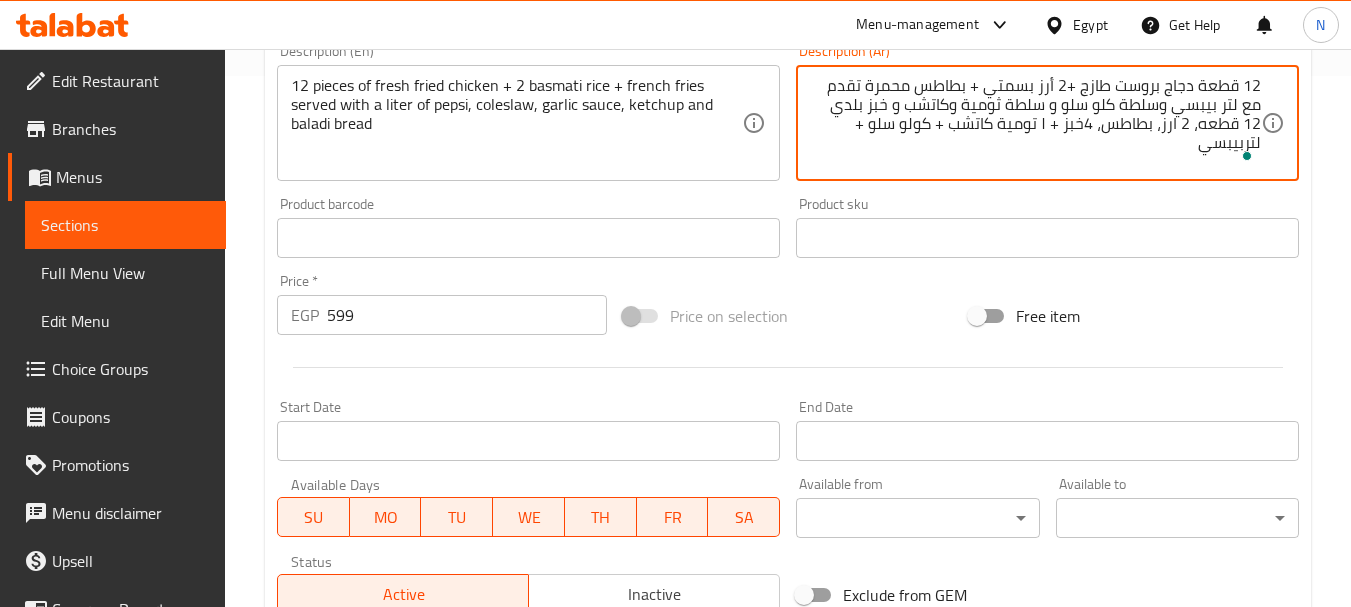click on "12 قطعة دجاج بروست طازج +2 أرز بسمتي + بطاطس محمرة تقدم مع لتر بيبسي وسلطة كلو سلو و سلطة ثومية وكاتشب و خبز بلدي
12 قطعه، 2 ارز، بطاطس، 4خبز + ١ تومية كاتشب + كولو سلو + لتربيبسي" at bounding box center (1035, 123) 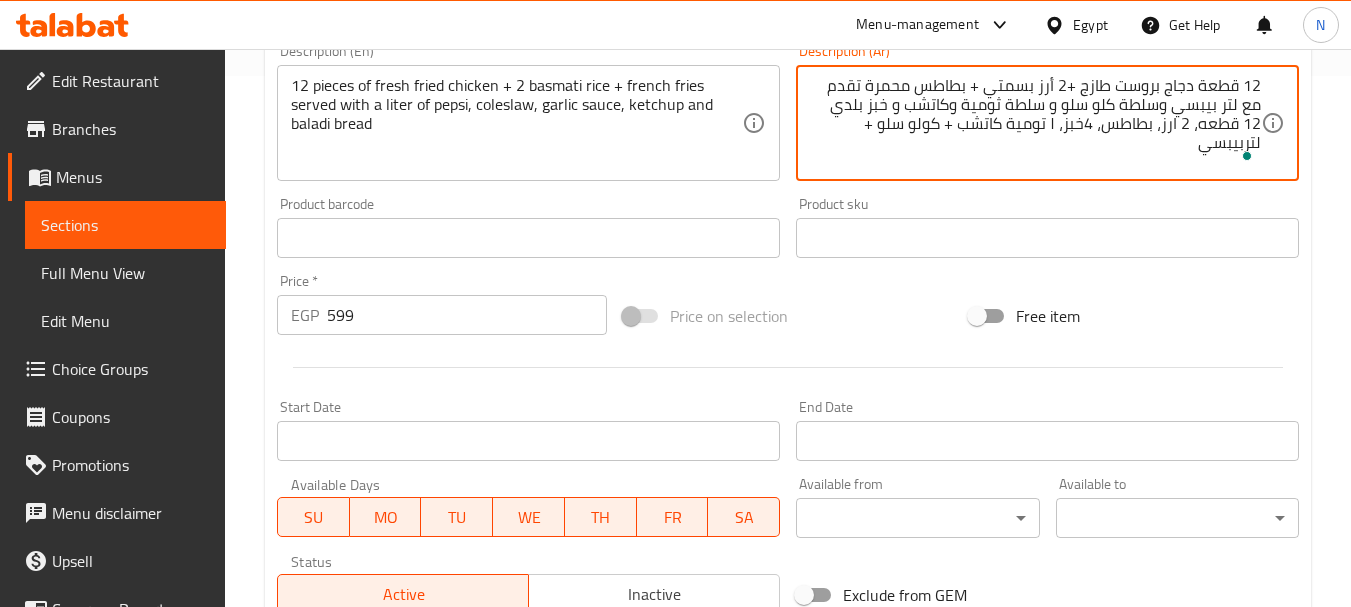click on "12 قطعة دجاج بروست طازج +2 أرز بسمتي + بطاطس محمرة تقدم مع لتر بيبسي وسلطة كلو سلو و سلطة ثومية وكاتشب و خبز بلدي
12 قطعه، 2 ارز، بطاطس، 4خبز، ١ تومية كاتشب + كولو سلو + لتربيبسي" at bounding box center [1035, 123] 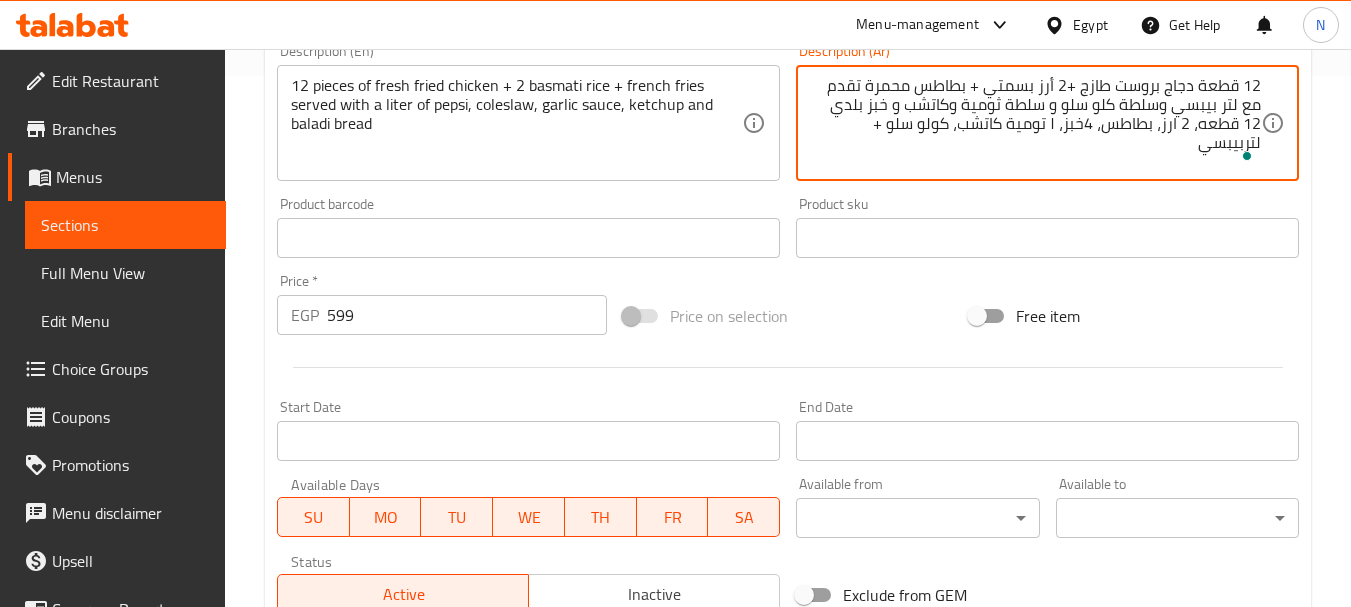 click on "12 قطعة دجاج بروست طازج +2 أرز بسمتي + بطاطس محمرة تقدم مع لتر بيبسي وسلطة كلو سلو و سلطة ثومية وكاتشب و خبز بلدي
12 قطعه، 2 ارز، بطاطس، 4خبز، ١ تومية كاتشب، كولو سلو + لتربيبسي" at bounding box center (1035, 123) 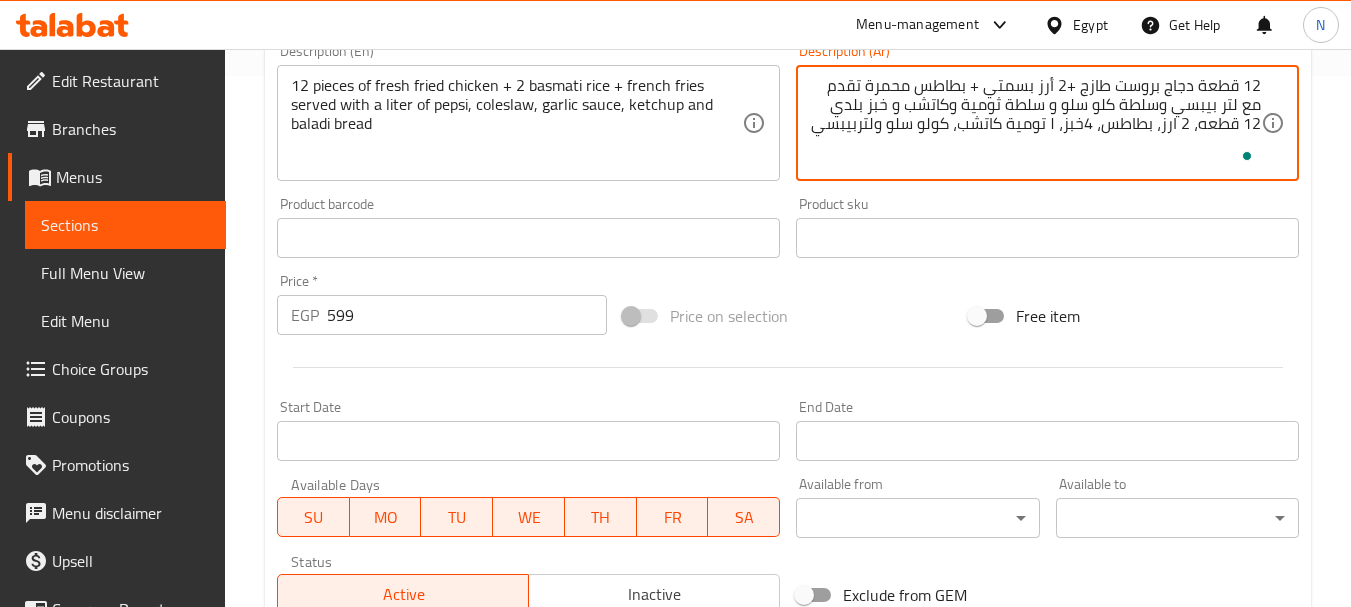 click on "12 قطعة دجاج بروست طازج +2 أرز بسمتي + بطاطس محمرة تقدم مع لتر بيبسي وسلطة كلو سلو و سلطة ثومية وكاتشب و خبز بلدي
12 قطعه، 2 ارز، بطاطس، 4خبز، ١ تومية كاتشب، كولو سلو ولتربيبسي" at bounding box center [1035, 123] 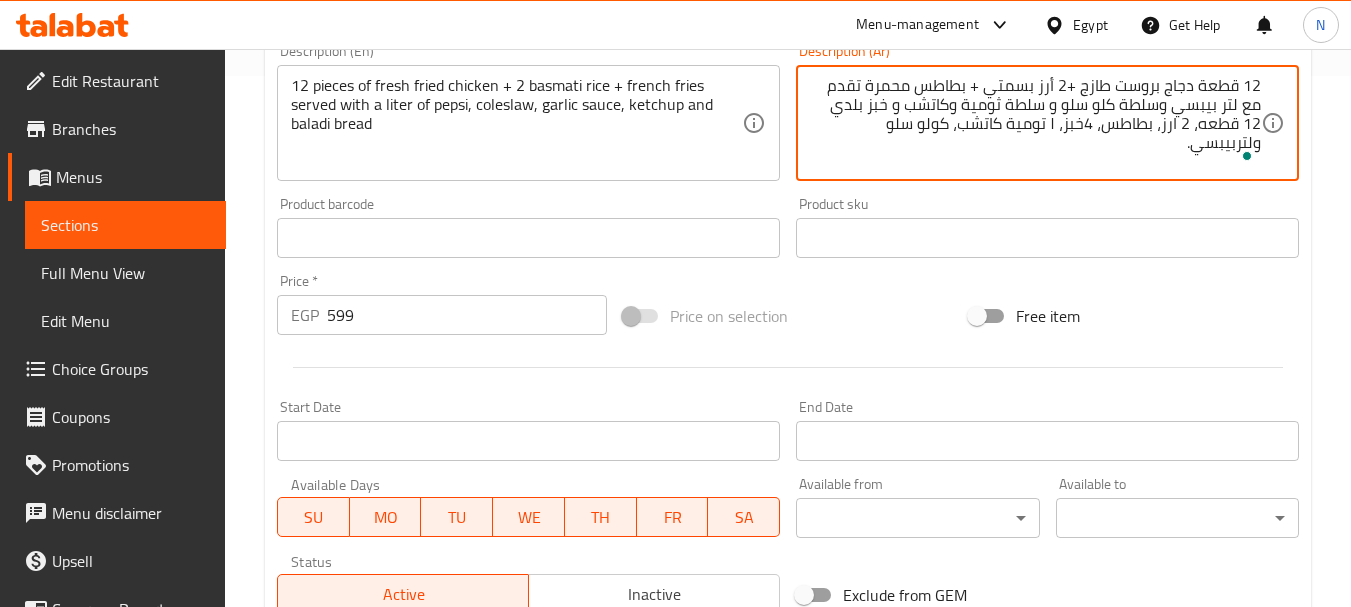click on "12 قطعة دجاج بروست طازج +2 أرز بسمتي + بطاطس محمرة تقدم مع لتر بيبسي وسلطة كلو سلو و سلطة ثومية وكاتشب و خبز بلدي
12 قطعه، 2 ارز، بطاطس، 4خبز، ١ تومية كاتشب، كولو سلو ولتربيبسي." at bounding box center [1035, 123] 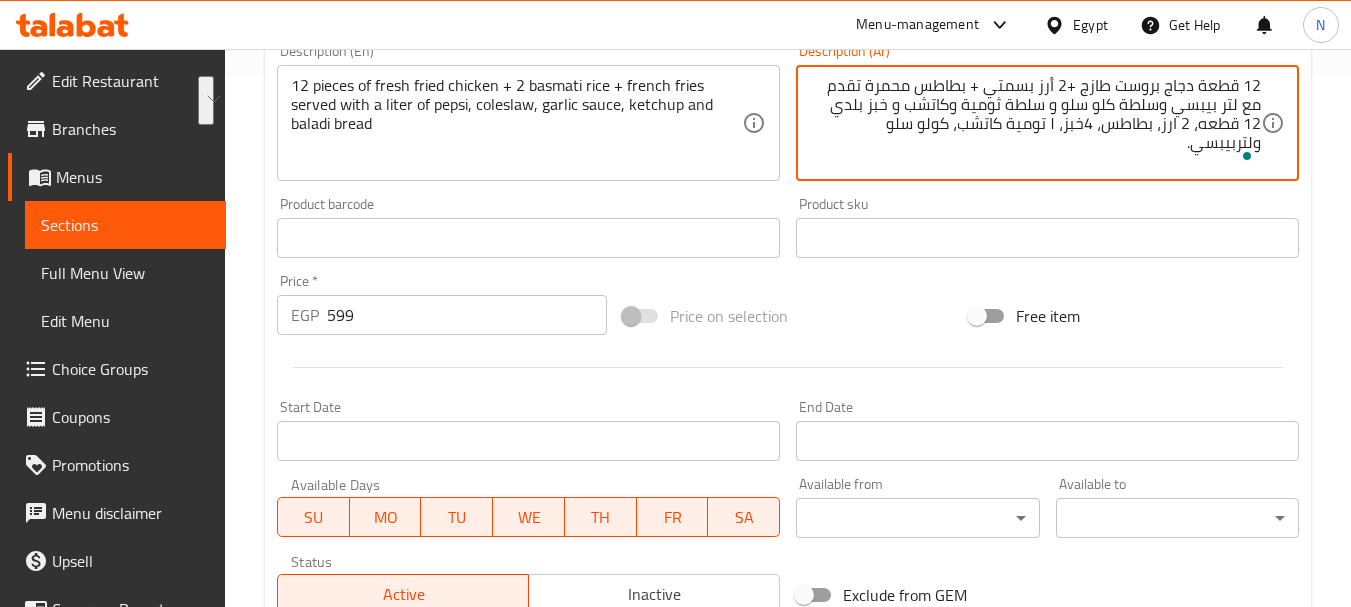 drag, startPoint x: 899, startPoint y: 103, endPoint x: 910, endPoint y: 87, distance: 19.416489 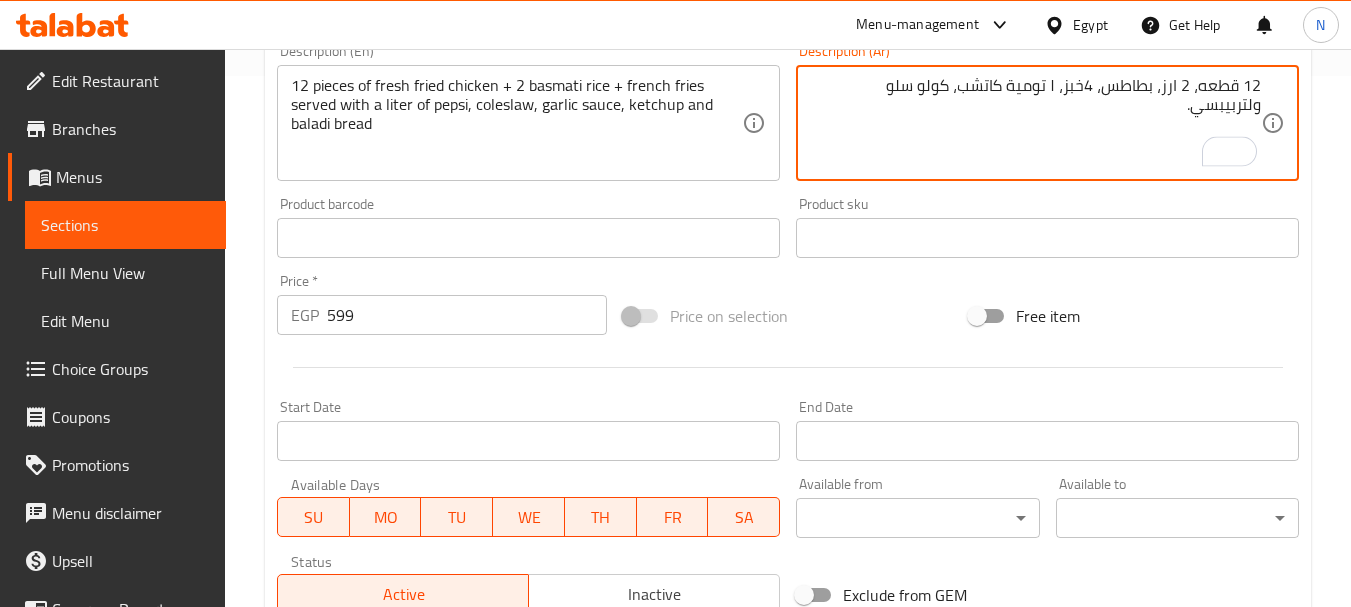 click on "12 قطعه، 2 ارز، بطاطس، 4خبز، ١ تومية كاتشب، كولو سلو ولتربيبسي." at bounding box center [1035, 123] 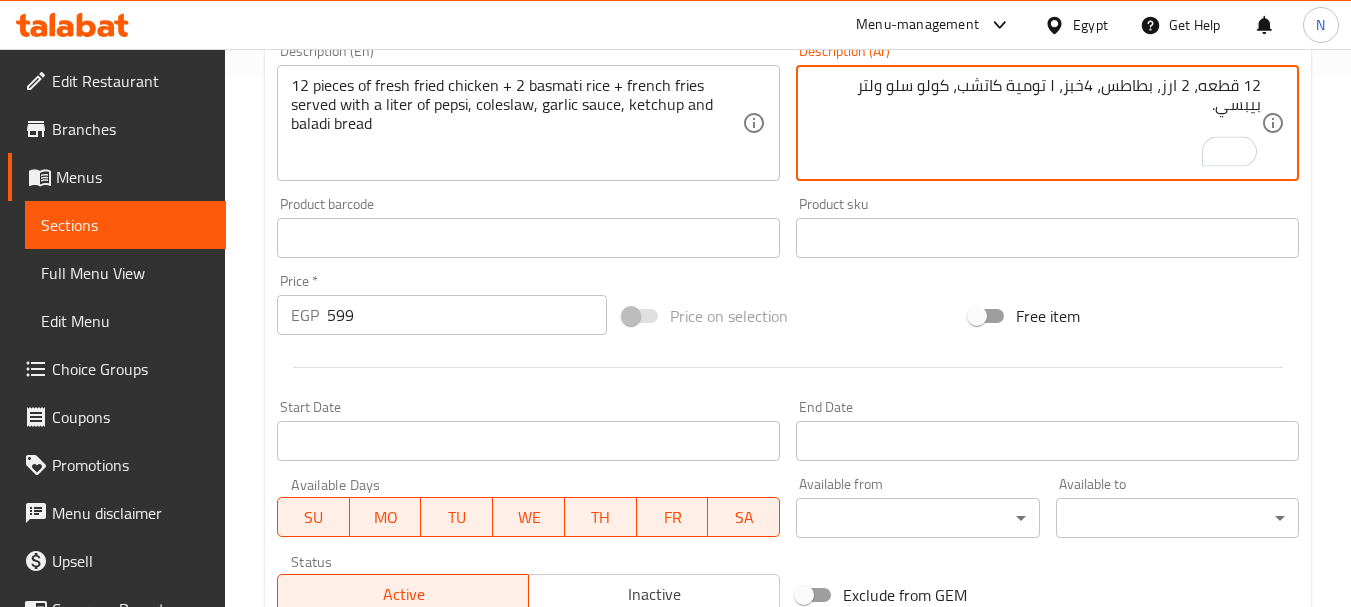 type on "12 قطعه، 2 ارز، بطاطس، 4خبز، ١ تومية كاتشب، كولو سلو ولتر بيبسي." 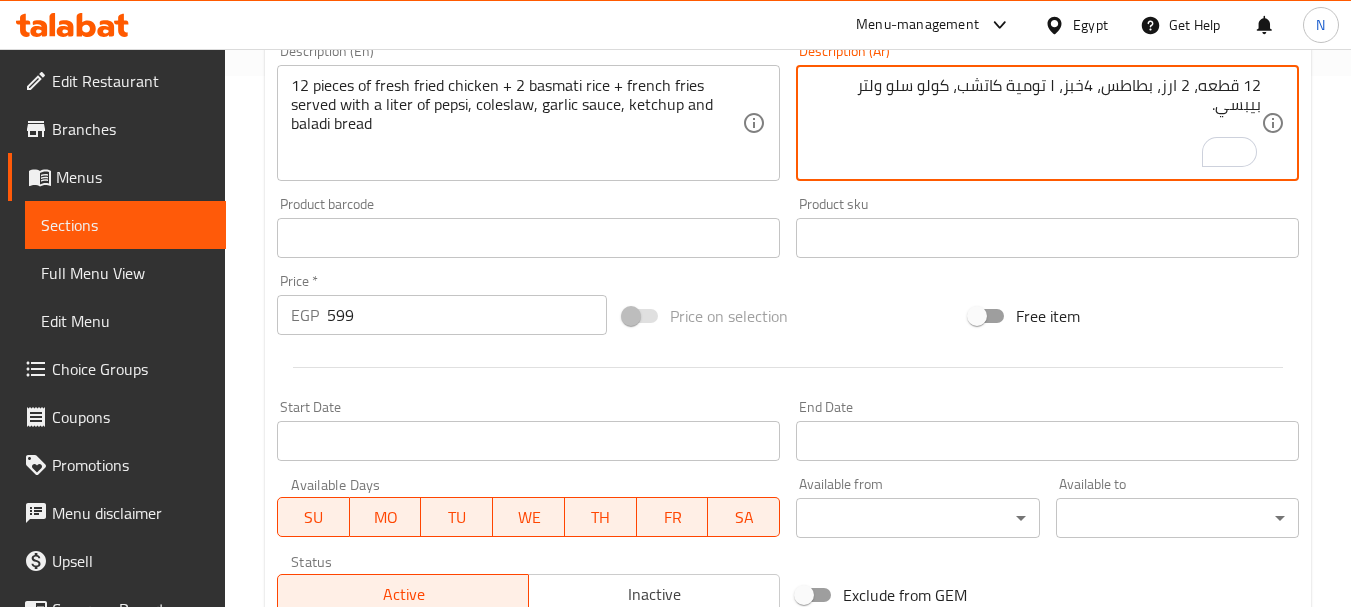 click on "12 قطعه، 2 ارز، بطاطس، 4خبز، ١ تومية كاتشب، كولو سلو ولتر بيبسي." at bounding box center (1035, 123) 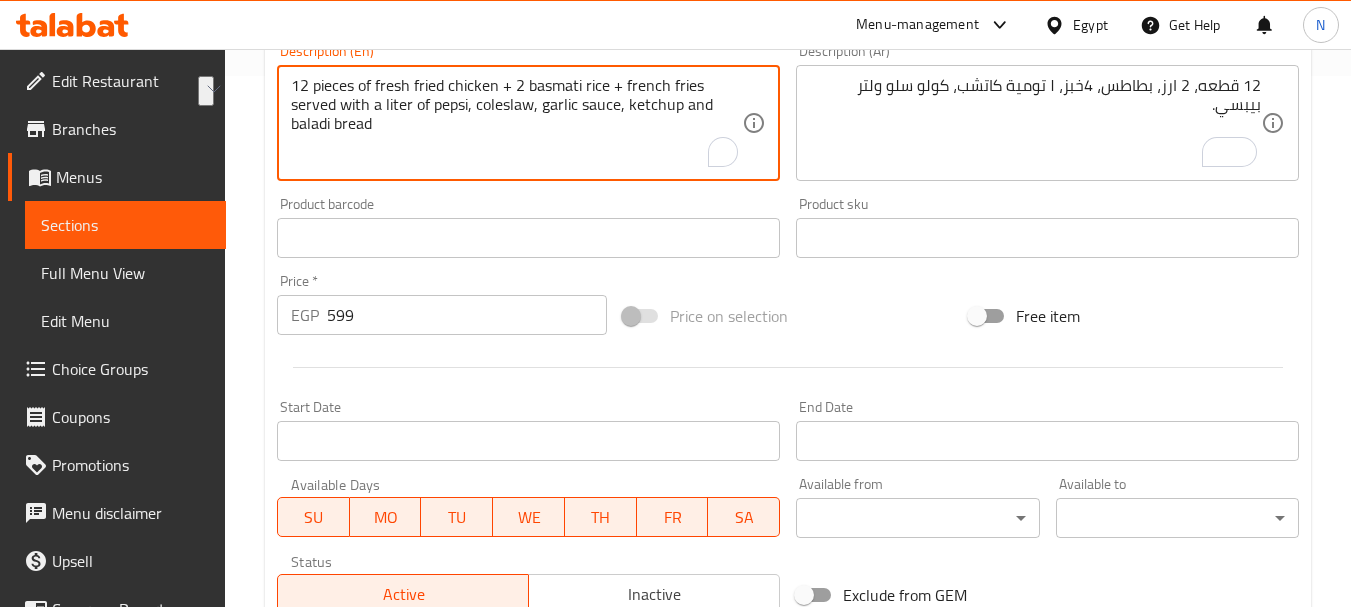 click on "12 pieces of fresh fried chicken + 2 basmati rice + french fries served with a liter of pepsi, coleslaw, garlic sauce, ketchup and baladi bread" at bounding box center [516, 123] 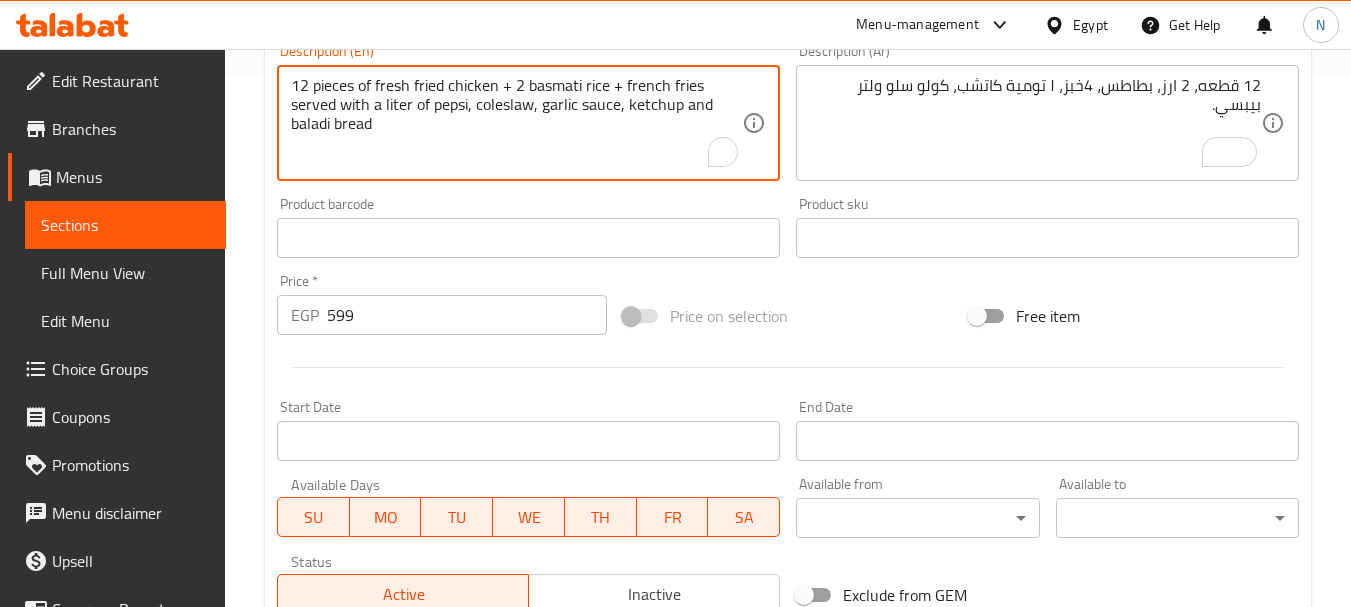 click on "12 pieces of fresh fried chicken + 2 basmati rice + french fries served with a liter of pepsi, coleslaw, garlic sauce, ketchup and baladi bread" at bounding box center [516, 123] 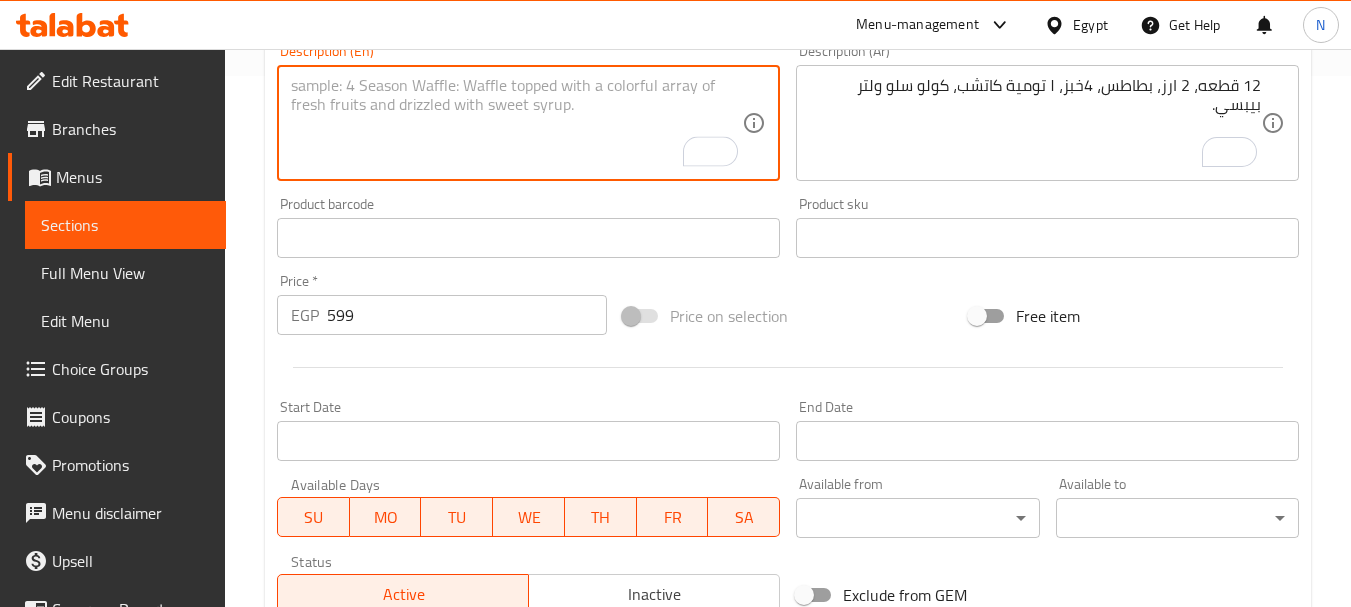 paste on "12 pieces, 2 rice, fries, 4 bread, 1 tomato ketchup, coleslaw and 1 liter of Pepsi." 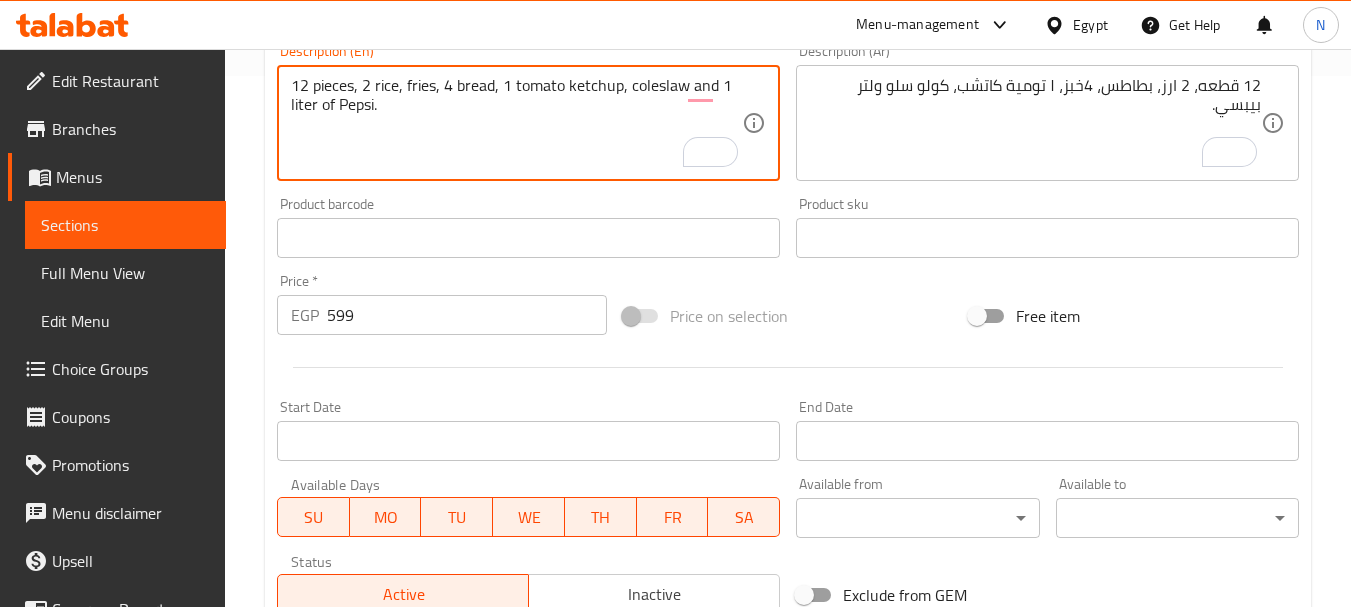 click on "12 pieces, 2 rice, fries, 4 bread, 1 tomato ketchup, coleslaw and 1 liter of Pepsi." at bounding box center (516, 123) 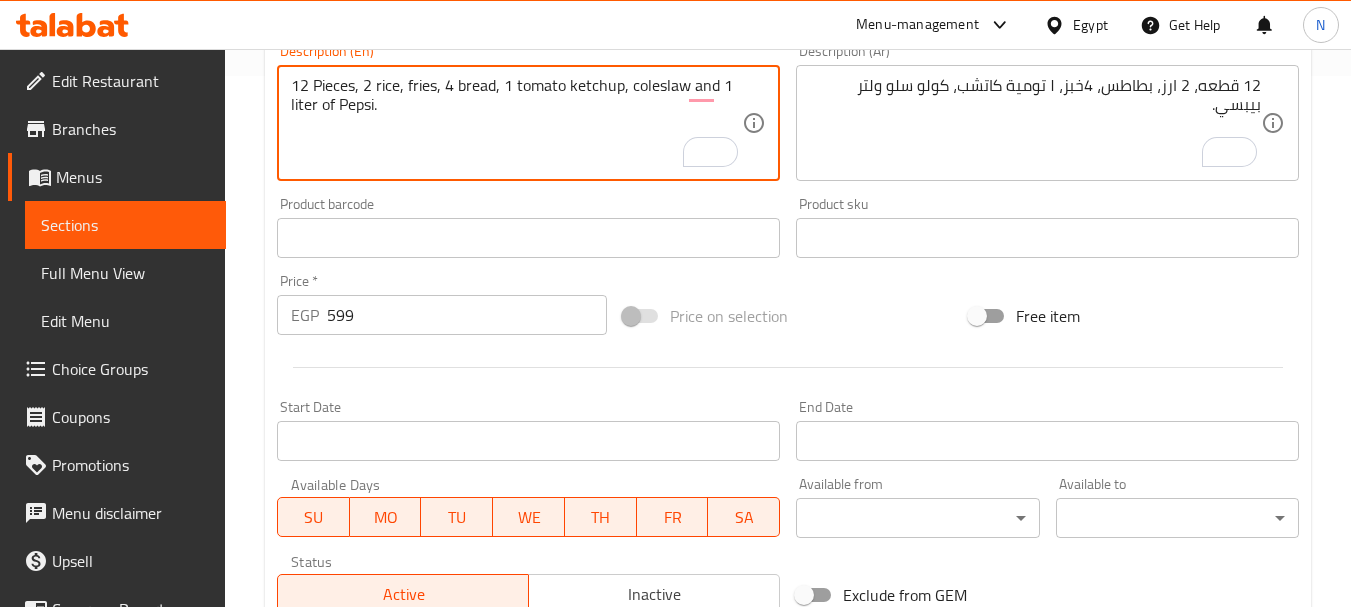 click on "12 Pieces, 2 rice, fries, 4 bread, 1 tomato ketchup, coleslaw and 1 liter of Pepsi." at bounding box center (516, 123) 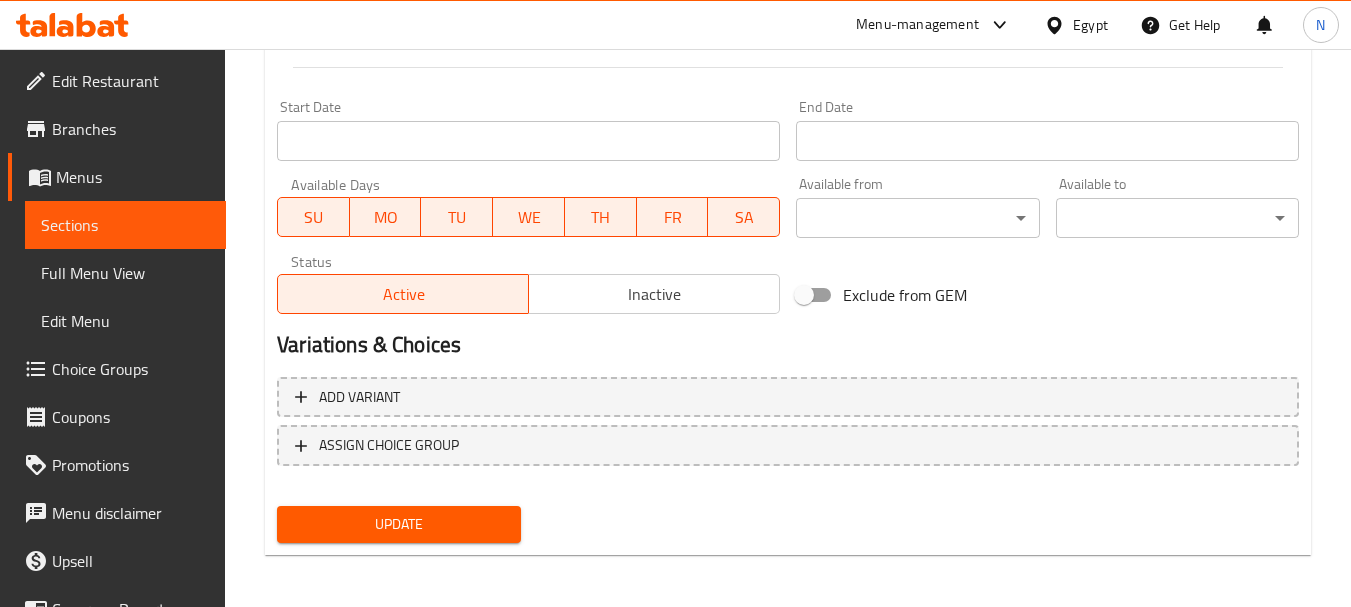 scroll, scrollTop: 835, scrollLeft: 0, axis: vertical 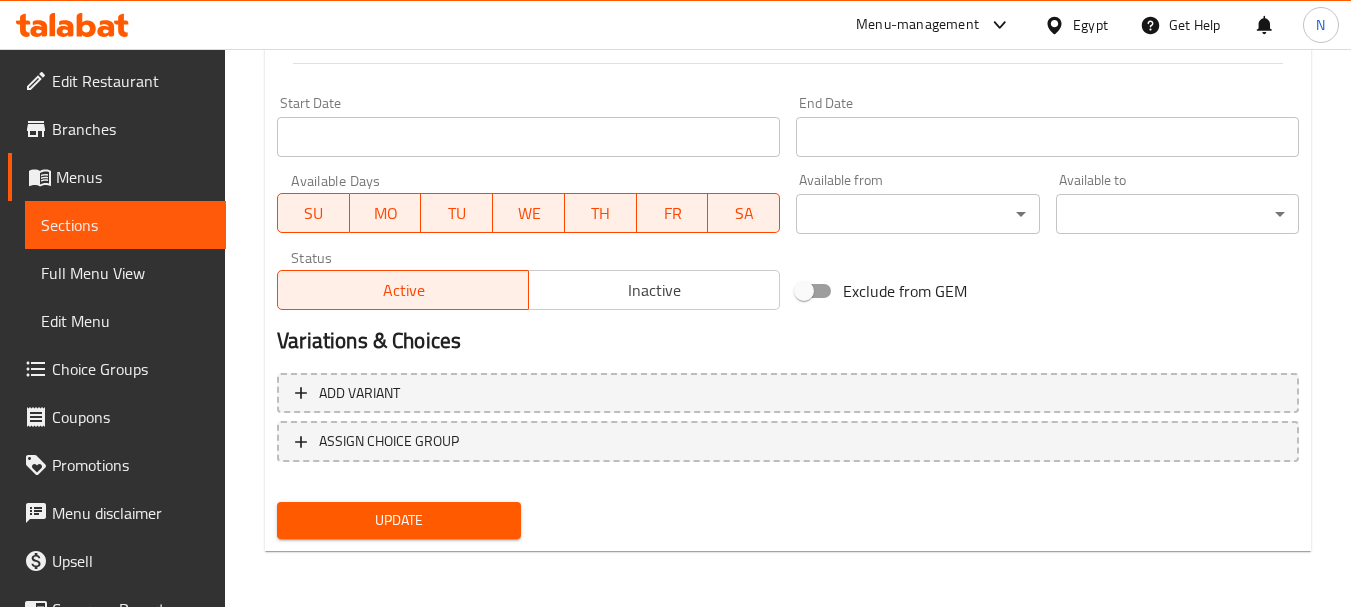 type on "12 Pieces, 2 rice, fries, 4 bread, 1 tomato ketchup, coleslaw and 1 liter Pepsi." 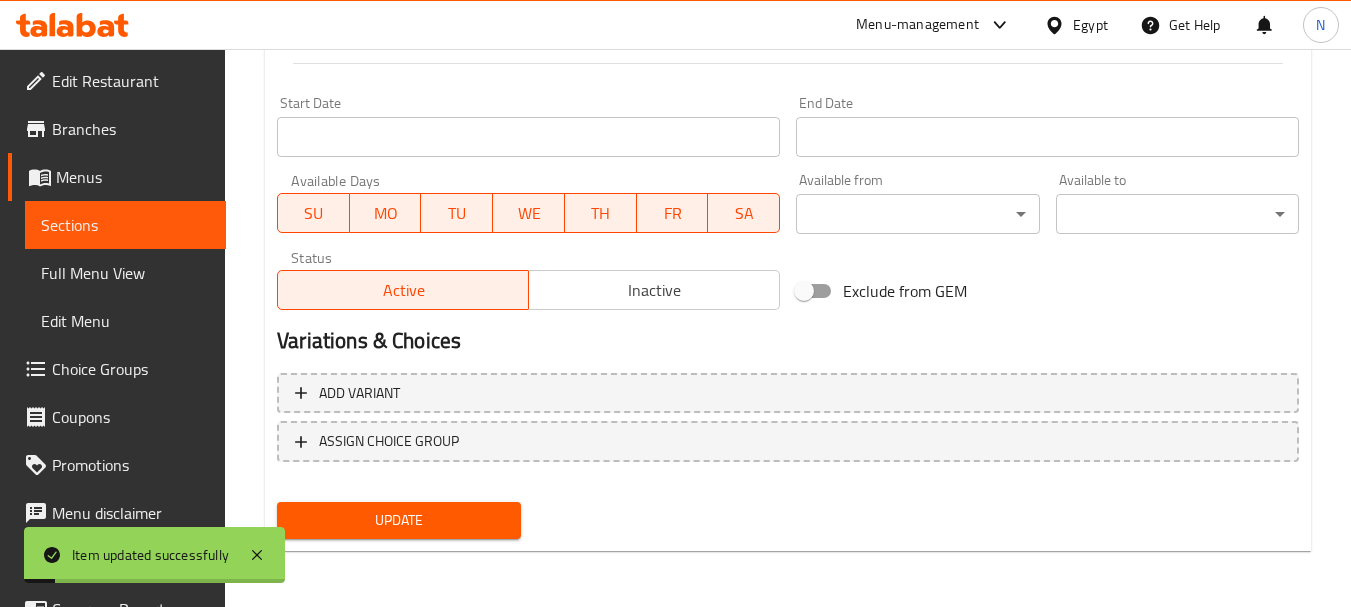 scroll, scrollTop: 0, scrollLeft: 0, axis: both 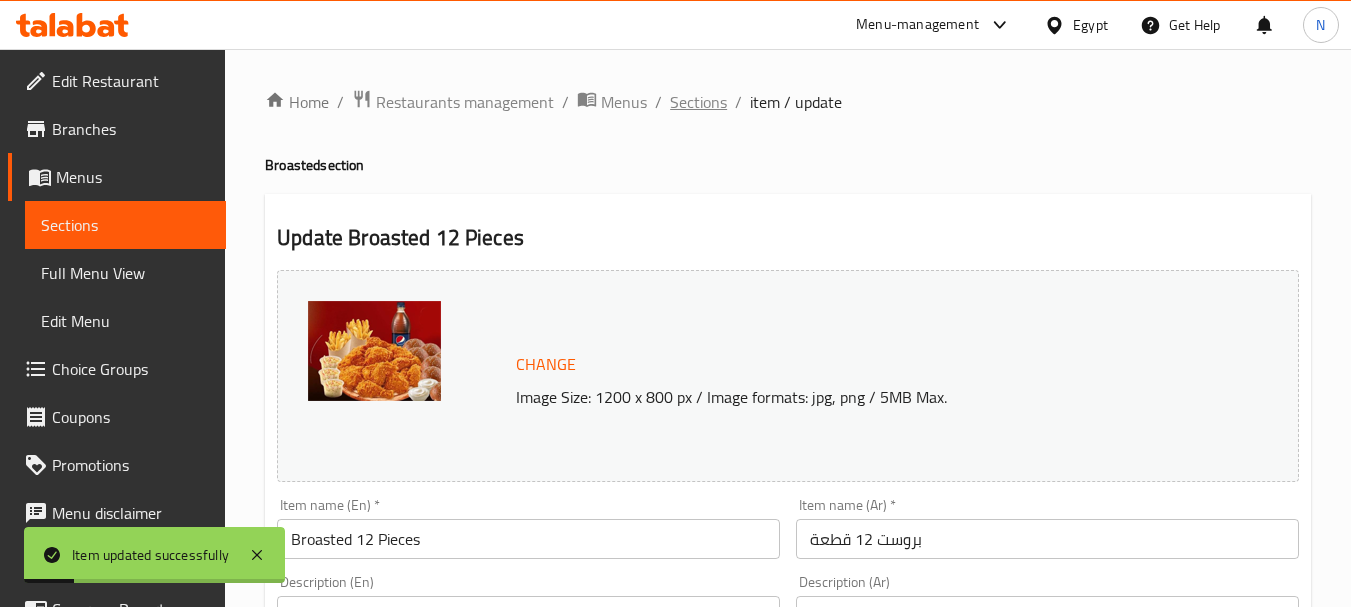 click on "Sections" at bounding box center [698, 102] 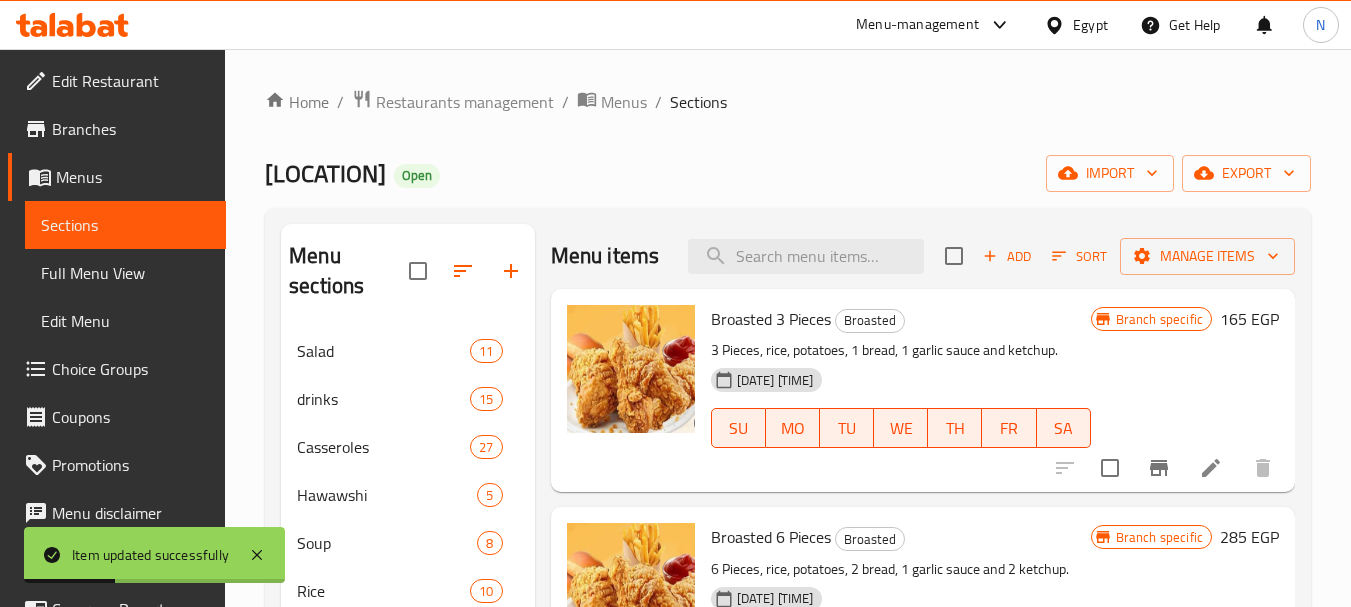 scroll, scrollTop: 531, scrollLeft: 0, axis: vertical 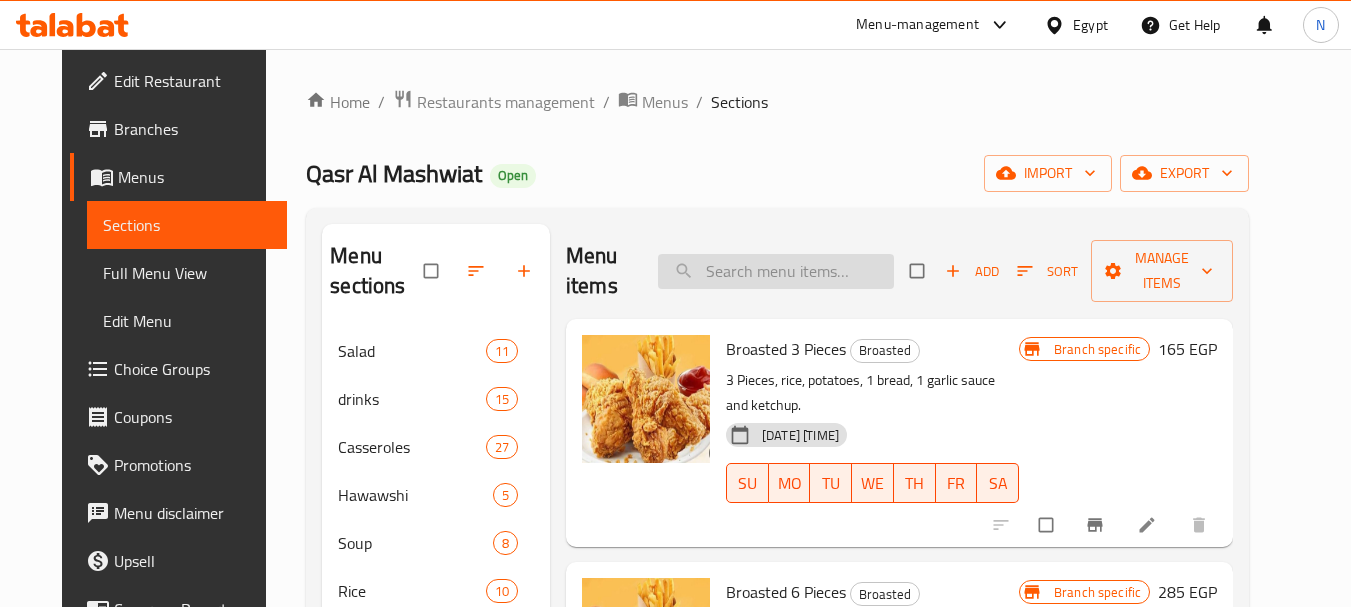 click at bounding box center (776, 271) 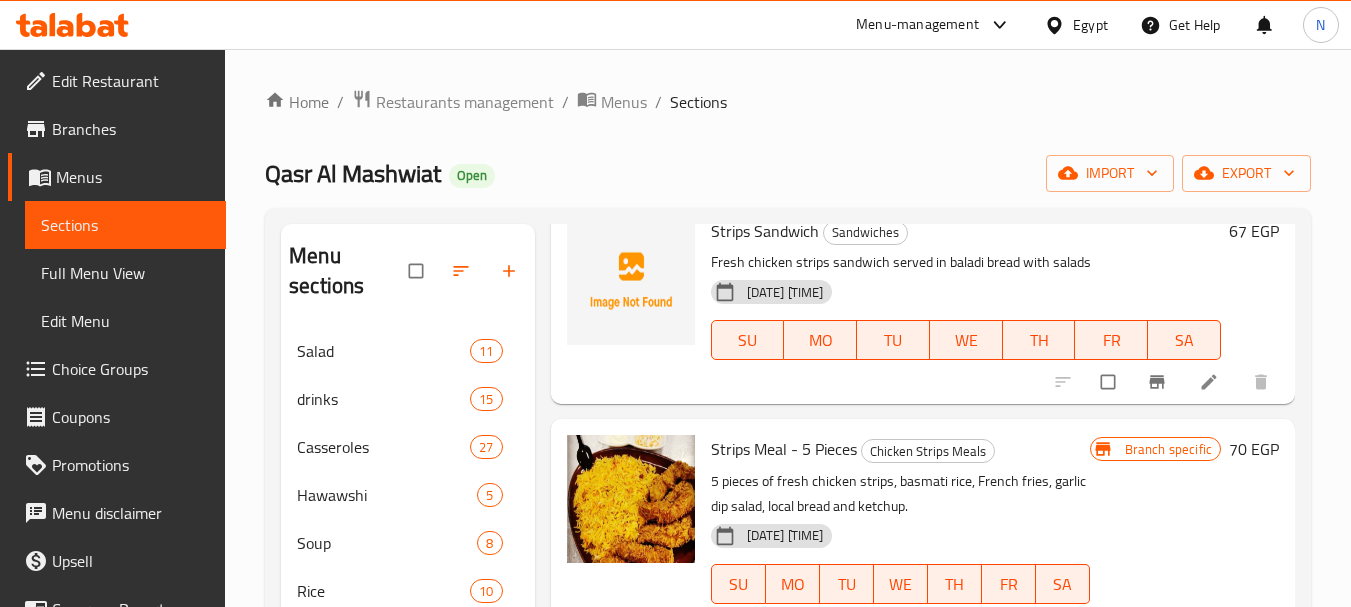 scroll, scrollTop: 150, scrollLeft: 0, axis: vertical 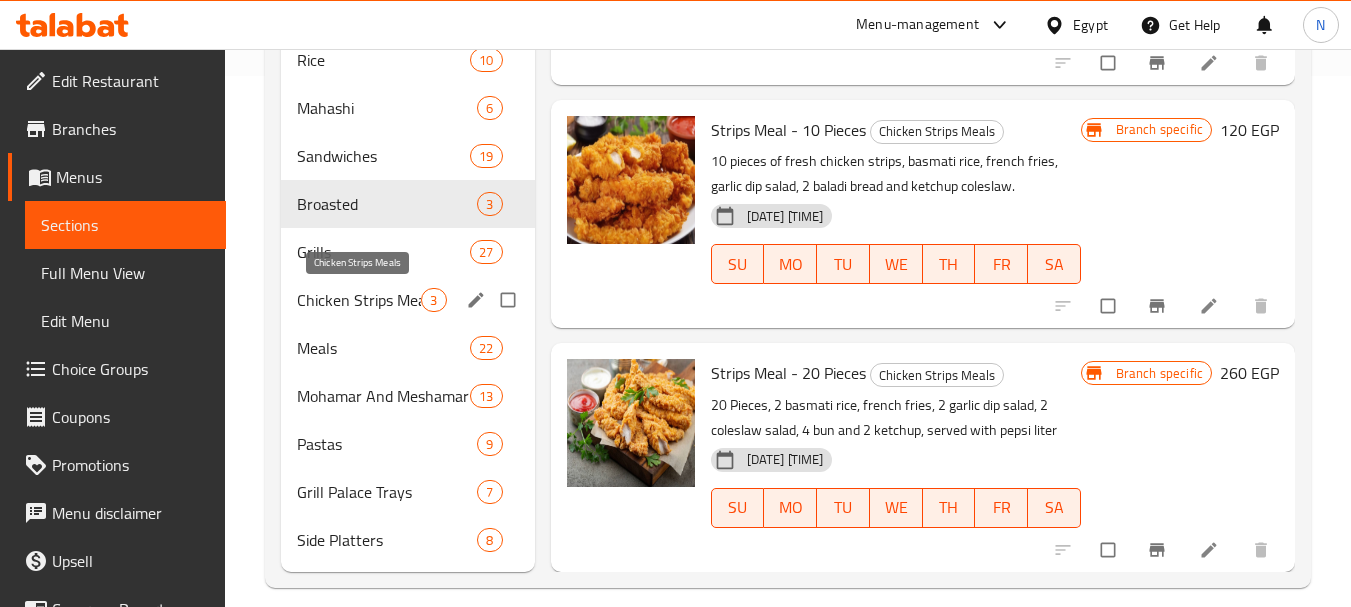 type on "ستر" 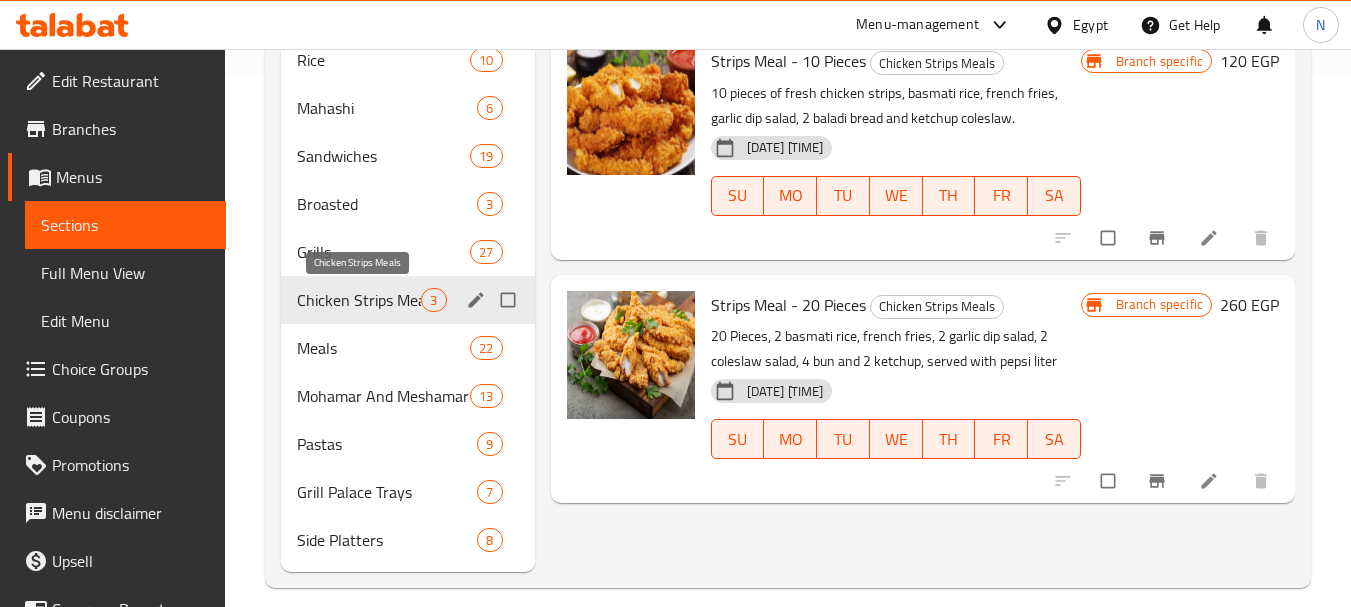 scroll, scrollTop: 0, scrollLeft: 0, axis: both 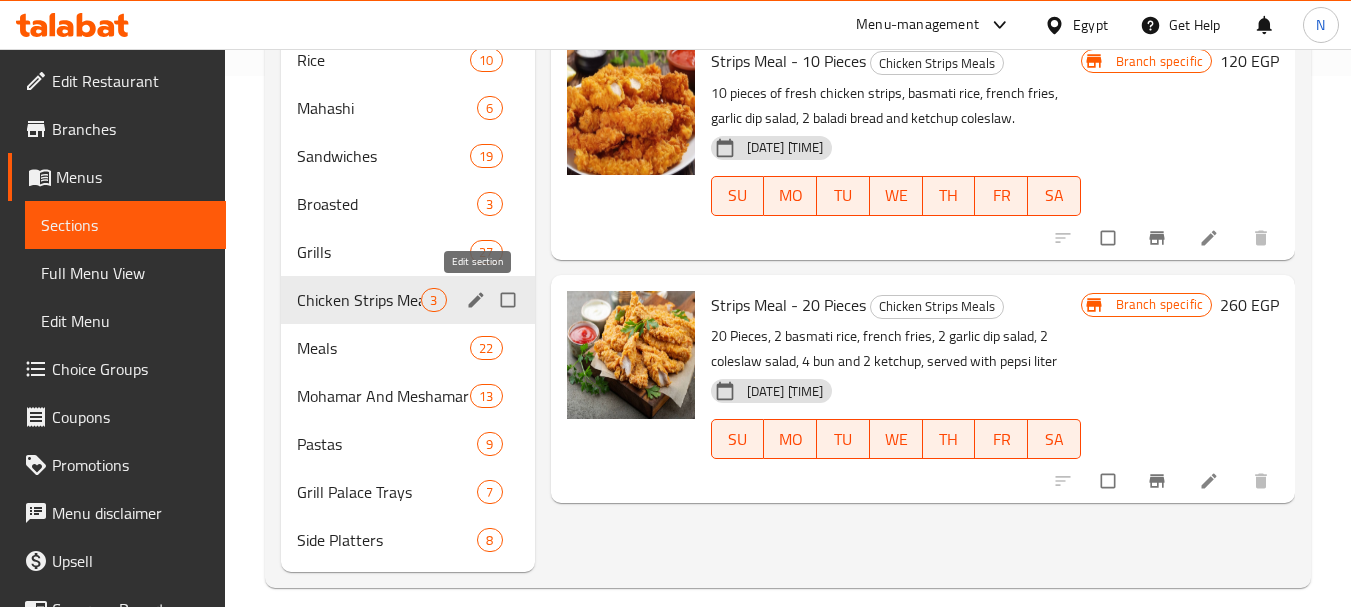 click 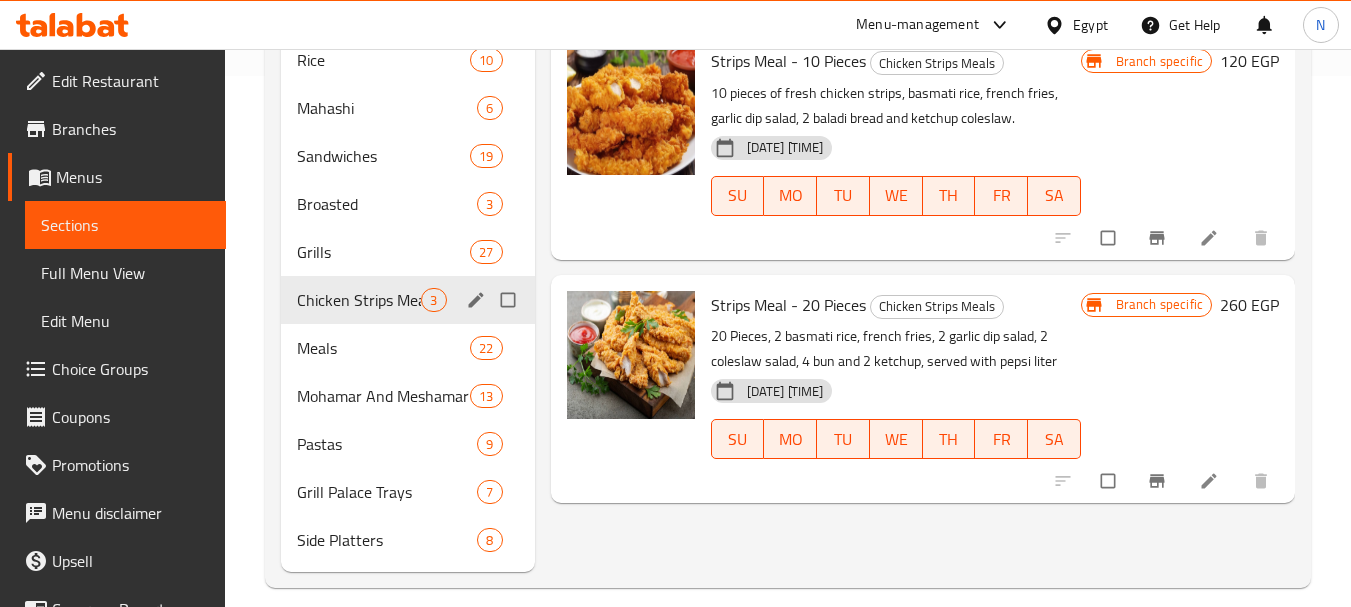 click at bounding box center [510, 300] 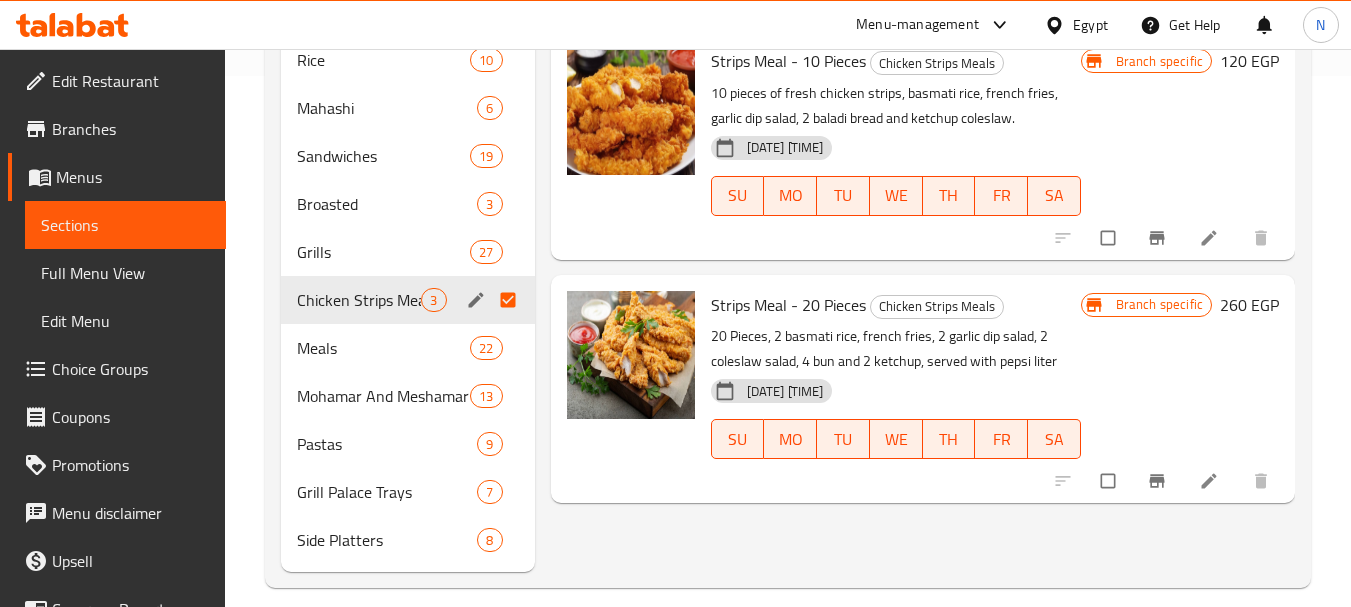 click 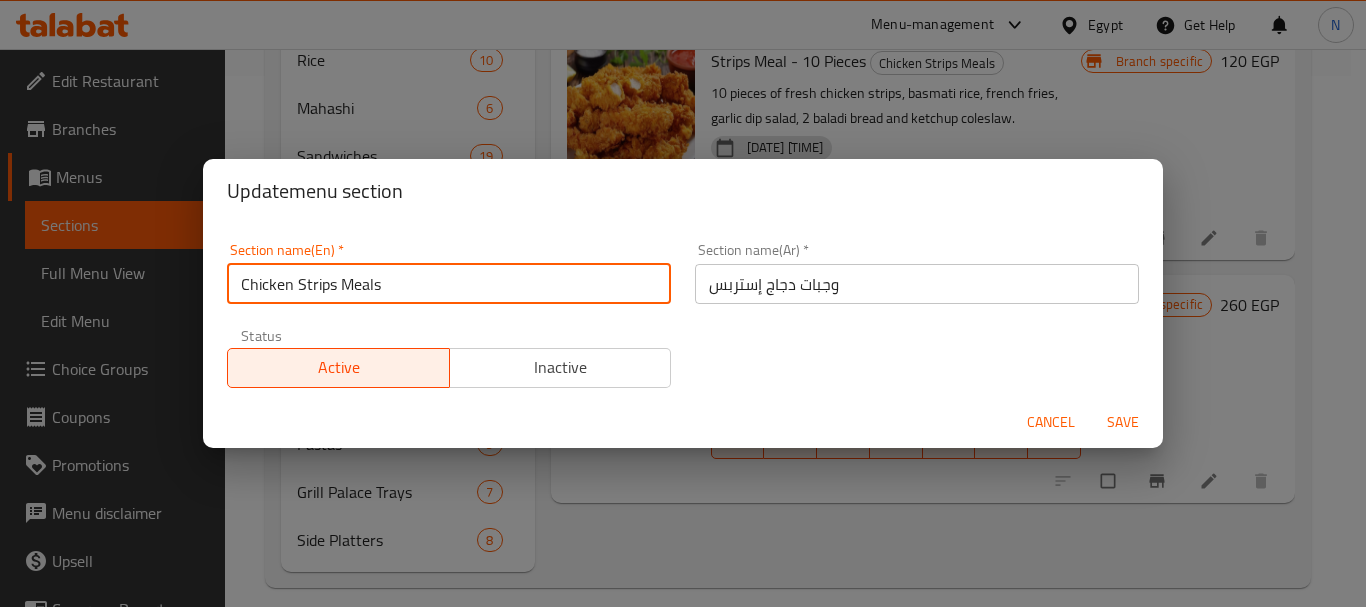 click on "Chicken Strips Meals" at bounding box center (449, 284) 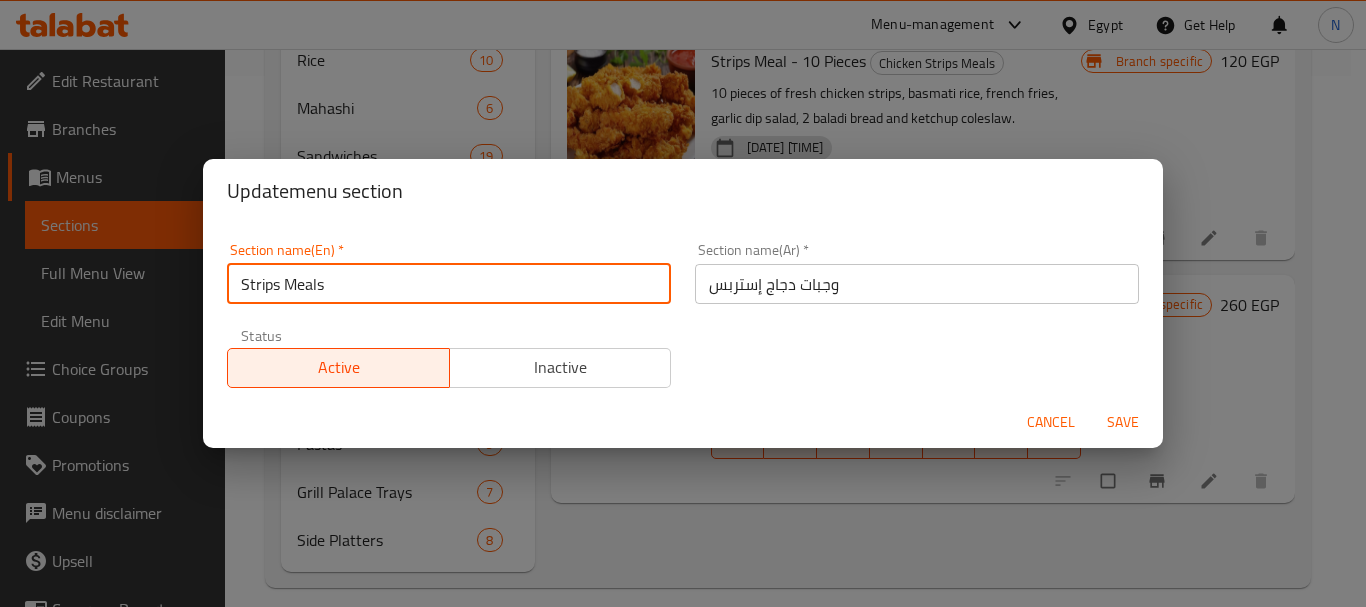 click on "Strips Meals" at bounding box center (449, 284) 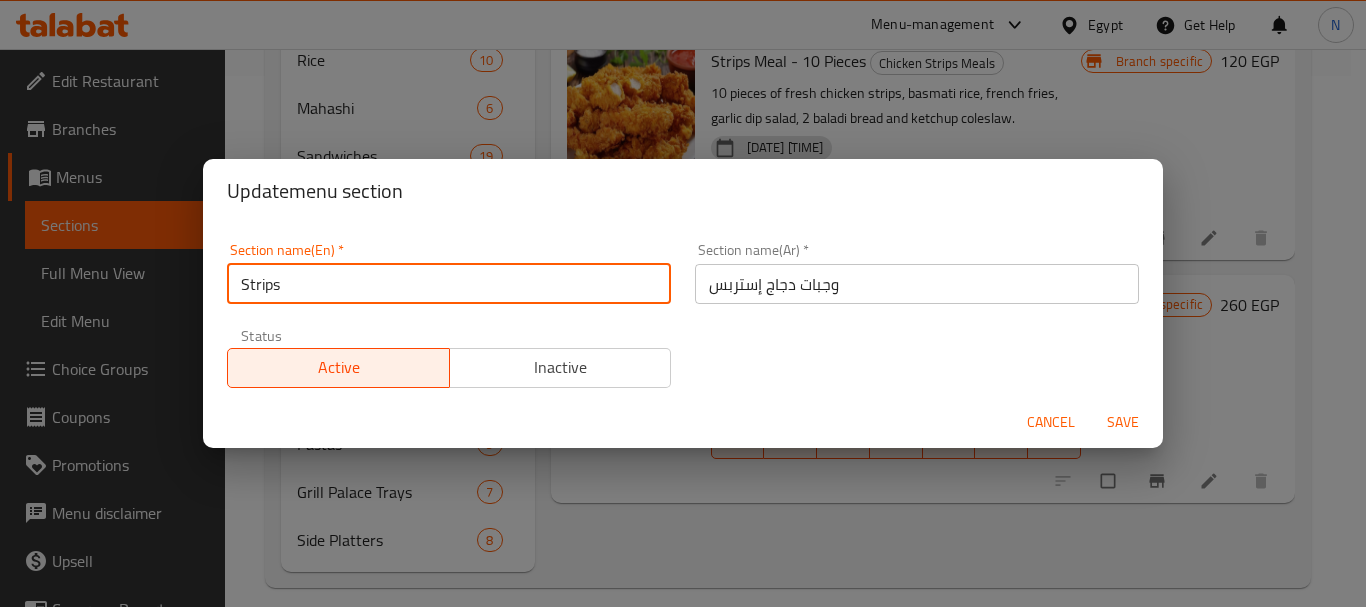 type on "Strips" 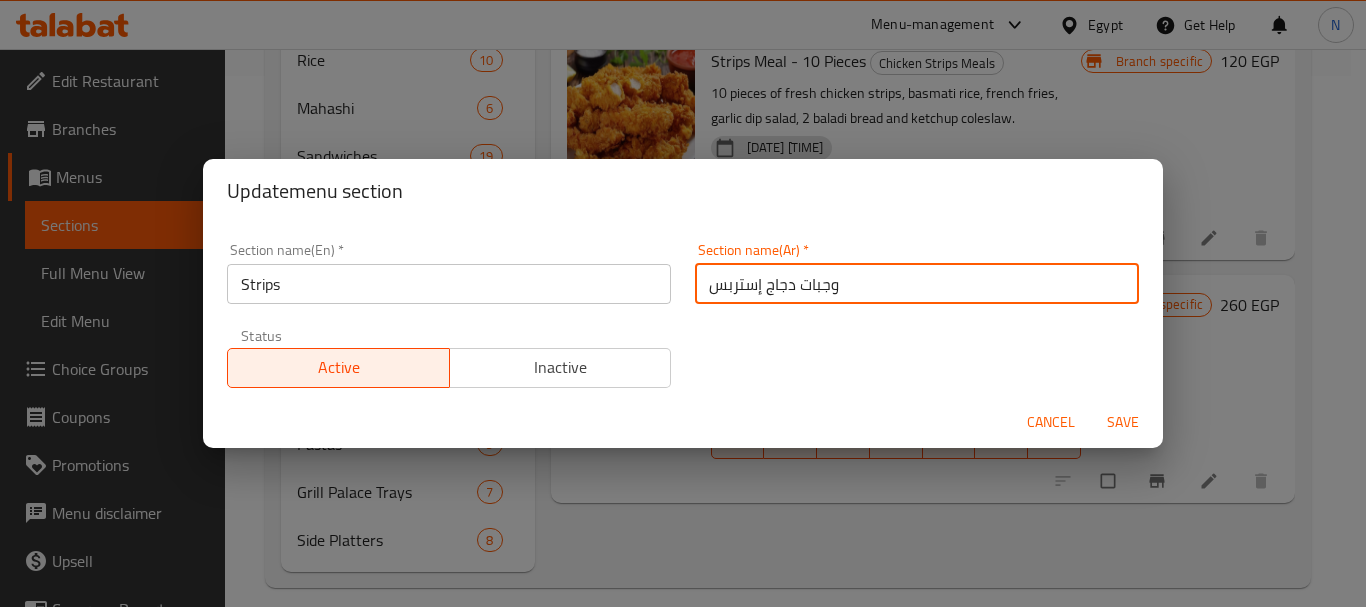 click on "وجبات دجاج إستربس" at bounding box center [917, 284] 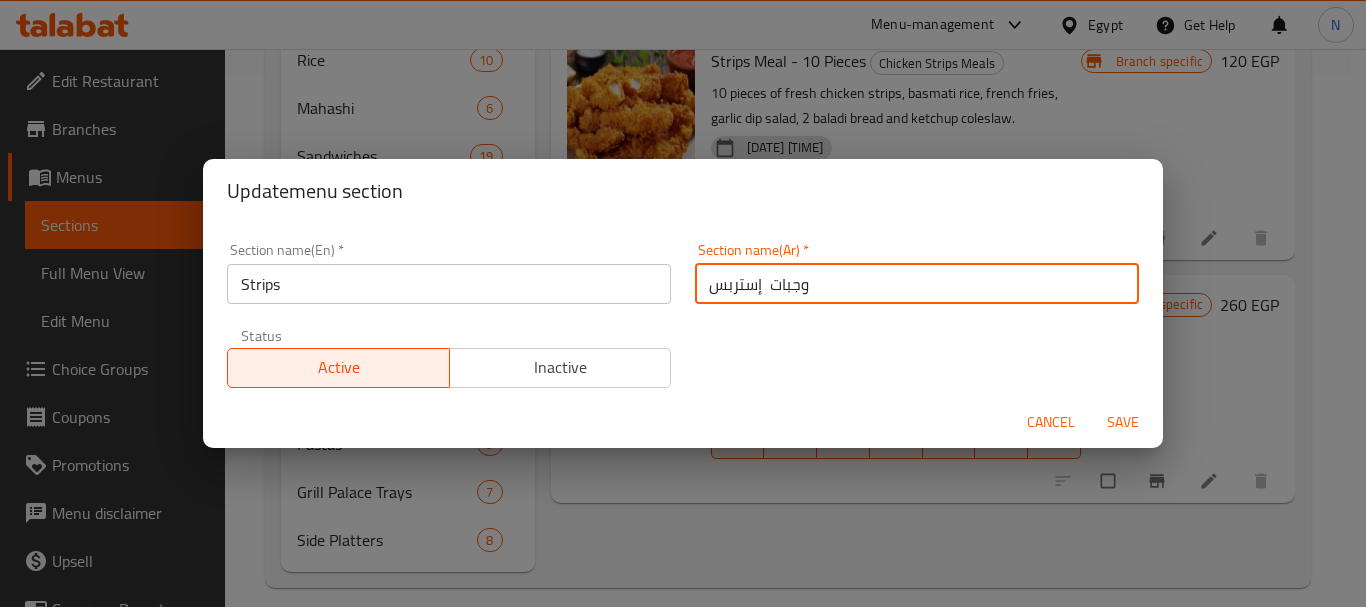 click on "وجبات  إستربس" at bounding box center [917, 284] 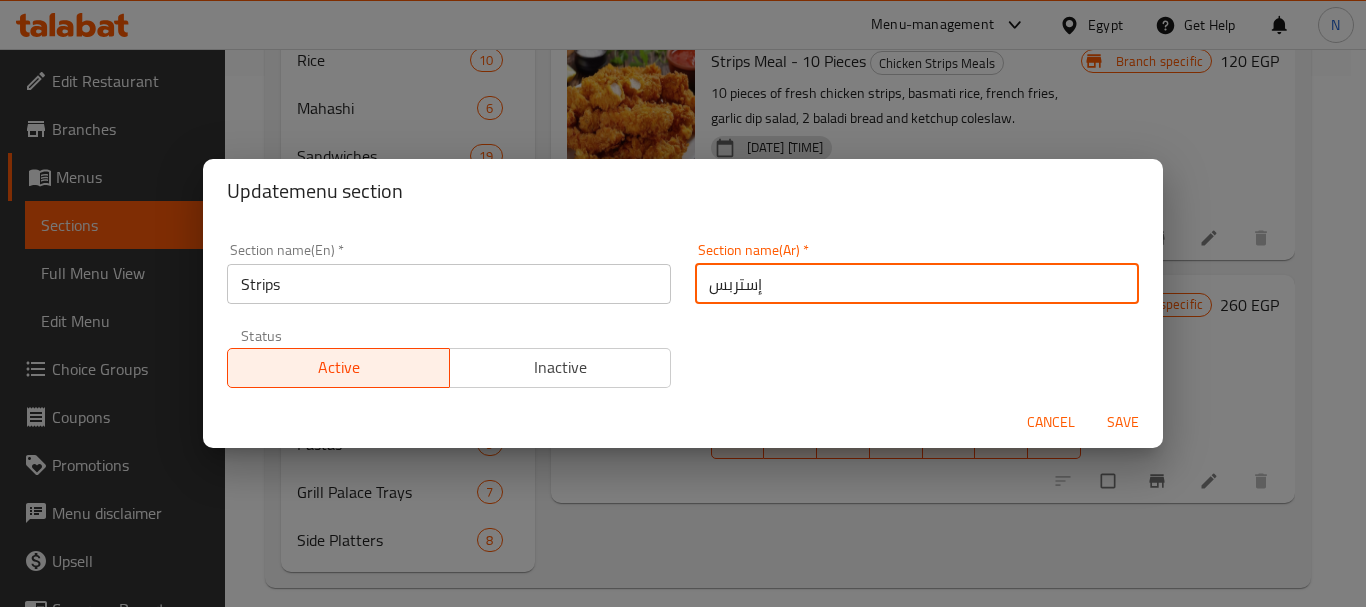 type on "إستربس" 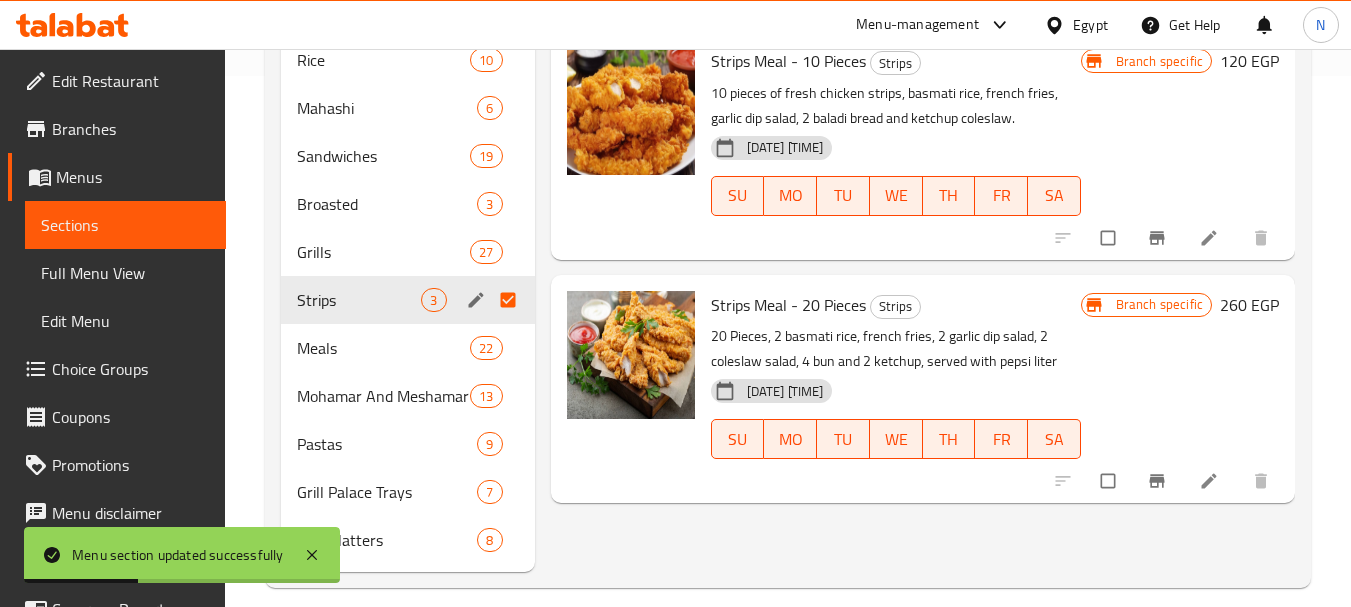 scroll, scrollTop: 0, scrollLeft: 0, axis: both 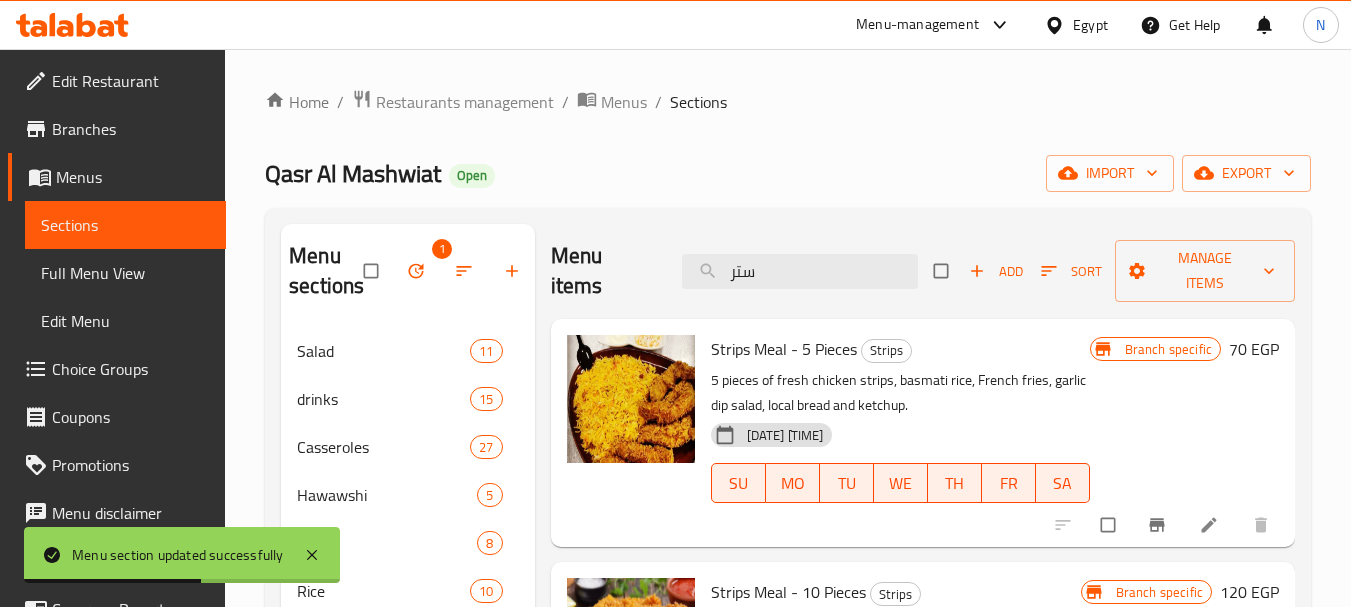 click 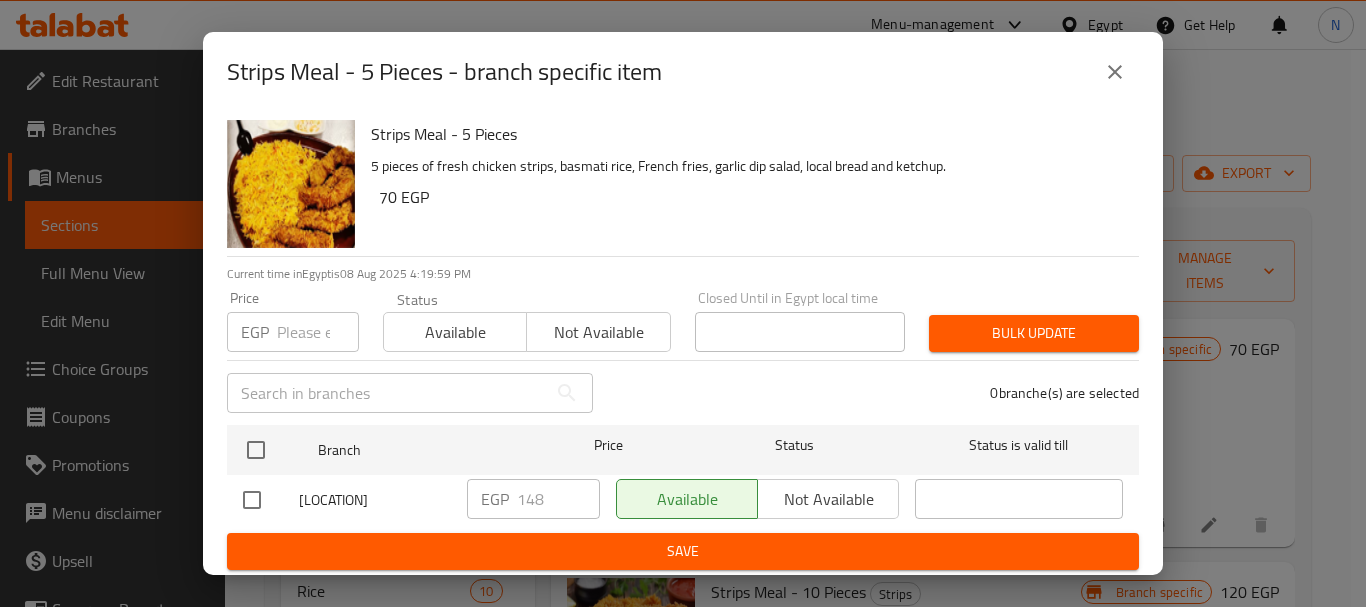 click at bounding box center [318, 332] 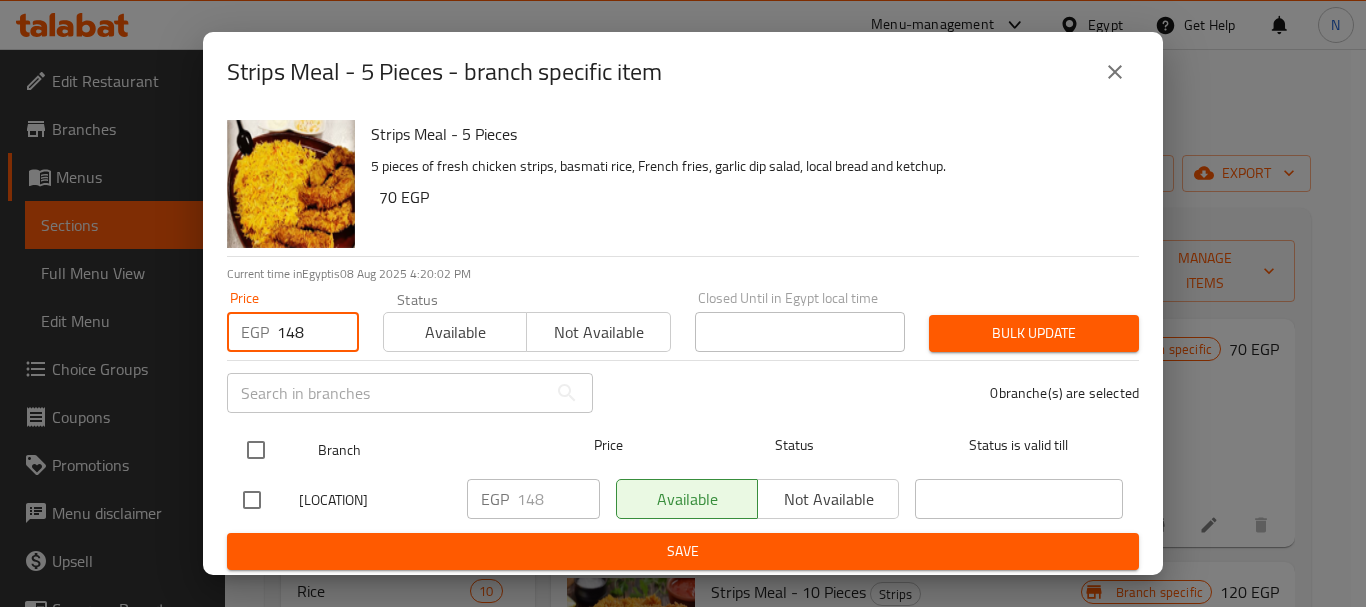 type on "148" 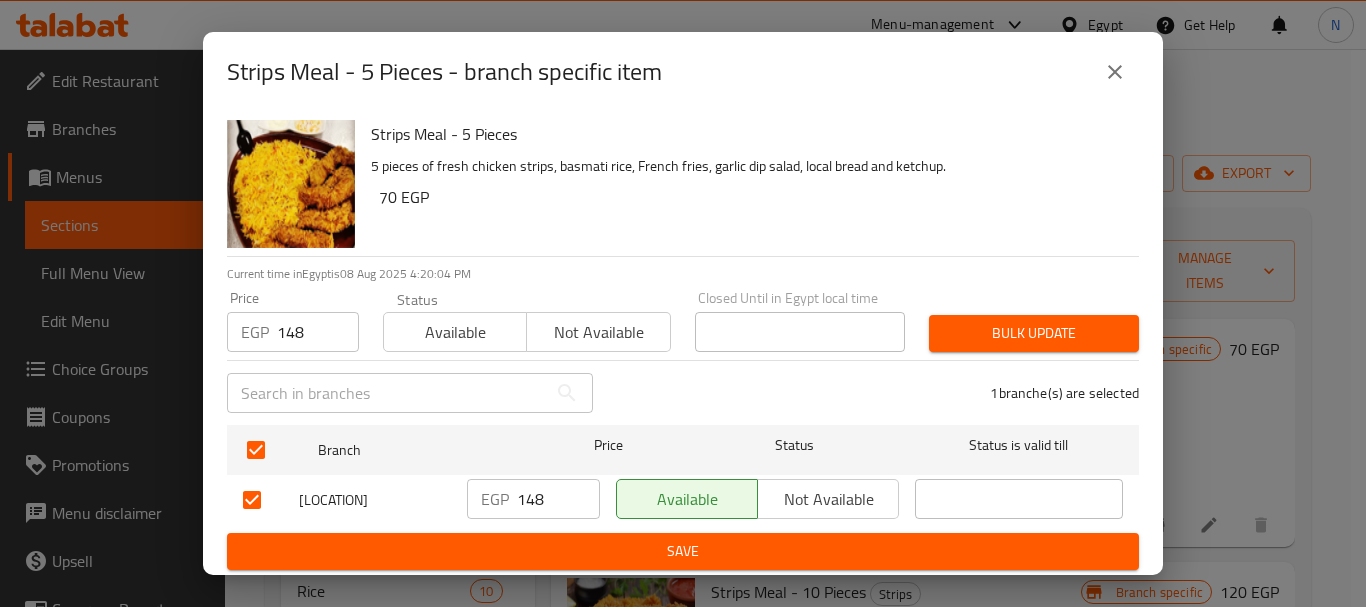 click on "Bulk update" at bounding box center [1034, 333] 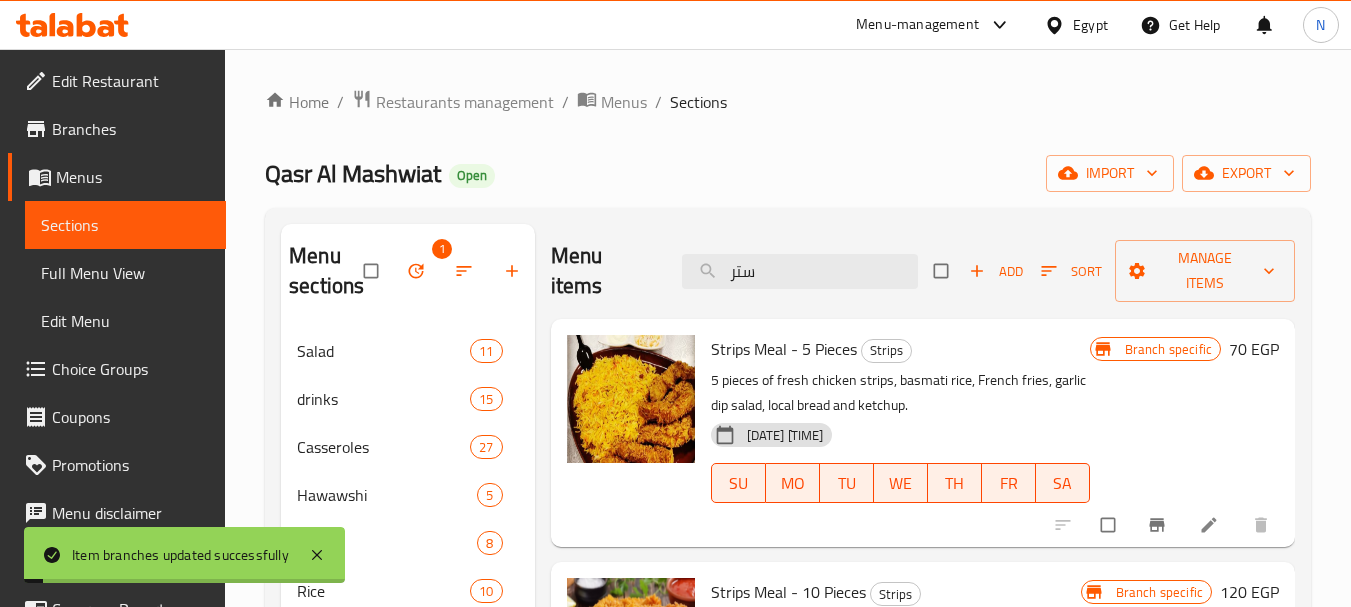 click on "70   EGP" at bounding box center (1254, 349) 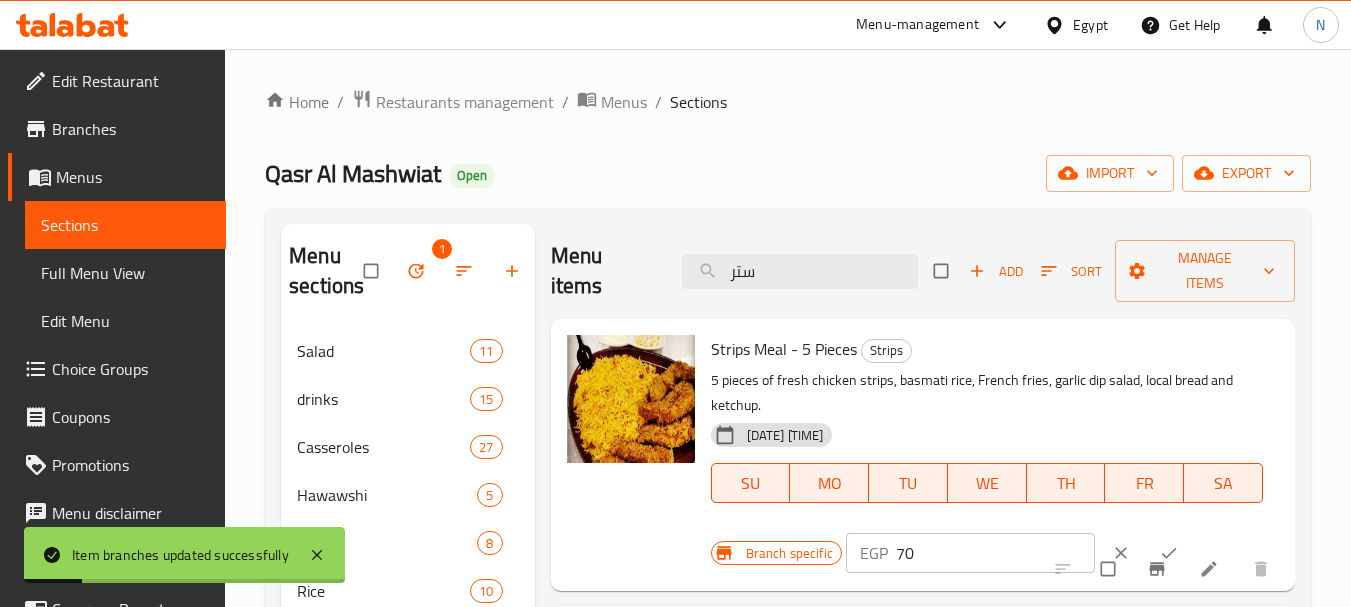 click on "70" at bounding box center [995, 553] 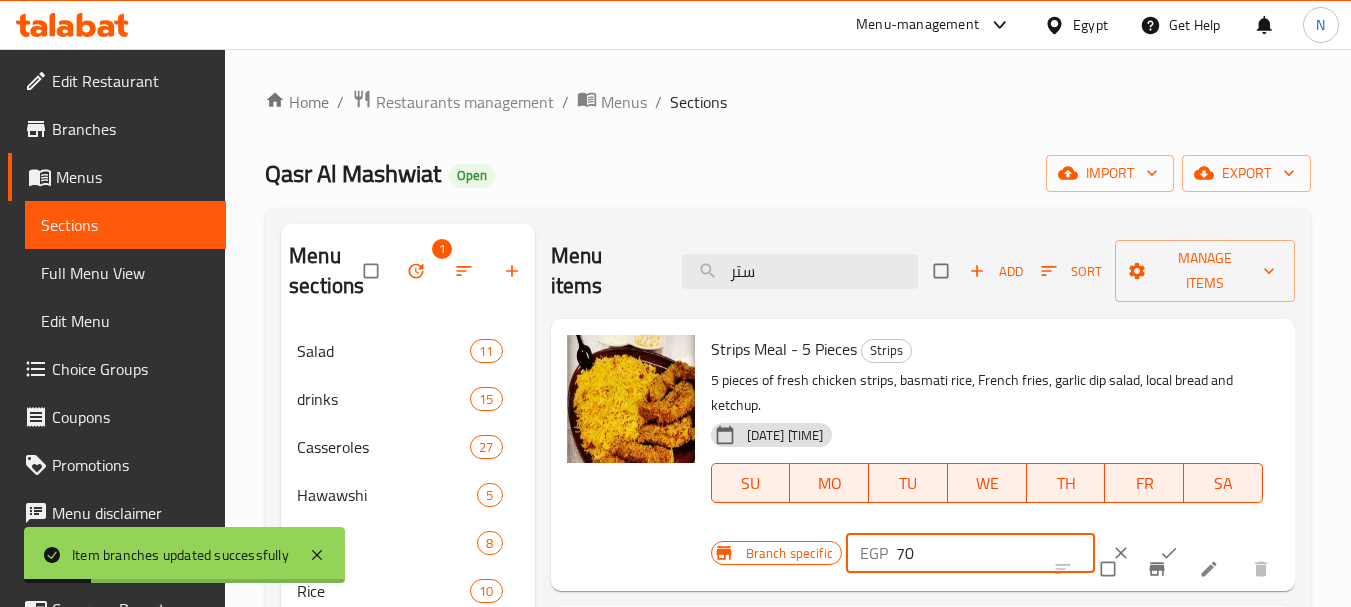 click on "70" at bounding box center (995, 553) 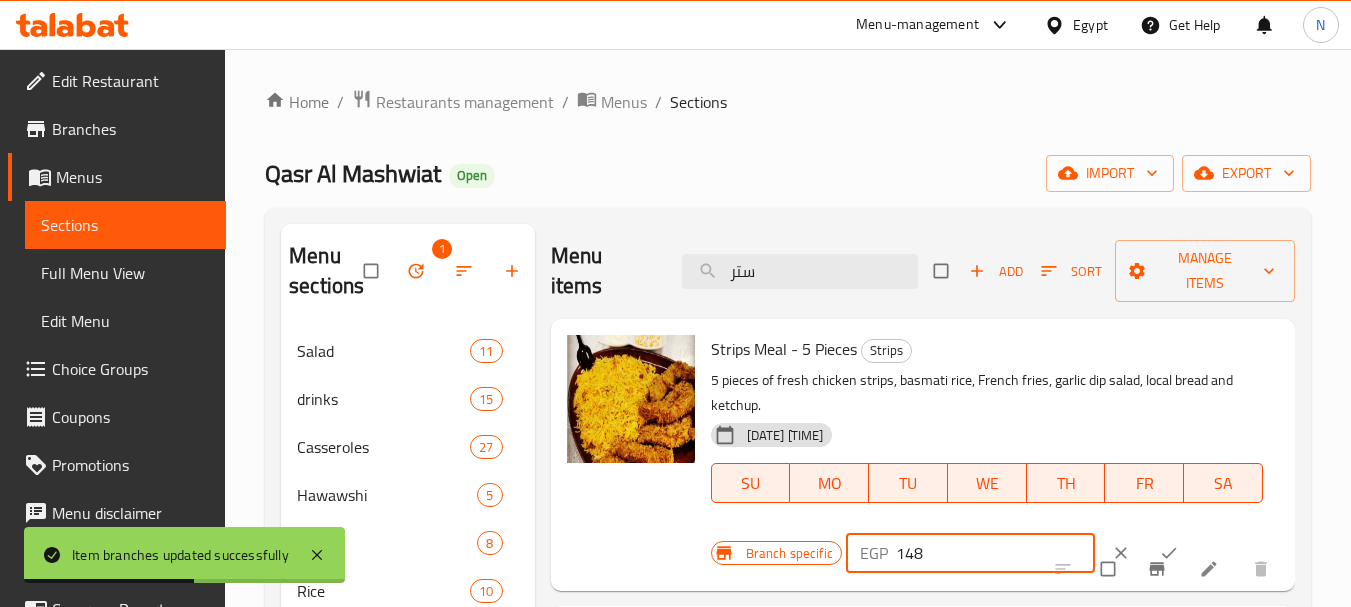 type on "148" 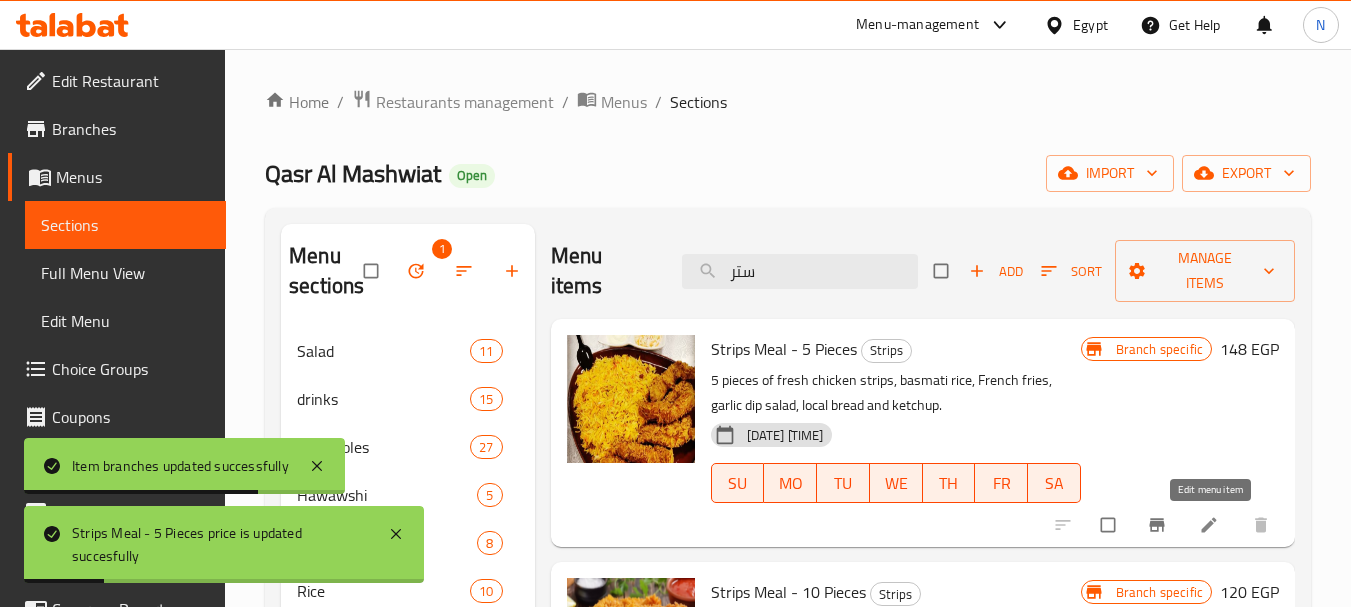 click 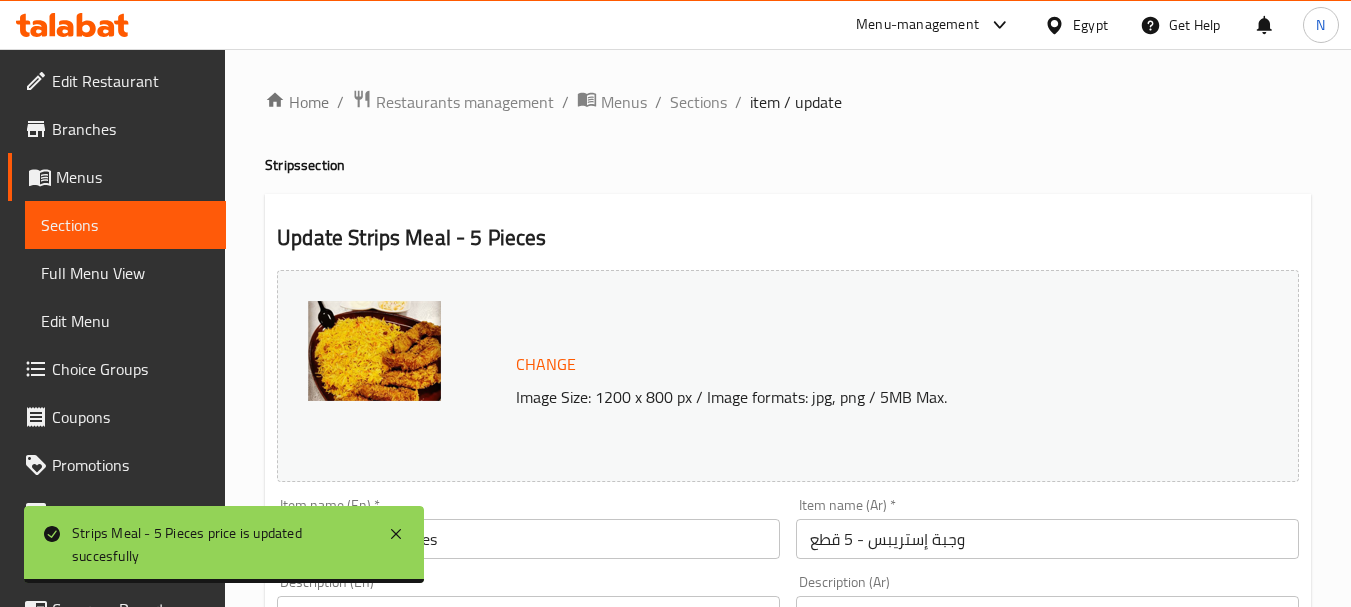 scroll, scrollTop: 531, scrollLeft: 0, axis: vertical 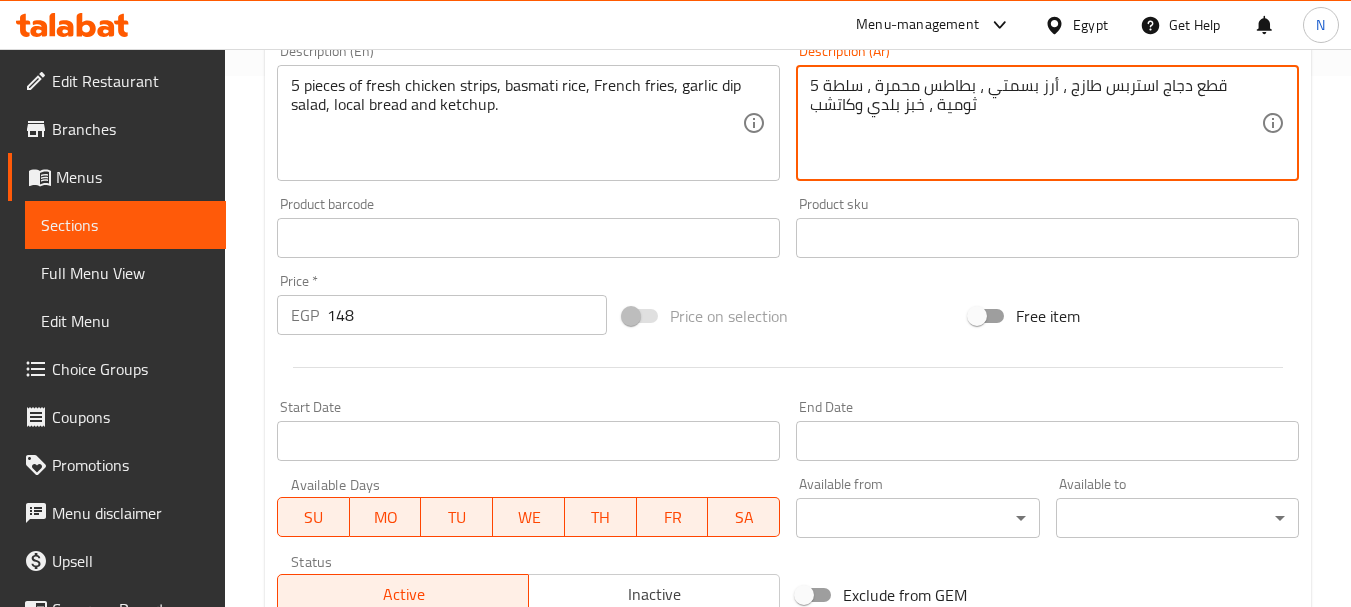 click on "5 قطع دجاج استربس طازج ، أرز بسمتي ، بطاطس محمرة ، سلطة ثومية ، خبز بلدي وكاتشب" at bounding box center [1035, 123] 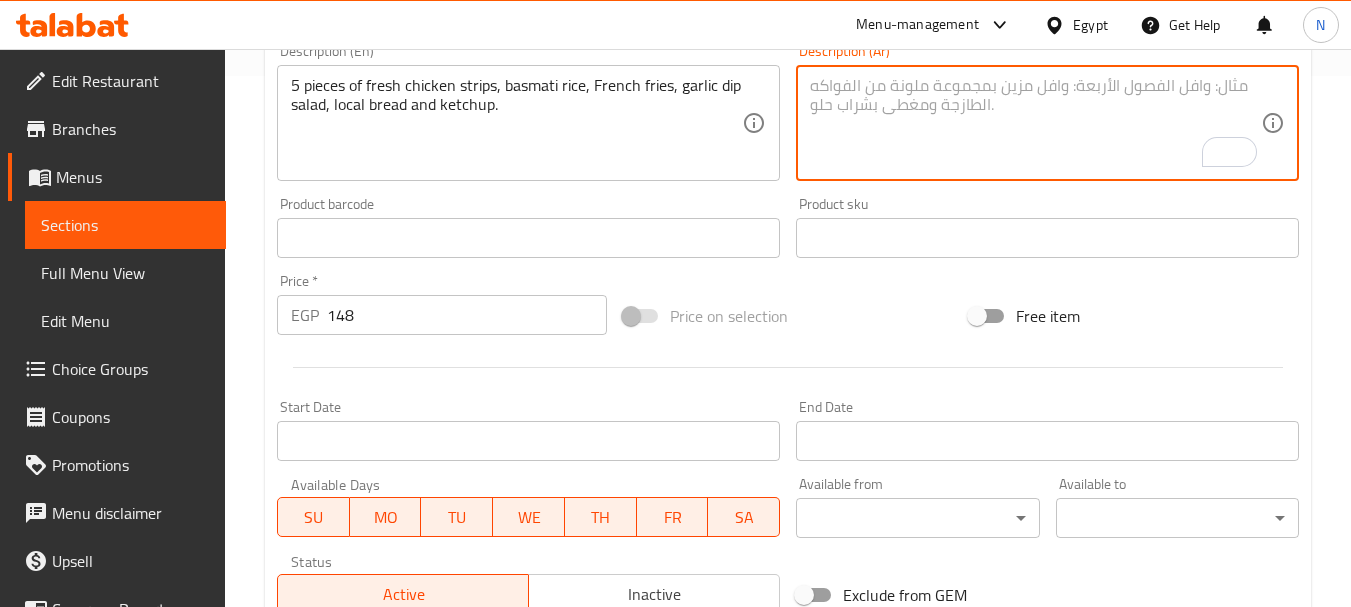 paste on "ه قطع + أرز + بطاطس + اخبز + ١ تومية + كاتشب" 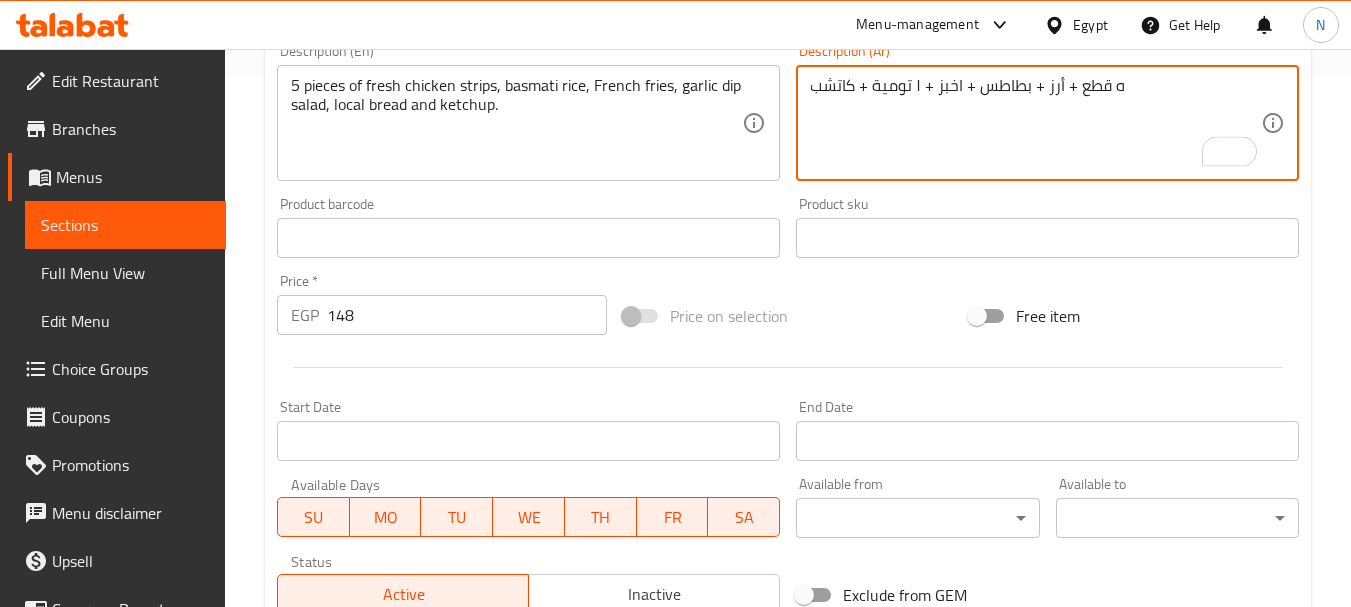 click on "ه قطع + أرز + بطاطس + اخبز + ١ تومية + كاتشب" at bounding box center [1035, 123] 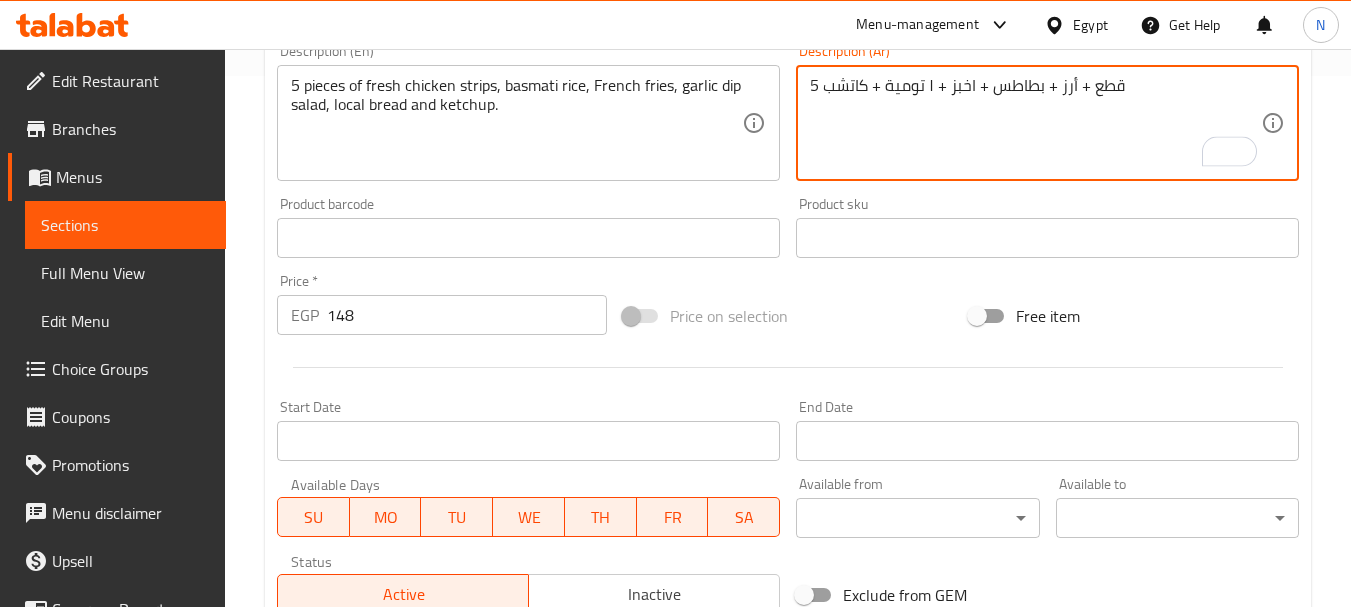 drag, startPoint x: 1090, startPoint y: 84, endPoint x: 1079, endPoint y: 90, distance: 12.529964 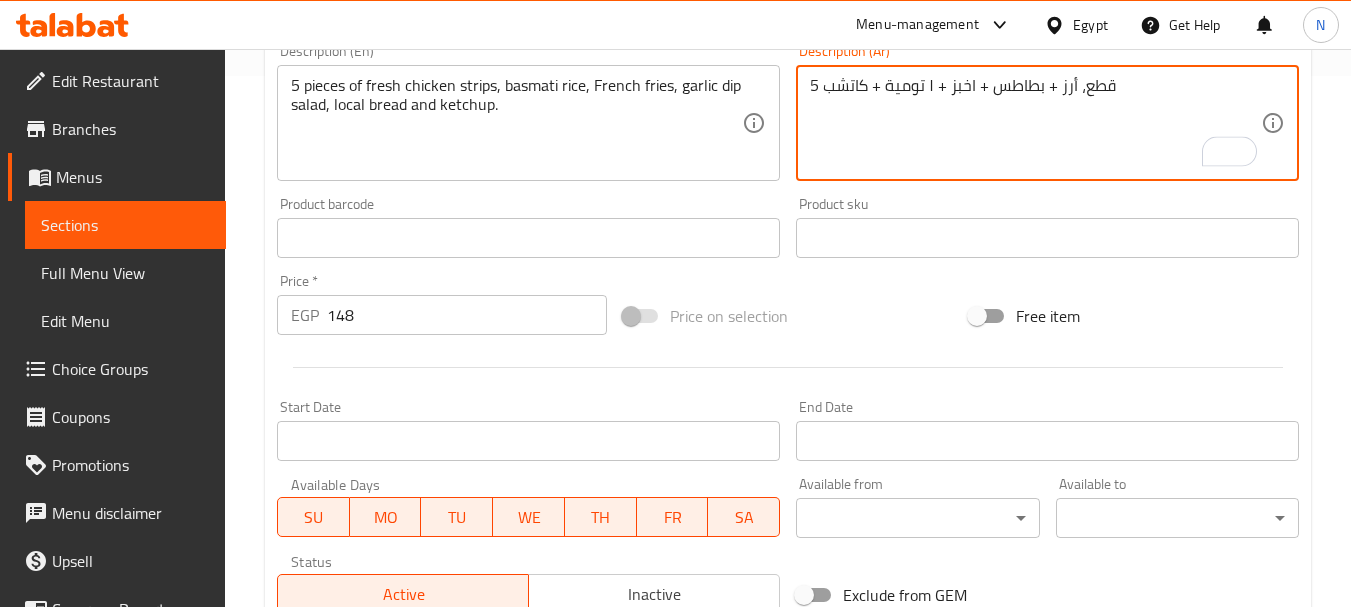 drag, startPoint x: 1045, startPoint y: 91, endPoint x: 1059, endPoint y: 91, distance: 14 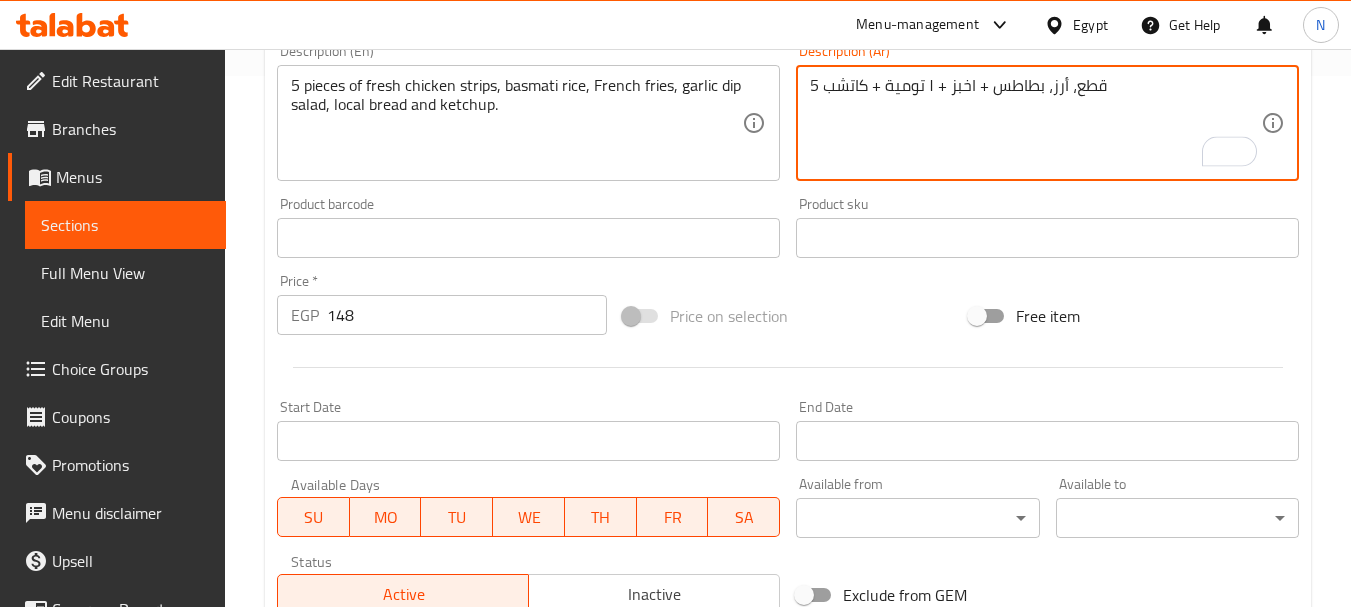drag, startPoint x: 974, startPoint y: 85, endPoint x: 993, endPoint y: 91, distance: 19.924858 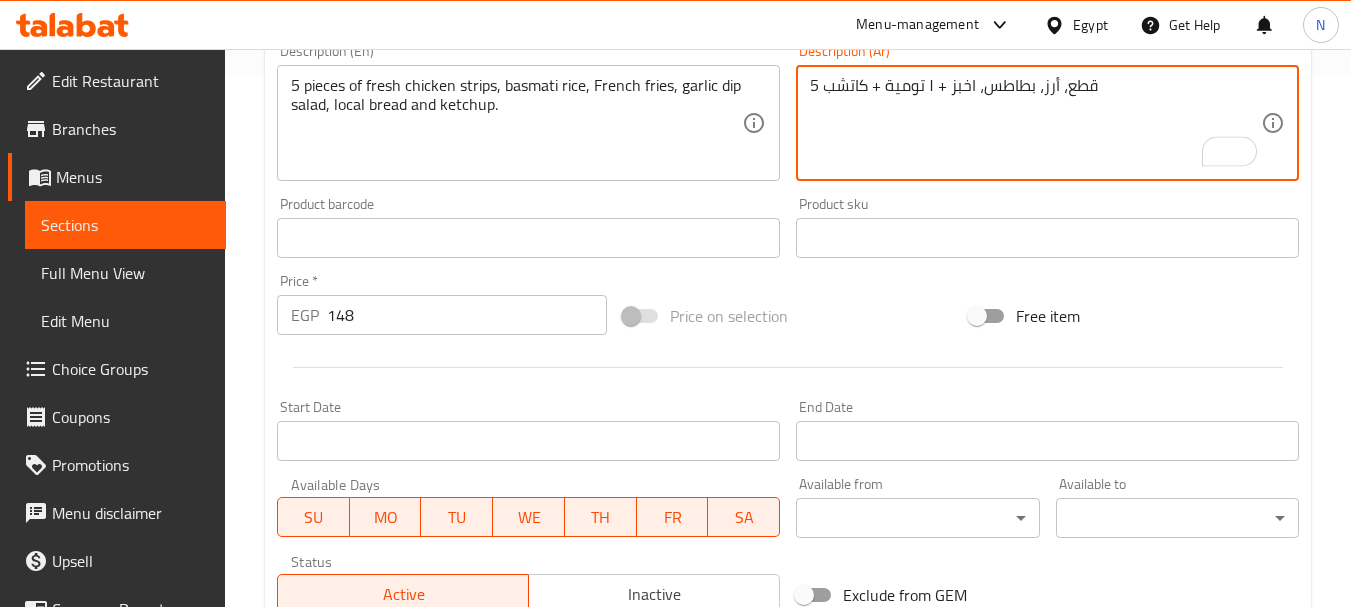drag, startPoint x: 936, startPoint y: 84, endPoint x: 947, endPoint y: 87, distance: 11.401754 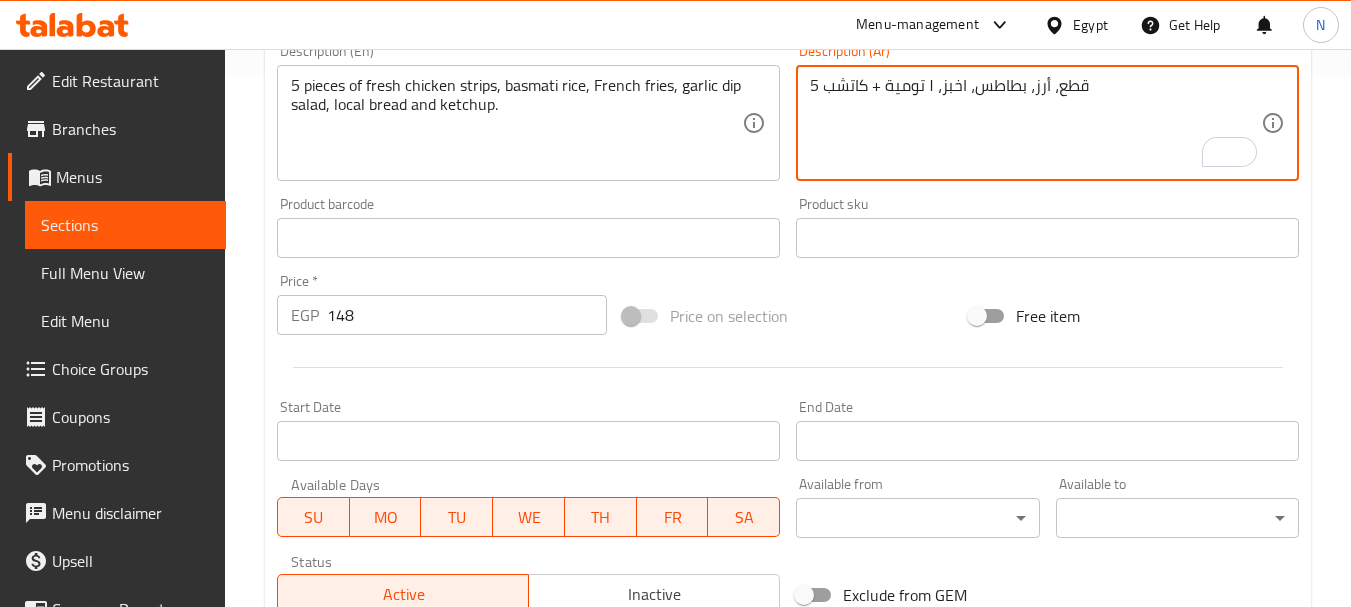 click on "5 قطع، أرز، بطاطس، اخبز، ١ تومية + كاتشب" at bounding box center (1035, 123) 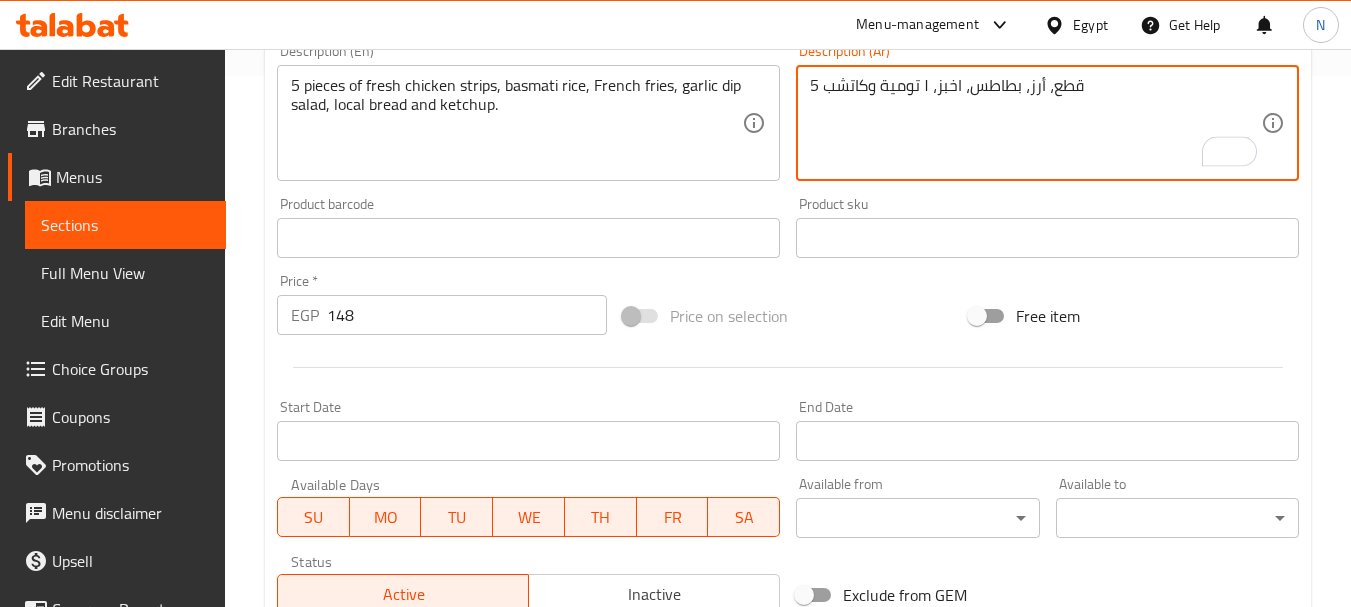 click on "5 قطع، أرز، بطاطس، اخبز، ١ تومية وكاتشب" at bounding box center [1035, 123] 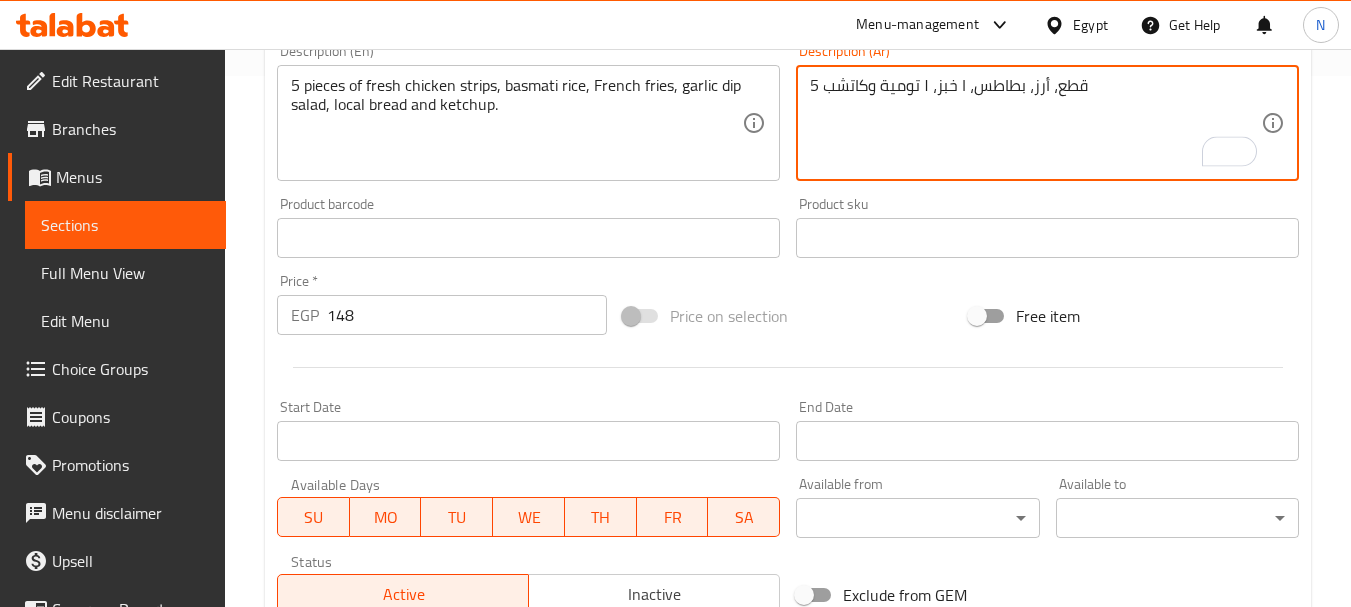 click on "5 قطع، أرز، بطاطس، ا خبز، ١ تومية وكاتشب" at bounding box center (1035, 123) 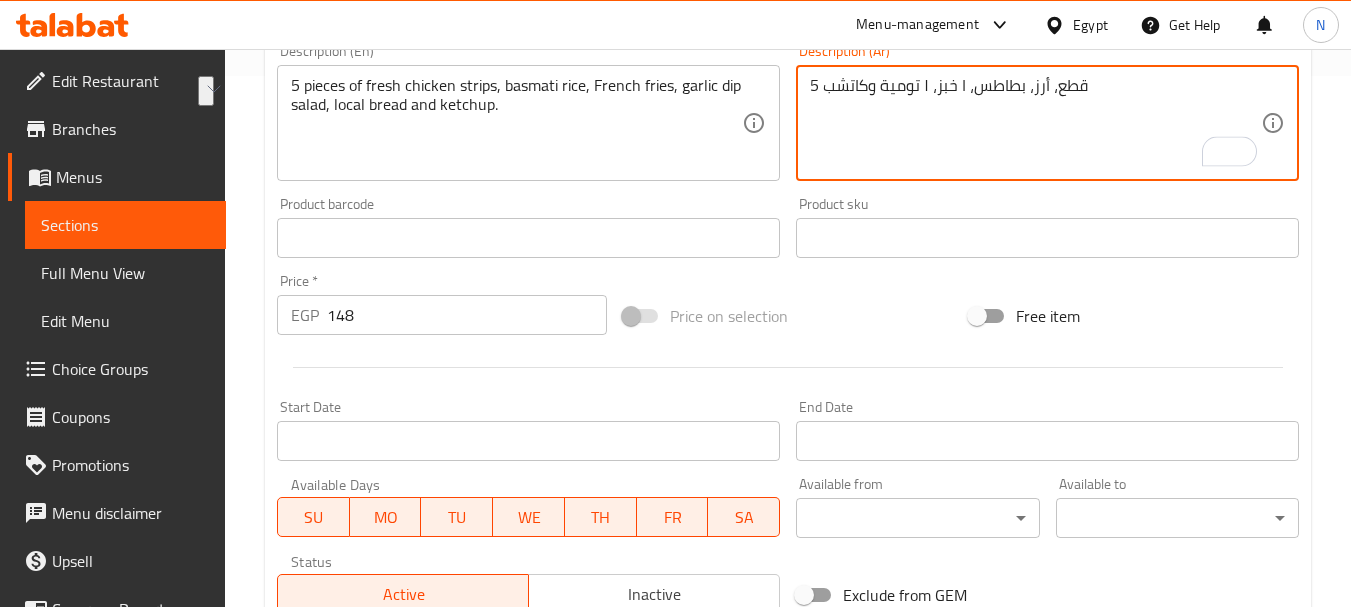click on "5 قطع، أرز، بطاطس، ا خبز، ١ تومية وكاتشب" at bounding box center [1035, 123] 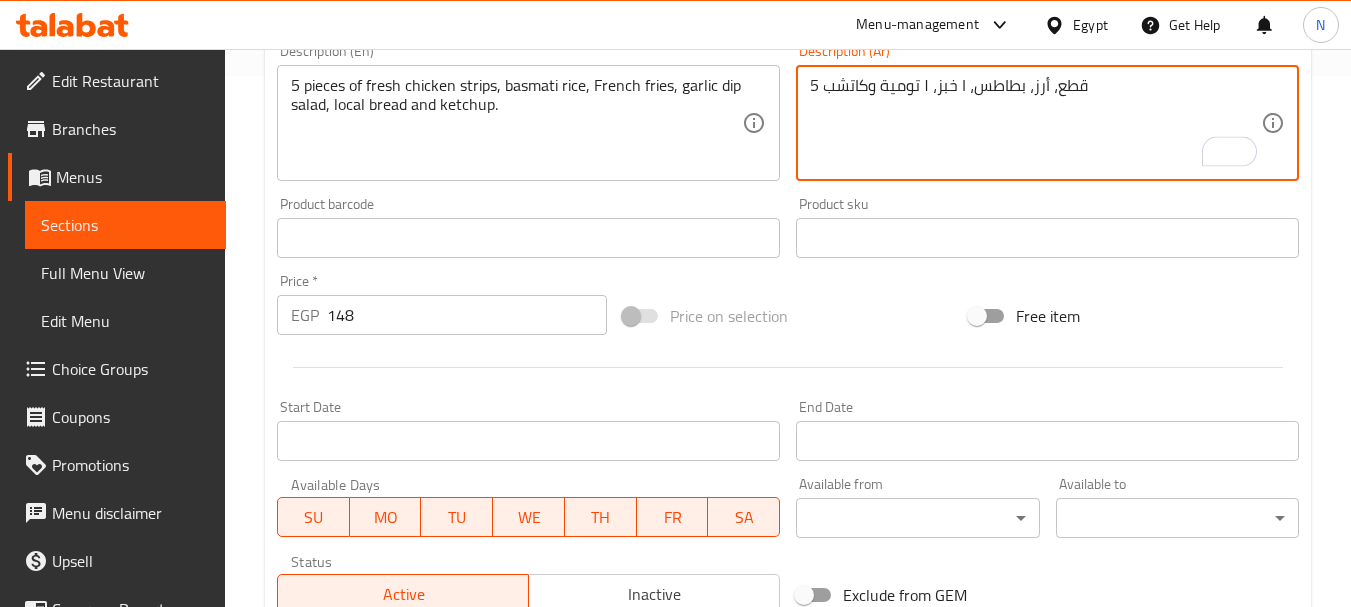 click on "5 قطع، أرز، بطاطس، ا خبز، ١ تومية وكاتشب" at bounding box center [1035, 123] 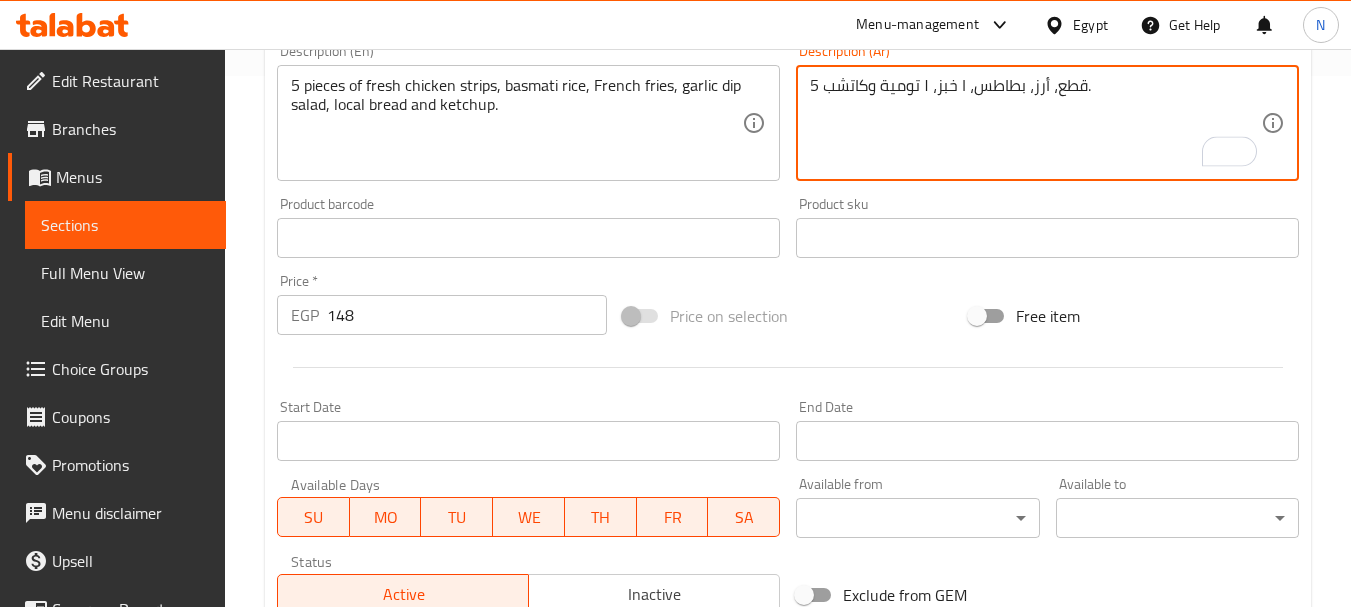 click on "5 قطع، أرز، بطاطس، ا خبز، ١ تومية وكاتشب." at bounding box center (1035, 123) 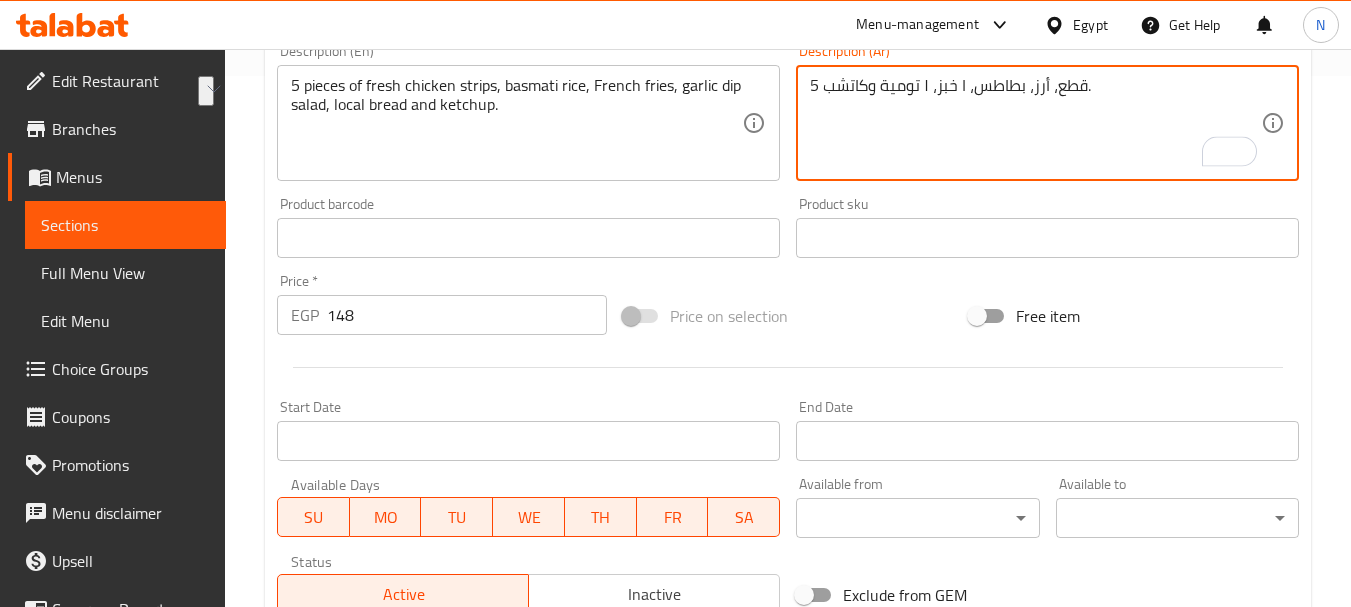 type on "5 قطع، أرز، بطاطس، ا خبز، ١ تومية وكاتشب." 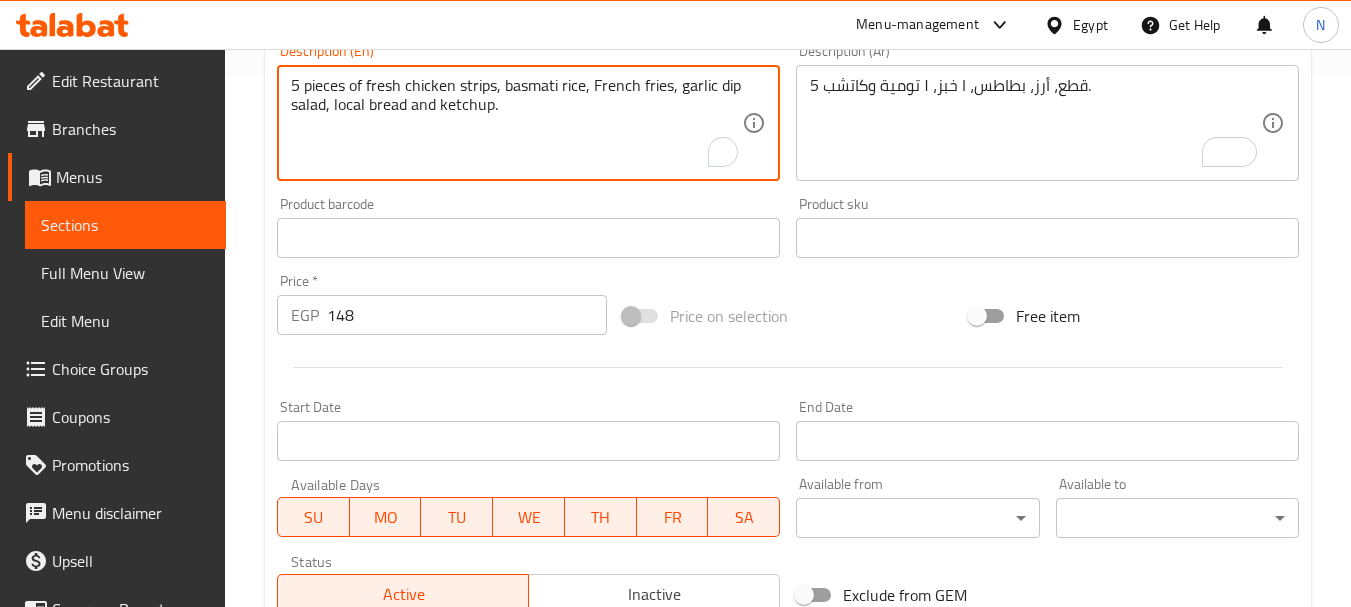 click on "5 pieces of fresh chicken strips, basmati rice, French fries, garlic dip salad, local bread and ketchup." at bounding box center [516, 123] 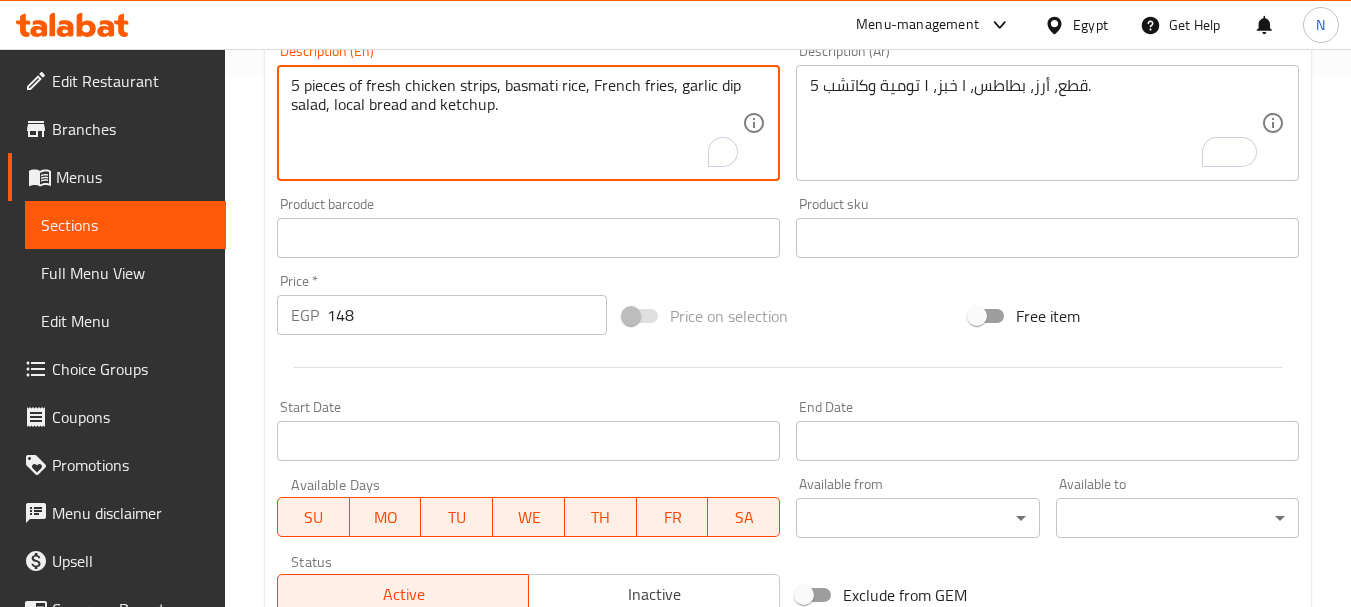 click on "5 pieces of fresh chicken strips, basmati rice, French fries, garlic dip salad, local bread and ketchup." at bounding box center (516, 123) 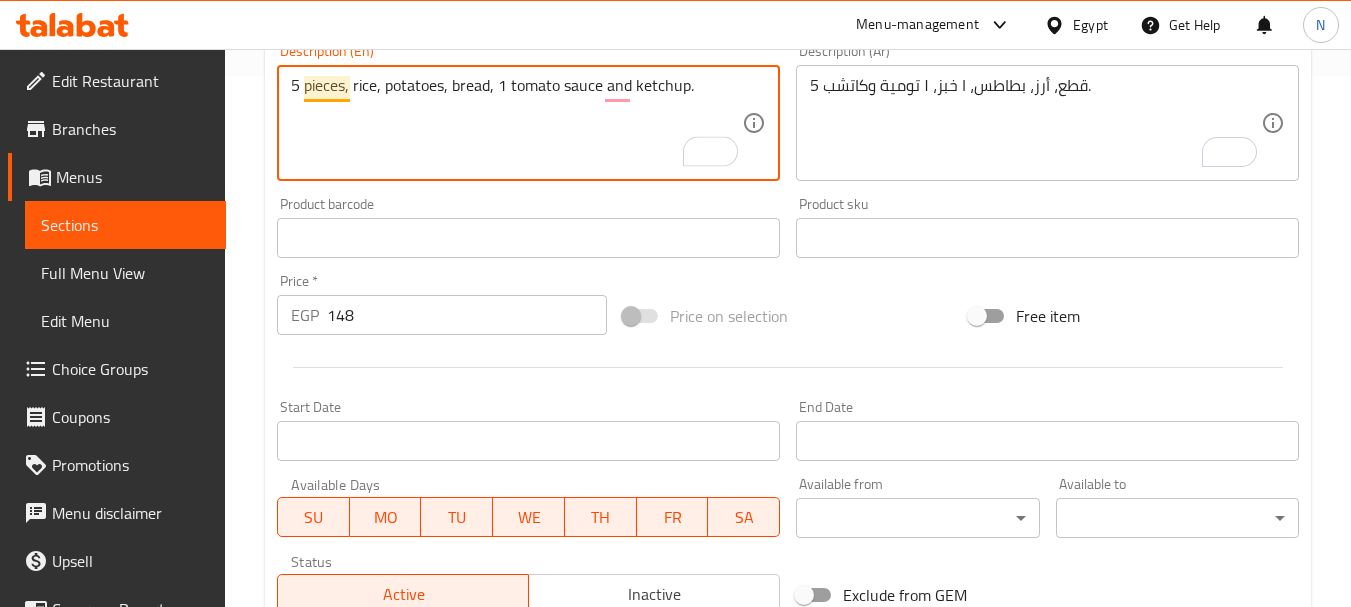 click on "5 pieces, rice, potatoes, bread, 1 tomato sauce and ketchup." at bounding box center [516, 123] 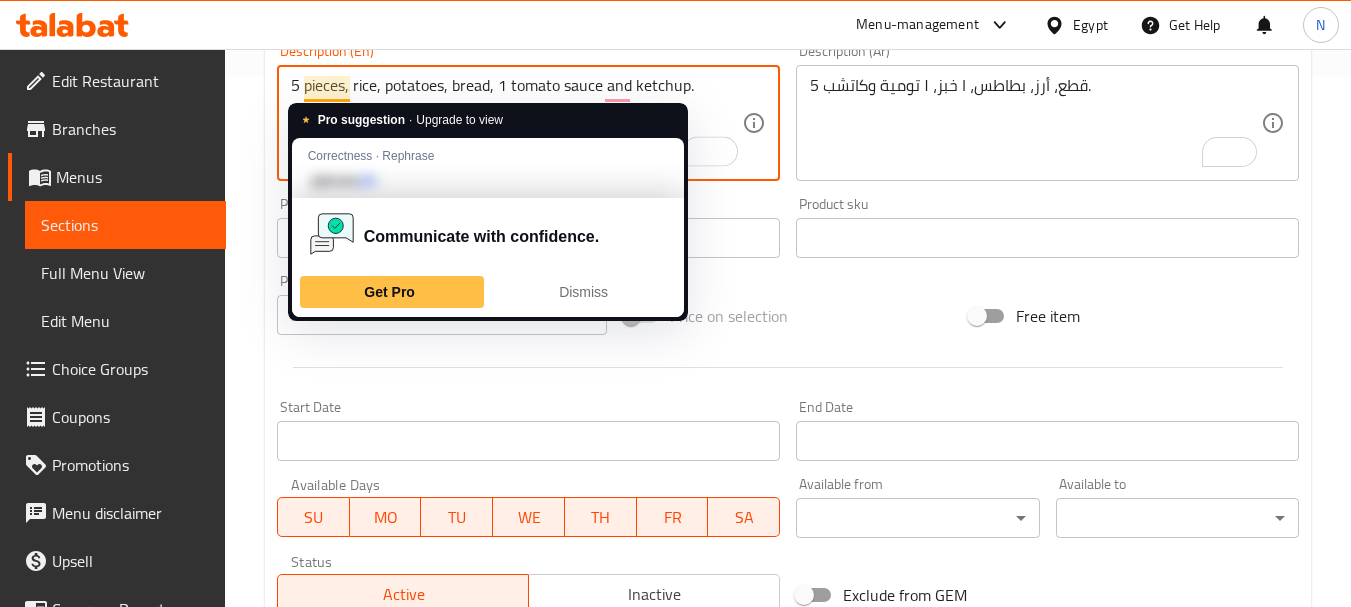 click on "5 pieces, rice, potatoes, bread, 1 tomato sauce and ketchup." at bounding box center (516, 123) 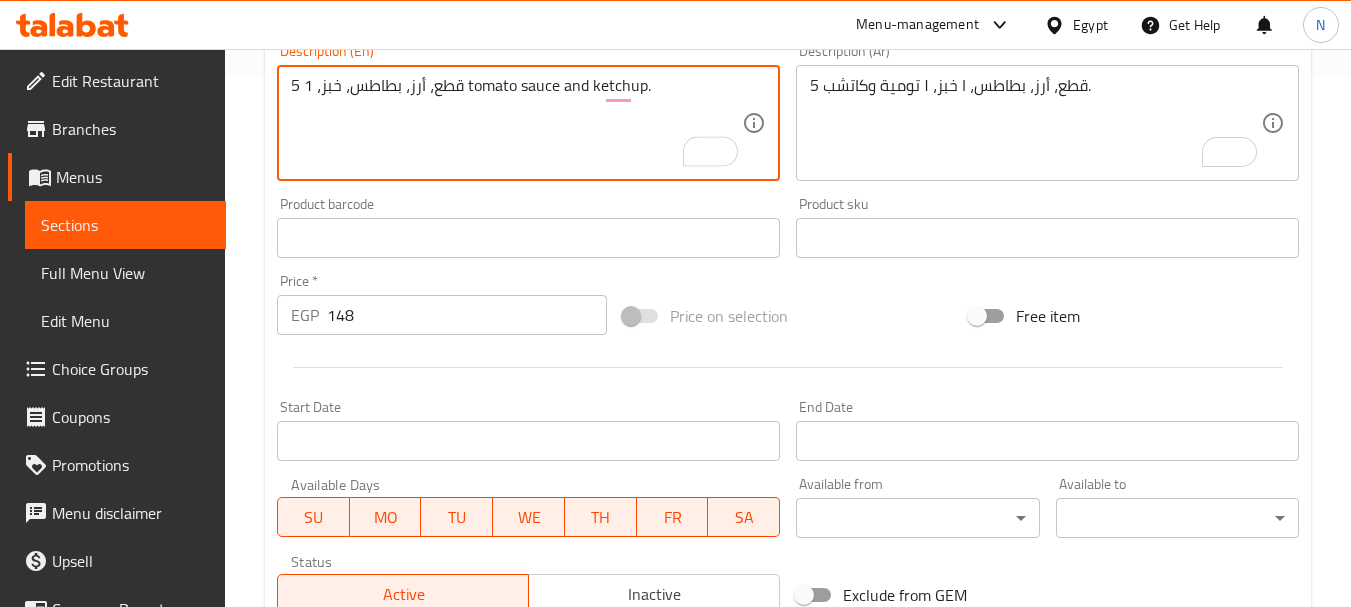 click on "5 Pieces, rice, potatoes, bread, 1 tomato sauce and ketchup." at bounding box center [516, 123] 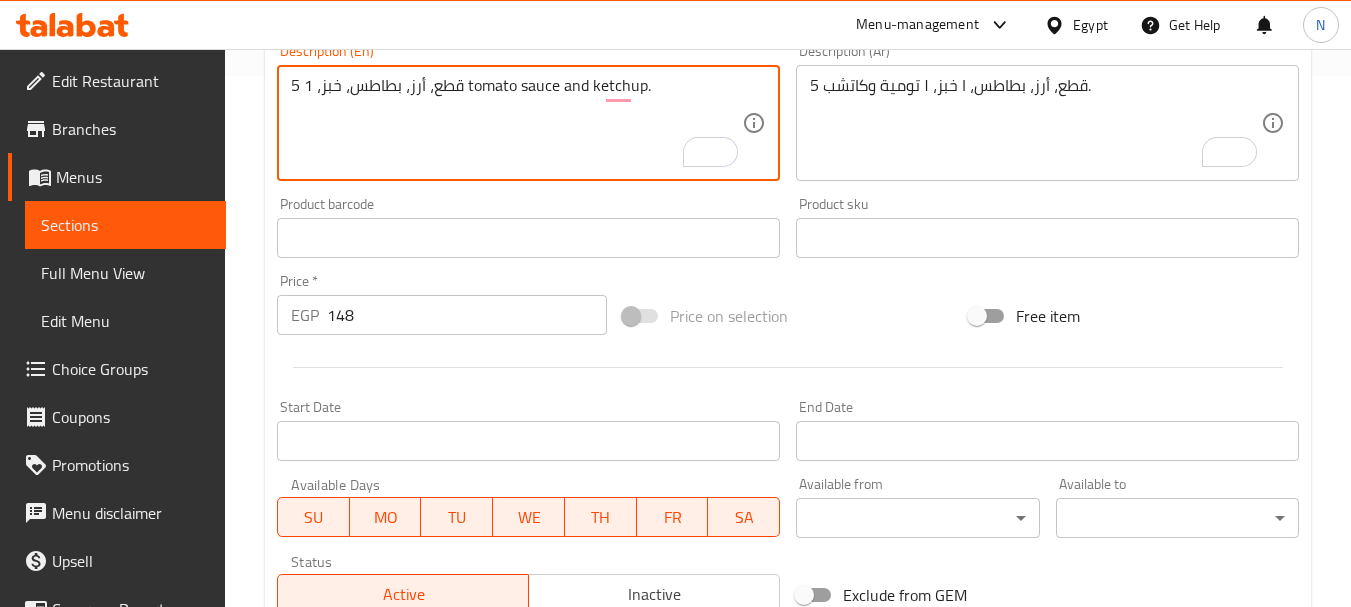click on "5 Pieces, rice, potatoes, bread, 1 tomato sauce and ketchup." at bounding box center [516, 123] 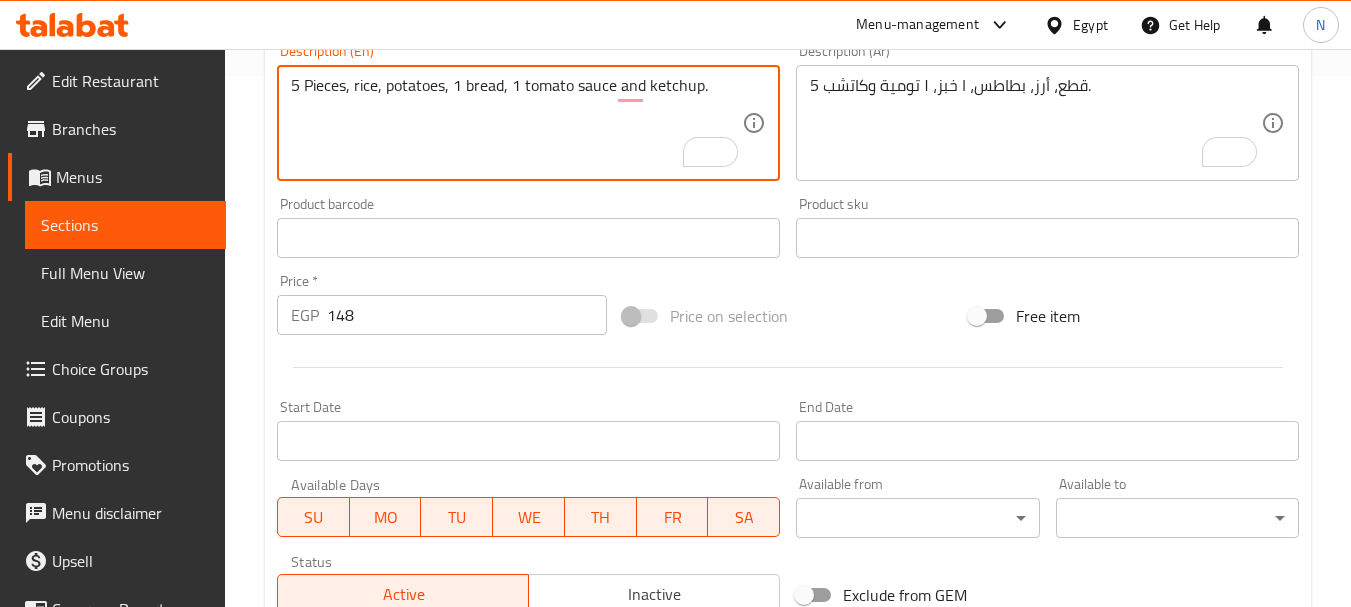 type on "5 Pieces, rice, potatoes, 1 bread, 1 tomato sauce and ketchup." 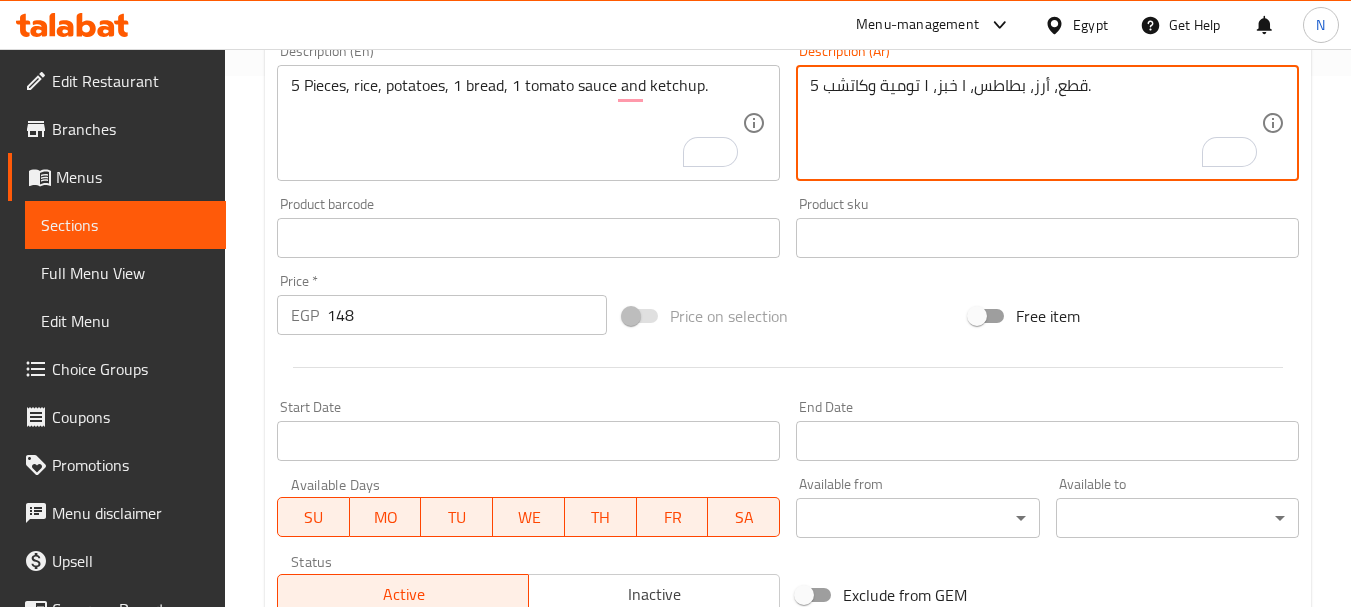 scroll, scrollTop: 835, scrollLeft: 0, axis: vertical 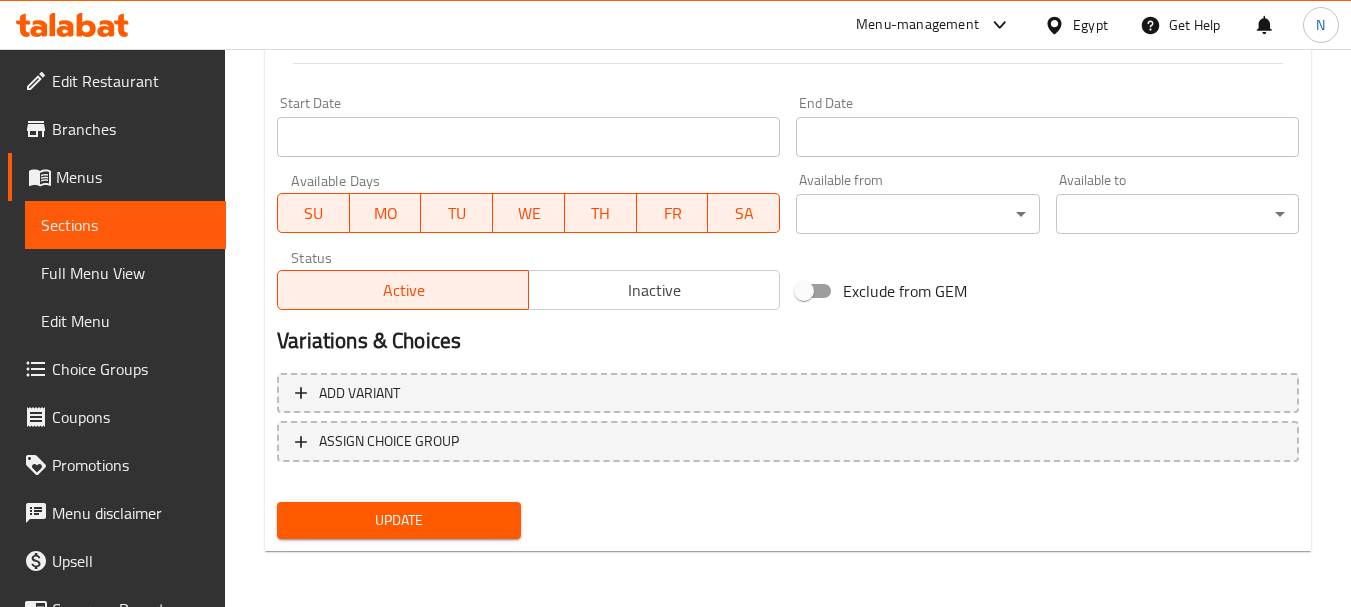 click on "Update" at bounding box center (398, 520) 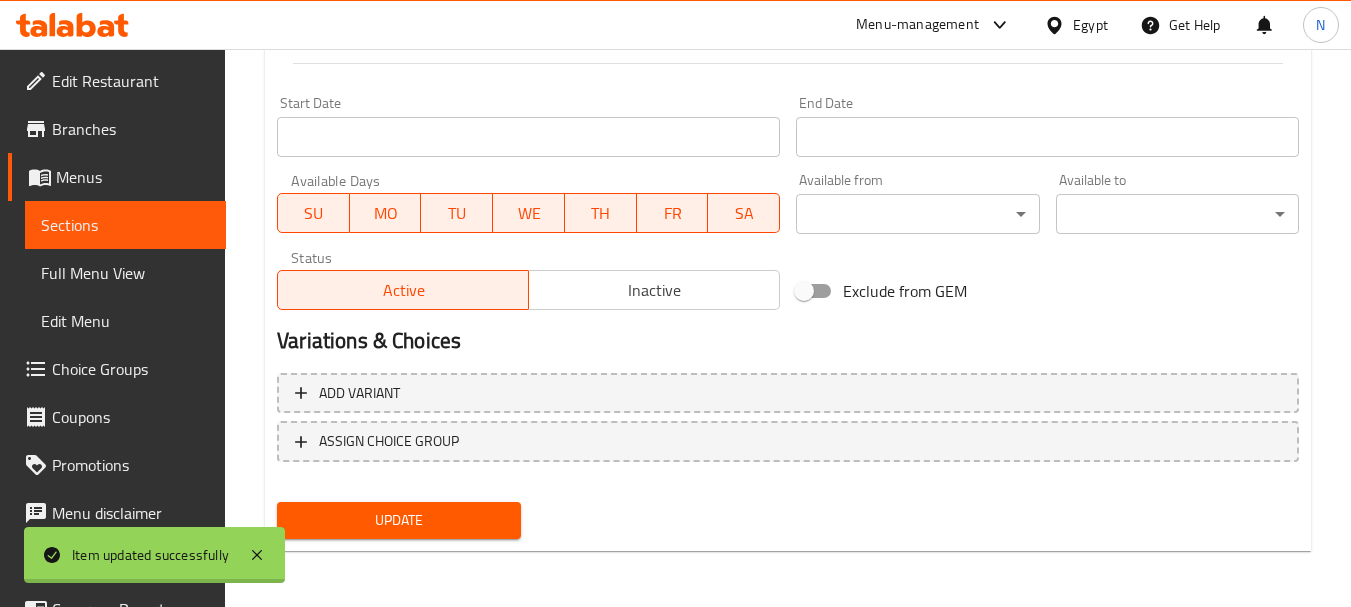 scroll, scrollTop: 0, scrollLeft: 0, axis: both 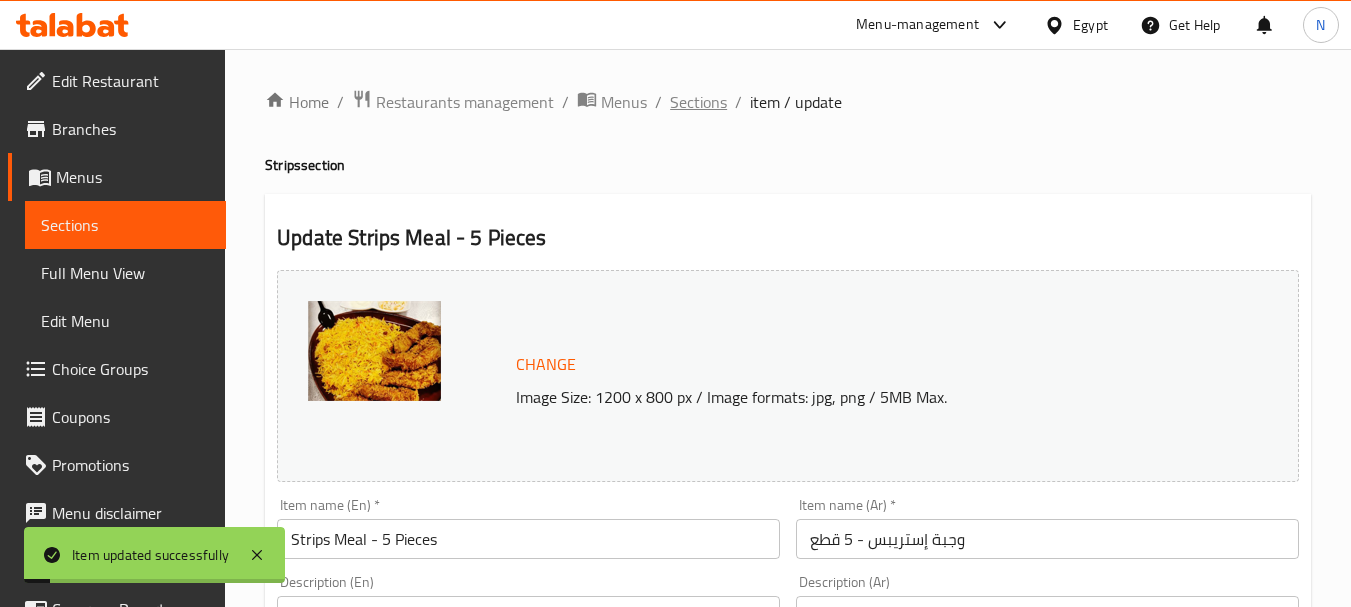 click on "Sections" at bounding box center [698, 102] 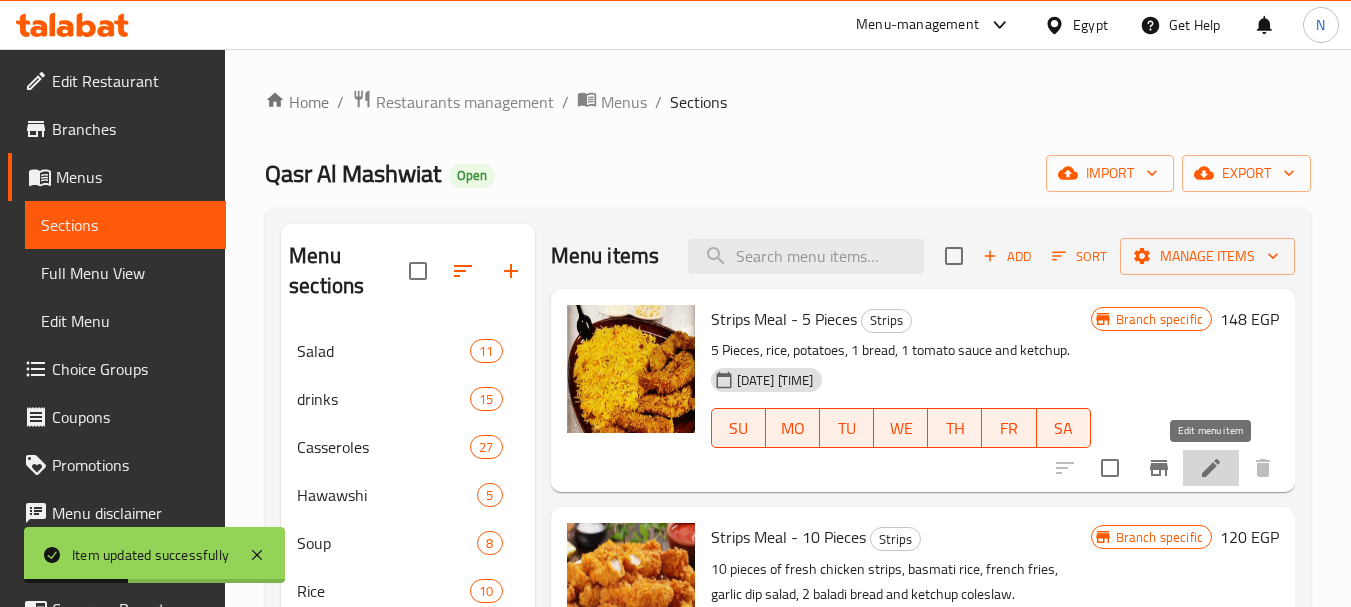 click 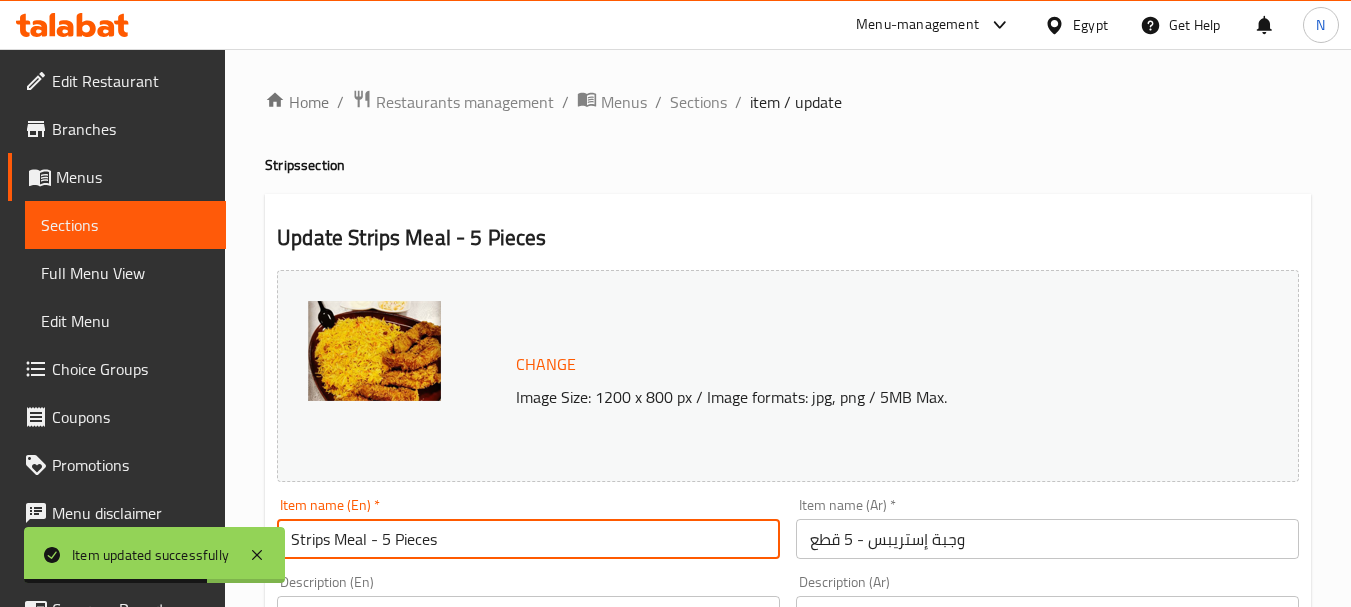 click on "Strips Meal - 5 Pieces" at bounding box center [528, 539] 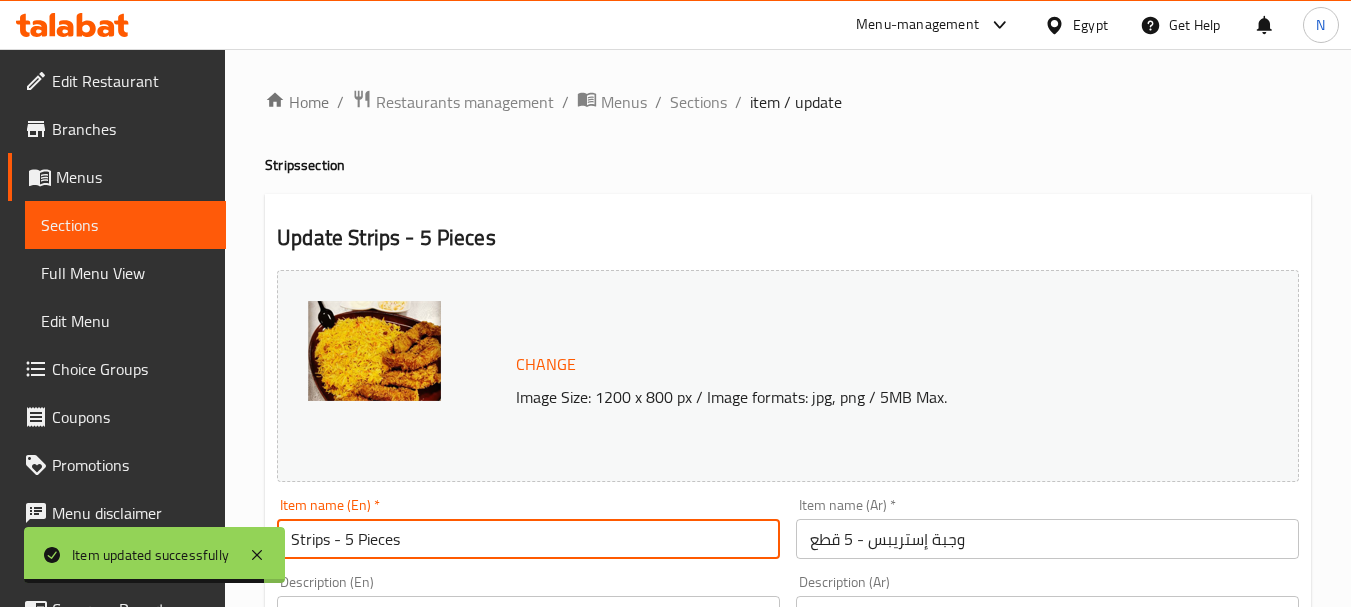 click on "Strips - 5 Pieces" at bounding box center (528, 539) 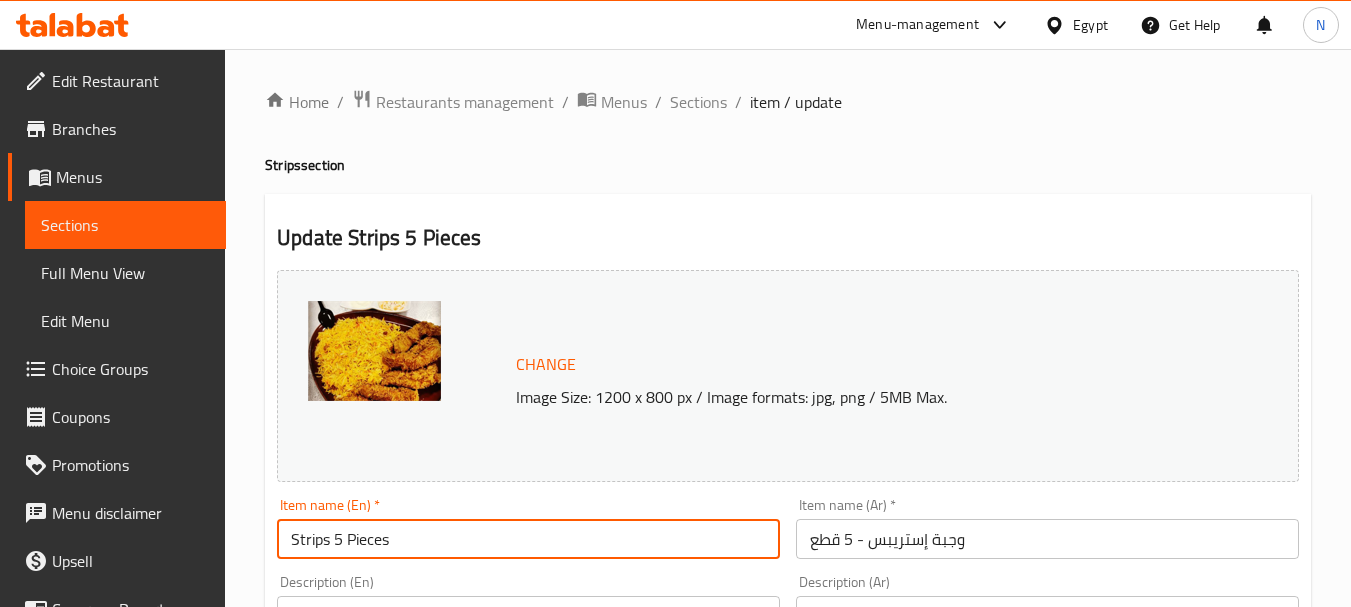 type on "Strips 5 Pieces" 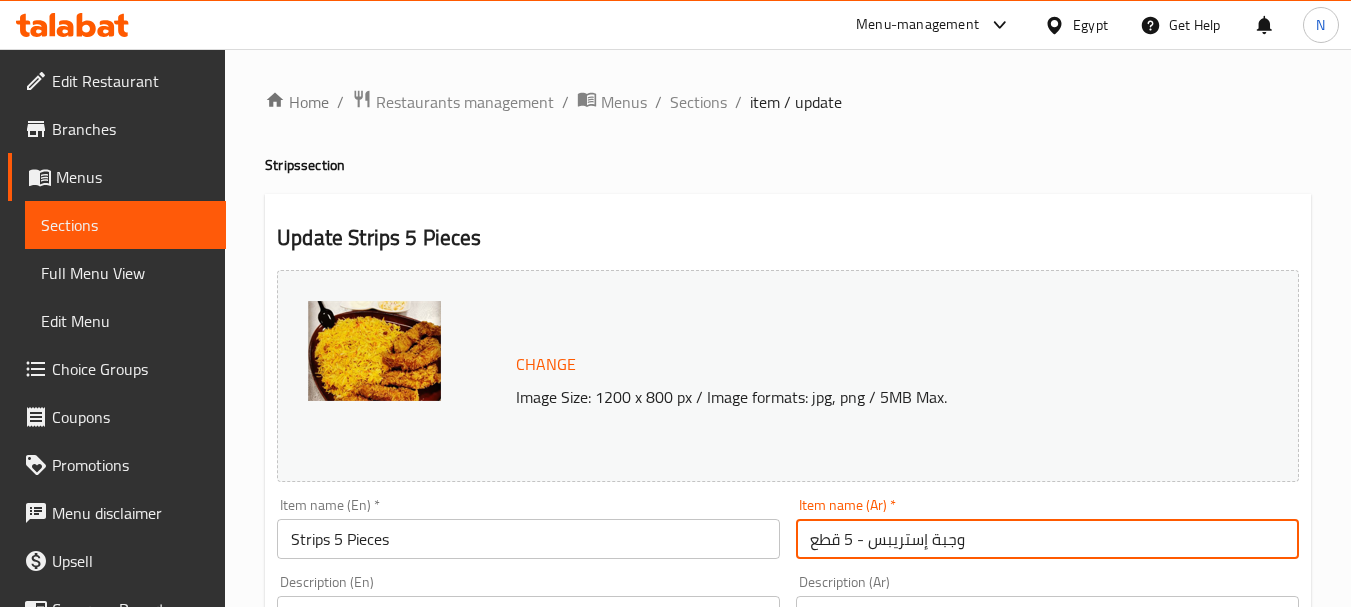 click on "وجبة إستريبس - 5 قطع" at bounding box center (1047, 539) 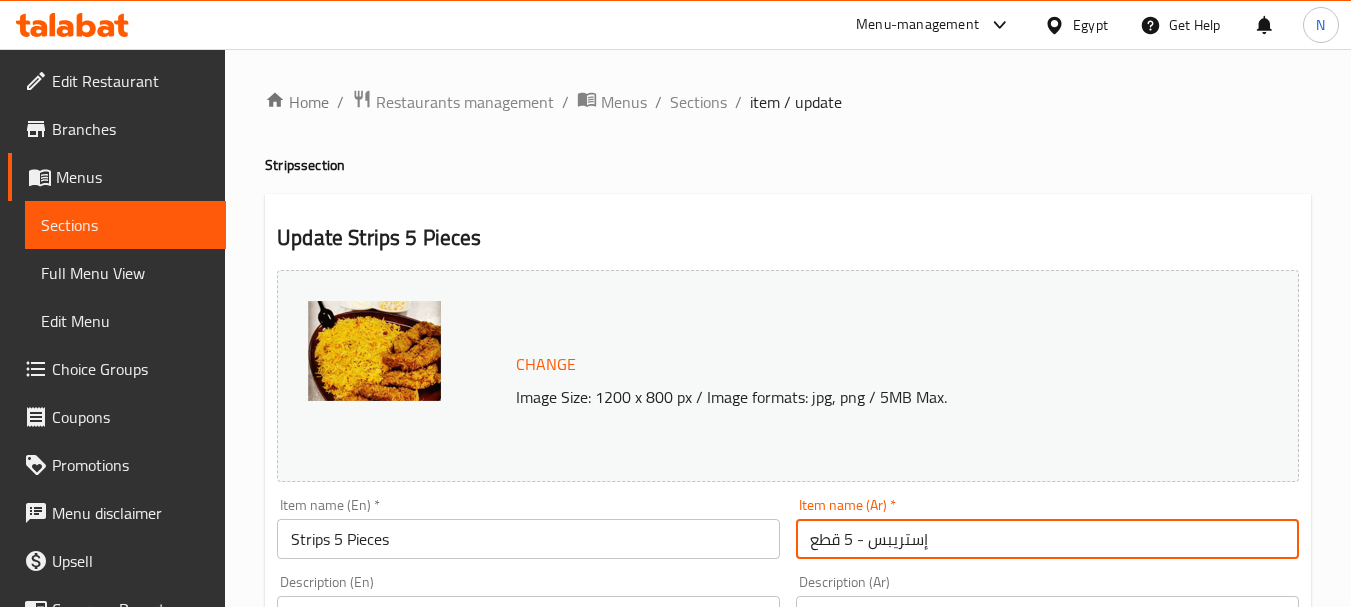 click on "إستريبس - 5 قطع" at bounding box center (1047, 539) 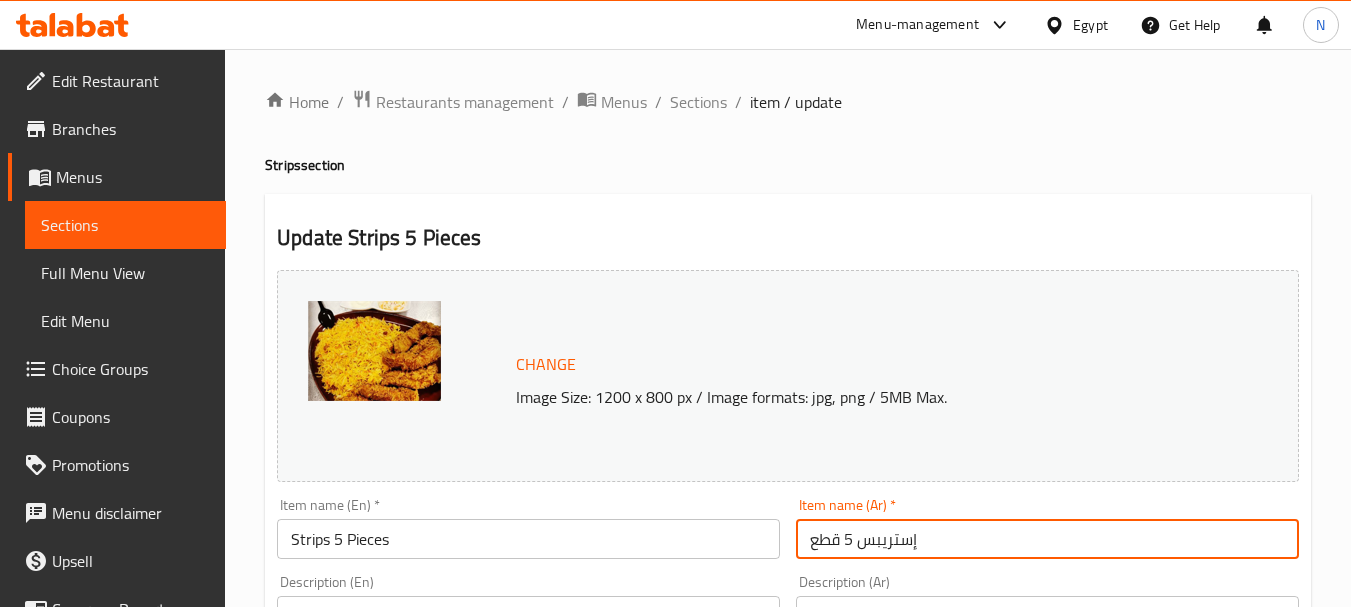 scroll, scrollTop: 835, scrollLeft: 0, axis: vertical 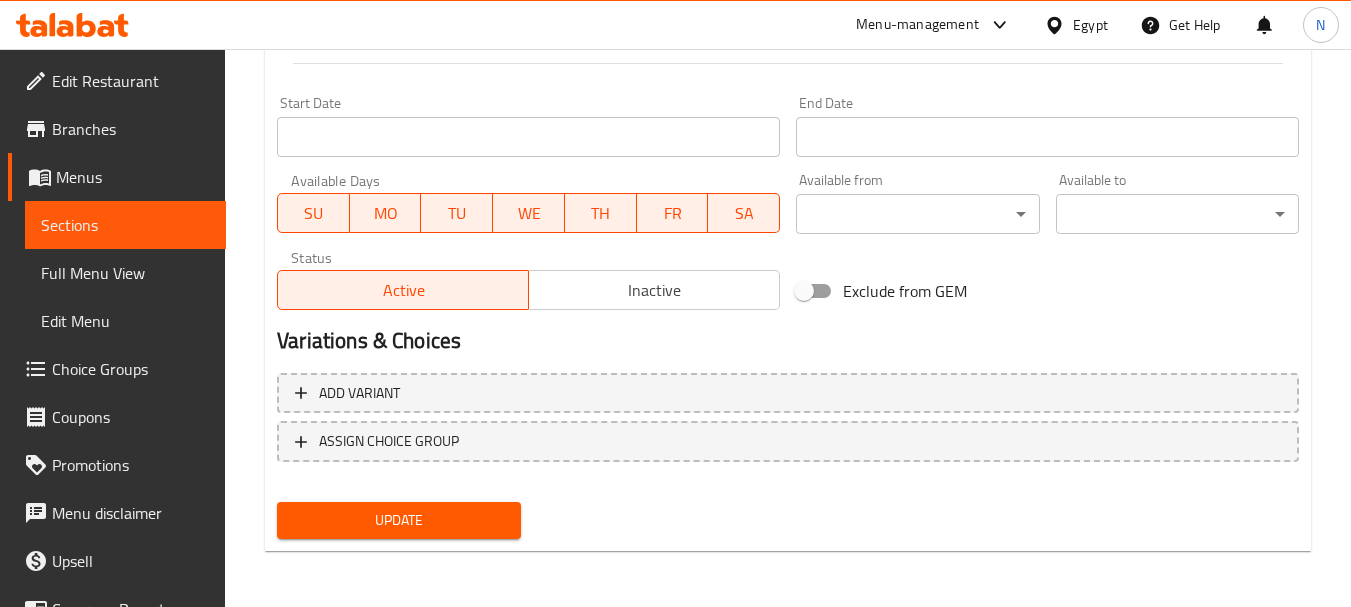 type on "إستريبس 5 قطع" 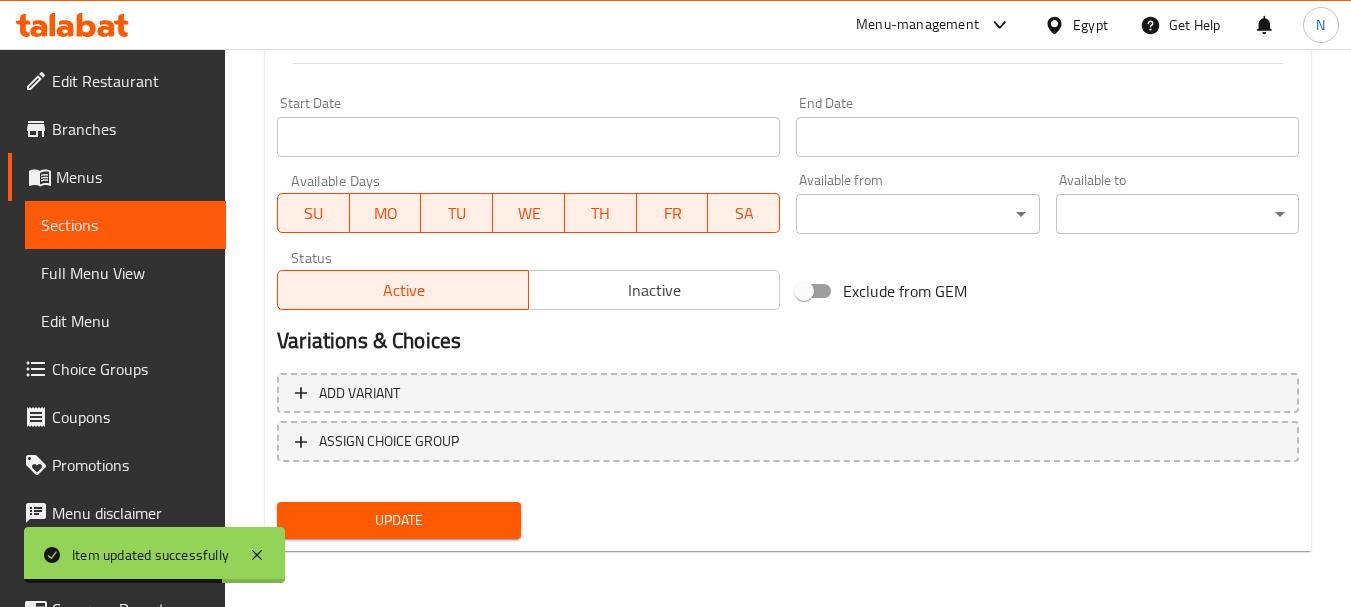 scroll, scrollTop: 0, scrollLeft: 0, axis: both 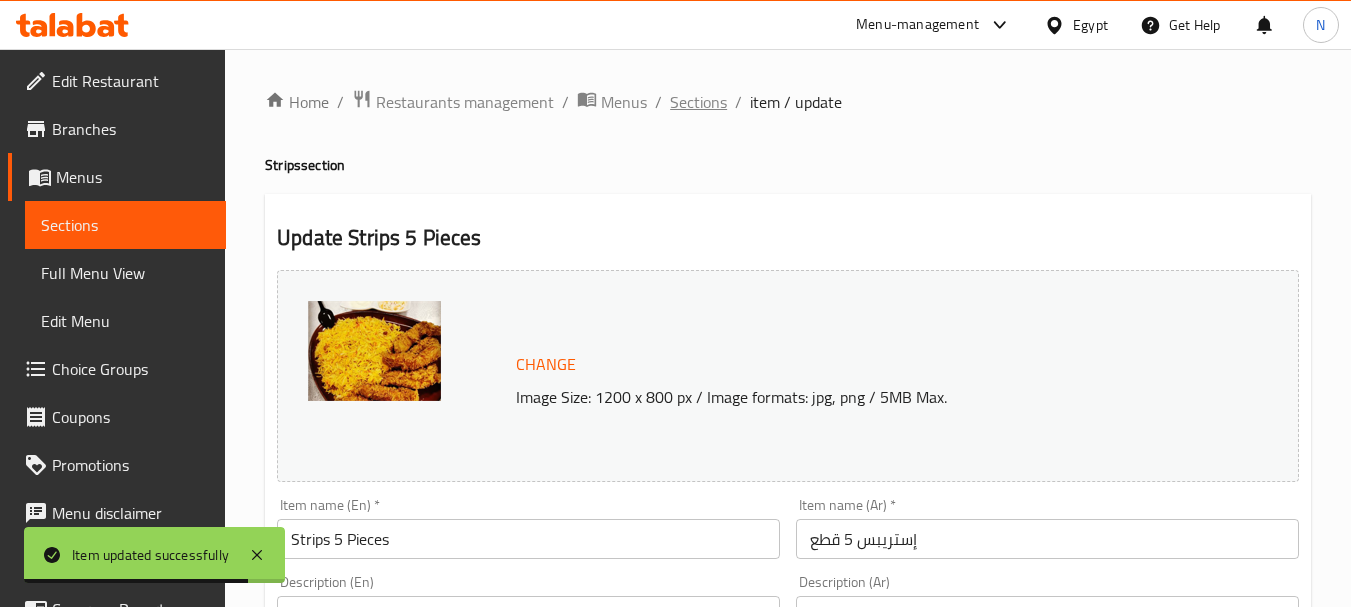 click on "Sections" at bounding box center [698, 102] 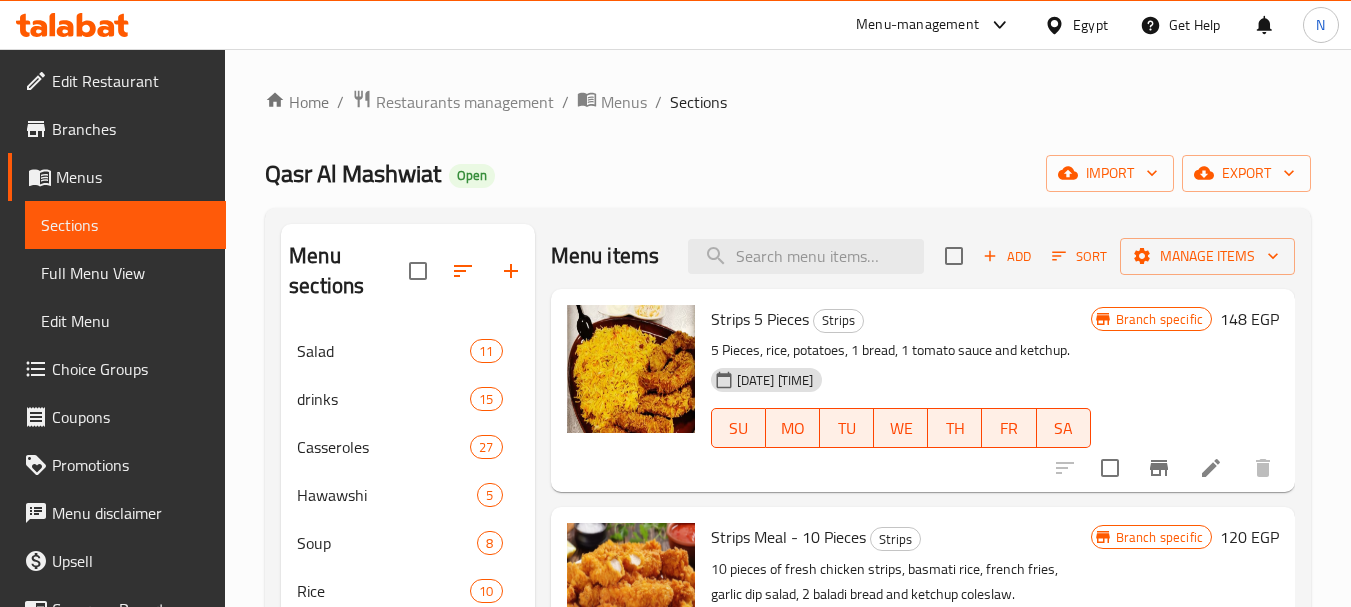 scroll, scrollTop: 531, scrollLeft: 0, axis: vertical 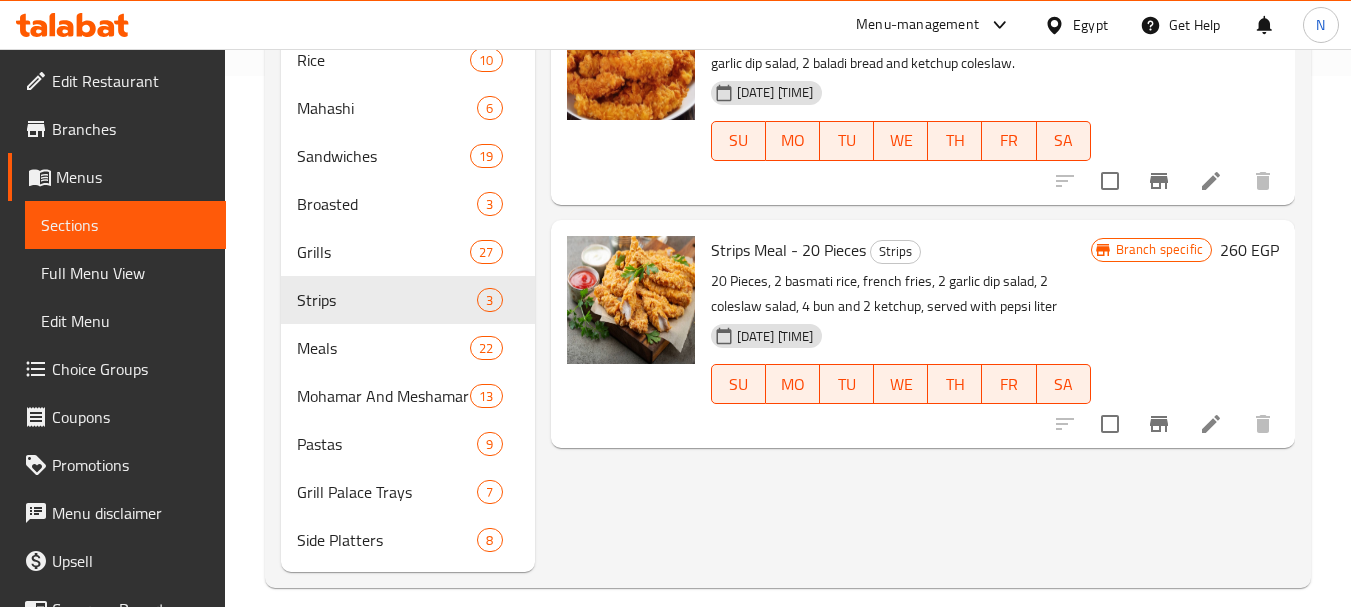 click 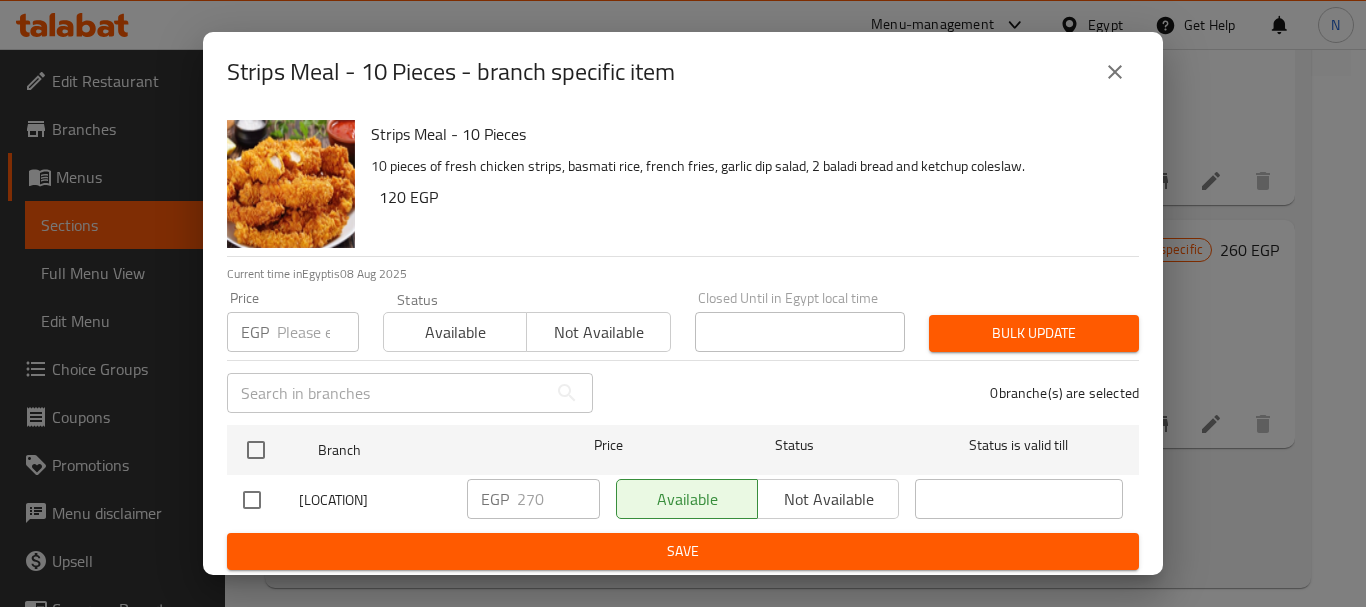 click at bounding box center [318, 332] 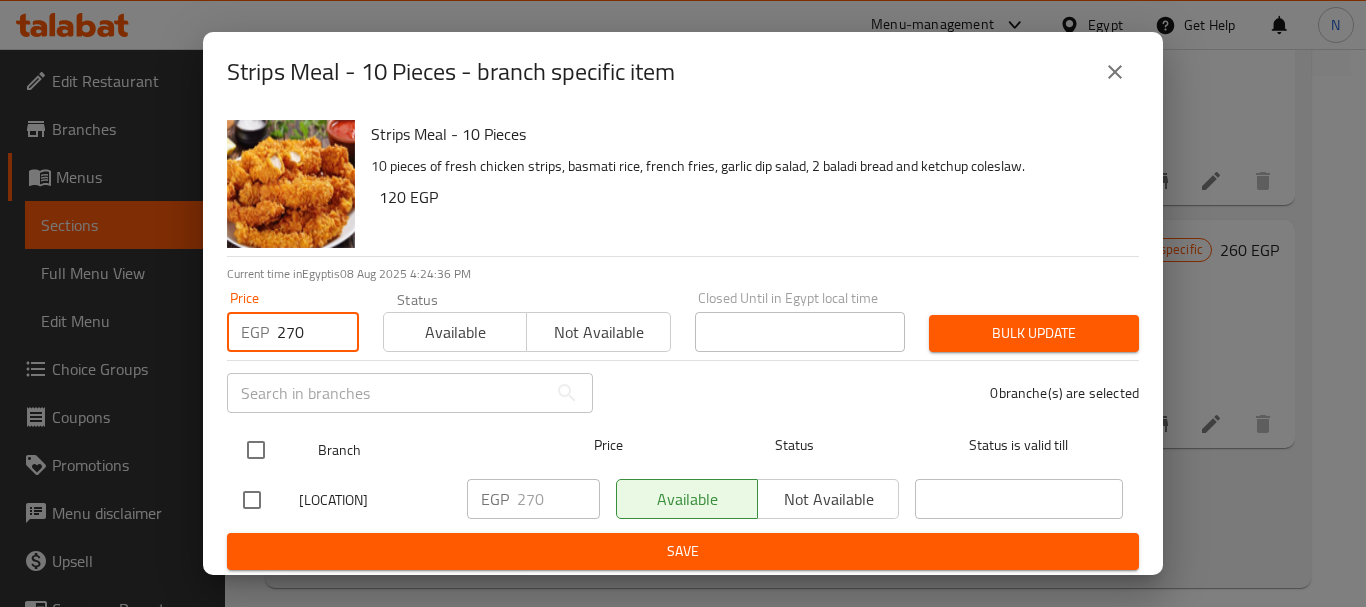 type on "270" 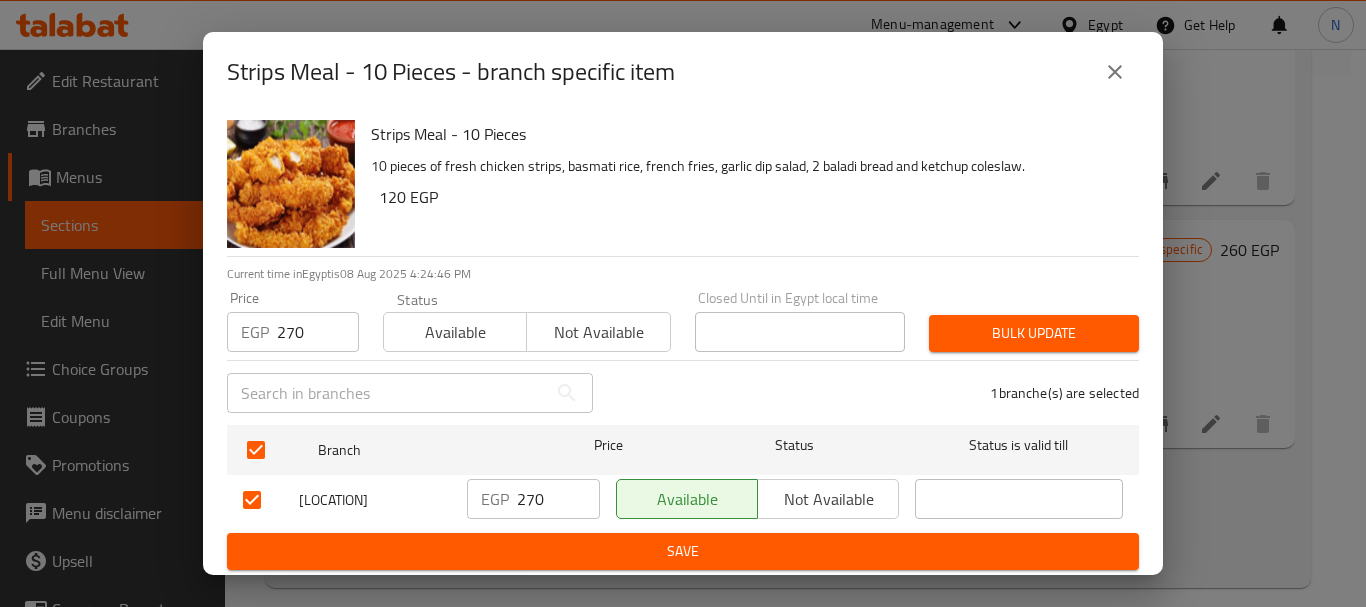 click on "Bulk update" at bounding box center [1034, 333] 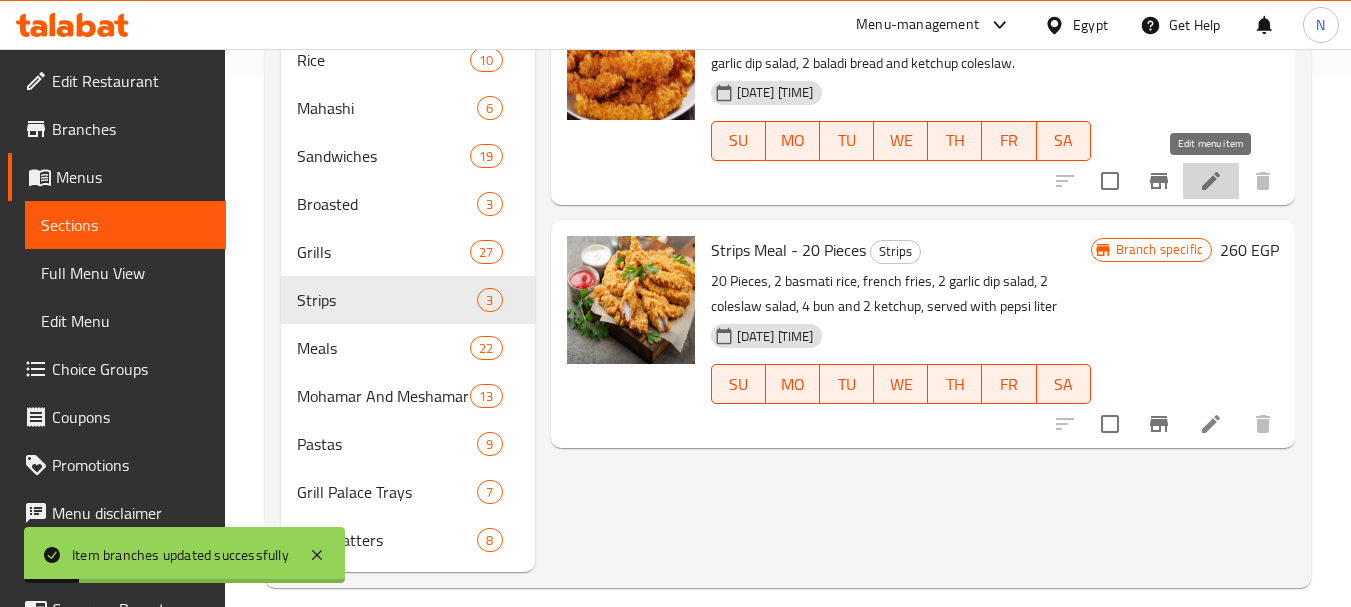 click 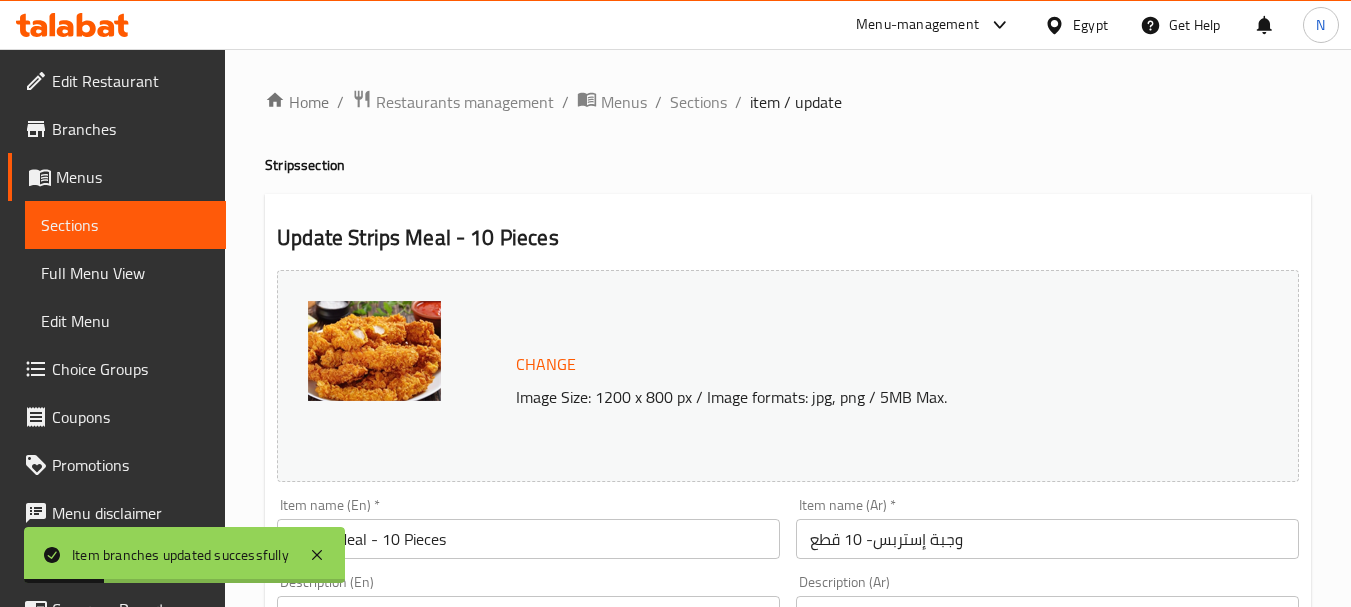 scroll, scrollTop: 531, scrollLeft: 0, axis: vertical 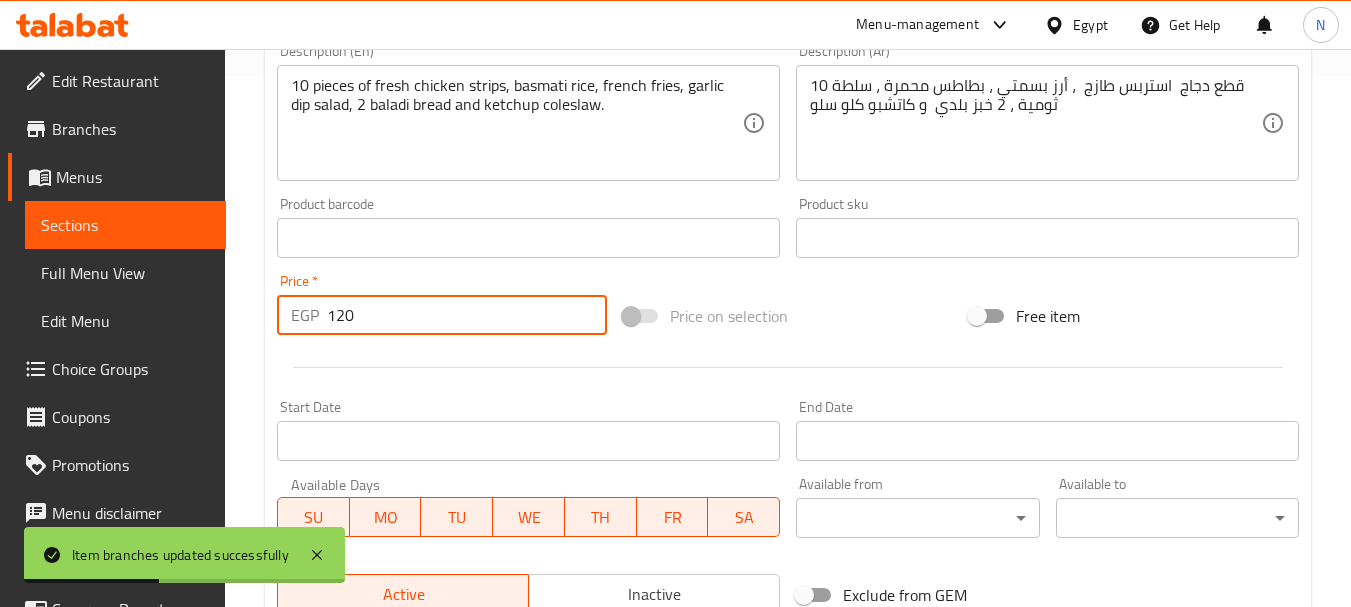 drag, startPoint x: 389, startPoint y: 310, endPoint x: 319, endPoint y: 320, distance: 70.71068 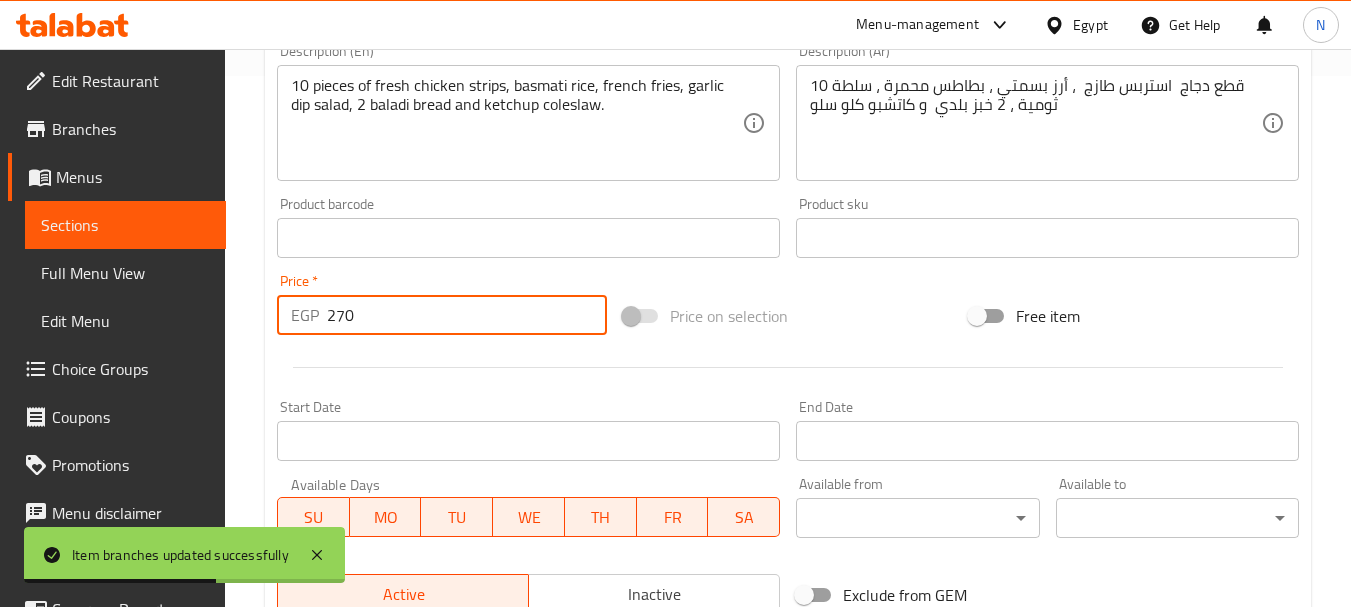 type on "270" 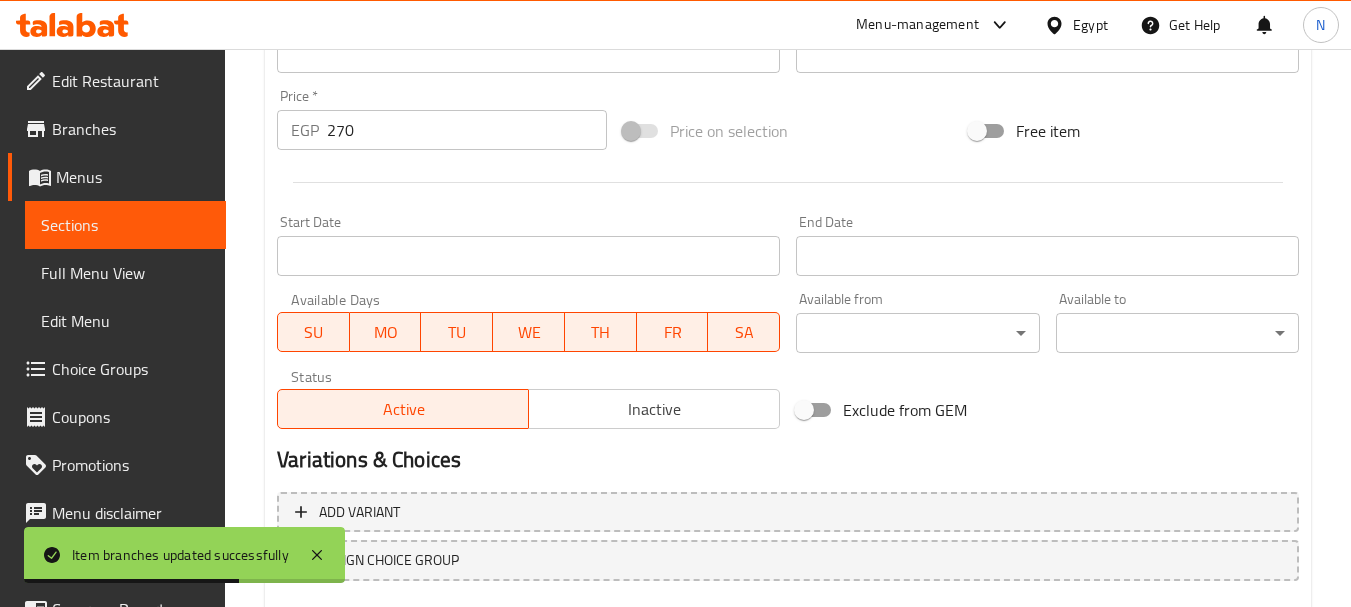 scroll, scrollTop: 835, scrollLeft: 0, axis: vertical 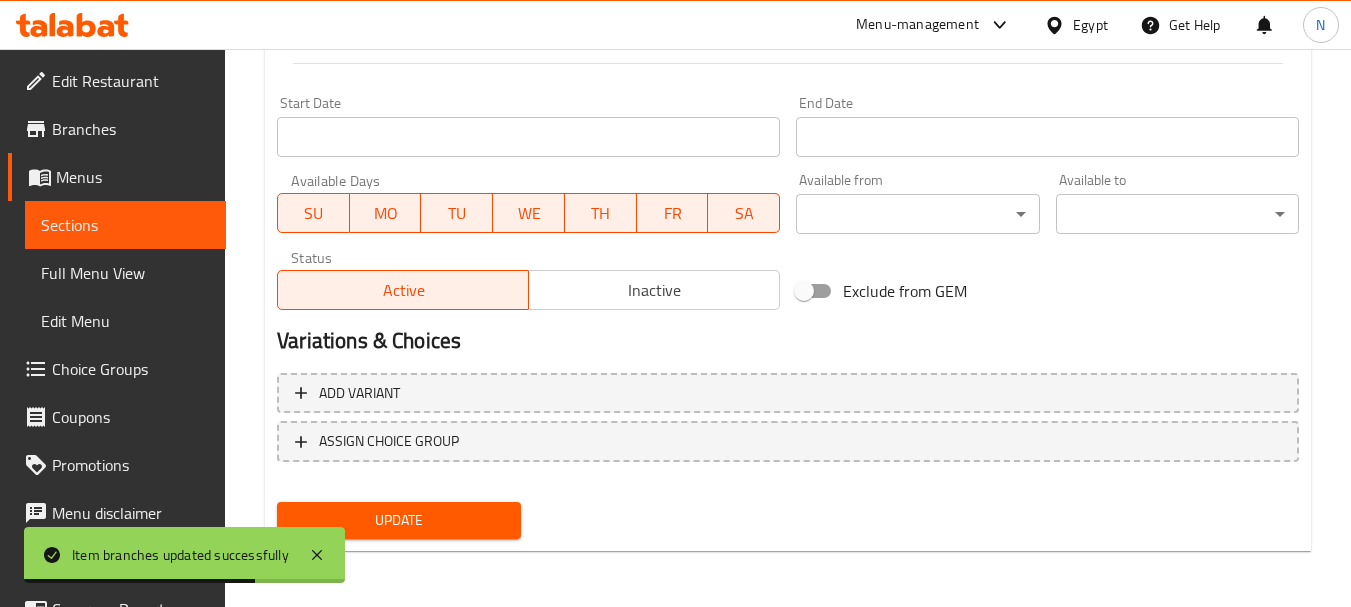 click on "Update" at bounding box center (398, 520) 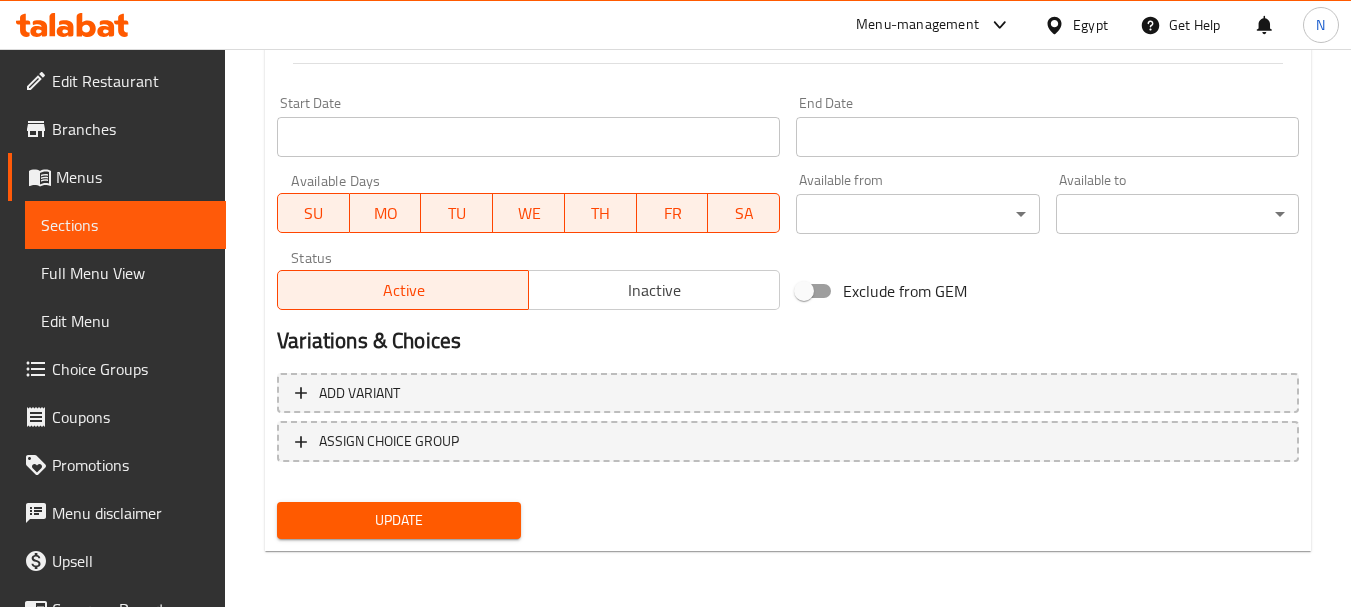 scroll, scrollTop: 304, scrollLeft: 0, axis: vertical 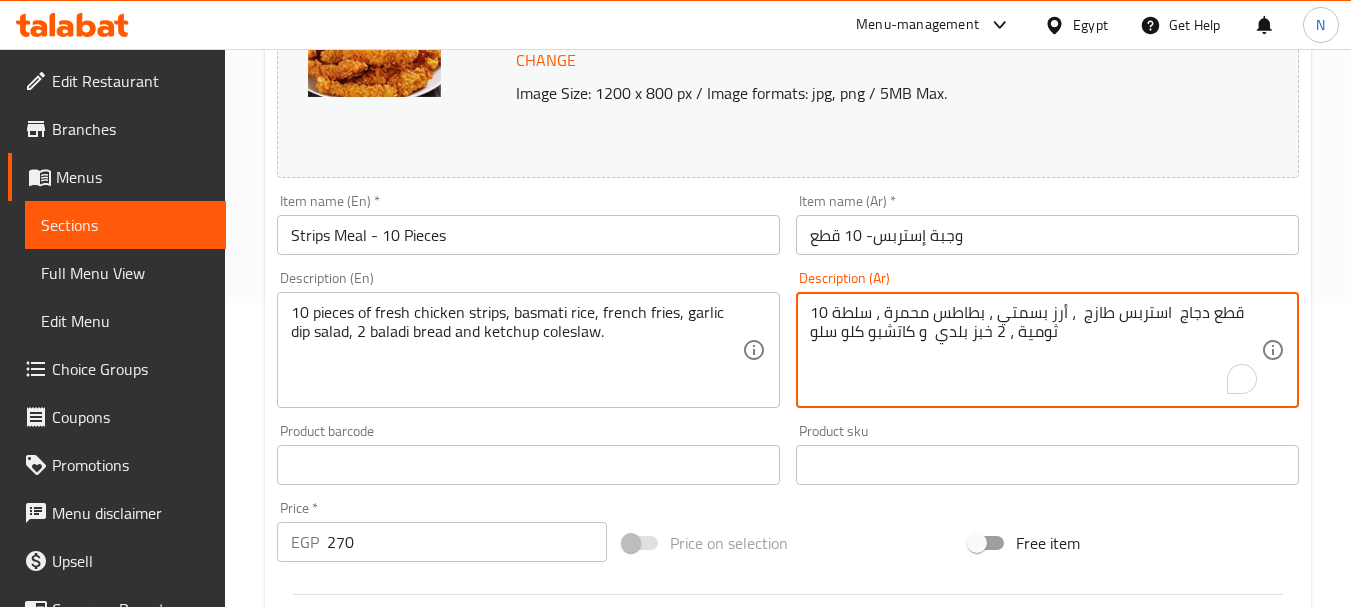 click on "10 قطع دجاج  استربس طازج  ، أرز بسمتي ، بطاطس محمرة ، سلطة ثومية ، 2 خبز بلدي  و كاتشبو كلو سلو" at bounding box center (1035, 350) 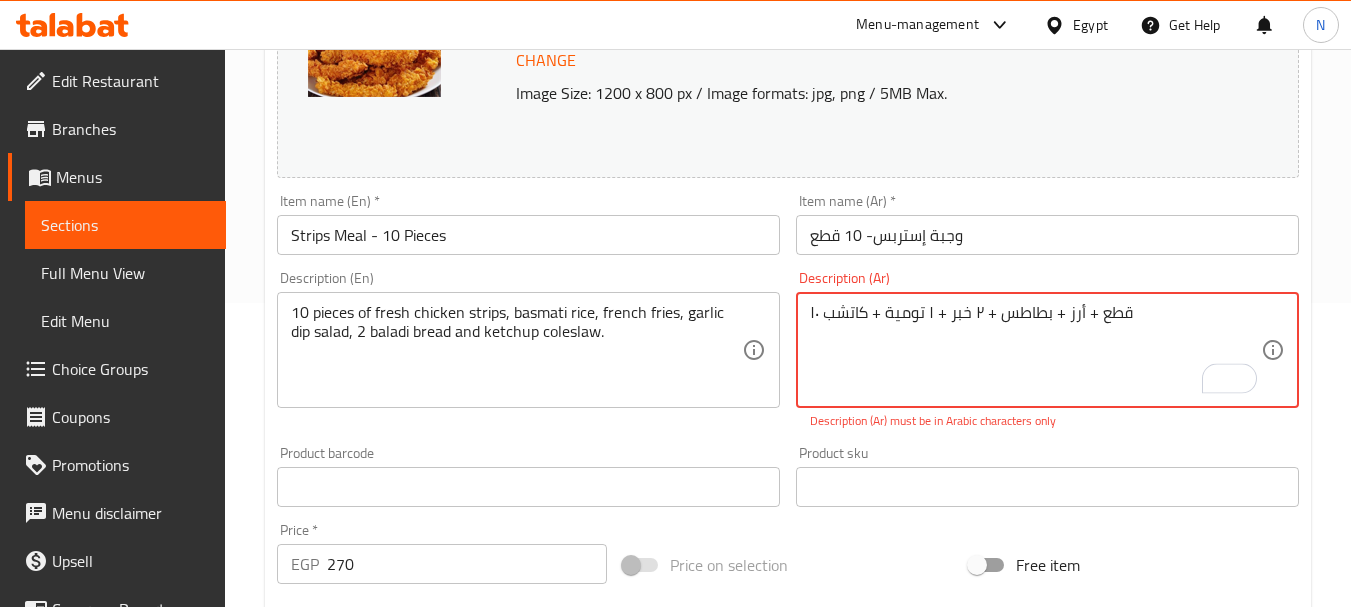 click on "۱۰ قطع + أرز + بطاطس + ٢ خبر + ١ تومية + كاتشب Description (Ar)" at bounding box center (1047, 350) 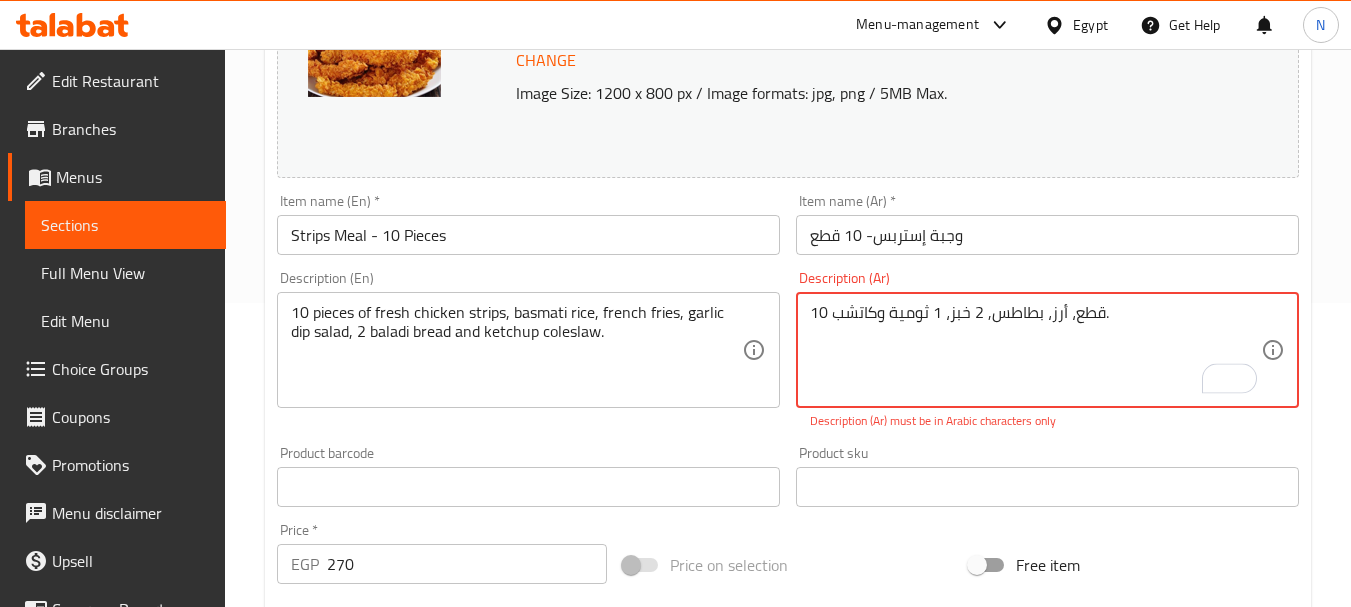 click on "۱۰ قطع + أرز + بطاطس + ٢ خبر + ١ تومية + كاتشب
10 قطع، أرز، بطاطس, 2 خبز، 1 ثومية وكاتشب." at bounding box center [1035, 350] 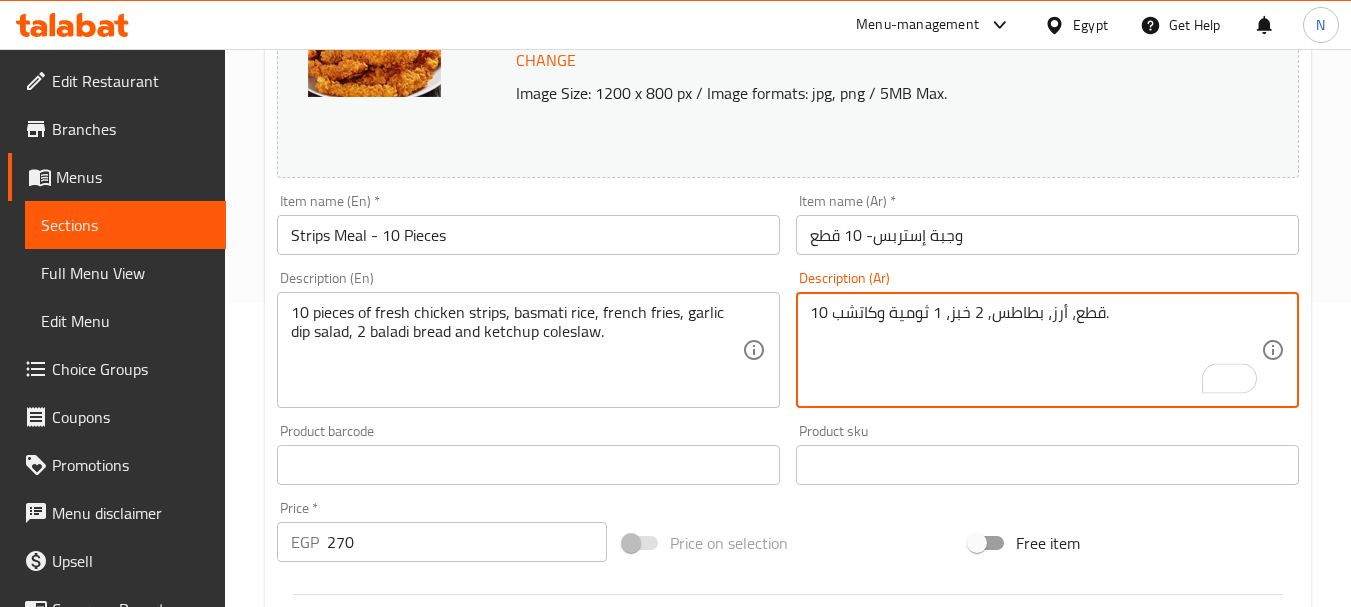 type on "10 قطع، أرز، بطاطس, 2 خبز، 1 ثومية وكاتشب." 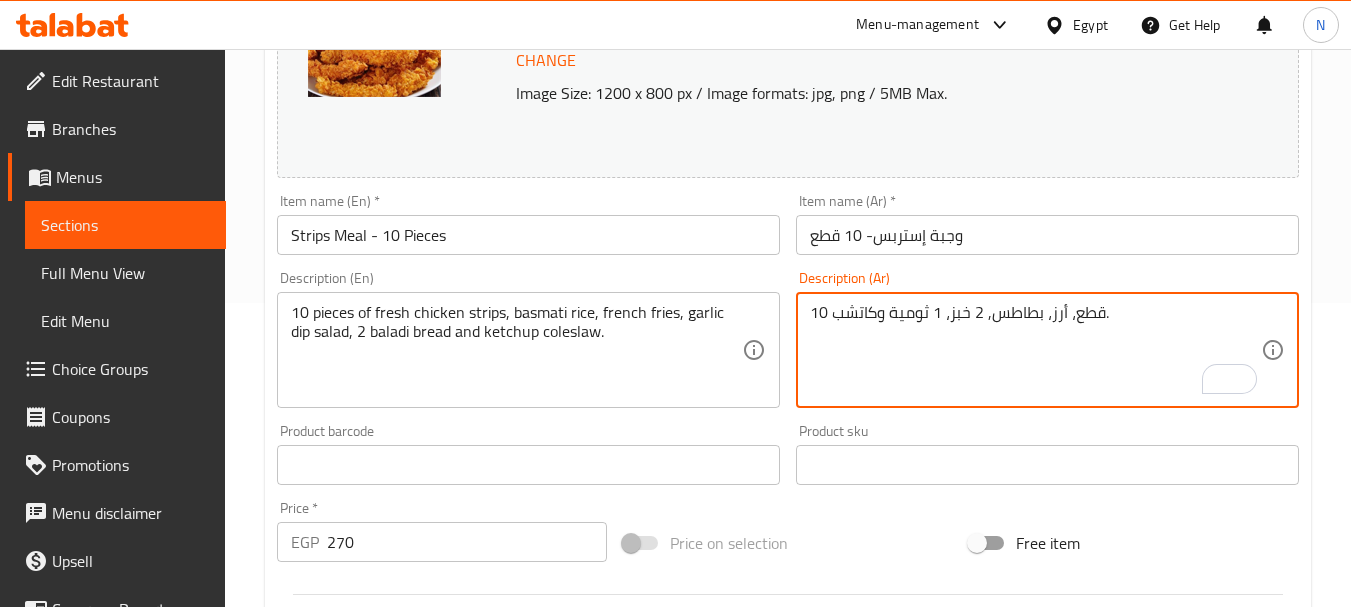 click on "10 قطع، أرز، بطاطس, 2 خبز، 1 ثومية وكاتشب." at bounding box center (1035, 350) 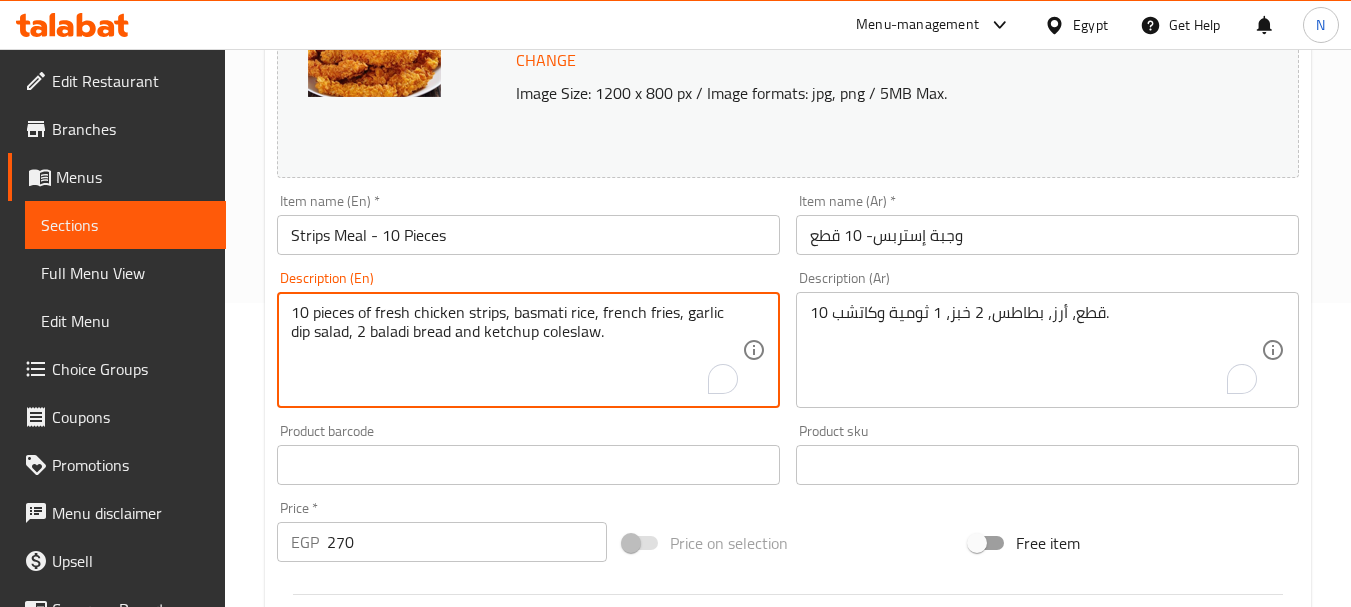 click on "10 pieces of fresh chicken strips, basmati rice, french fries, garlic dip salad, 2 baladi bread and ketchup coleslaw." at bounding box center [516, 350] 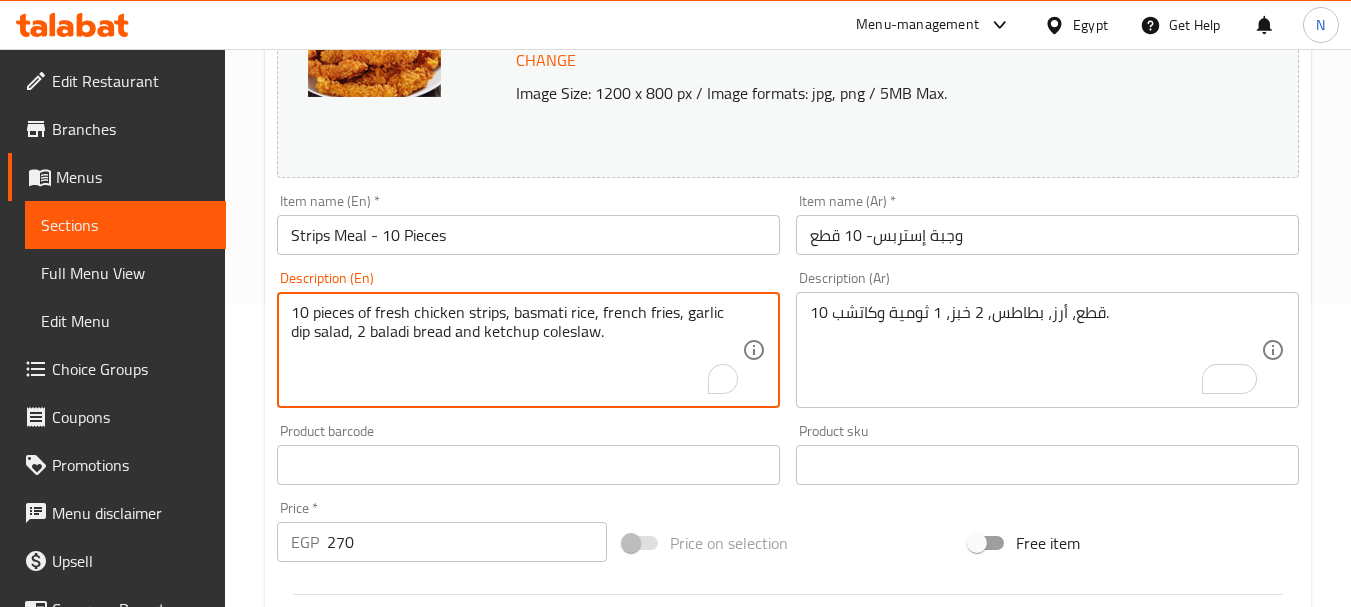 click on "10 pieces of fresh chicken strips, basmati rice, french fries, garlic dip salad, 2 baladi bread and ketchup coleslaw." at bounding box center [516, 350] 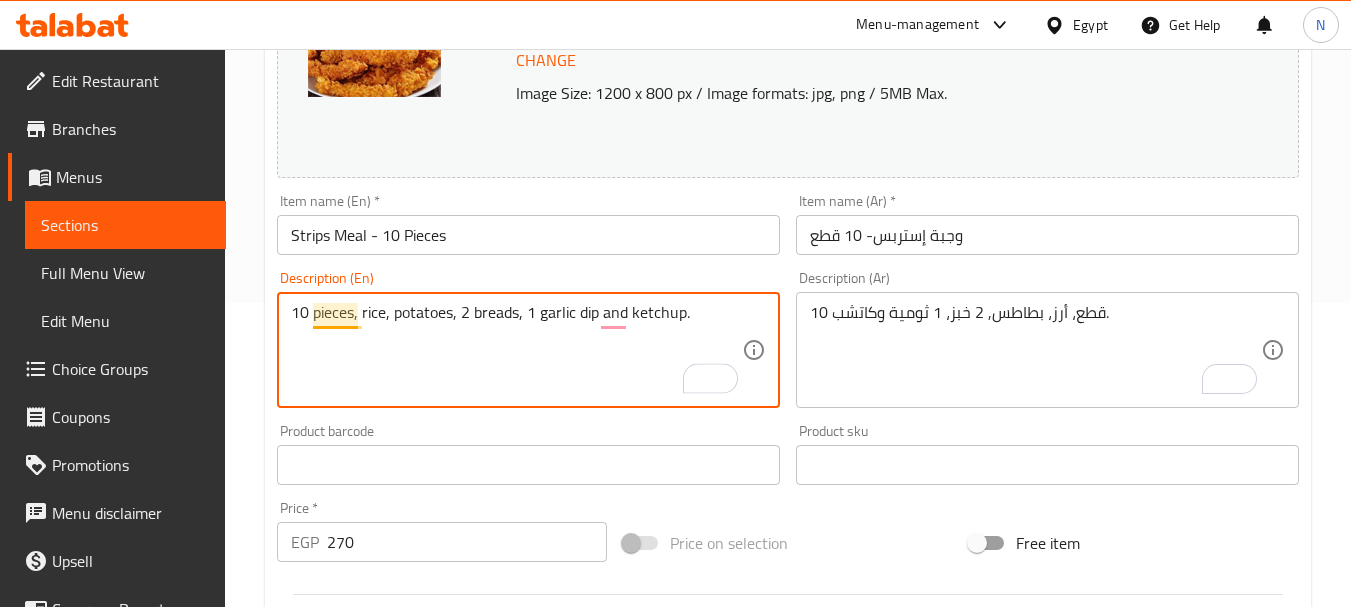 click on "10 pieces, rice, potatoes, 2 breads, 1 garlic dip and ketchup." at bounding box center [516, 350] 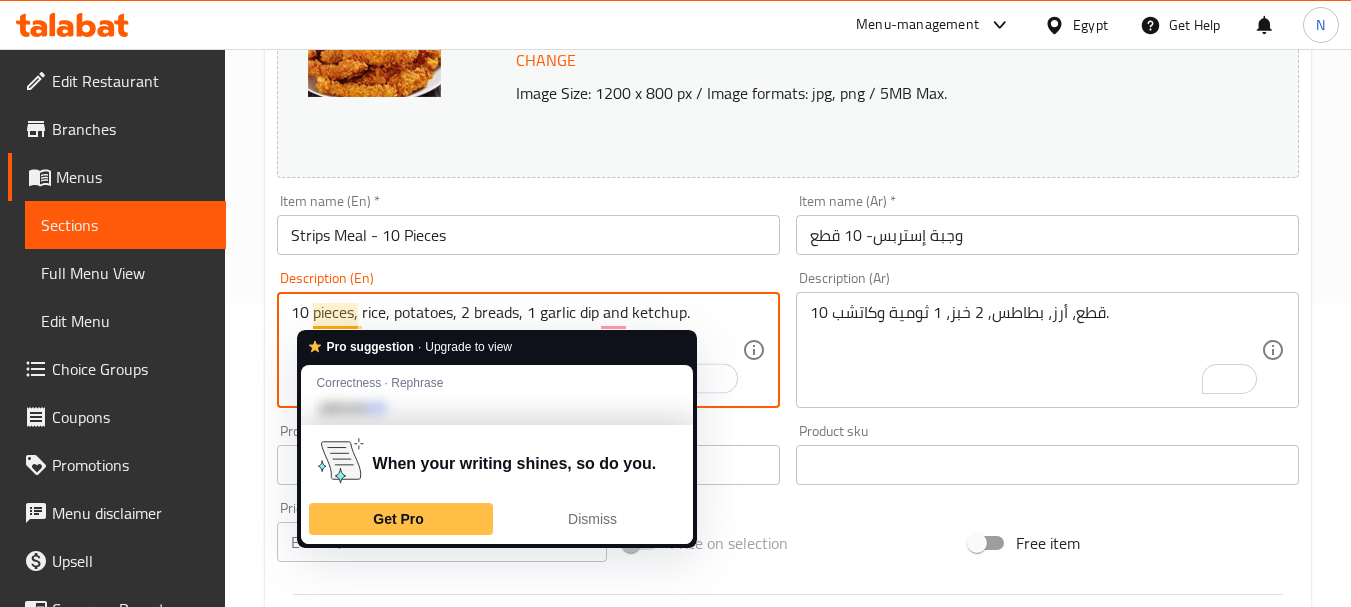 click on "10 pieces, rice, potatoes, 2 breads, 1 garlic dip and ketchup." at bounding box center [516, 350] 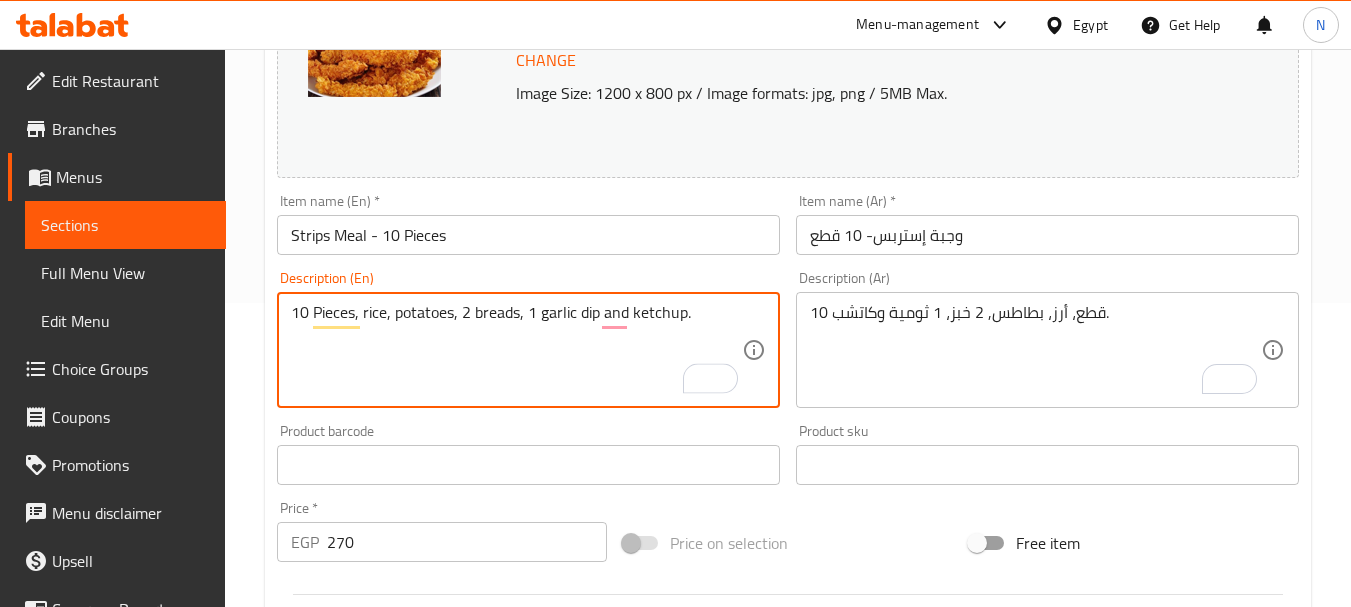 click on "10 Pieces, rice, potatoes, 2 breads, 1 garlic dip and ketchup." at bounding box center (516, 350) 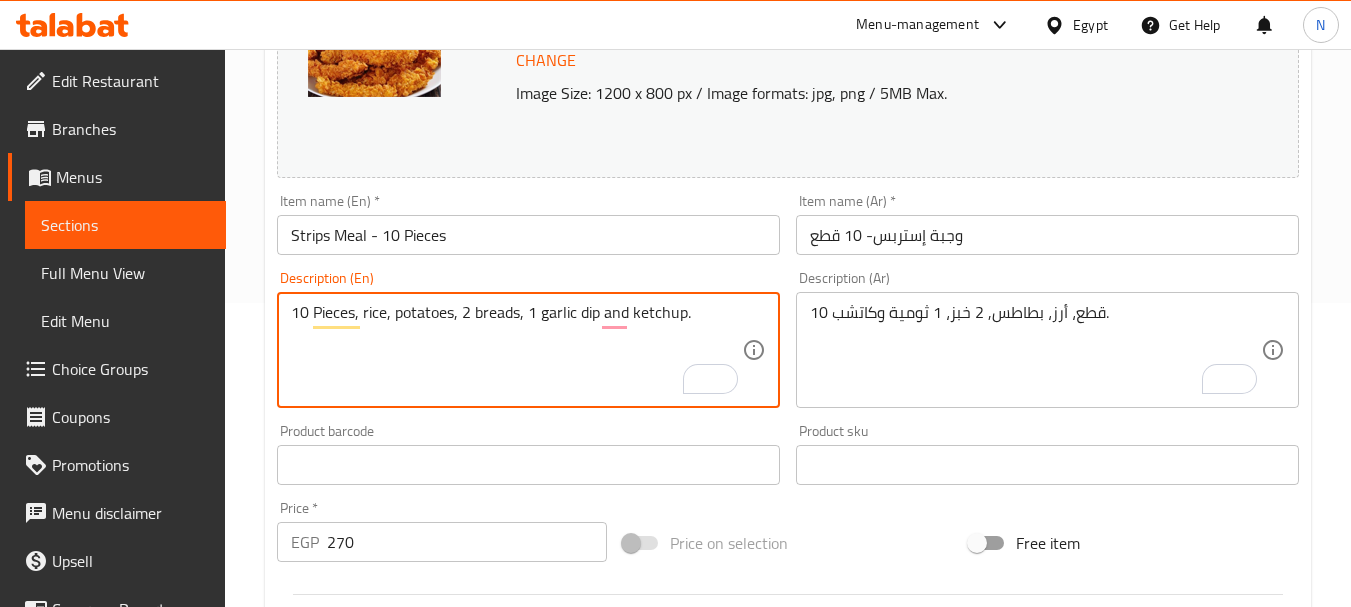 type on "10 Pieces, rice, potatoes, 2 breads, 1 garlic dip and ketchup." 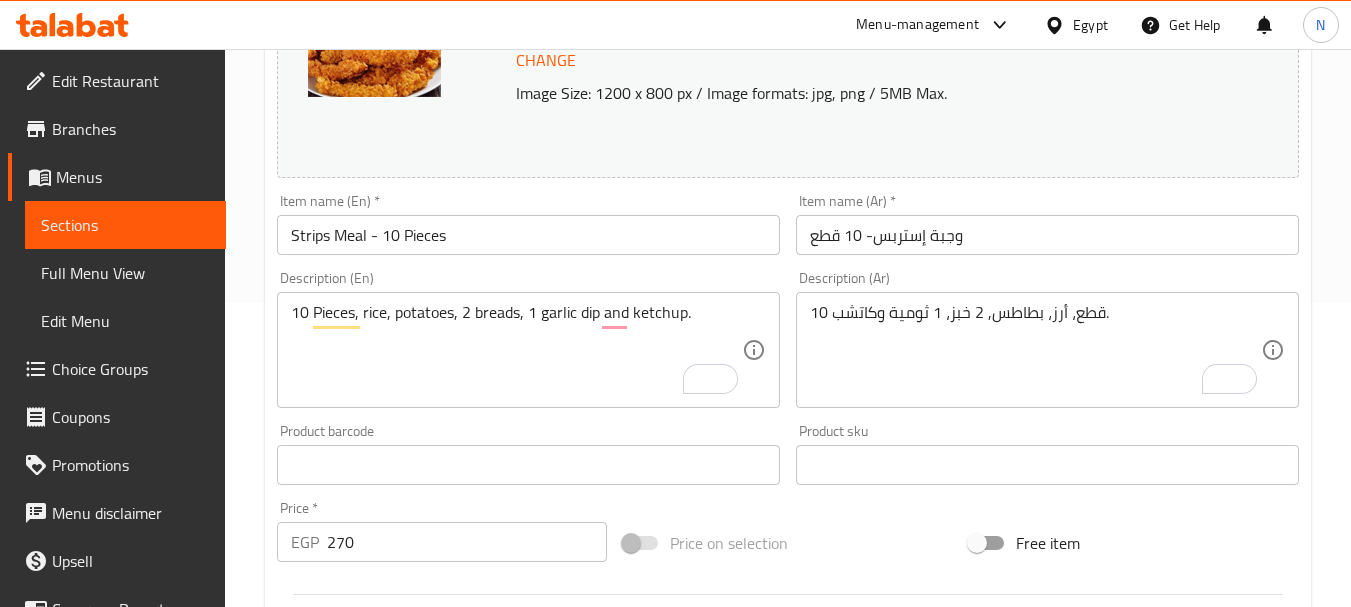 click on "Strips Meal - 10 Pieces" at bounding box center [528, 235] 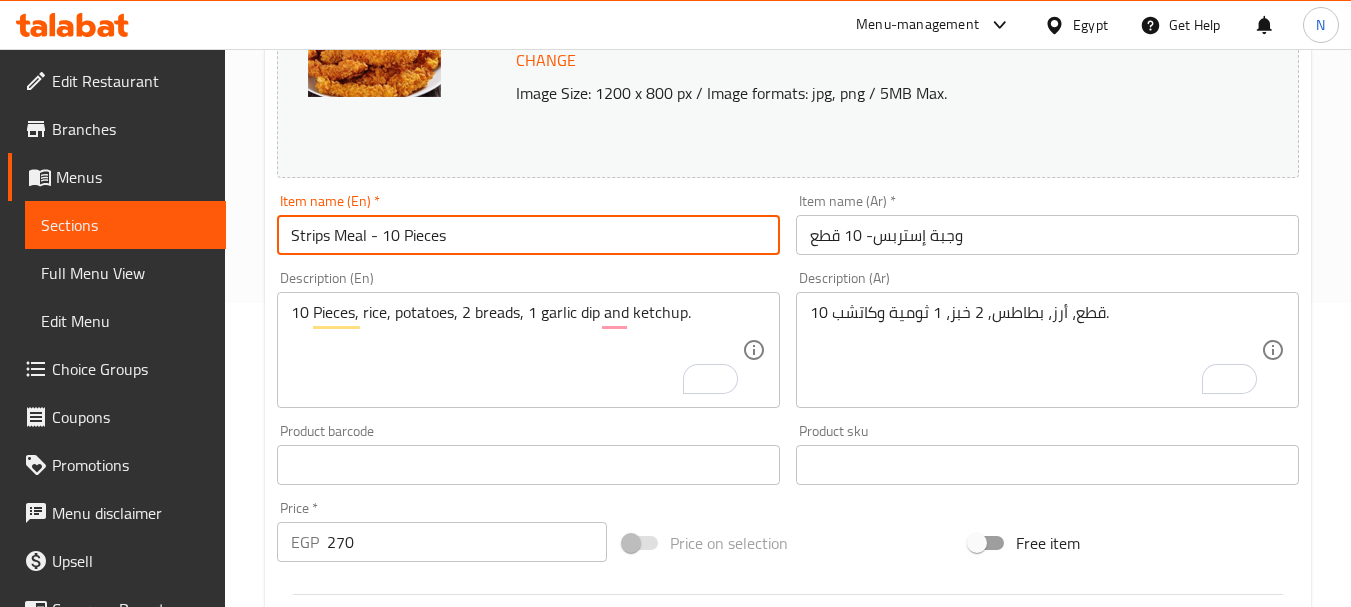 click on "Strips Meal - 10 Pieces" at bounding box center (528, 235) 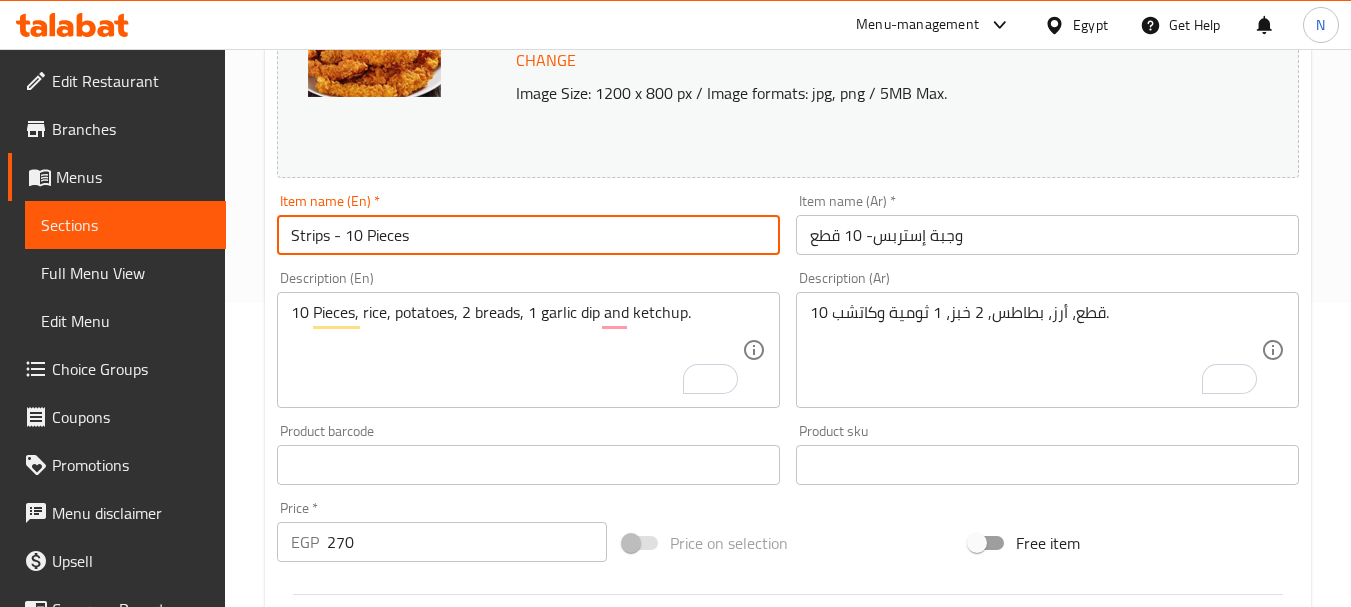 click on "Strips - 10 Pieces" at bounding box center [528, 235] 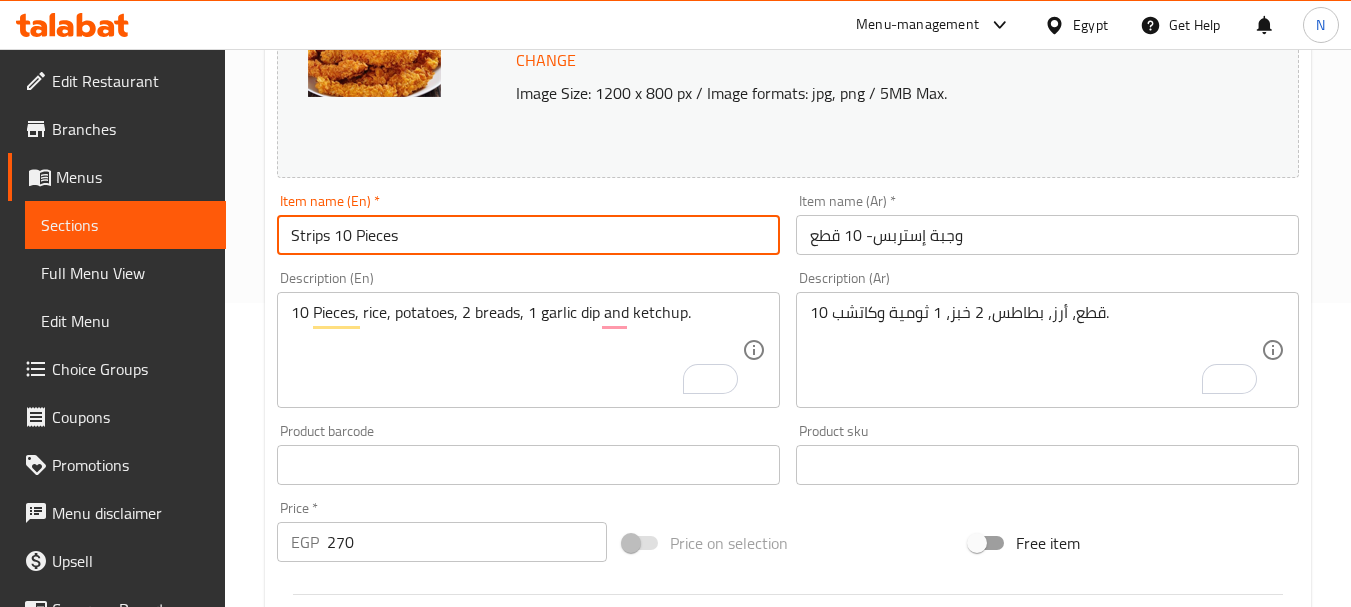 type on "Strips 10 Pieces" 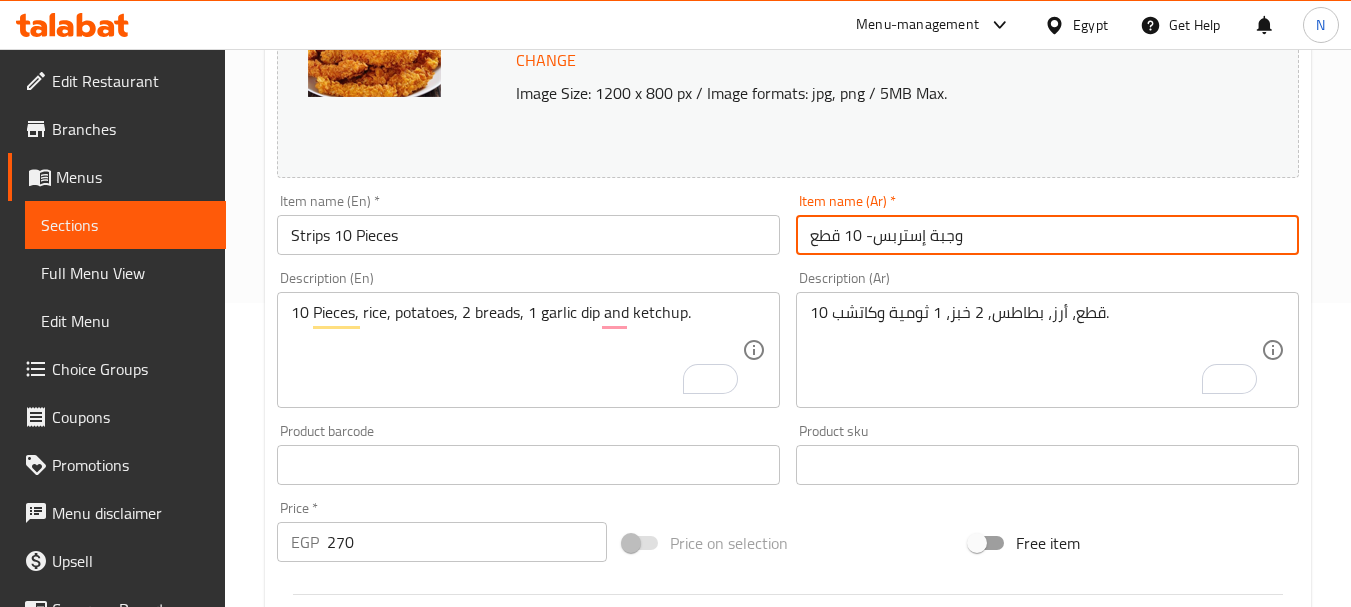 click on "وجبة إستربس- 10 قطع" at bounding box center (1047, 235) 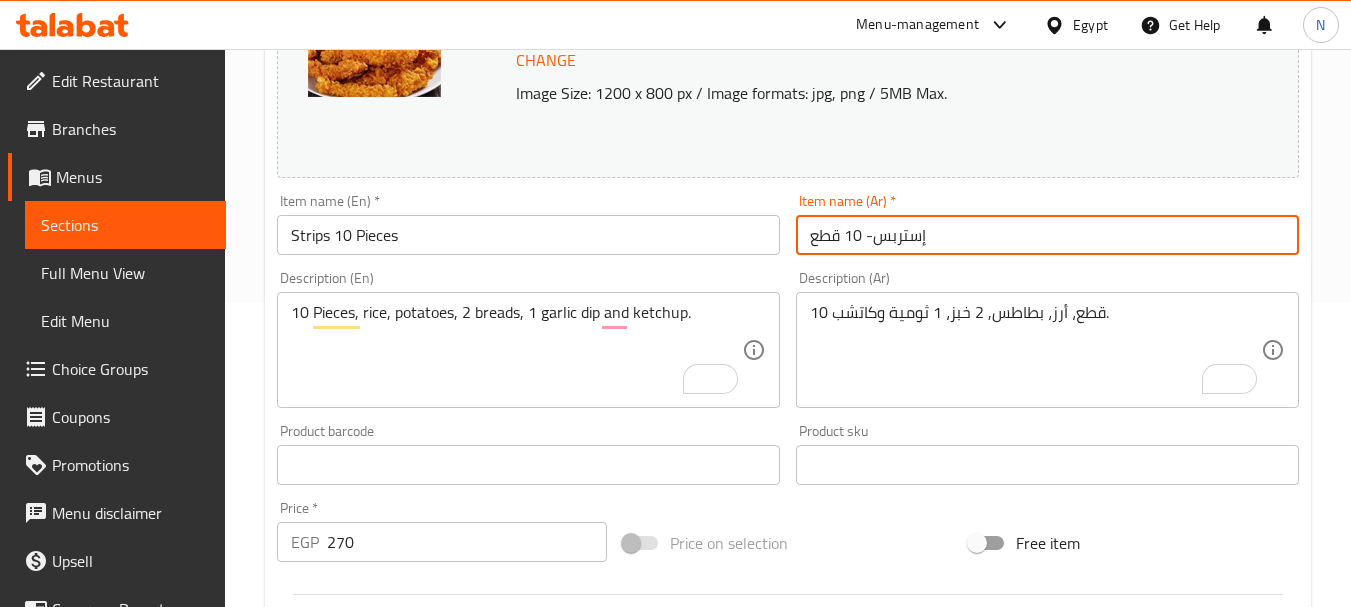 click on "إستربس- 10 قطع" at bounding box center (1047, 235) 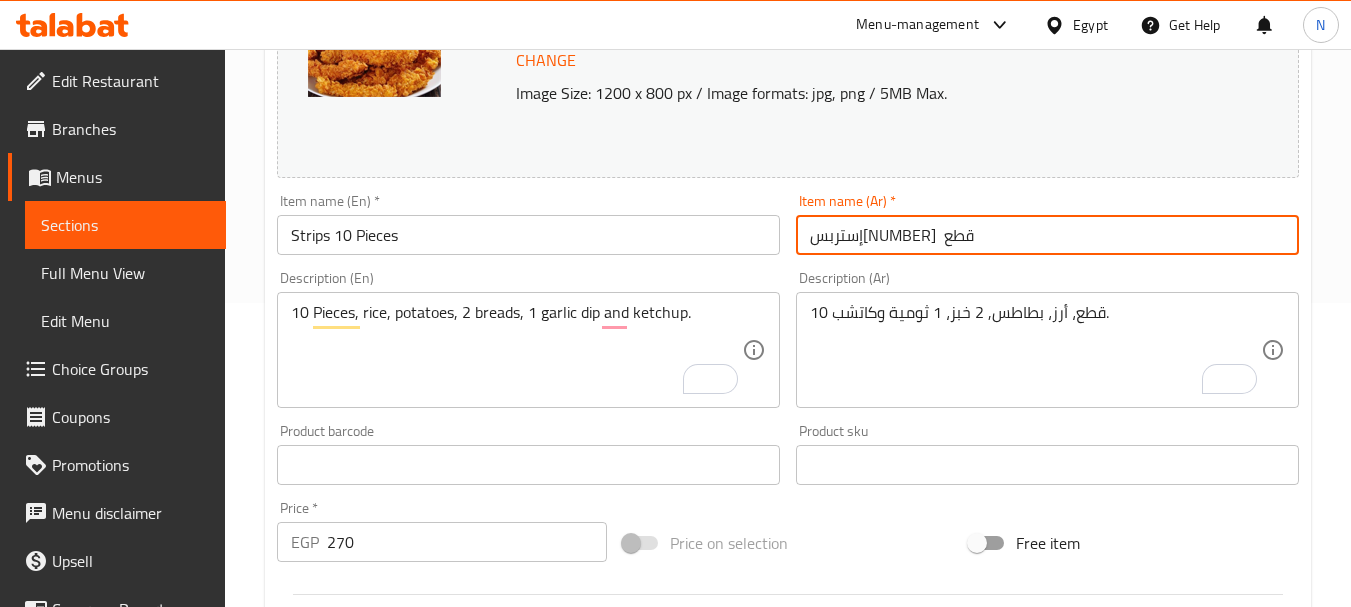 drag, startPoint x: 848, startPoint y: 239, endPoint x: 868, endPoint y: 235, distance: 20.396078 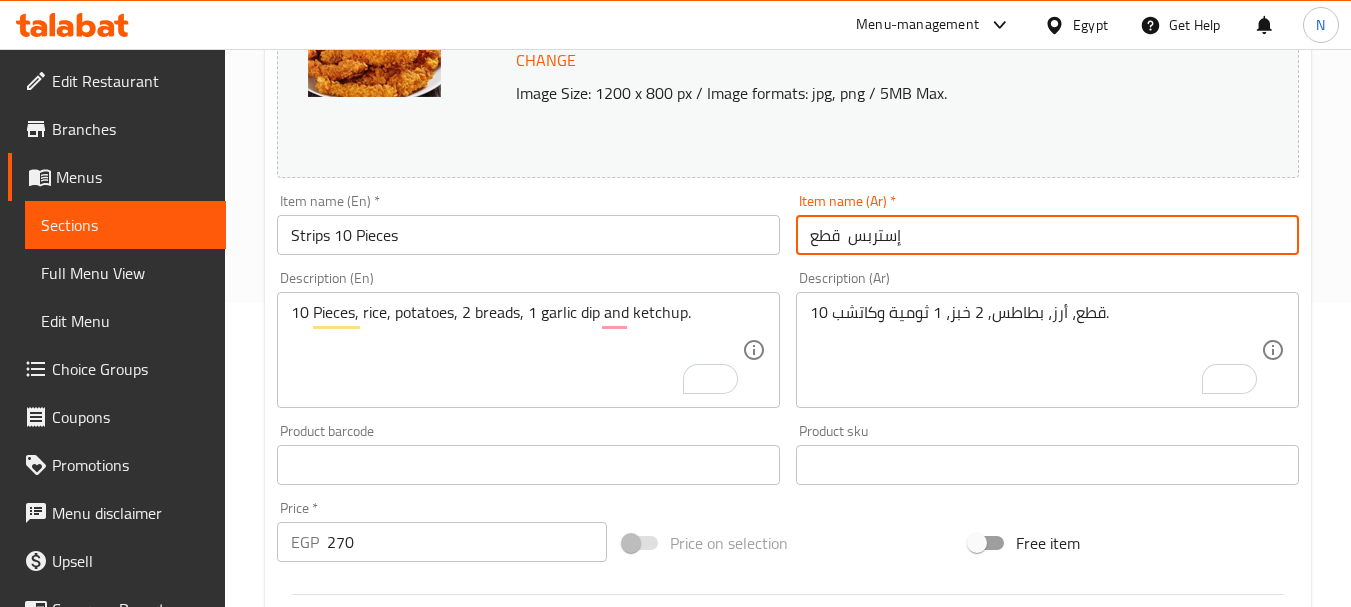 click on "إستربس  قطع" at bounding box center [1047, 235] 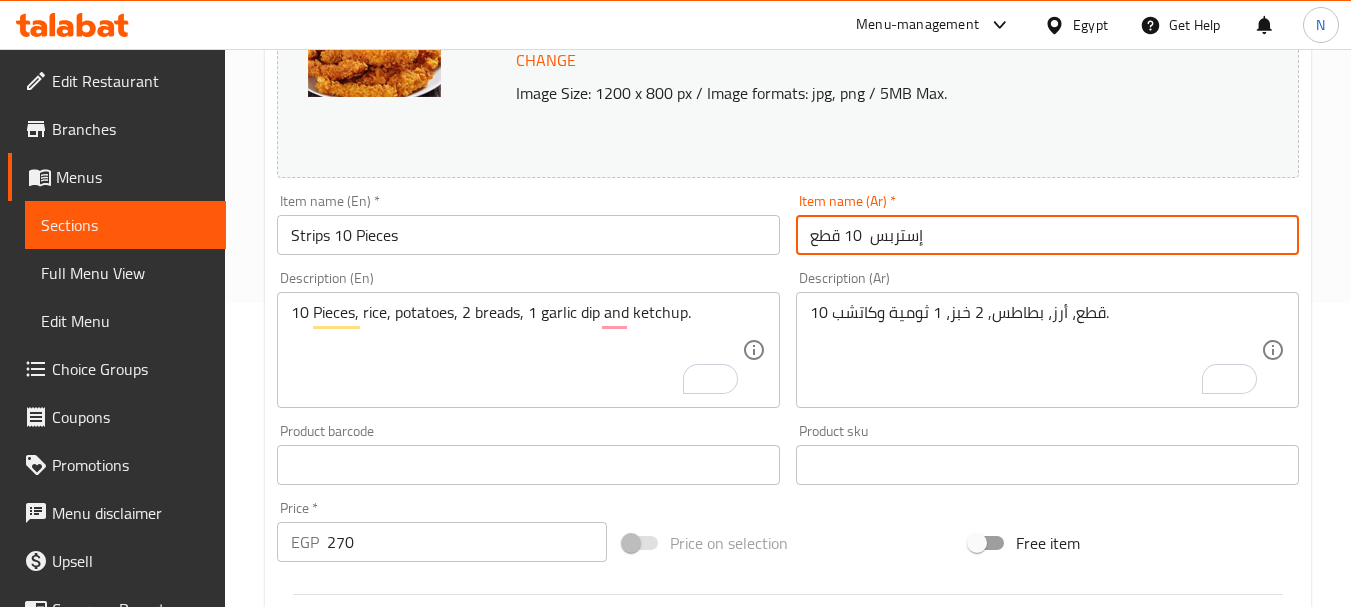 click on "إستربس  10 قطع" at bounding box center (1047, 235) 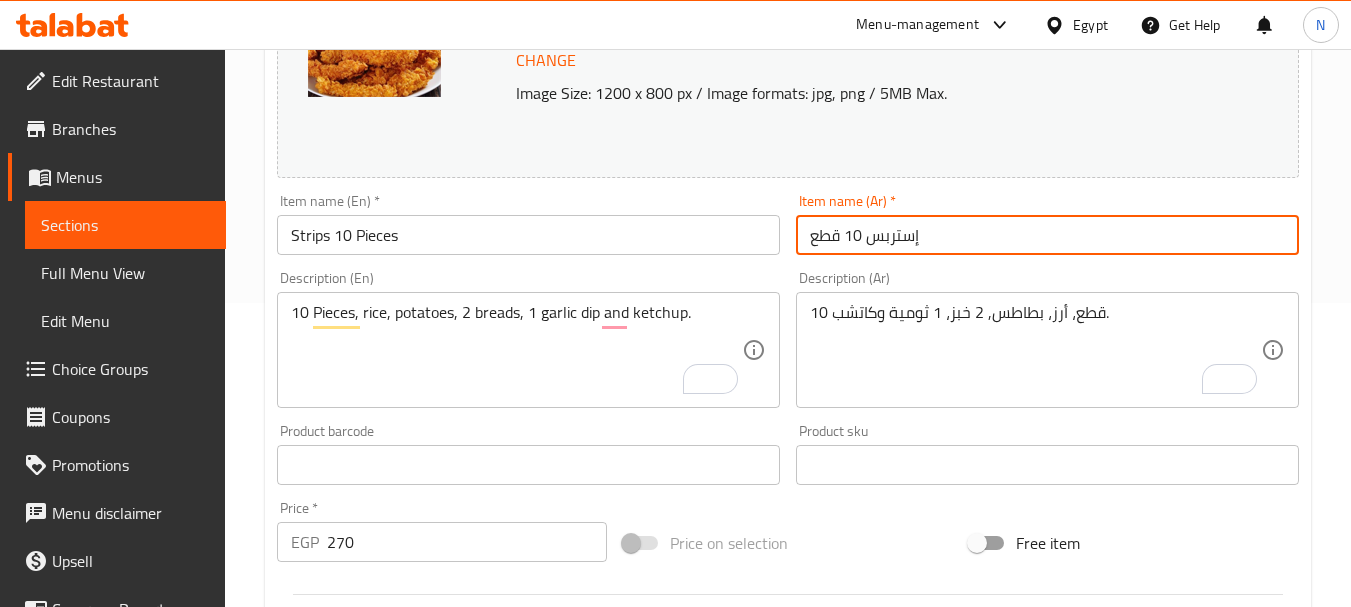 type on "إستربس 10 قطع" 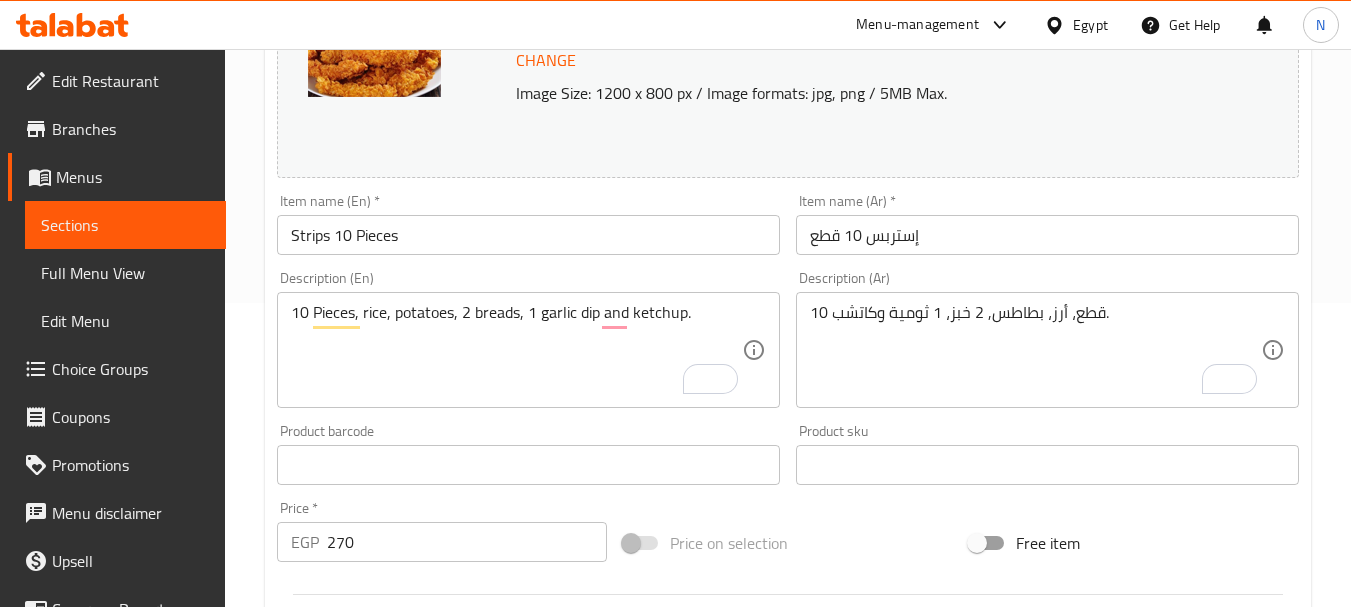 scroll, scrollTop: 835, scrollLeft: 0, axis: vertical 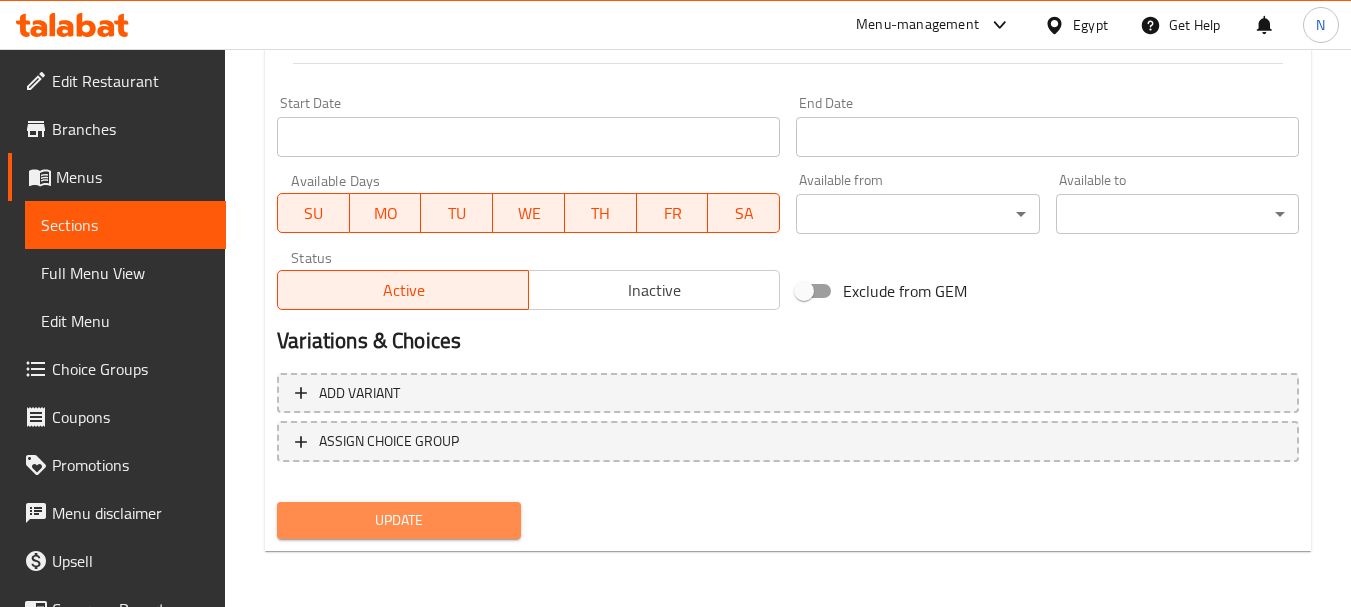 click on "Update" at bounding box center (398, 520) 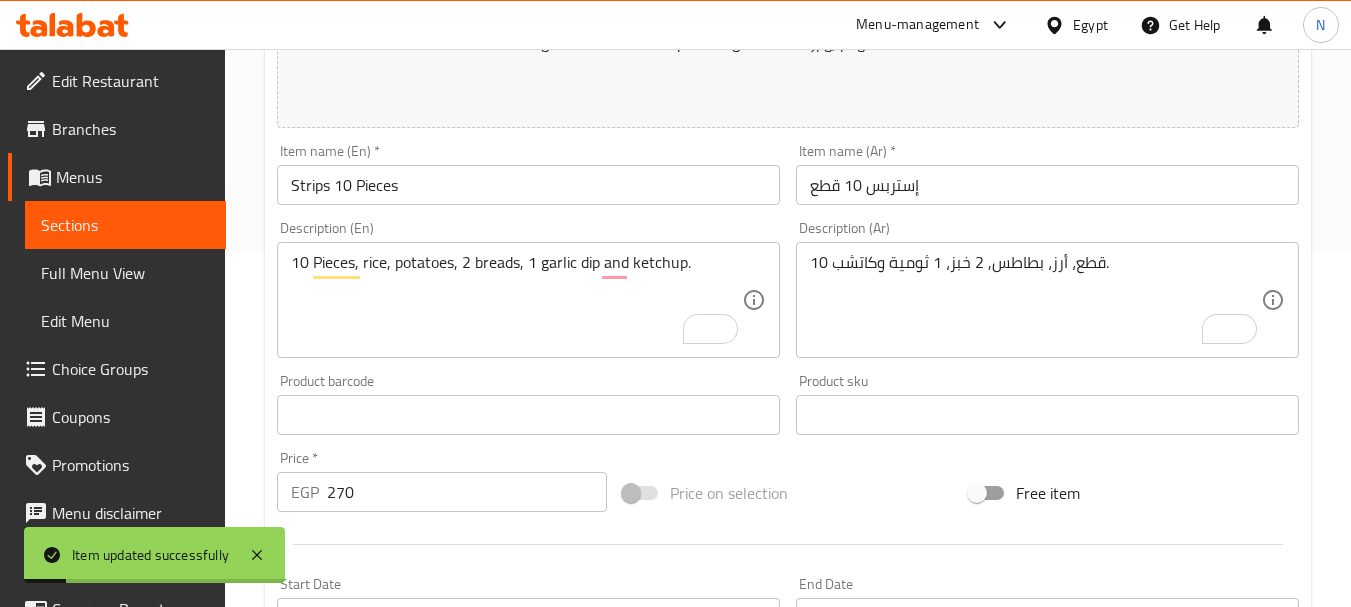 scroll, scrollTop: 0, scrollLeft: 0, axis: both 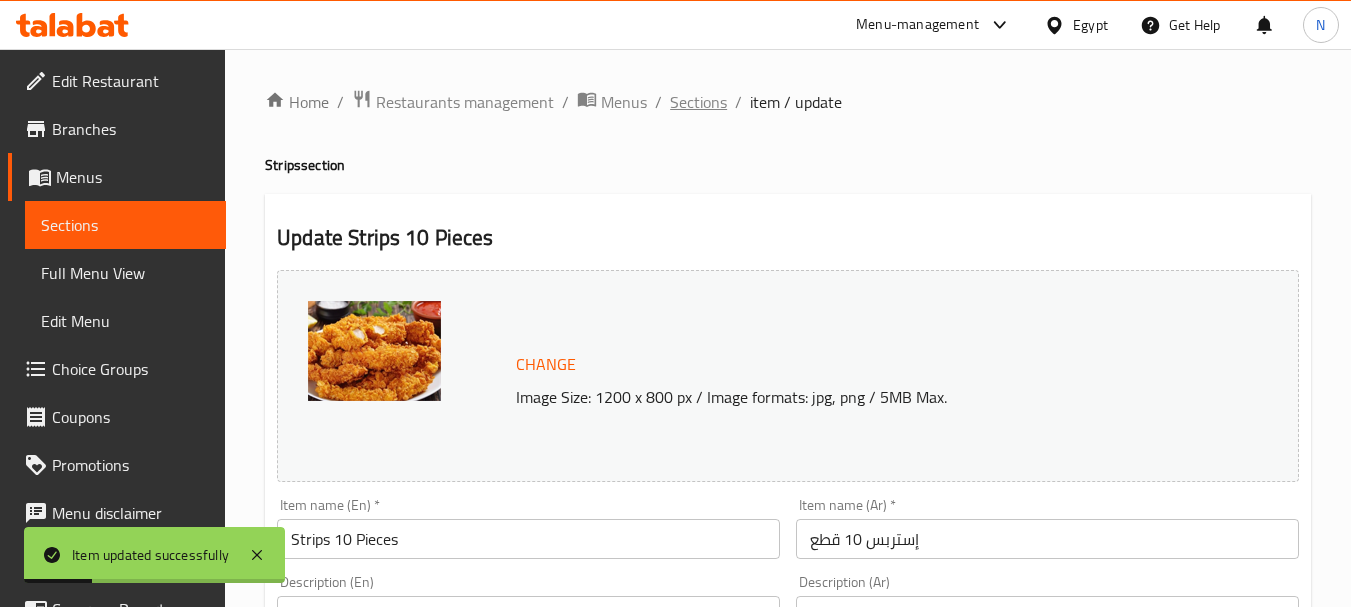 click on "Sections" at bounding box center (698, 102) 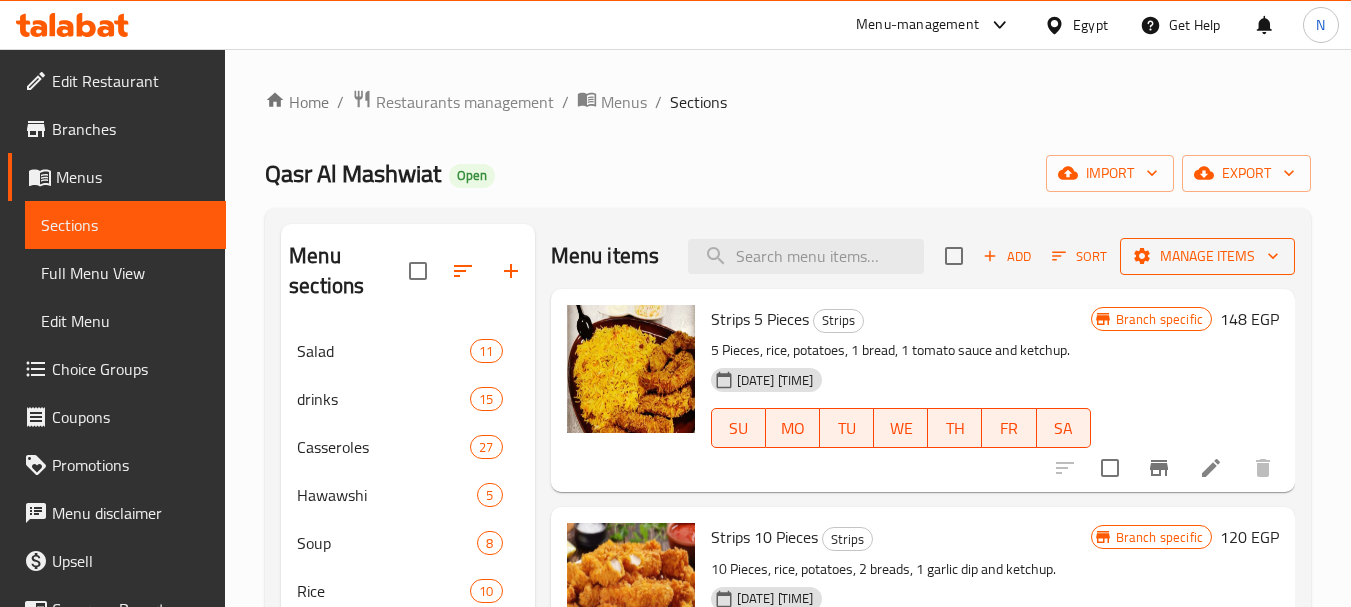 scroll, scrollTop: 531, scrollLeft: 0, axis: vertical 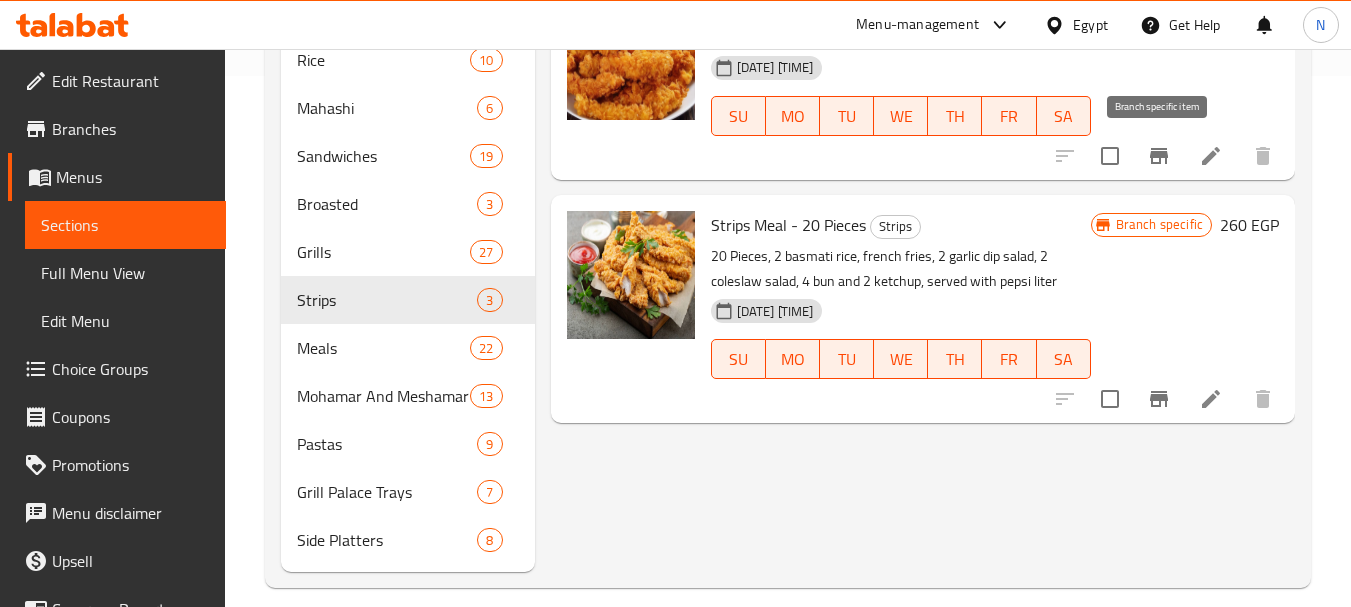 click at bounding box center [1159, 156] 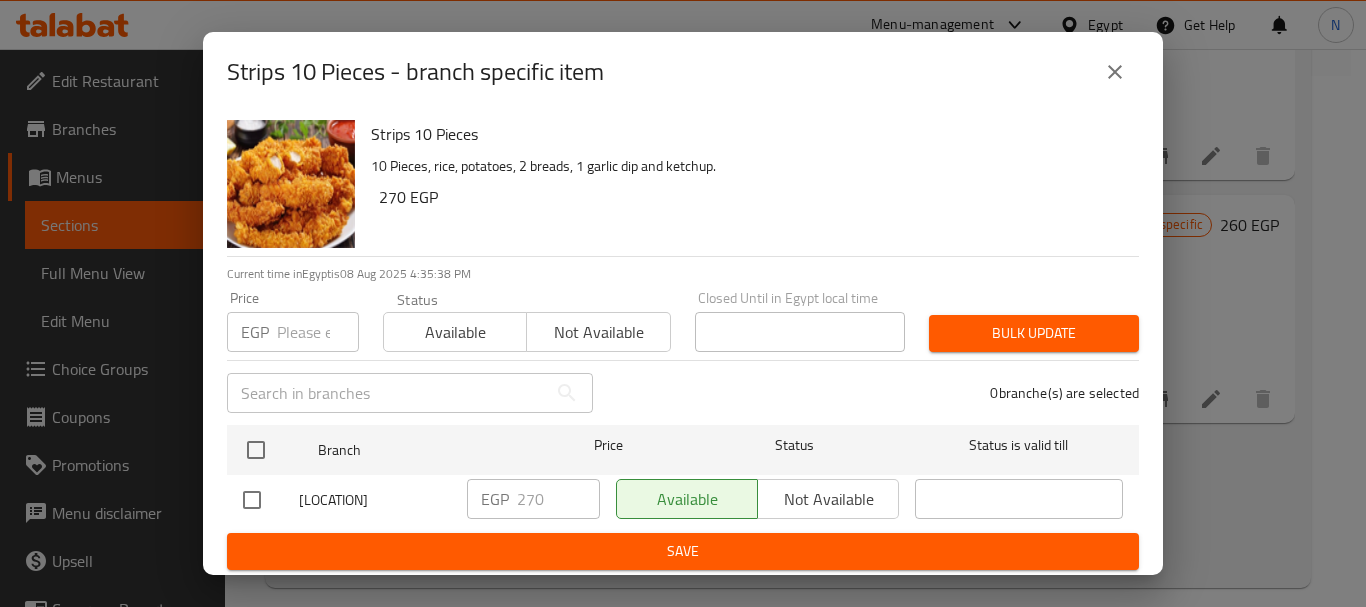 click 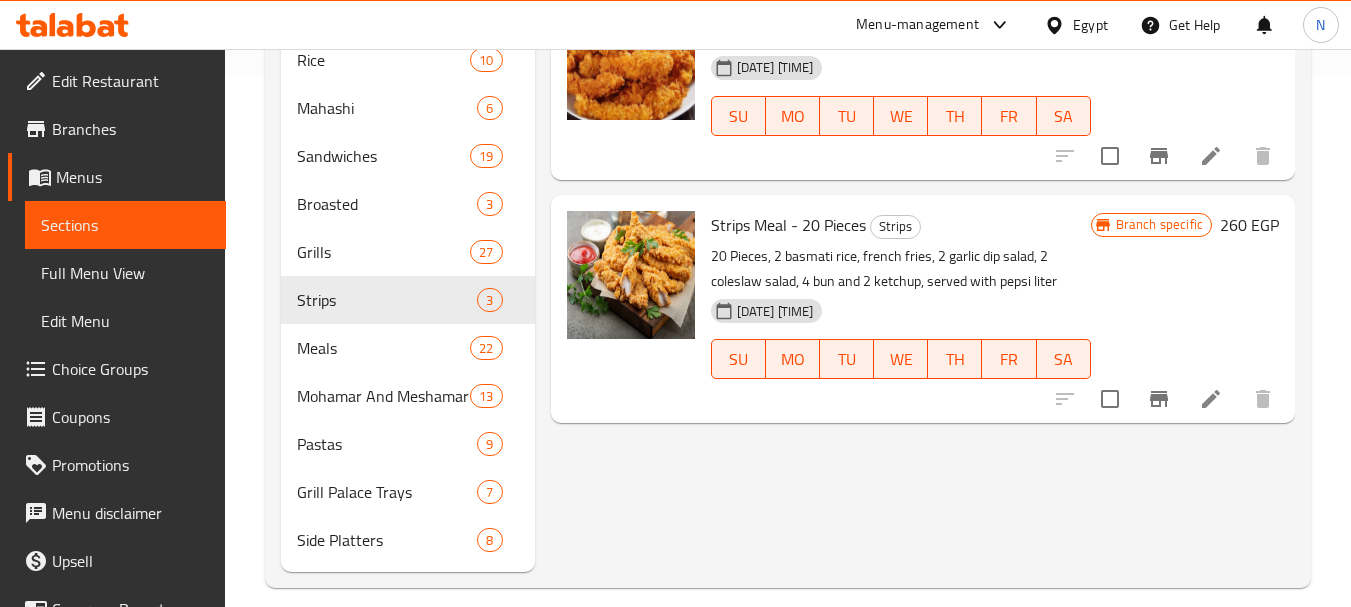 scroll, scrollTop: 0, scrollLeft: 0, axis: both 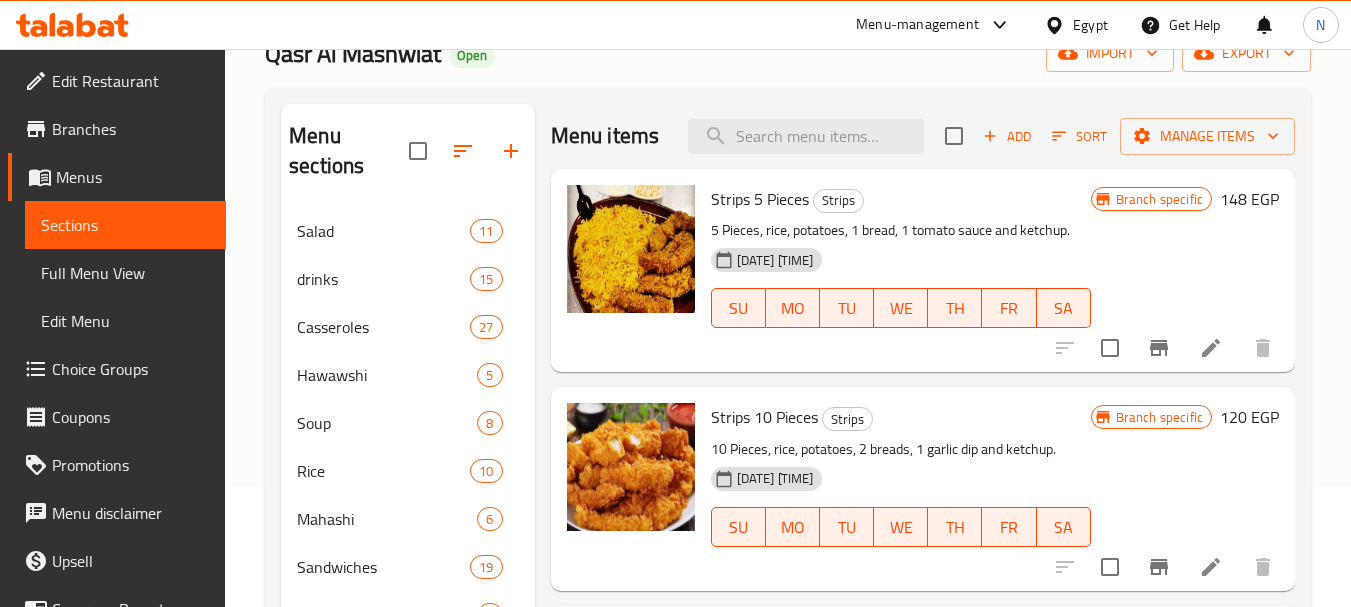 click on "120   EGP" at bounding box center (1249, 417) 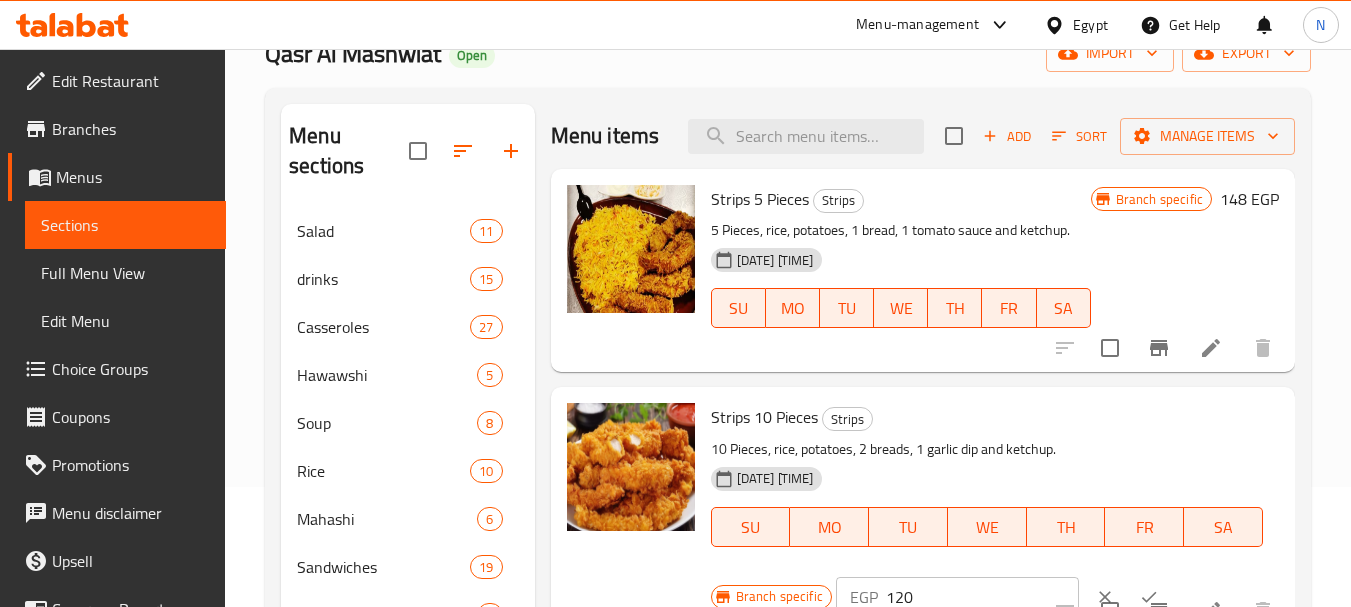 click on "120" at bounding box center [982, 597] 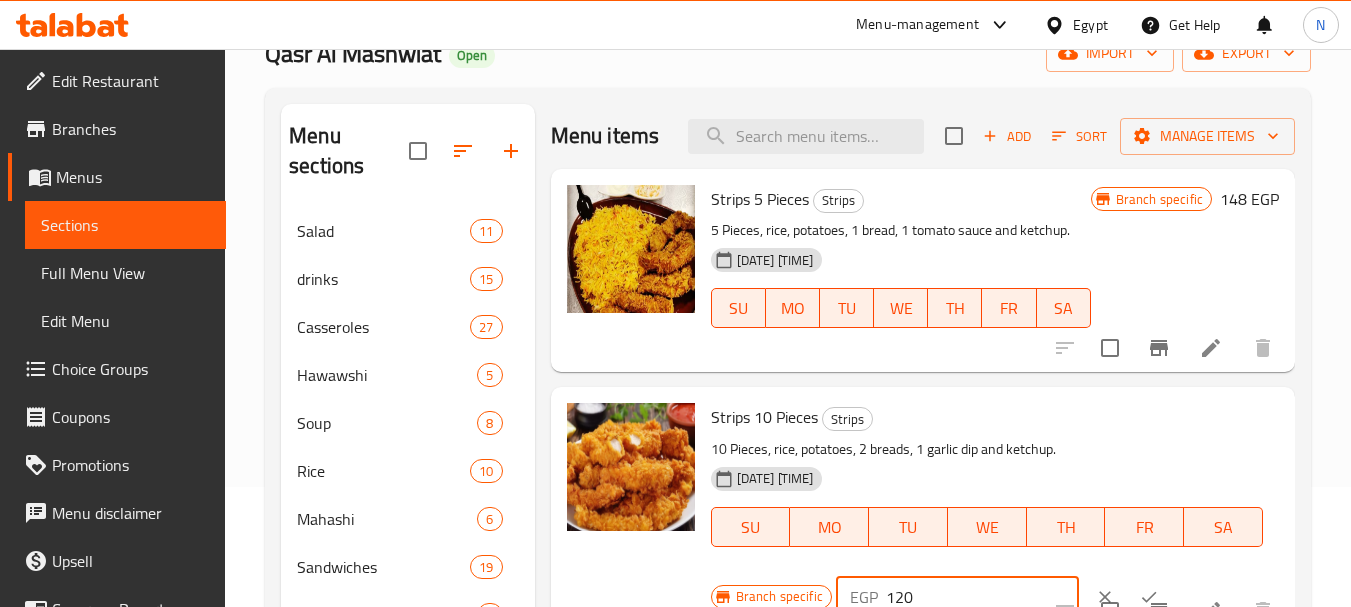 click on "120" at bounding box center [982, 597] 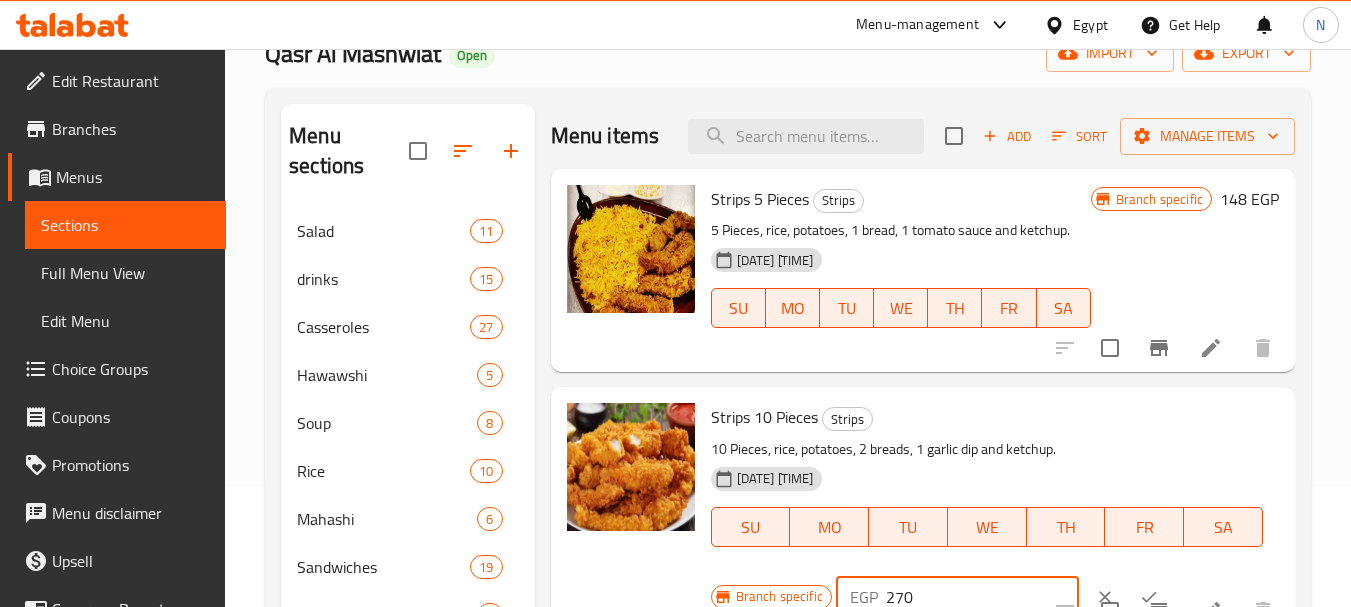scroll, scrollTop: 125, scrollLeft: 0, axis: vertical 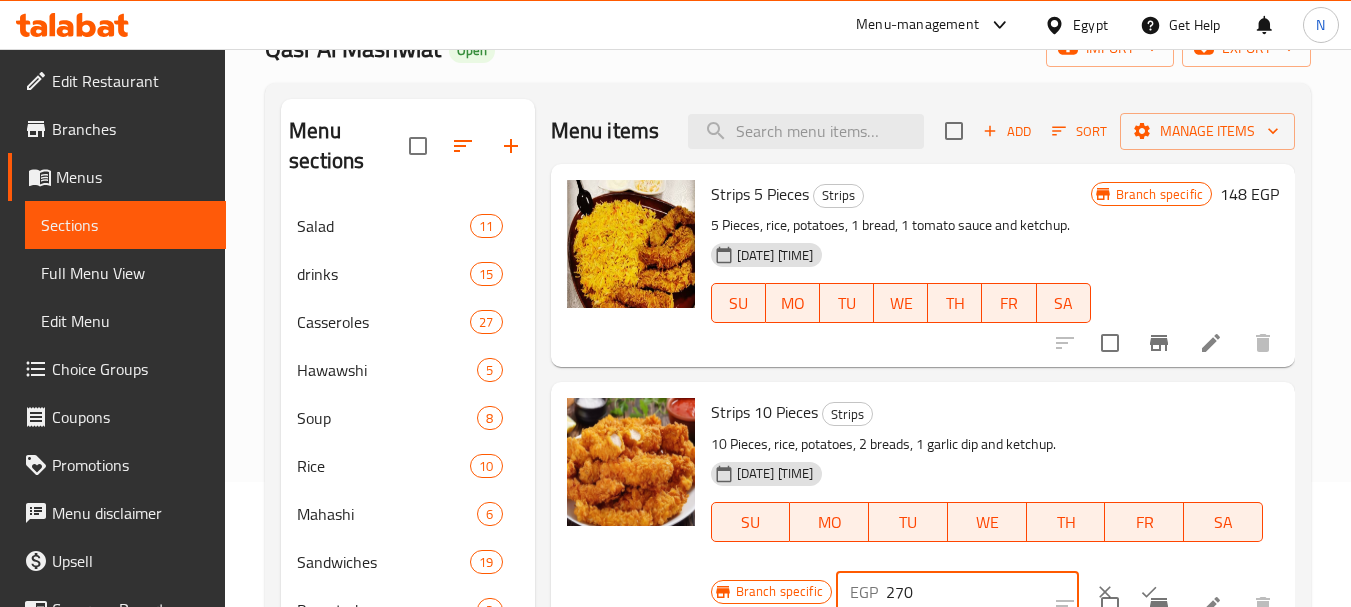 type on "270" 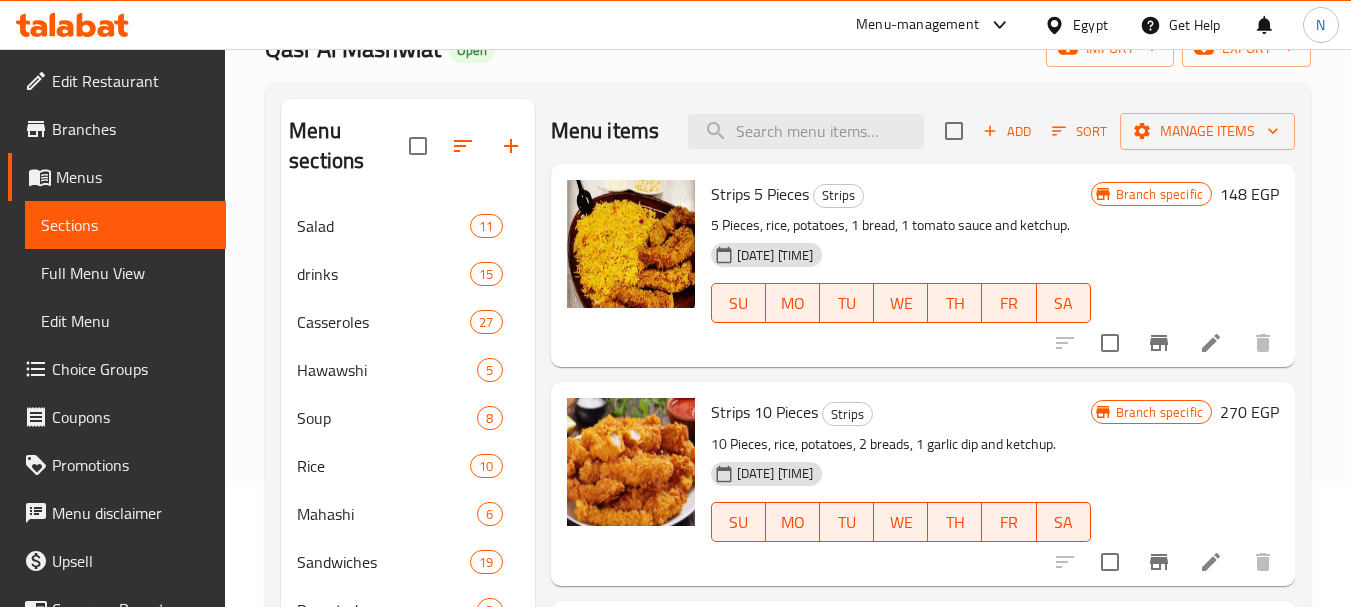 scroll, scrollTop: 552, scrollLeft: 0, axis: vertical 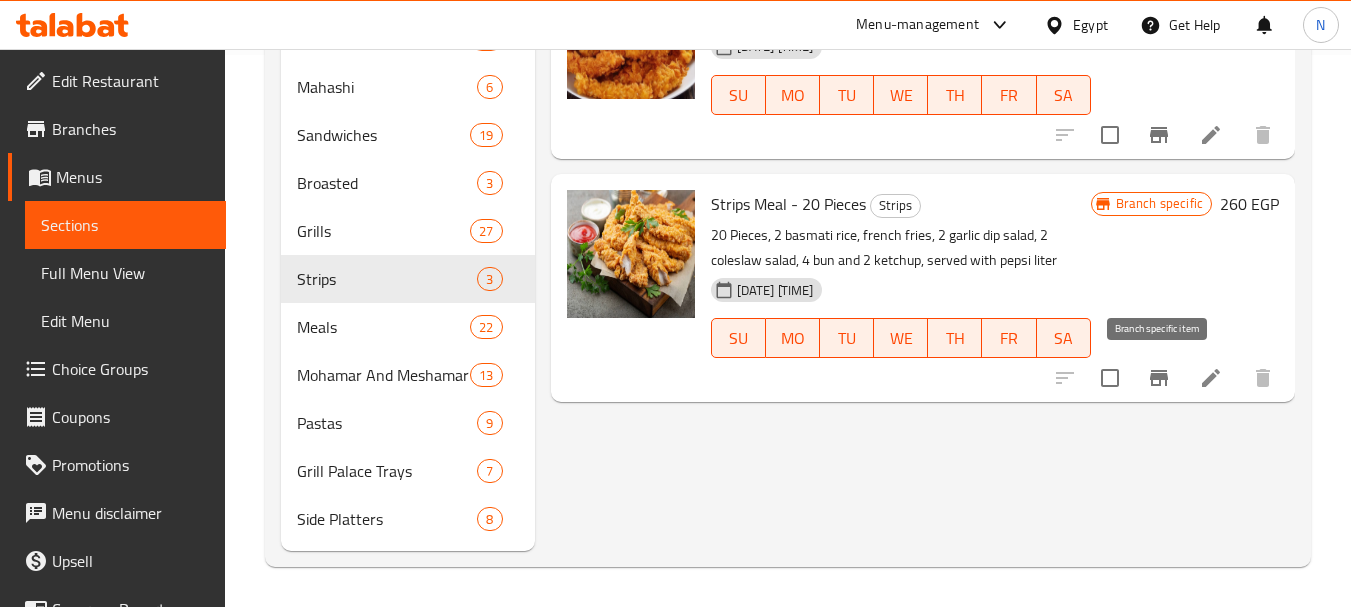click 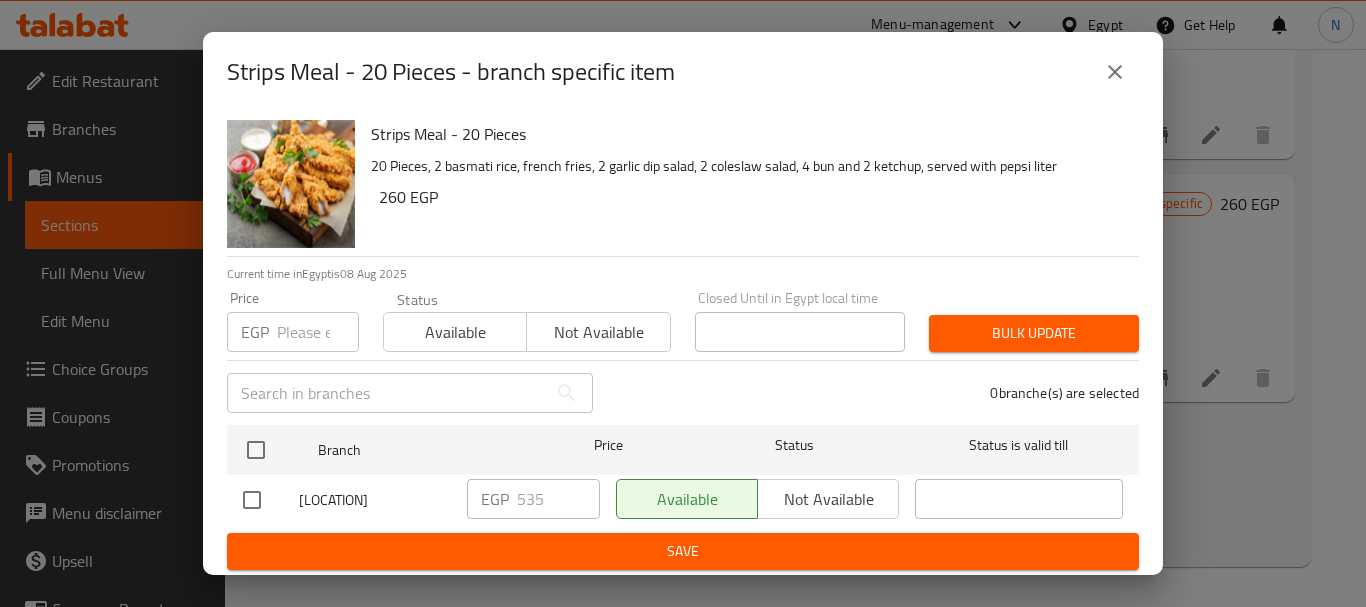 click at bounding box center (318, 332) 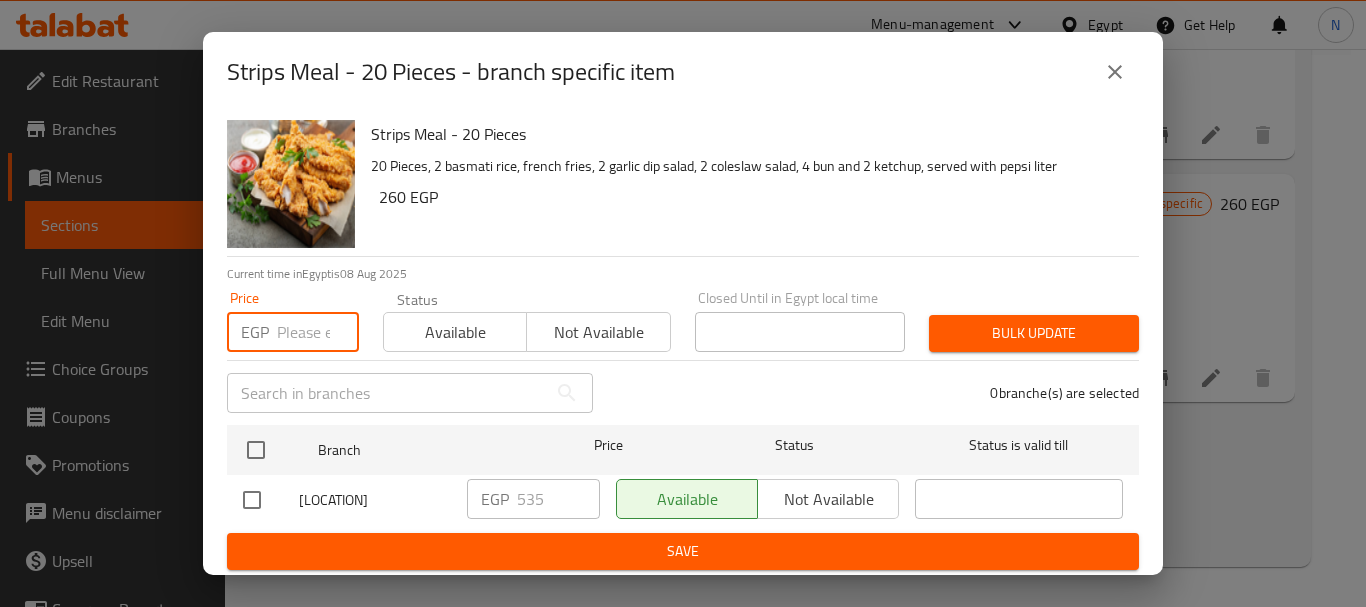 paste on "535" 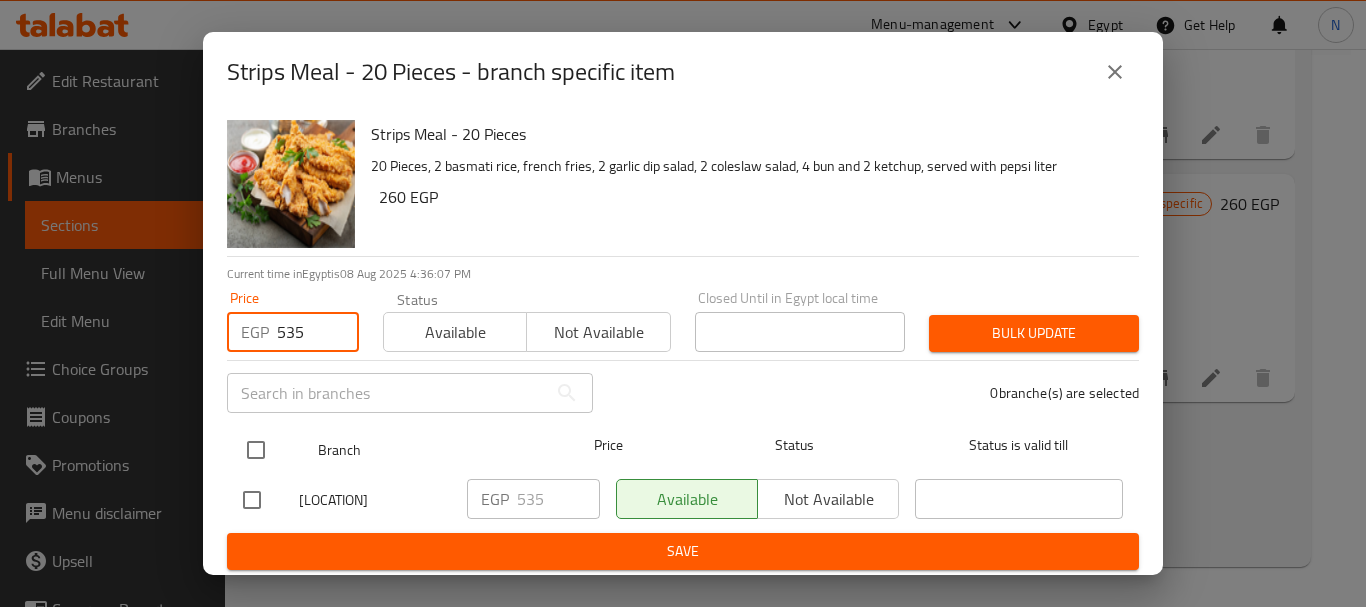 type on "535" 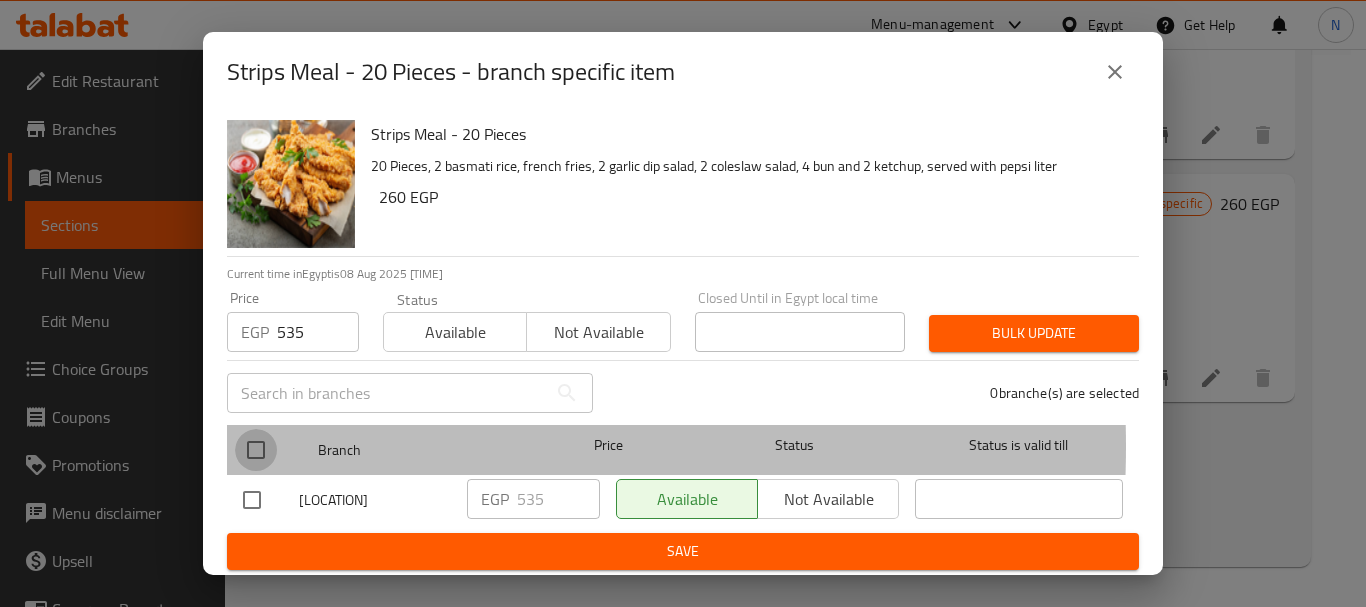 click at bounding box center [256, 450] 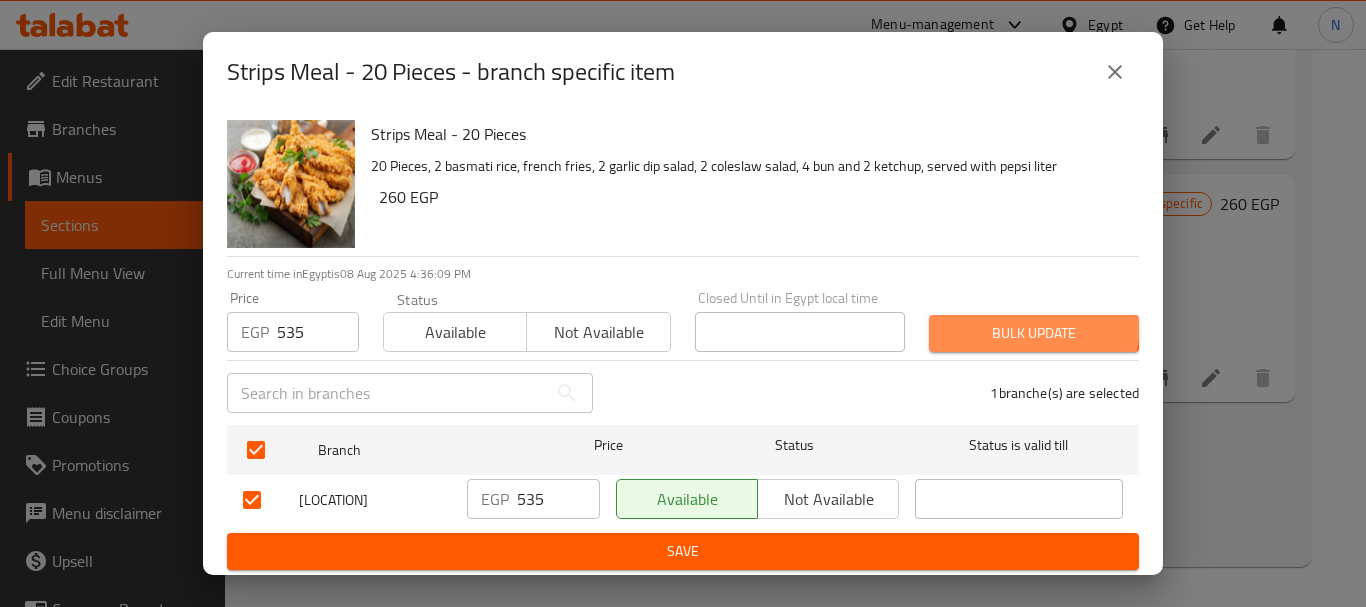 click on "Bulk update" at bounding box center (1034, 333) 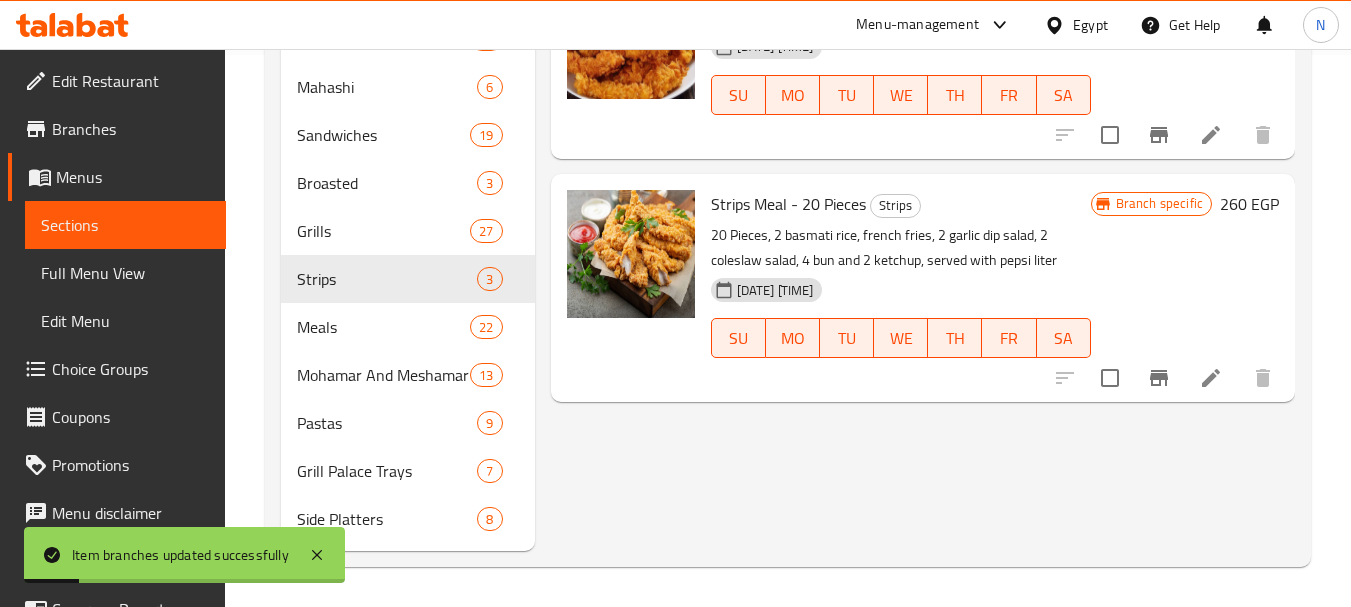 click on "260   EGP" at bounding box center [1249, 204] 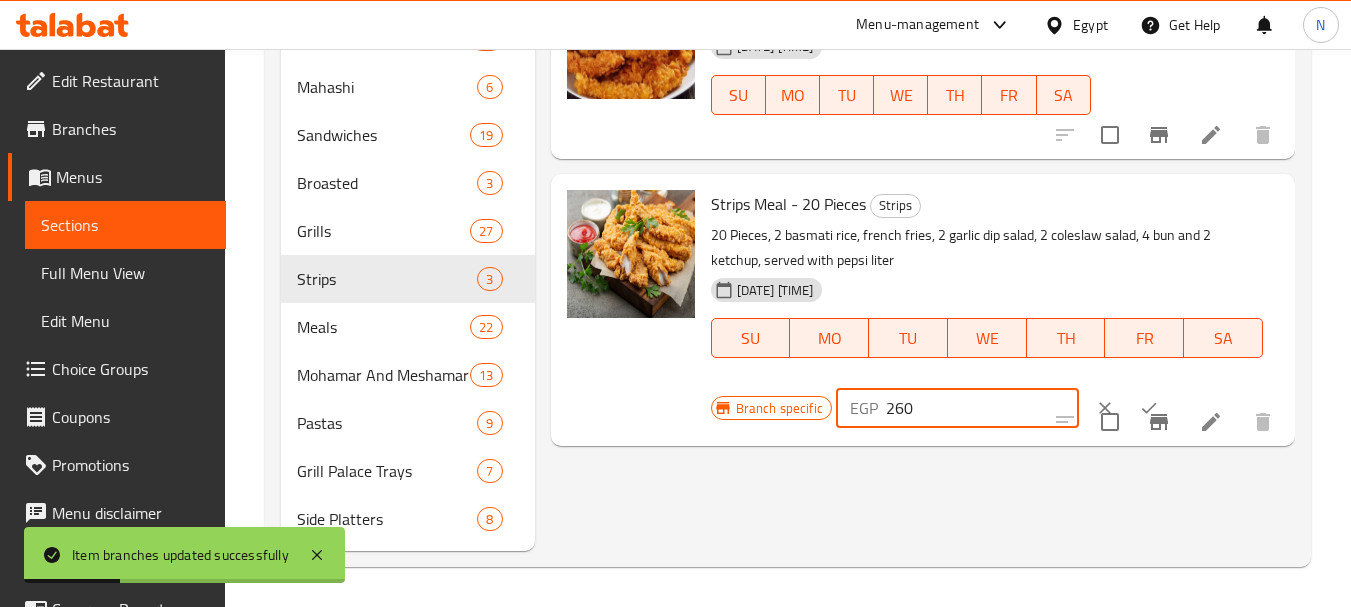 click on "260" at bounding box center [982, 408] 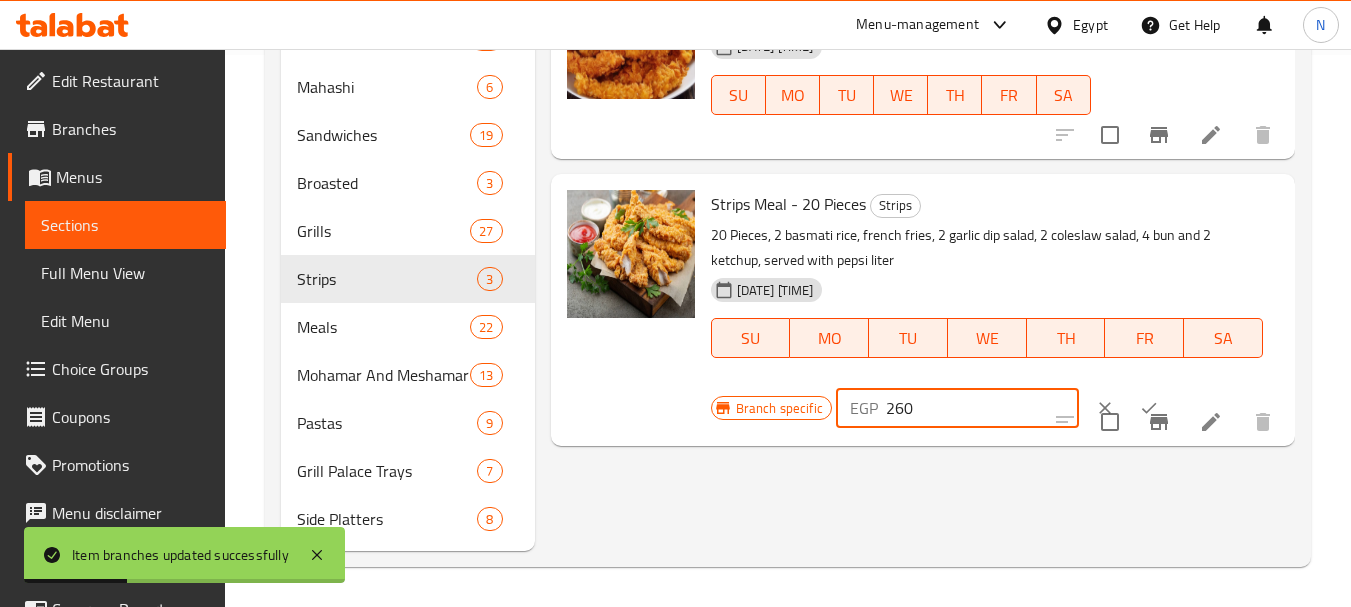 click on "260" at bounding box center [982, 408] 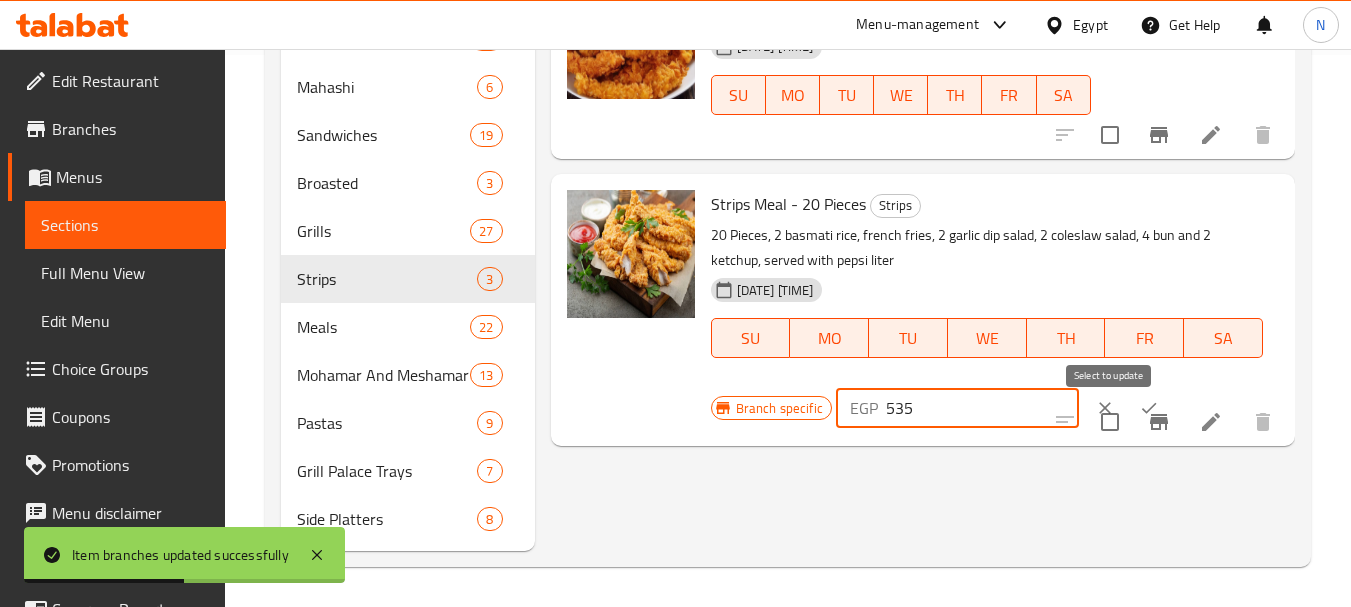 type on "535" 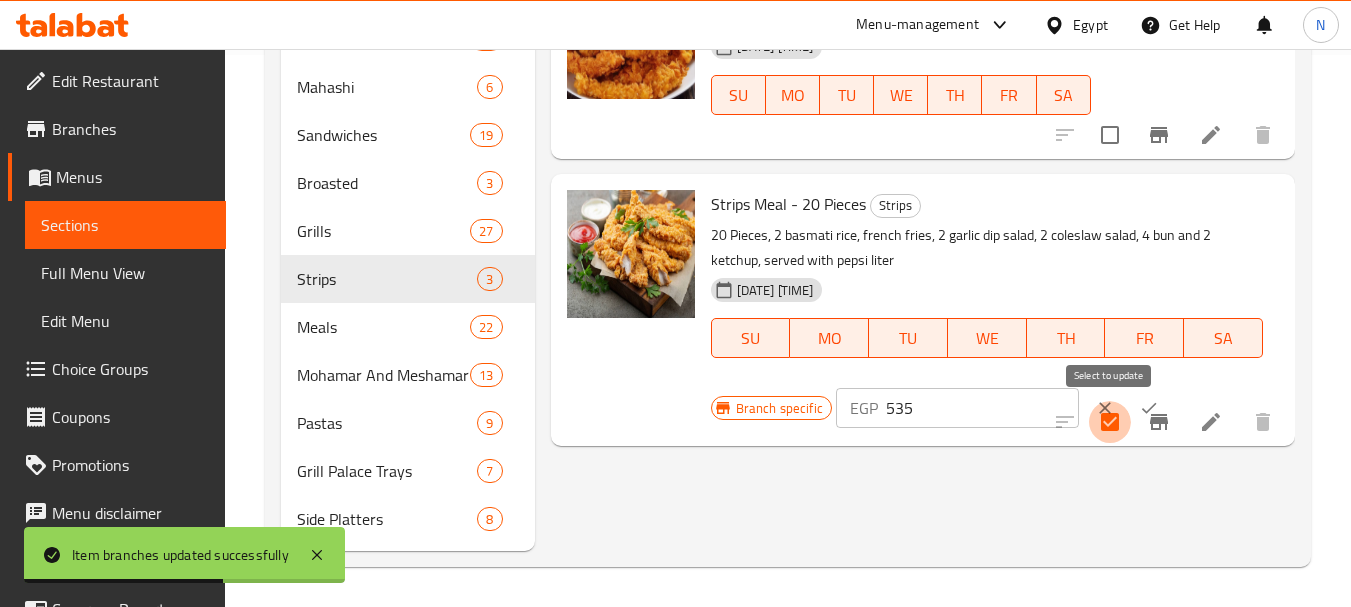 click at bounding box center (1110, 422) 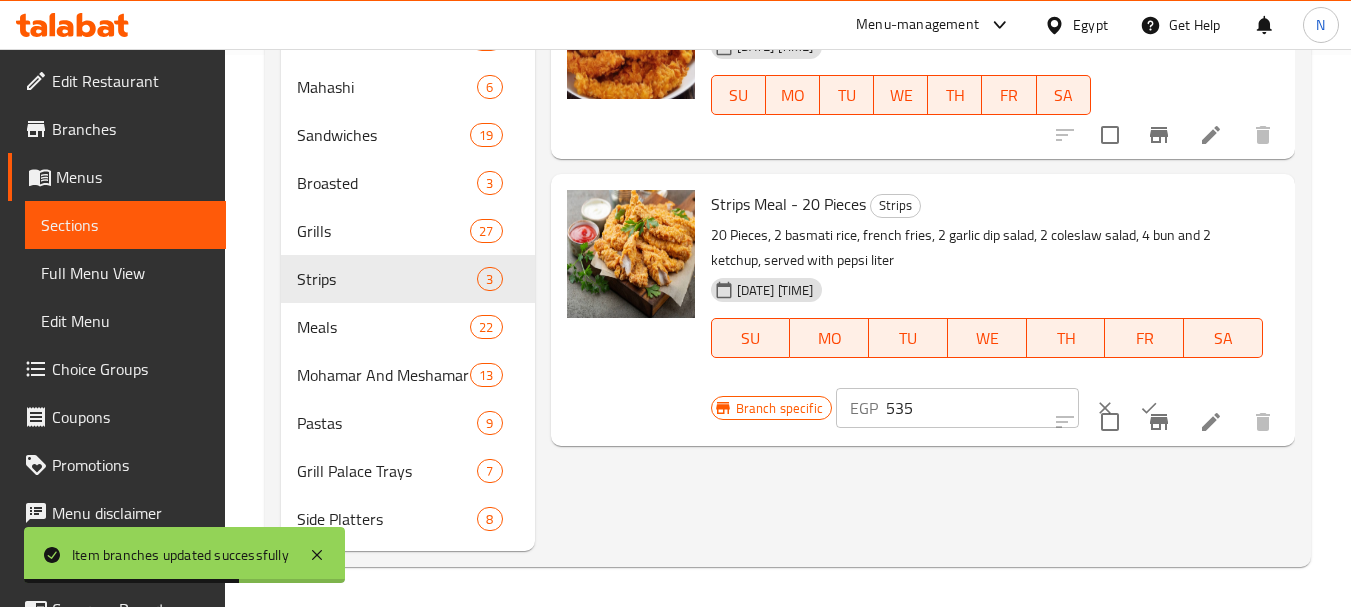 click at bounding box center (1127, 408) 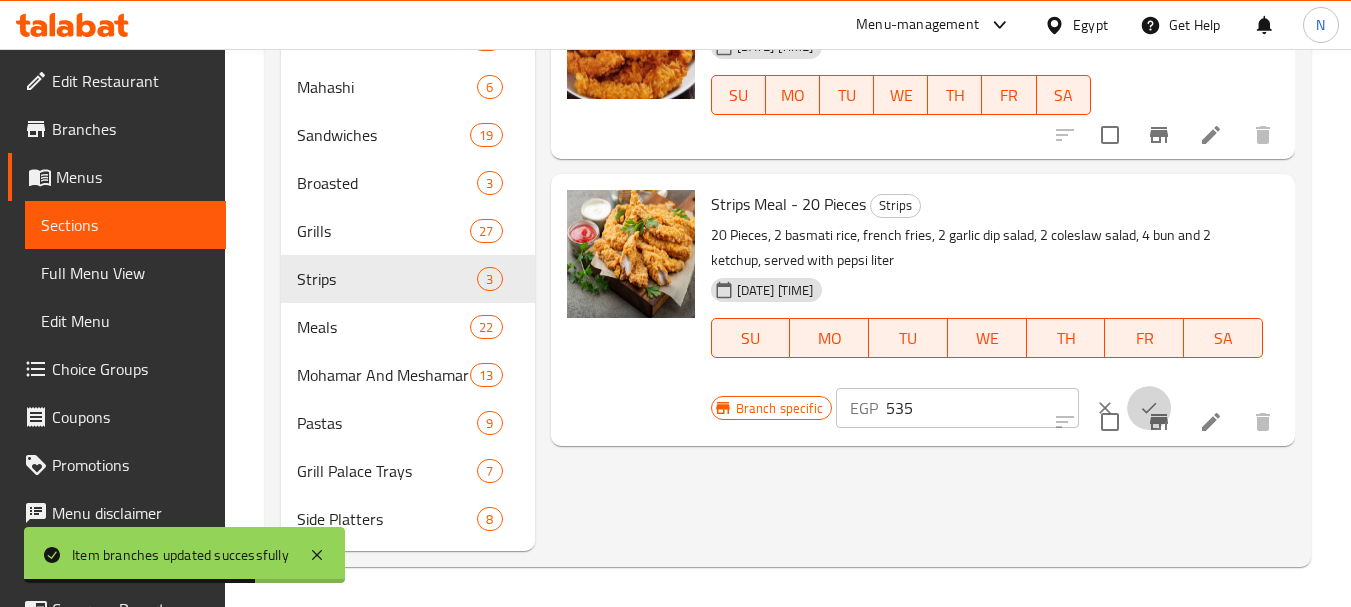 click 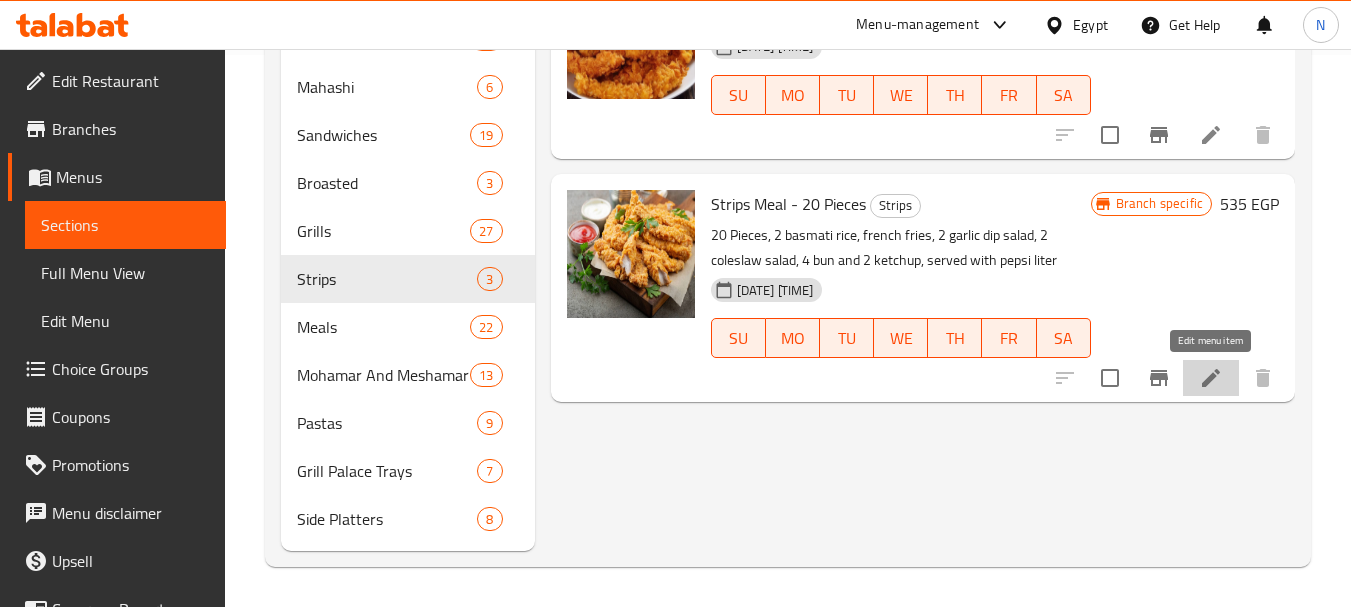 click 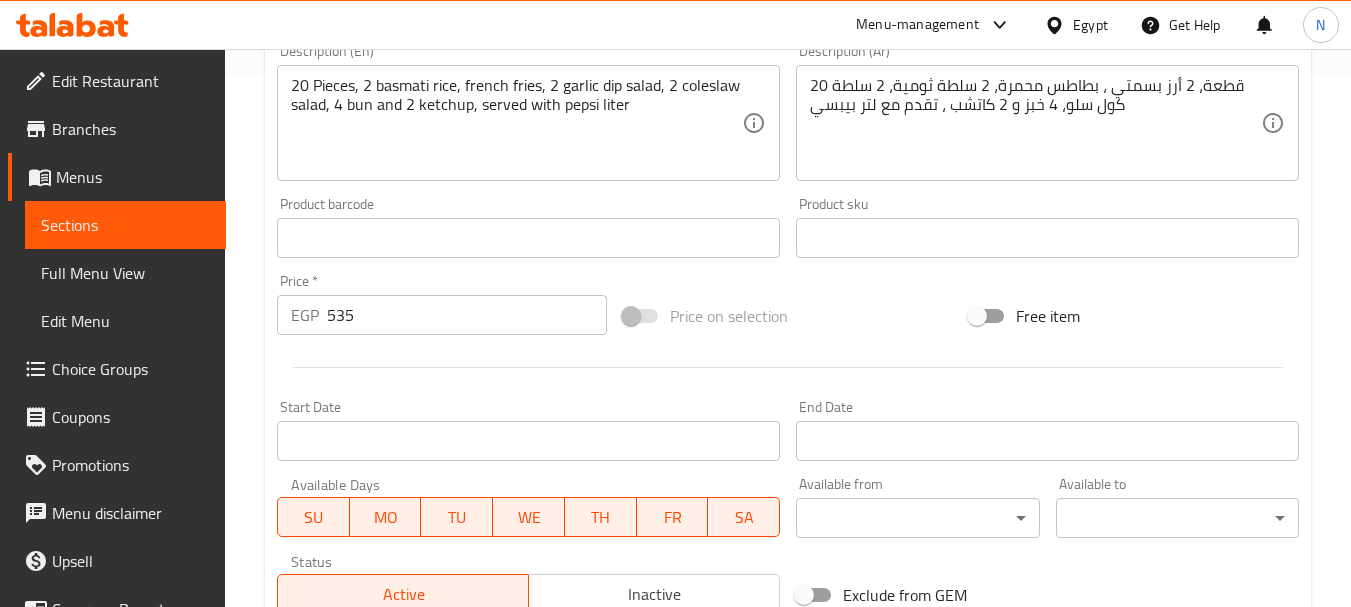 scroll, scrollTop: 0, scrollLeft: 0, axis: both 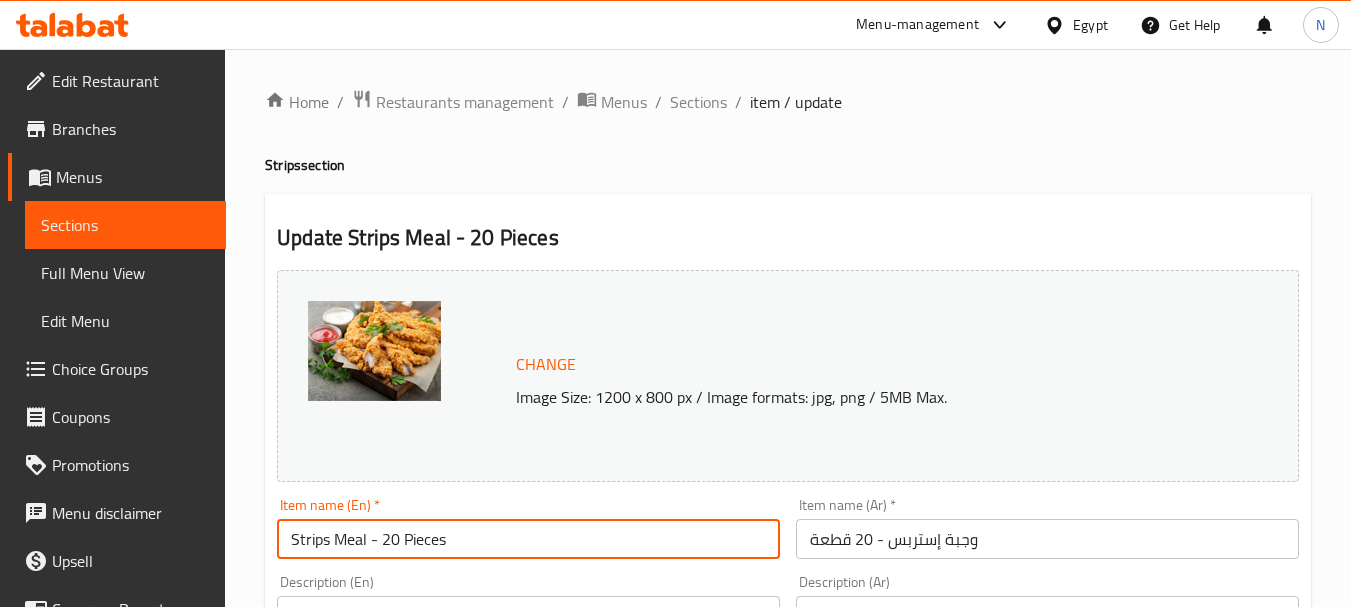 click on "Strips Meal - 20 Pieces" at bounding box center (528, 539) 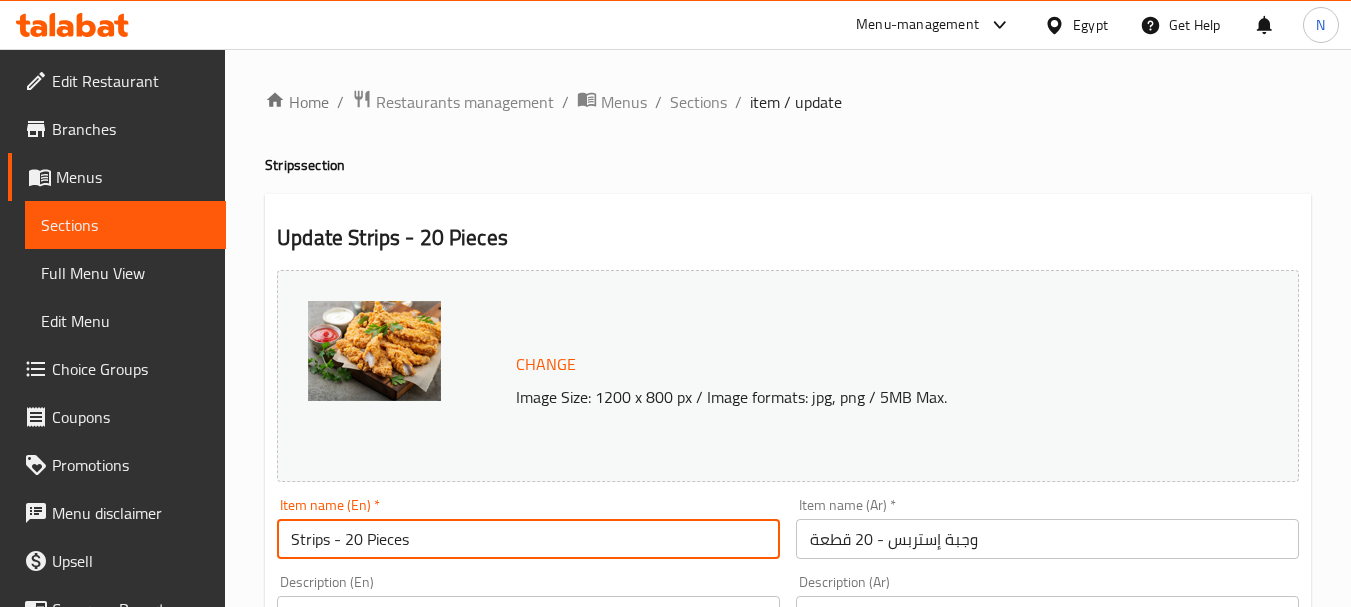 drag, startPoint x: 344, startPoint y: 534, endPoint x: 334, endPoint y: 539, distance: 11.18034 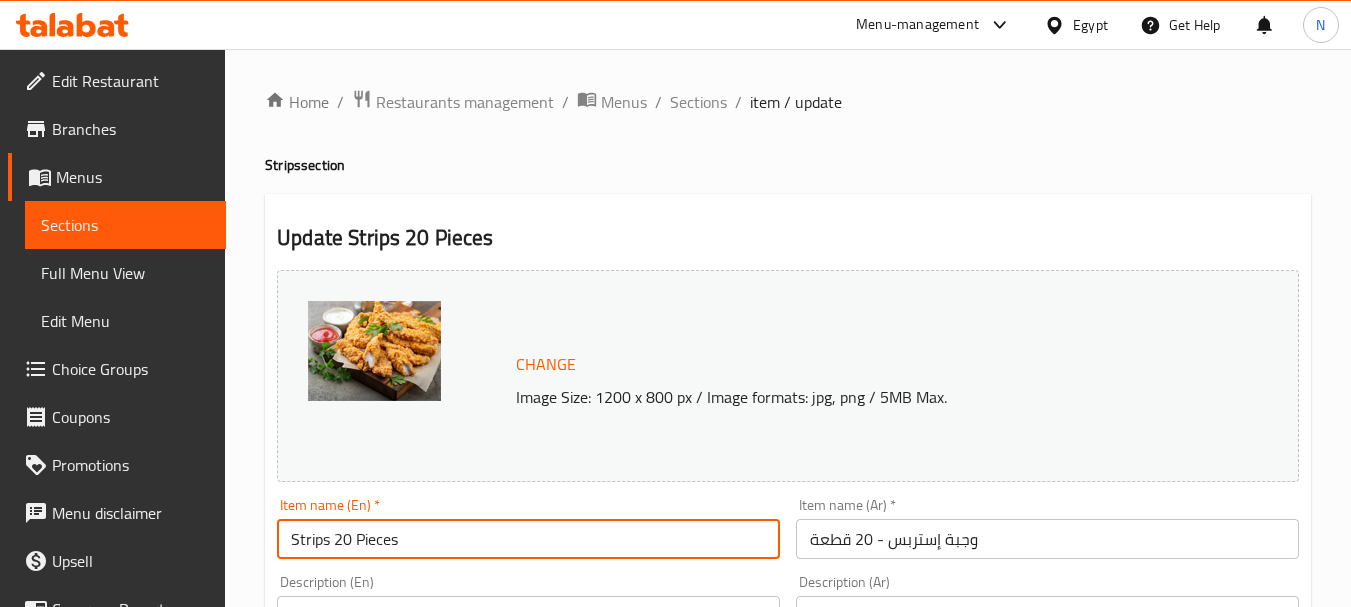 type on "Strips 20 Pieces" 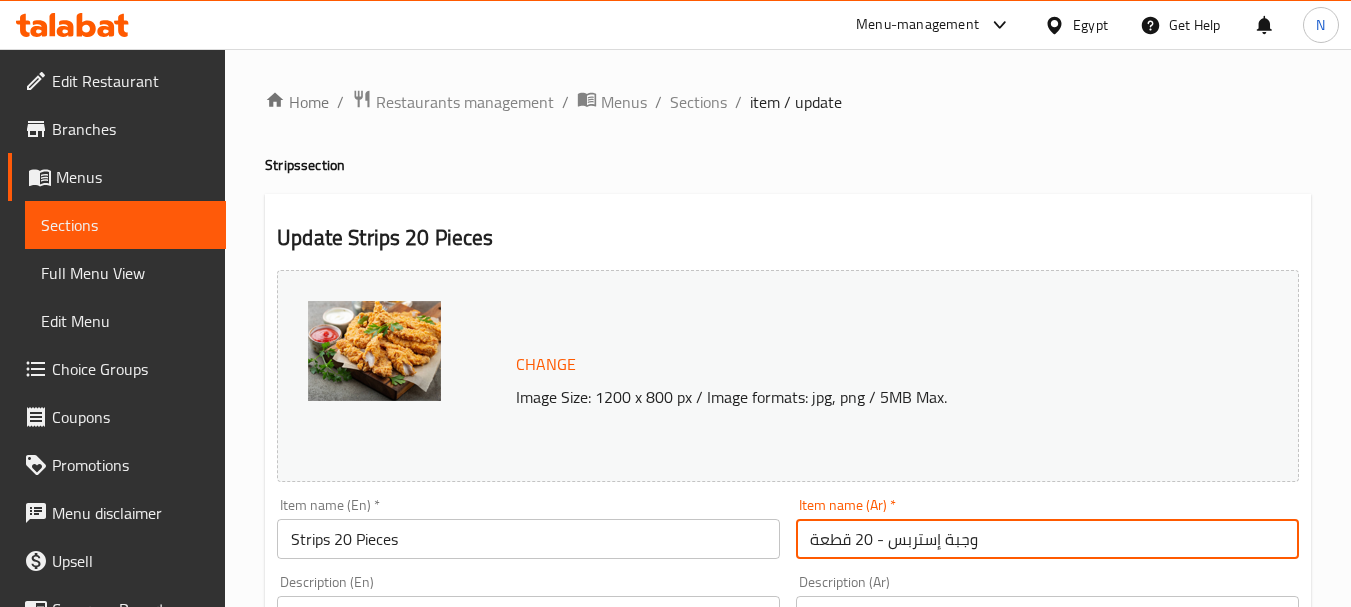 click on "وجبة إستربس - 20 قطعة" at bounding box center [1047, 539] 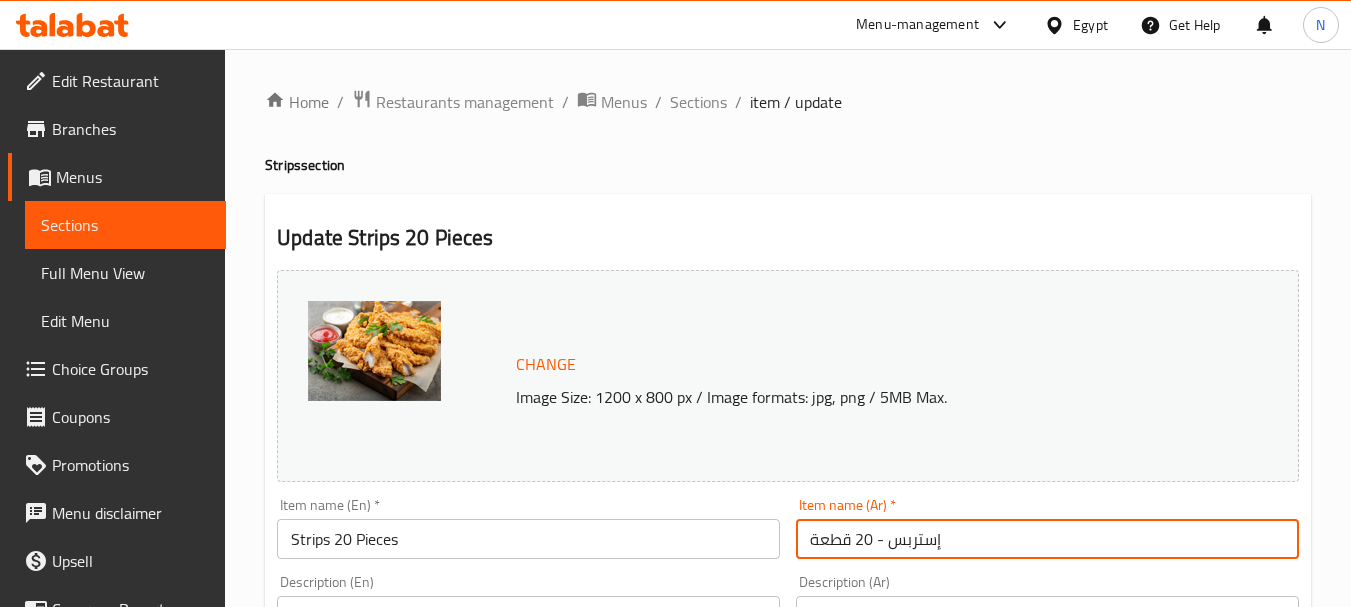click on "إستربس - 20 قطعة" at bounding box center [1047, 539] 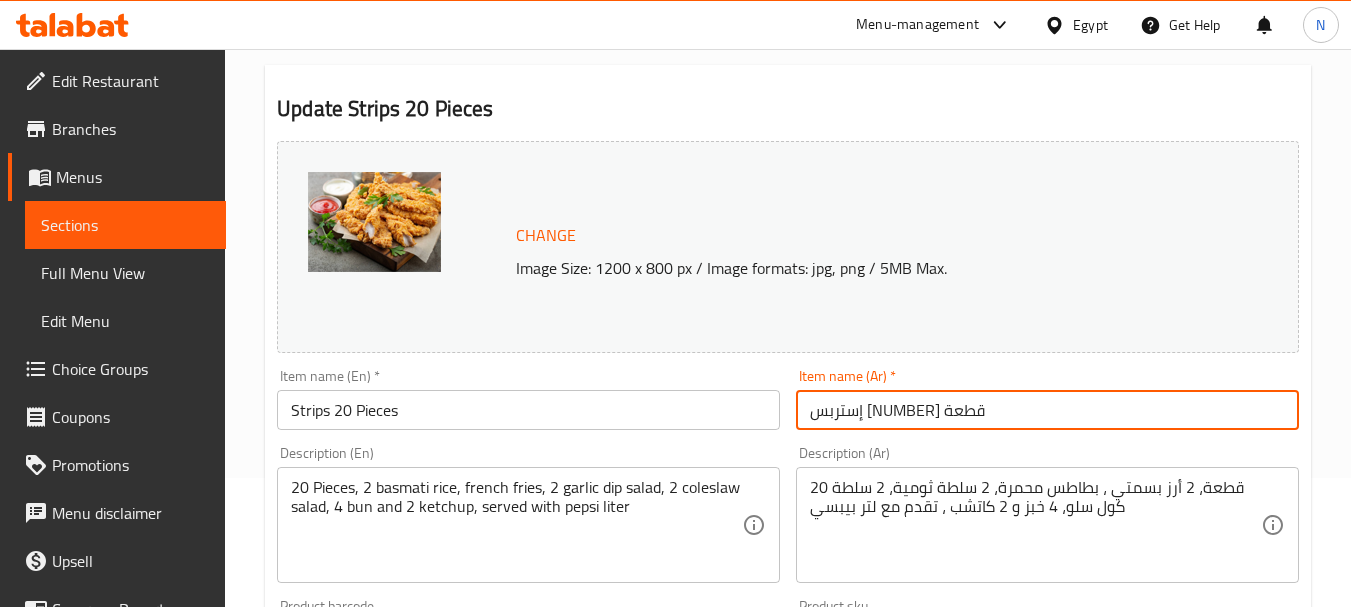scroll, scrollTop: 151, scrollLeft: 0, axis: vertical 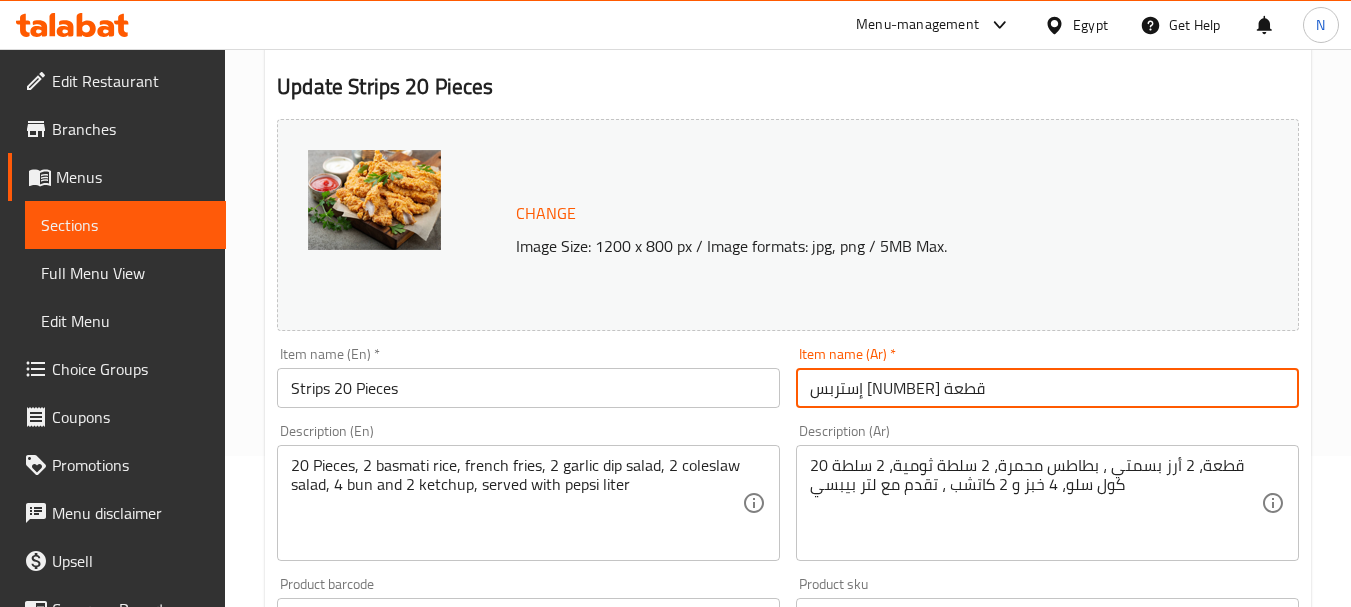 type on "إستربس 20 قطعة" 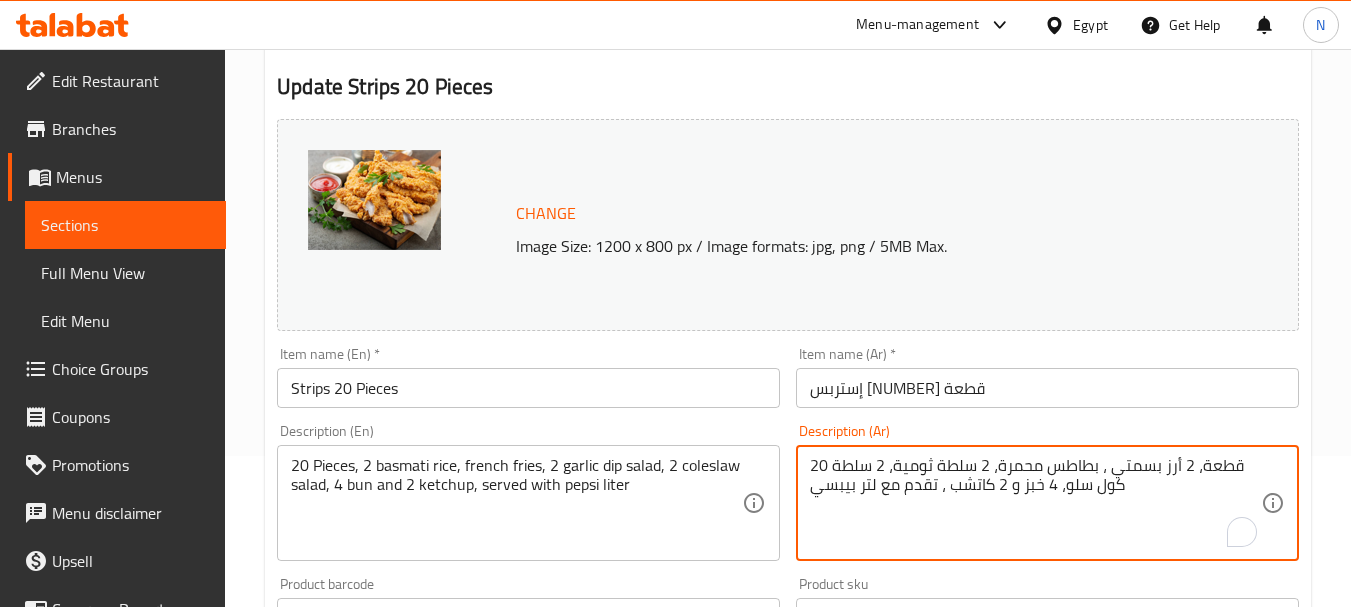 click on "20 قطعة، 2 أرز بسمتي ، بطاطس محمرة، 2 سلطة ثومية، 2 سلطة كول سلو، 4 خبز و 2 كاتشب ، تقدم مع لتر بيبسي" at bounding box center (1035, 503) 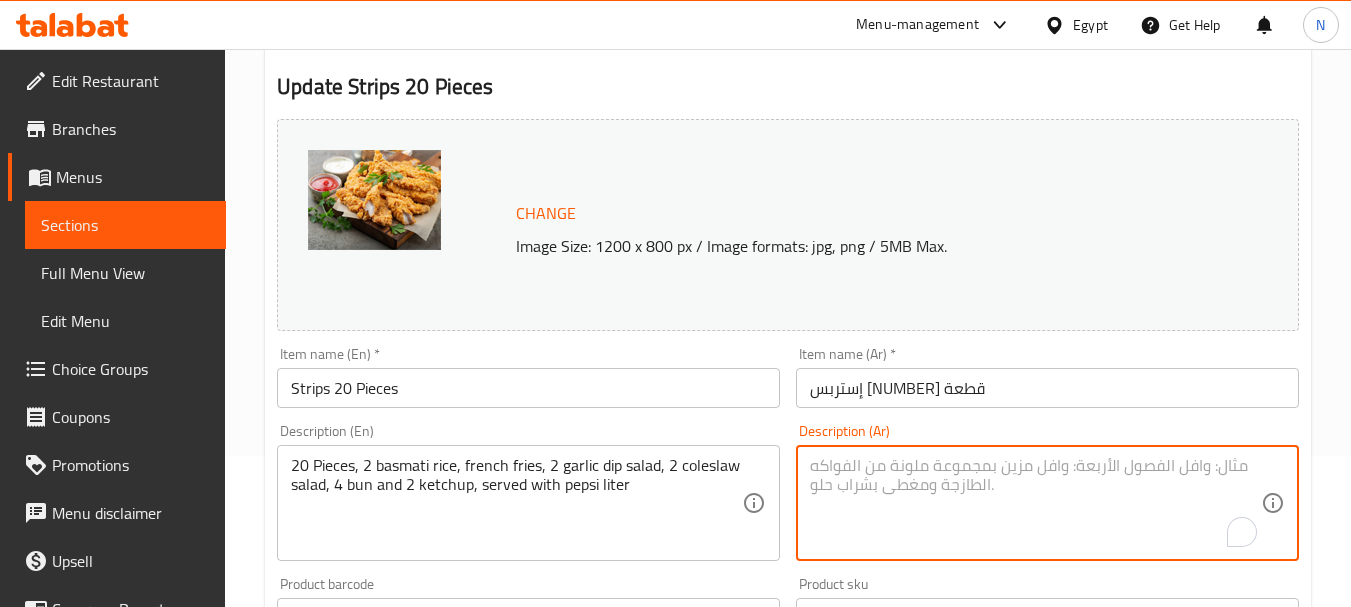 paste on "۲۰ قطعه ٠ ٢ أرز + بطاطس + ٤ خبز + ٢ تومية كاتشب + ٢ كولو سلو + التر بيبسي" 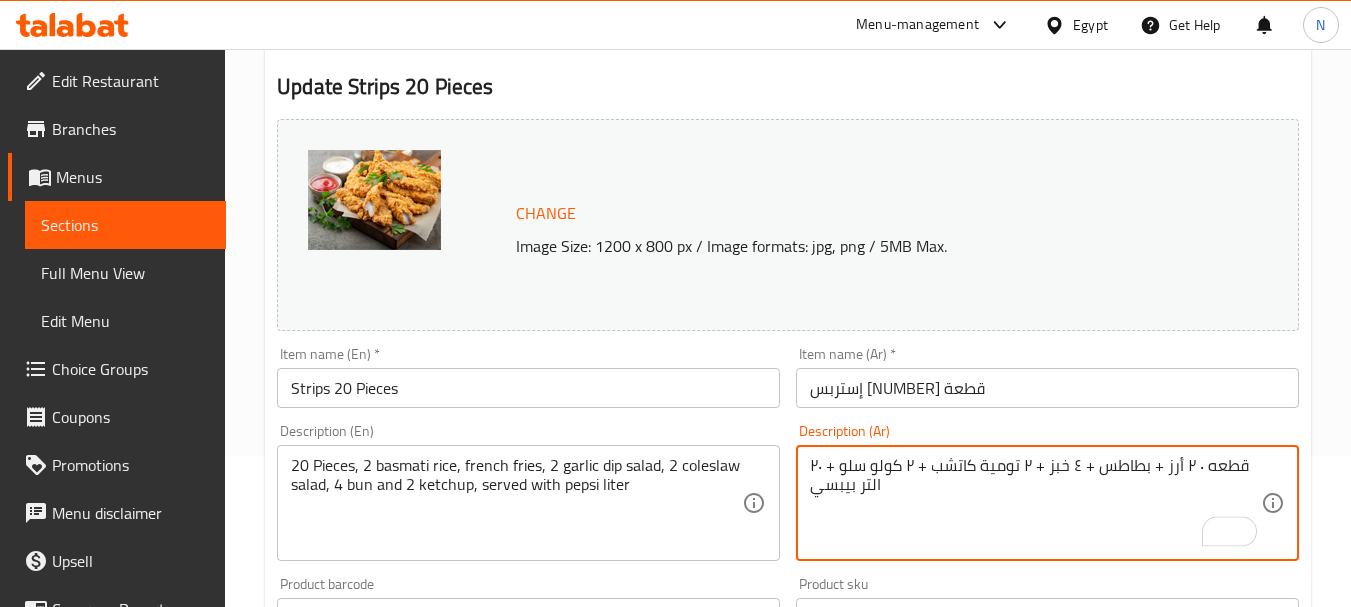 click on "۲۰ قطعه ٠ ٢ أرز + بطاطس + ٤ خبز + ٢ تومية كاتشب + ٢ كولو سلو + التر بيبسي" at bounding box center [1035, 503] 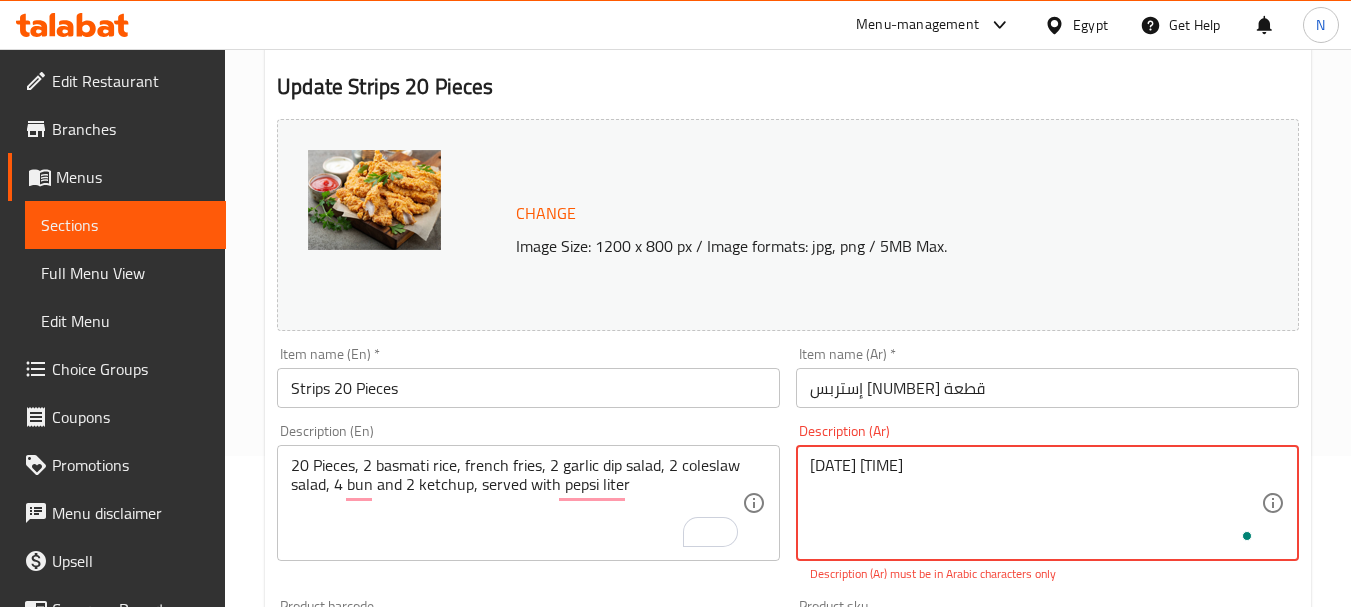 type on "۲۰ قطعه ٠ ٢ أرز + بطاطس + ٤ خبز + ٢ تومية كاتشب + ٢ كولو سلو + التر بيبسي
20 قطعة، أرز، بطاطس، 4 خبز، 2 ثومية، كاتشب" 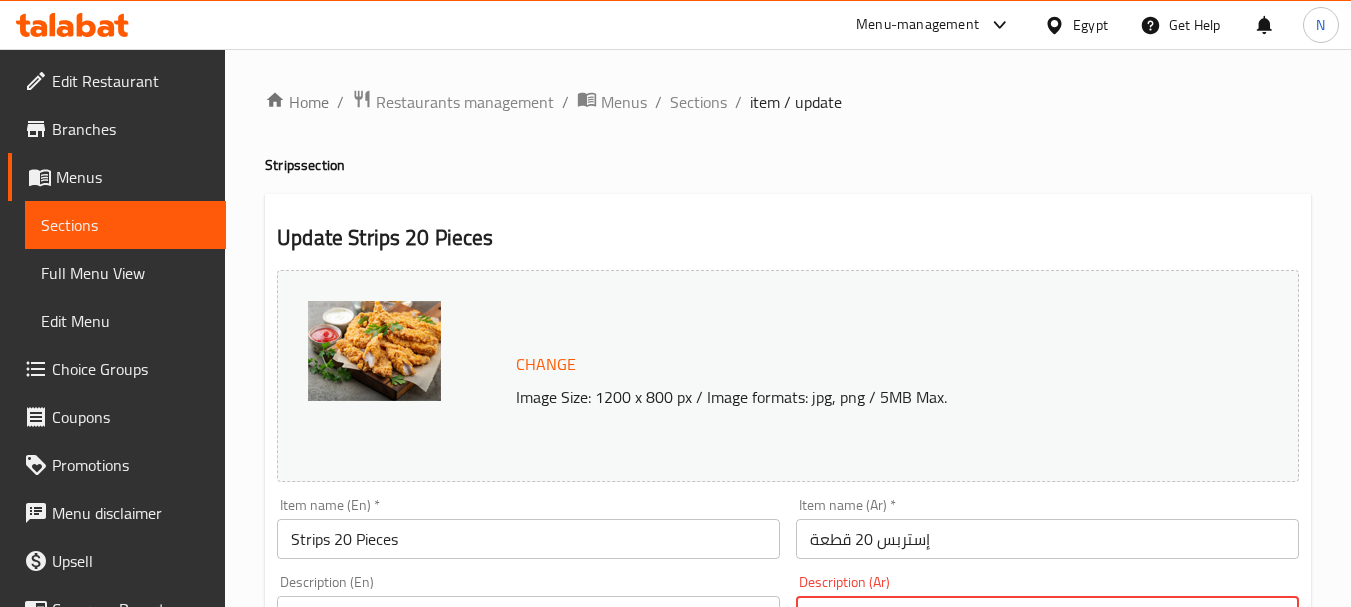 scroll, scrollTop: 151, scrollLeft: 0, axis: vertical 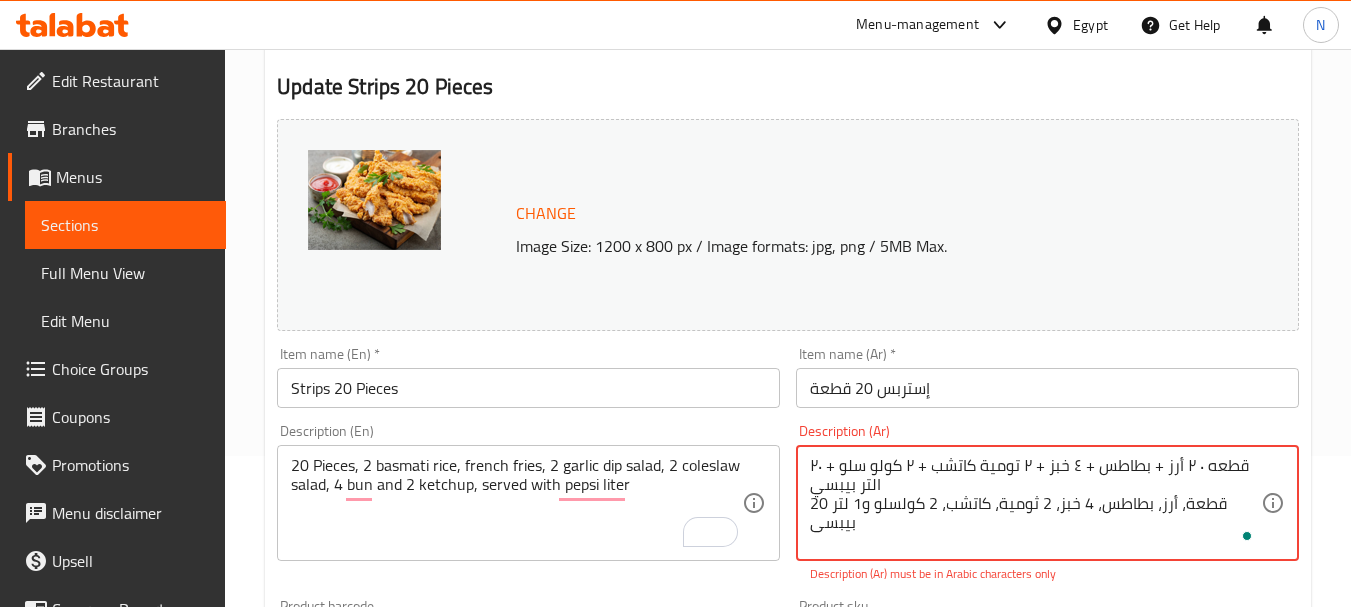click on "۲۰ قطعه ٠ ٢ أرز + بطاطس + ٤ خبز + ٢ تومية كاتشب + ٢ كولو سلو + التر بيبسي
20 قطعة، أرز، بطاطس، 4 خبز، 2 ثومية، كاتشب، 2 كولسلو و1 لتر بيبسى" at bounding box center [1035, 503] 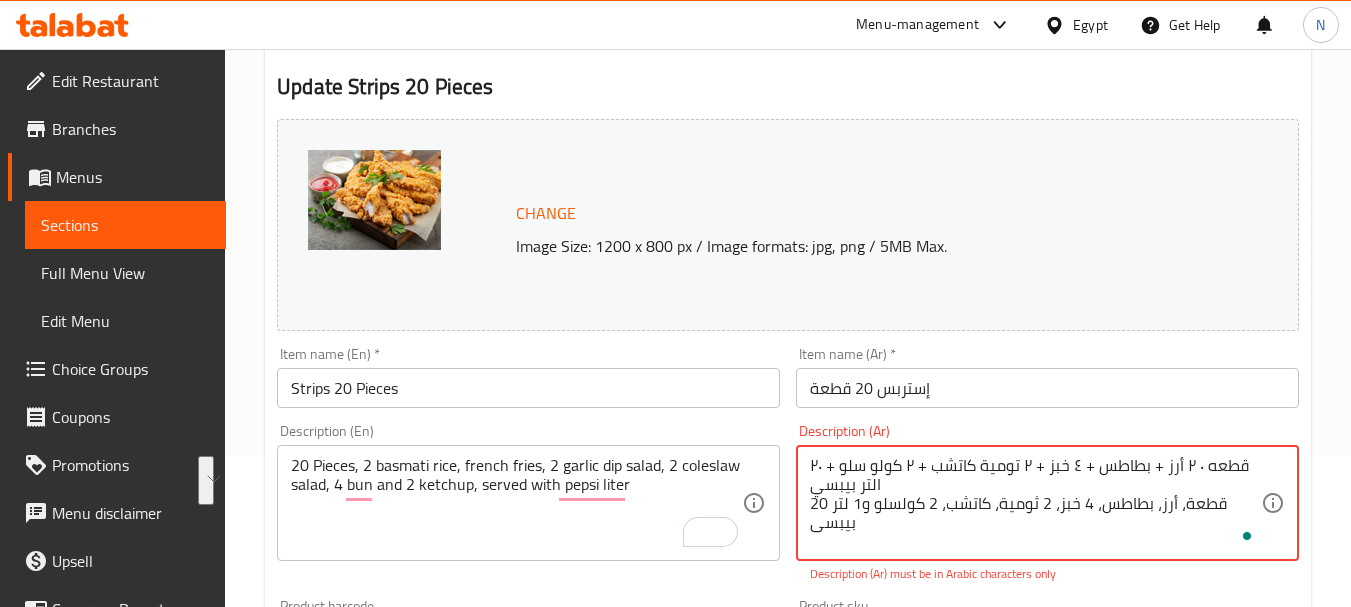click on "۲۰ قطعه ٠ ٢ أرز + بطاطس + ٤ خبز + ٢ تومية كاتشب + ٢ كولو سلو + التر بيبسي
20 قطعة، أرز، بطاطس، 4 خبز، 2 ثومية، كاتشب، 2 كولسلو و1 لتر بيبسى" at bounding box center (1035, 503) 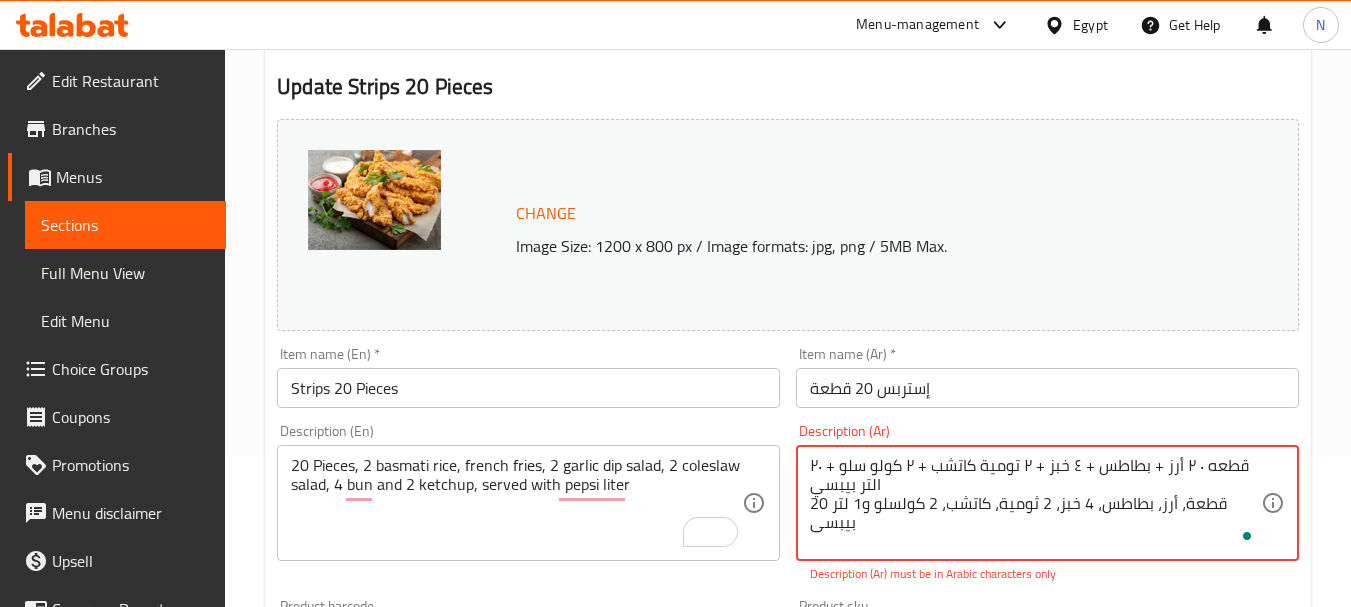 click on "۲۰ قطعه ٠ ٢ أرز + بطاطس + ٤ خبز + ٢ تومية كاتشب + ٢ كولو سلو + التر بيبسي
20 قطعة، أرز، بطاطس، 4 خبز، 2 ثومية، كاتشب، 2 كولسلو و1 لتر بيبسى" at bounding box center (1035, 503) 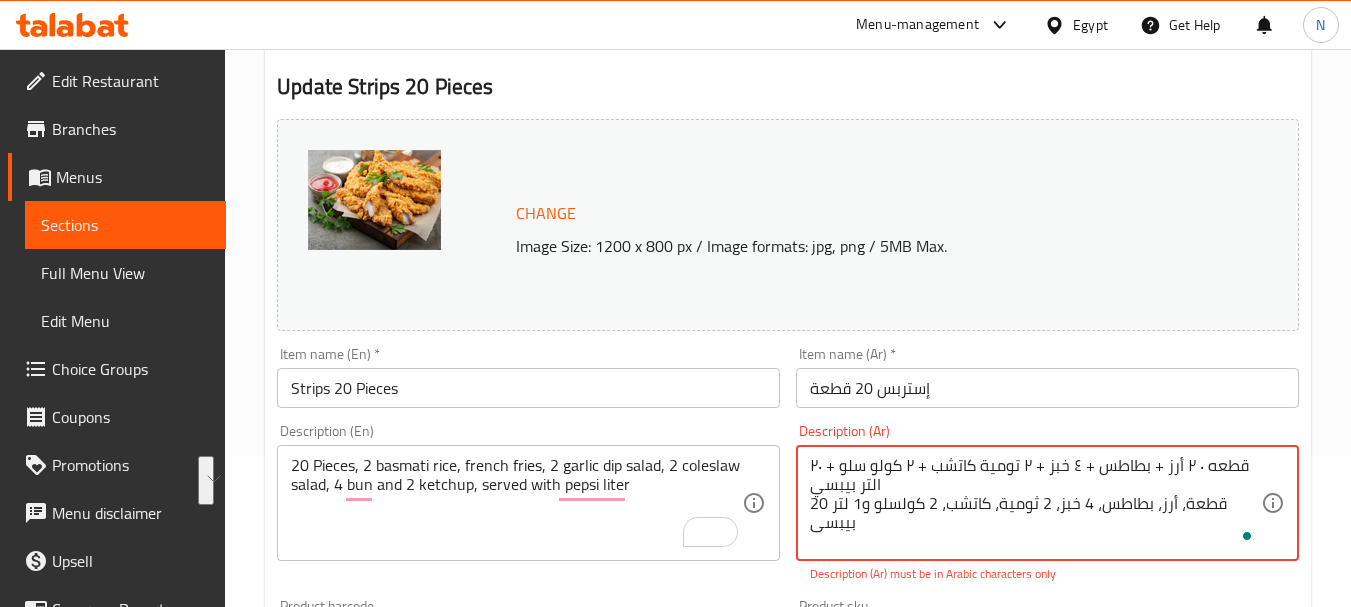 click on "۲۰ قطعه ٠ ٢ أرز + بطاطس + ٤ خبز + ٢ تومية كاتشب + ٢ كولو سلو + التر بيبسي
20 قطعة، أرز، بطاطس، 4 خبز، 2 ثومية، كاتشب، 2 كولسلو و1 لتر بيبسى" at bounding box center [1035, 503] 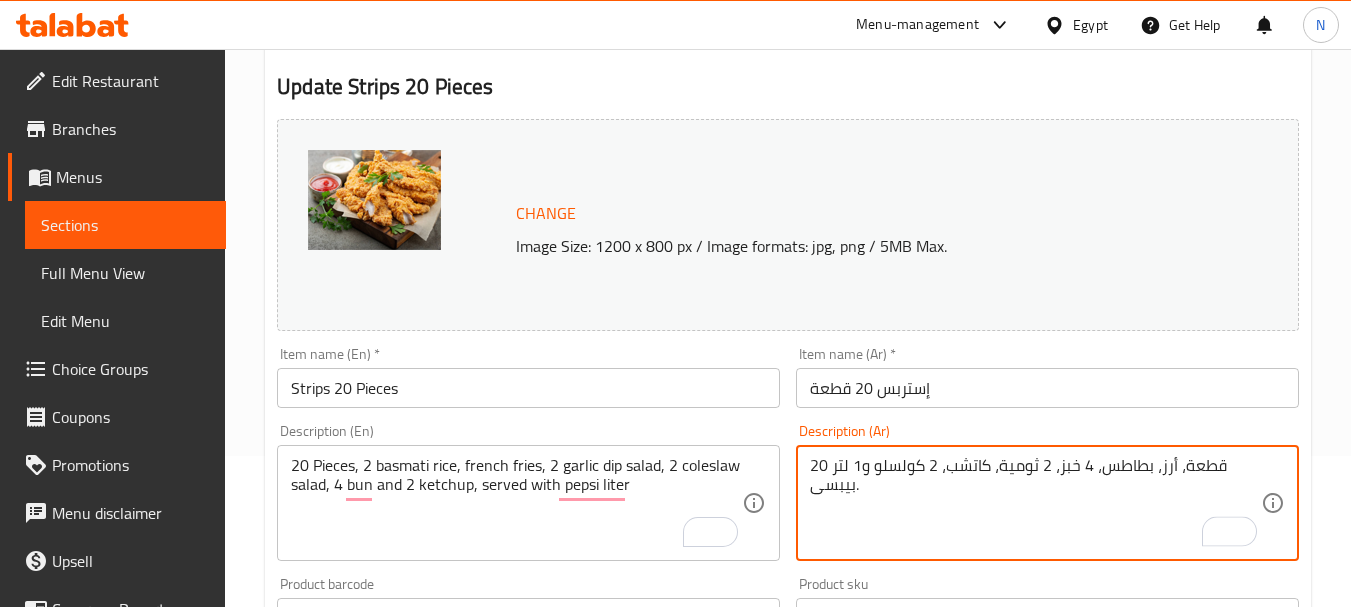click on "20 قطعة، أرز، بطاطس، 4 خبز، 2 ثومية، كاتشب، 2 كولسلو و1 لتر بيبسى." at bounding box center [1035, 503] 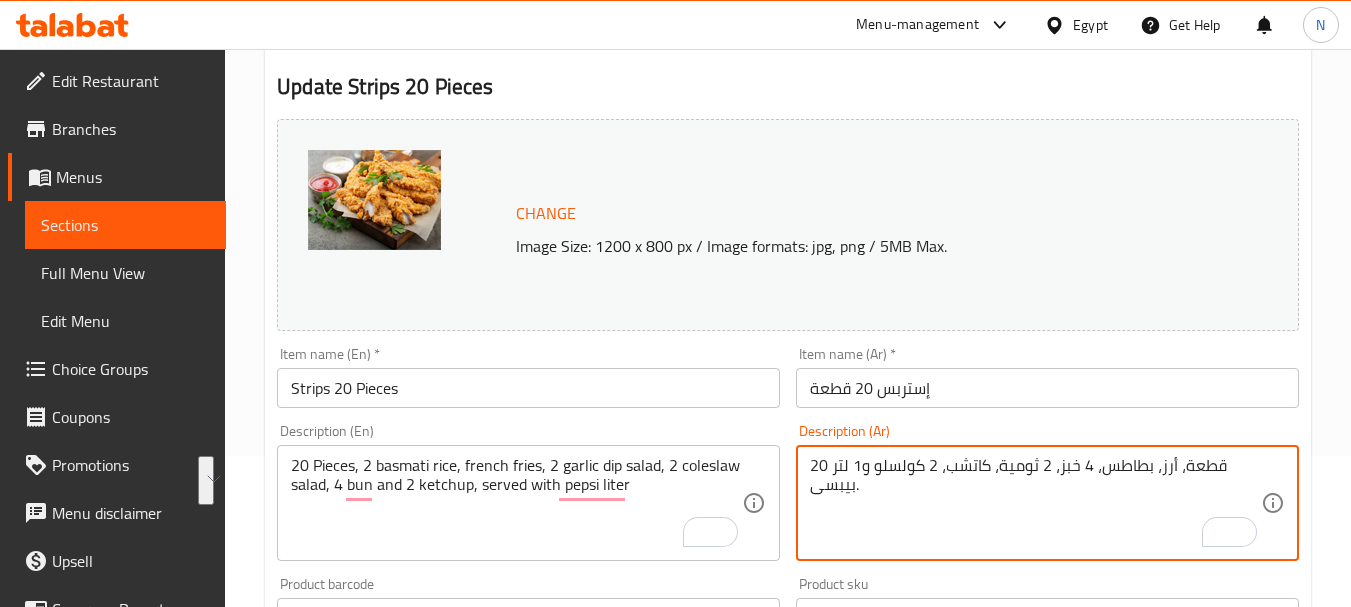 type on "20 قطعة، أرز، بطاطس، 4 خبز، 2 ثومية، كاتشب، 2 كولسلو و1 لتر بيبسى." 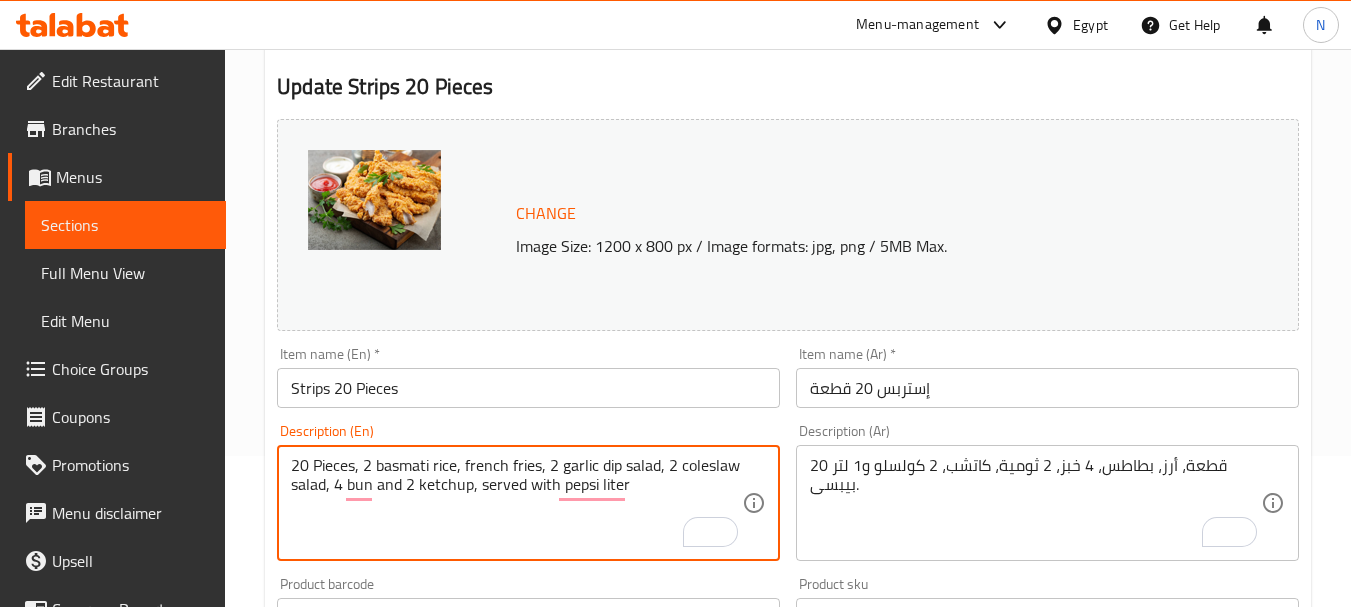 click on "20 Pieces, 2 basmati rice, french fries, 2 garlic dip salad, 2 coleslaw salad, 4 bun and 2 ketchup, served with pepsi liter" at bounding box center (516, 503) 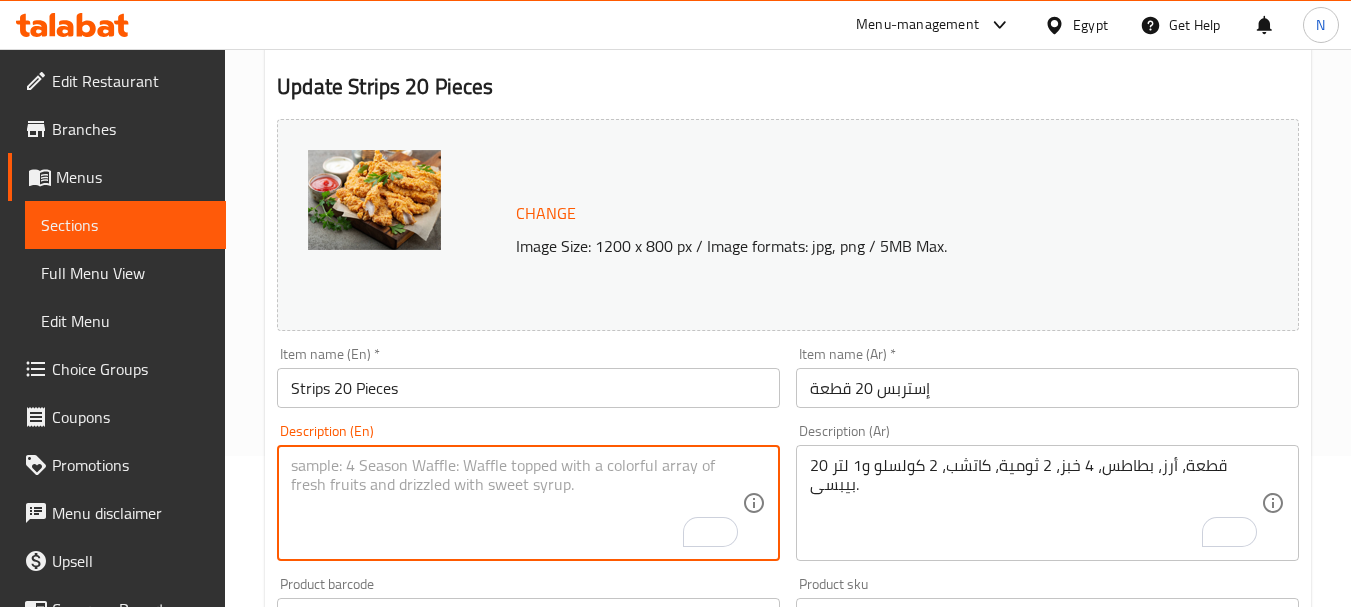 paste on "20 pieces, rice, potatoes, 4 bread, 2 garlic sauces, ketchup, 2 coleslaw and 1 liter of Pepsi." 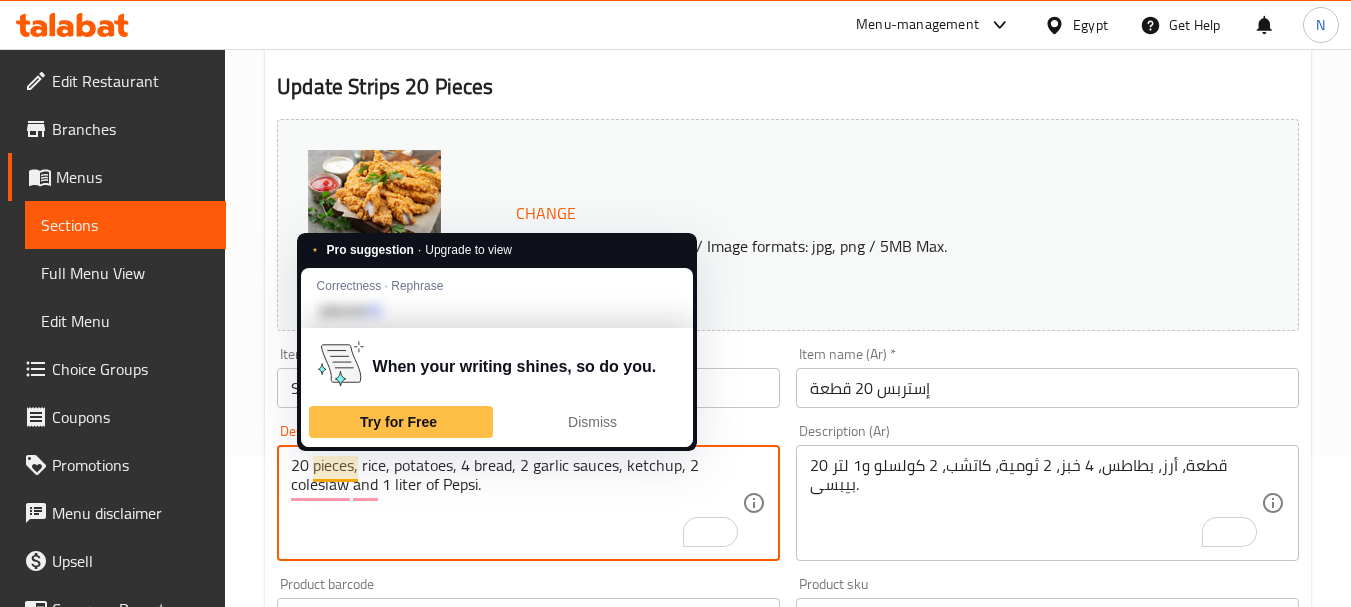 click on "20 pieces, rice, potatoes, 4 bread, 2 garlic sauces, ketchup, 2 coleslaw and 1 liter of Pepsi." at bounding box center [516, 503] 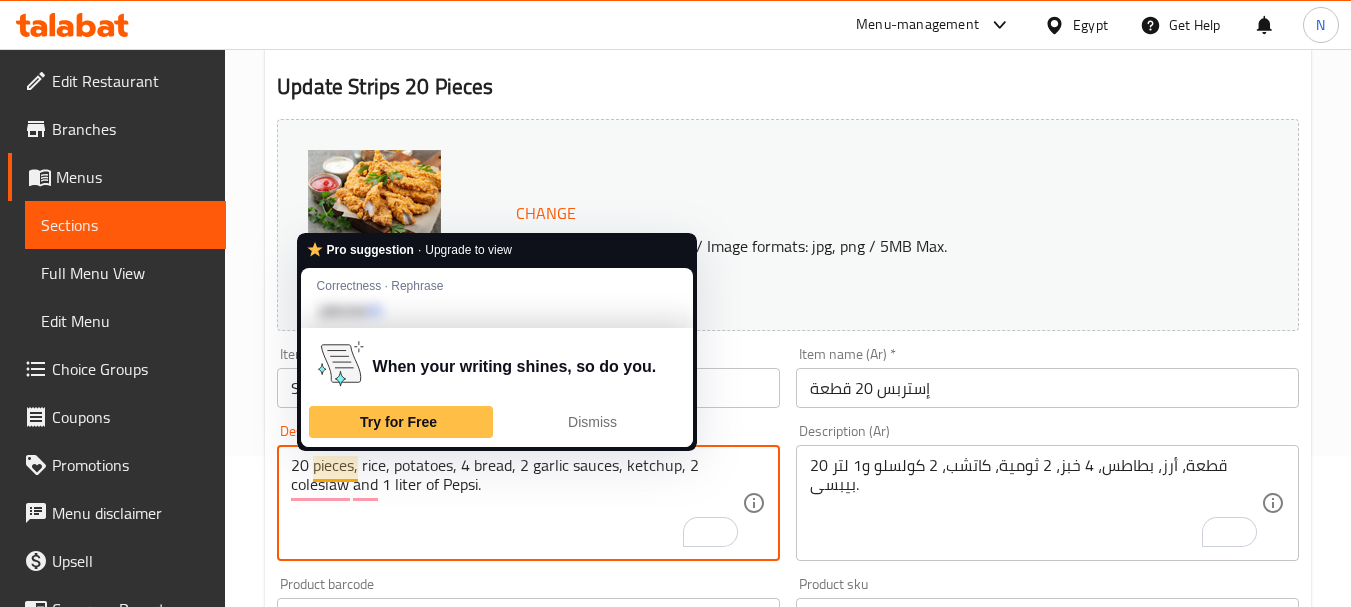 click on "20 pieces, rice, potatoes, 4 bread, 2 garlic sauces, ketchup, 2 coleslaw and 1 liter of Pepsi." at bounding box center [516, 503] 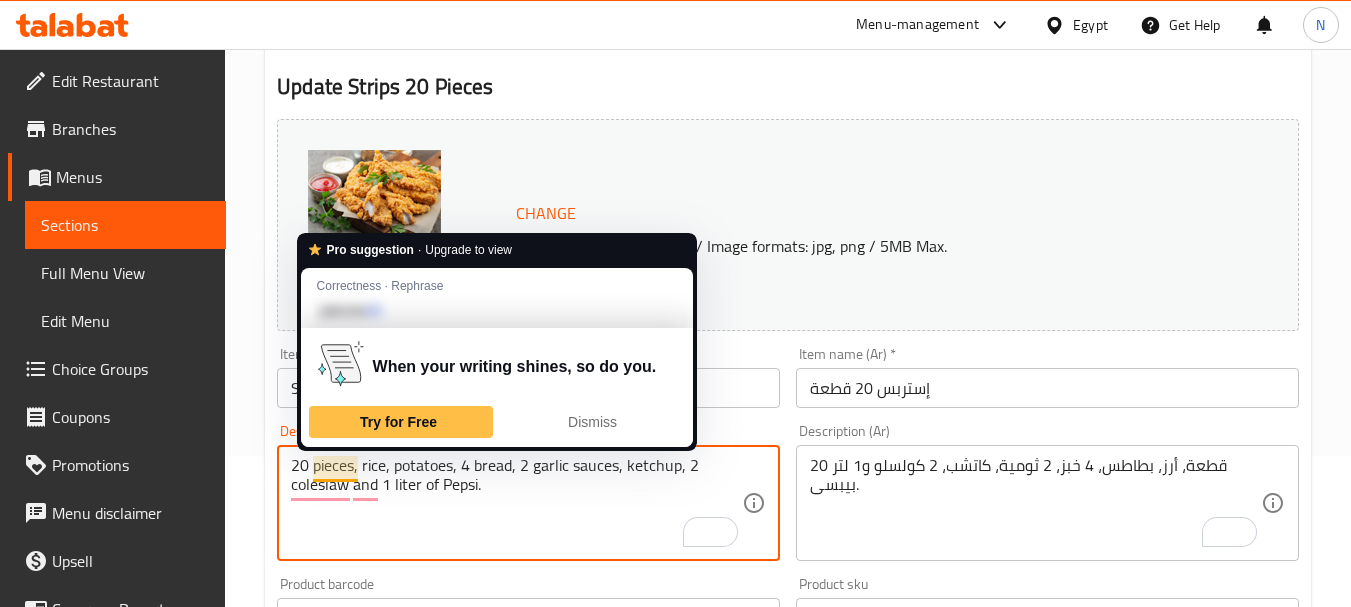click on "20 pieces, rice, potatoes, 4 bread, 2 garlic sauces, ketchup, 2 coleslaw and 1 liter of Pepsi." at bounding box center (516, 503) 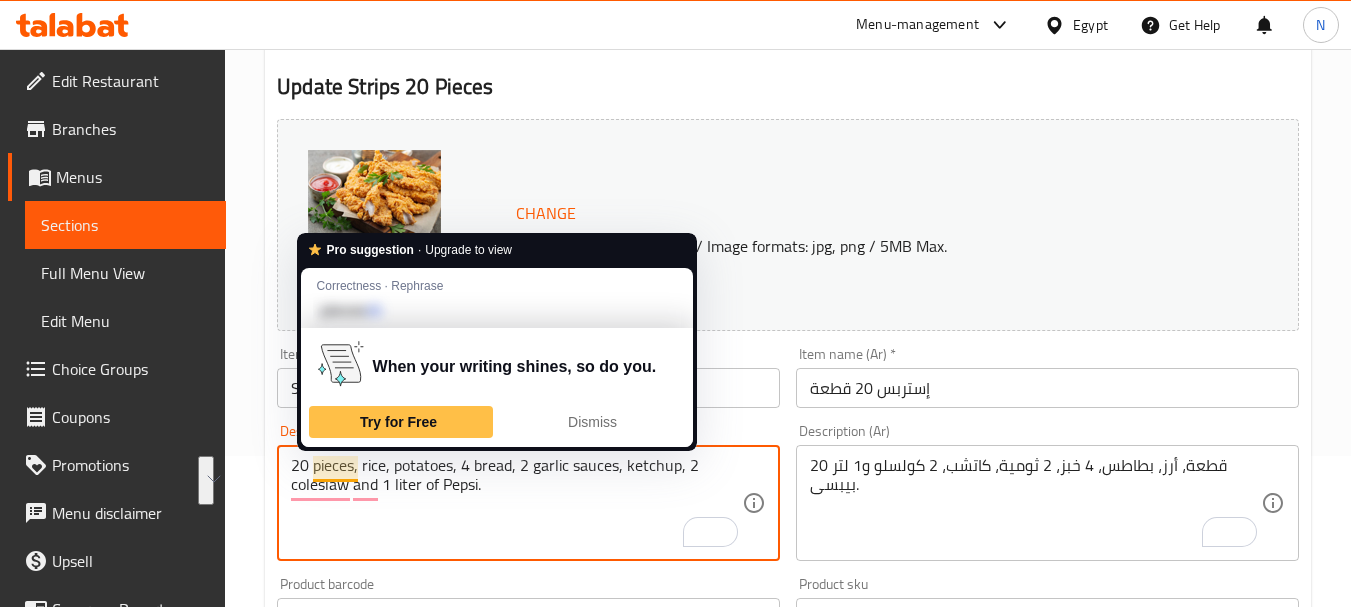 click on "20 pieces, rice, potatoes, 4 bread, 2 garlic sauces, ketchup, 2 coleslaw and 1 liter of Pepsi." at bounding box center (516, 503) 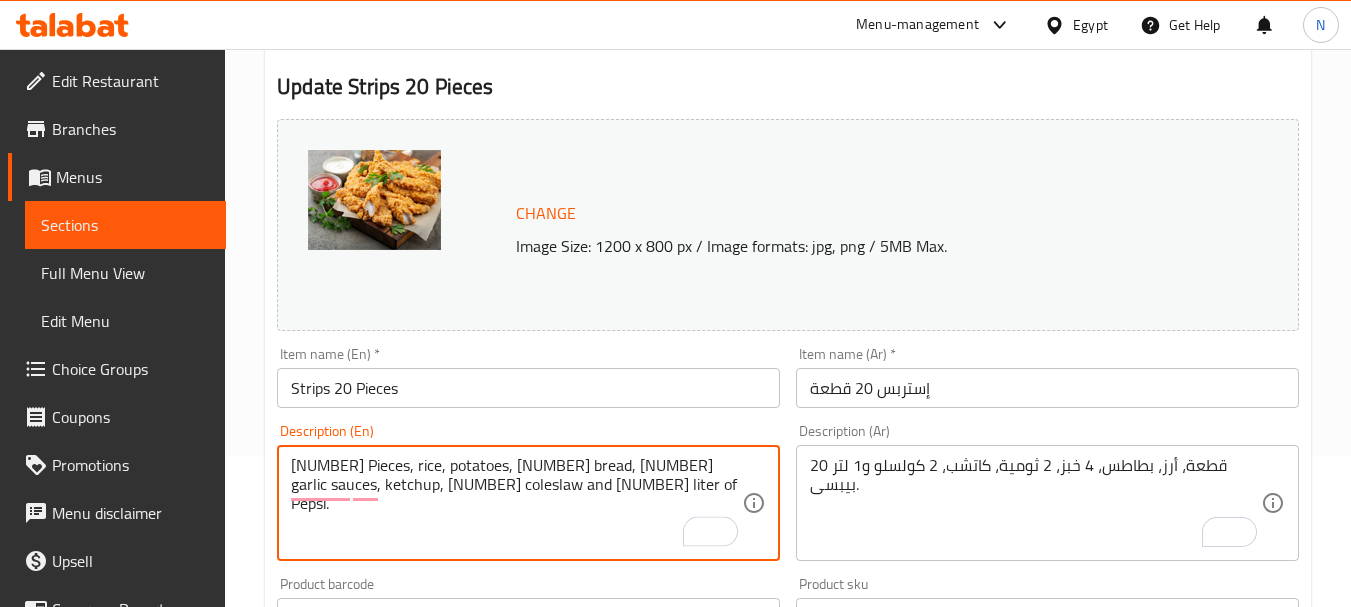 click on "[NUMBER] Pieces, rice, potatoes, [NUMBER] bread, [NUMBER] garlic sauces, ketchup, [NUMBER] coleslaw and [NUMBER] liter of Pepsi." at bounding box center (516, 503) 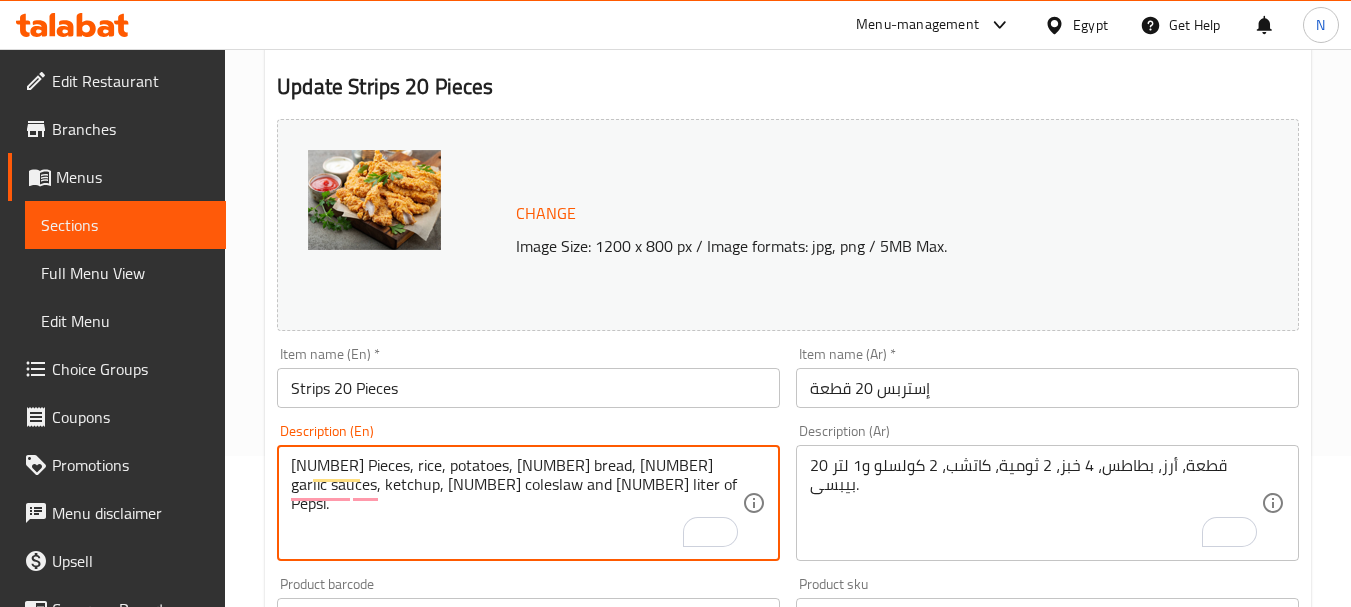 type on "[NUMBER] Pieces, rice, potatoes, [NUMBER] bread, [NUMBER] garlic sauces, ketchup, [NUMBER] coleslaw and [NUMBER] liter of Pepsi." 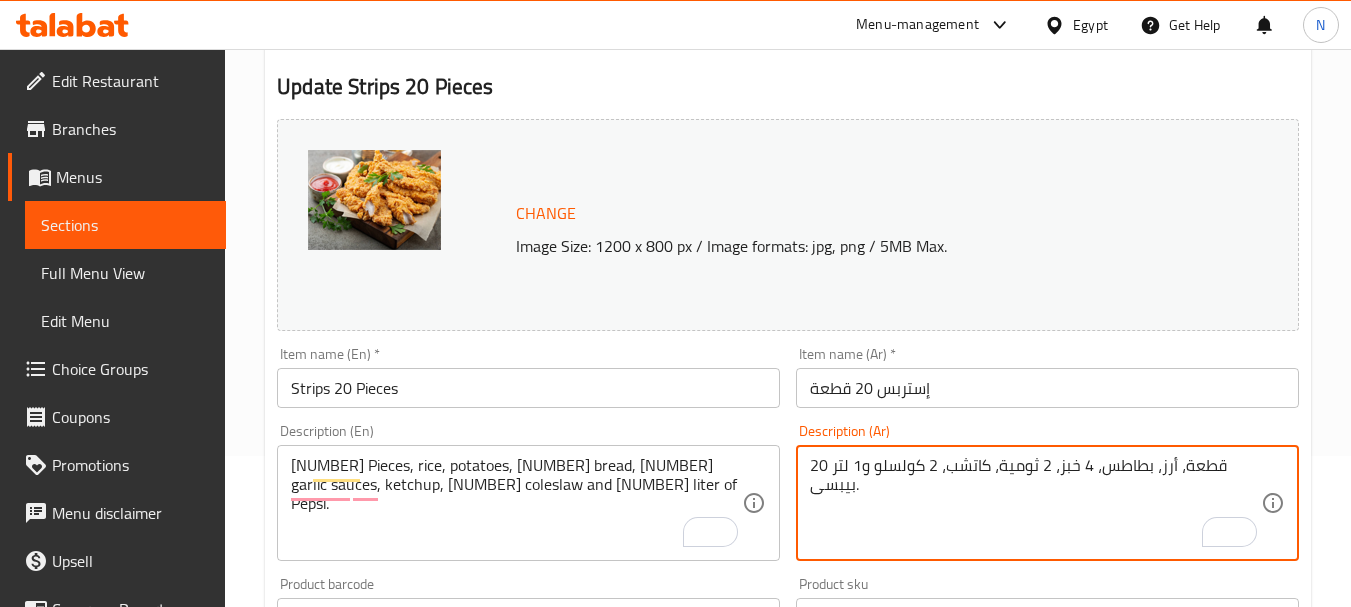 scroll, scrollTop: 682, scrollLeft: 0, axis: vertical 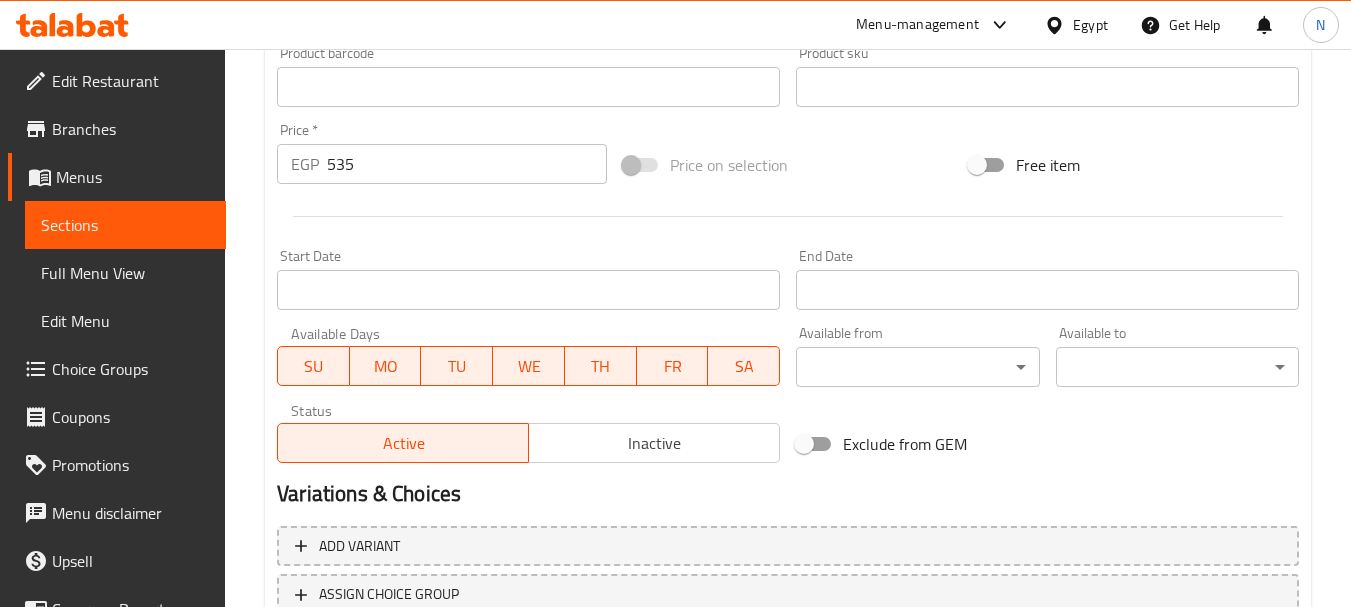 click at bounding box center (788, 216) 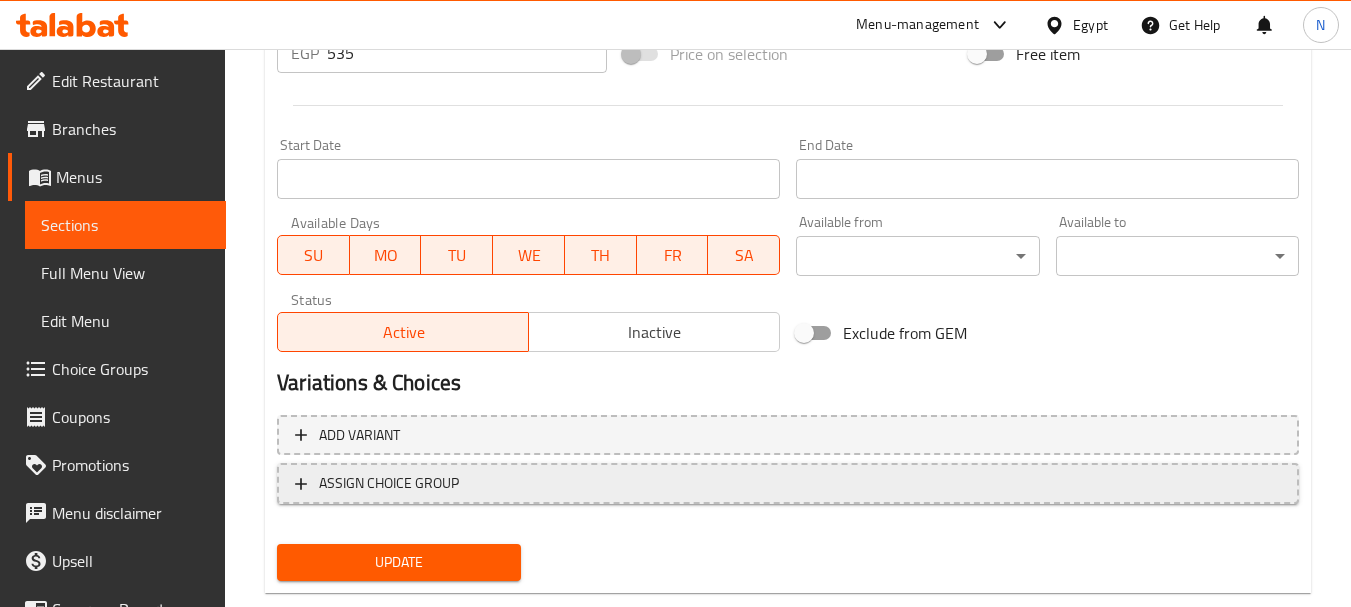 scroll, scrollTop: 835, scrollLeft: 0, axis: vertical 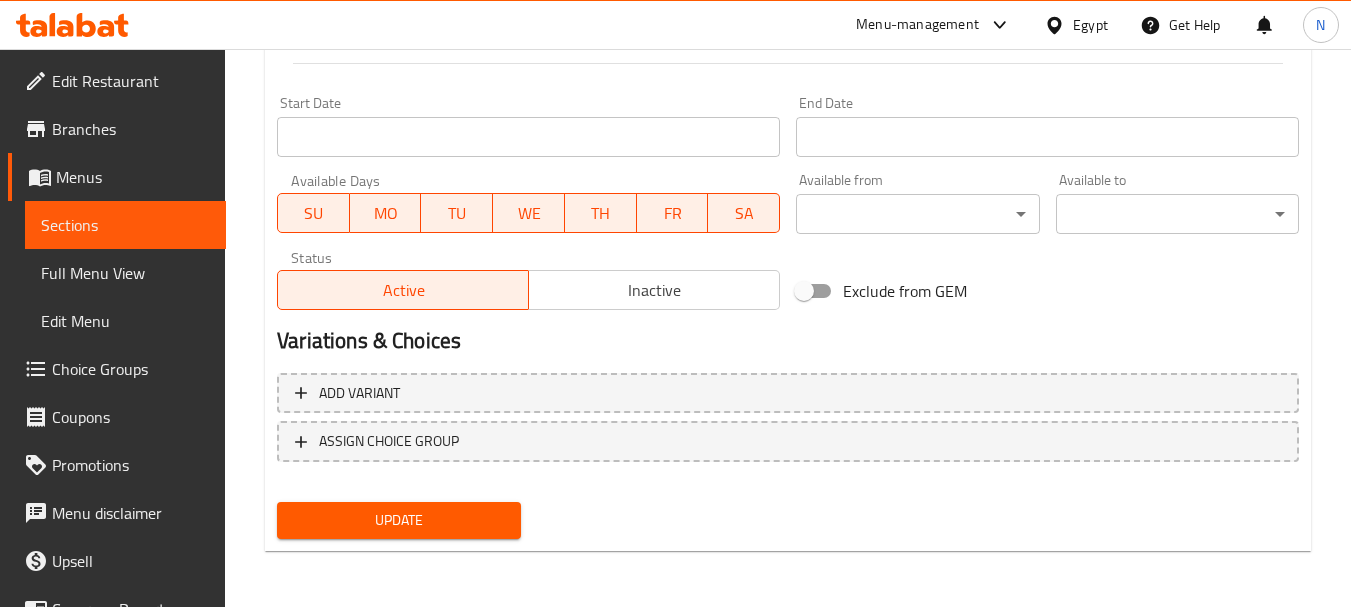 click on "Update" at bounding box center (398, 520) 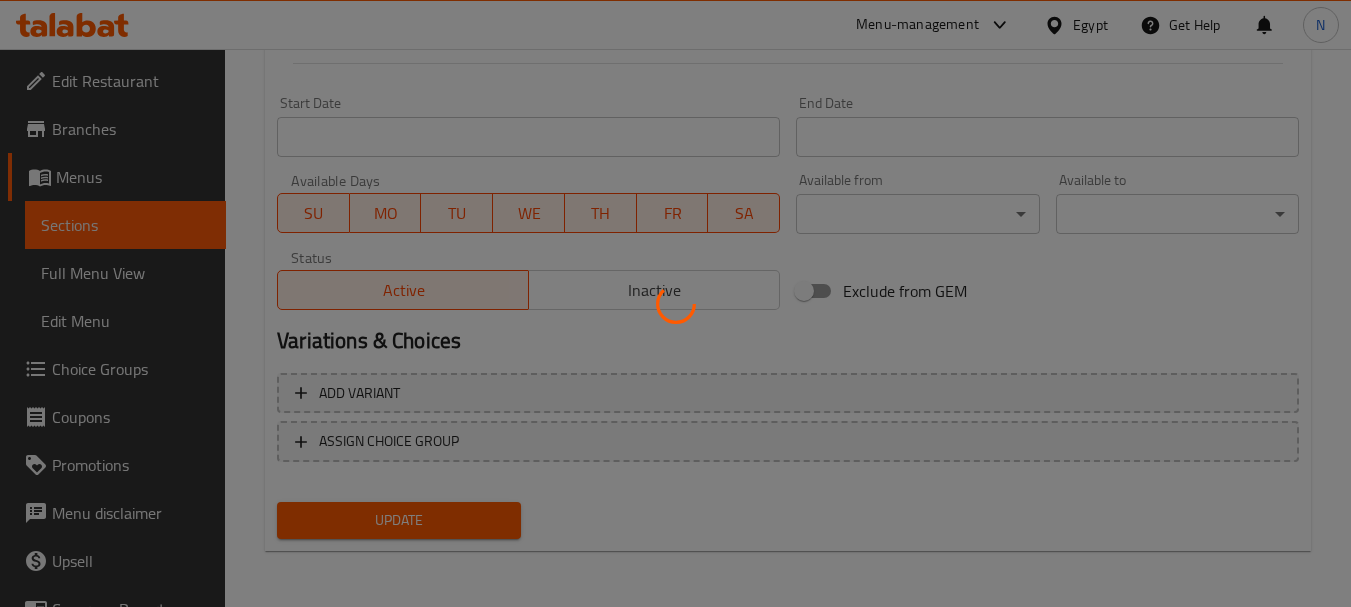 scroll, scrollTop: 0, scrollLeft: 0, axis: both 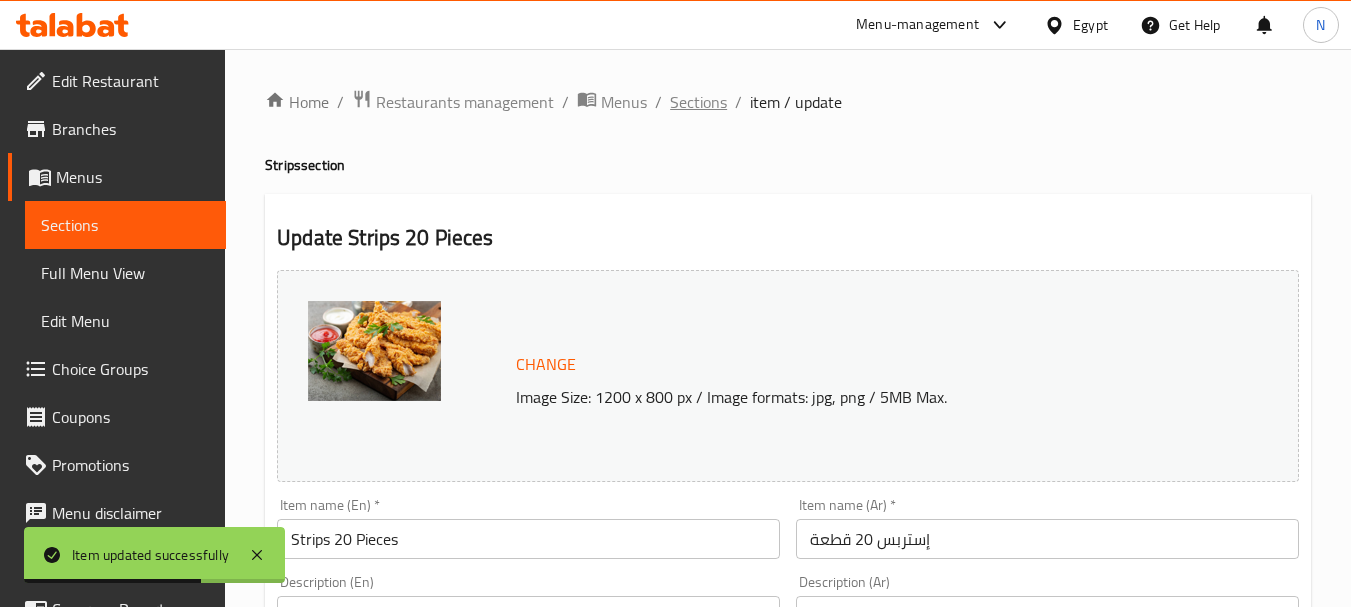 click on "Sections" at bounding box center (698, 102) 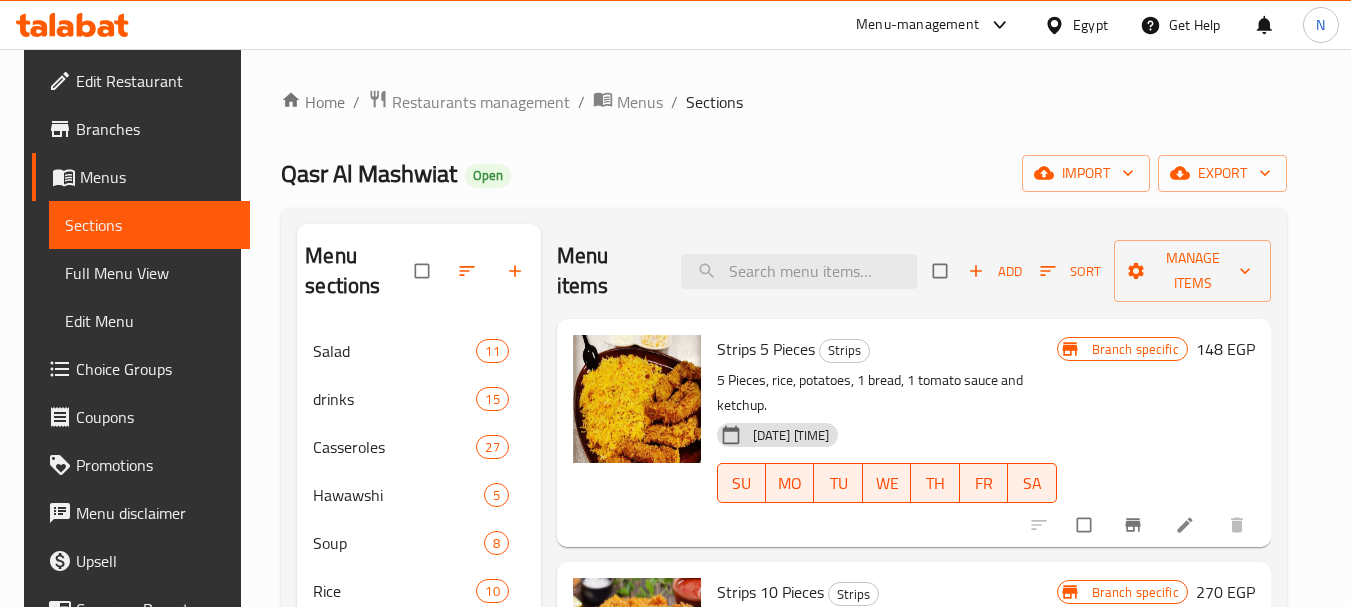scroll, scrollTop: 531, scrollLeft: 0, axis: vertical 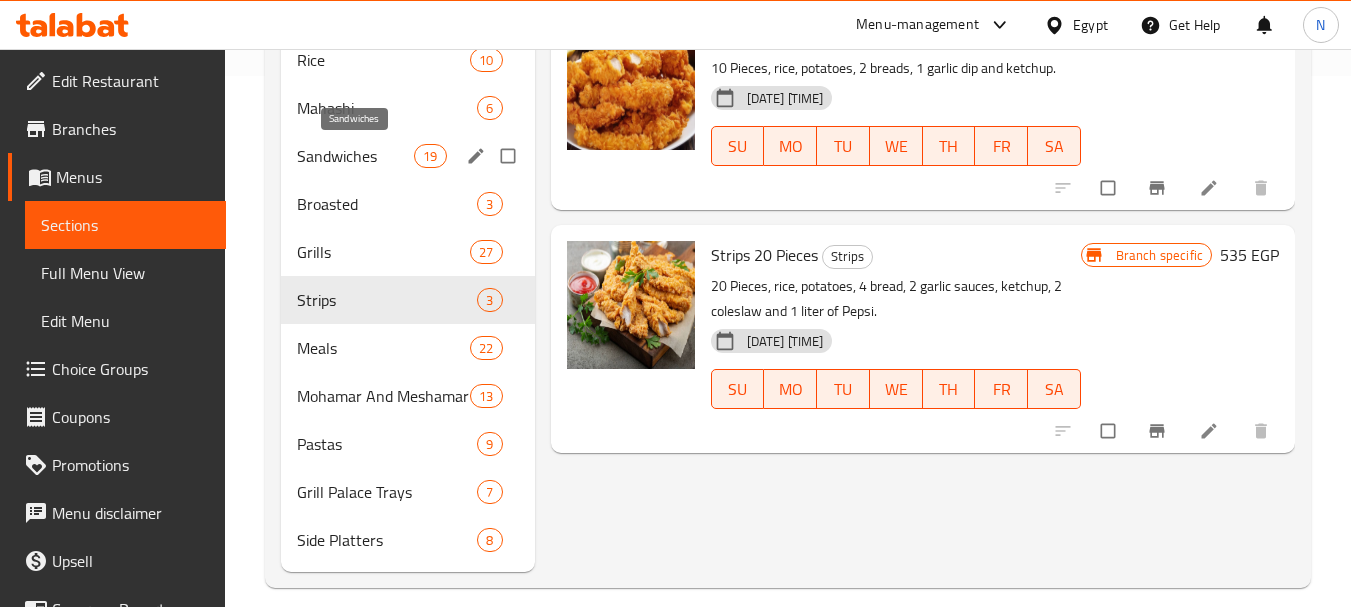 click on "Sandwiches" at bounding box center (355, 156) 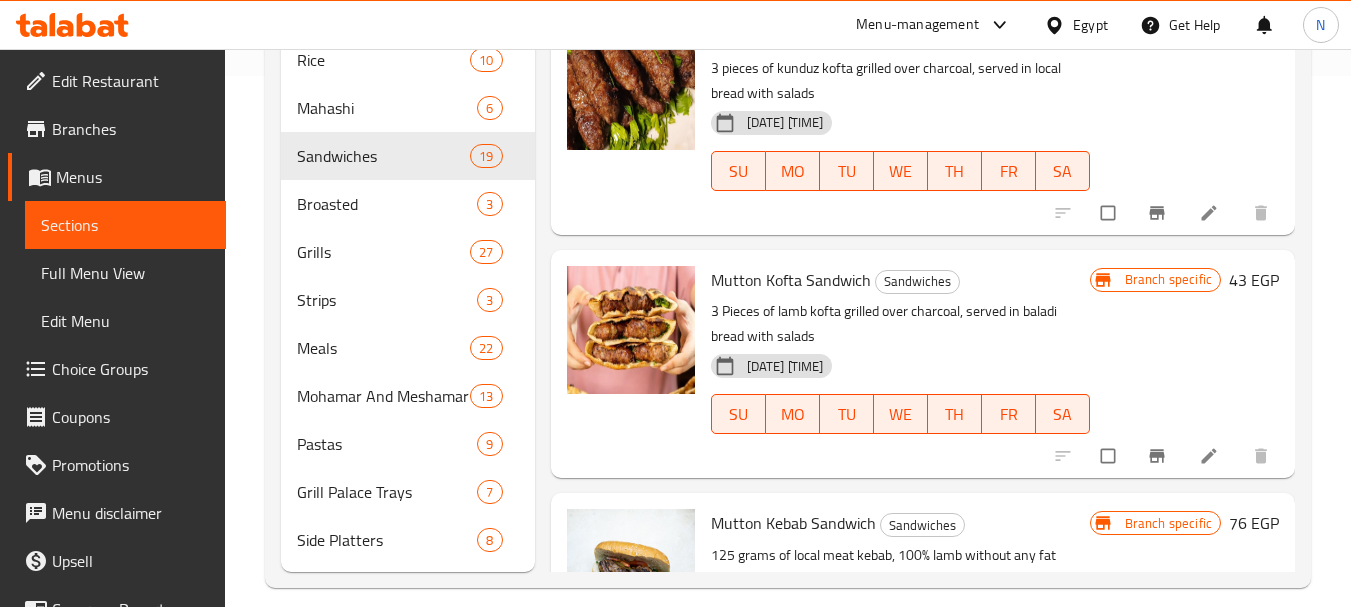 scroll, scrollTop: 0, scrollLeft: 0, axis: both 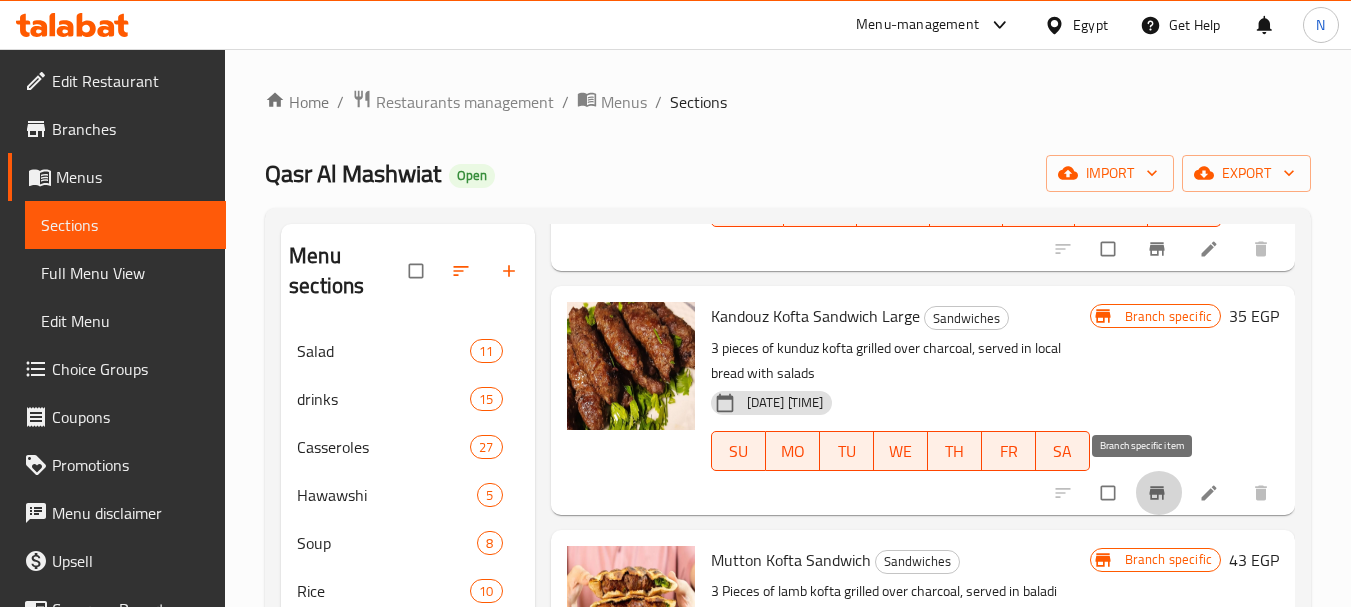 click 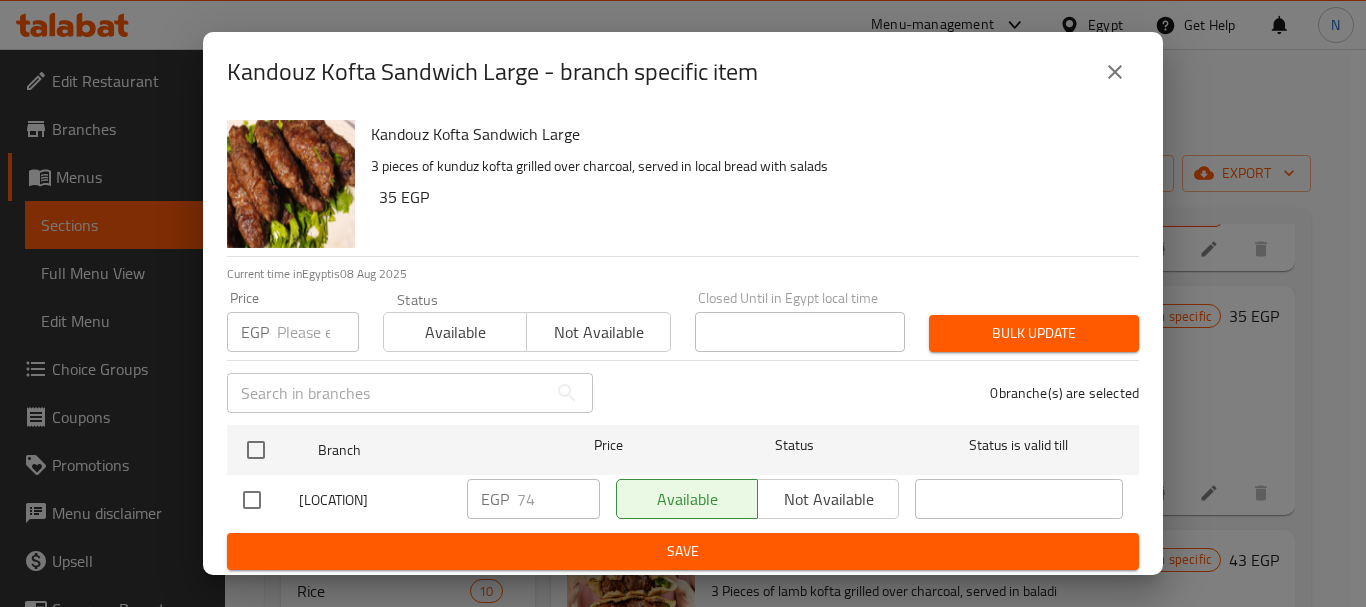 click at bounding box center [318, 332] 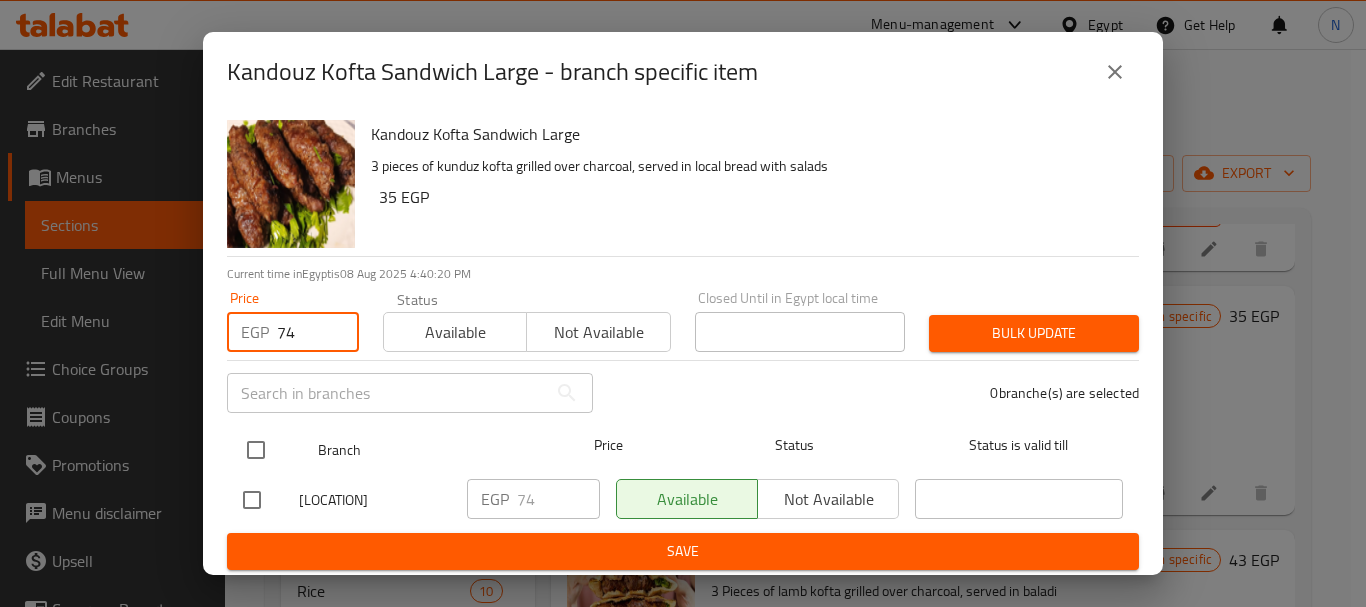 type on "74" 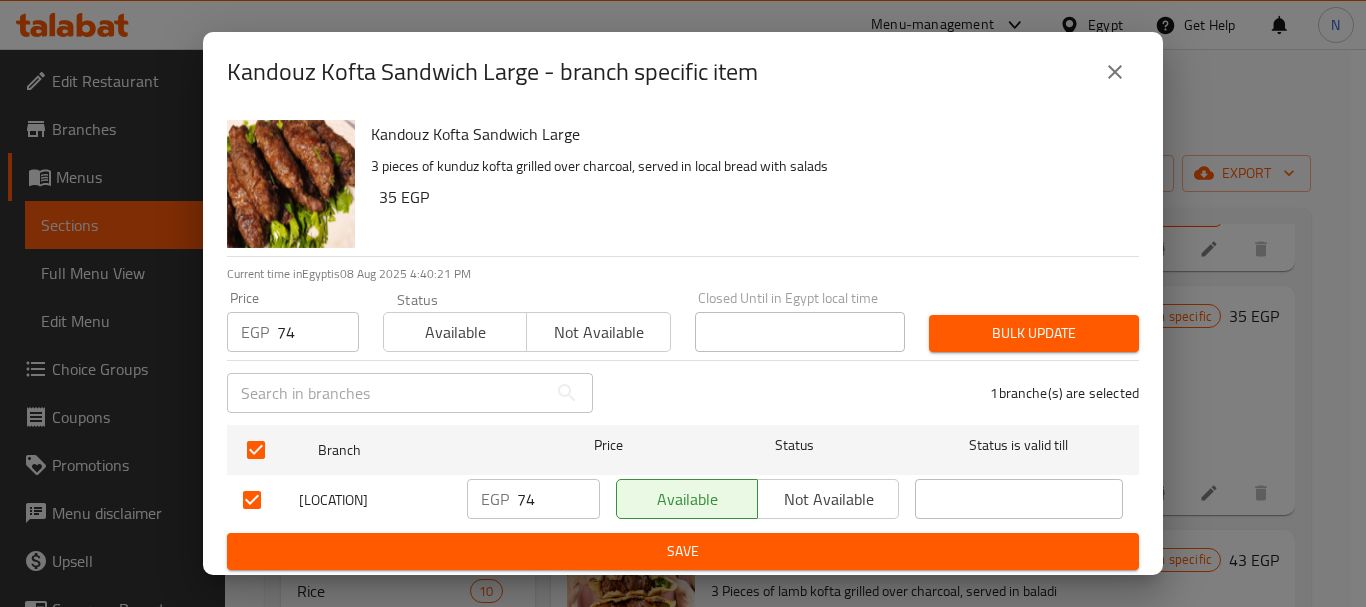 click on "Bulk update" at bounding box center (1034, 333) 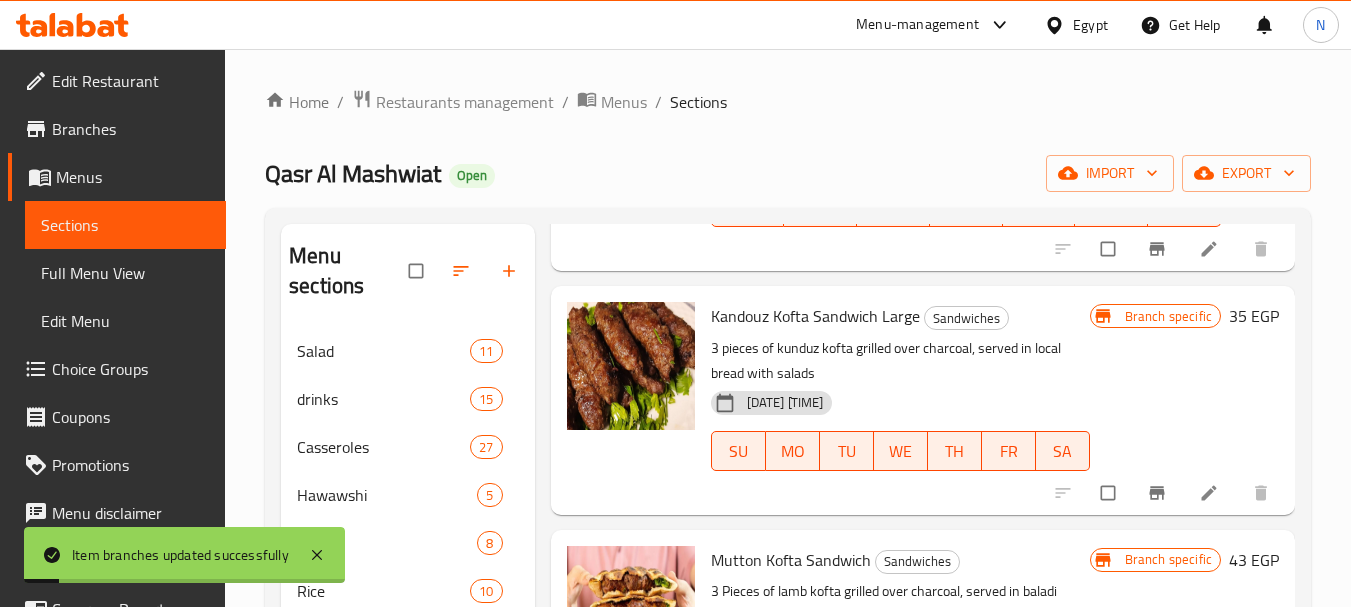 click on "35   EGP" at bounding box center [1254, 316] 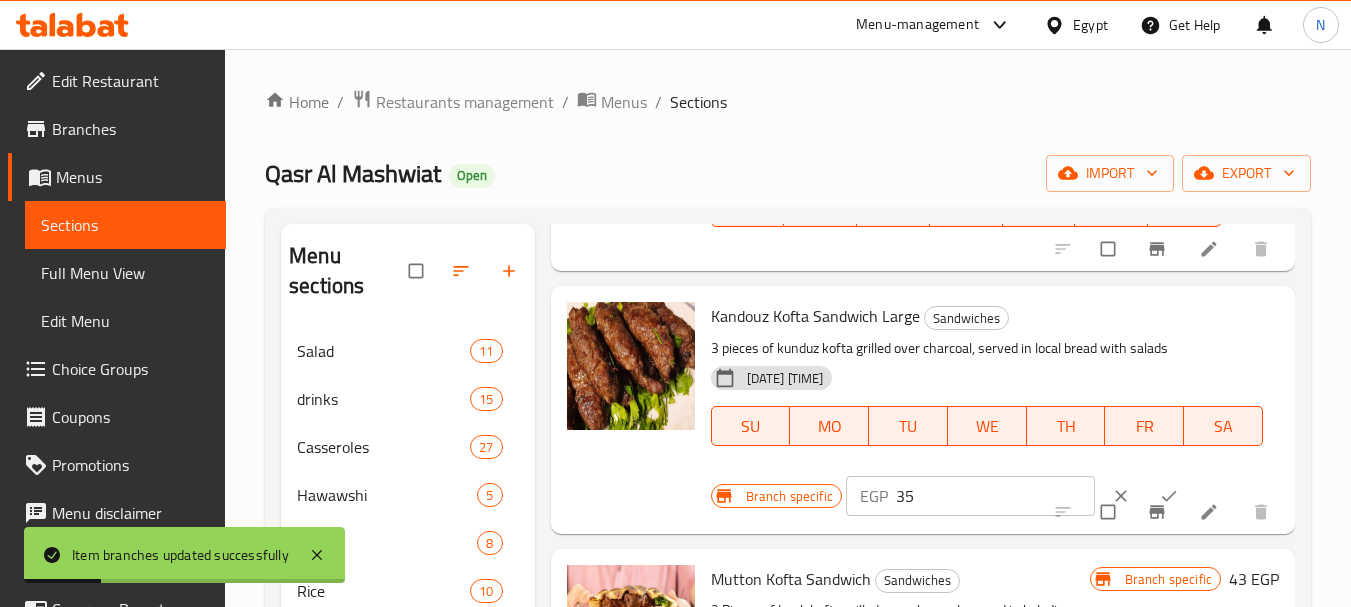 click on "35" at bounding box center [995, 496] 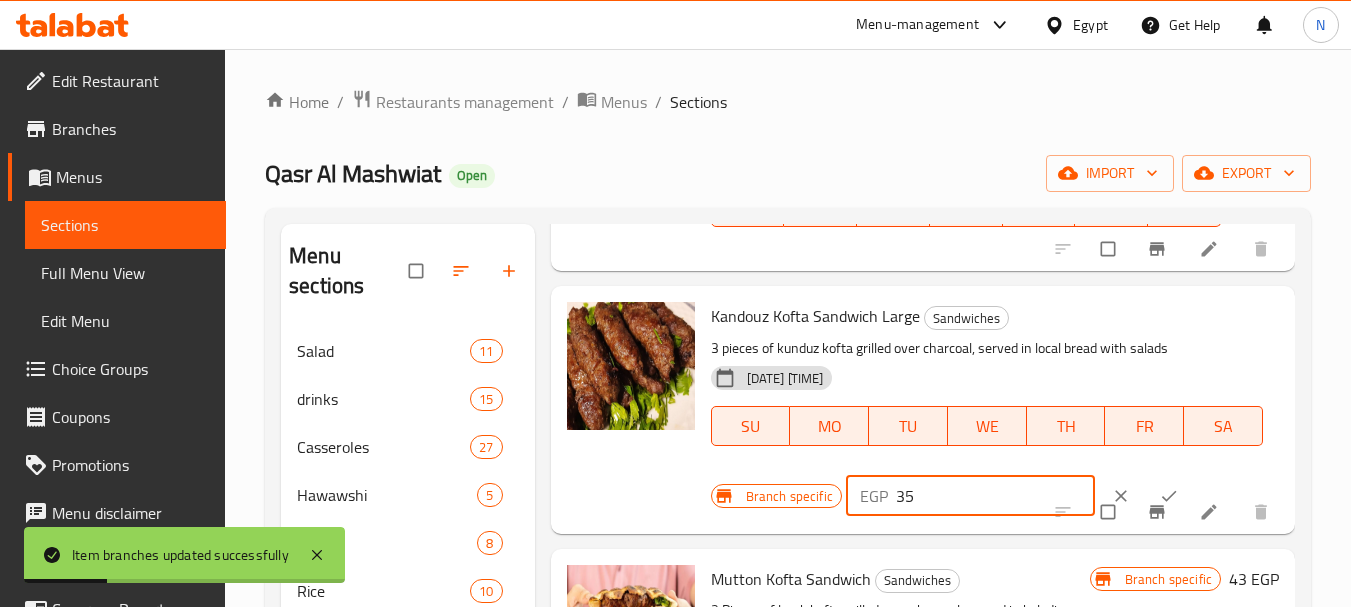 click on "35" at bounding box center [995, 496] 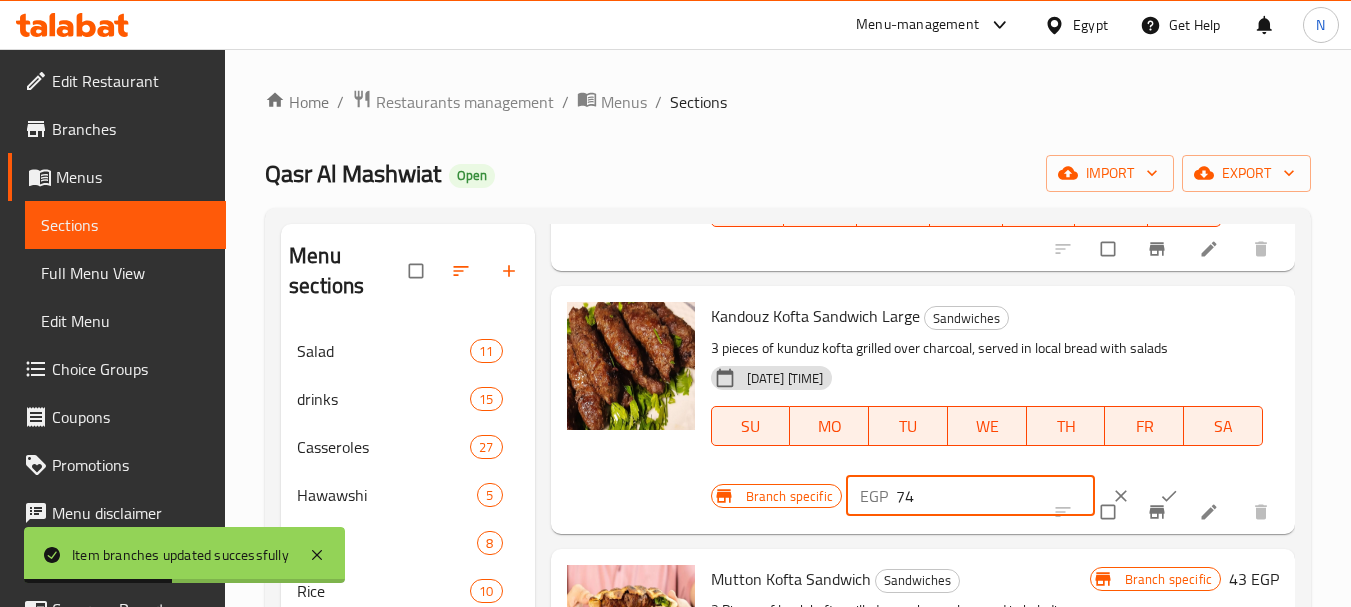 type on "74" 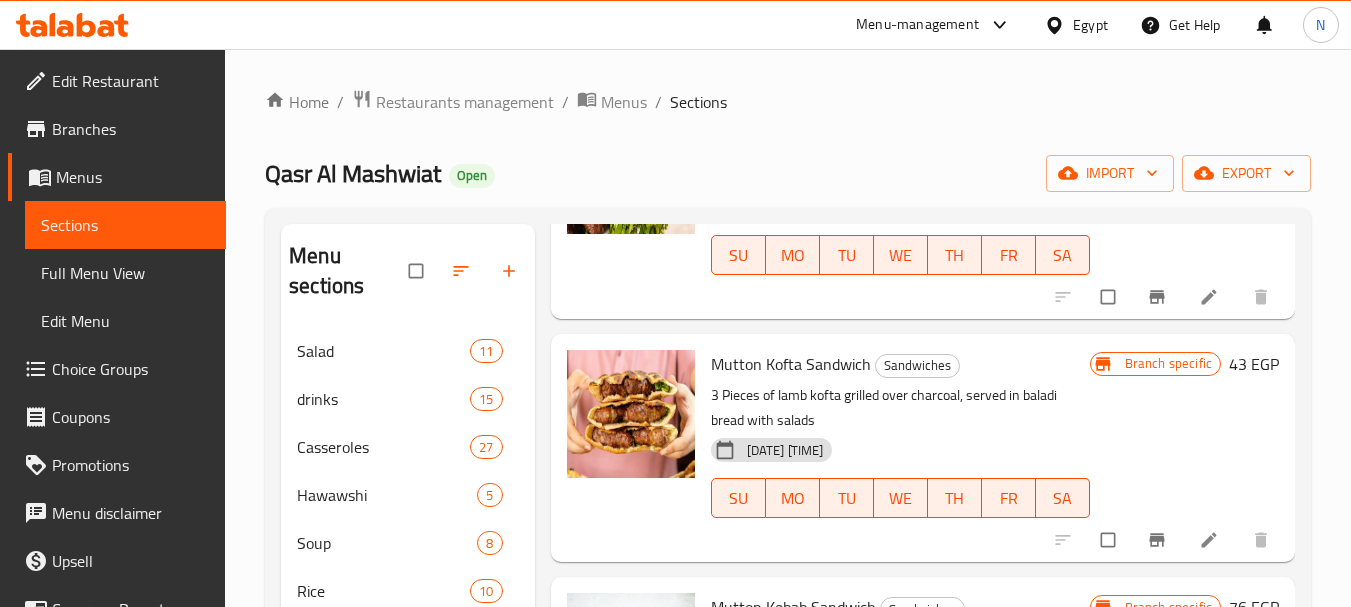 scroll, scrollTop: 564, scrollLeft: 0, axis: vertical 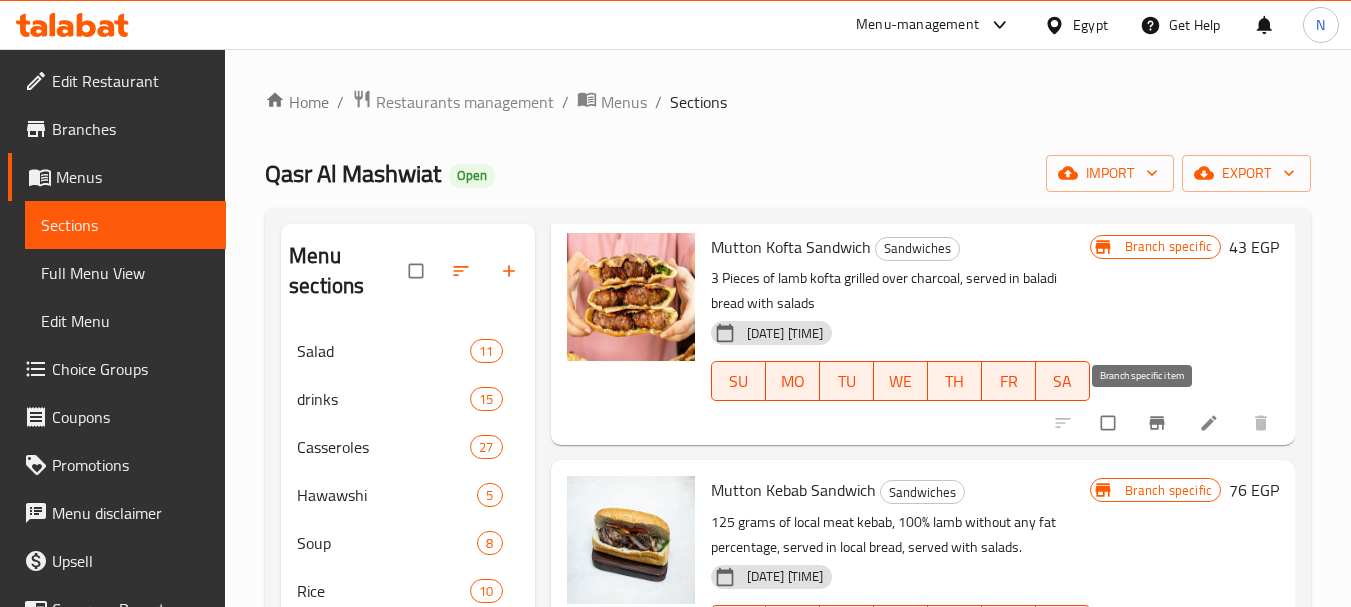 click at bounding box center [1159, 423] 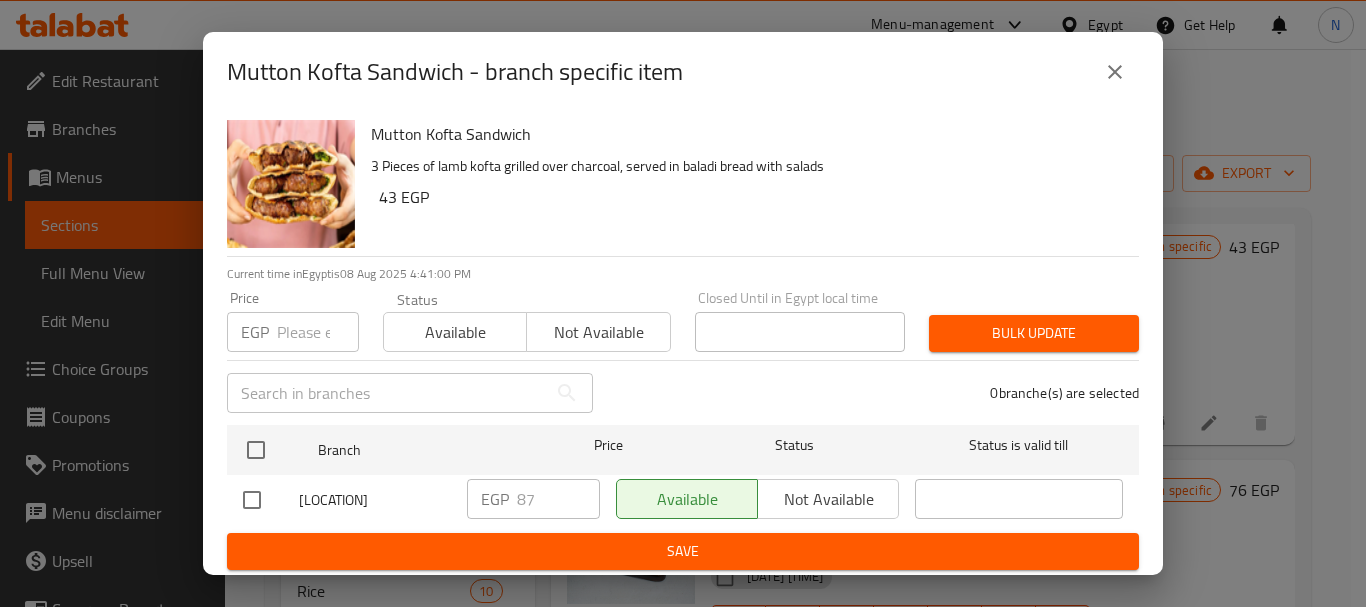 click 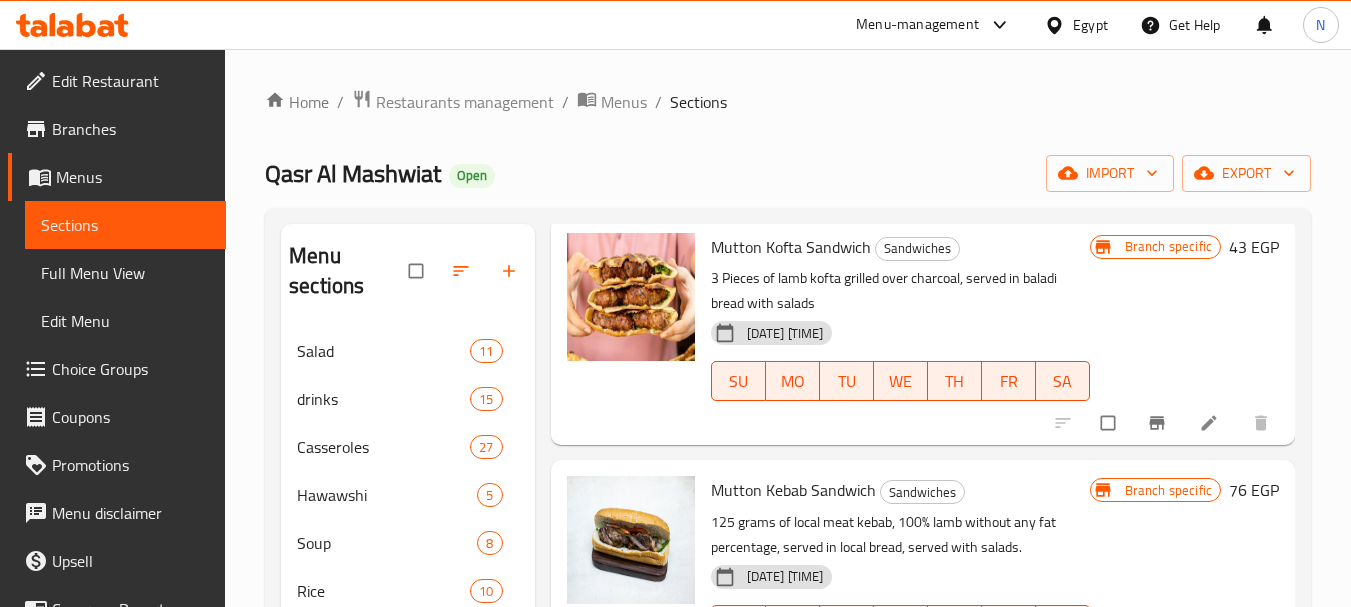 click at bounding box center [1211, 423] 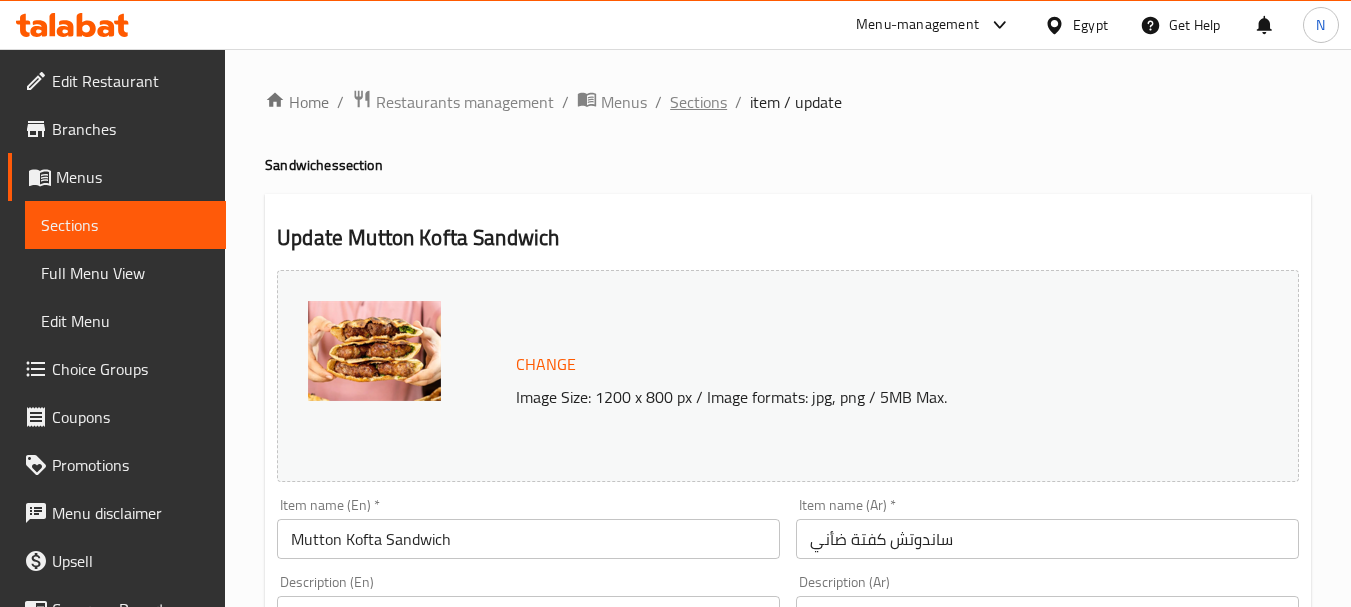 click on "Sections" at bounding box center (698, 102) 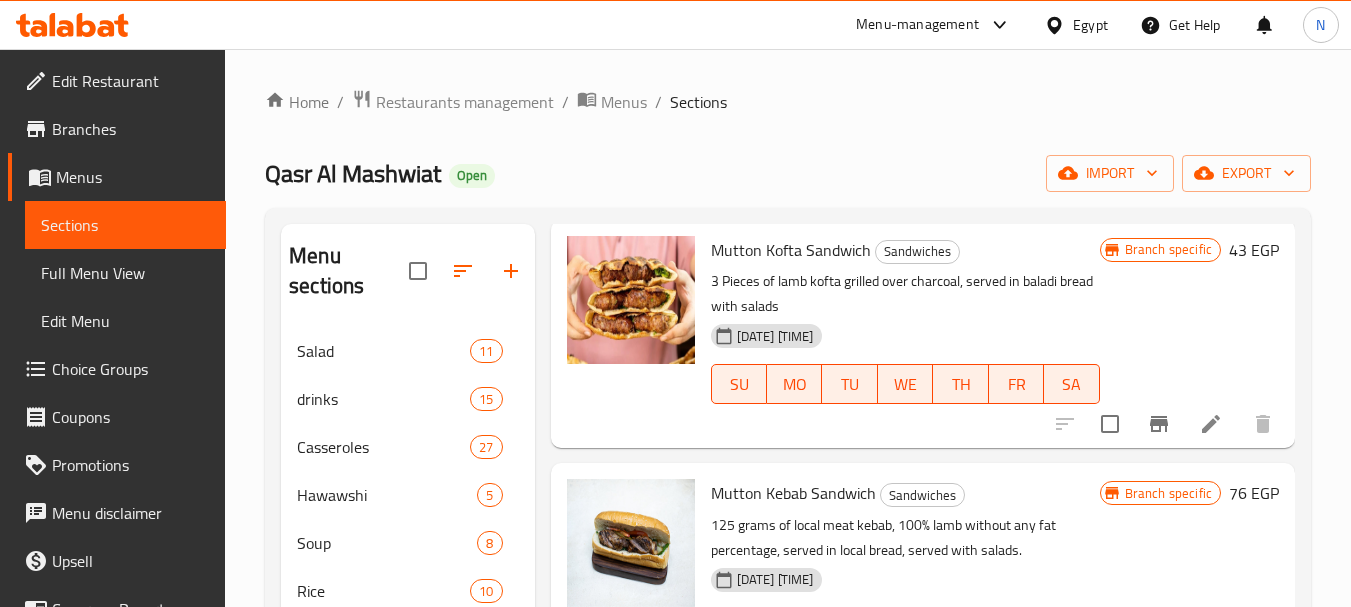 scroll, scrollTop: 1062, scrollLeft: 0, axis: vertical 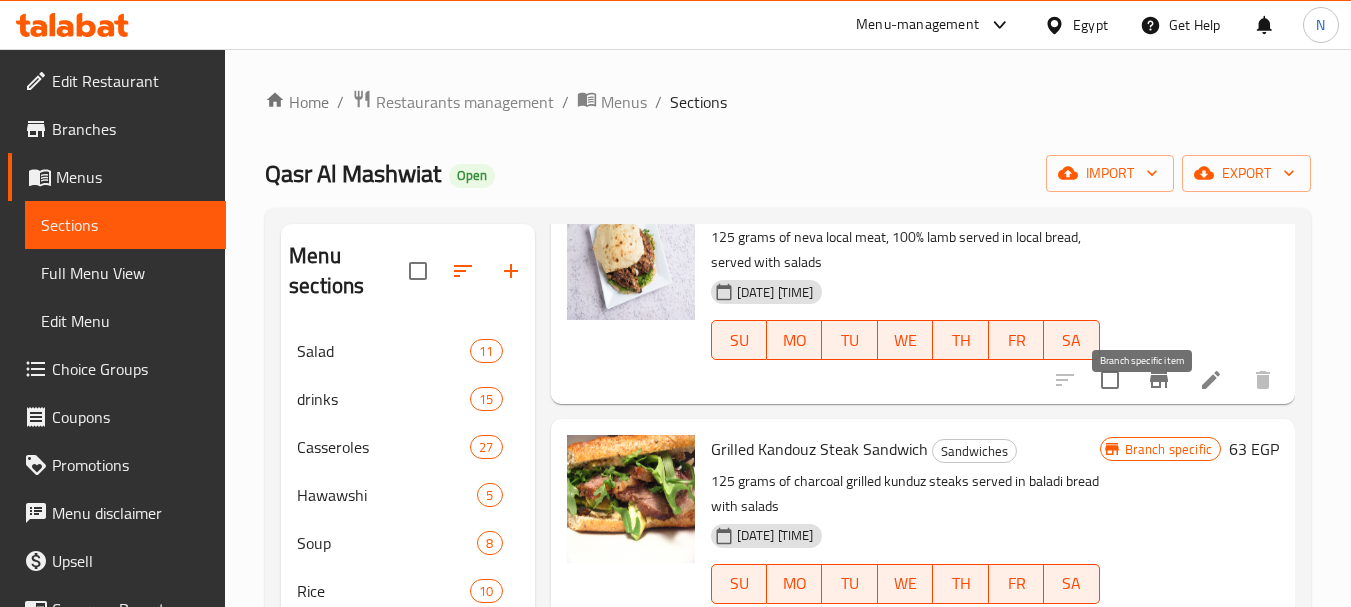 click 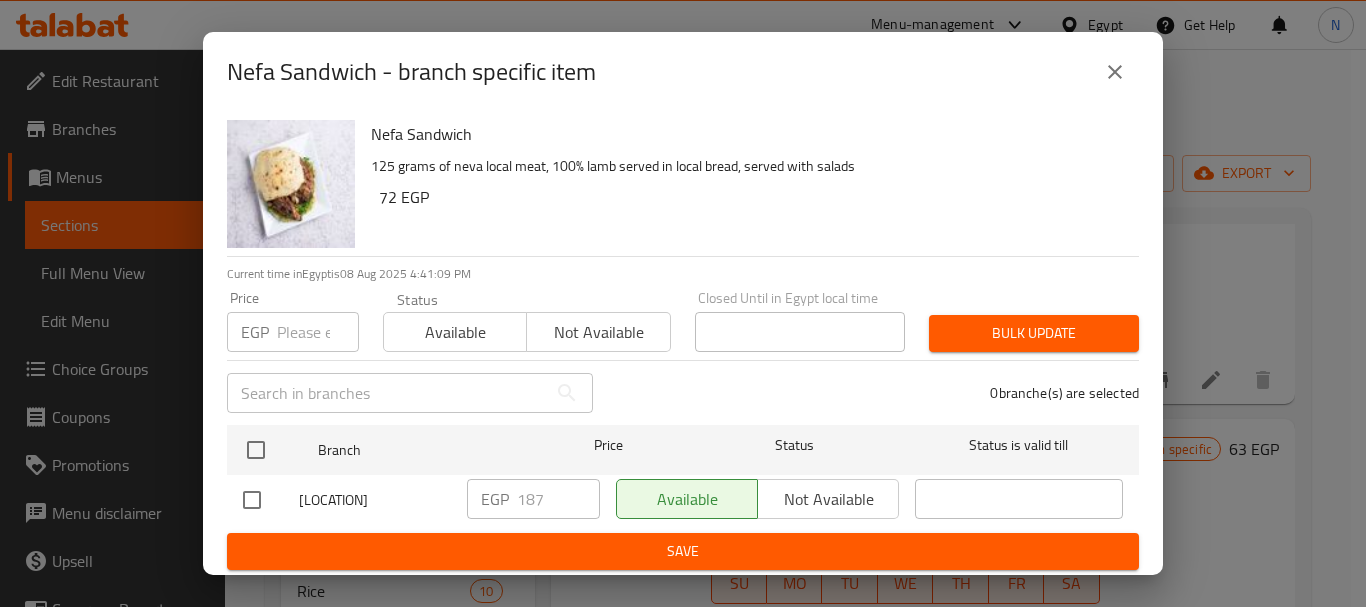 click 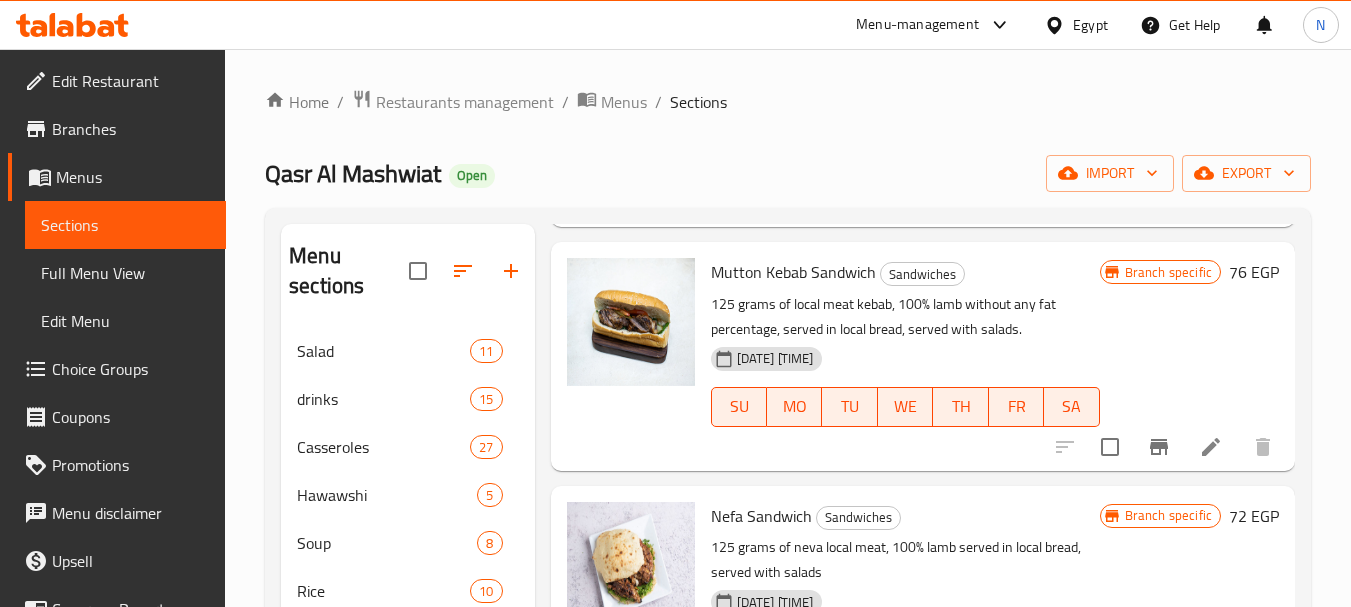 scroll, scrollTop: 742, scrollLeft: 0, axis: vertical 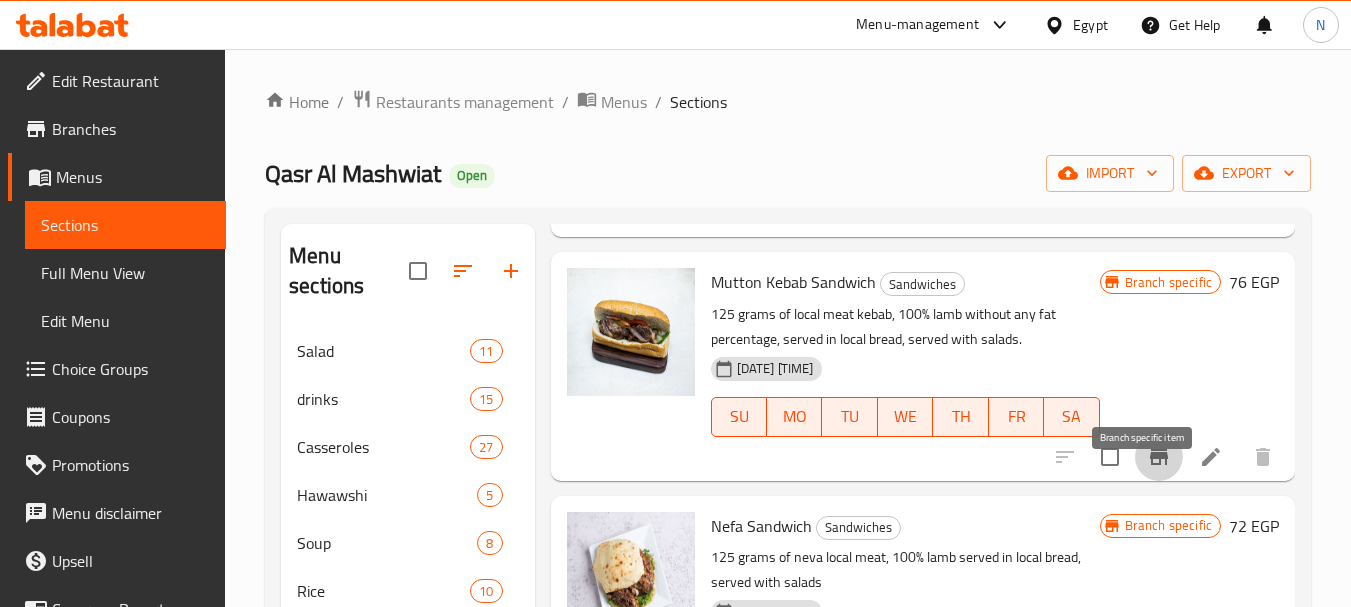 click 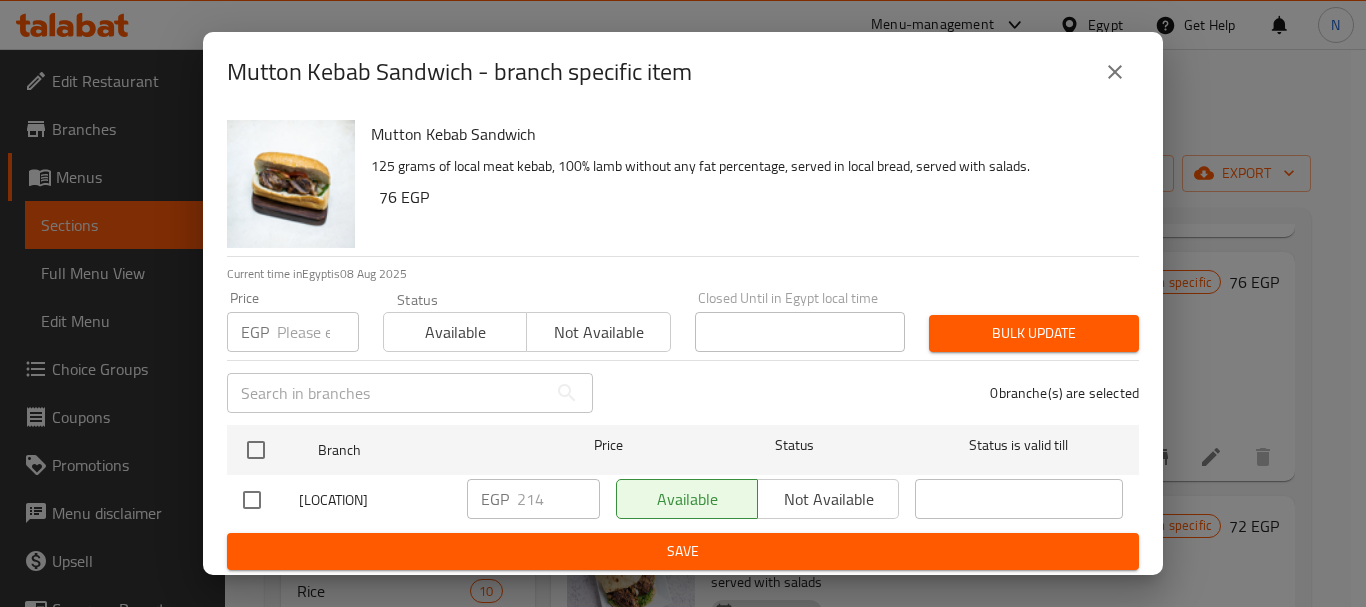 click at bounding box center [318, 332] 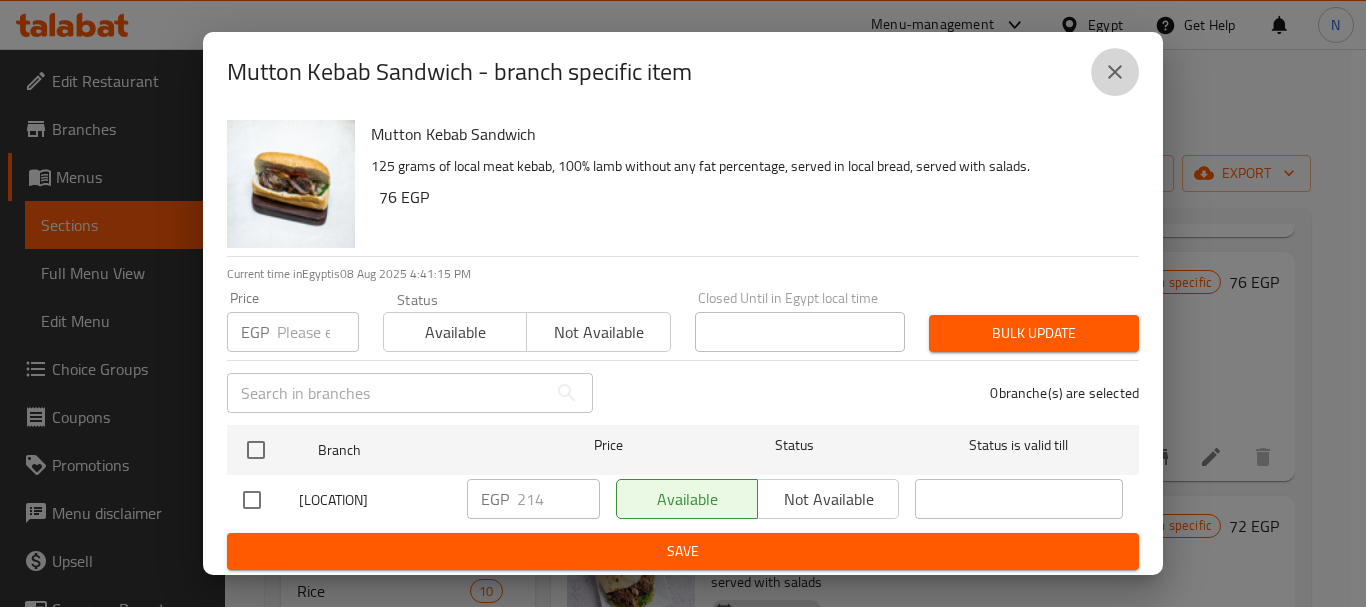 click 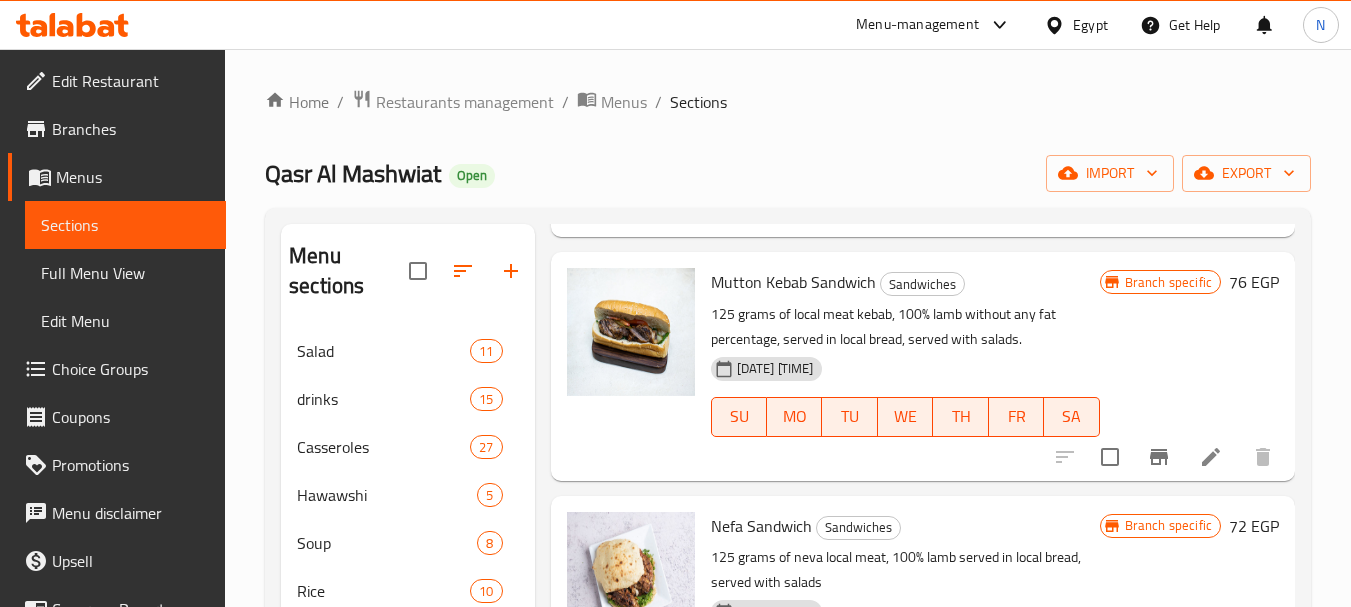scroll, scrollTop: 211, scrollLeft: 0, axis: vertical 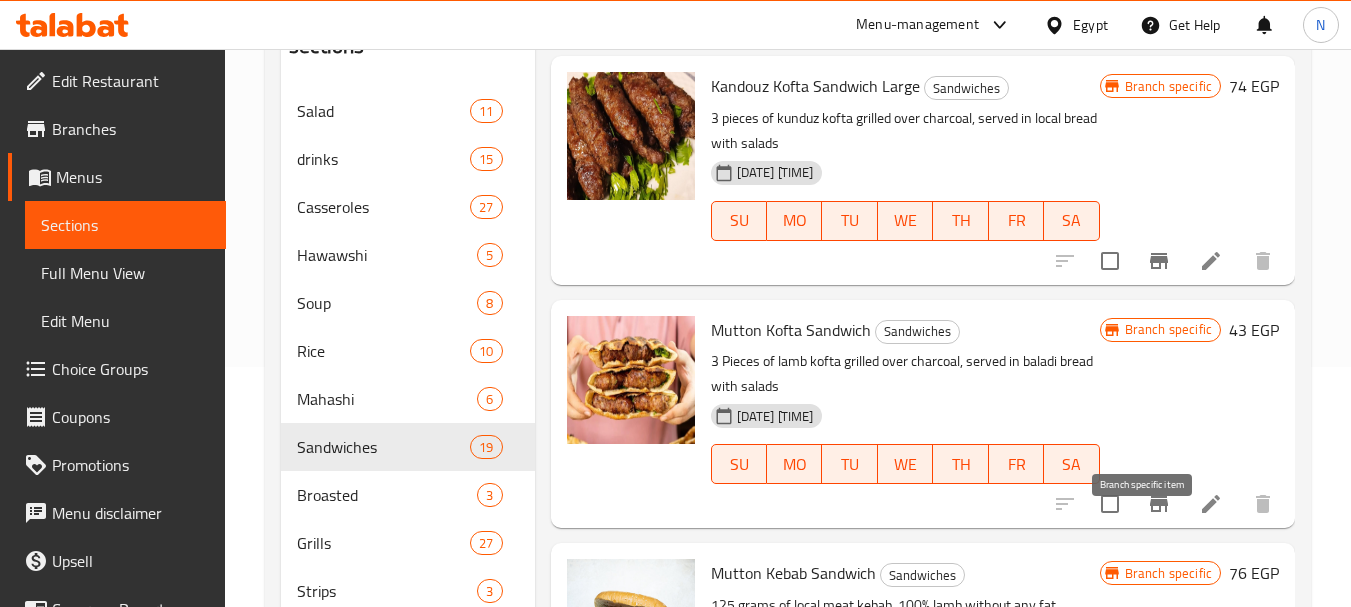 click 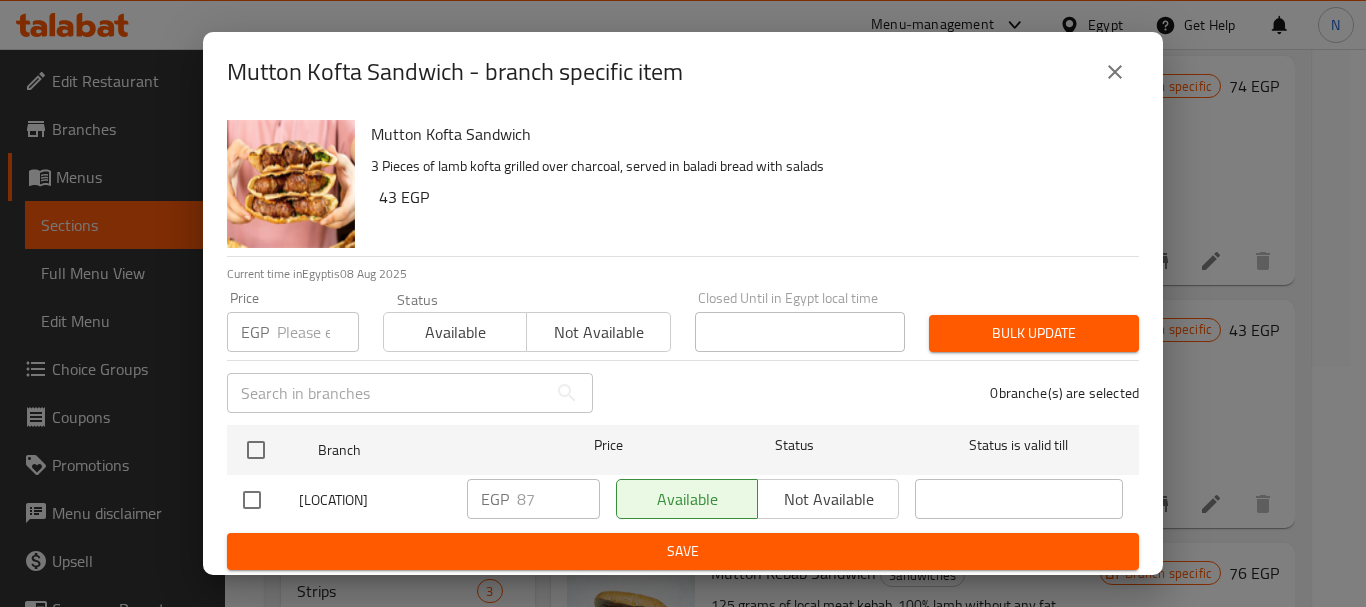 click at bounding box center [318, 332] 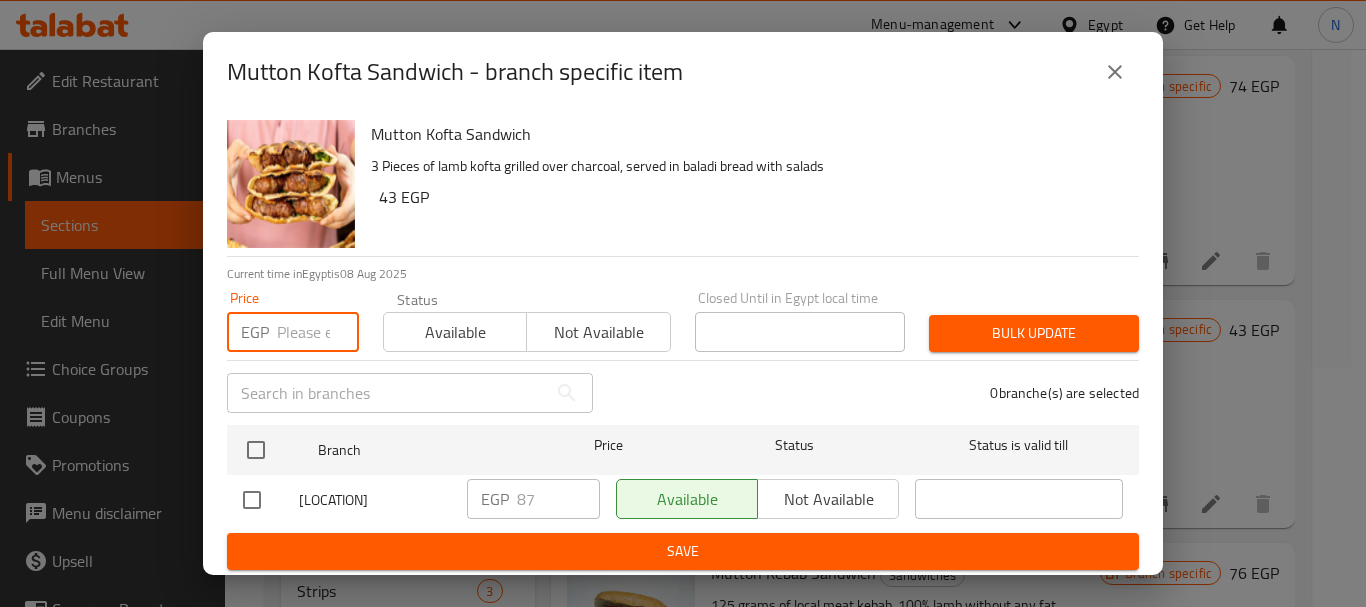 paste on "27.5" 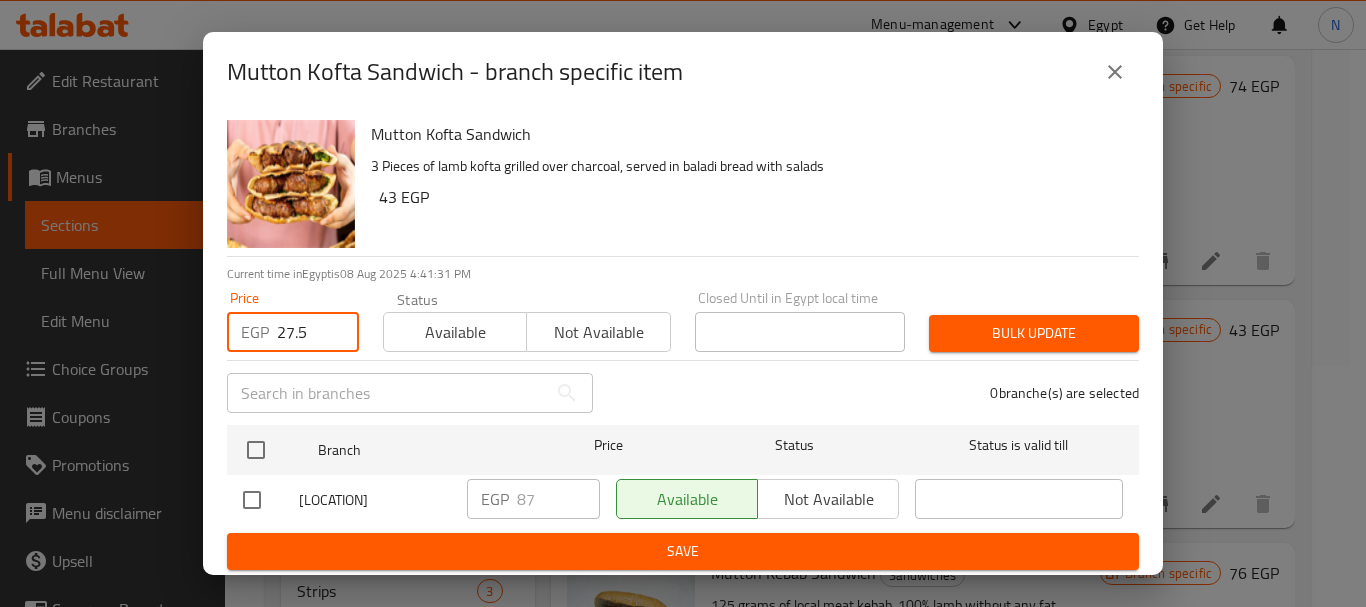 click on "27.5" at bounding box center (318, 332) 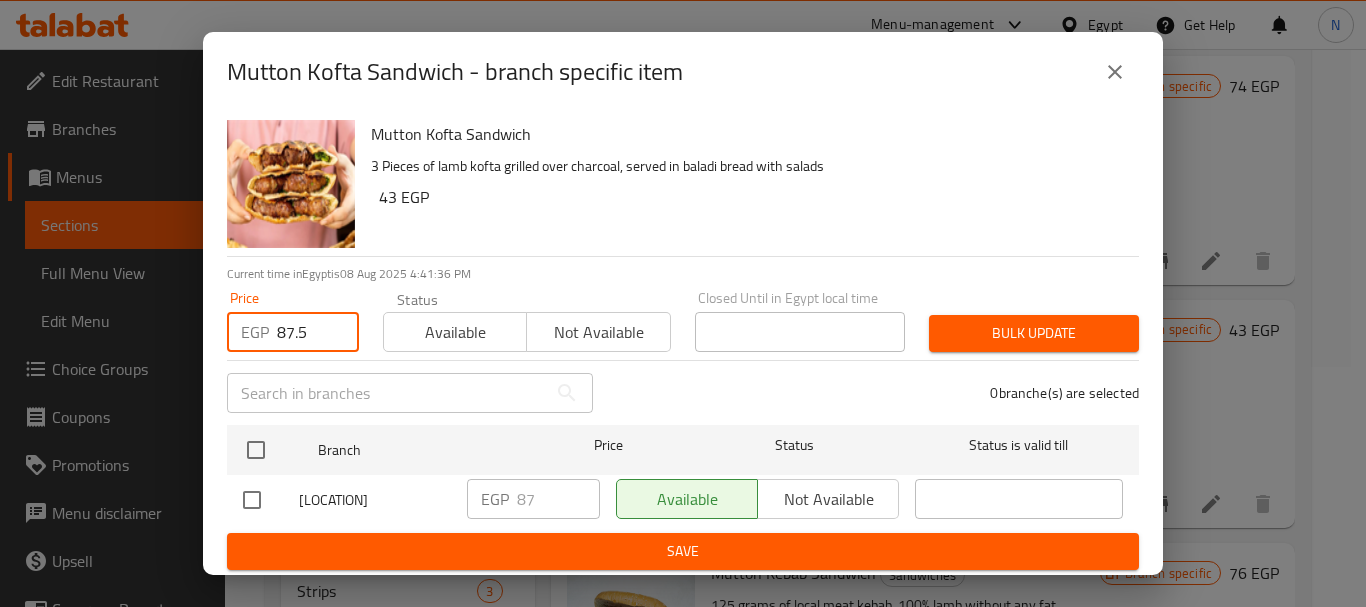 click on "87.5" at bounding box center (318, 332) 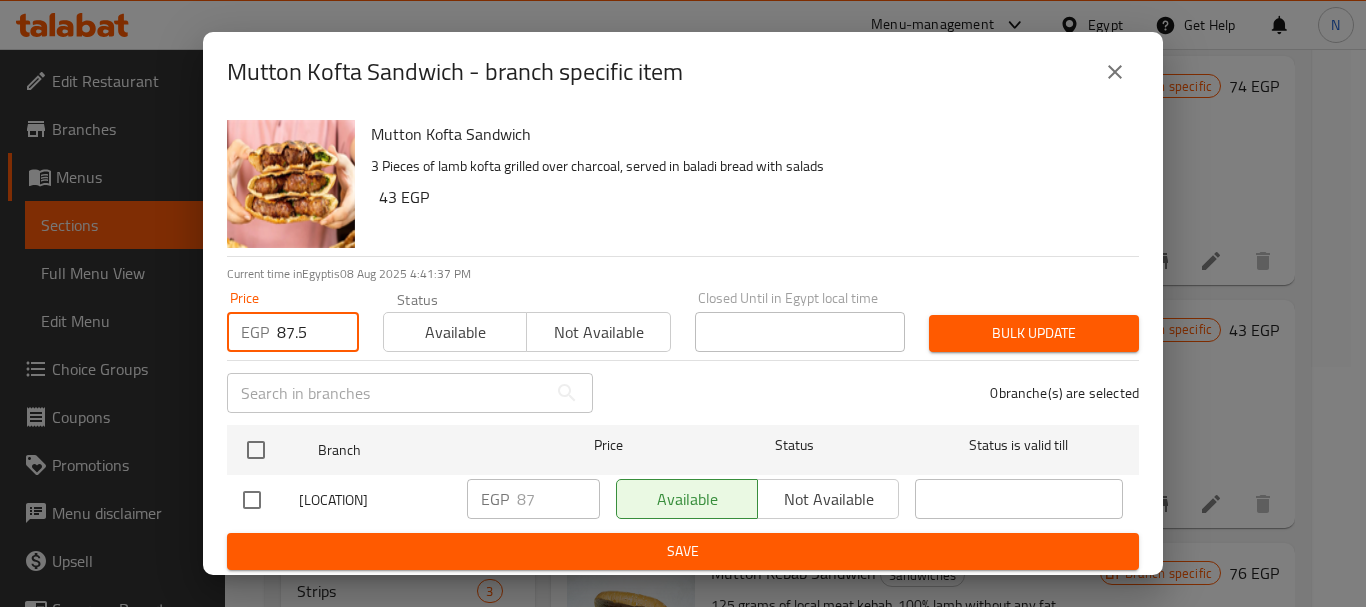 click on "87.5" at bounding box center (318, 332) 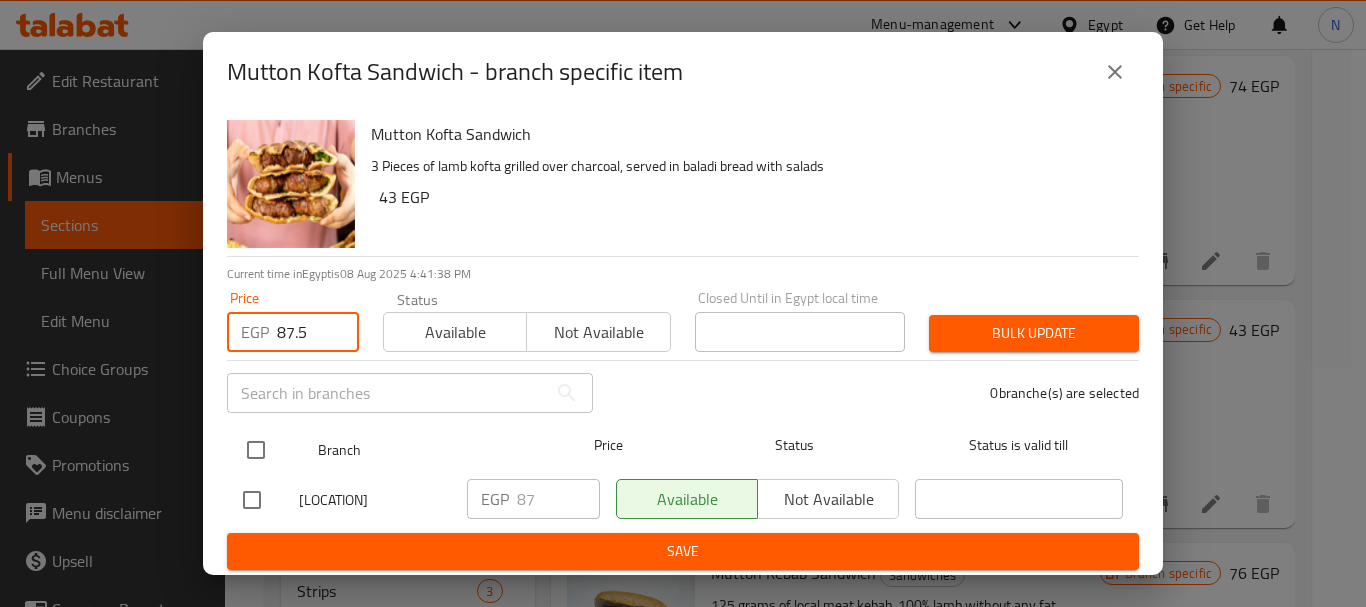 type on "87.5" 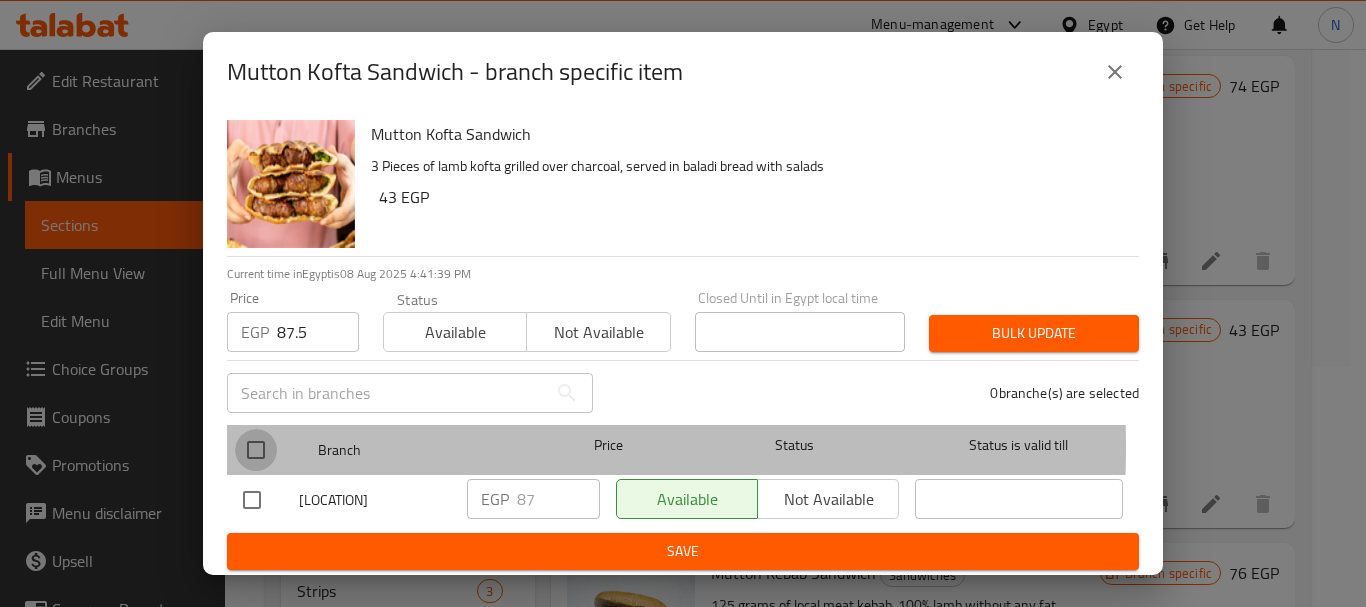 click at bounding box center (256, 450) 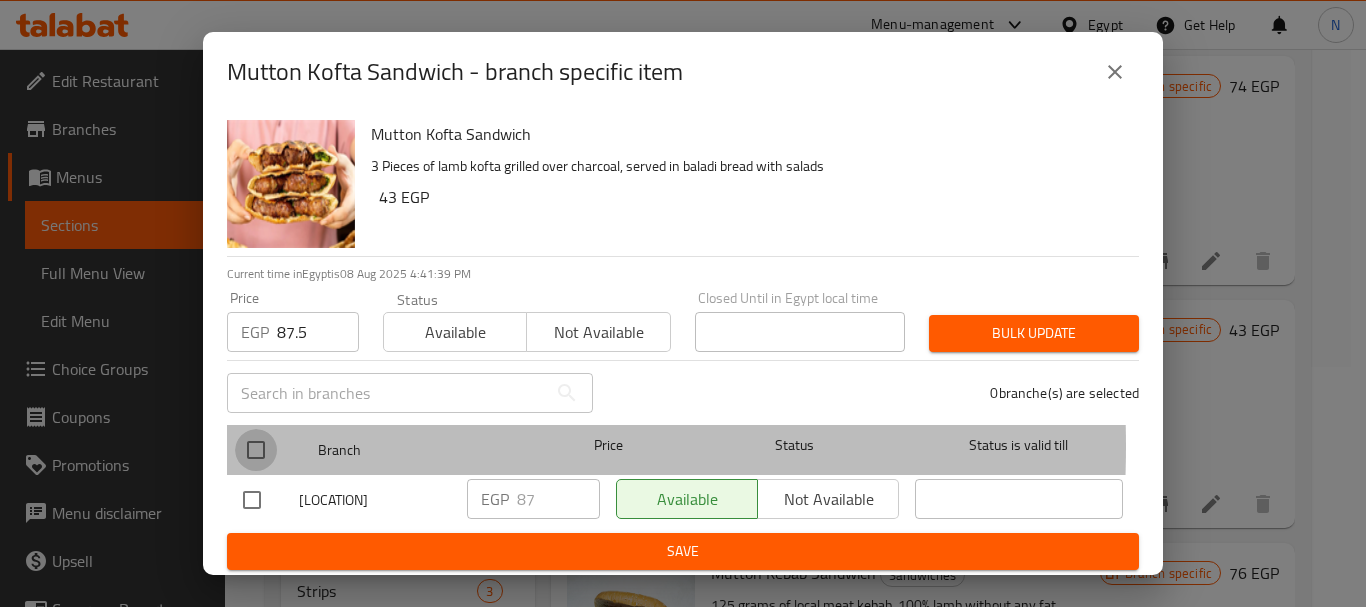 checkbox on "true" 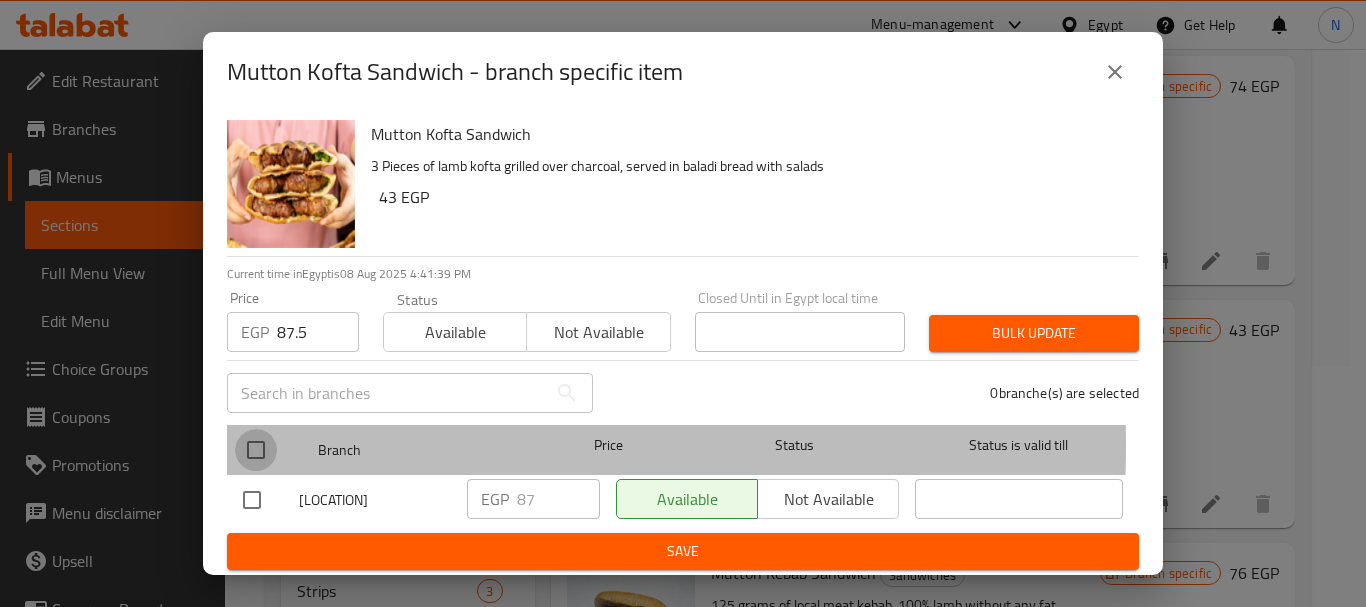 checkbox on "true" 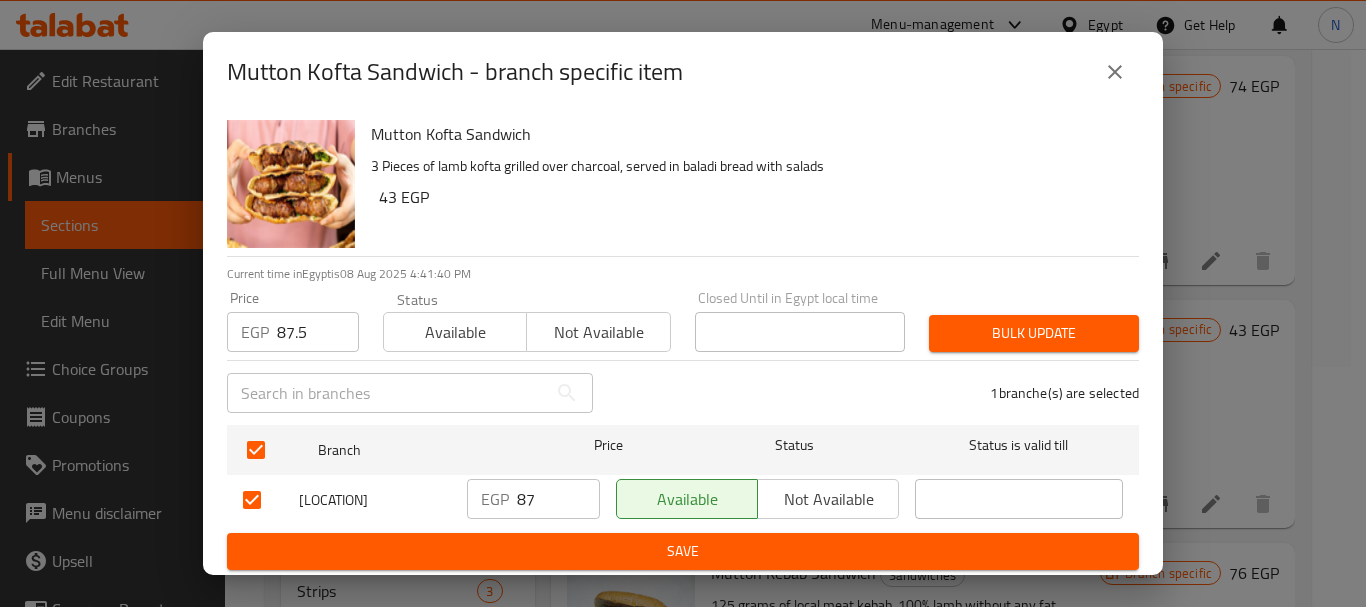 click on "Bulk update" at bounding box center (1034, 333) 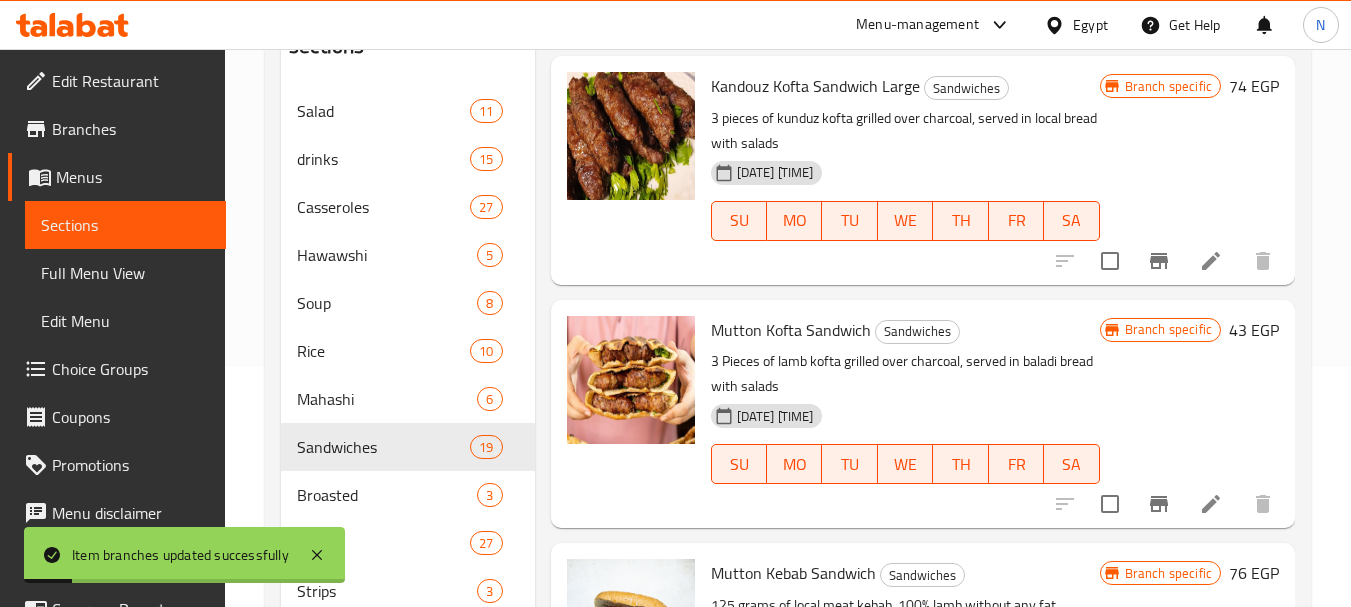 click on "43   EGP" at bounding box center (1254, 330) 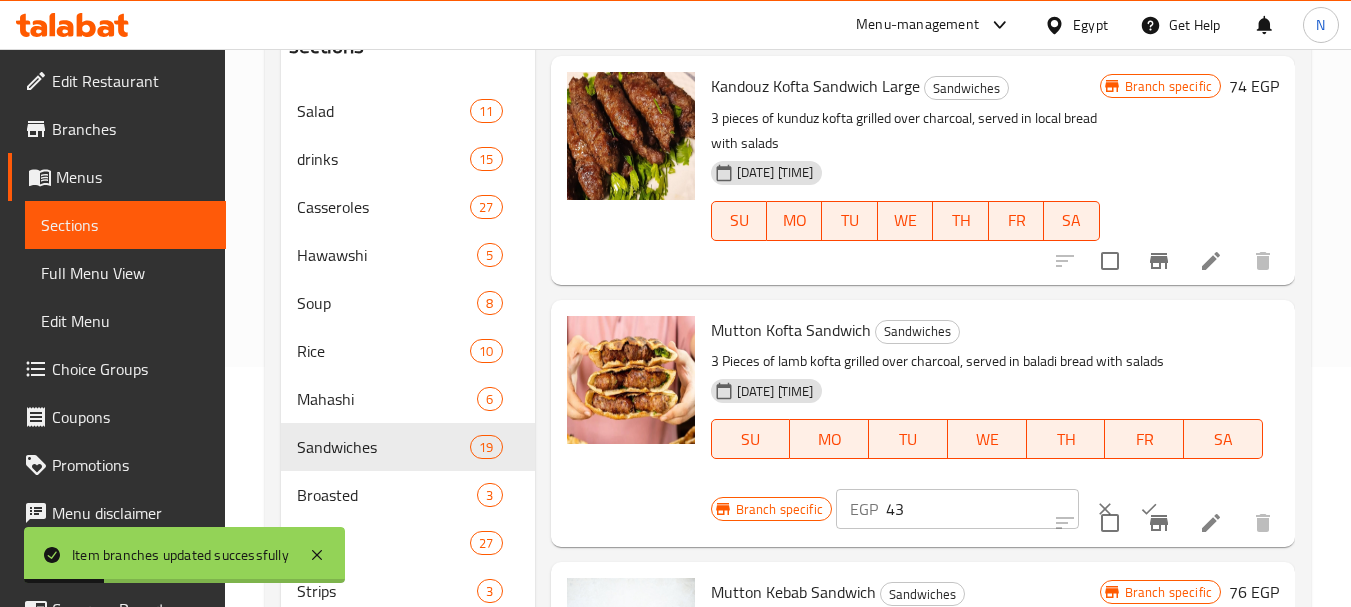 click on "43" at bounding box center [982, 509] 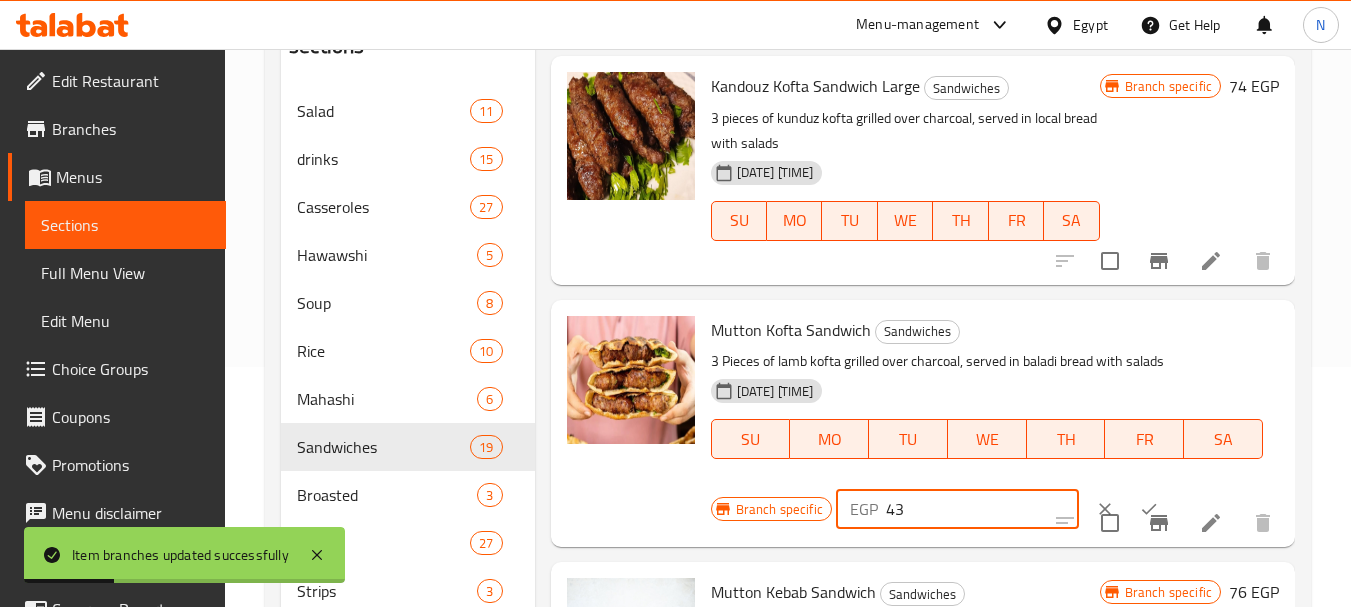 click on "43" at bounding box center [982, 509] 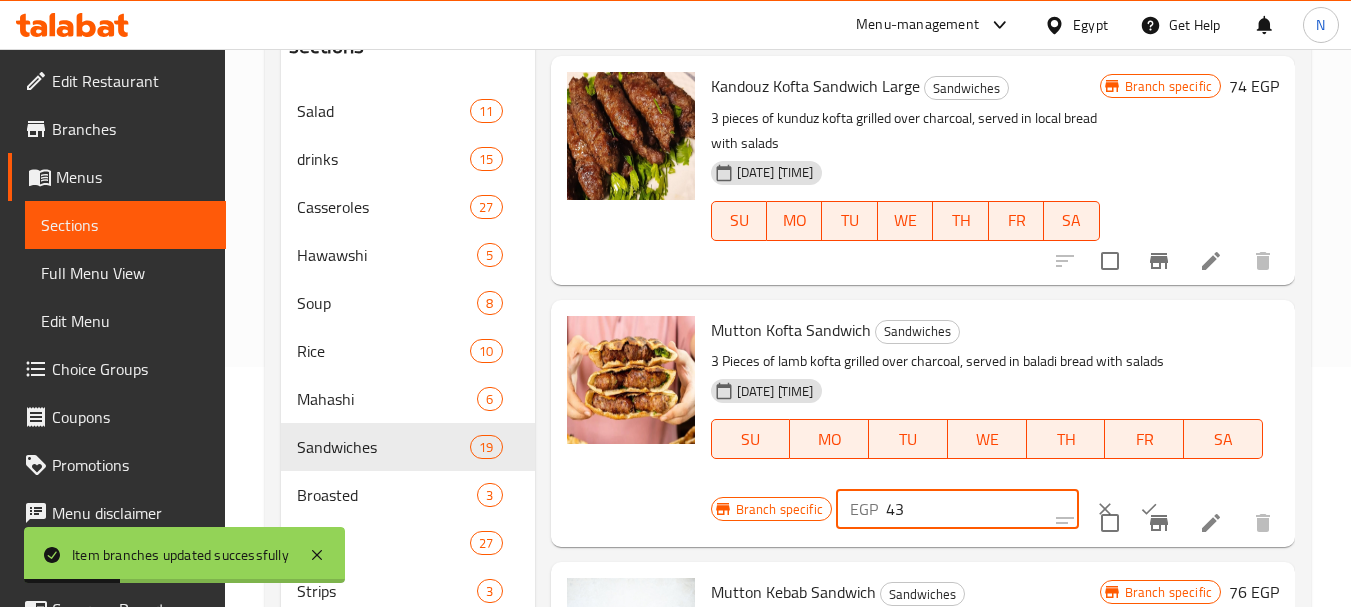 paste on "87.5" 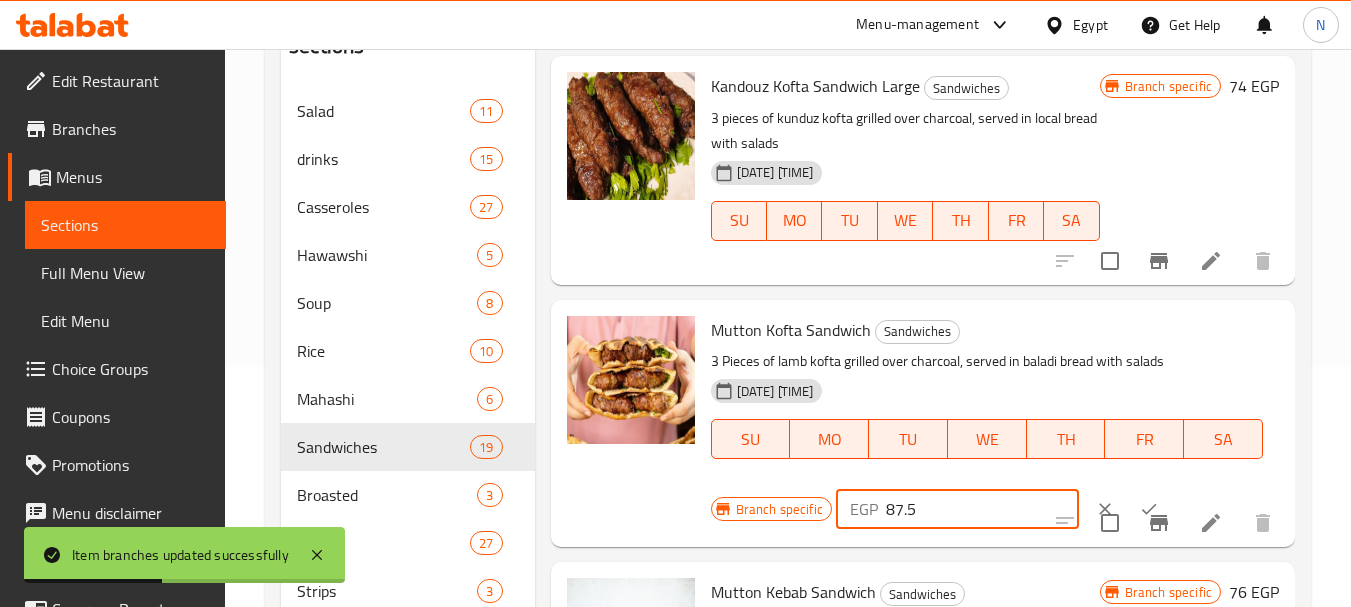 type on "87.5" 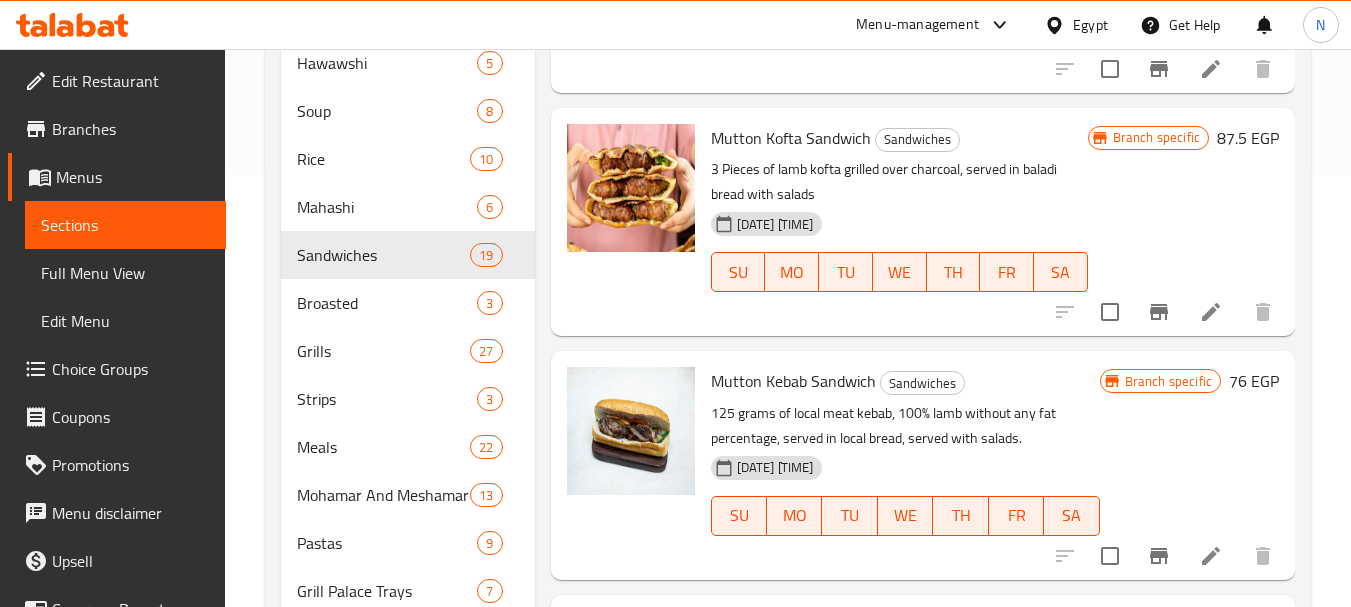 scroll, scrollTop: 440, scrollLeft: 0, axis: vertical 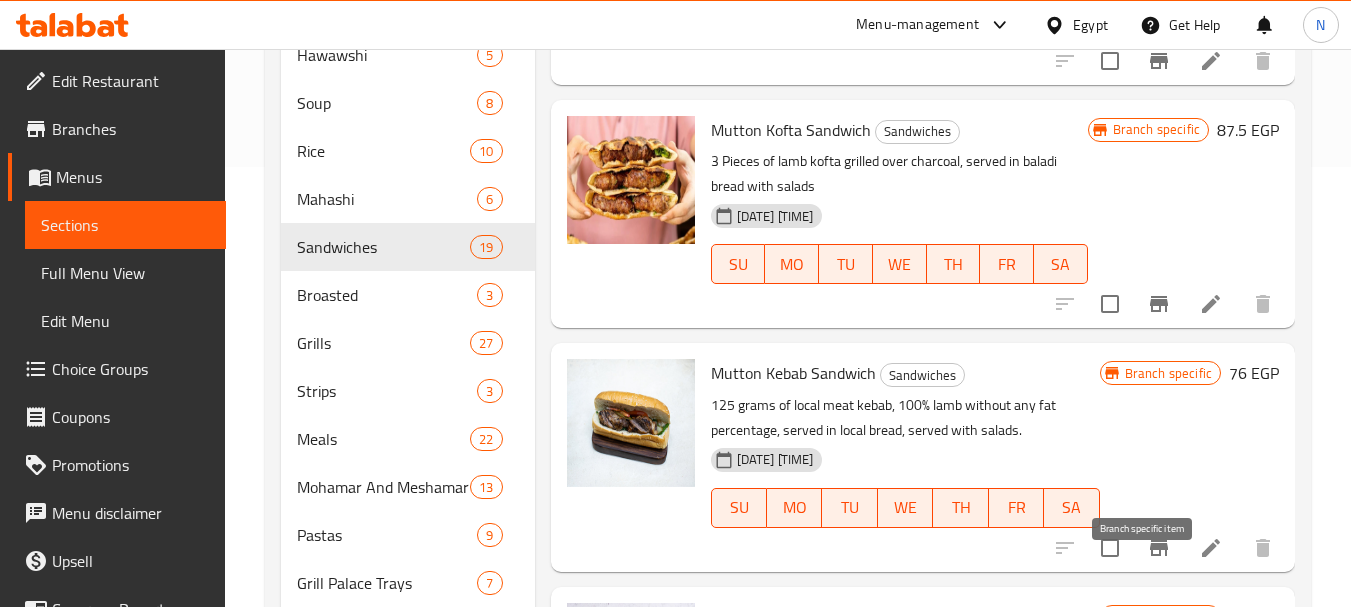 click 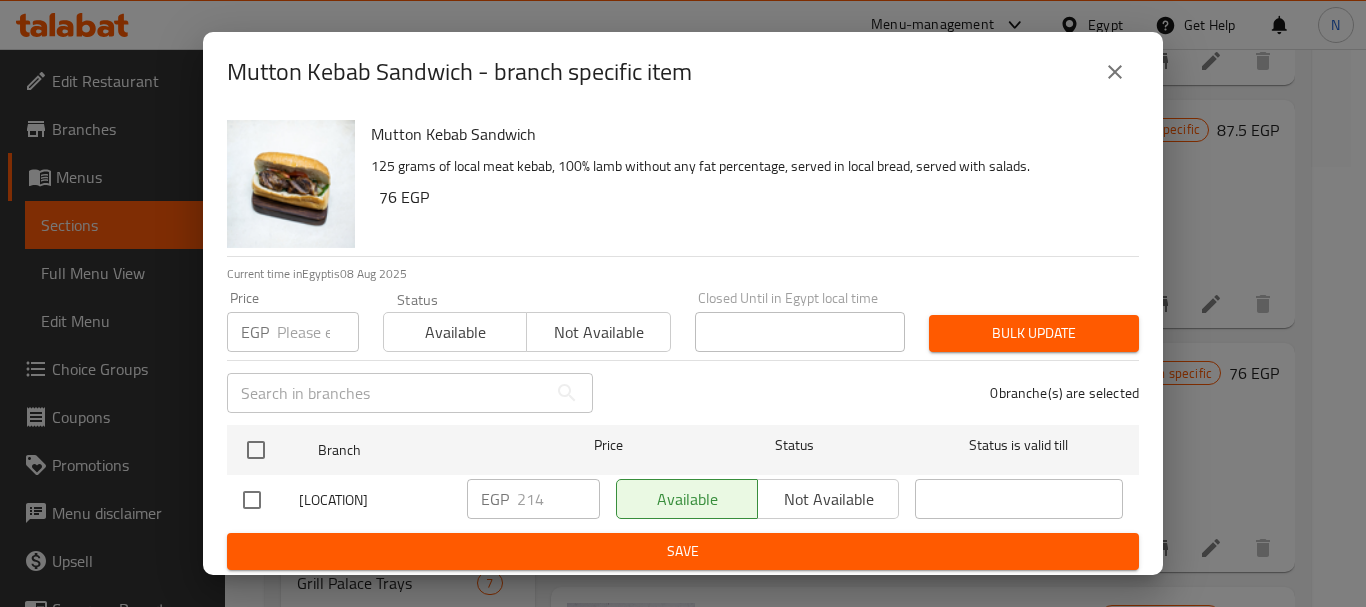 click at bounding box center [318, 332] 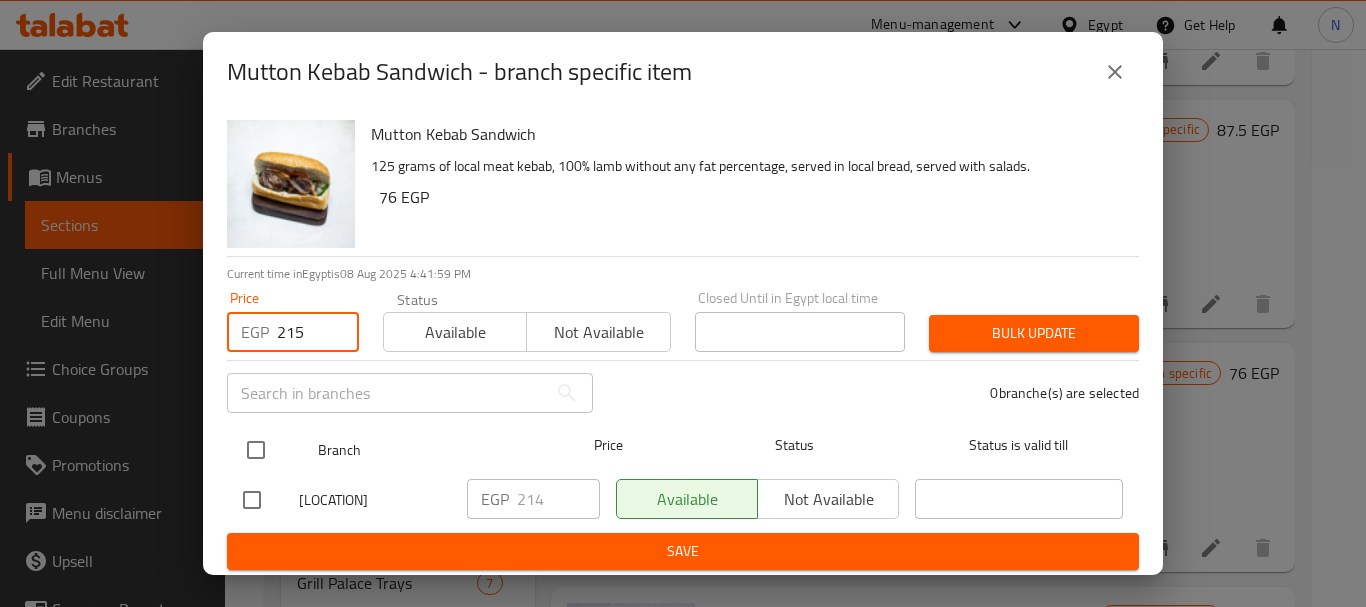type on "215" 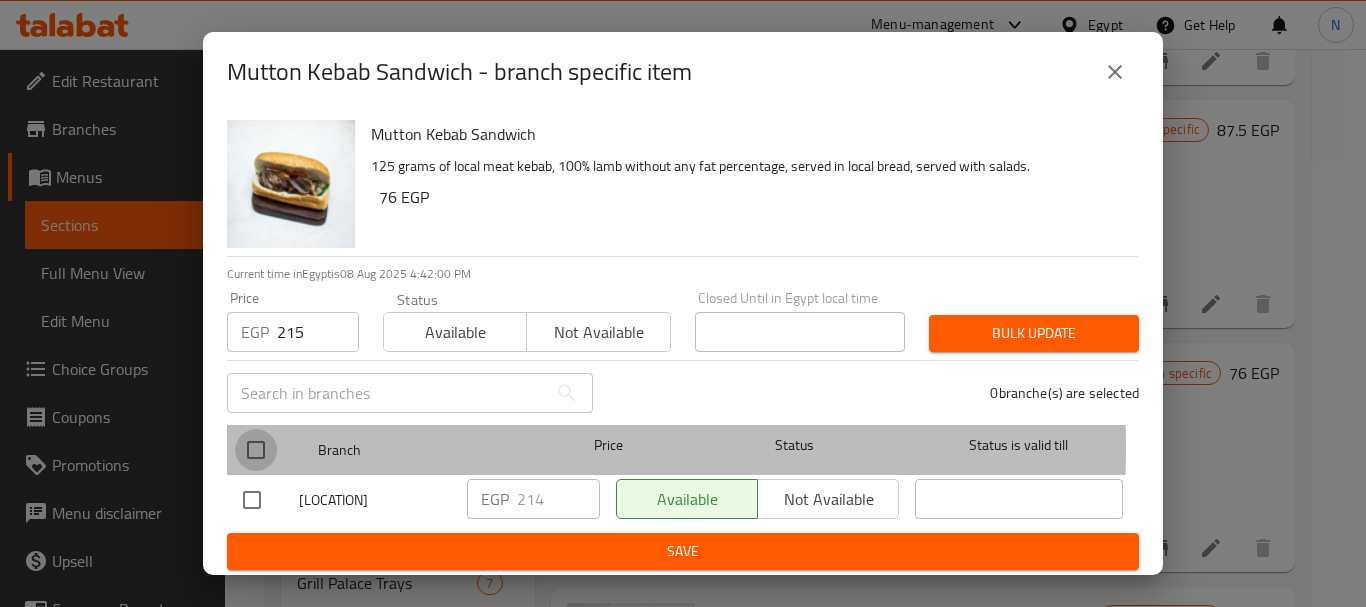 click at bounding box center [256, 450] 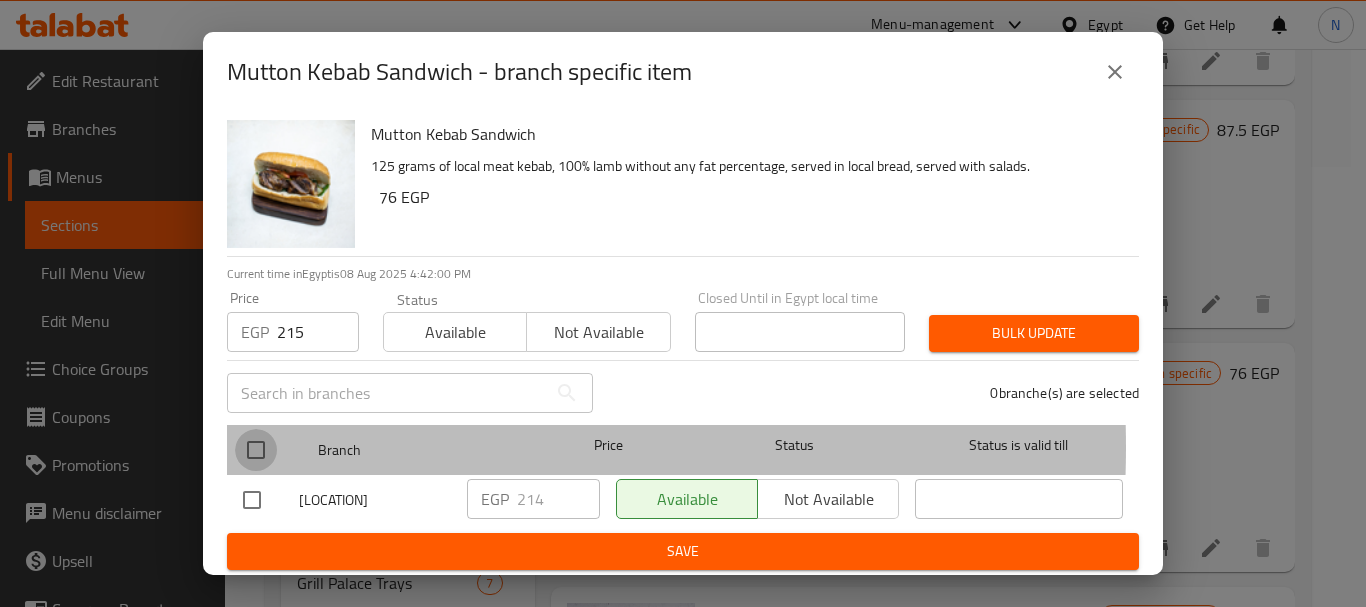 checkbox on "true" 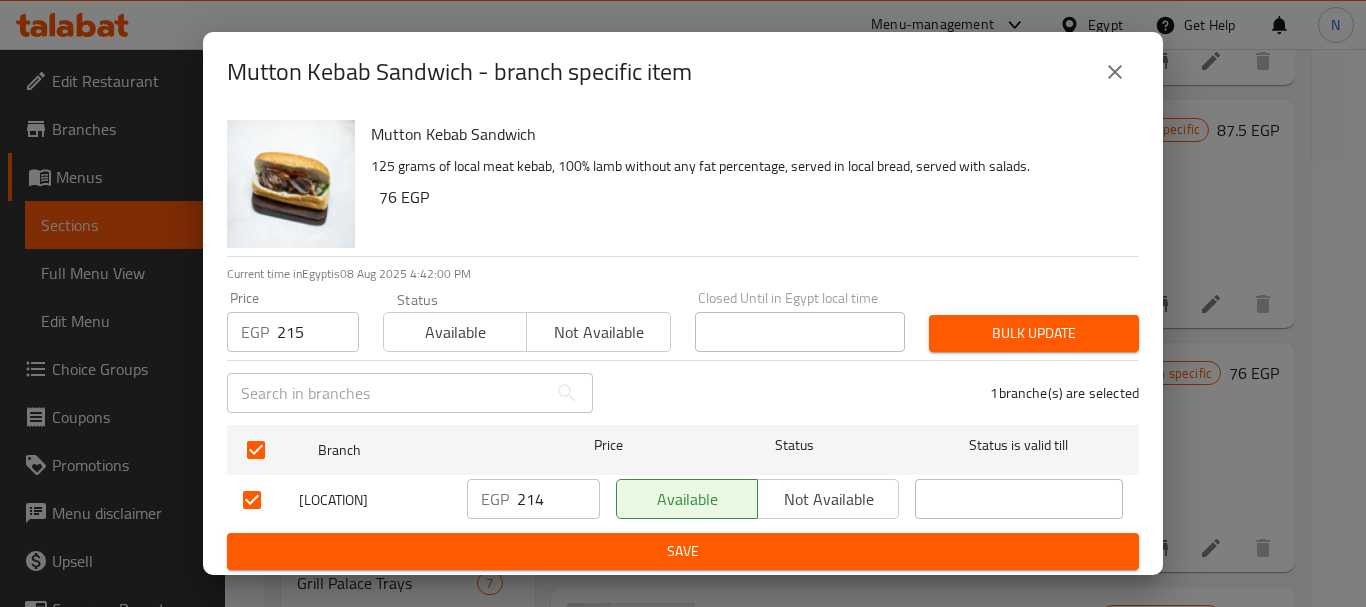 click on "Bulk update" at bounding box center (1034, 333) 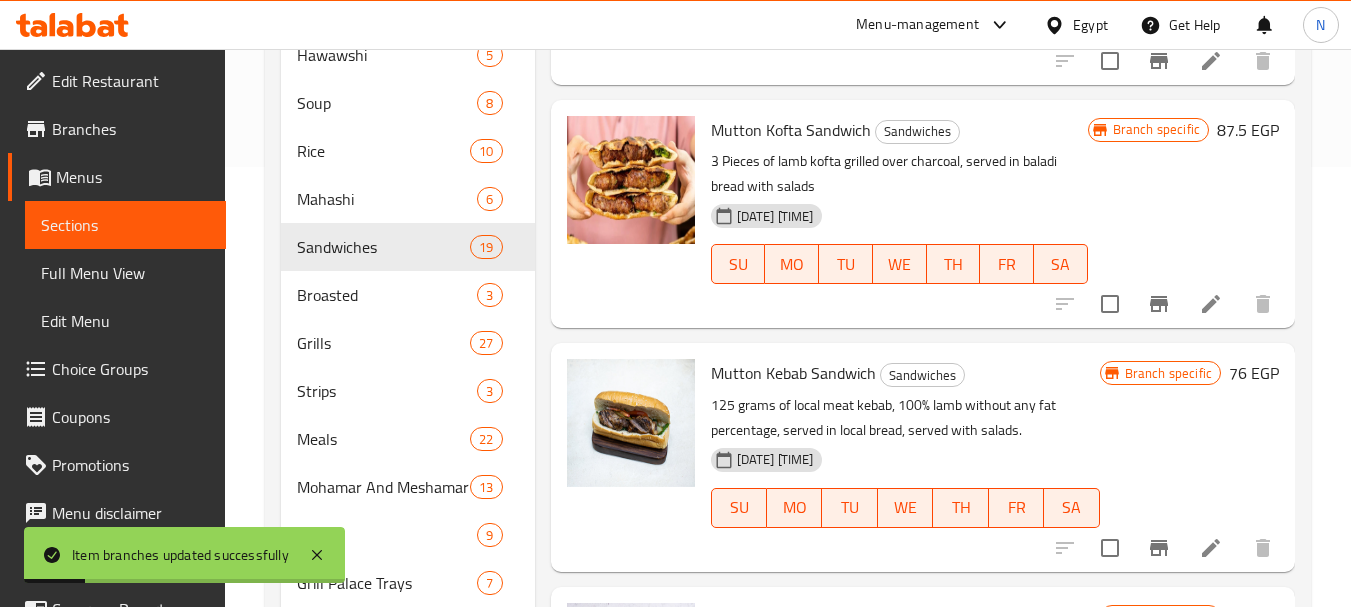click on "76   EGP" at bounding box center [1254, 373] 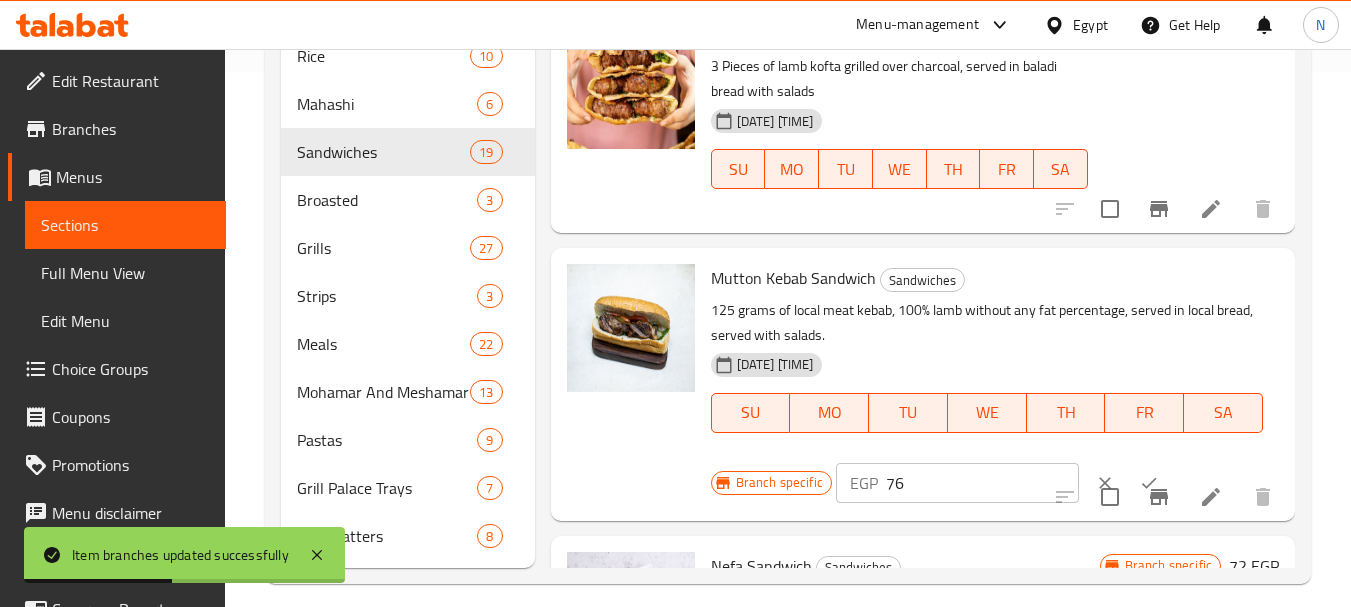 scroll, scrollTop: 552, scrollLeft: 0, axis: vertical 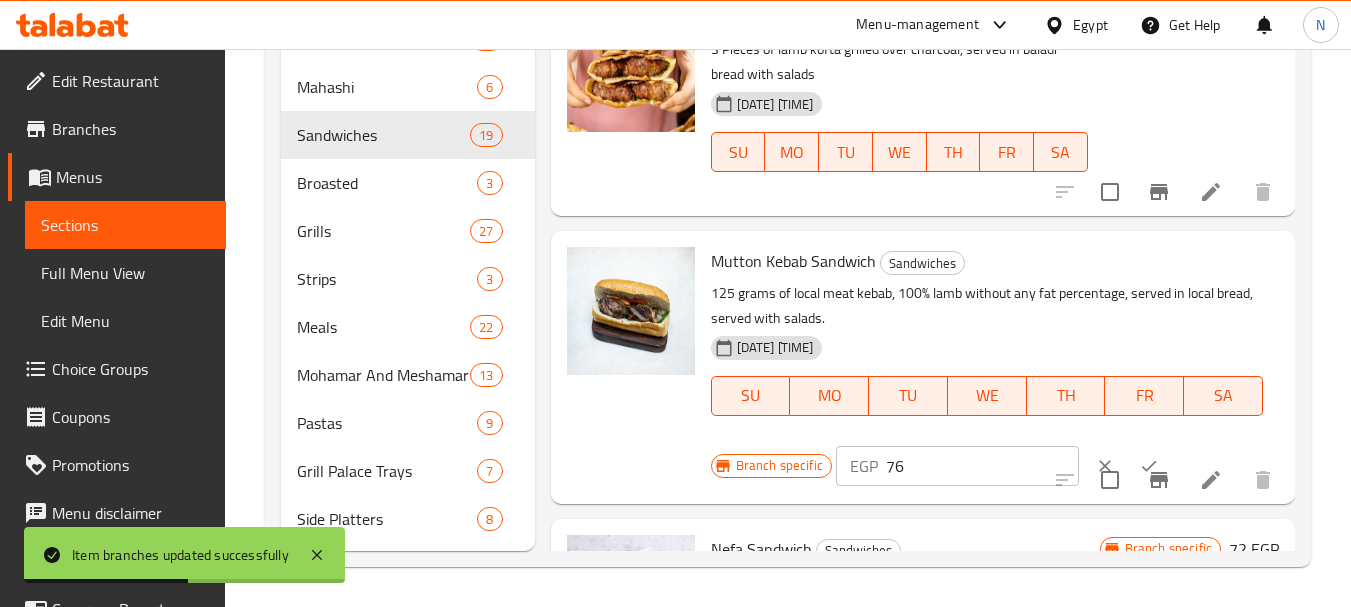 click on "76" at bounding box center (982, 466) 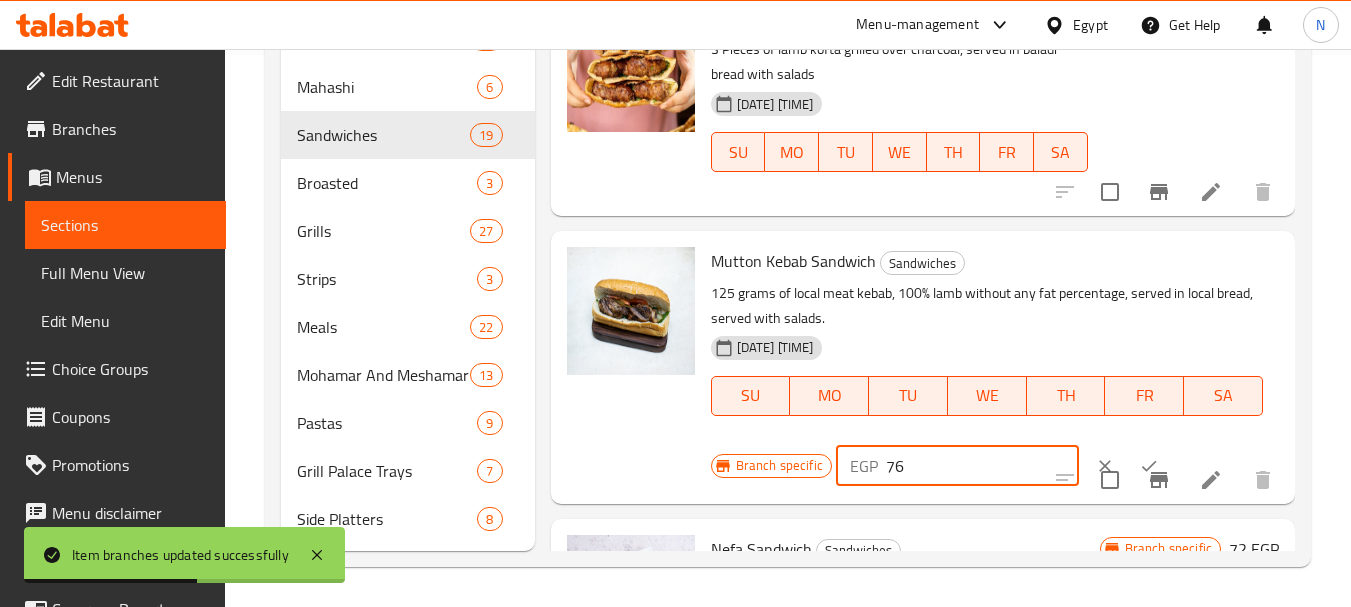 click on "76" at bounding box center (982, 466) 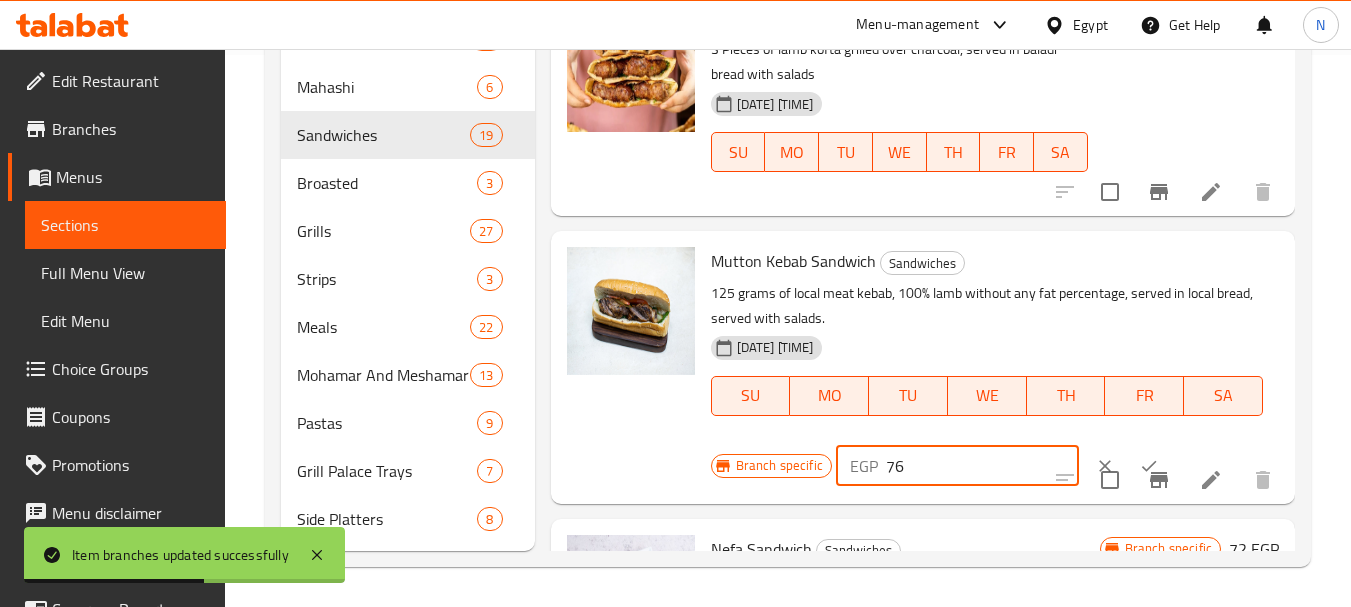 click on "76" at bounding box center [982, 466] 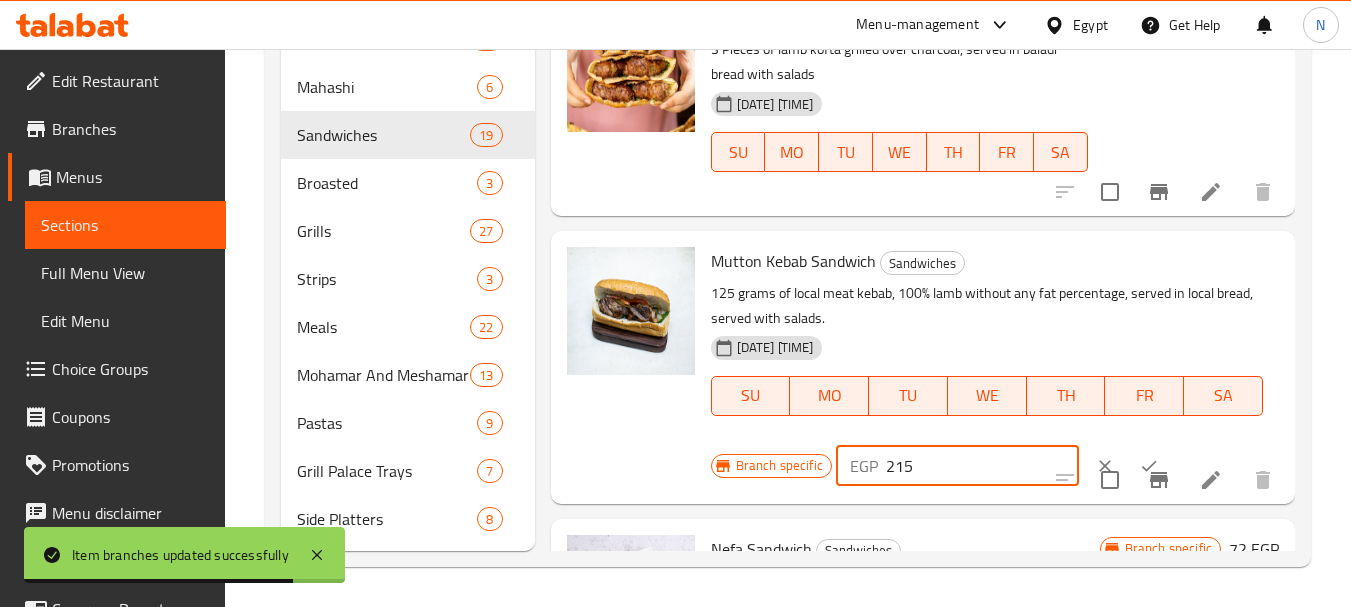 type on "215" 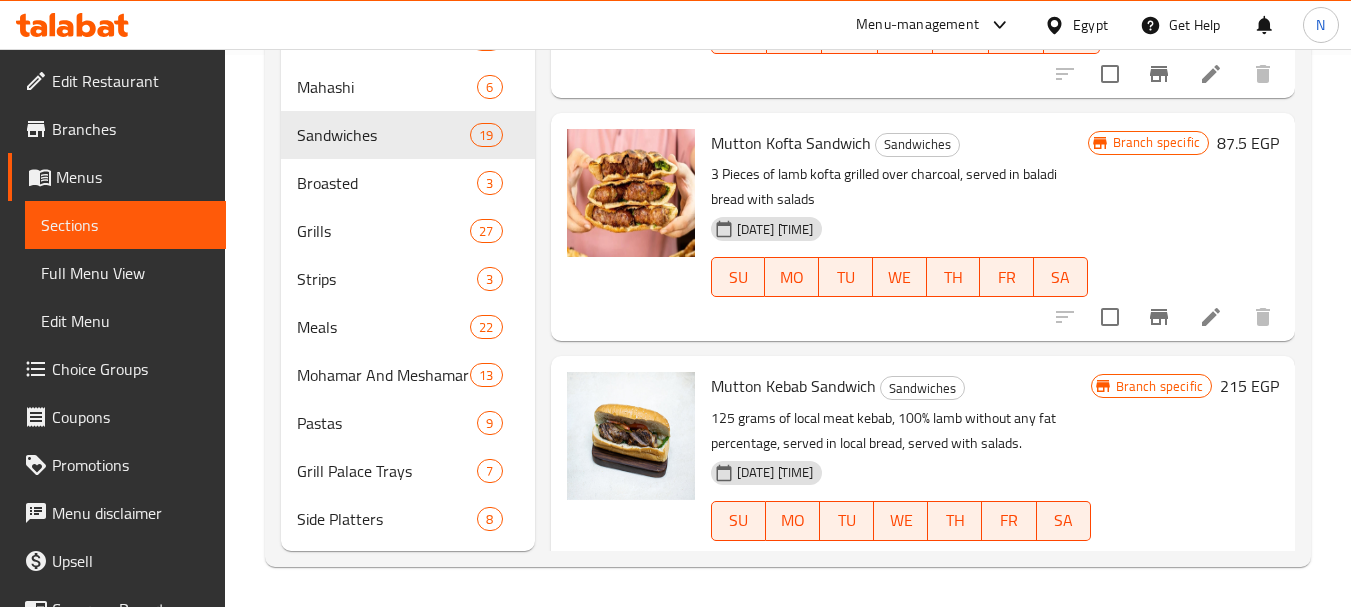 scroll, scrollTop: 0, scrollLeft: 0, axis: both 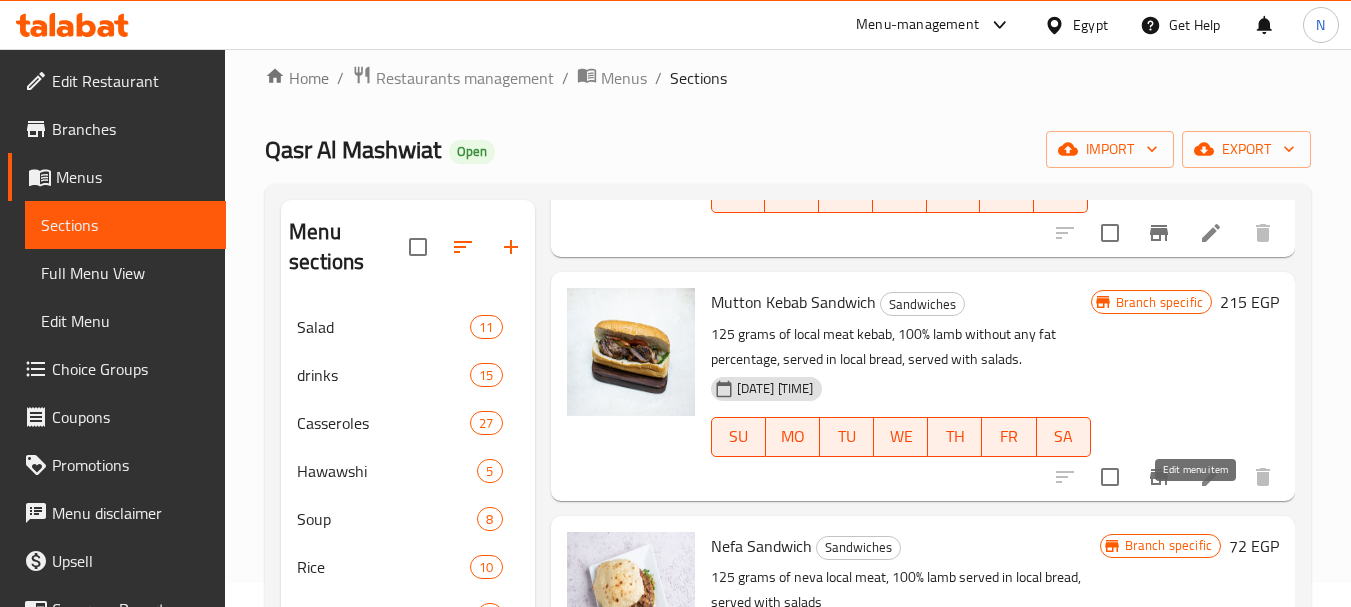 click 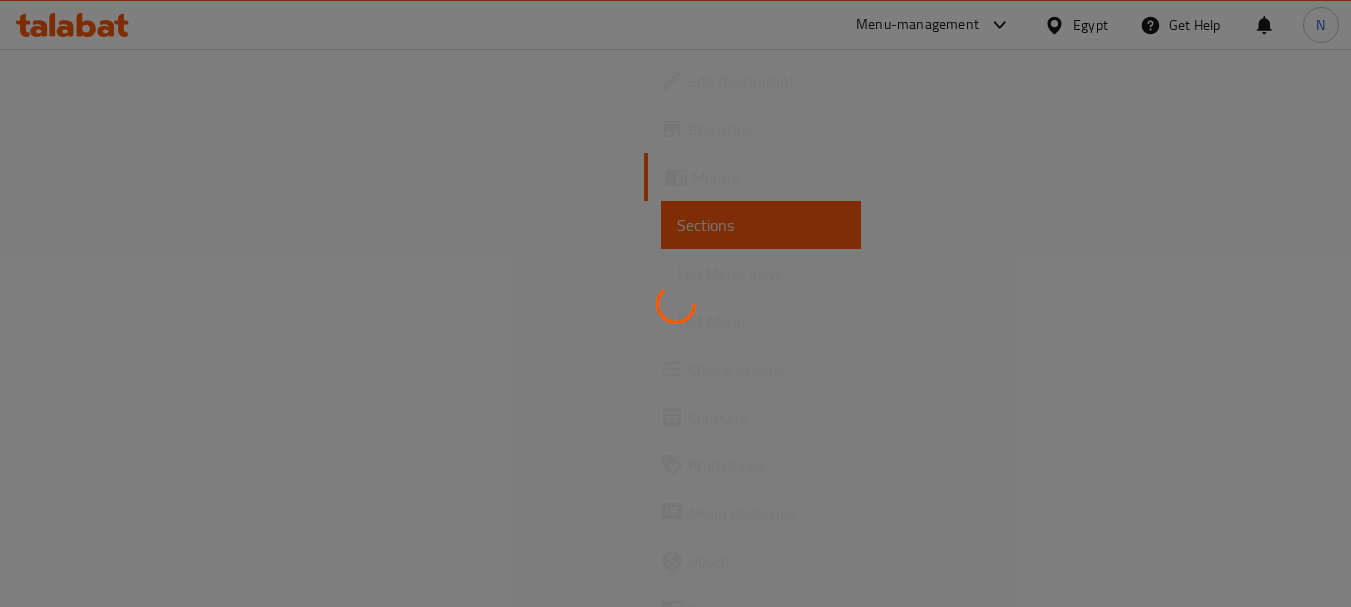 scroll, scrollTop: 0, scrollLeft: 0, axis: both 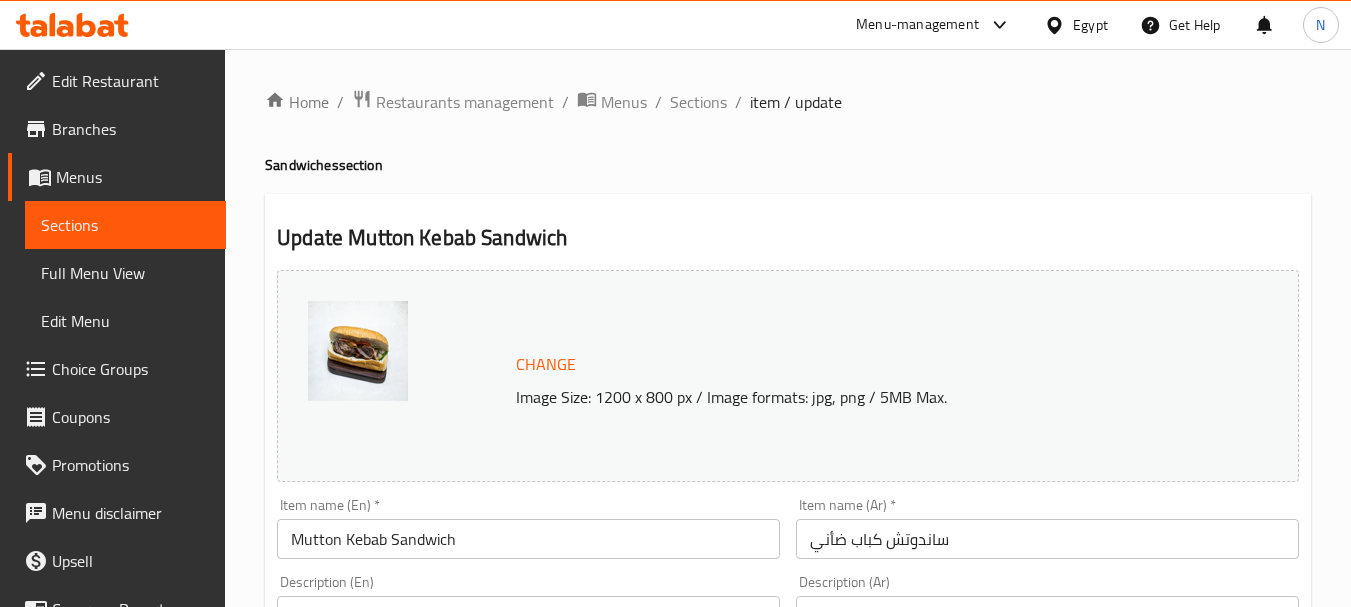 click on "ساندوتش كباب ضأني" at bounding box center [1047, 539] 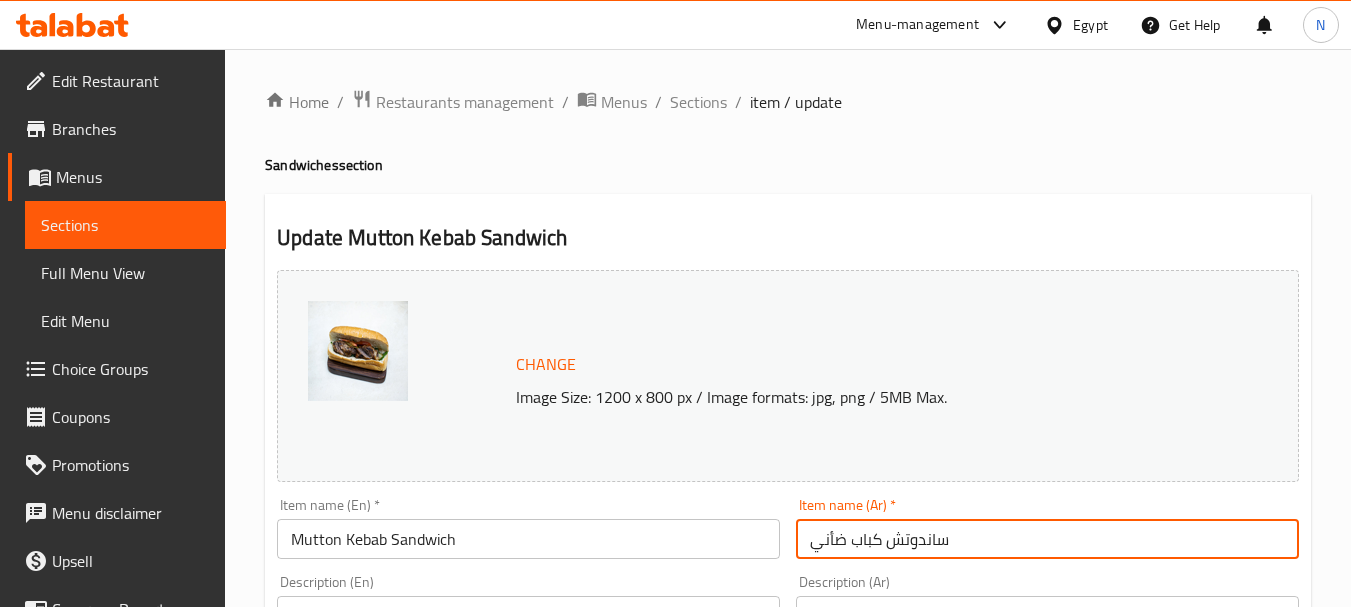 click on "ساندوتش كباب ضأني" at bounding box center (1047, 539) 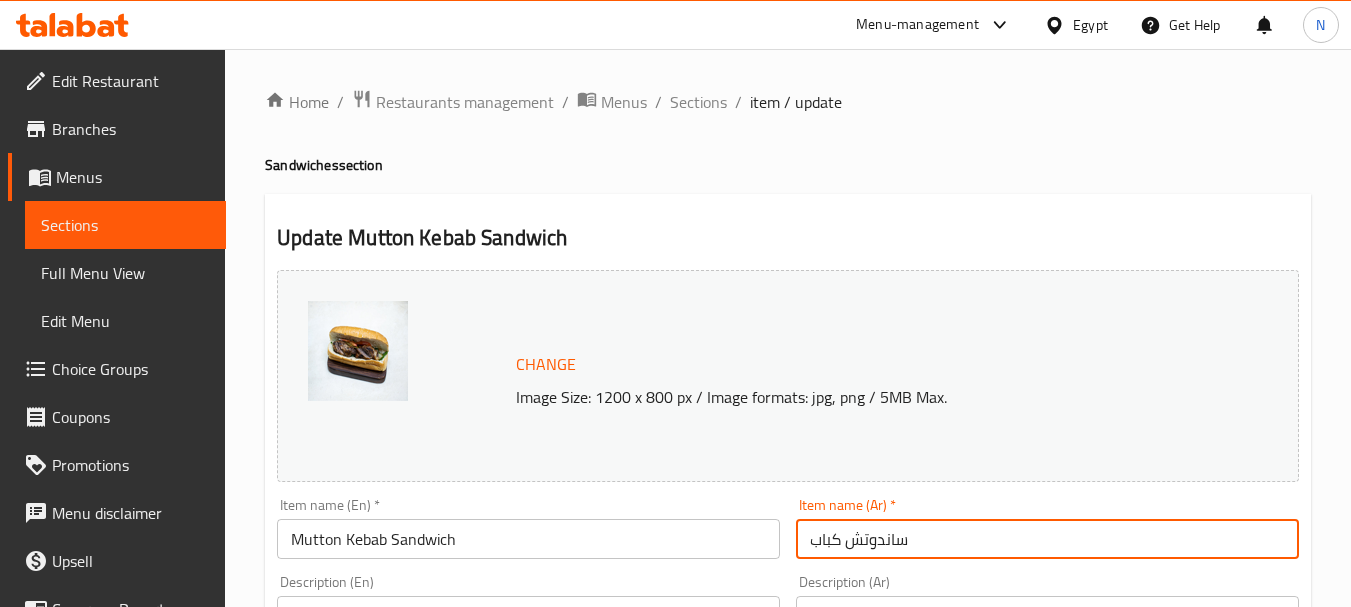type on "ساندوتش كباب" 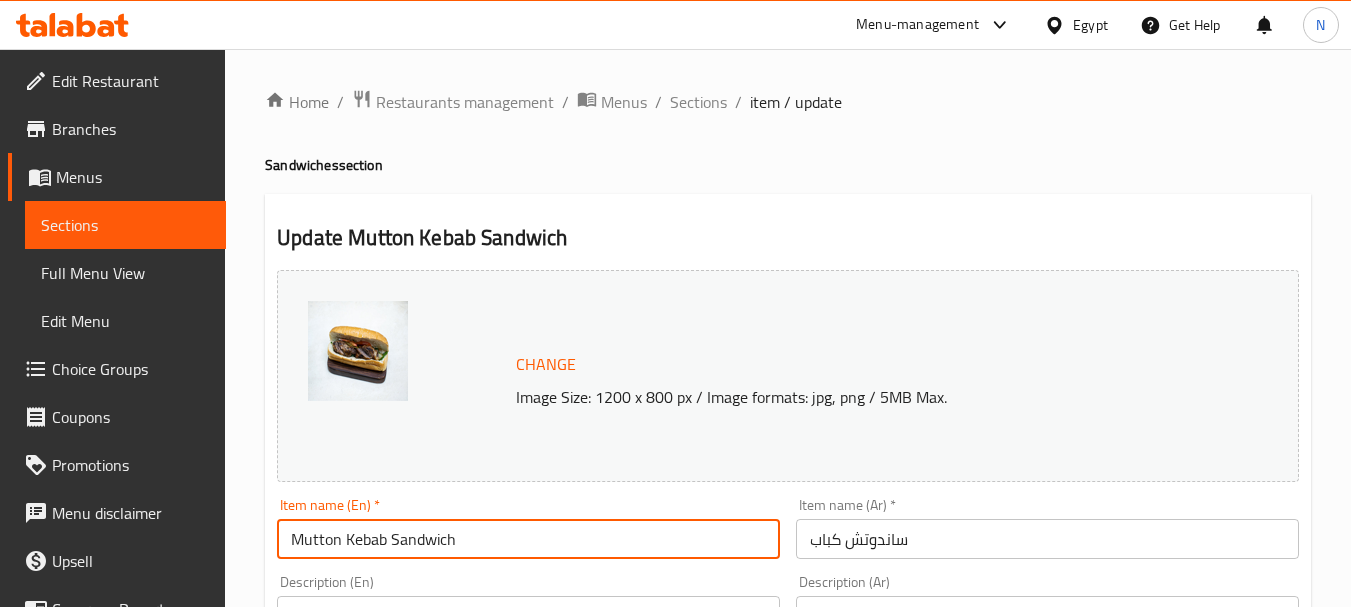 click on "Mutton Kebab Sandwich" at bounding box center [528, 539] 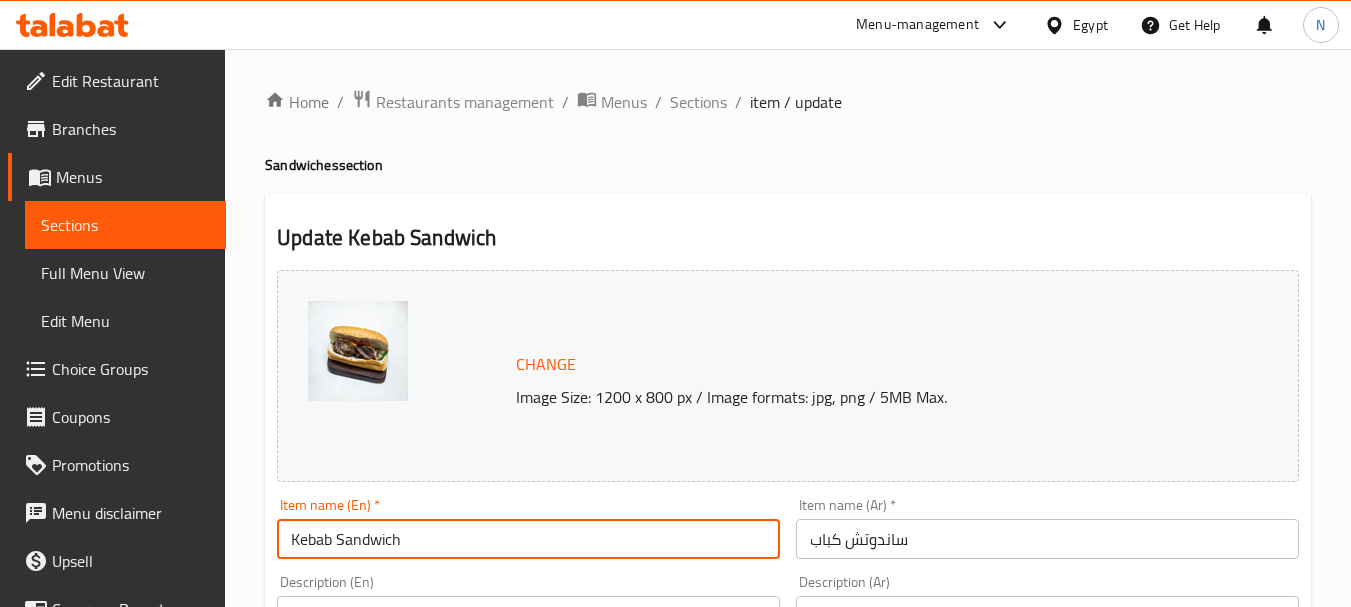 click on "Kebab Sandwich" at bounding box center [528, 539] 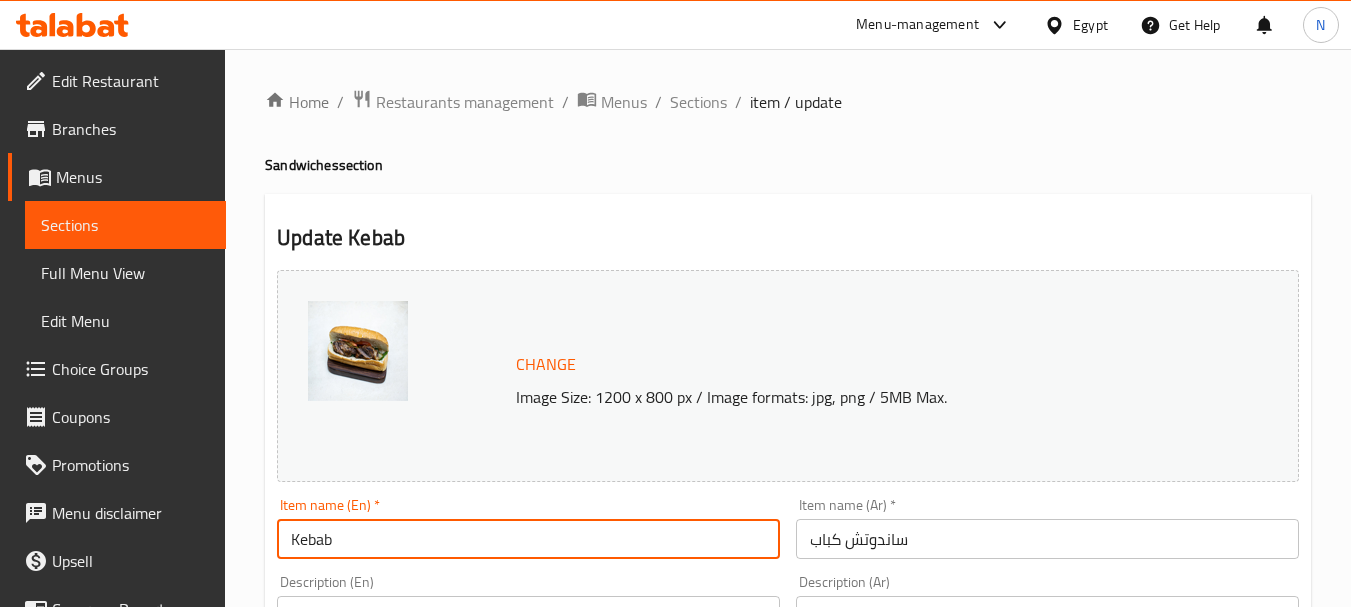 type on "Kebab" 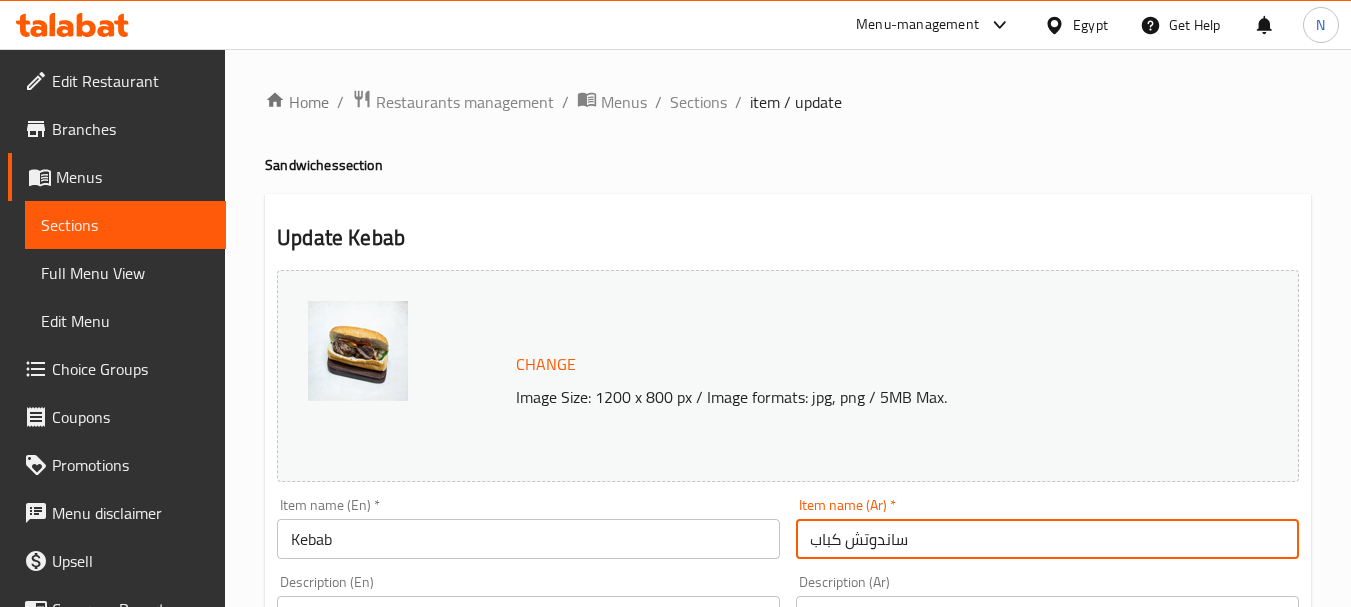 click on "ساندوتش كباب" at bounding box center (1047, 539) 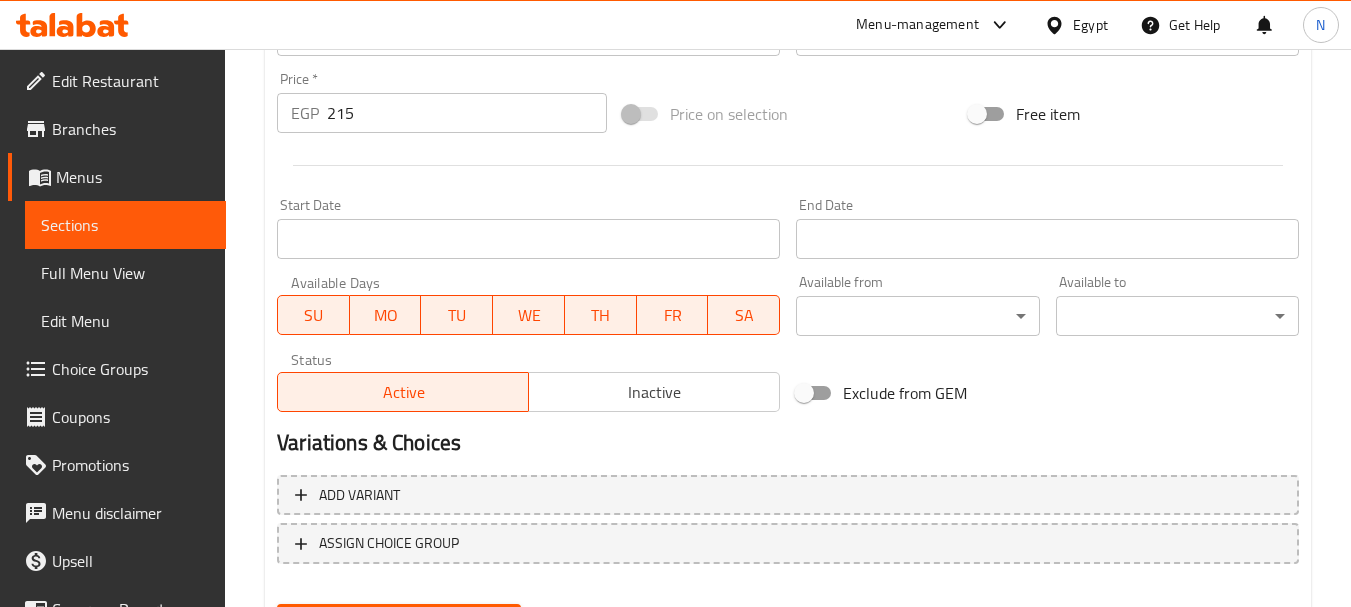 scroll, scrollTop: 835, scrollLeft: 0, axis: vertical 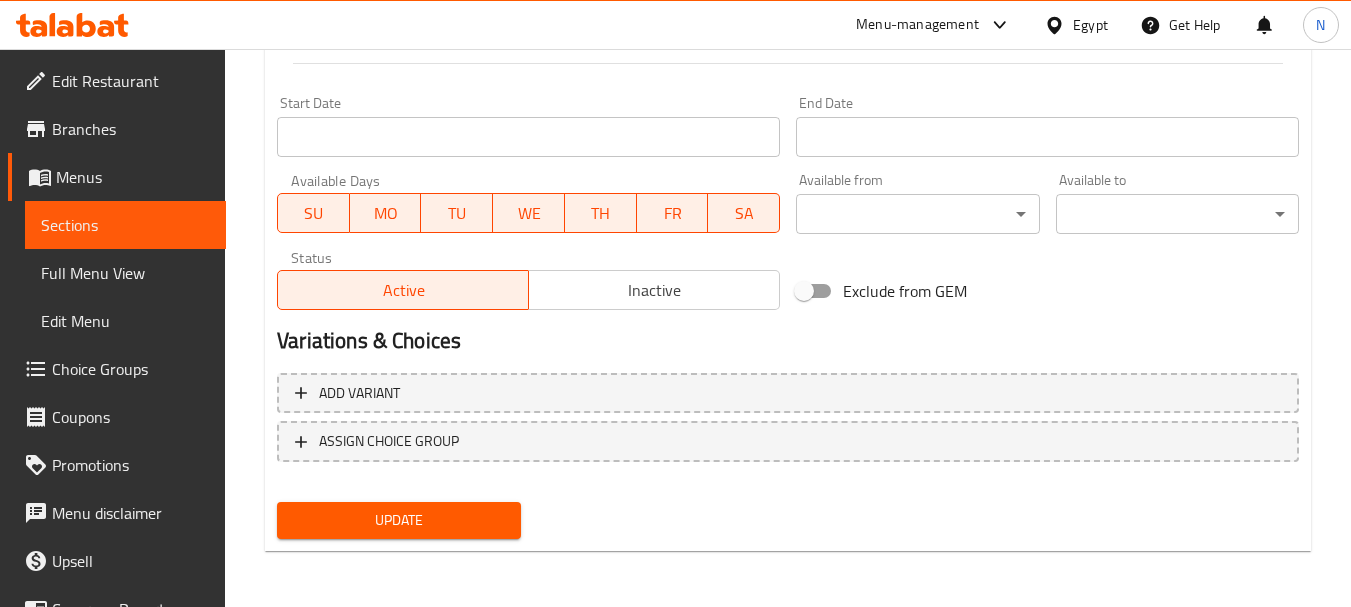 type on "كباب" 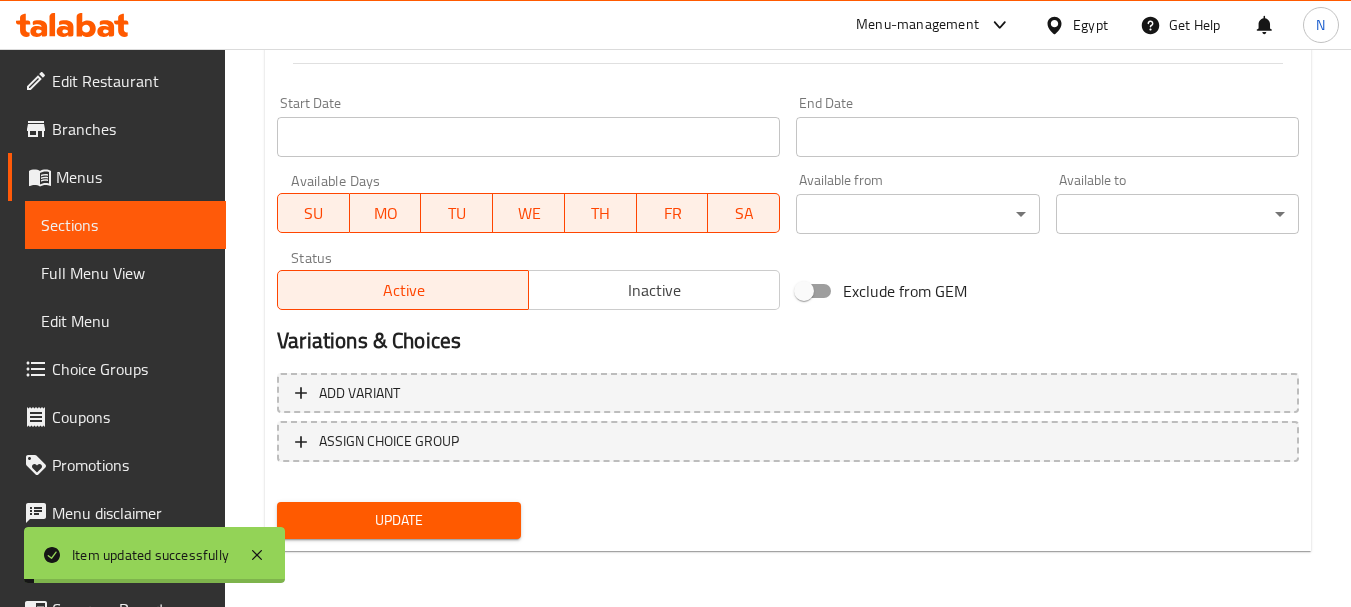 scroll, scrollTop: 0, scrollLeft: 0, axis: both 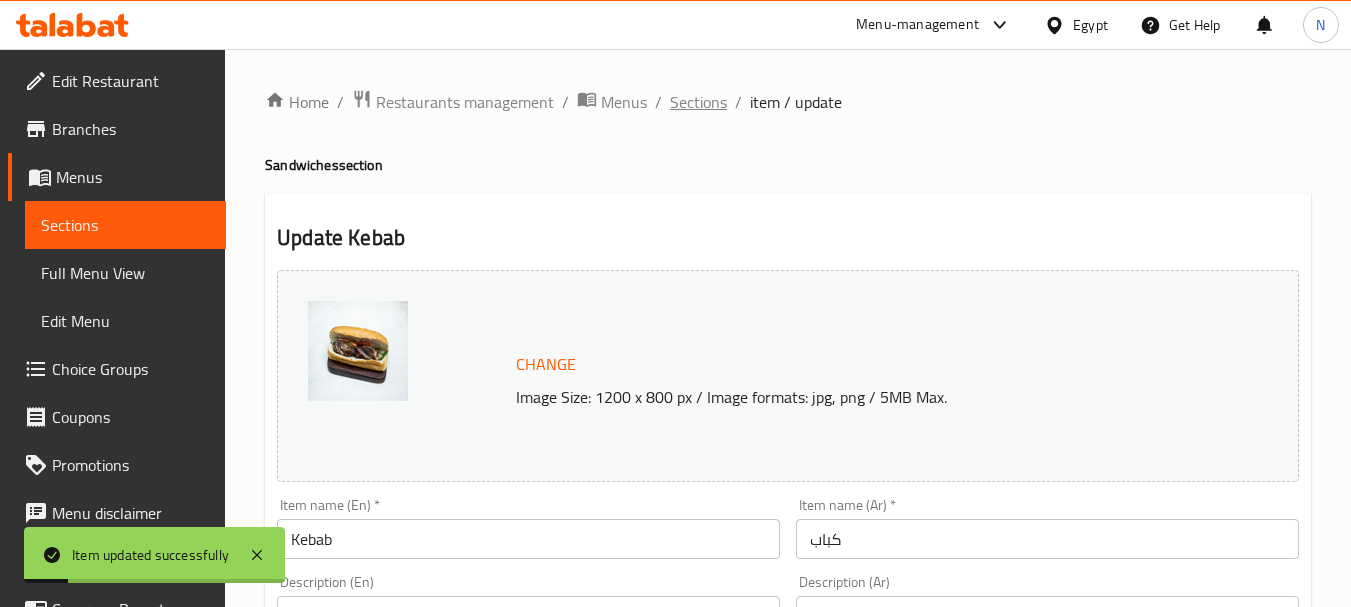 click on "Sections" at bounding box center [698, 102] 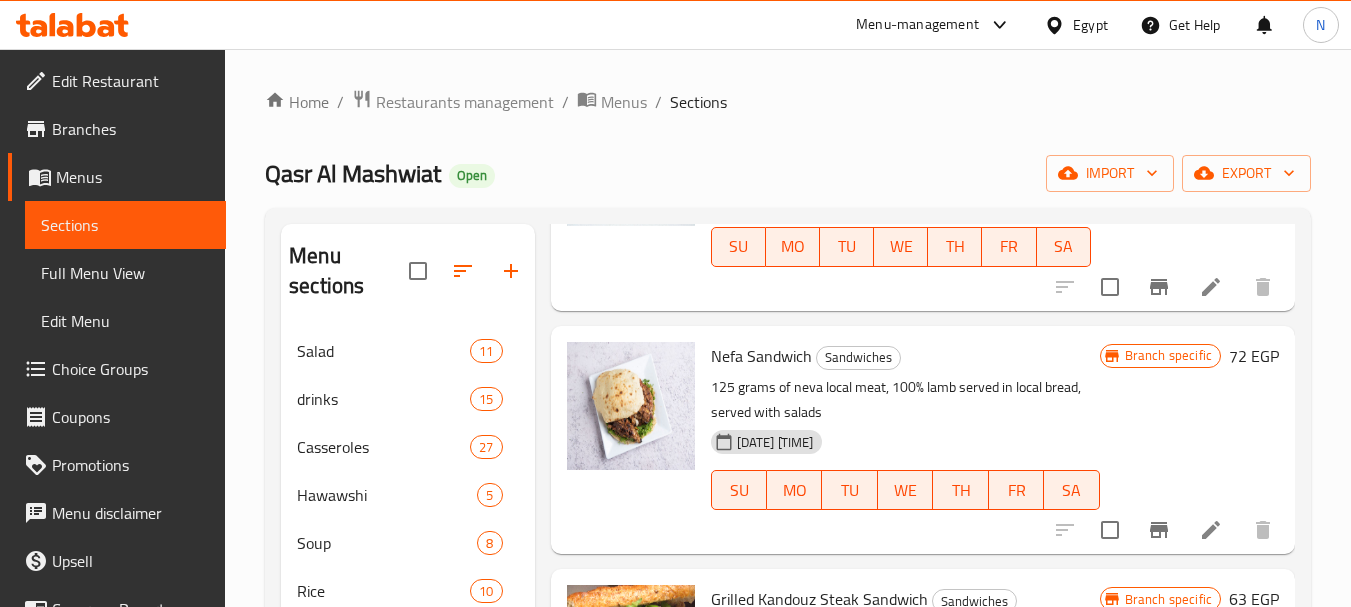 scroll, scrollTop: 928, scrollLeft: 0, axis: vertical 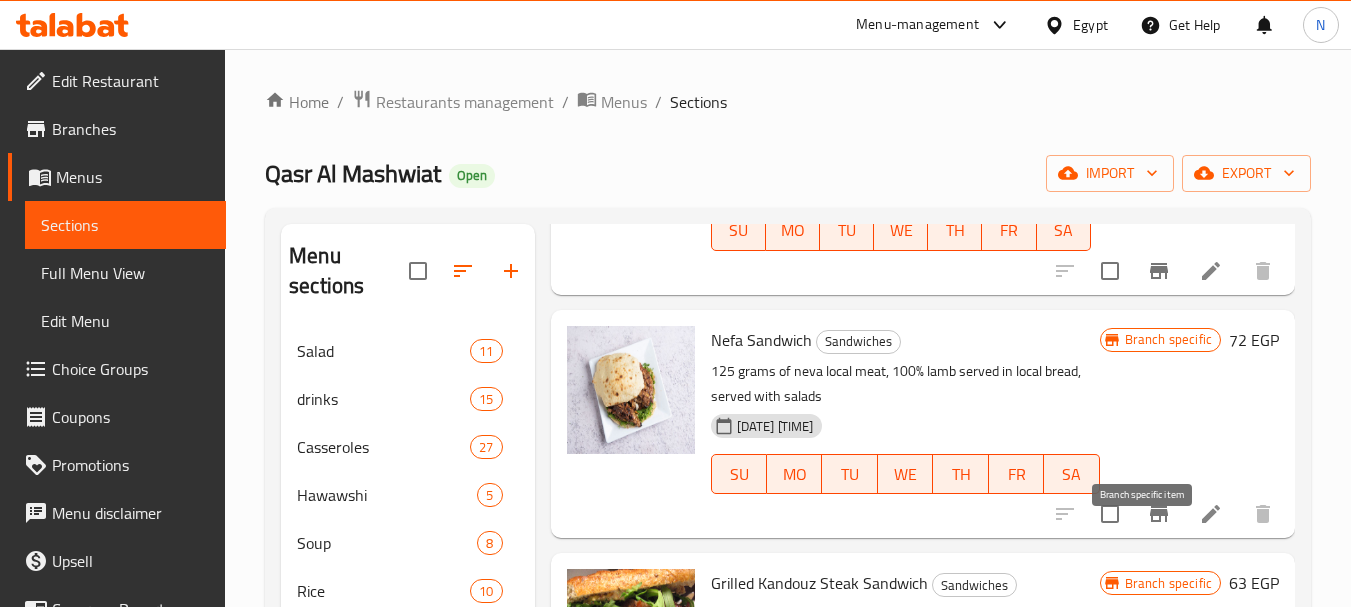click 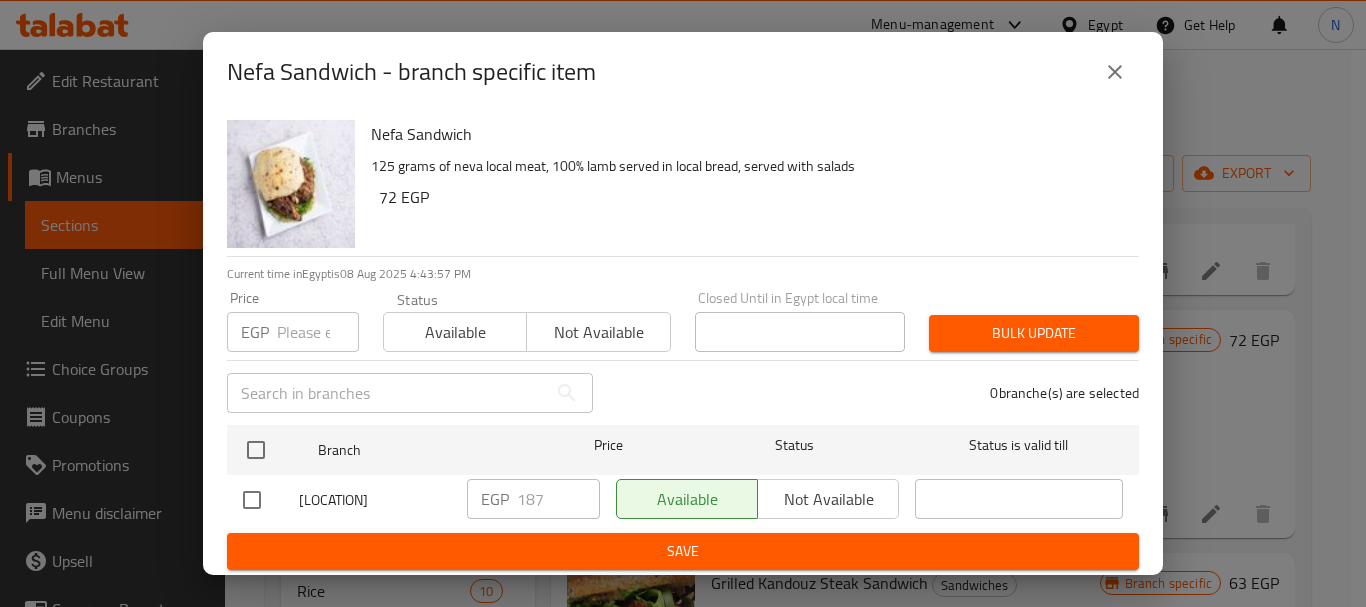click at bounding box center (318, 332) 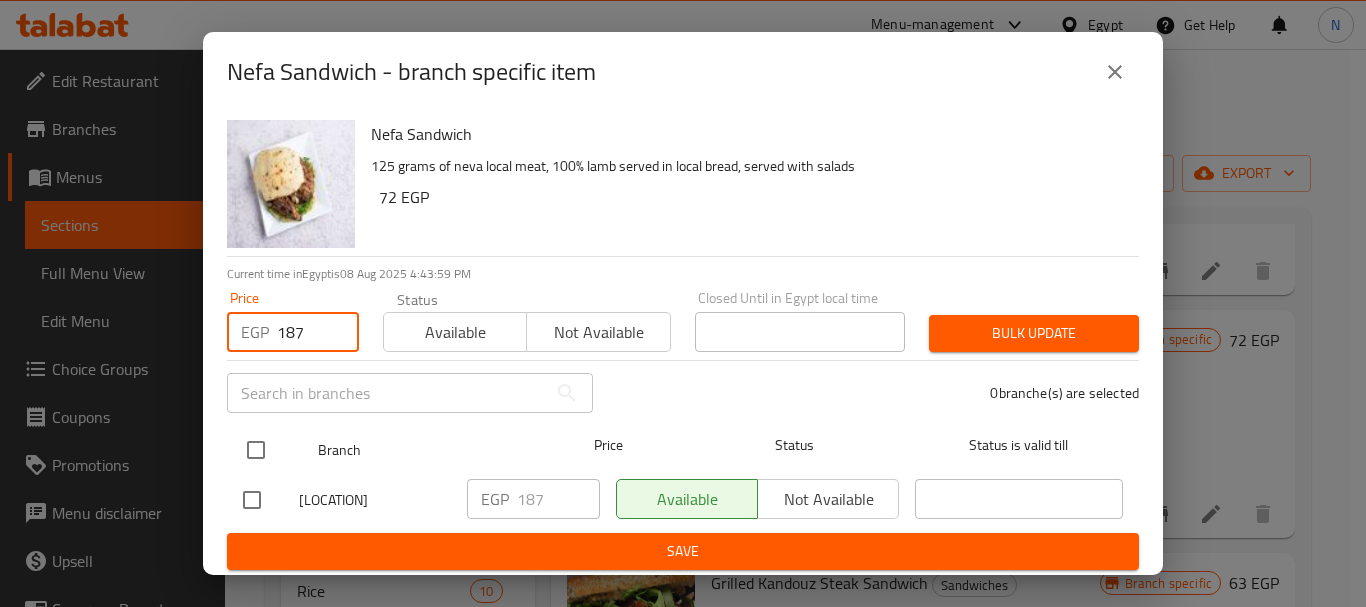 type on "187" 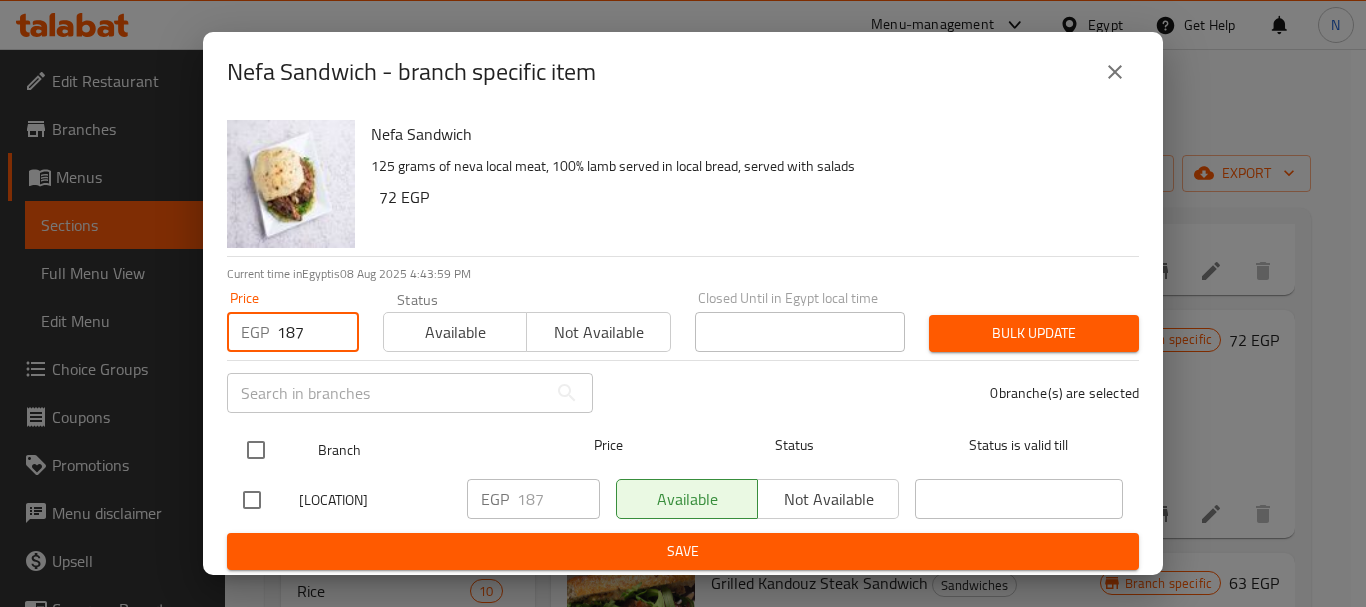 click at bounding box center [256, 450] 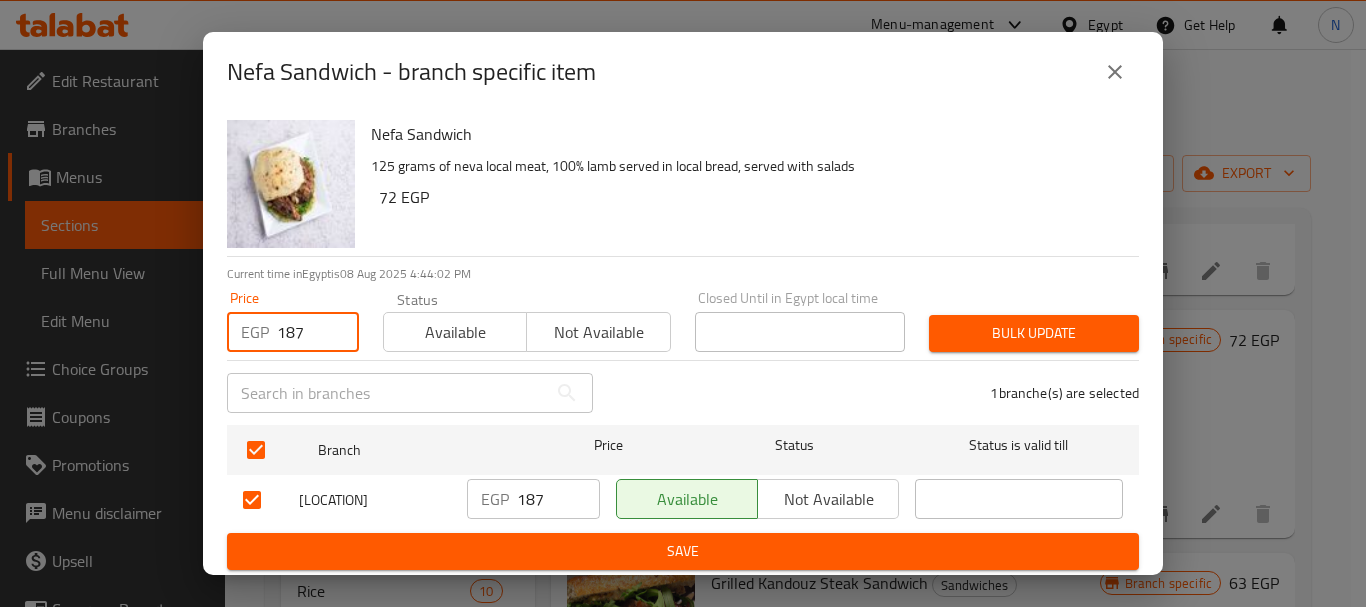 click on "187" at bounding box center (318, 332) 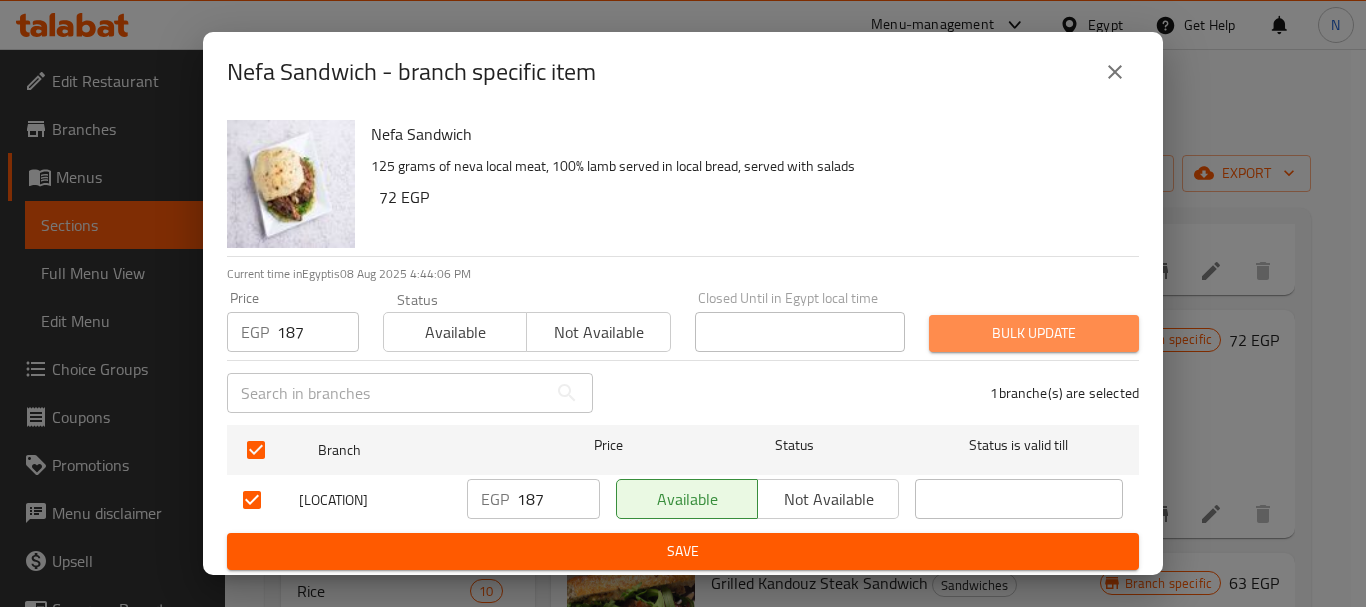 click on "Bulk update" at bounding box center (1034, 333) 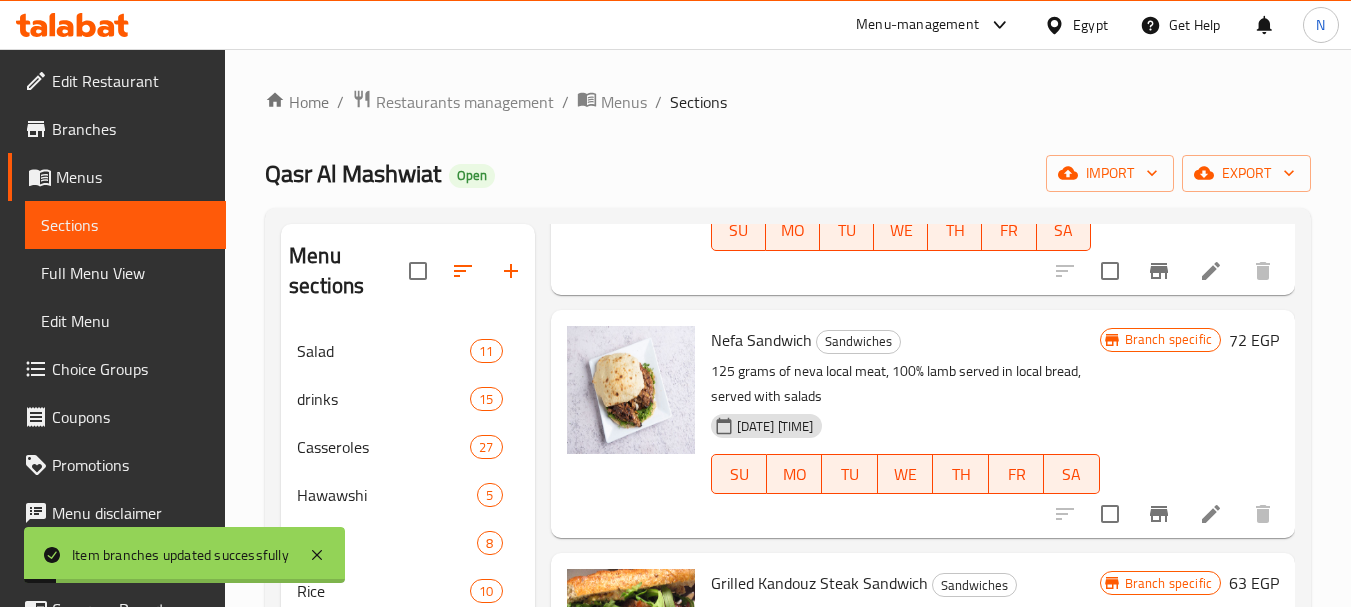 click on "72   EGP" at bounding box center (1254, 340) 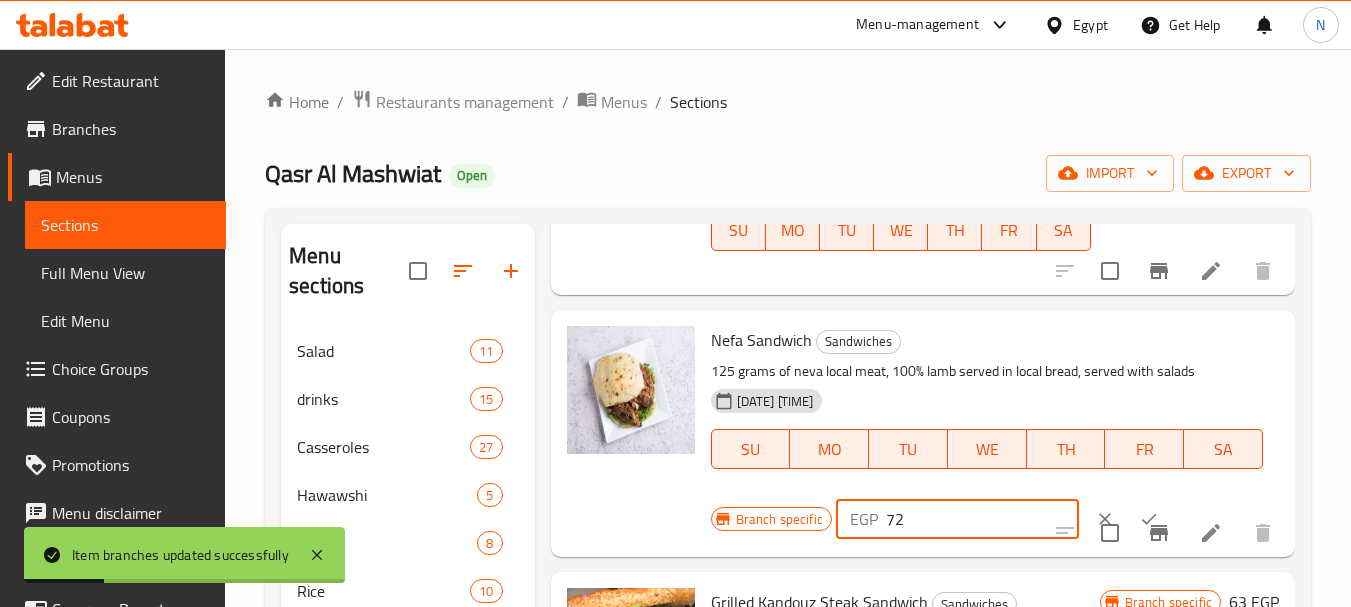 drag, startPoint x: 910, startPoint y: 542, endPoint x: 875, endPoint y: 551, distance: 36.138622 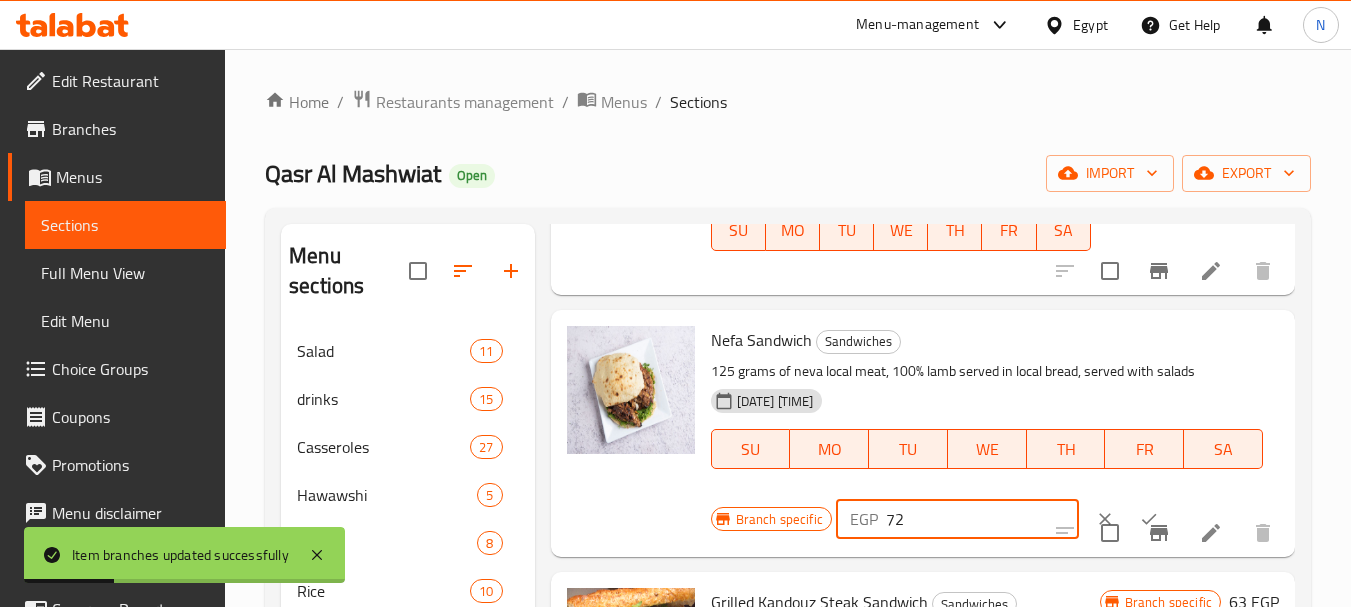 paste on "187" 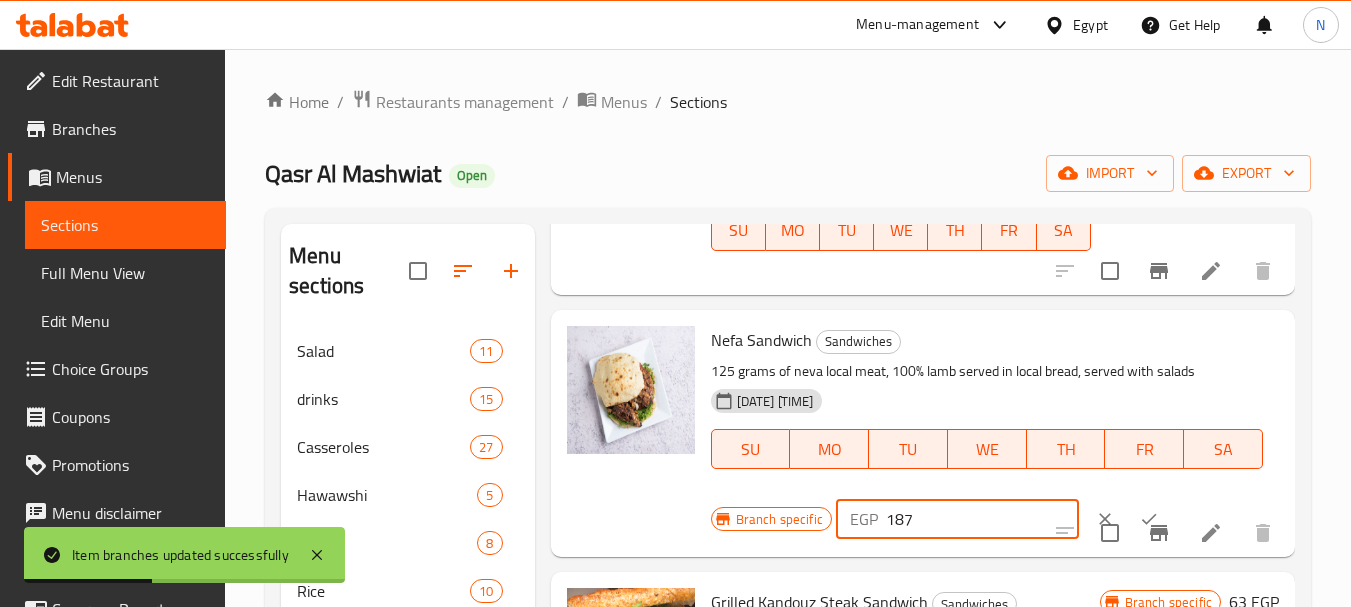 type on "187" 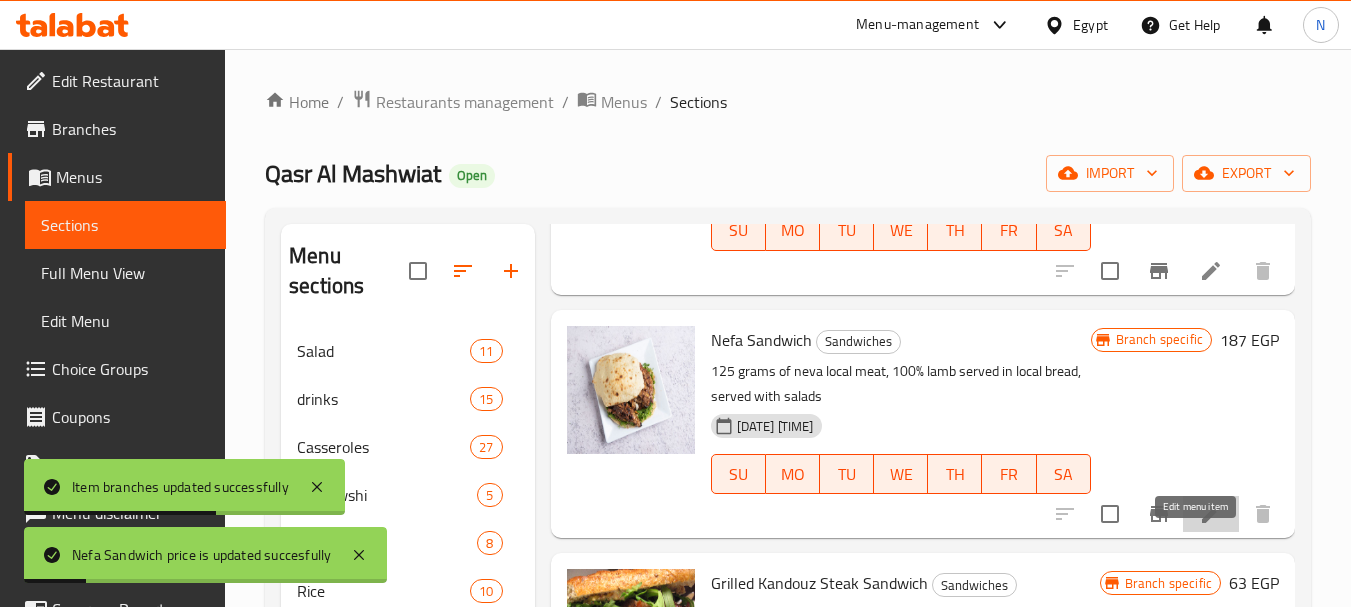 click 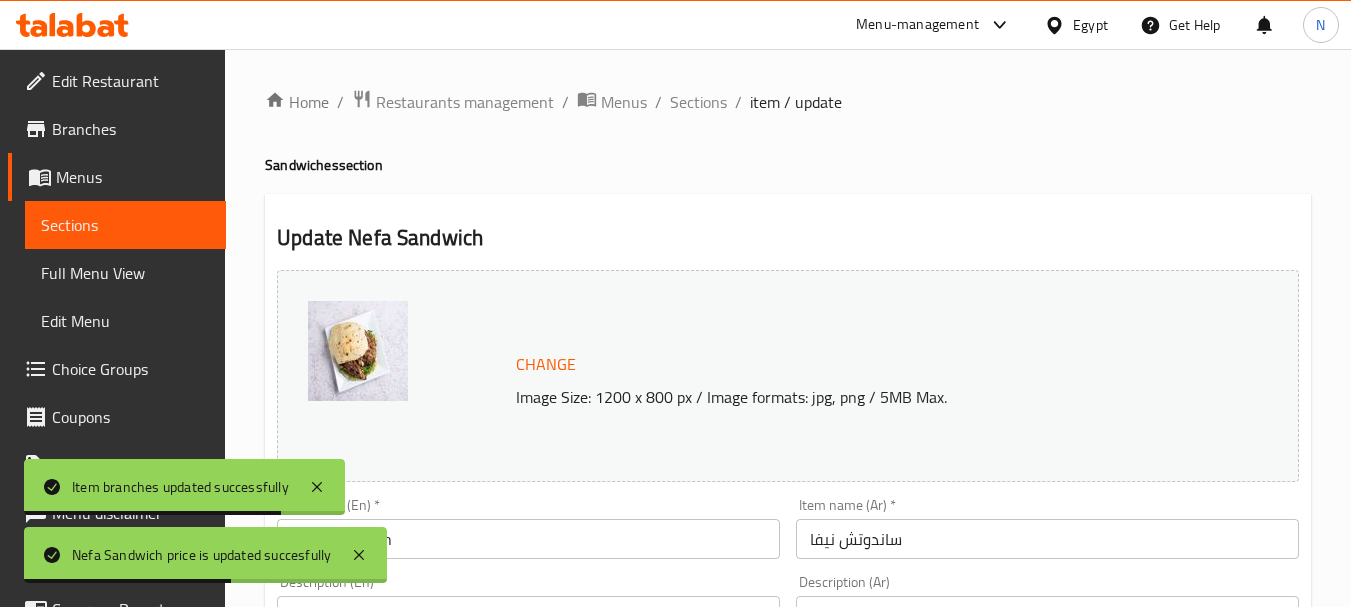 click on "ساندوتش نيفا" at bounding box center [1047, 539] 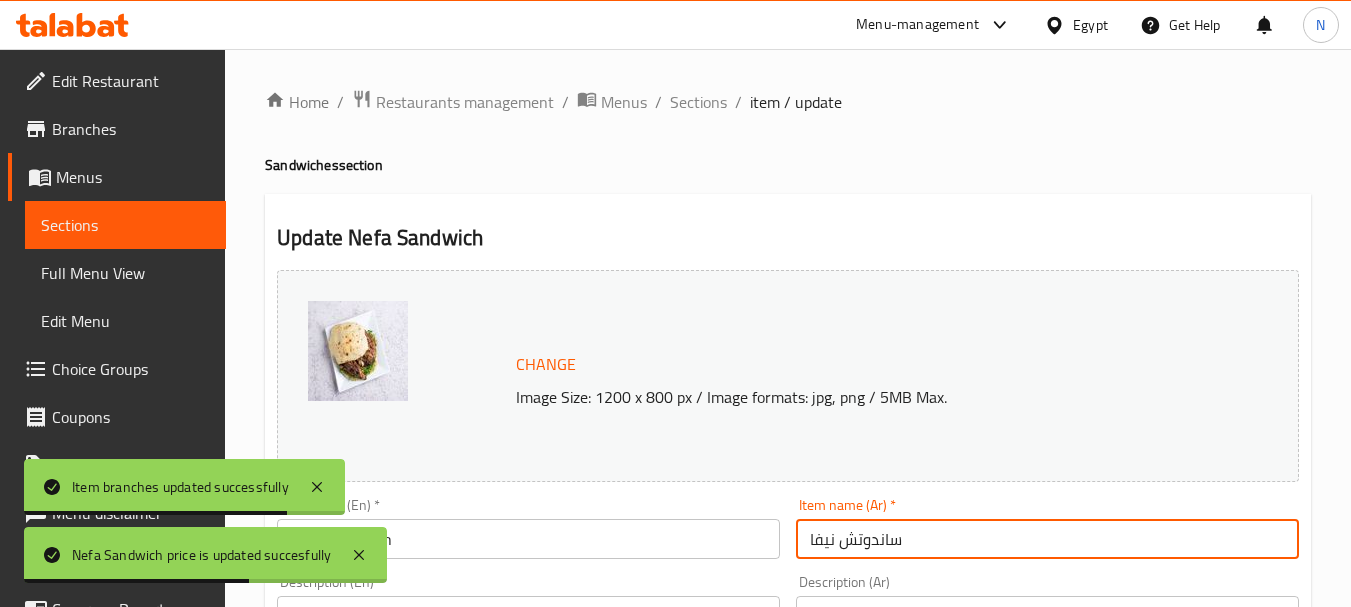 click on "ساندوتش نيفا" at bounding box center (1047, 539) 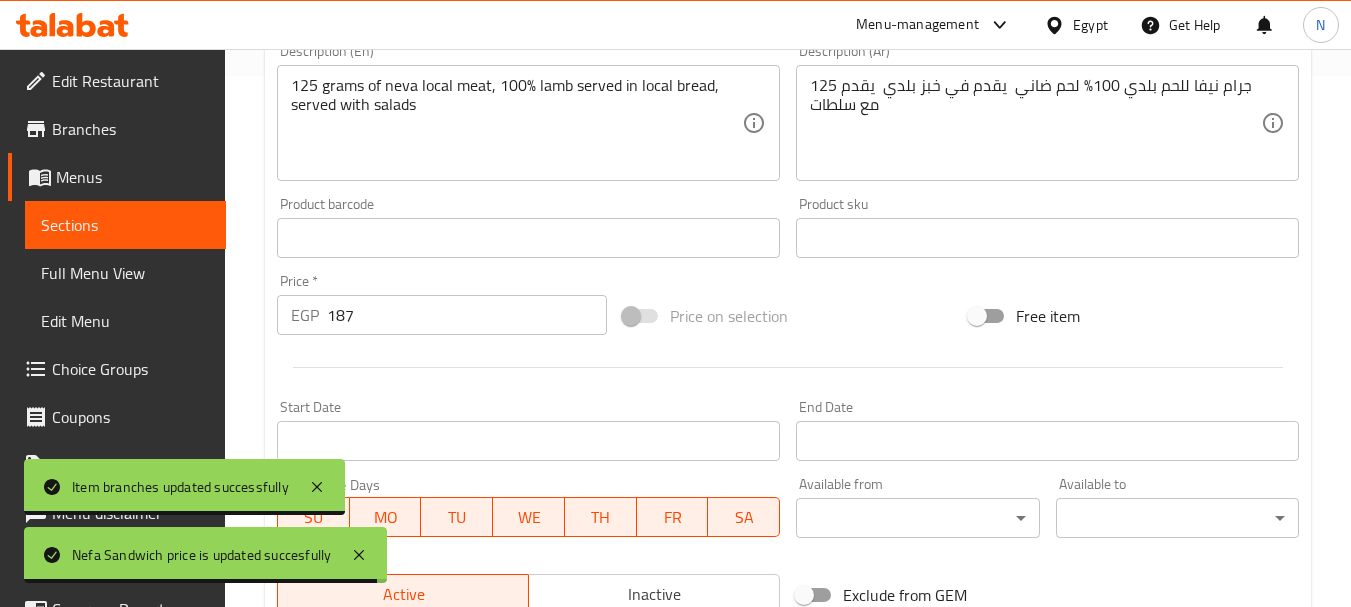 scroll, scrollTop: 0, scrollLeft: 0, axis: both 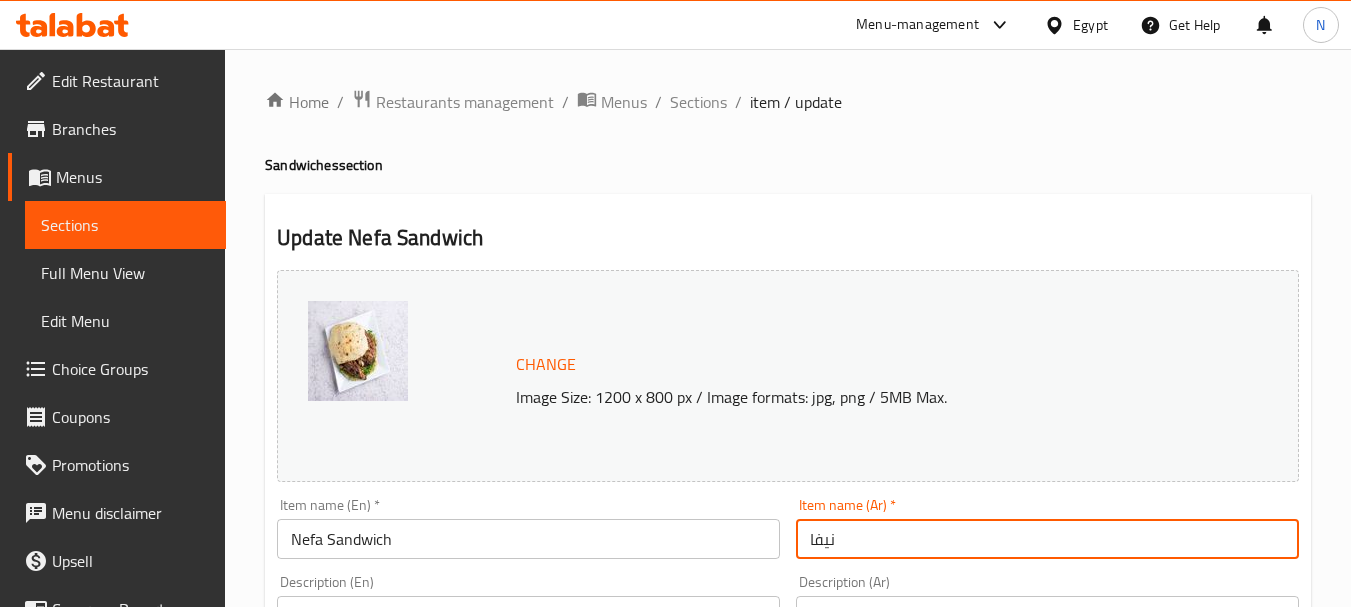 type on "نيفا" 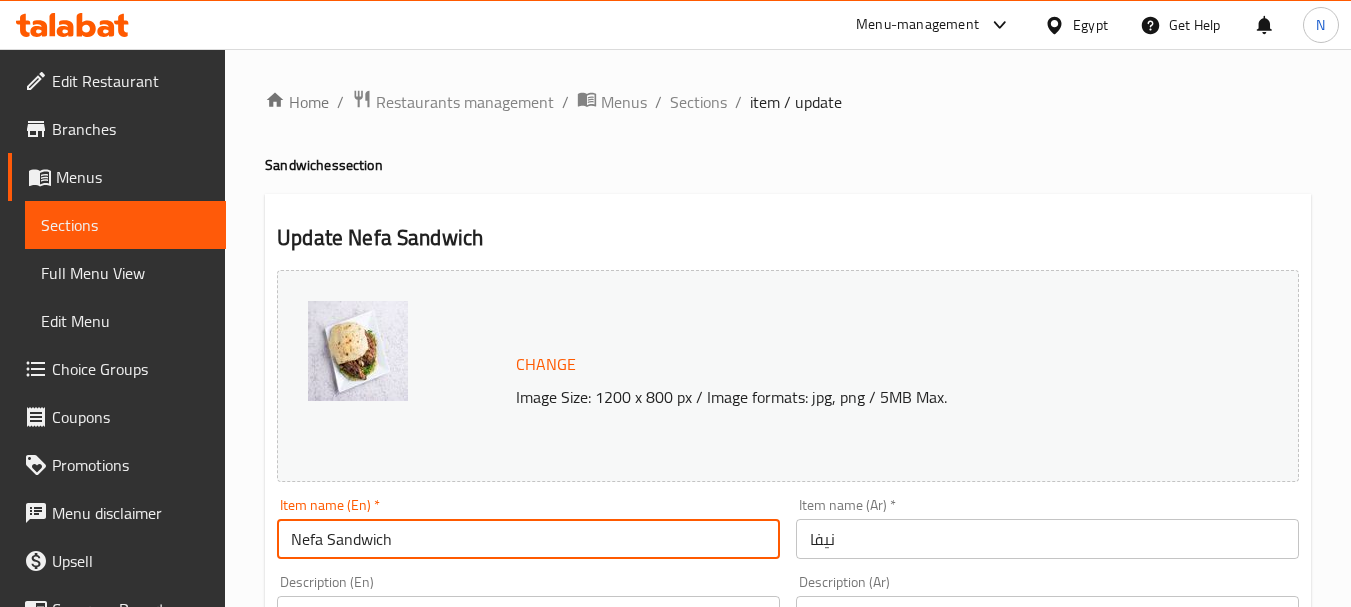 click on "Nefa Sandwich" at bounding box center (528, 539) 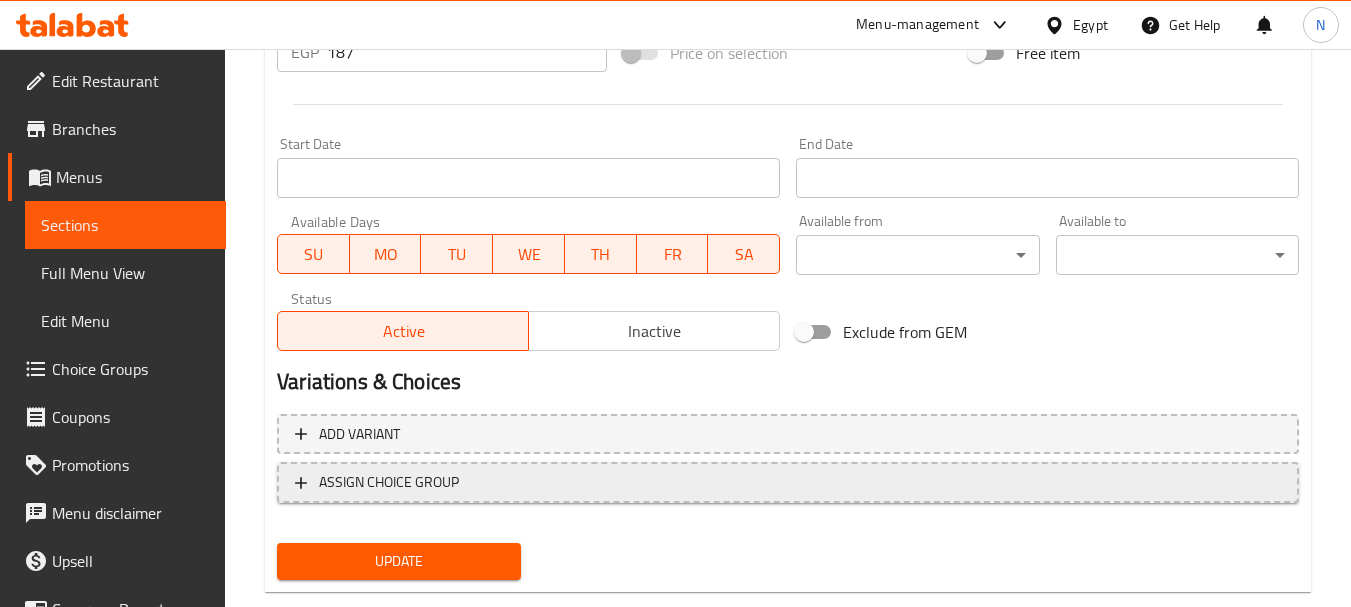scroll, scrollTop: 835, scrollLeft: 0, axis: vertical 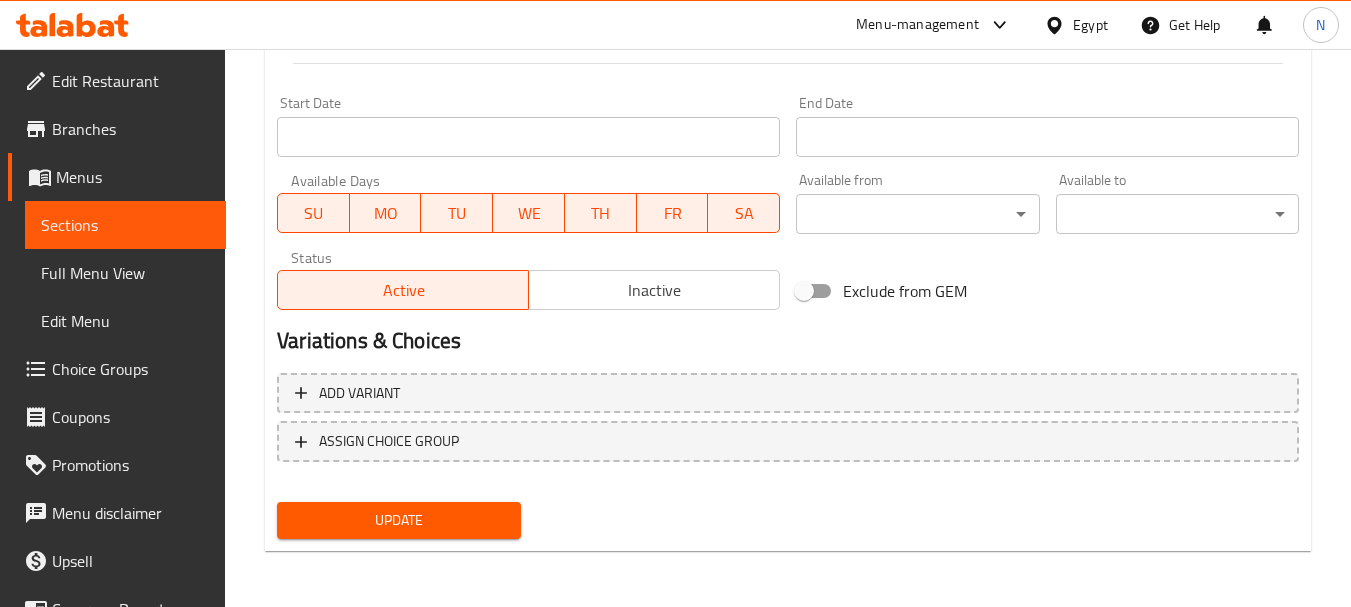 type on "Nefa" 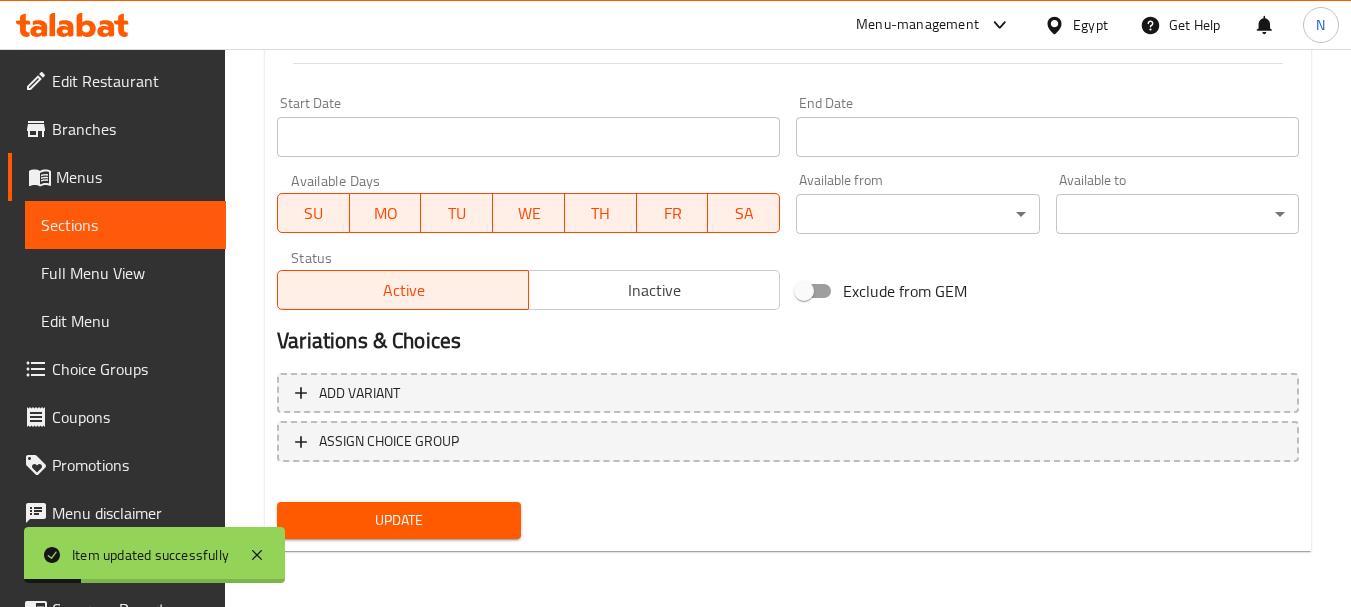 scroll, scrollTop: 0, scrollLeft: 0, axis: both 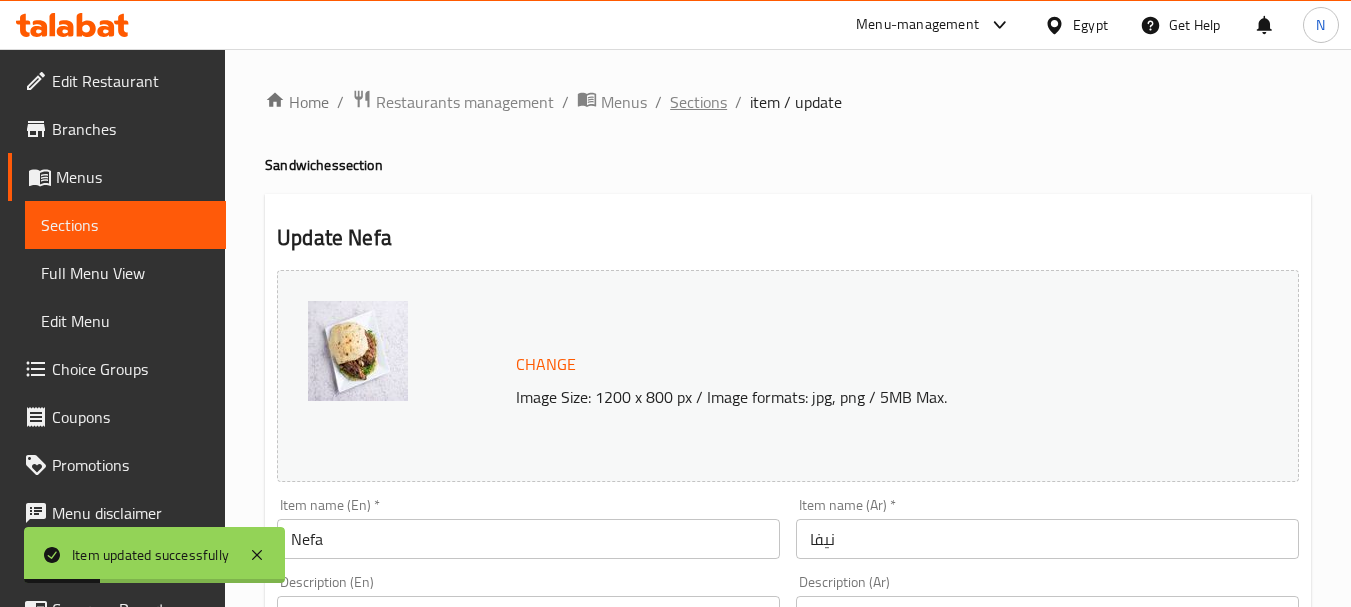 click on "Sections" at bounding box center [698, 102] 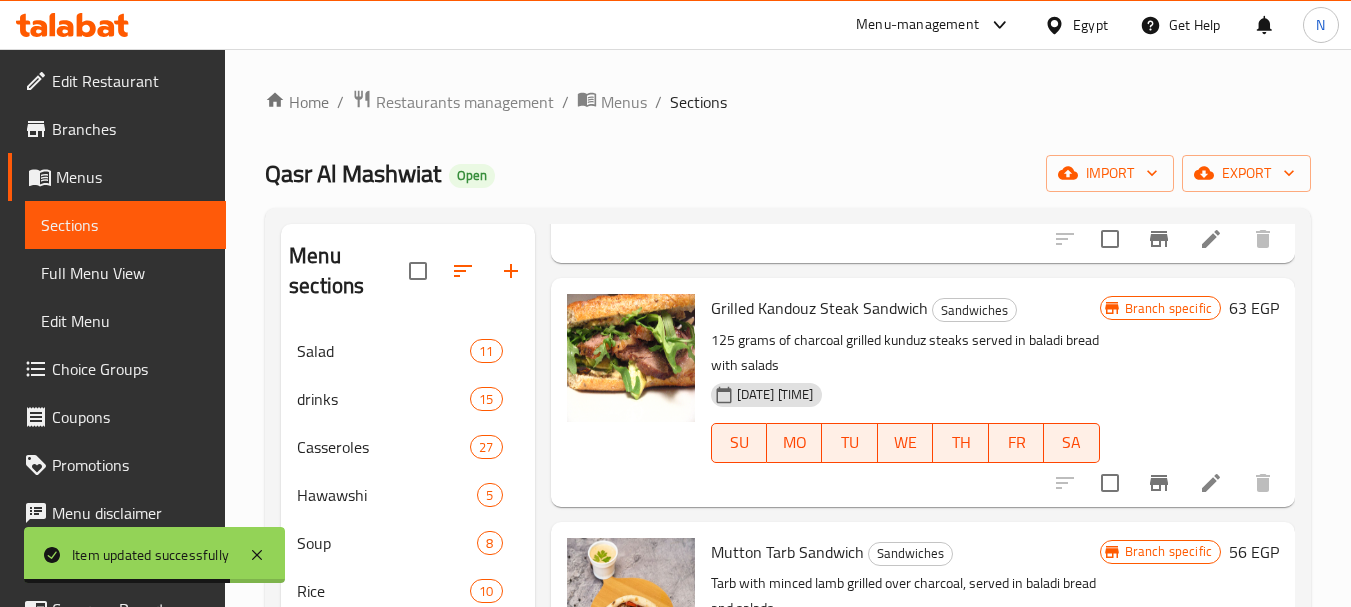 scroll, scrollTop: 1209, scrollLeft: 0, axis: vertical 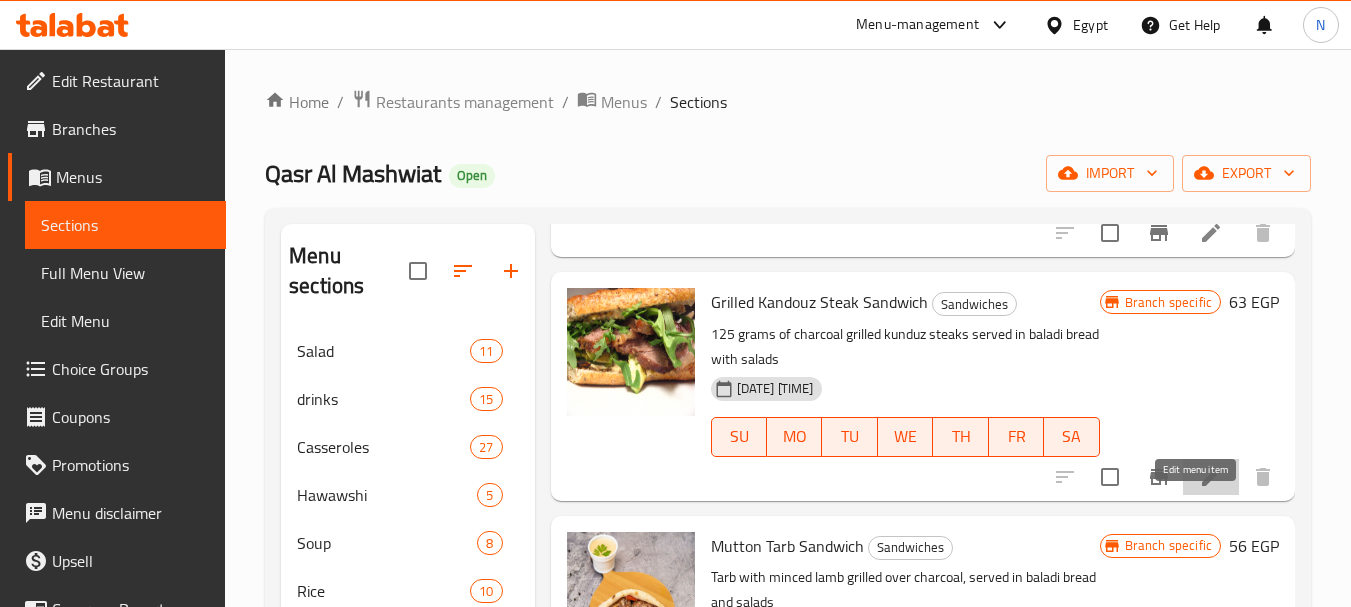 click 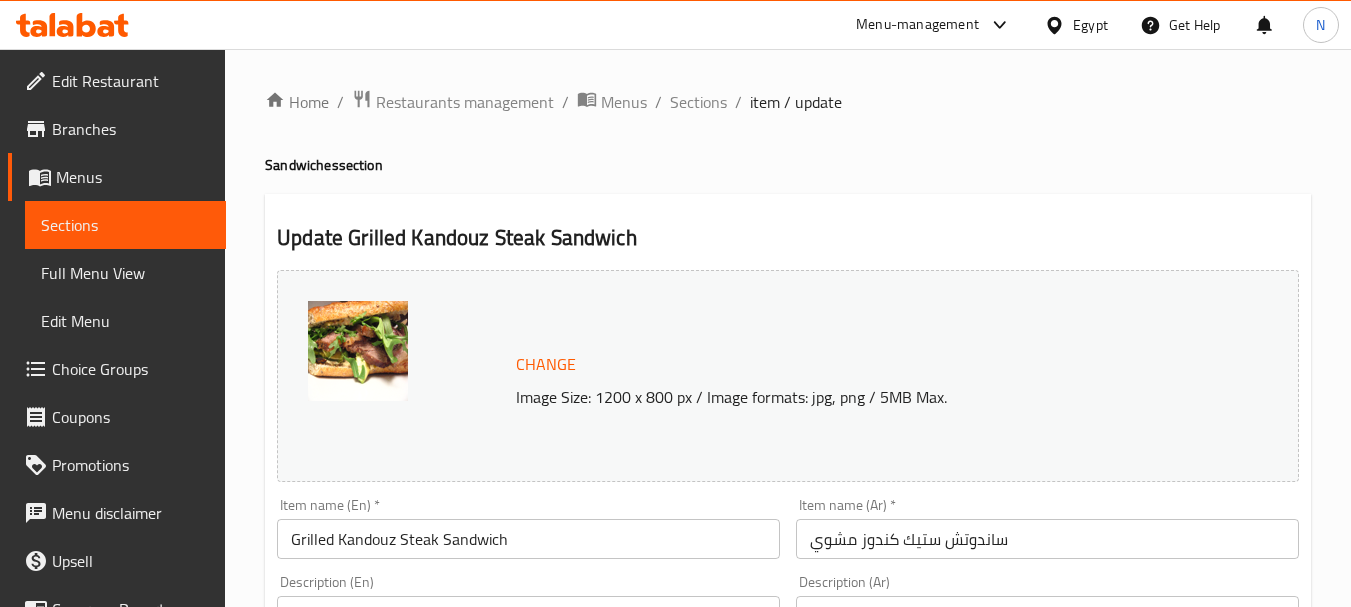 scroll, scrollTop: 531, scrollLeft: 0, axis: vertical 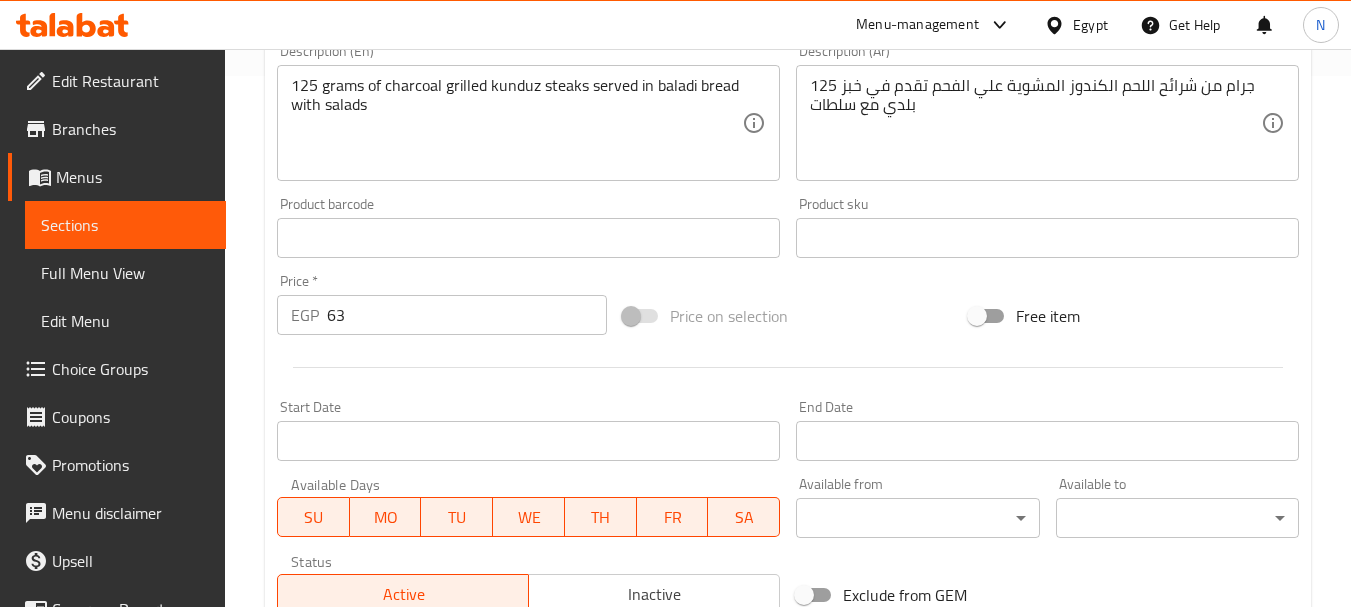 click on "63" at bounding box center [467, 315] 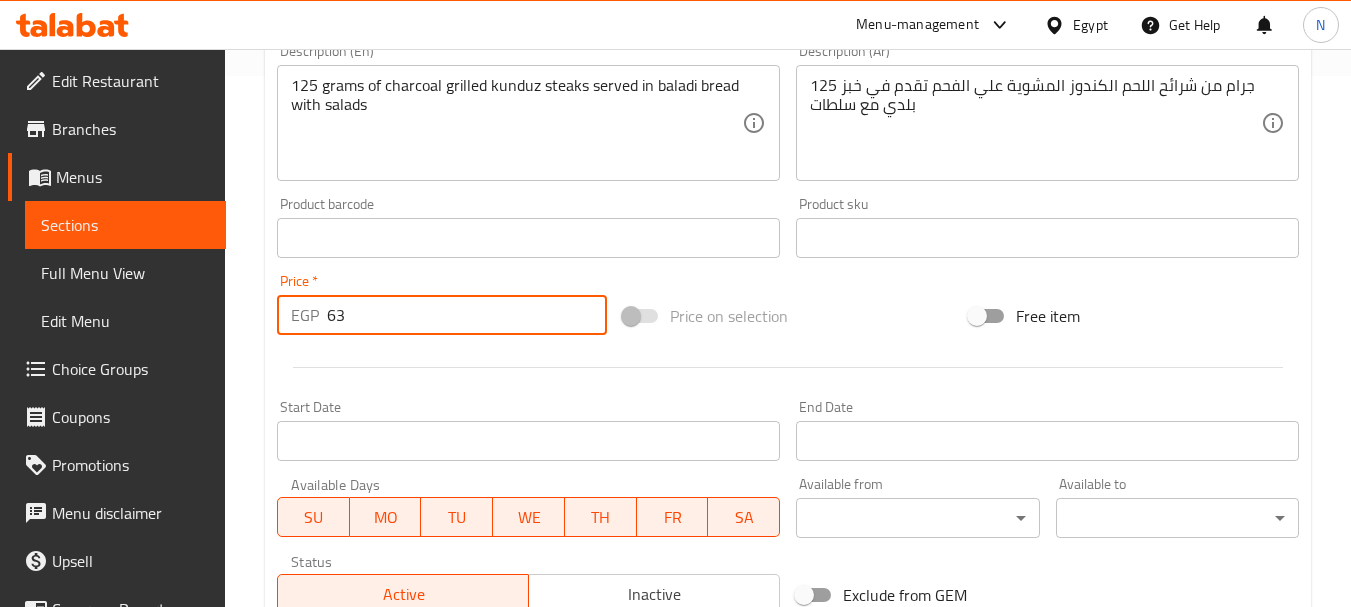 click on "63" at bounding box center [467, 315] 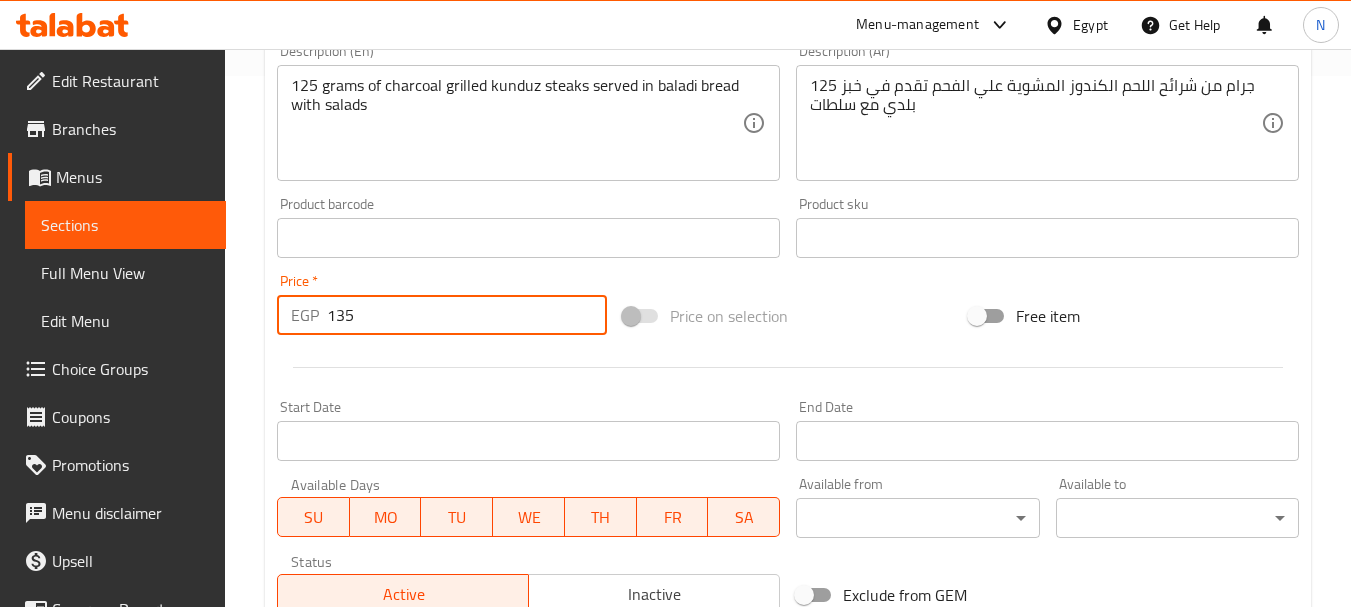 type on "135" 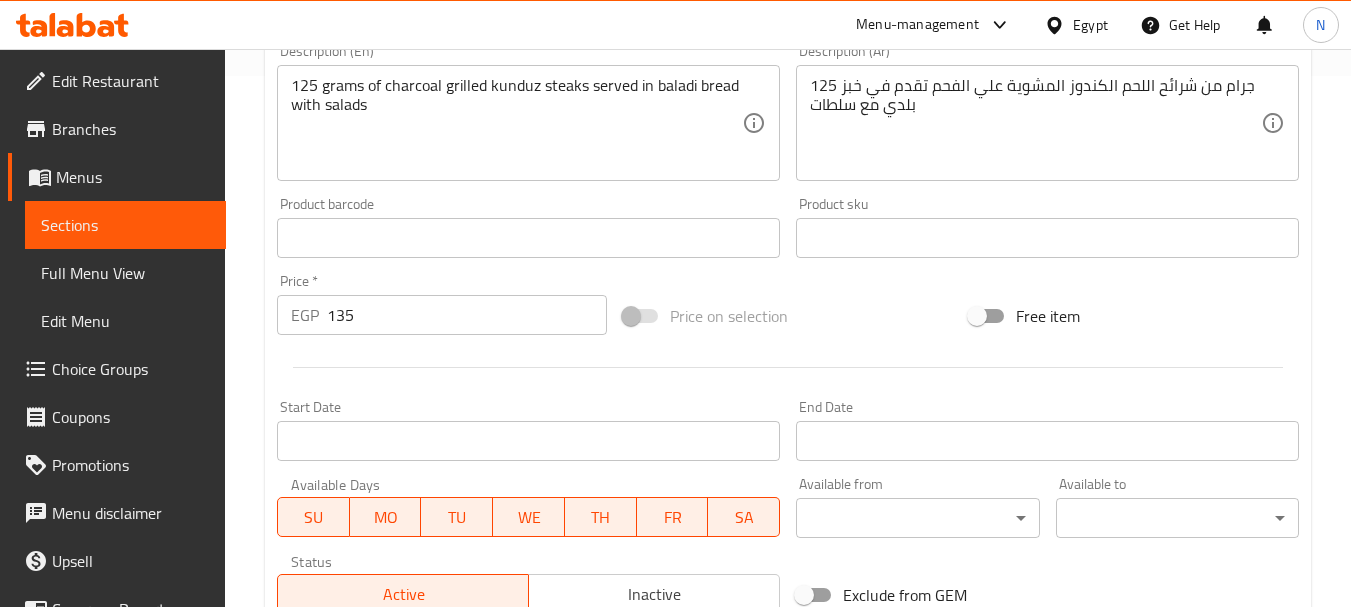 scroll, scrollTop: 835, scrollLeft: 0, axis: vertical 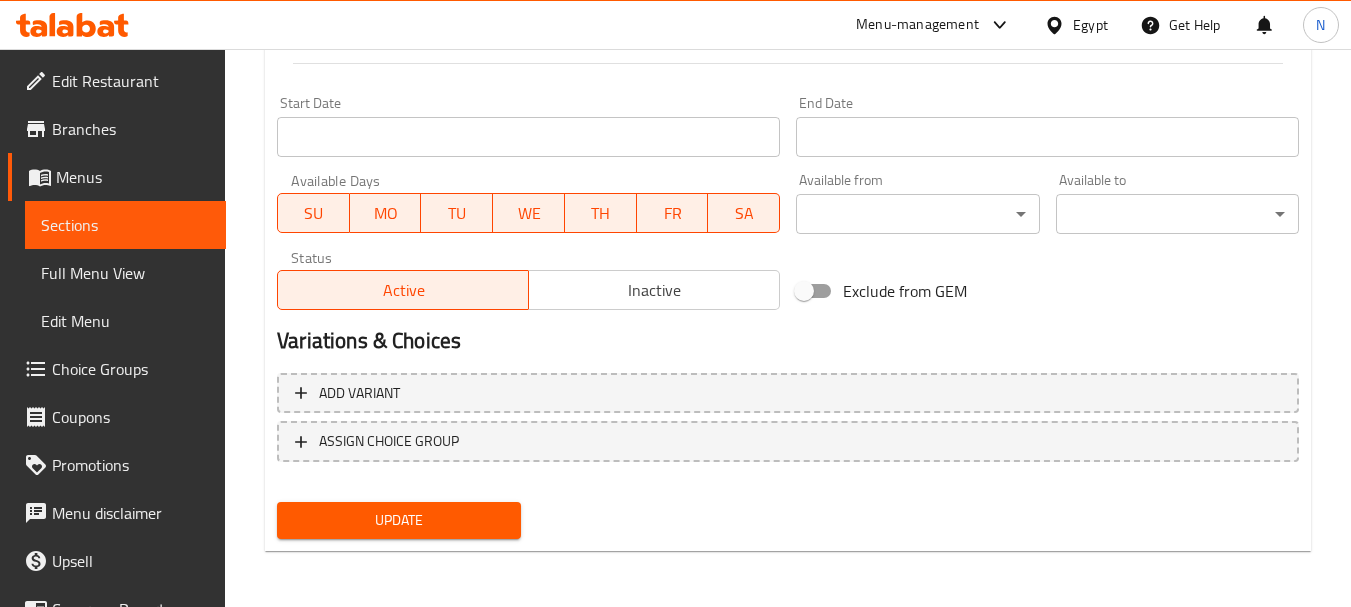 click on "Update" at bounding box center [398, 520] 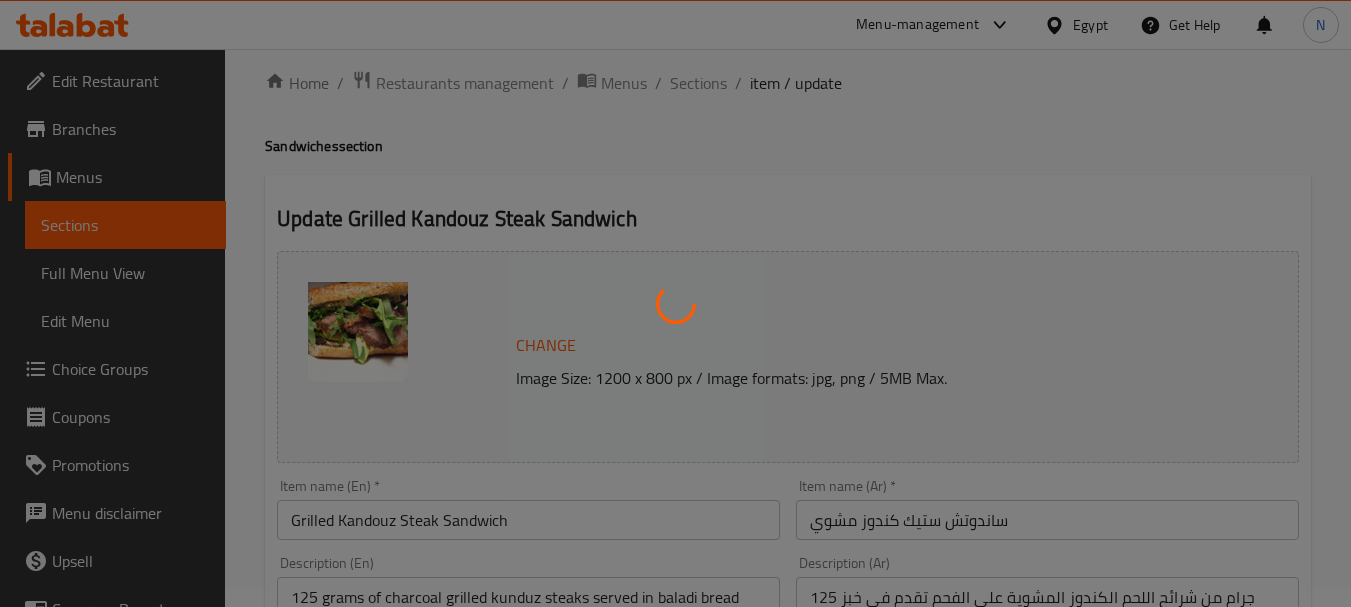 scroll, scrollTop: 0, scrollLeft: 0, axis: both 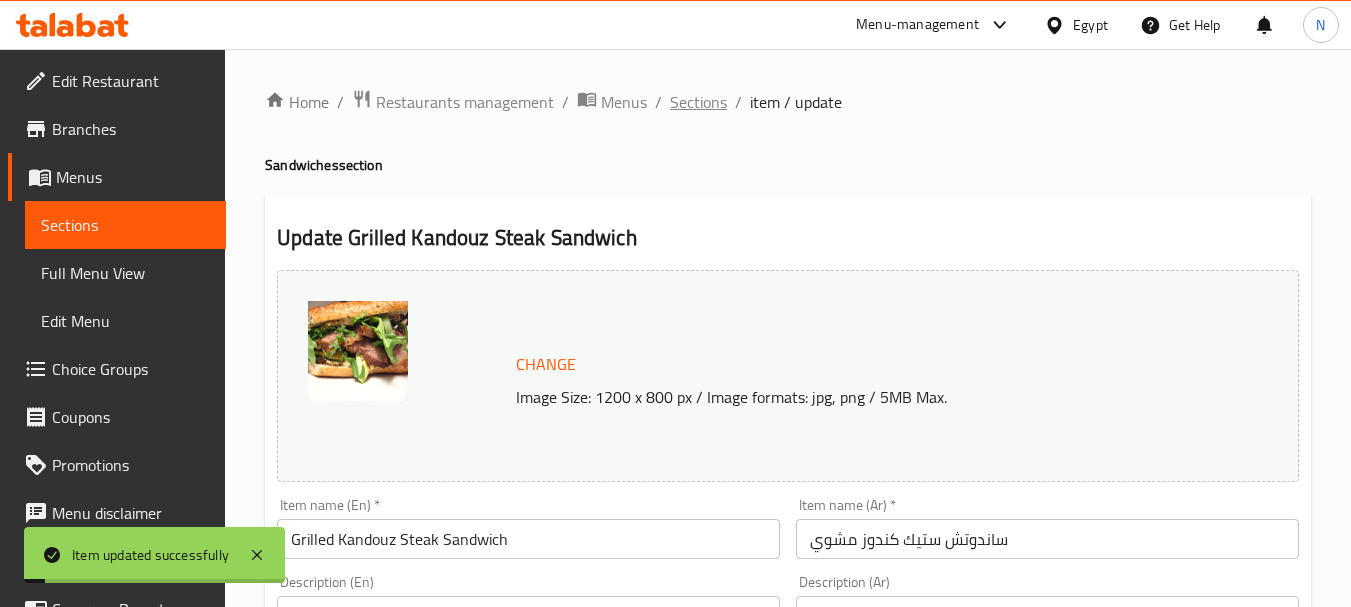 click on "Sections" at bounding box center (698, 102) 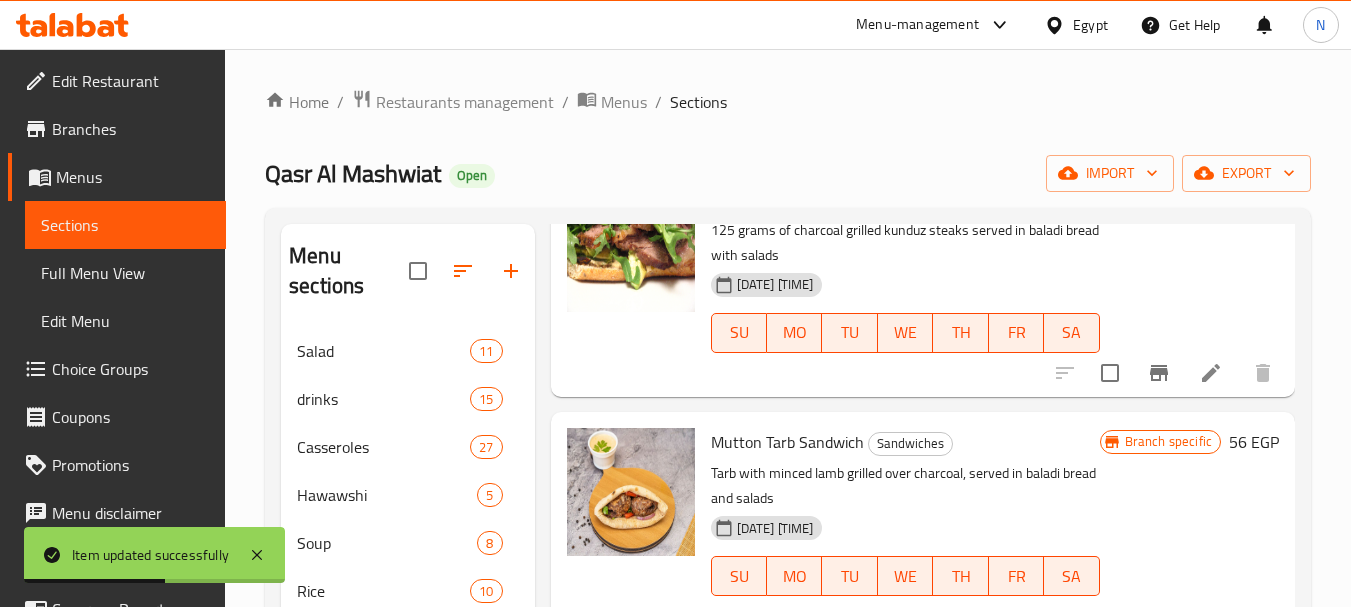 scroll, scrollTop: 1236, scrollLeft: 0, axis: vertical 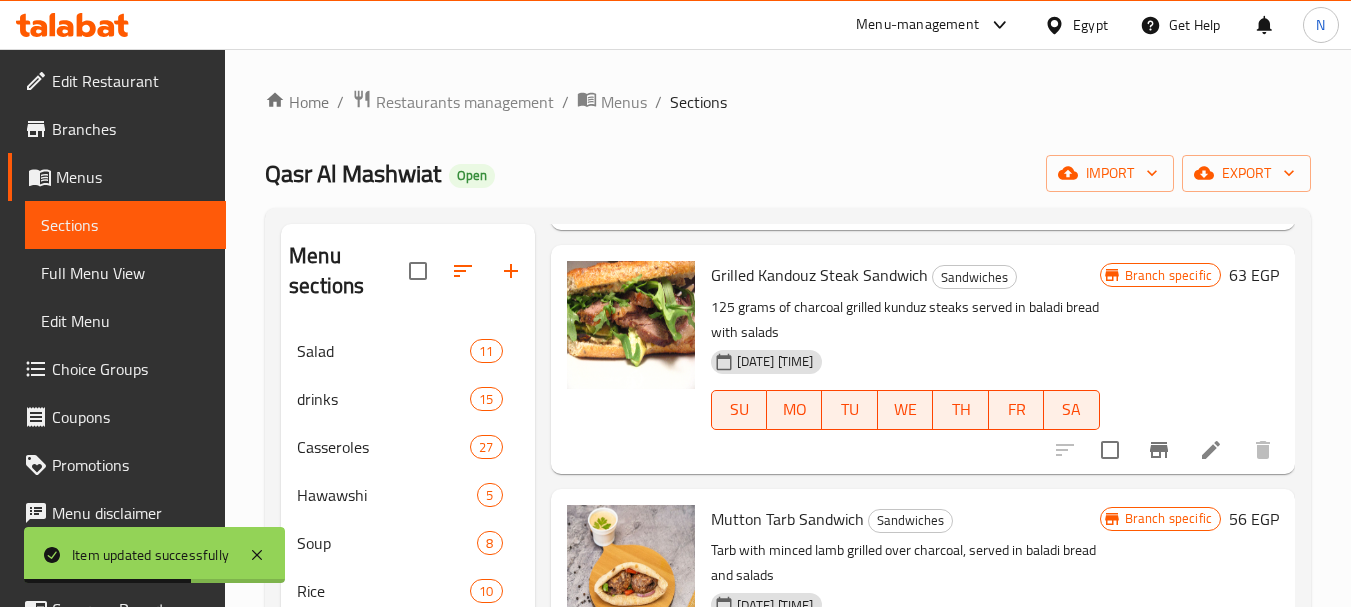 click 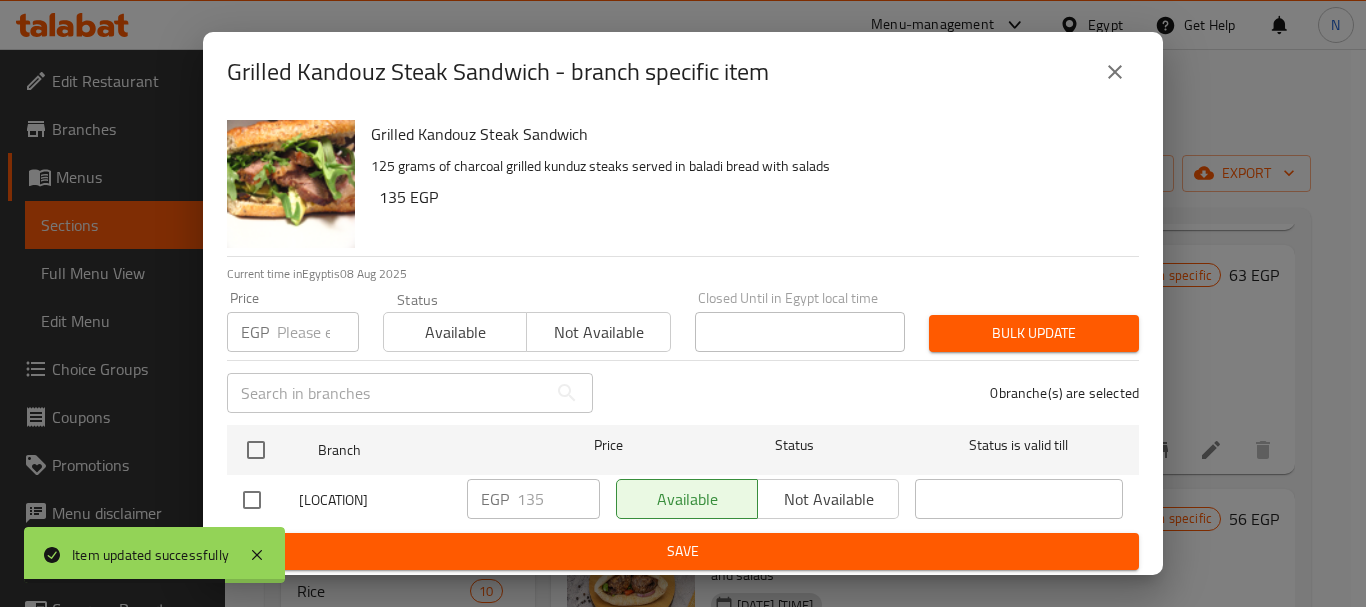 click on "EGP" at bounding box center [255, 332] 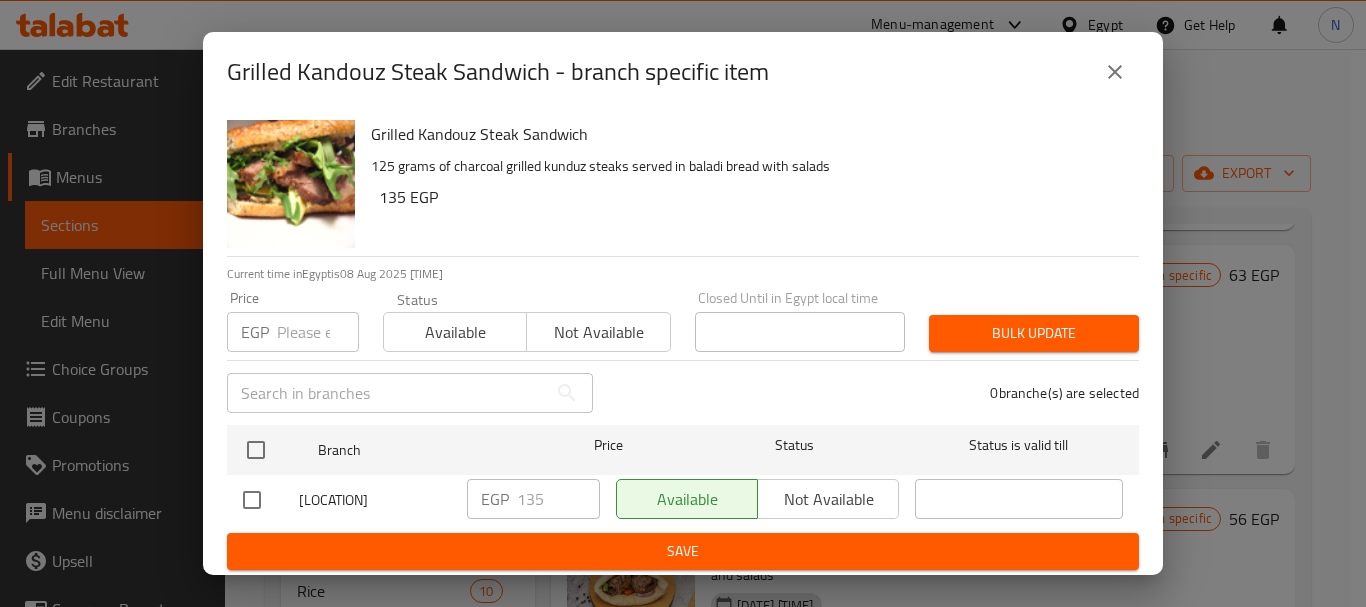 click at bounding box center (318, 332) 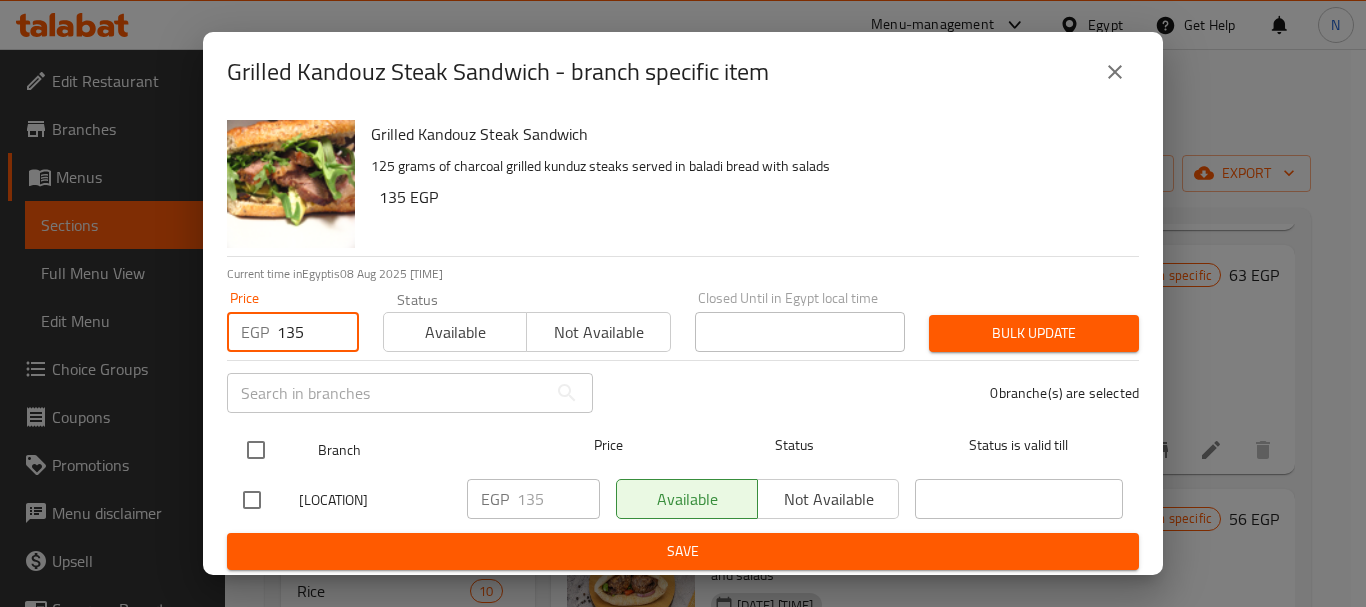 type on "135" 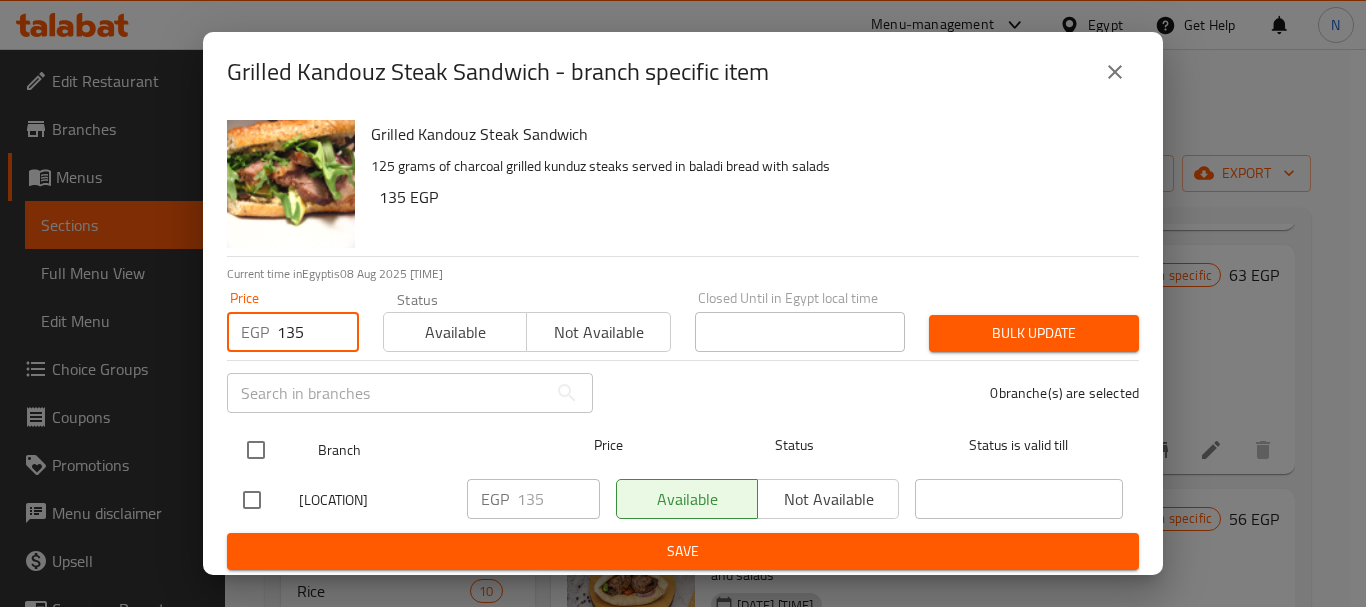 click at bounding box center (256, 450) 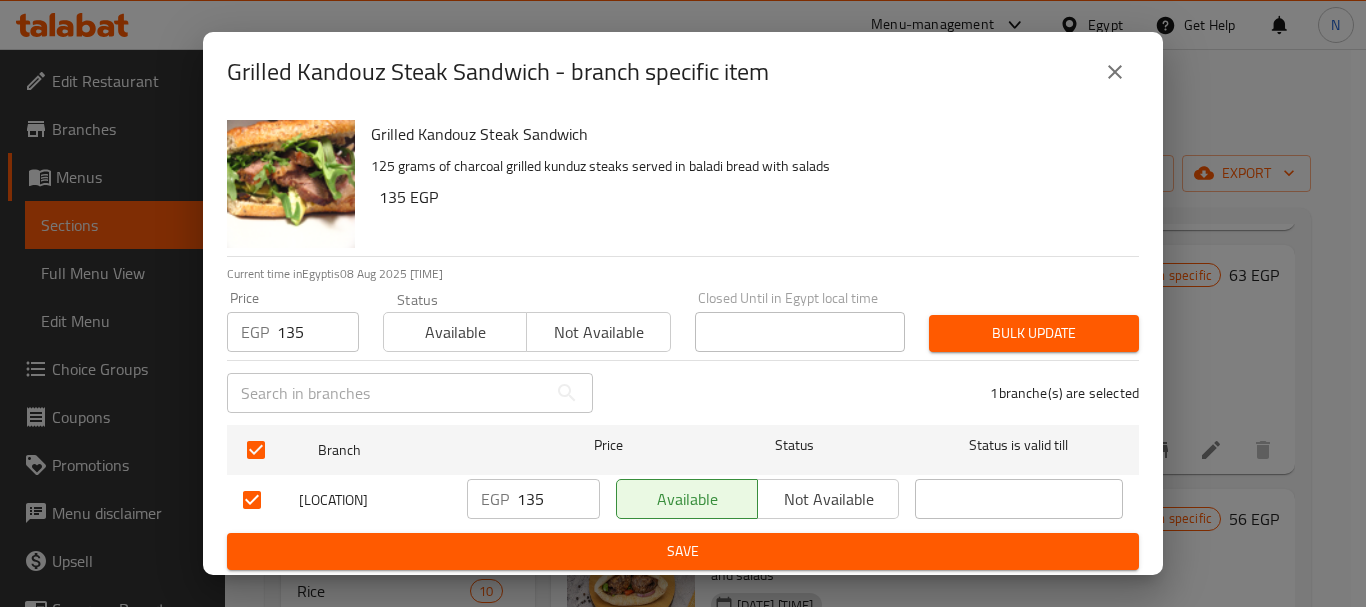 click on "Bulk update" at bounding box center (1034, 333) 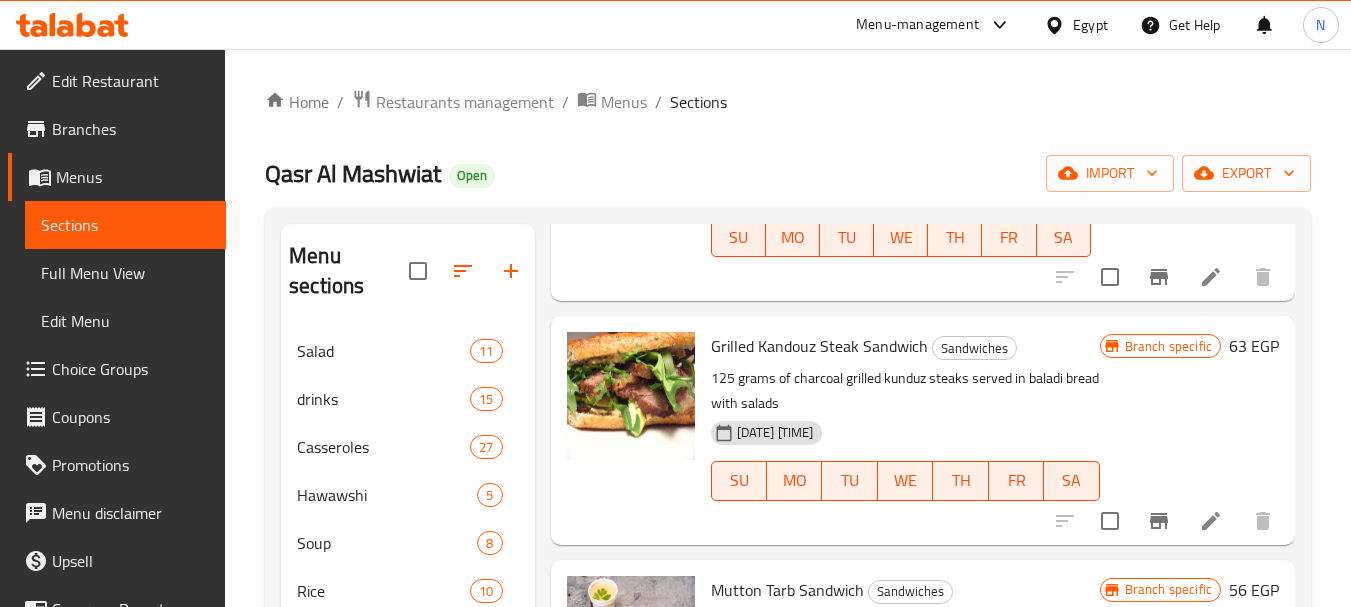 scroll, scrollTop: 1203, scrollLeft: 0, axis: vertical 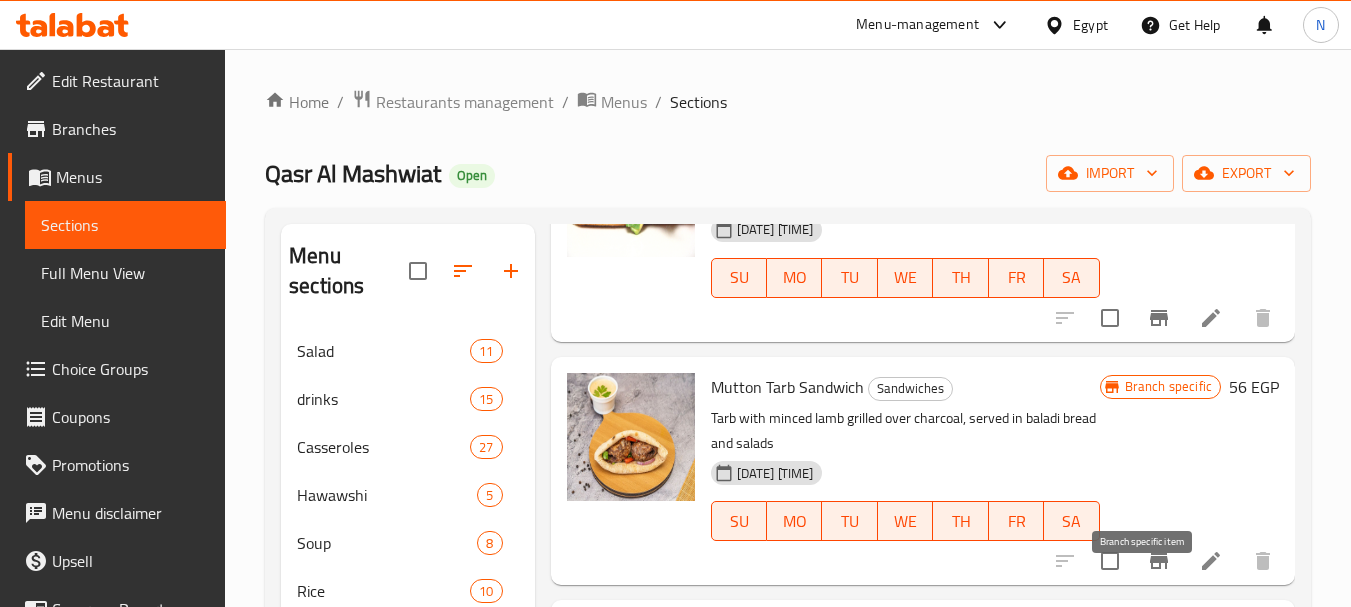 click 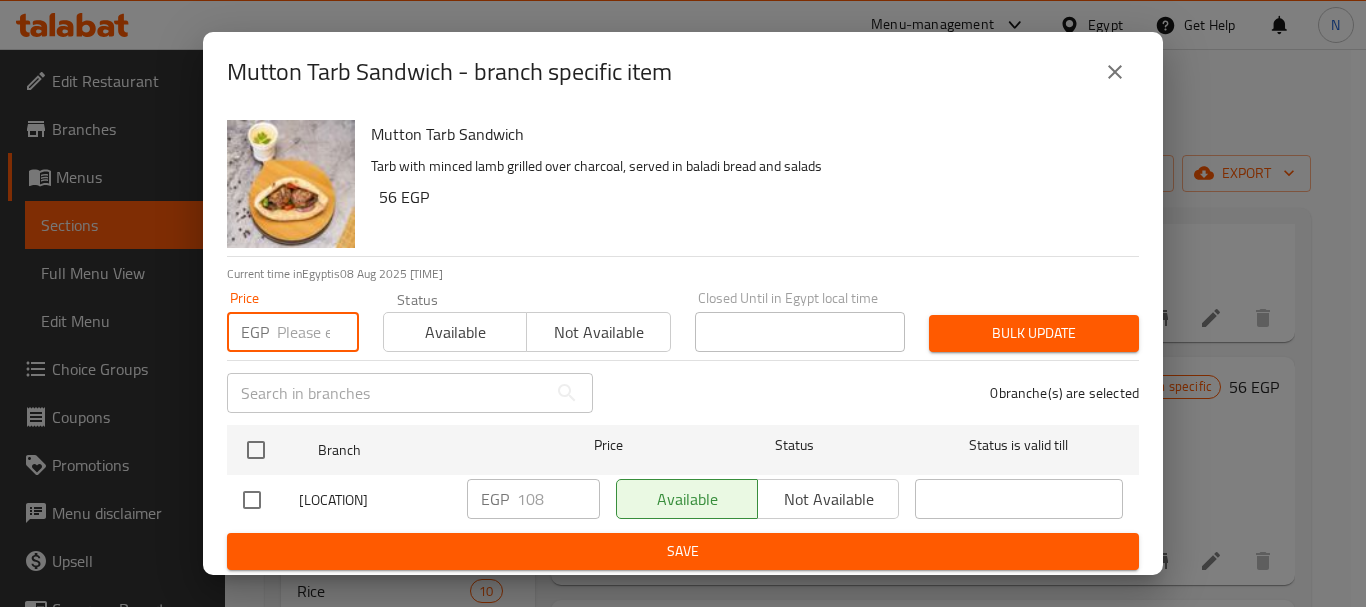click at bounding box center (318, 332) 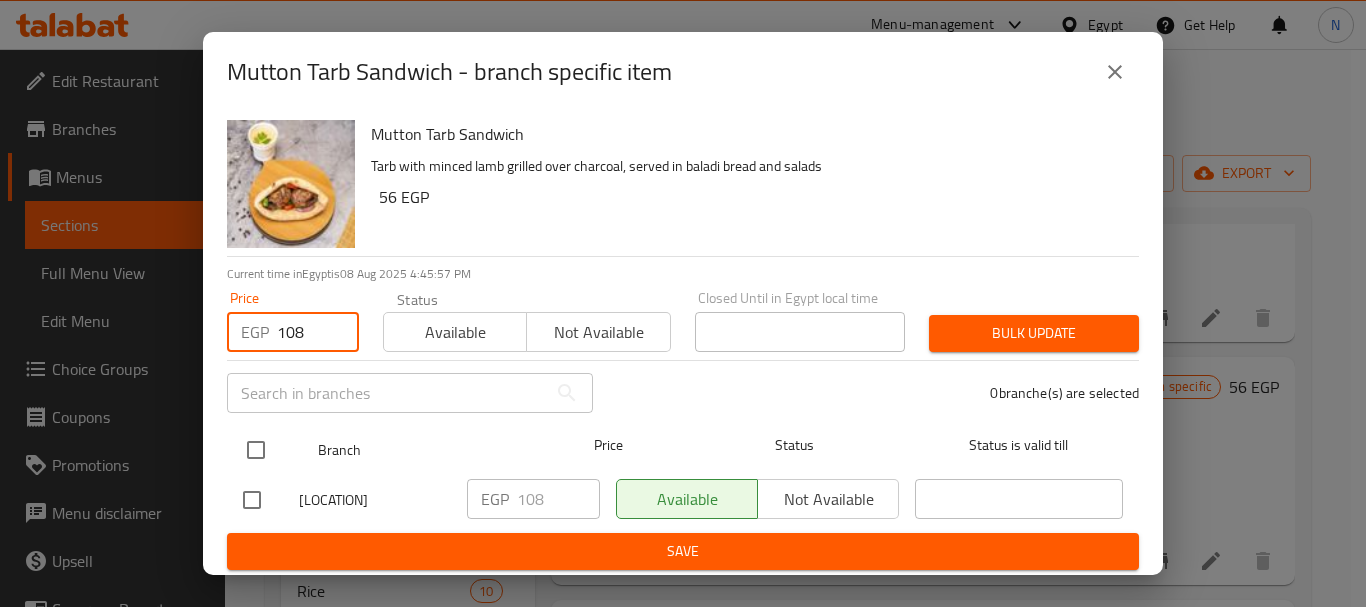 type on "108" 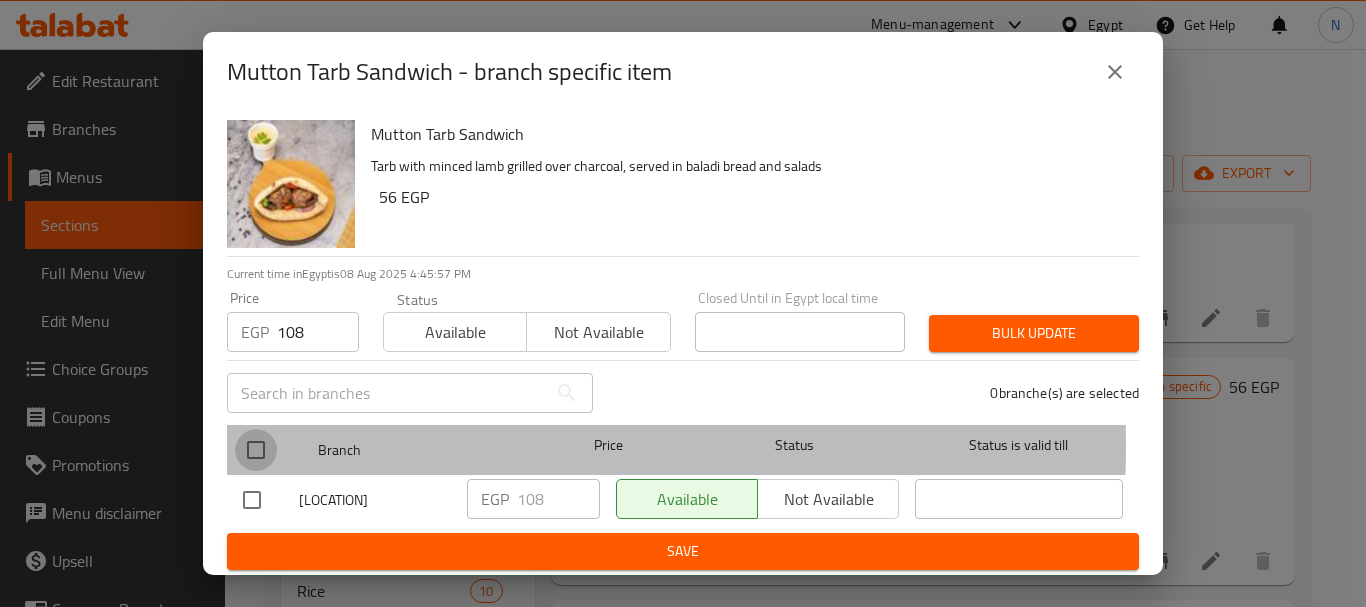 click at bounding box center [256, 450] 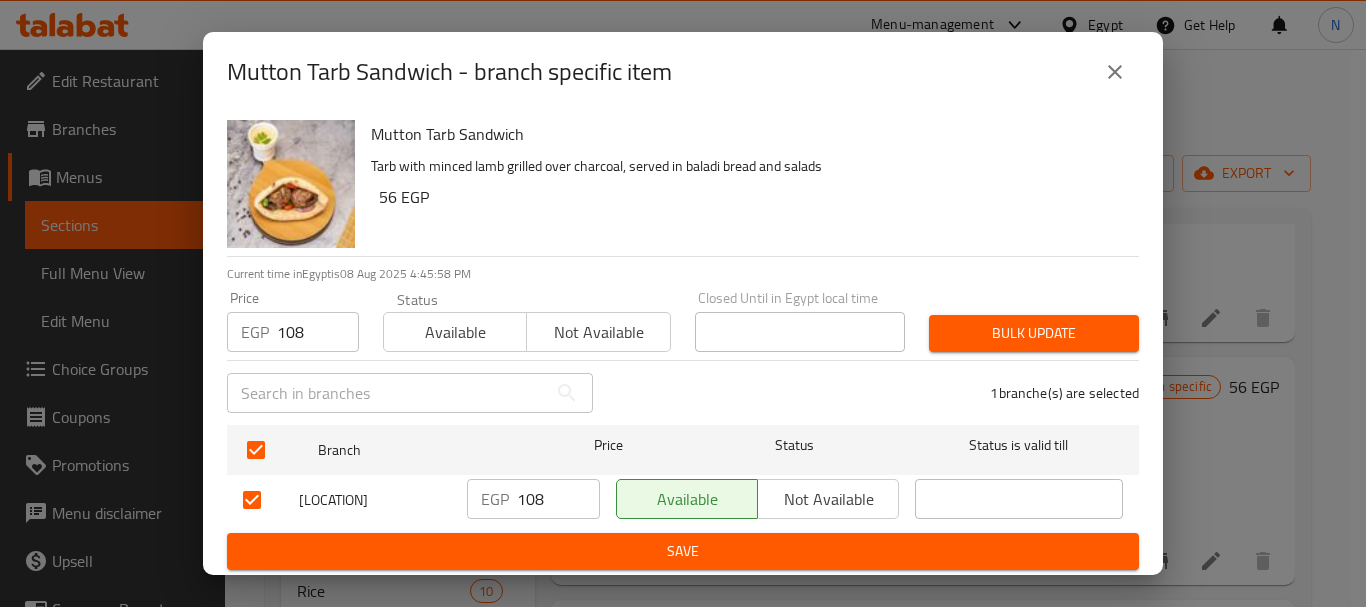 click on "Bulk update" at bounding box center [1034, 333] 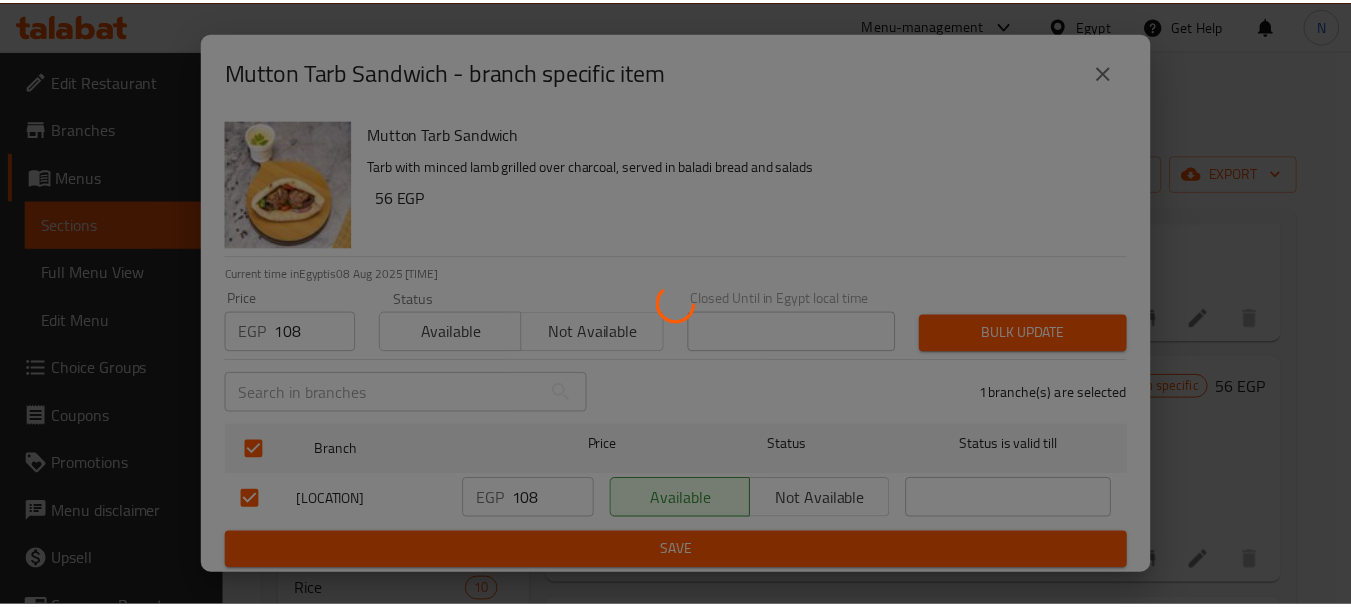 scroll, scrollTop: 8, scrollLeft: 0, axis: vertical 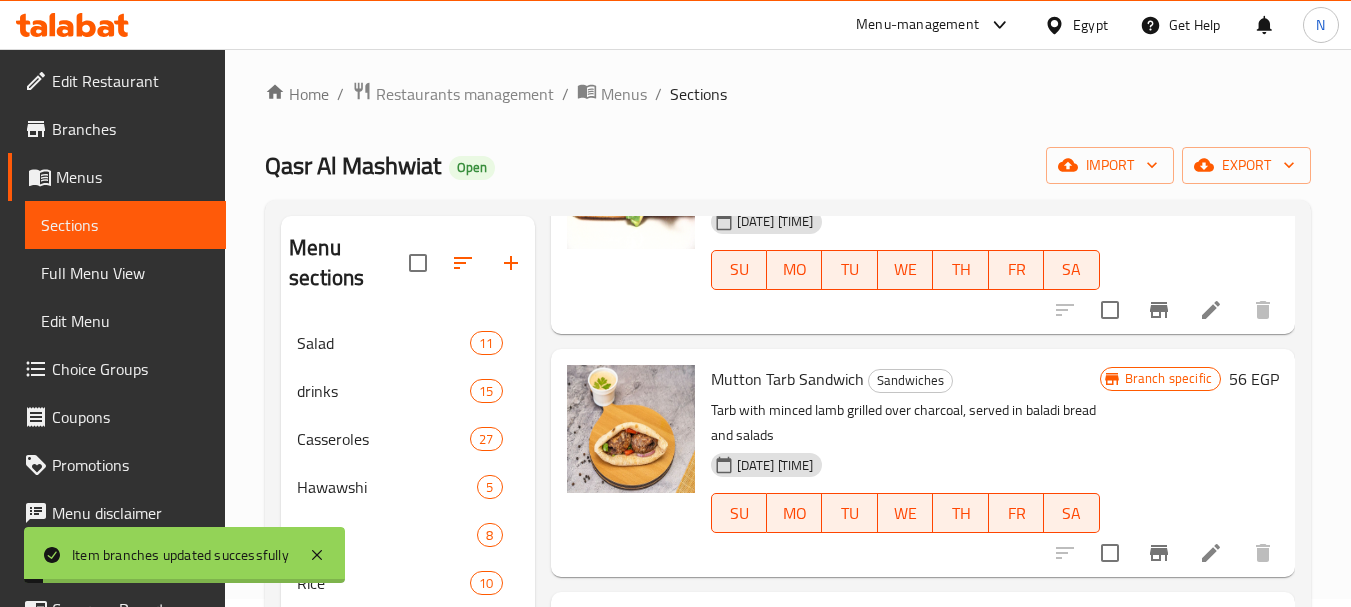 click on "56   EGP" at bounding box center [1254, 379] 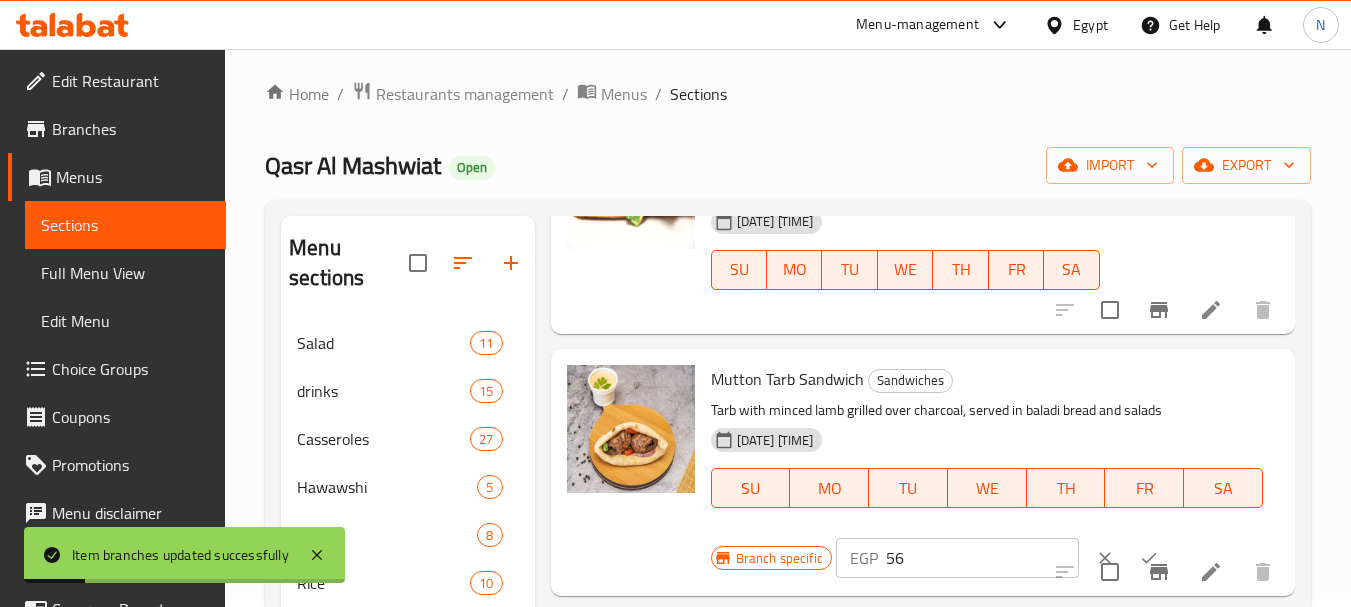 click on "56" at bounding box center (982, 558) 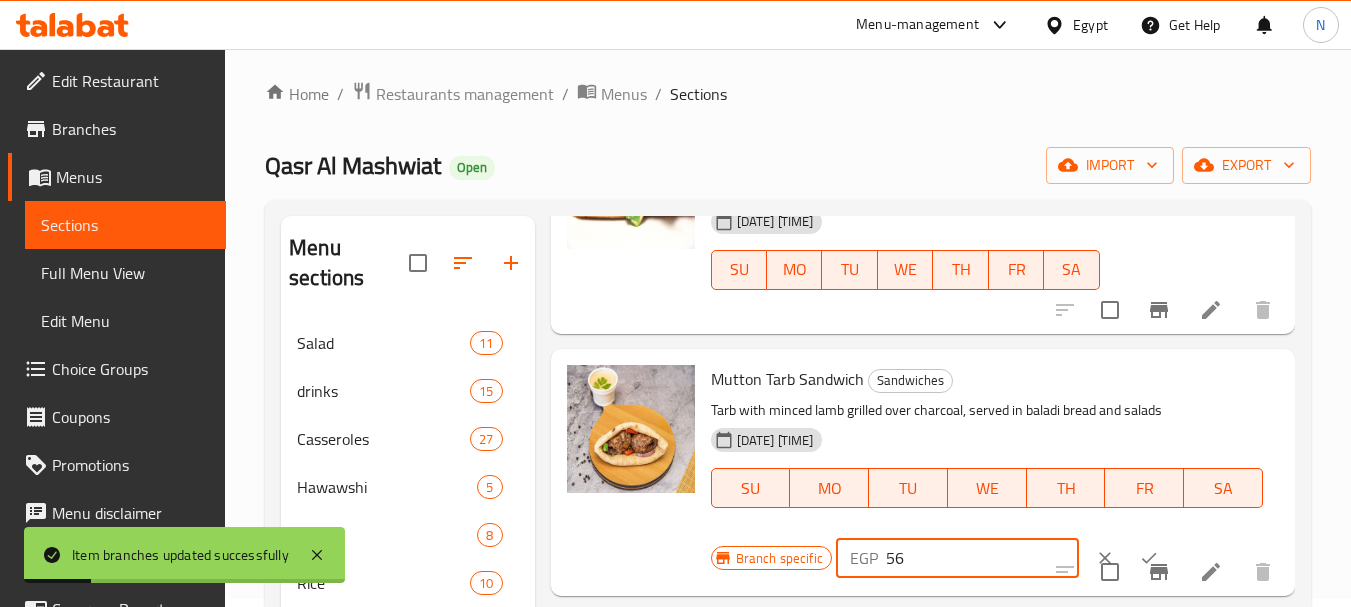 click on "56" at bounding box center (982, 558) 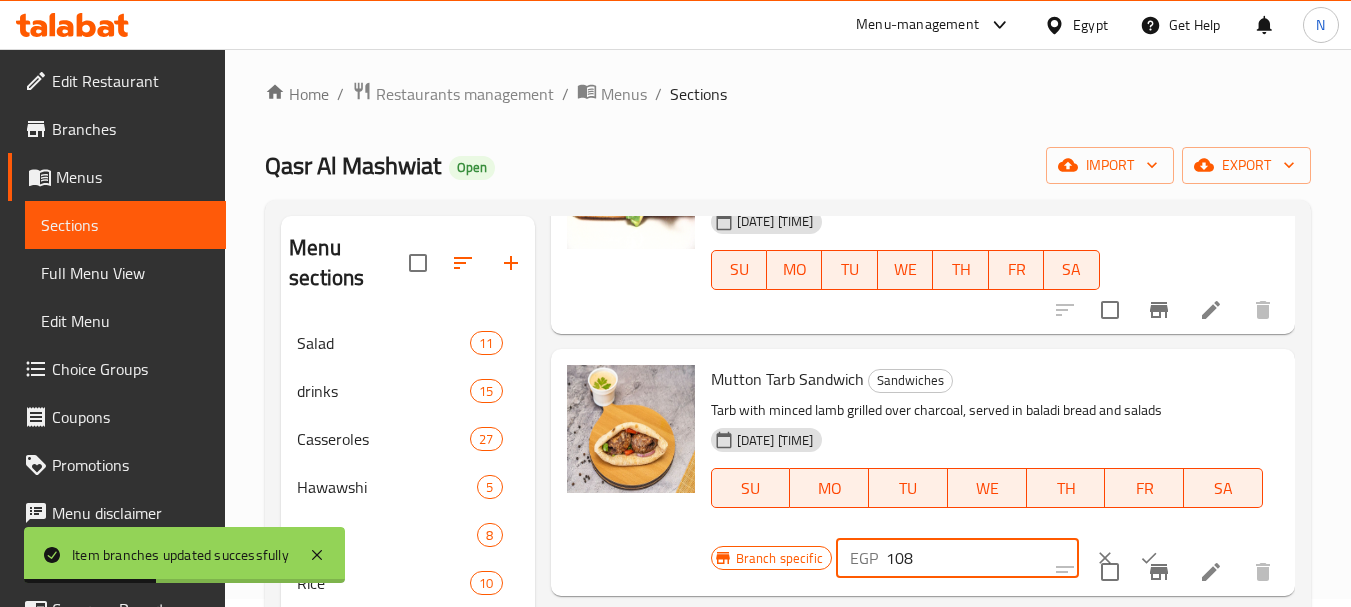type on "108" 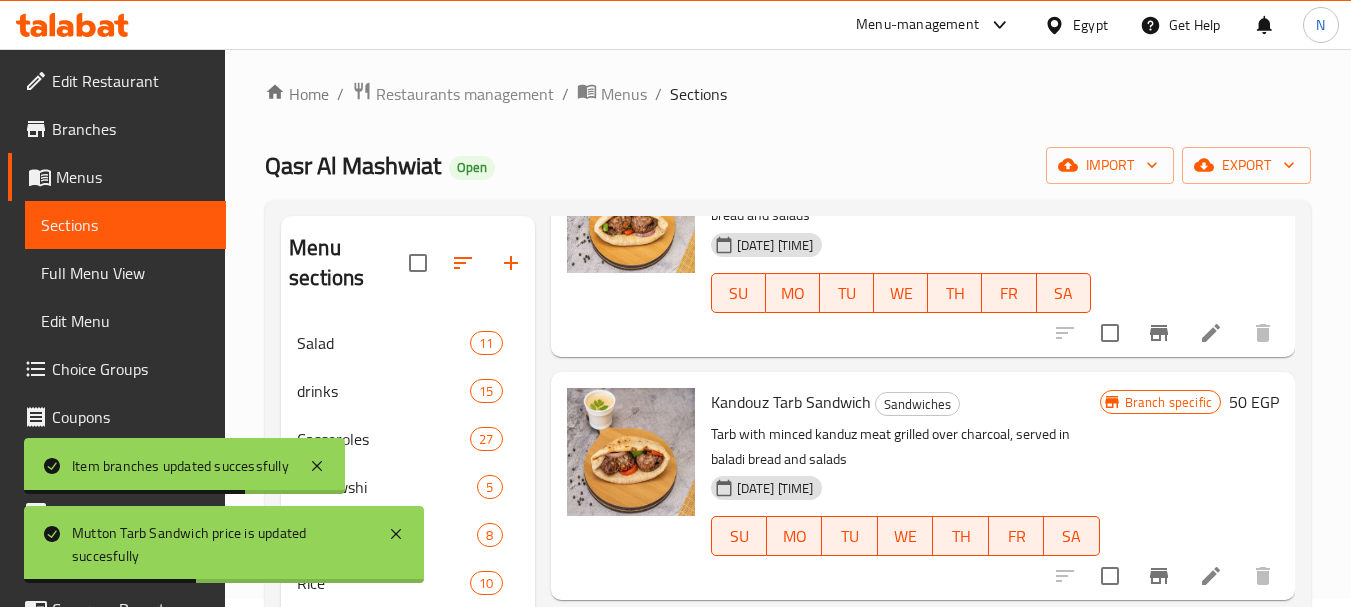 scroll, scrollTop: 1615, scrollLeft: 0, axis: vertical 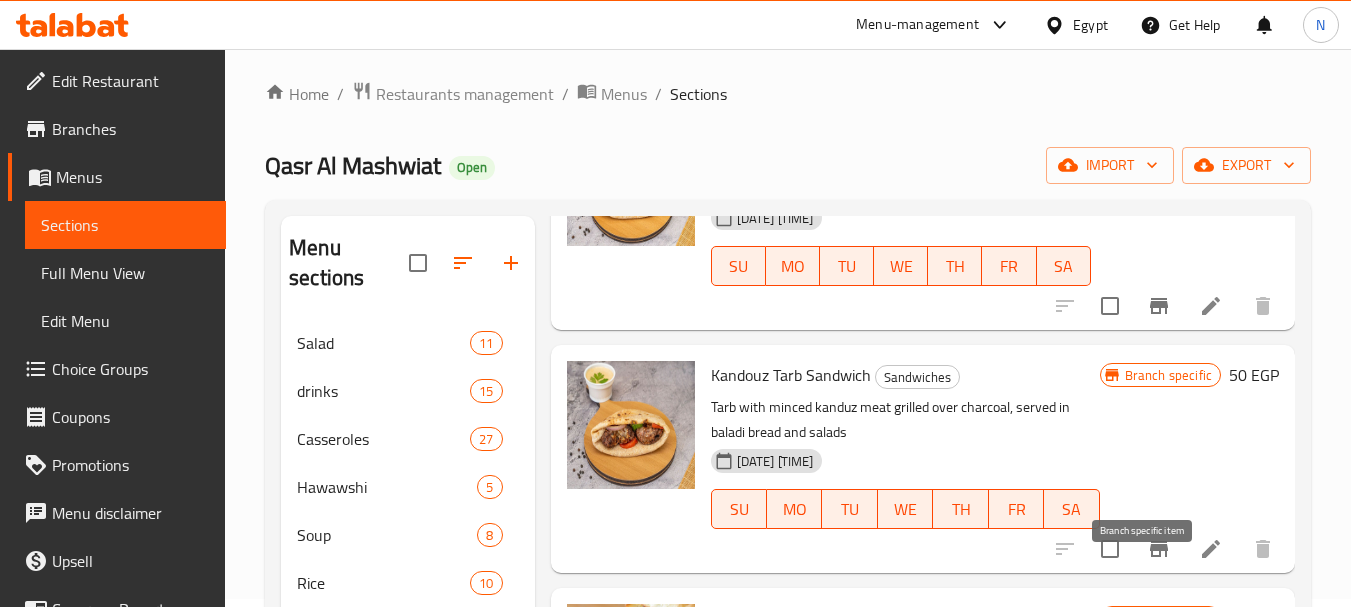 click 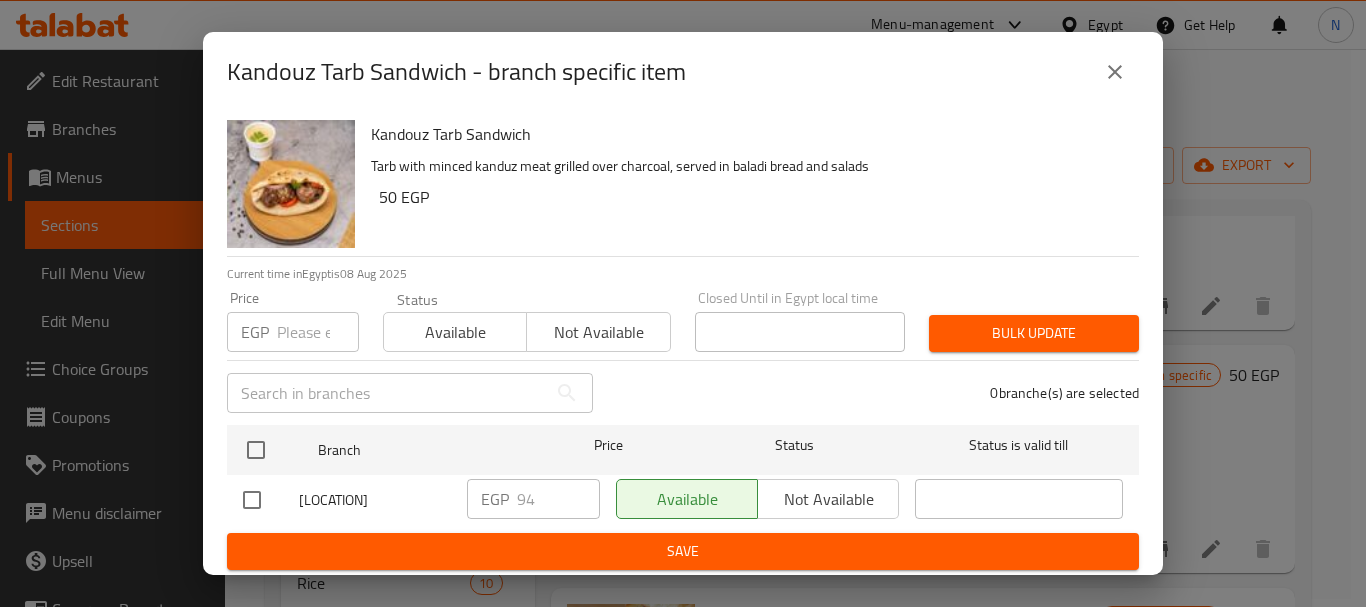click at bounding box center (318, 332) 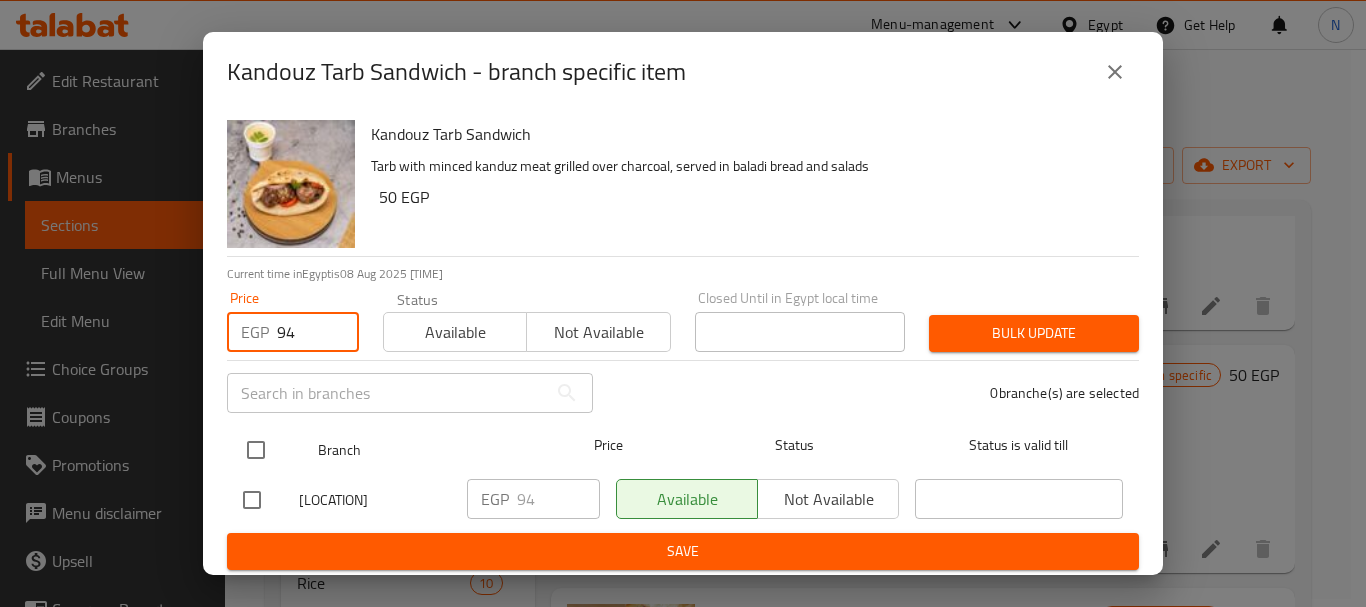 type on "94" 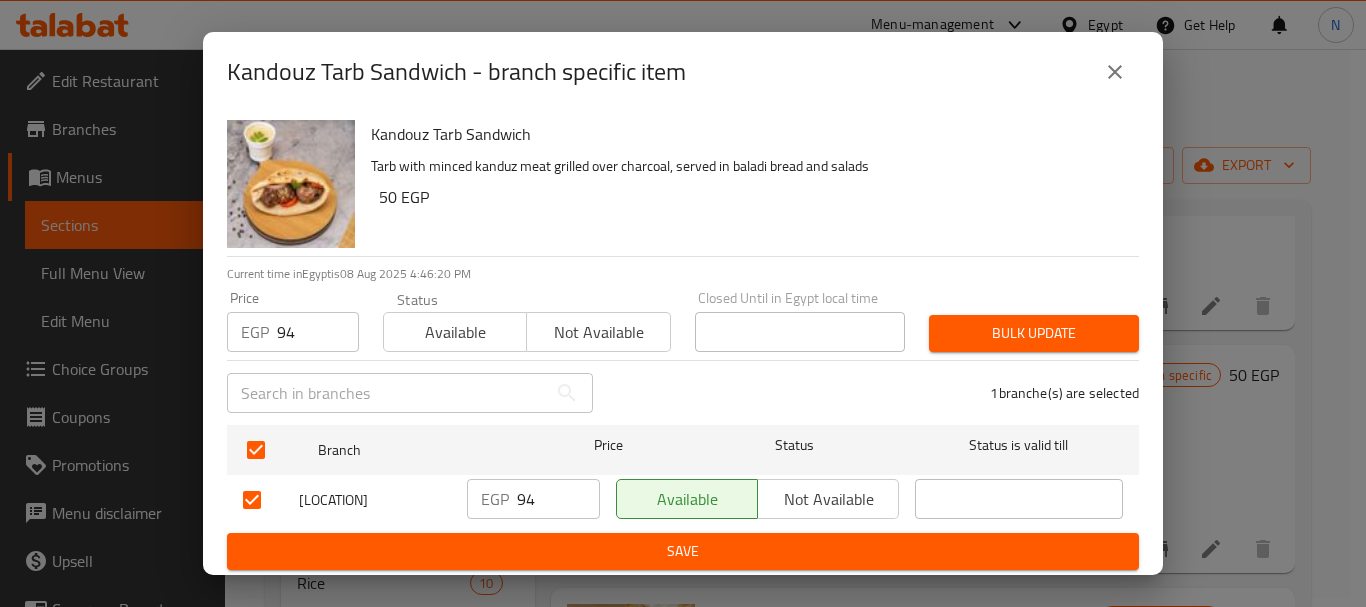 click on "EGP 94 Price" at bounding box center [293, 332] 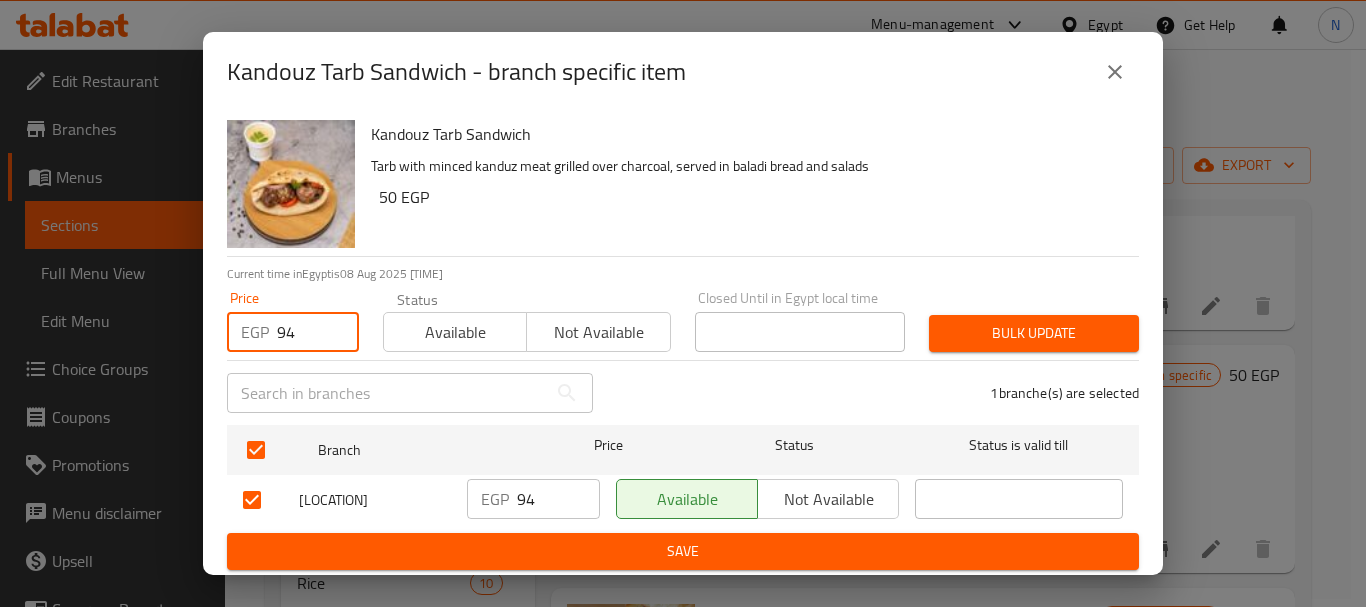 drag, startPoint x: 292, startPoint y: 338, endPoint x: 275, endPoint y: 340, distance: 17.117243 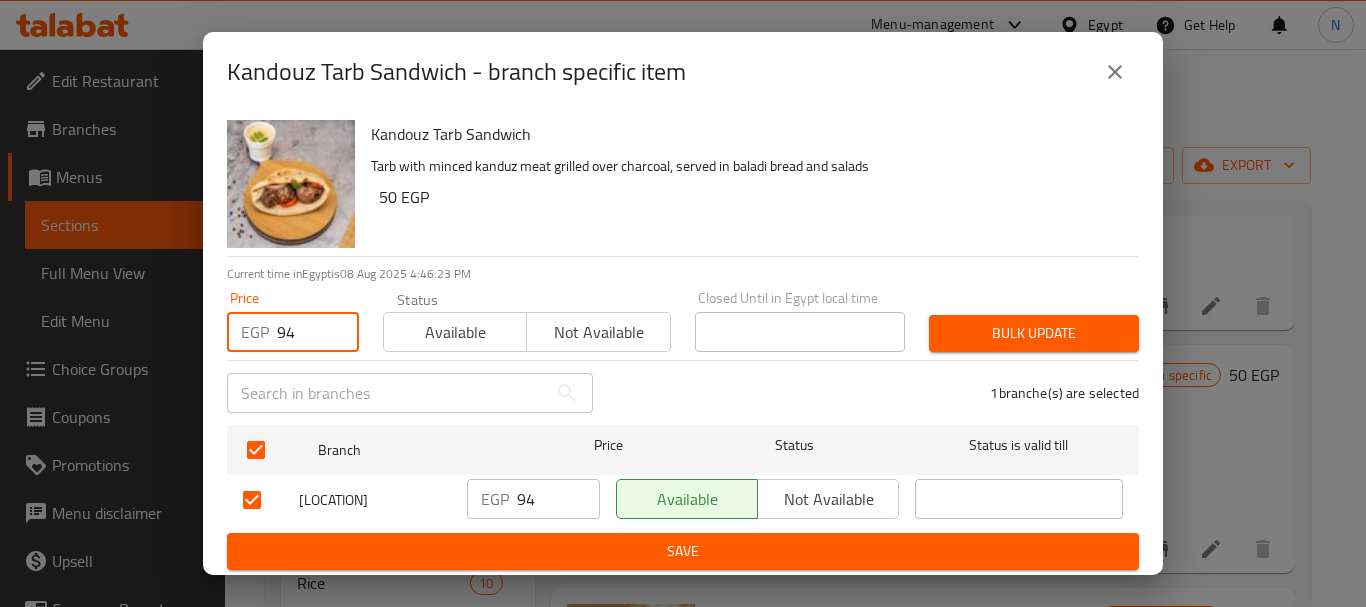 click on "Bulk update" at bounding box center [1034, 333] 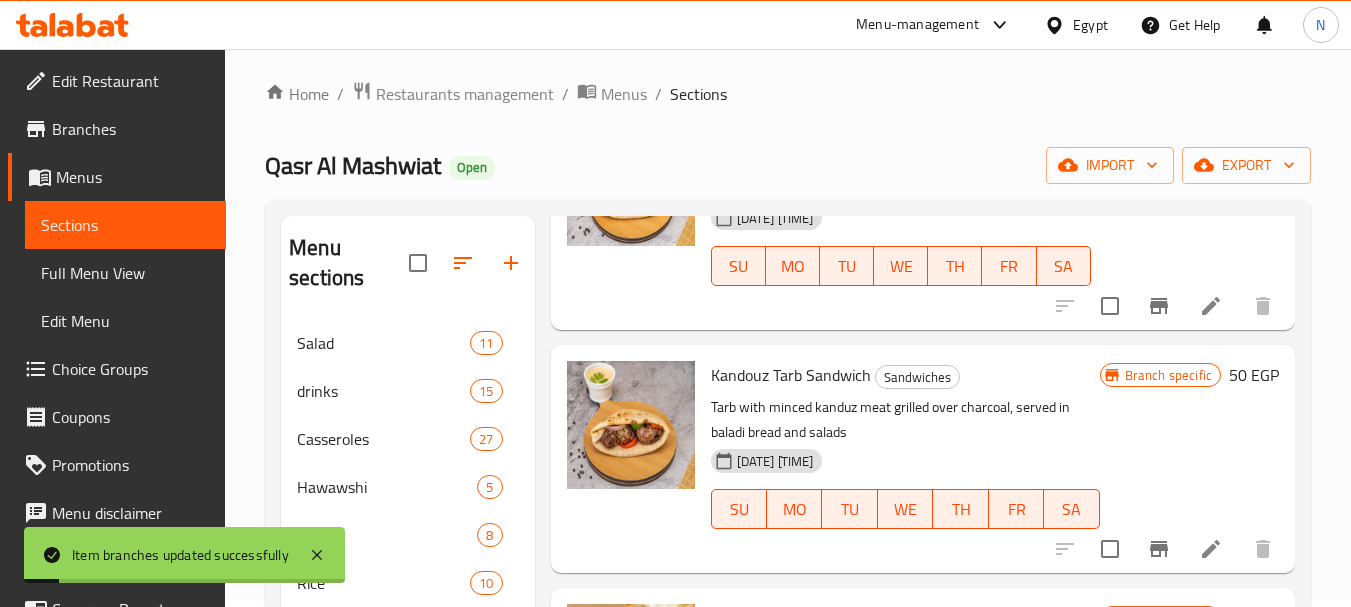 click on "50   EGP" at bounding box center [1254, 375] 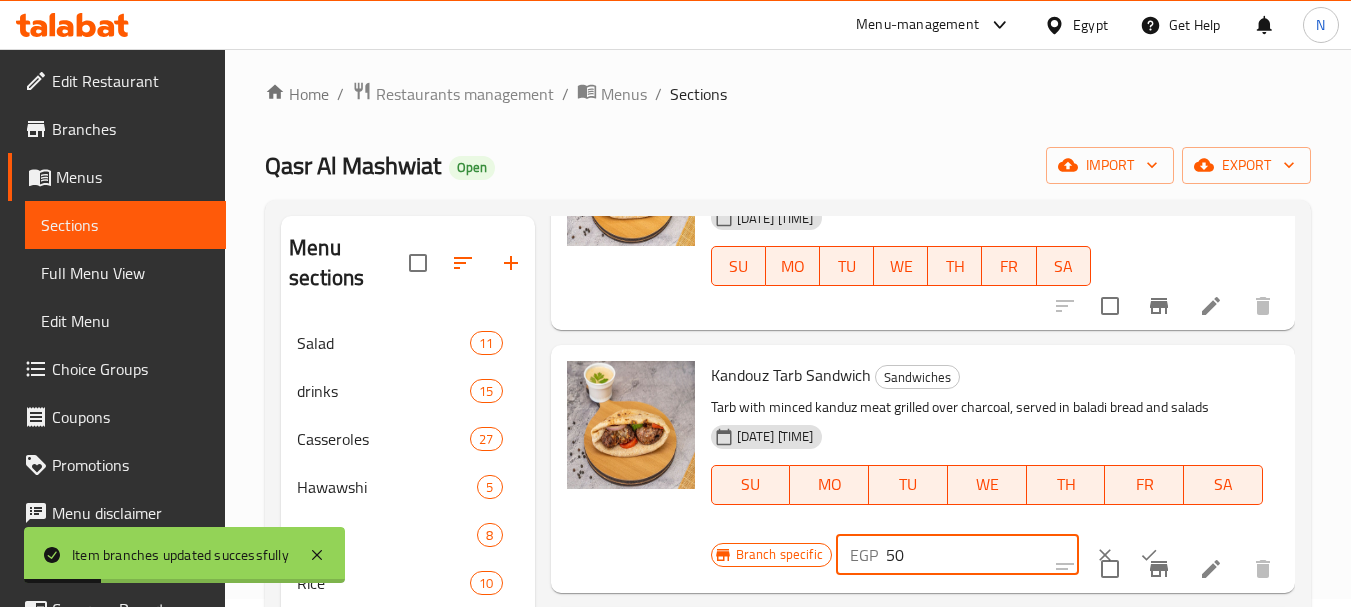 drag, startPoint x: 905, startPoint y: 590, endPoint x: 862, endPoint y: 590, distance: 43 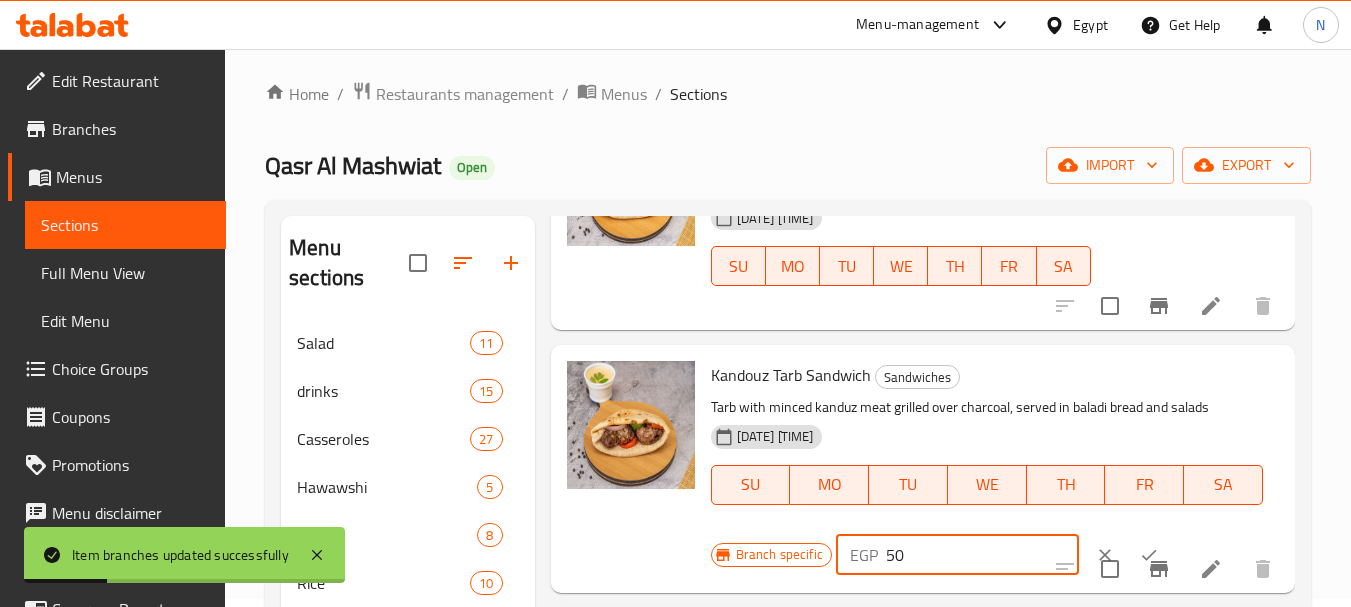 paste on "94" 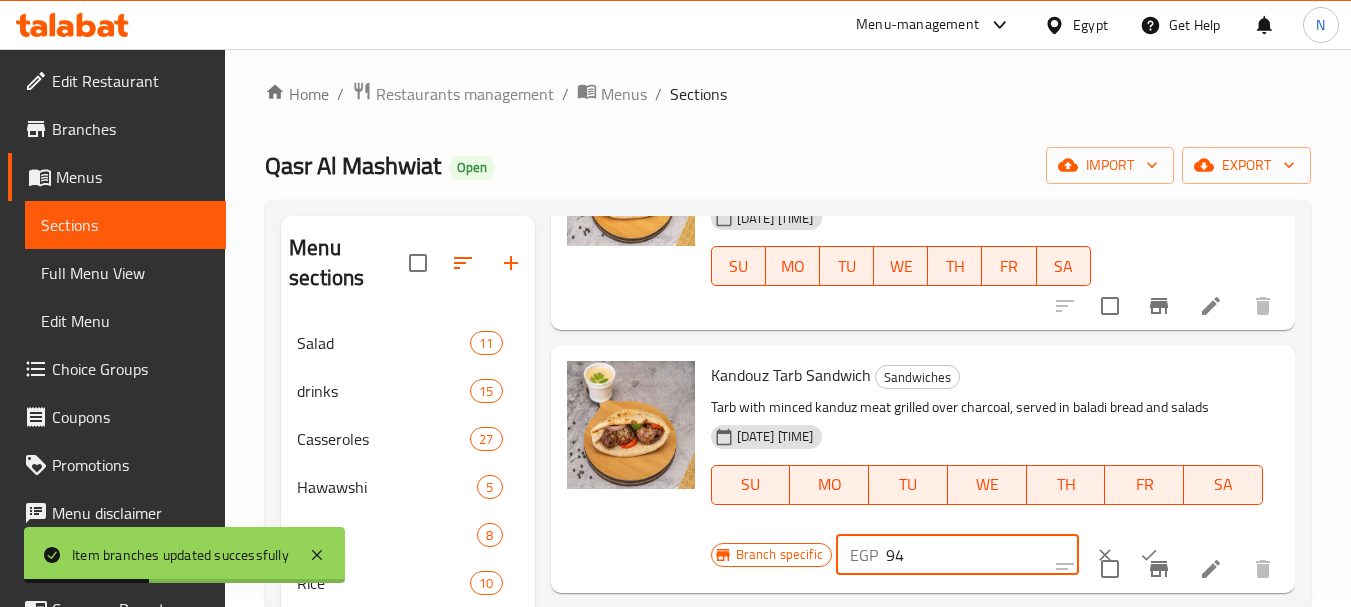 type on "94" 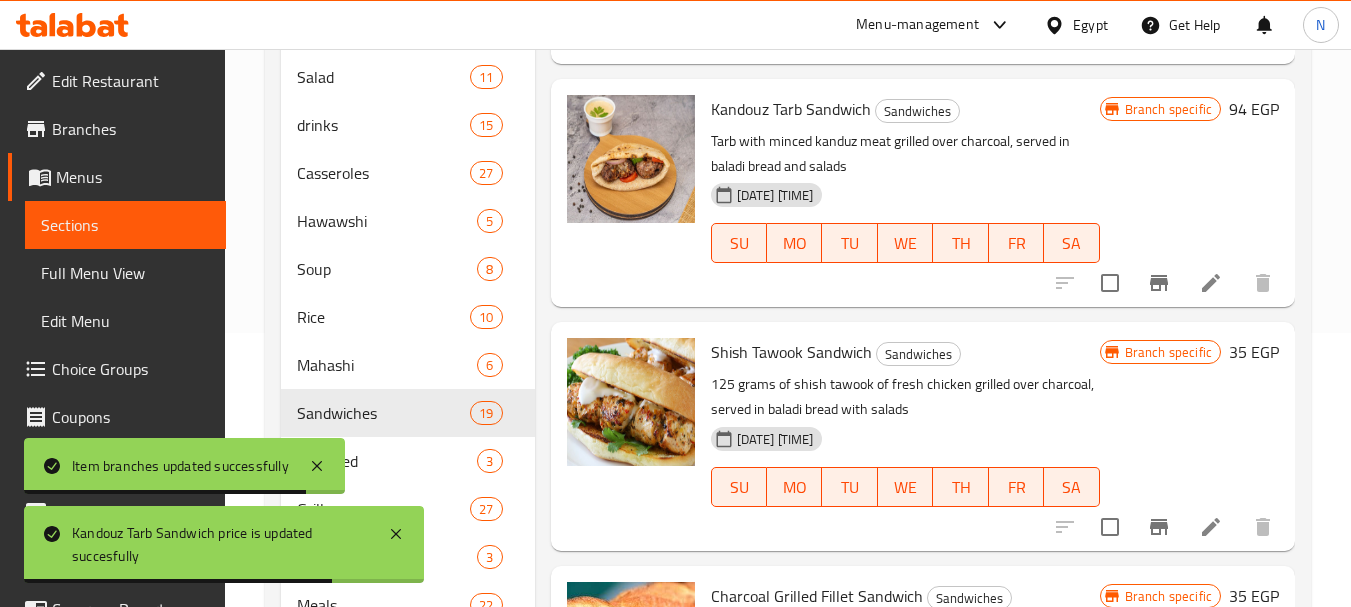 scroll, scrollTop: 316, scrollLeft: 0, axis: vertical 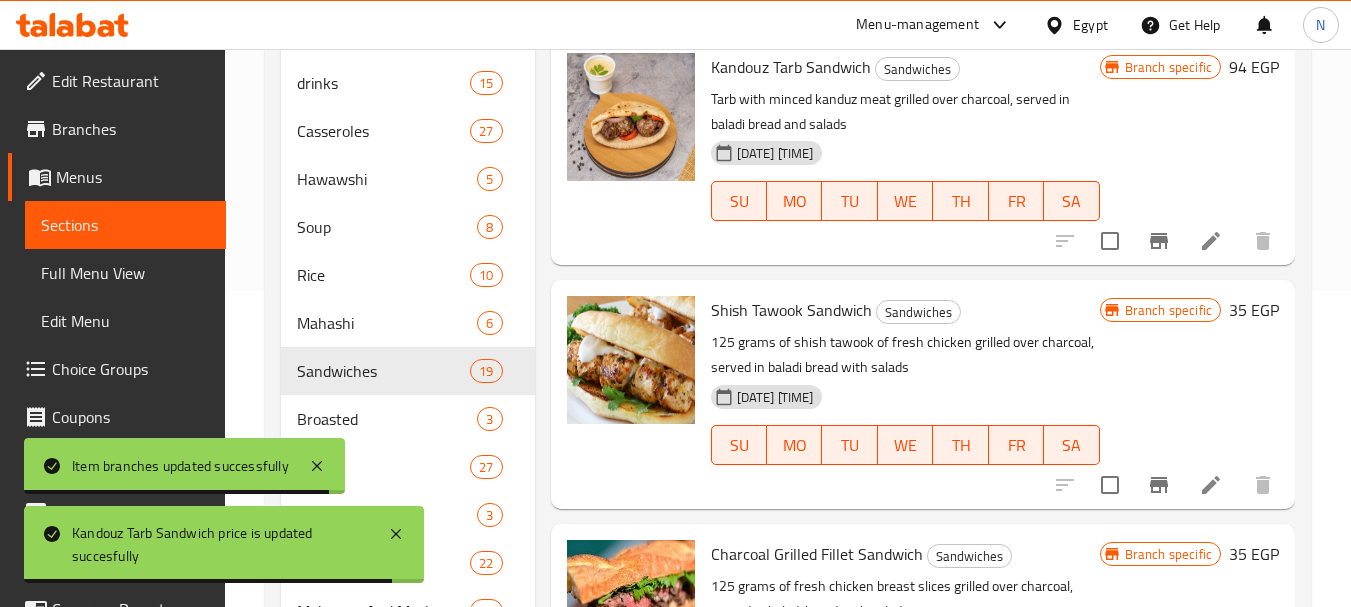 click 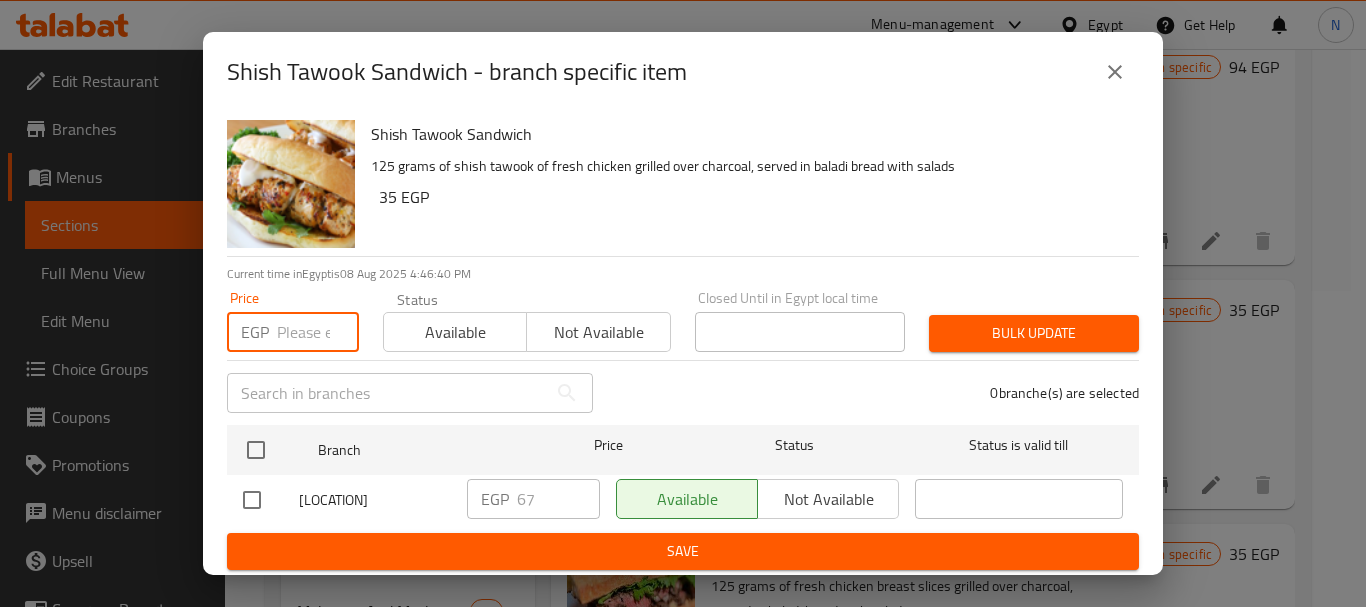 click at bounding box center (318, 332) 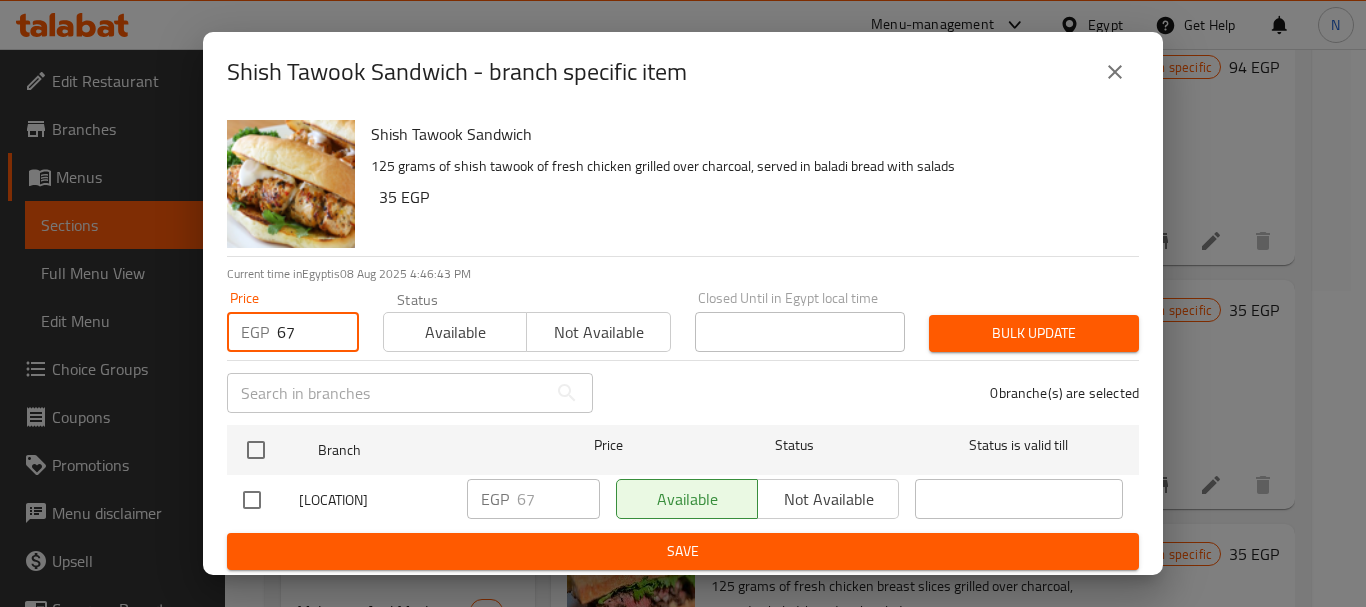 drag, startPoint x: 301, startPoint y: 341, endPoint x: 275, endPoint y: 343, distance: 26.076809 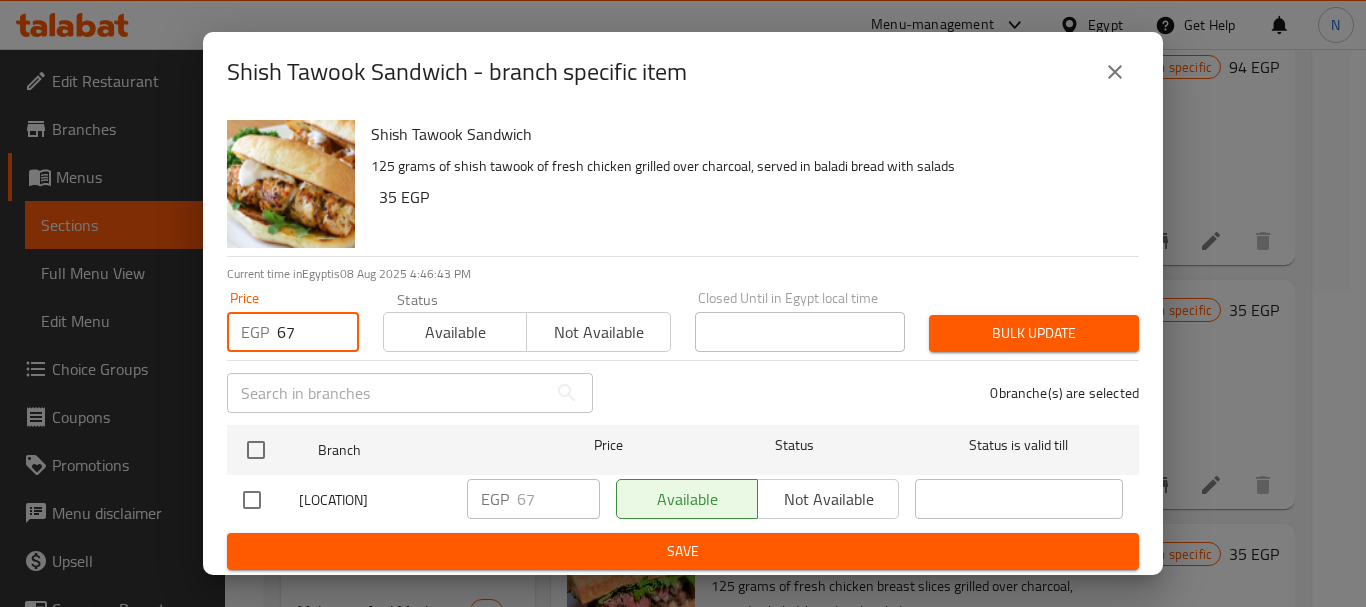 click on "EGP 67 Price" at bounding box center [293, 332] 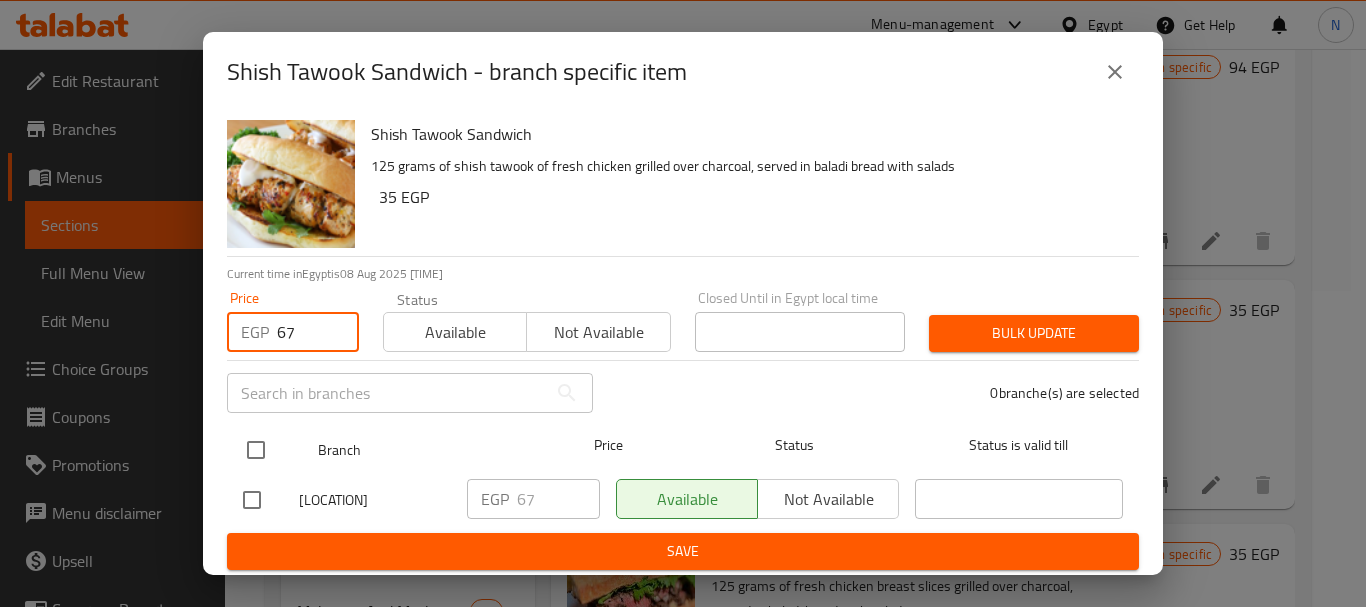 type on "67" 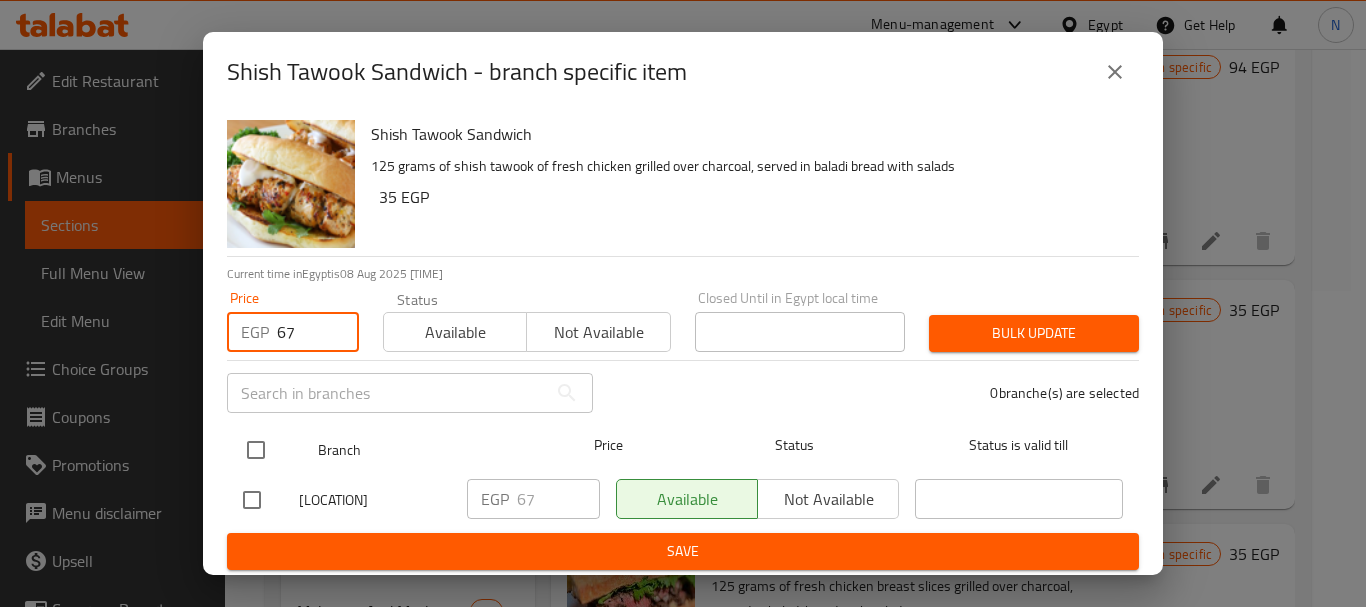 click at bounding box center (256, 450) 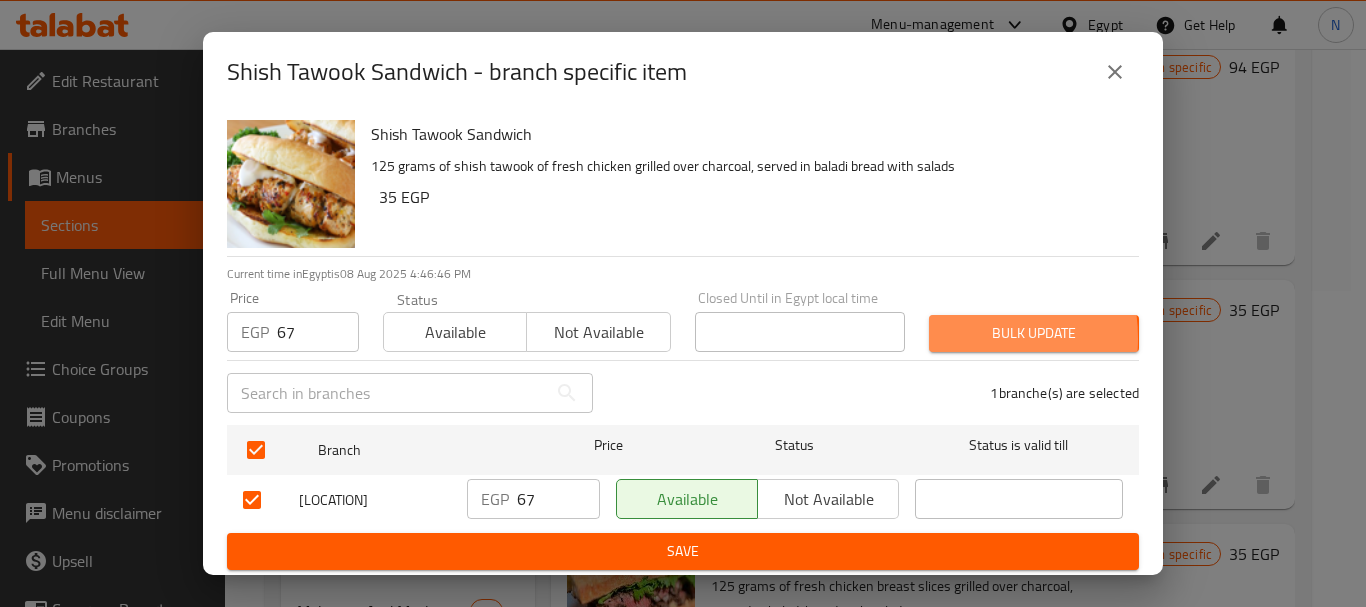 click on "Bulk update" at bounding box center [1034, 333] 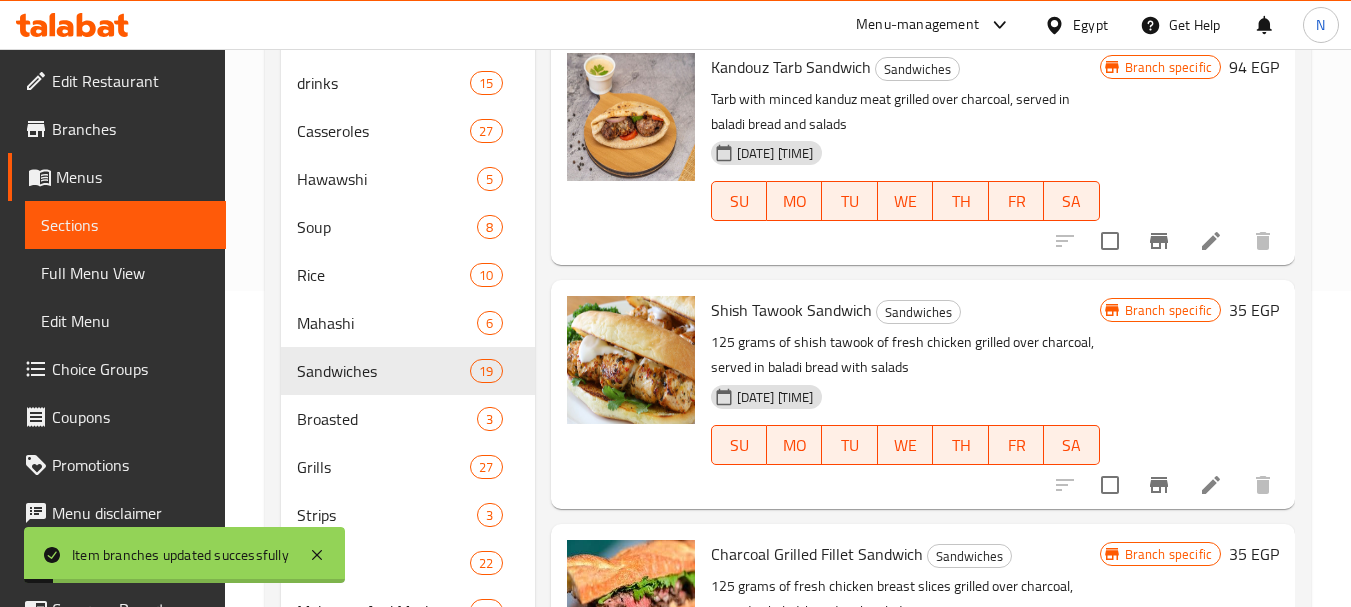 click on "35   EGP" at bounding box center [1254, 310] 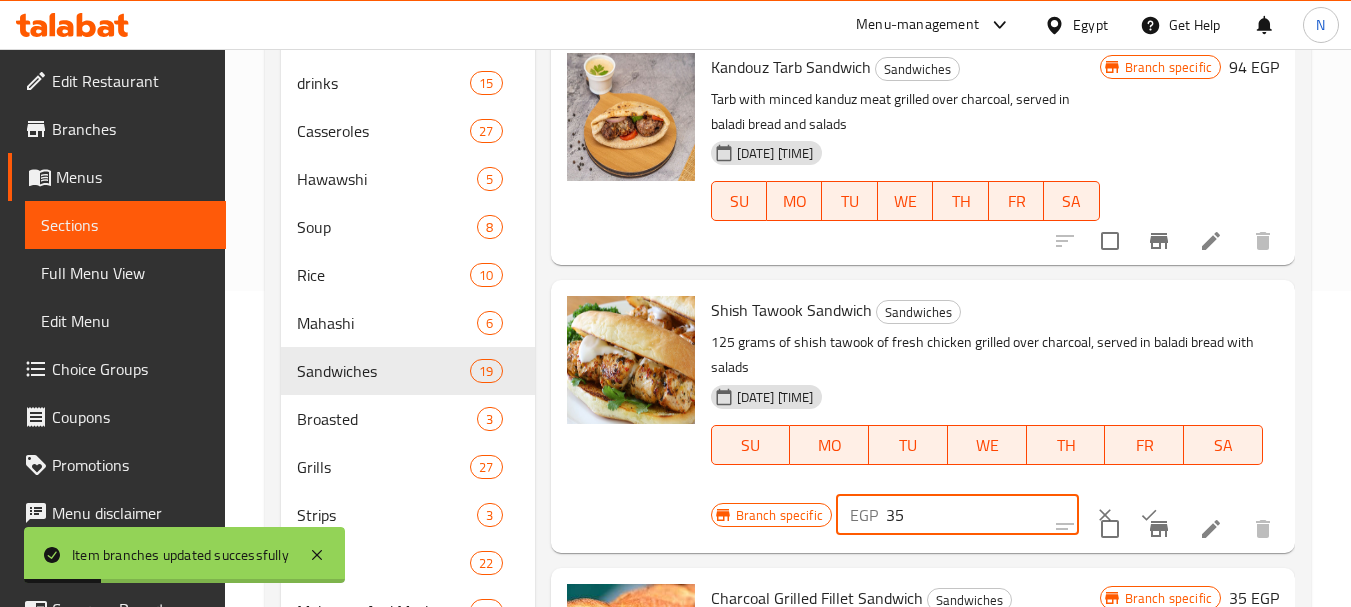 drag, startPoint x: 904, startPoint y: 552, endPoint x: 865, endPoint y: 544, distance: 39.812057 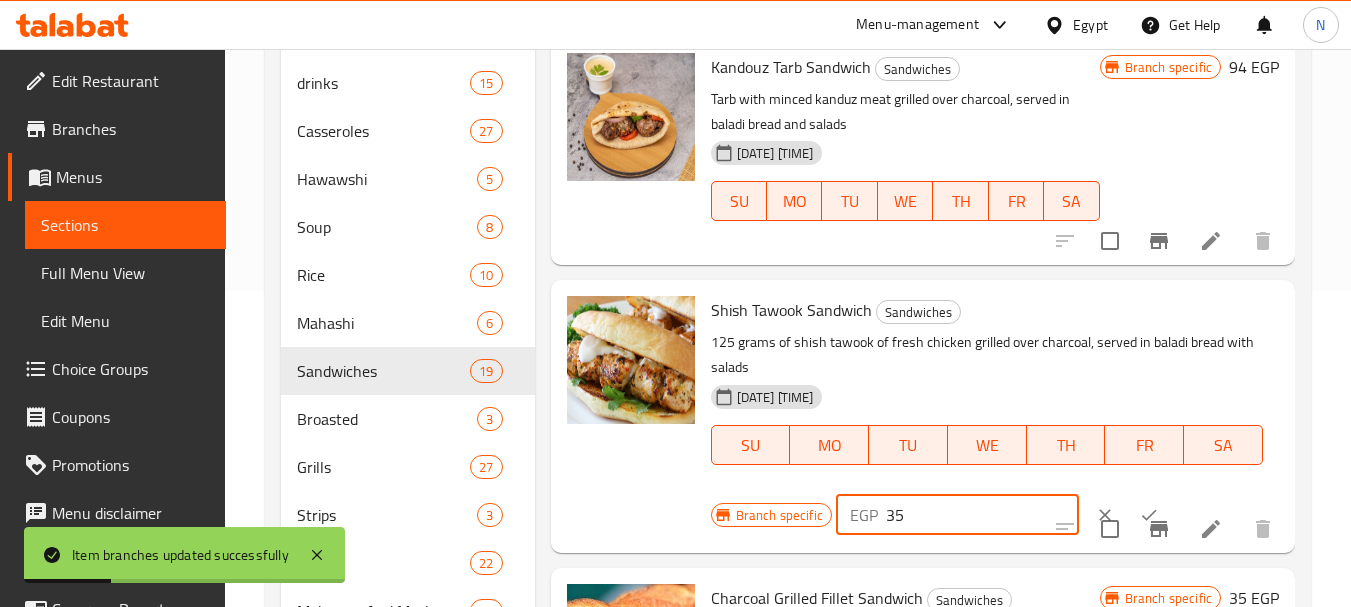 paste on "67" 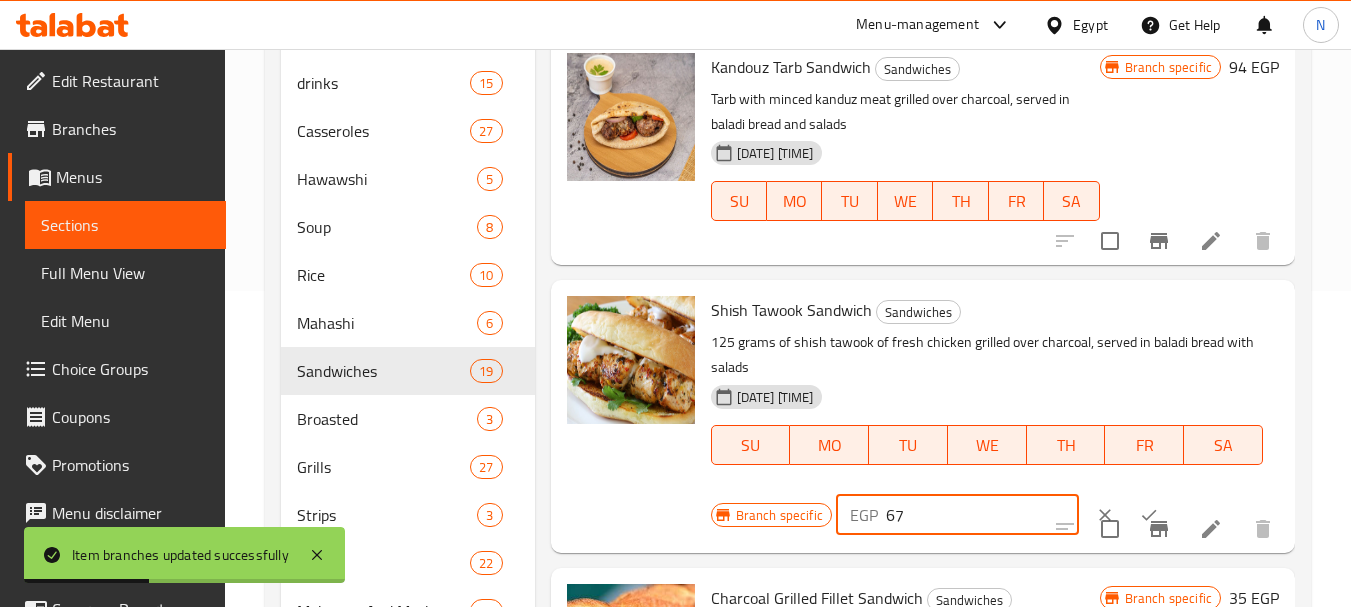type on "67" 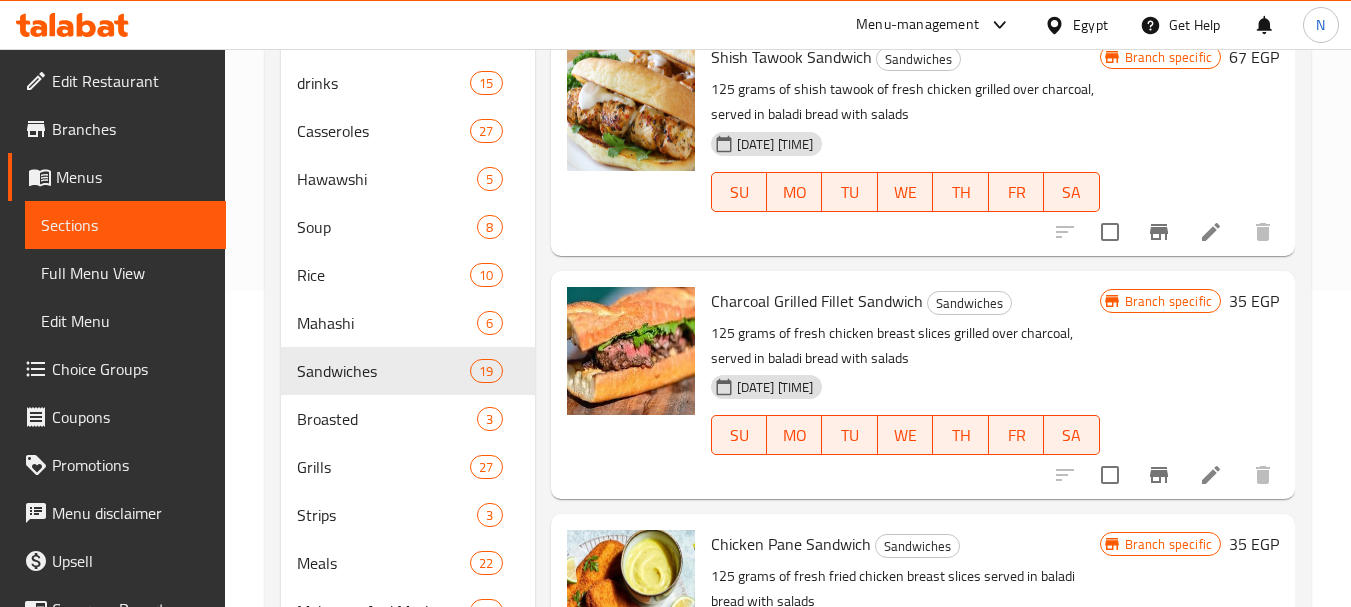scroll, scrollTop: 1895, scrollLeft: 0, axis: vertical 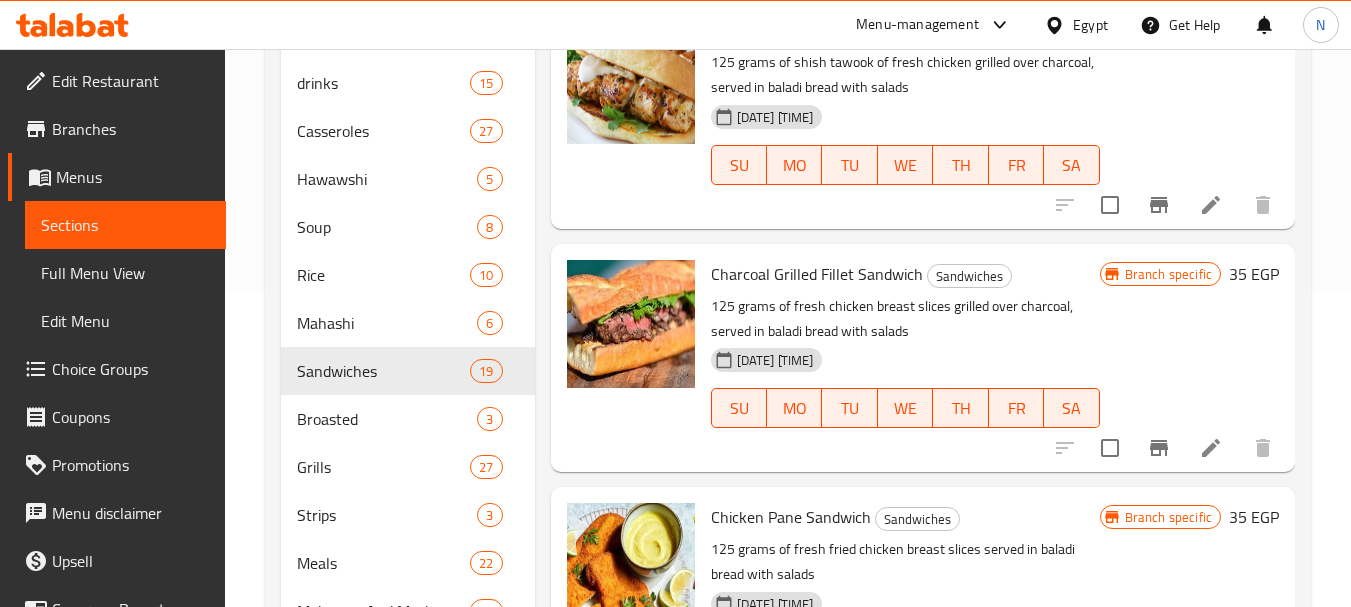 click 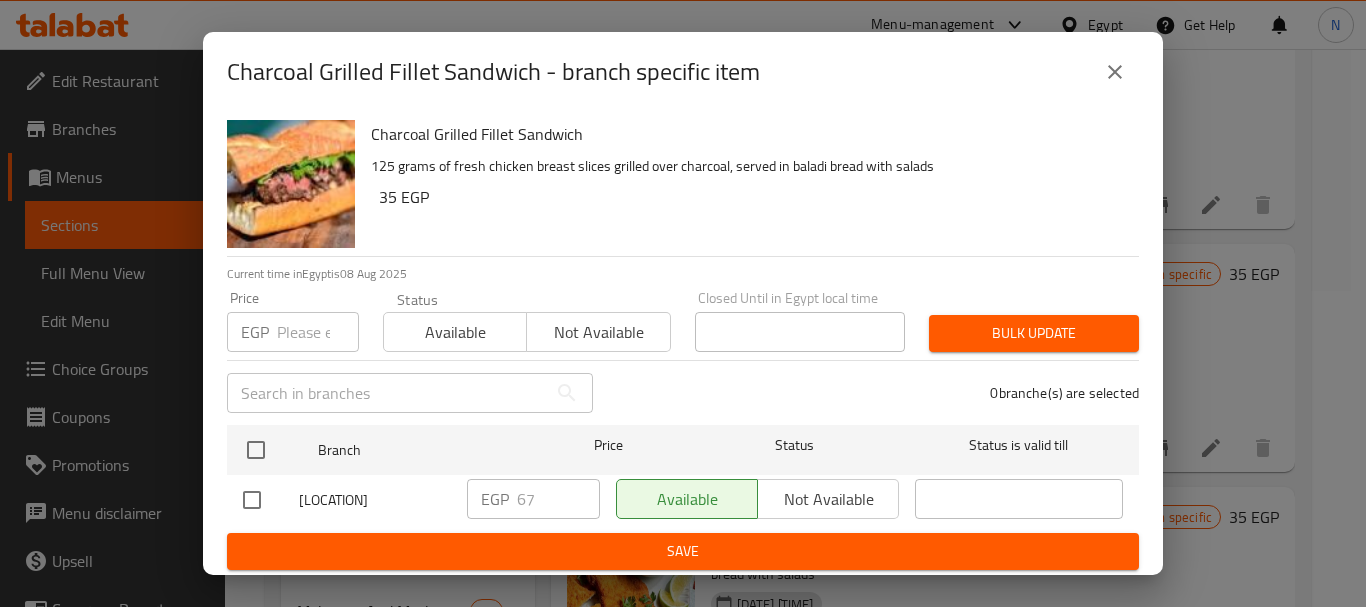 click at bounding box center [318, 332] 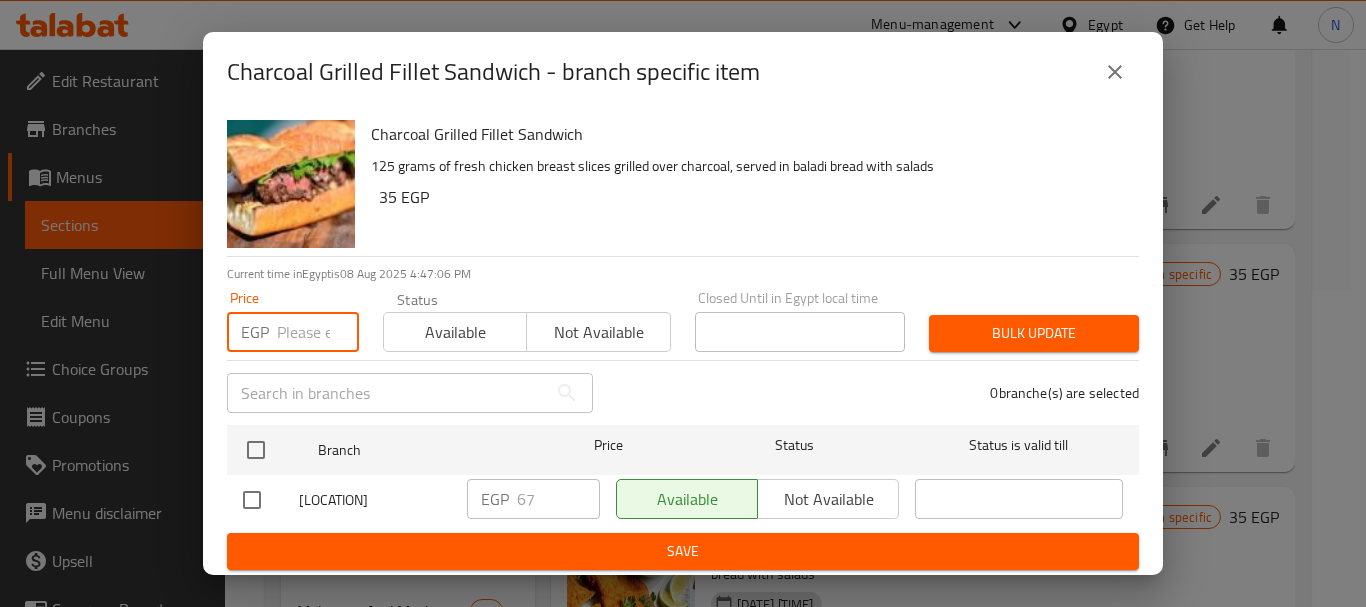 paste on "67" 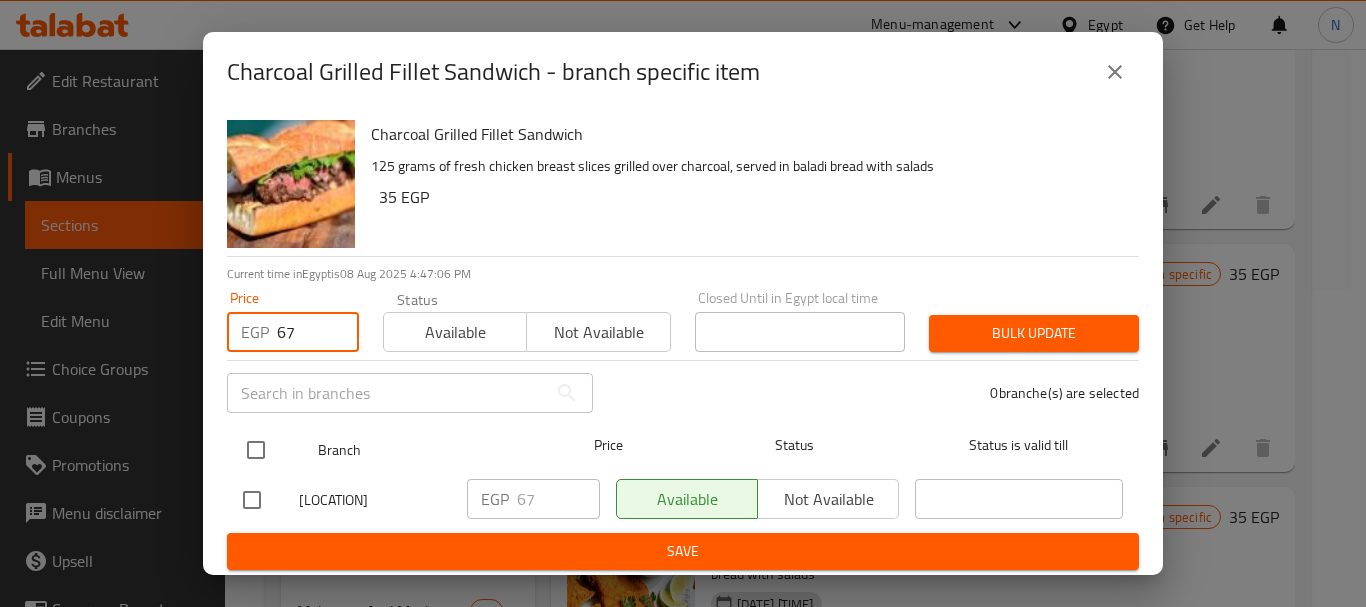 type on "67" 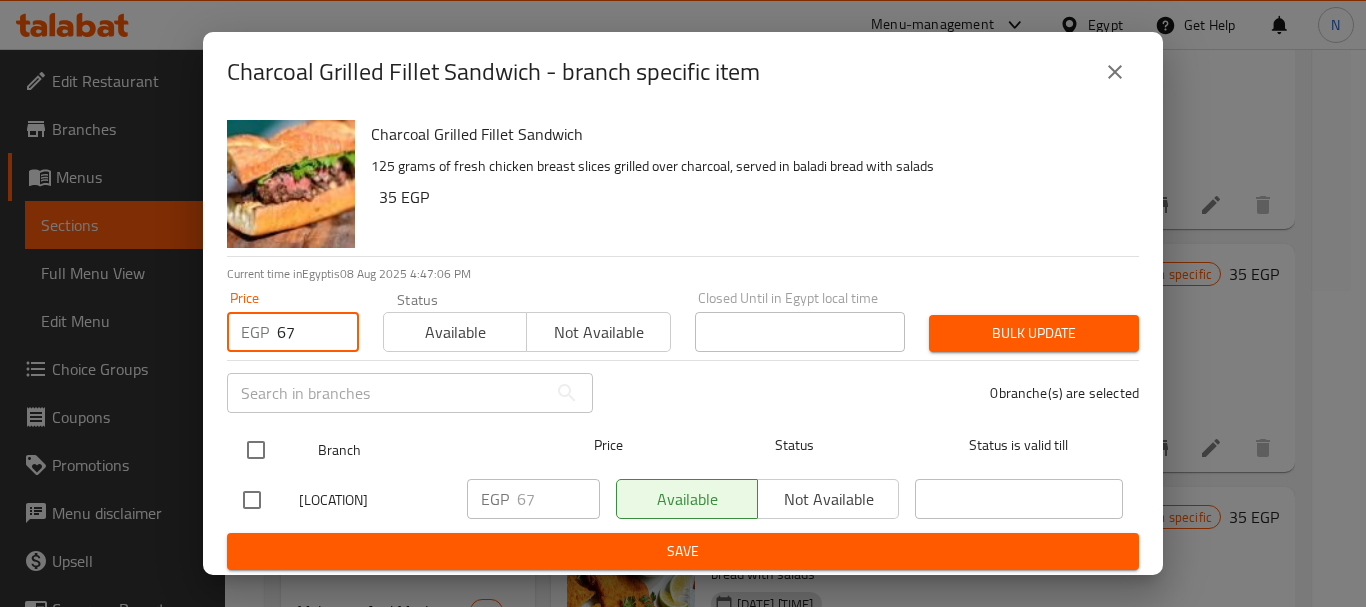 click at bounding box center (256, 450) 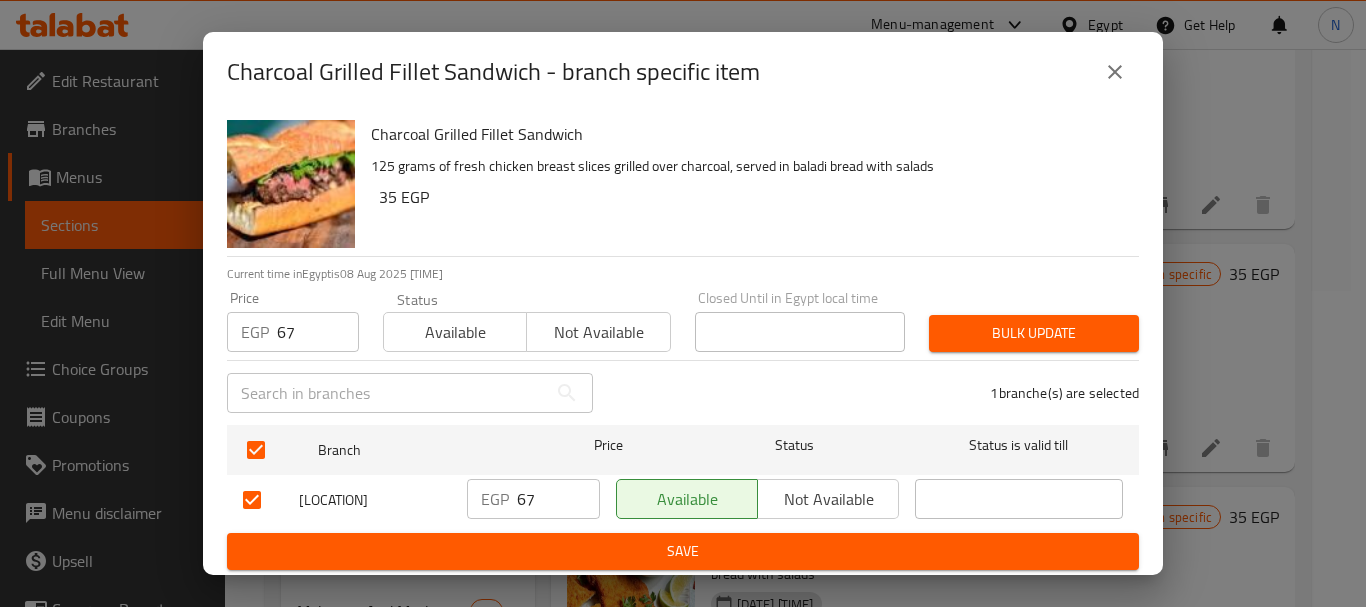 click on "Bulk update" at bounding box center (1034, 333) 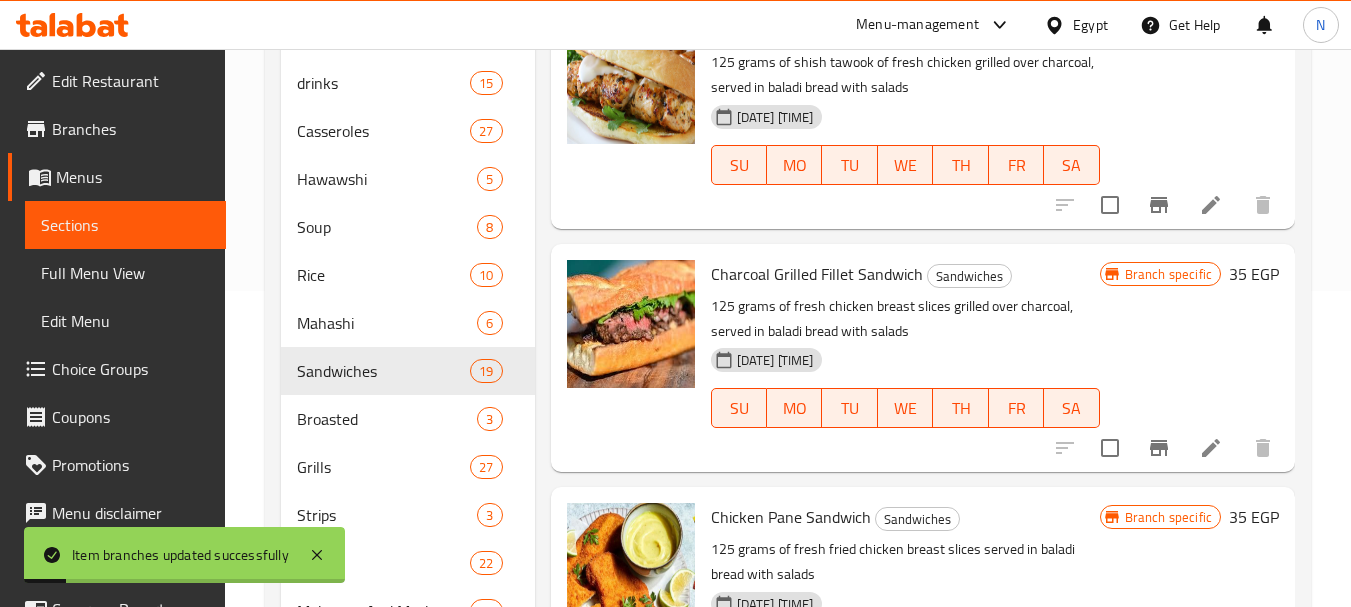 click on "35   EGP" at bounding box center [1254, 274] 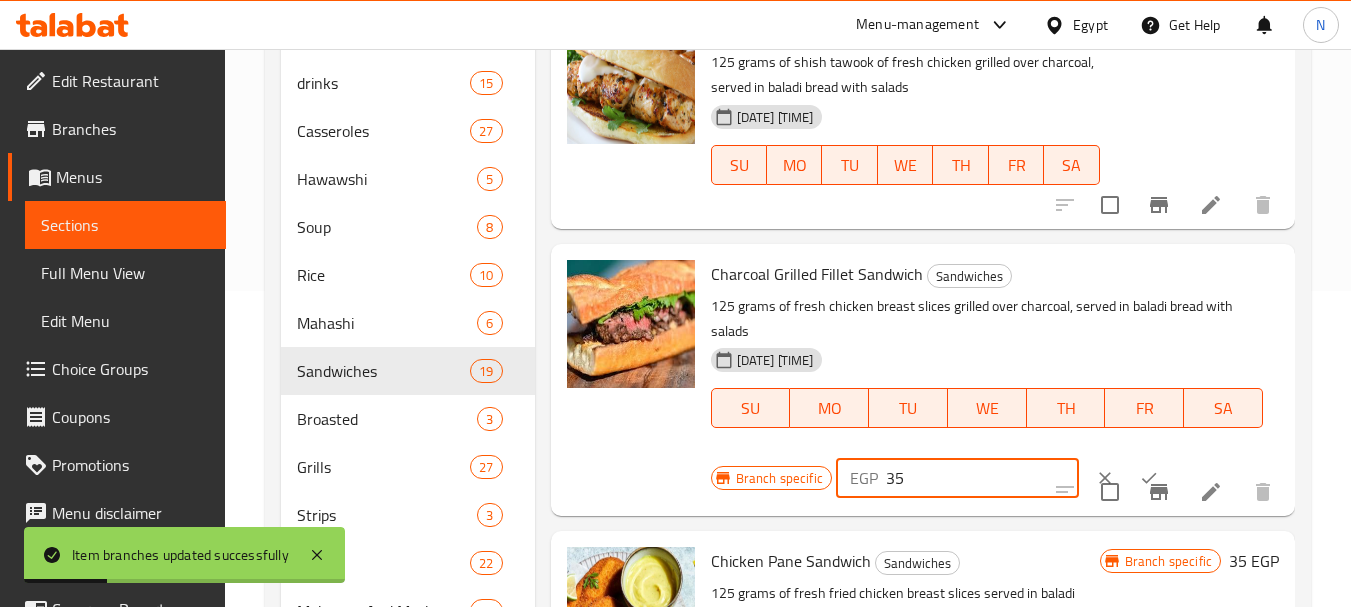 click on "35" at bounding box center [982, 478] 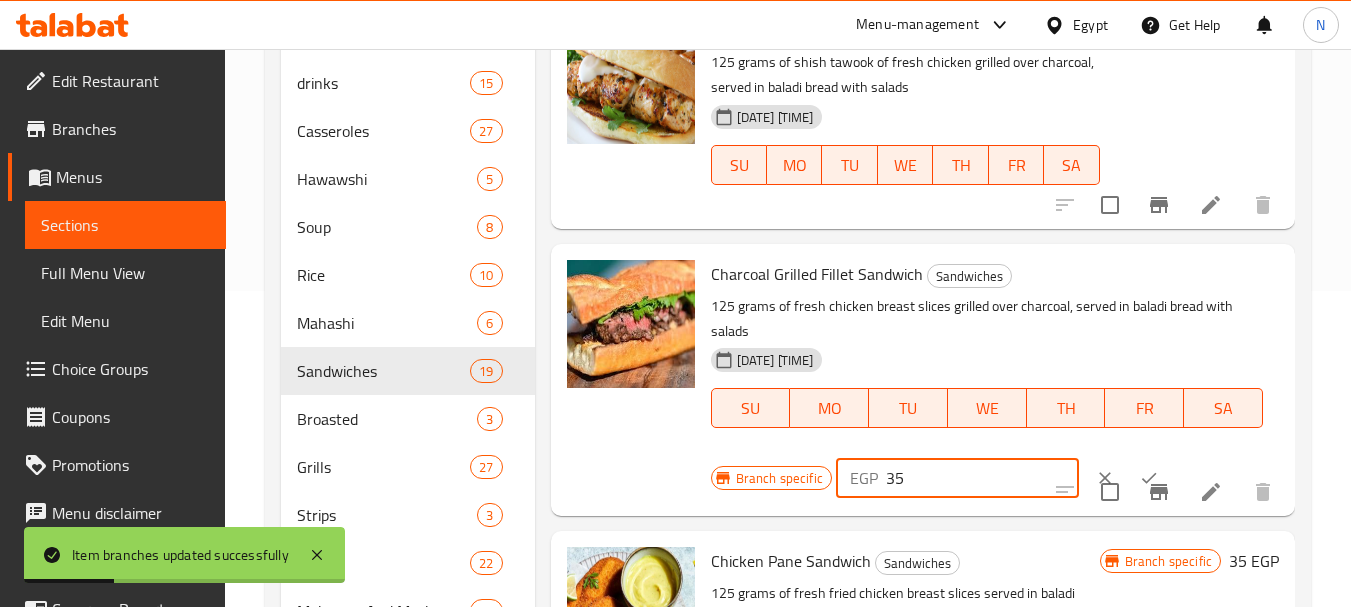 click on "35" at bounding box center (982, 478) 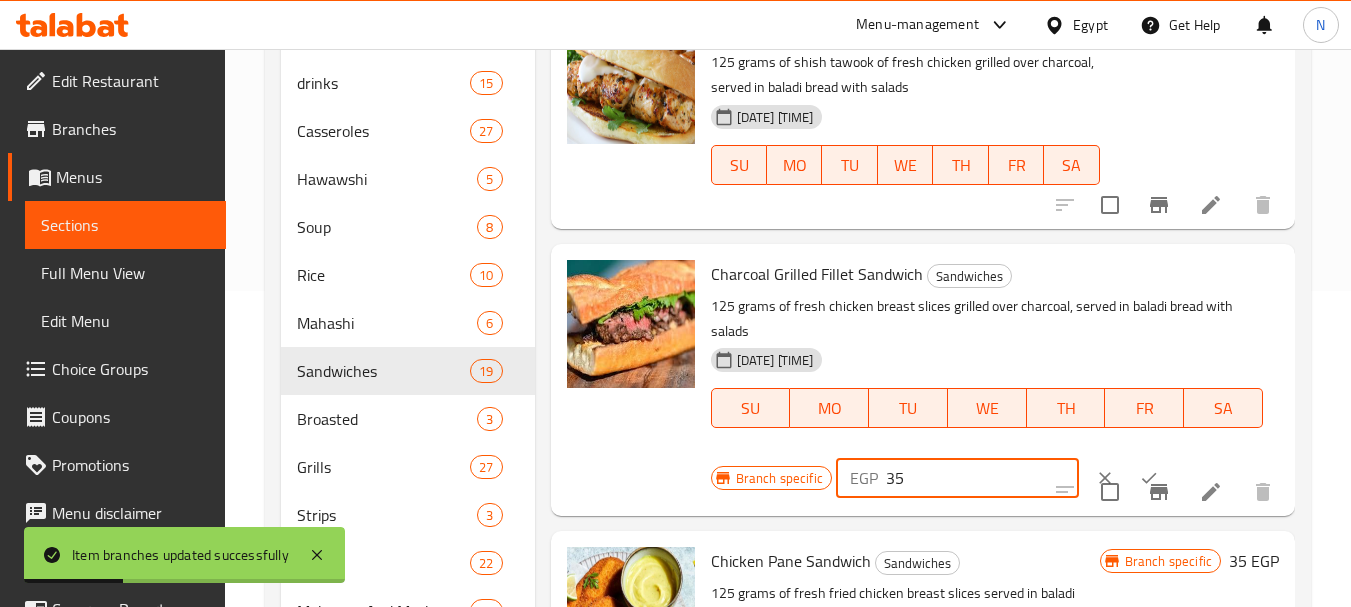 paste on "67" 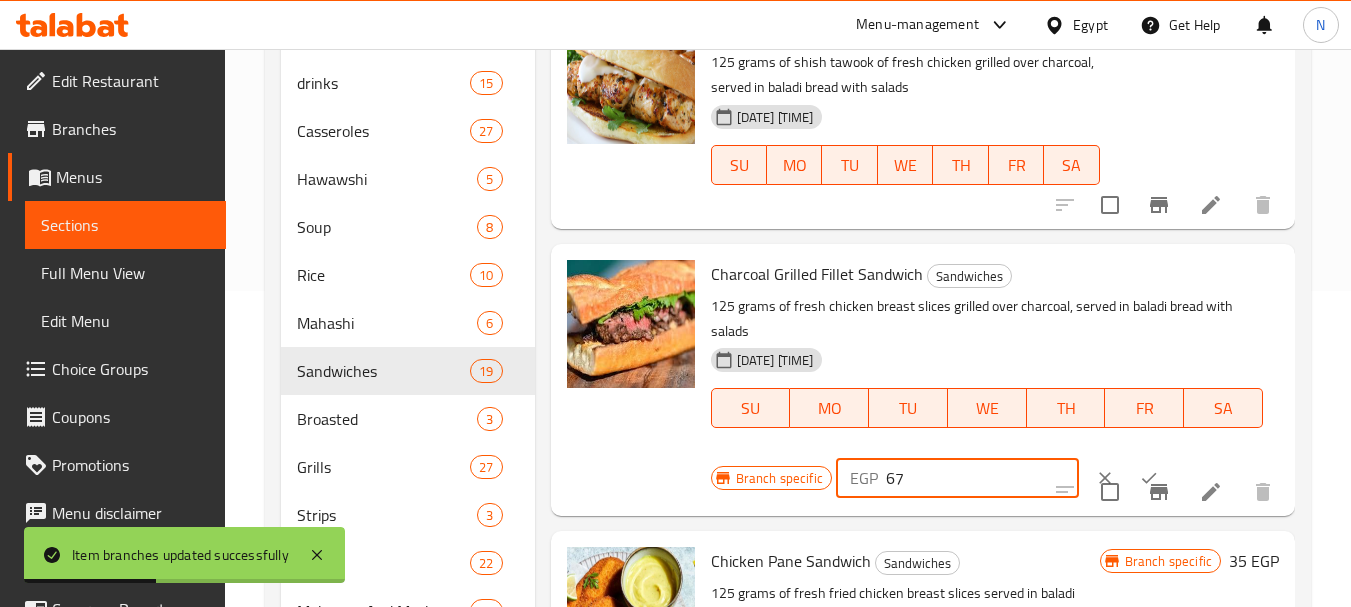 type on "67" 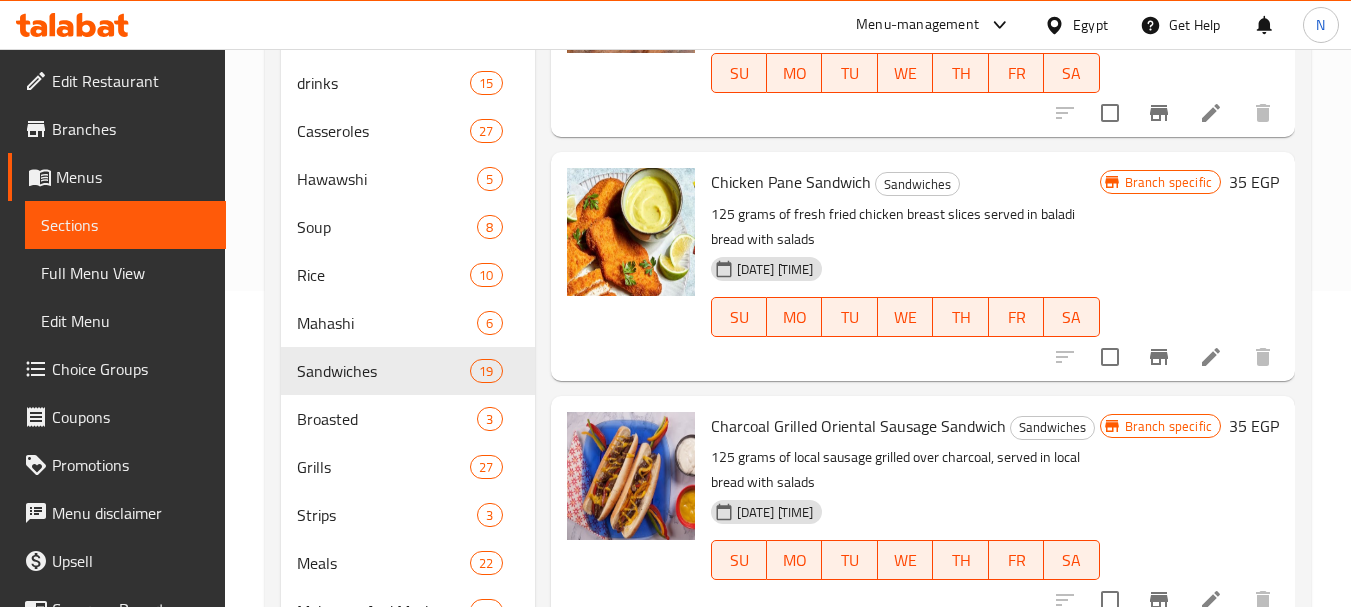 scroll, scrollTop: 2258, scrollLeft: 0, axis: vertical 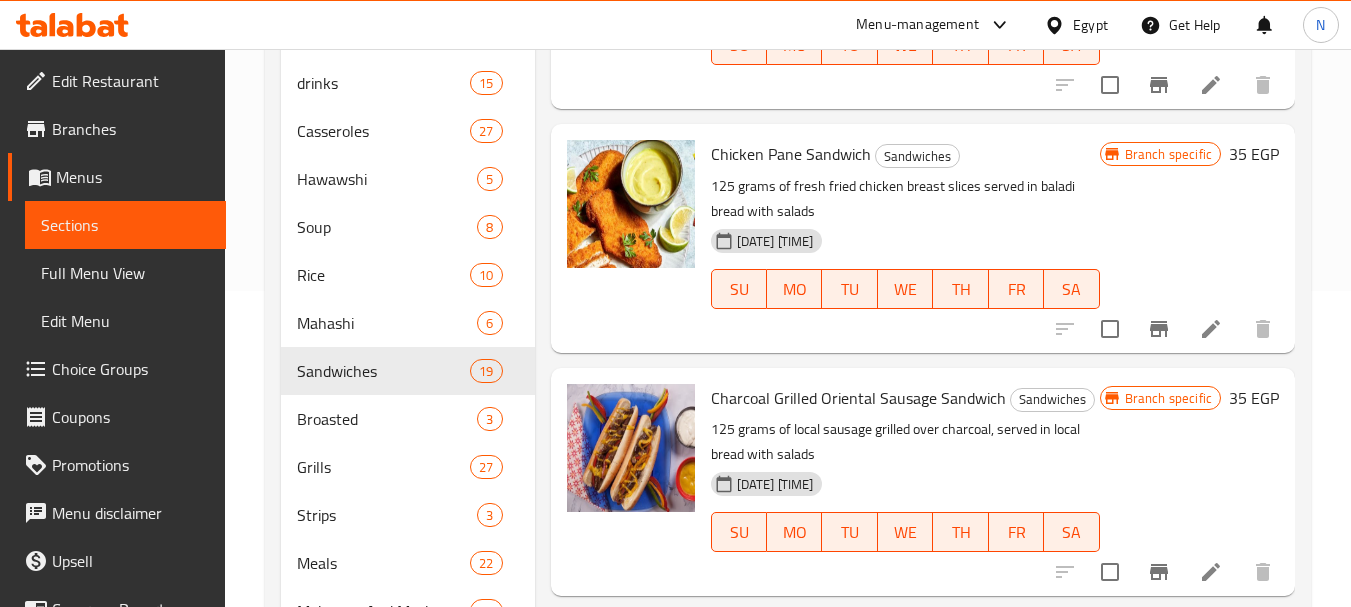 click 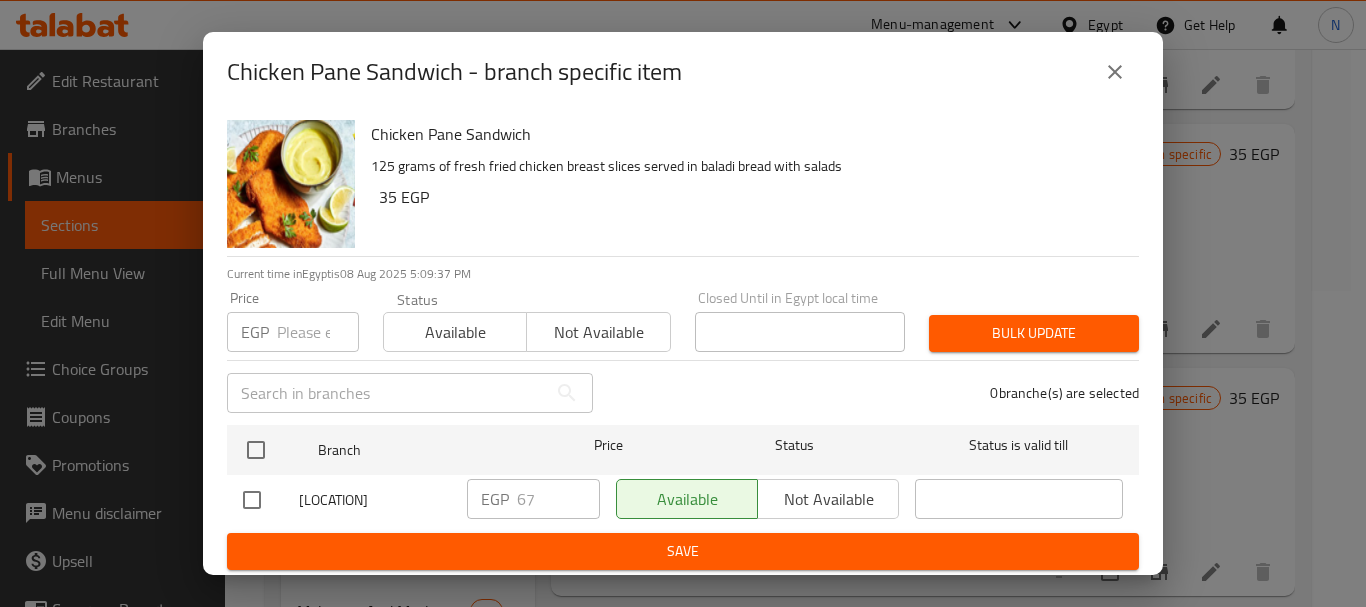 click at bounding box center [318, 332] 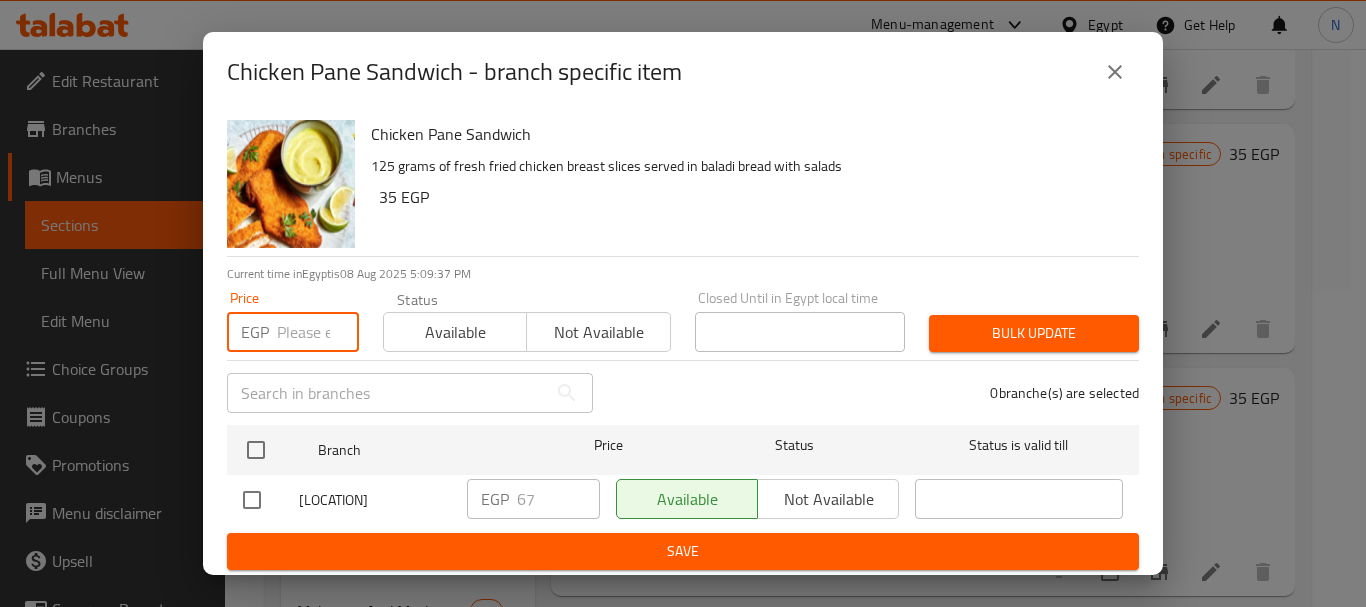 paste on "67" 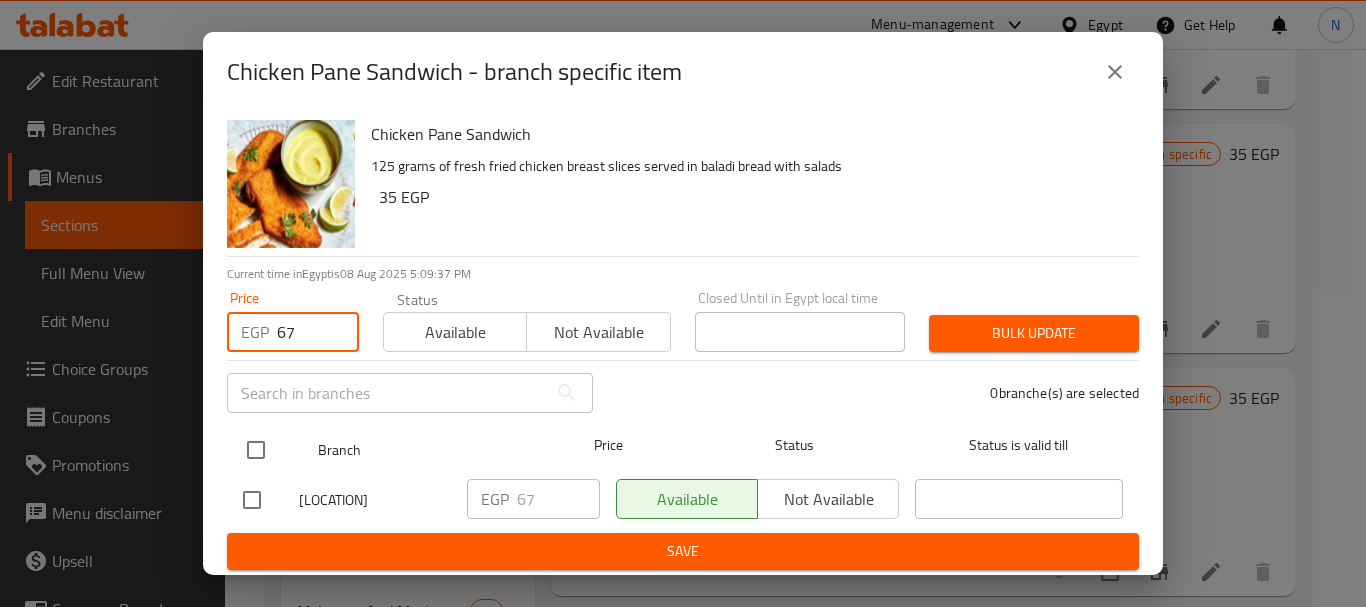 type on "67" 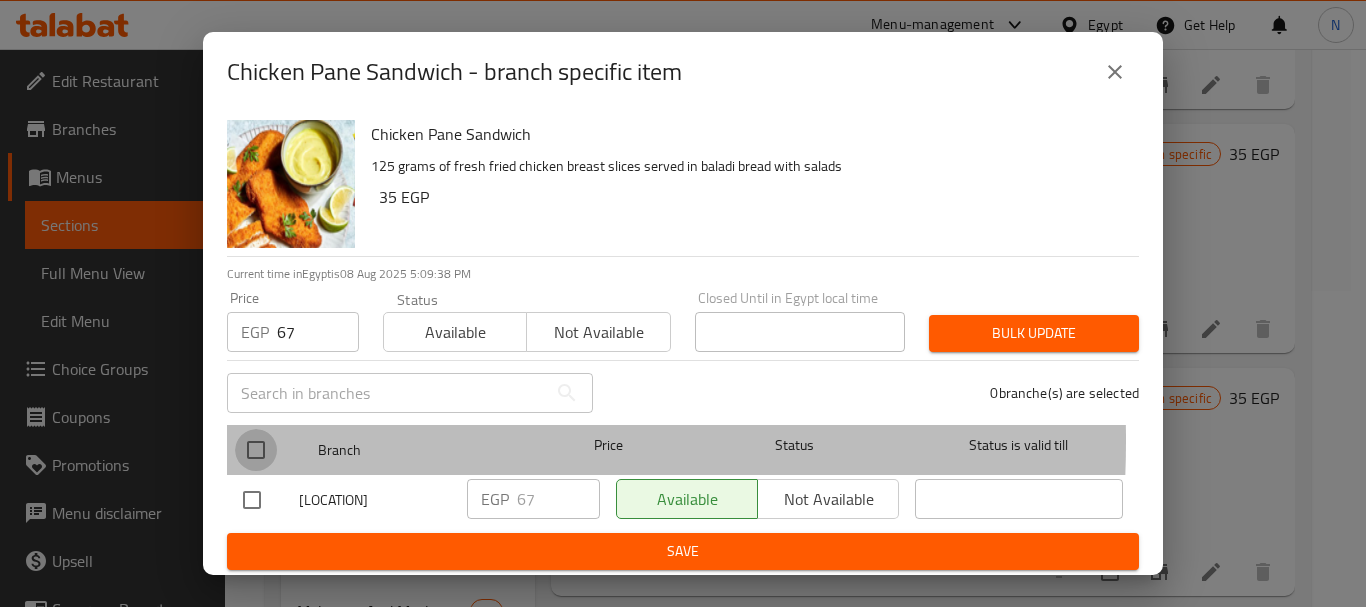 click at bounding box center [256, 450] 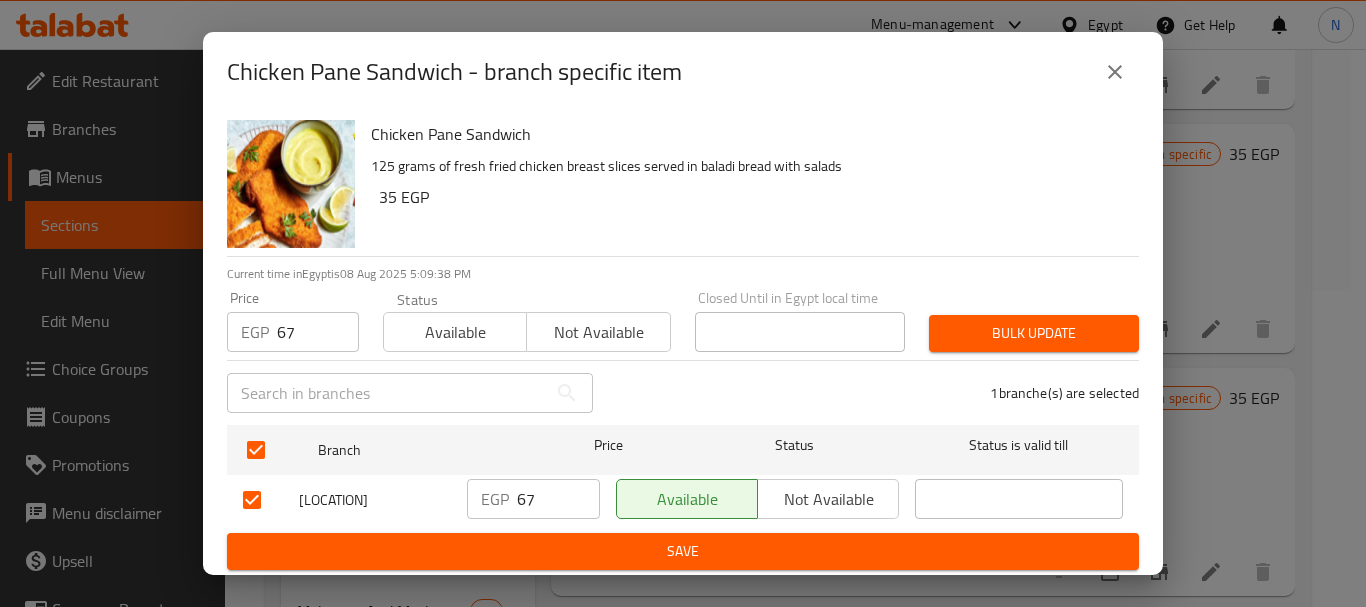 click on "Bulk update" at bounding box center [1034, 333] 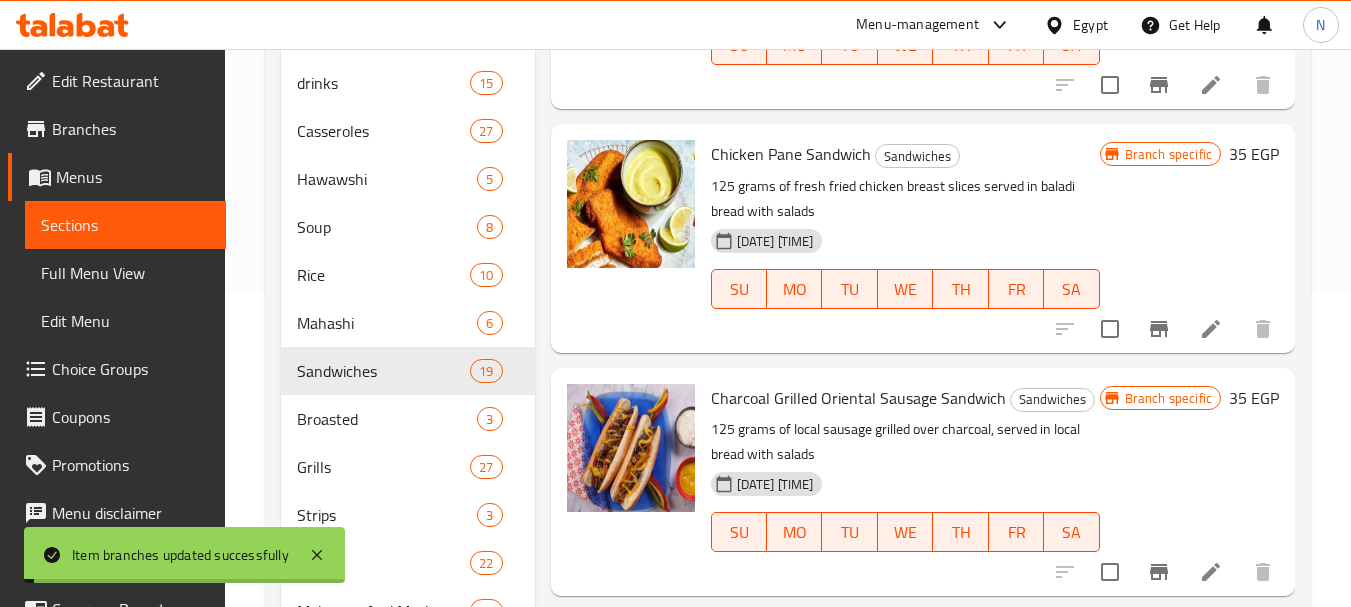 click on "35   EGP" at bounding box center [1254, 154] 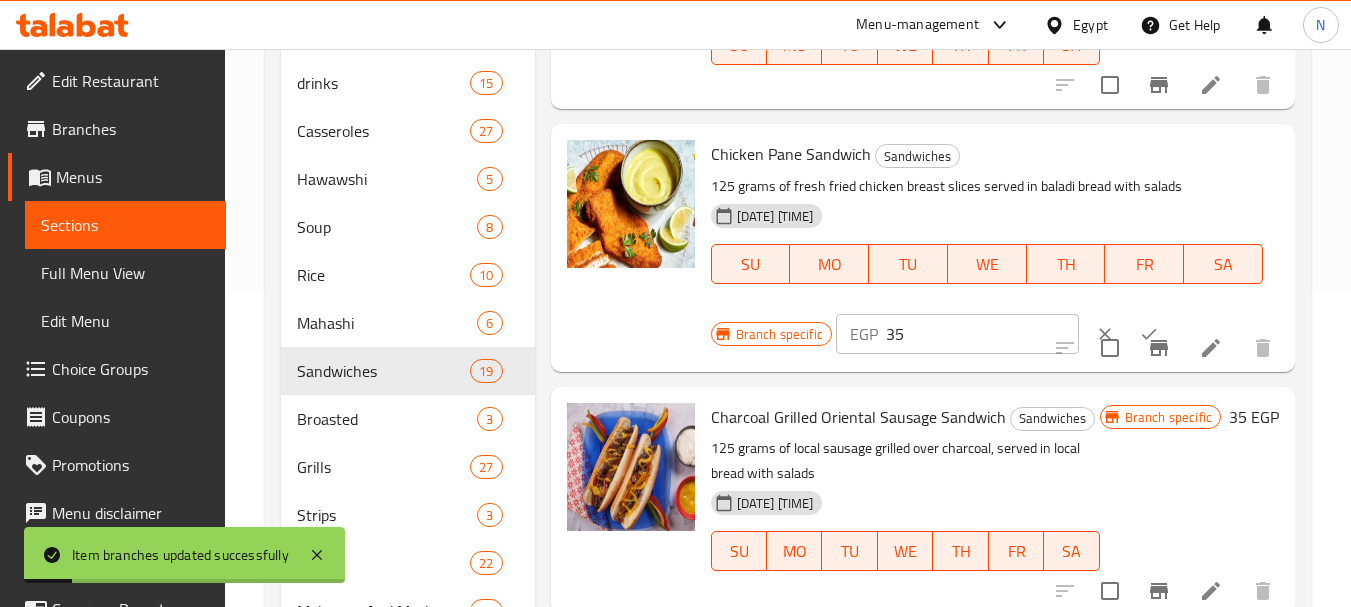 click on "35" at bounding box center (982, 334) 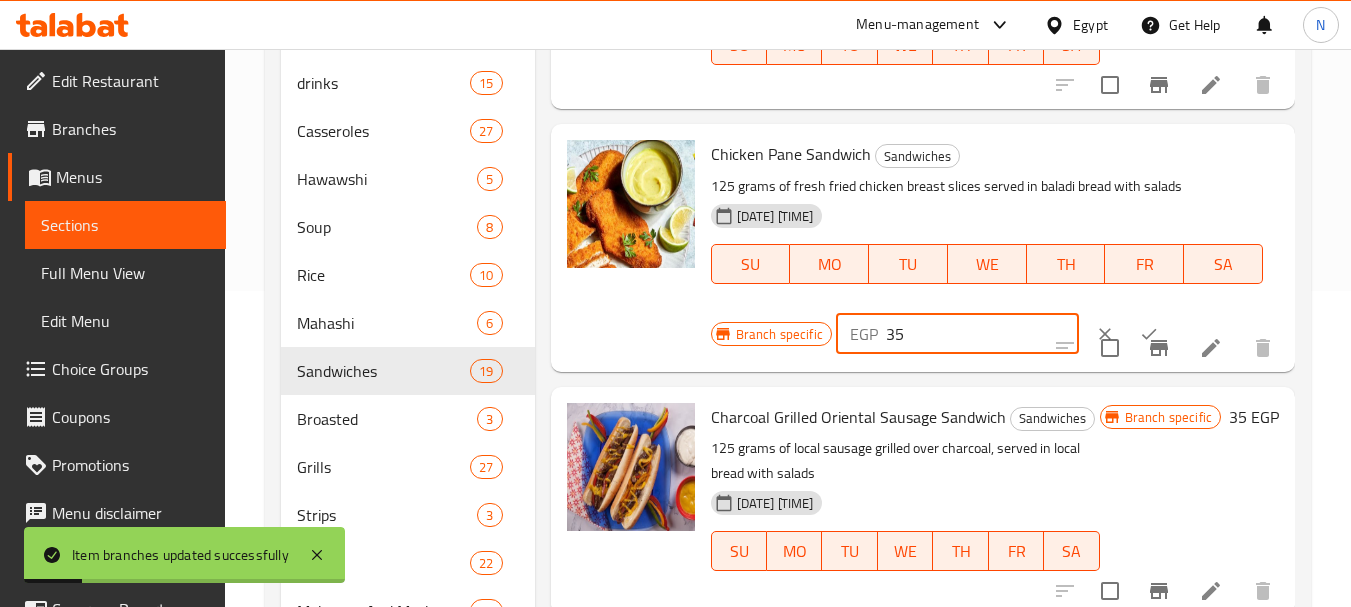 click on "35" at bounding box center (982, 334) 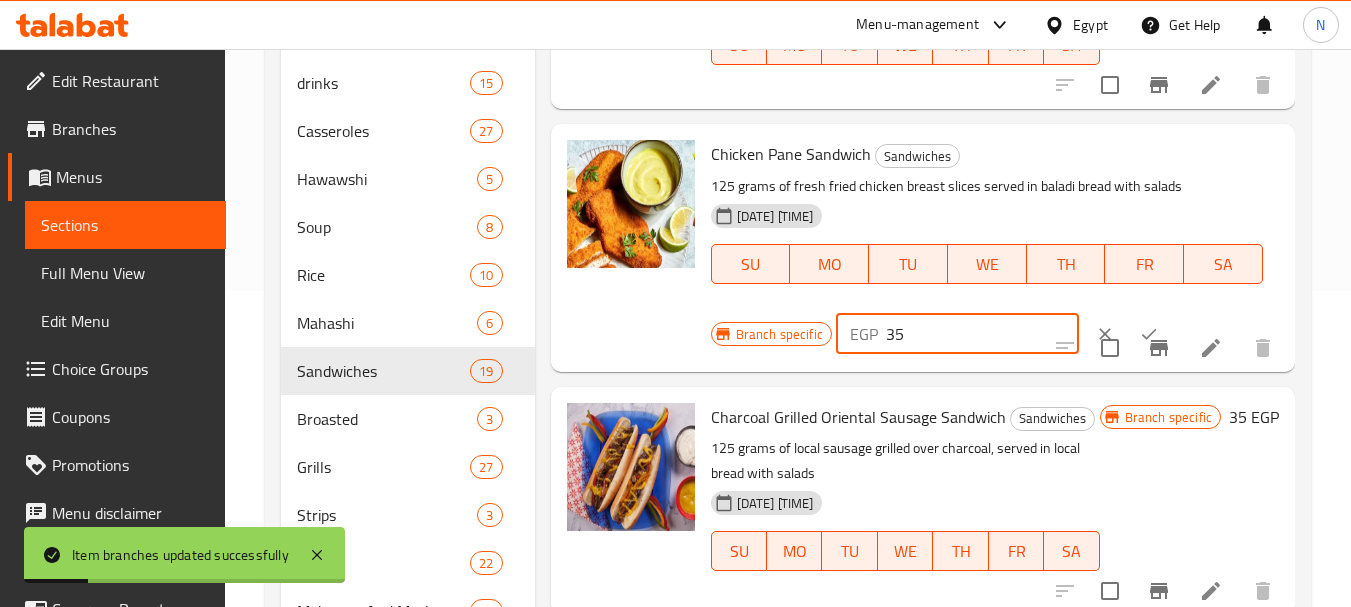 paste on "67" 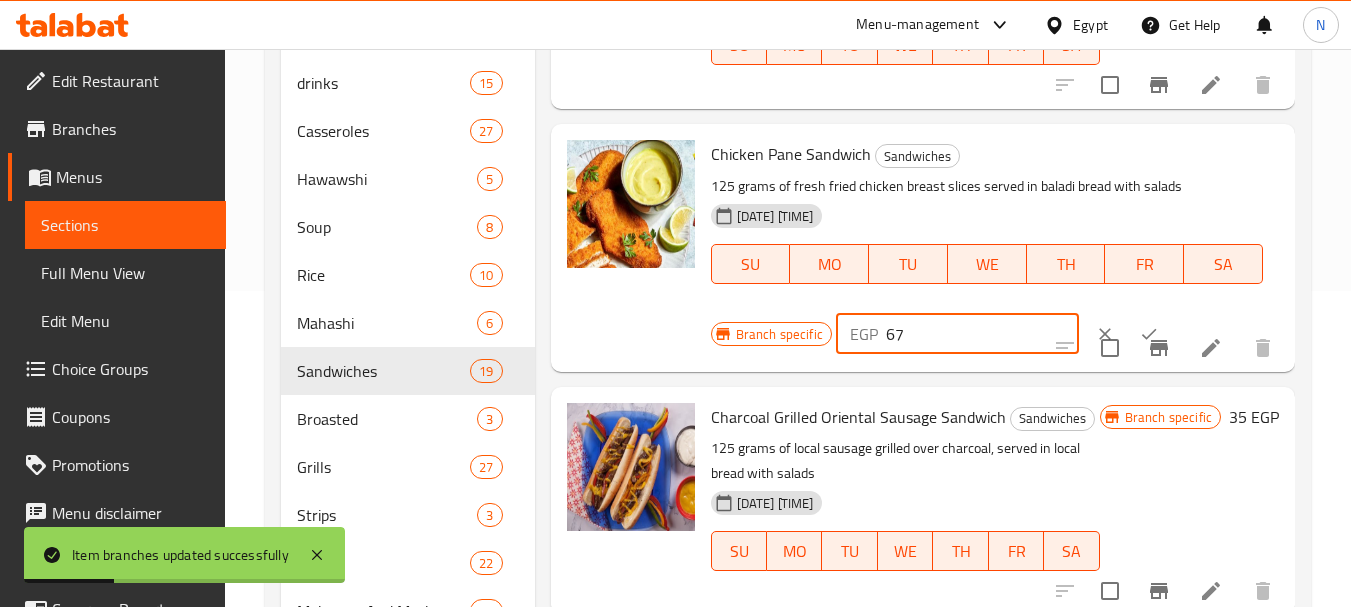 type on "67" 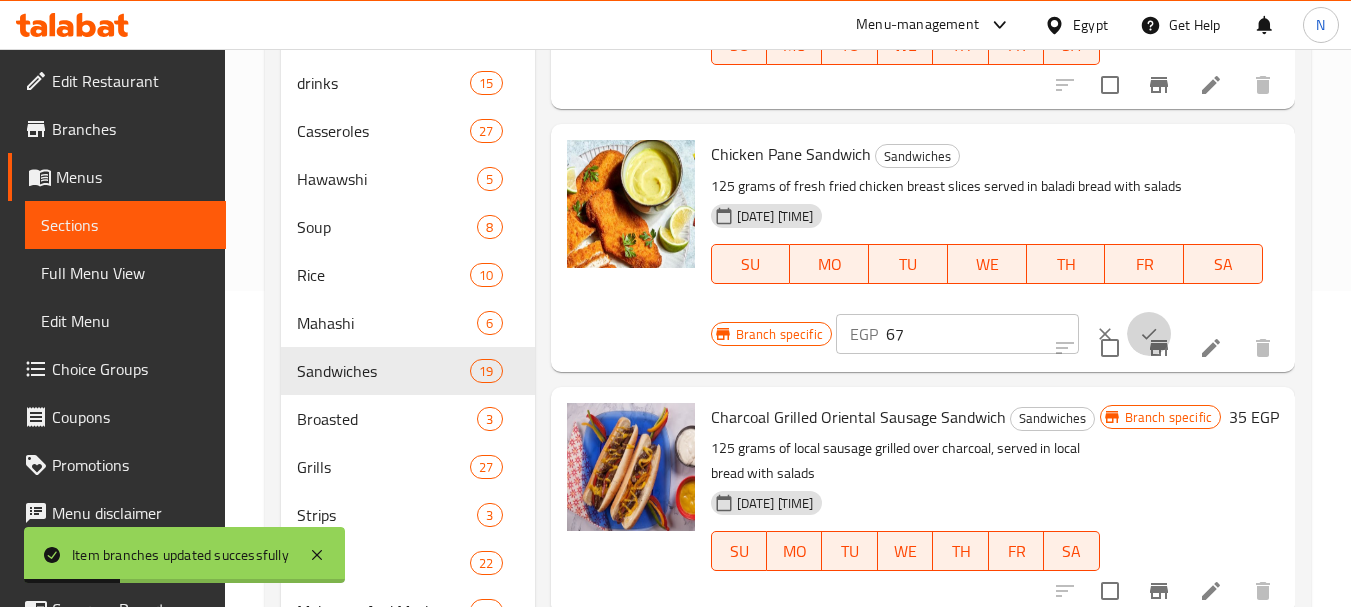 click at bounding box center [1149, 334] 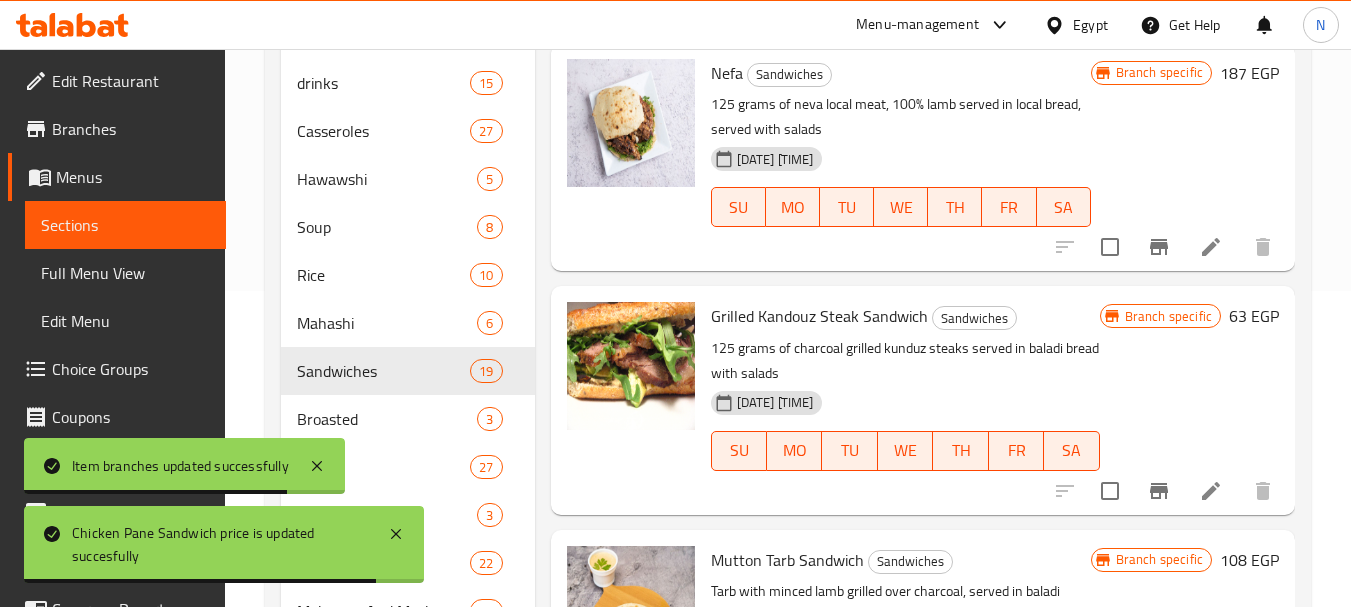 scroll, scrollTop: 434, scrollLeft: 0, axis: vertical 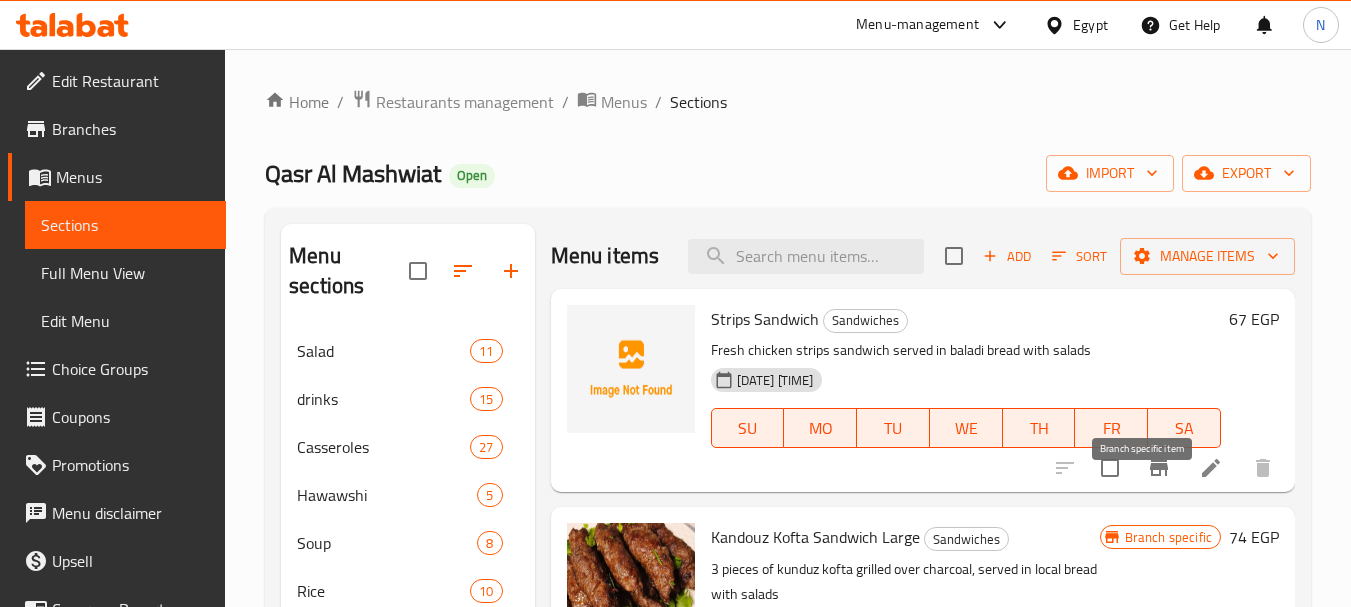 click 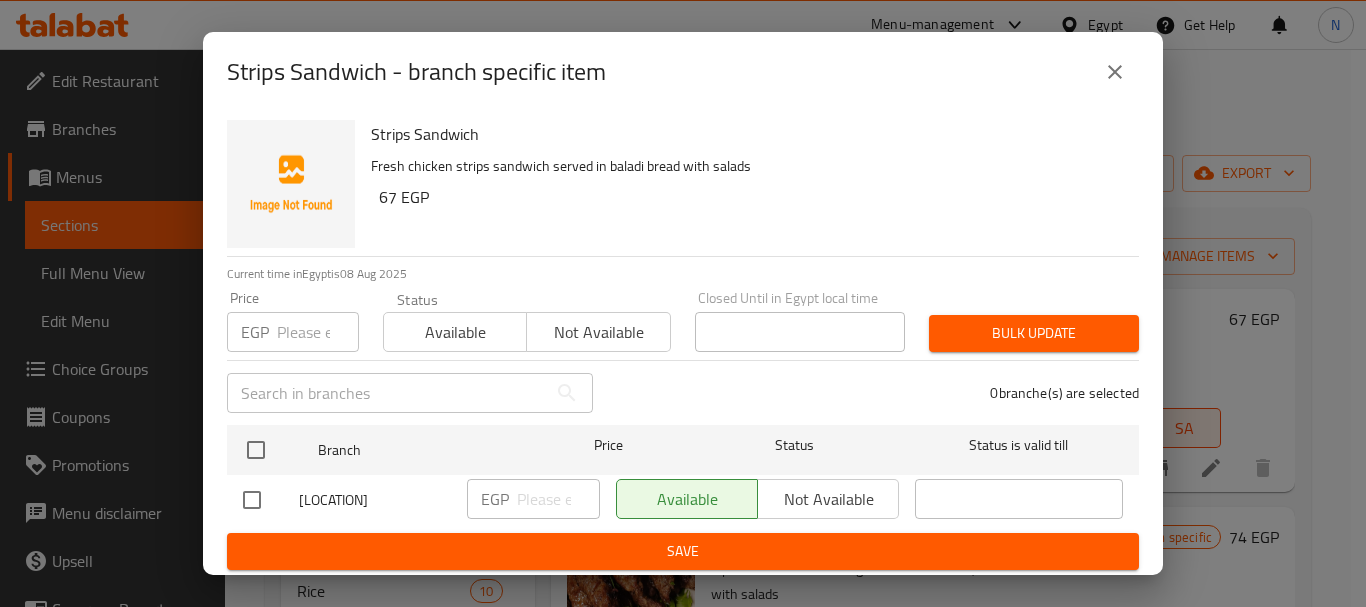 click at bounding box center (318, 332) 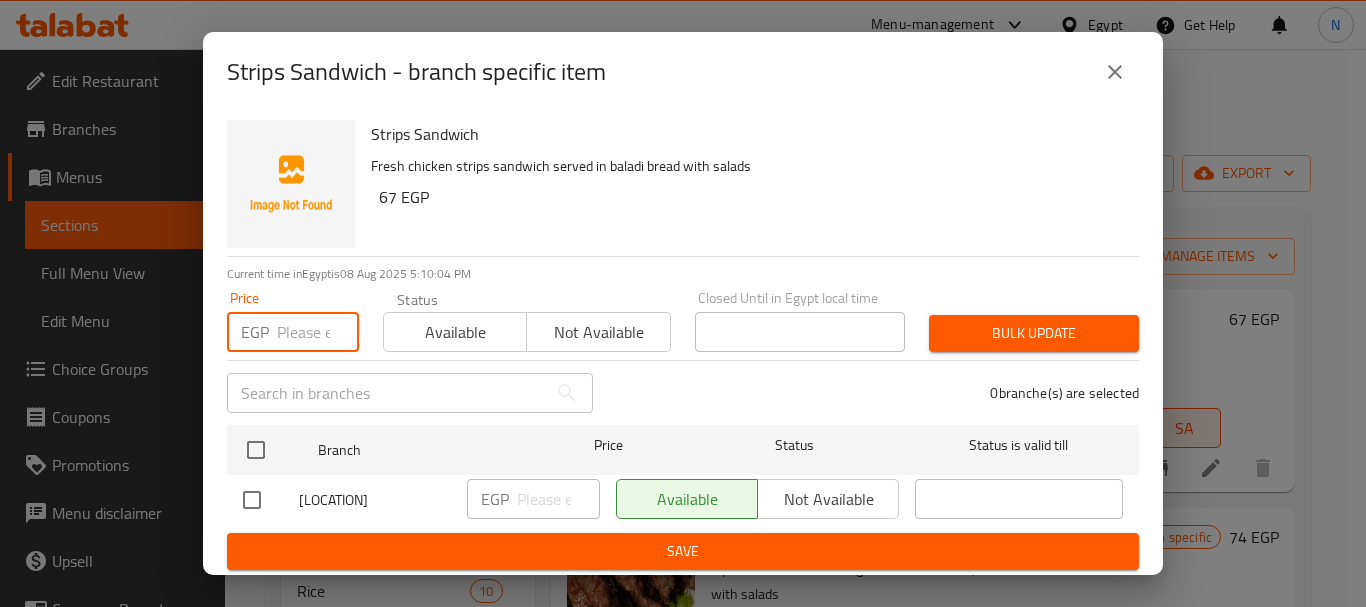 paste on "67" 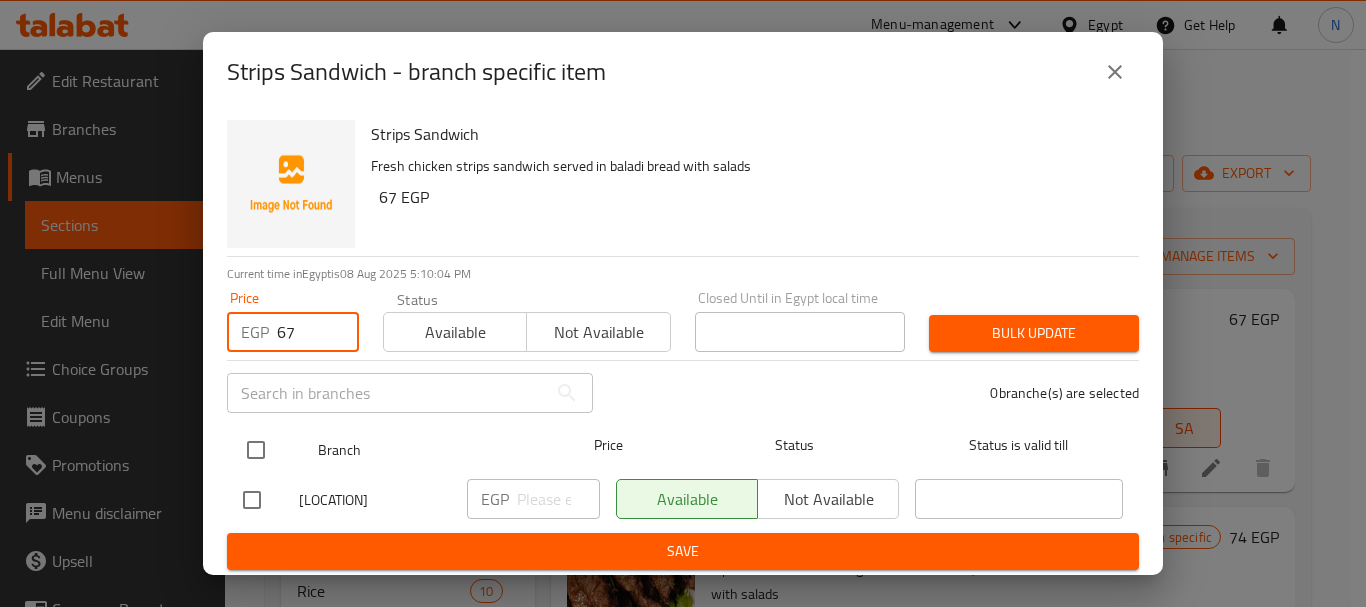 type on "67" 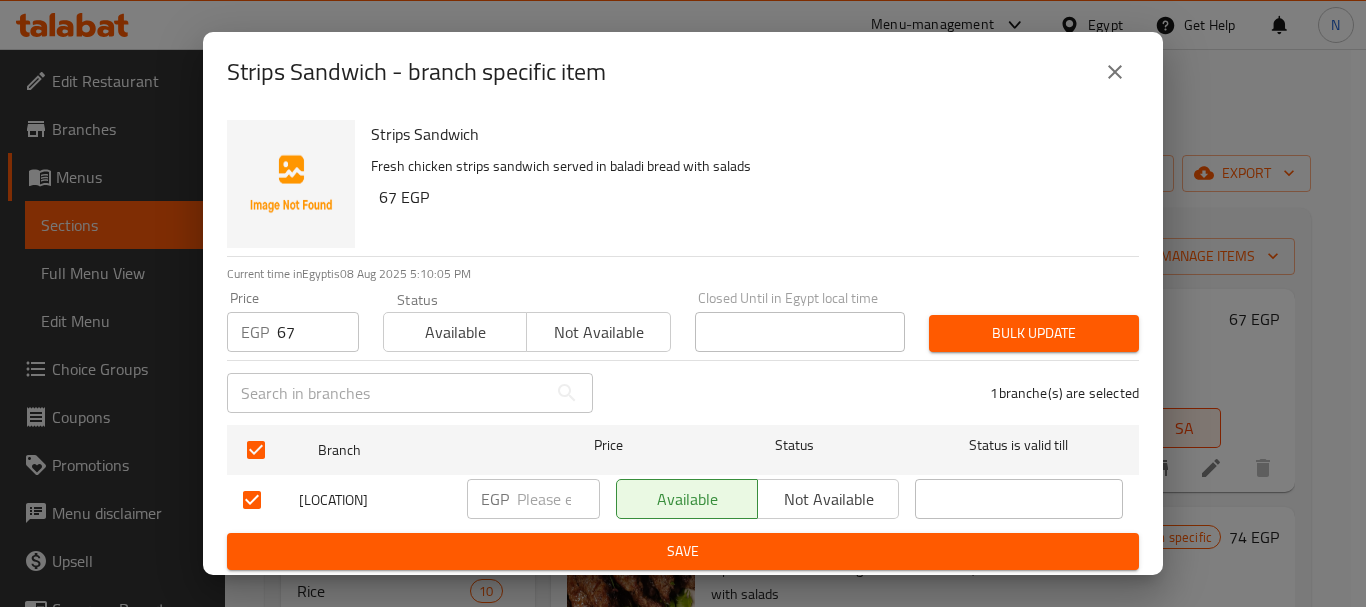 click on "Bulk update" at bounding box center [1034, 333] 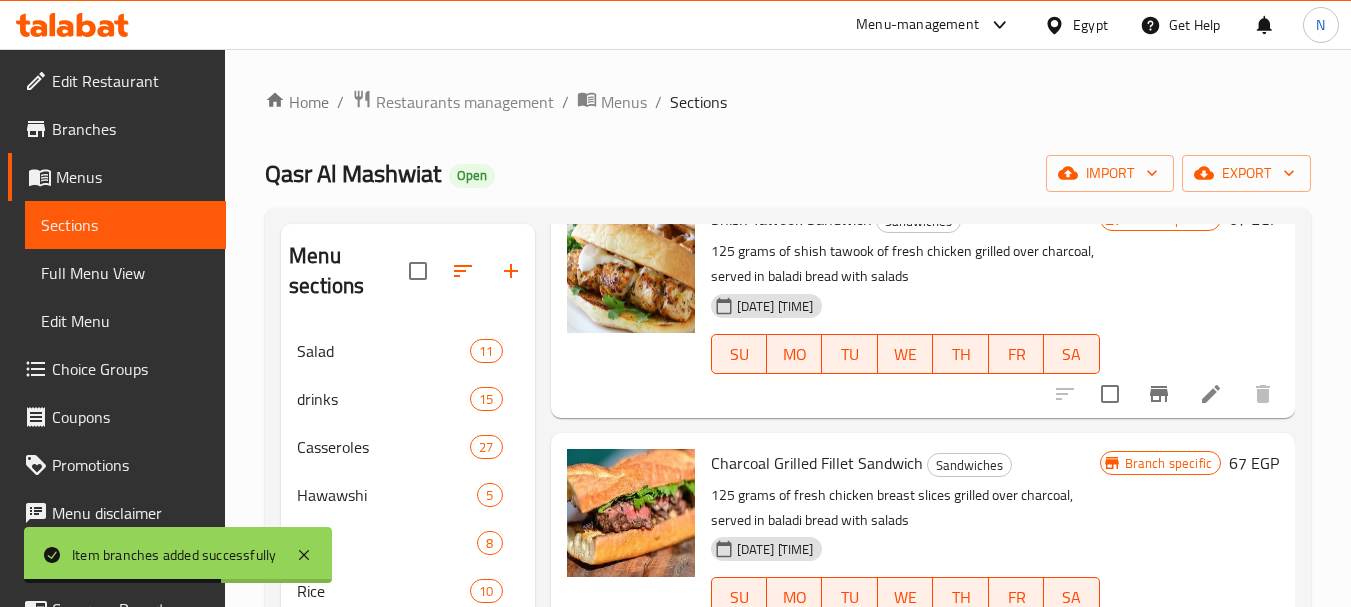 scroll, scrollTop: 2553, scrollLeft: 0, axis: vertical 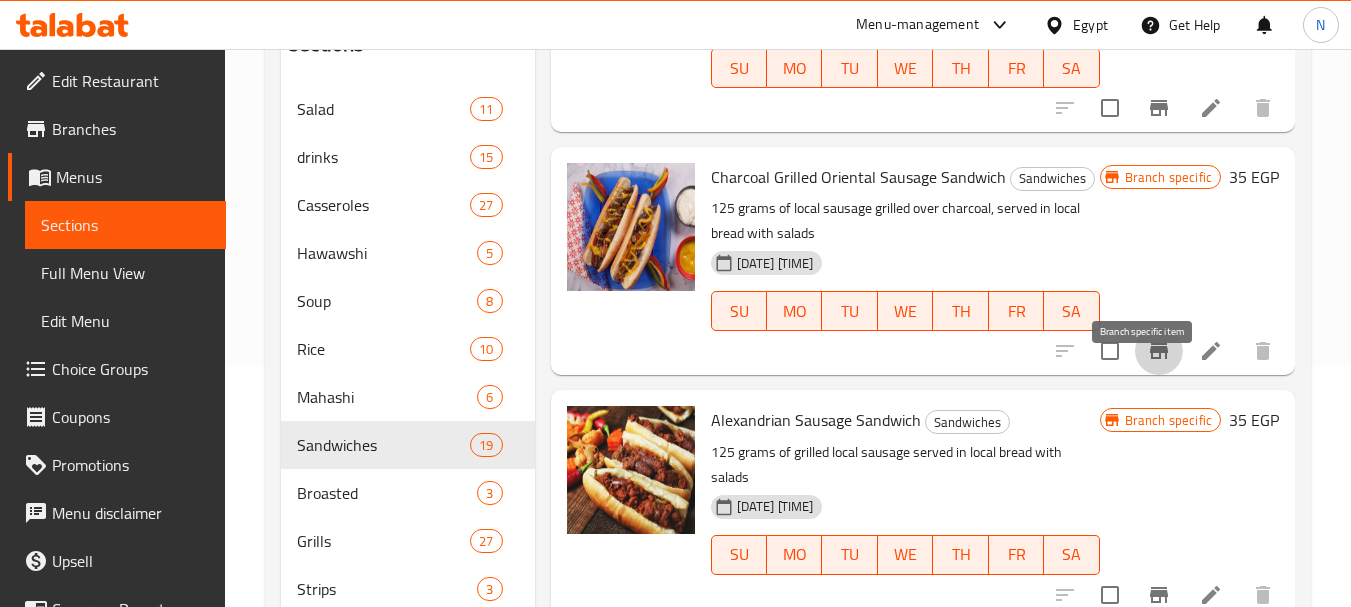 click 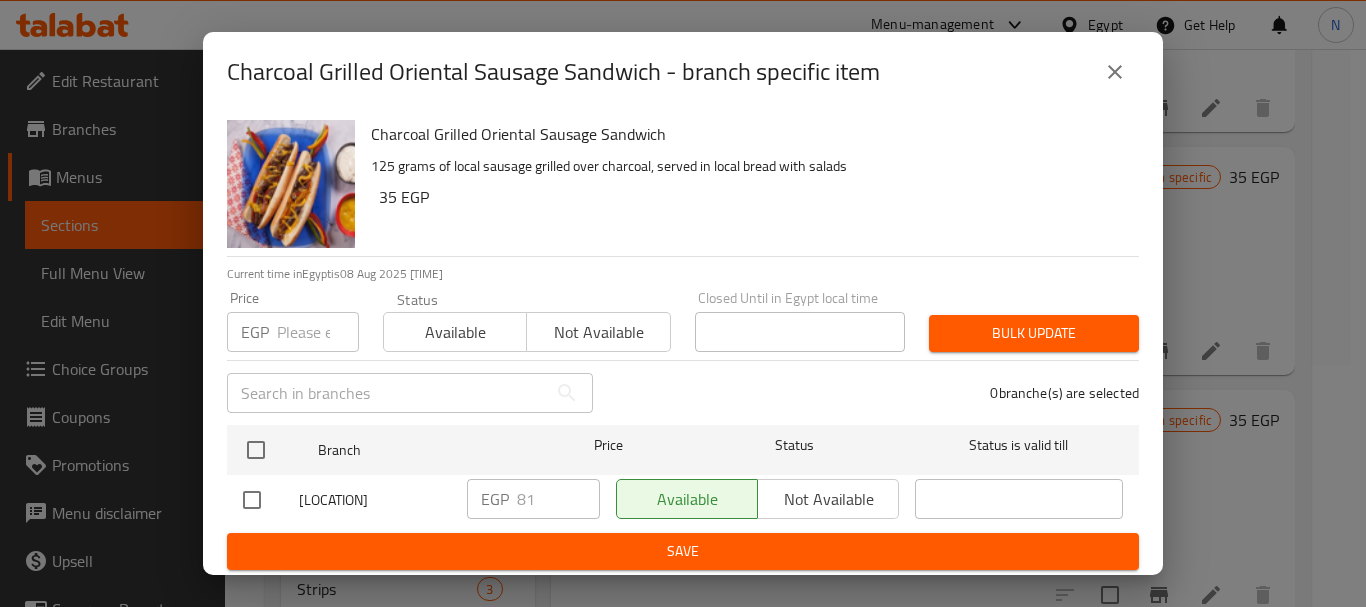 click at bounding box center (318, 332) 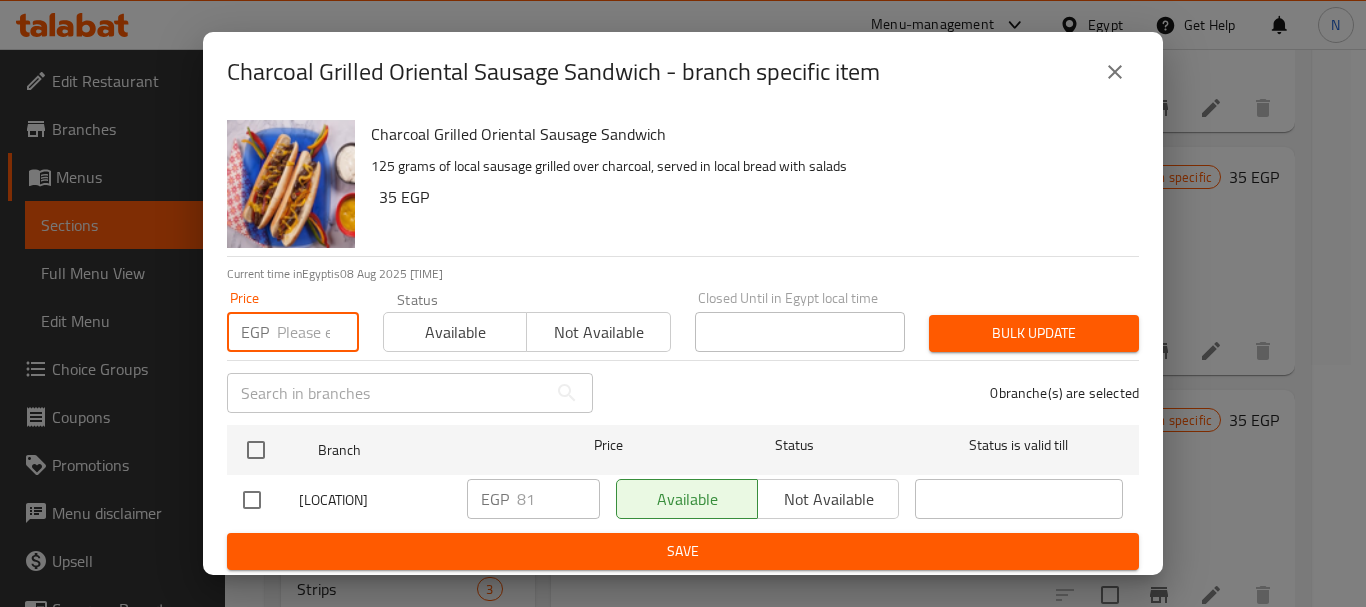 paste on "81" 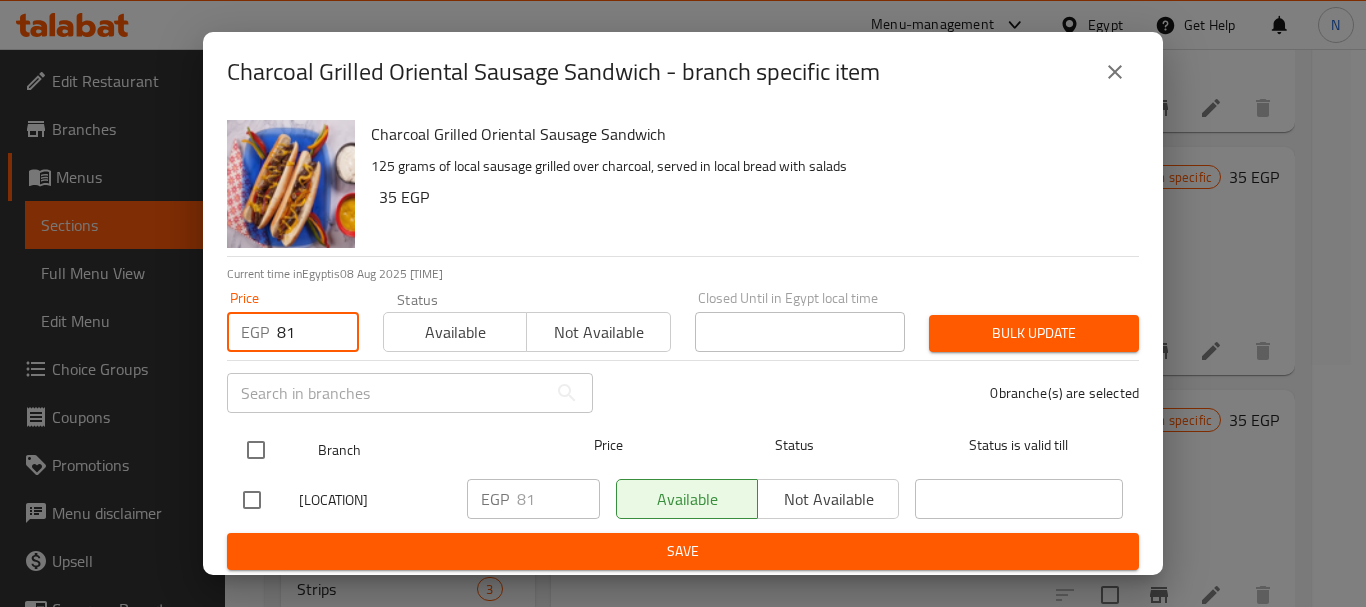 type on "81" 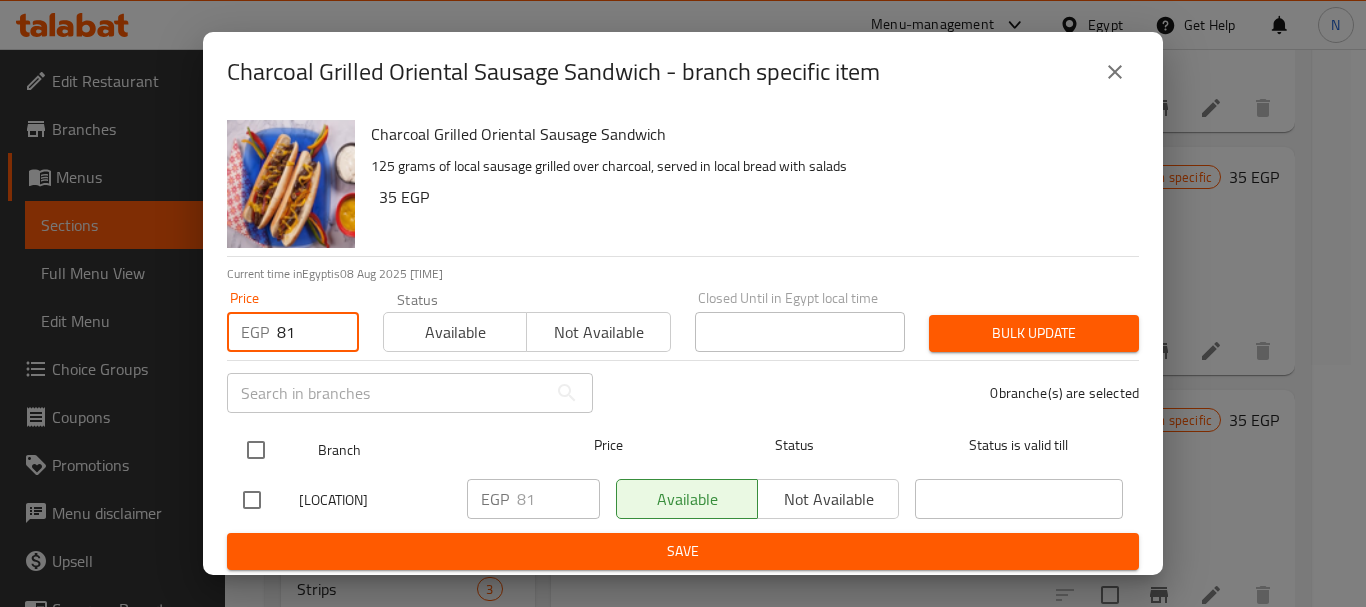 click at bounding box center (256, 450) 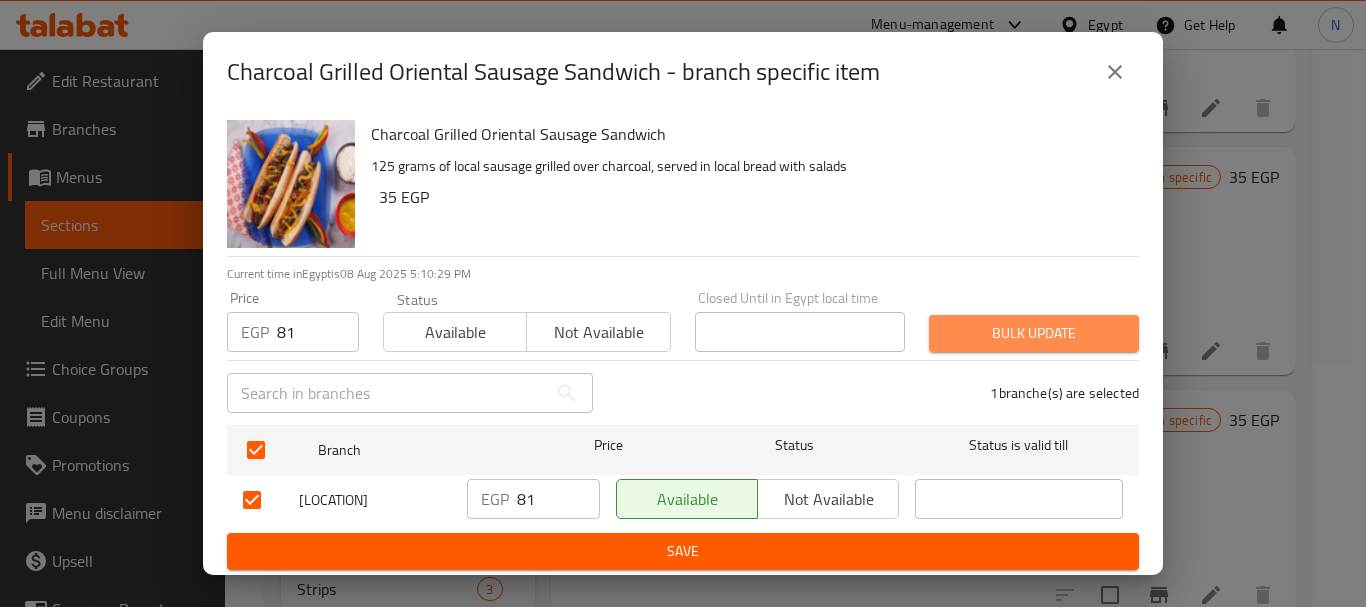 click on "Bulk update" at bounding box center [1034, 333] 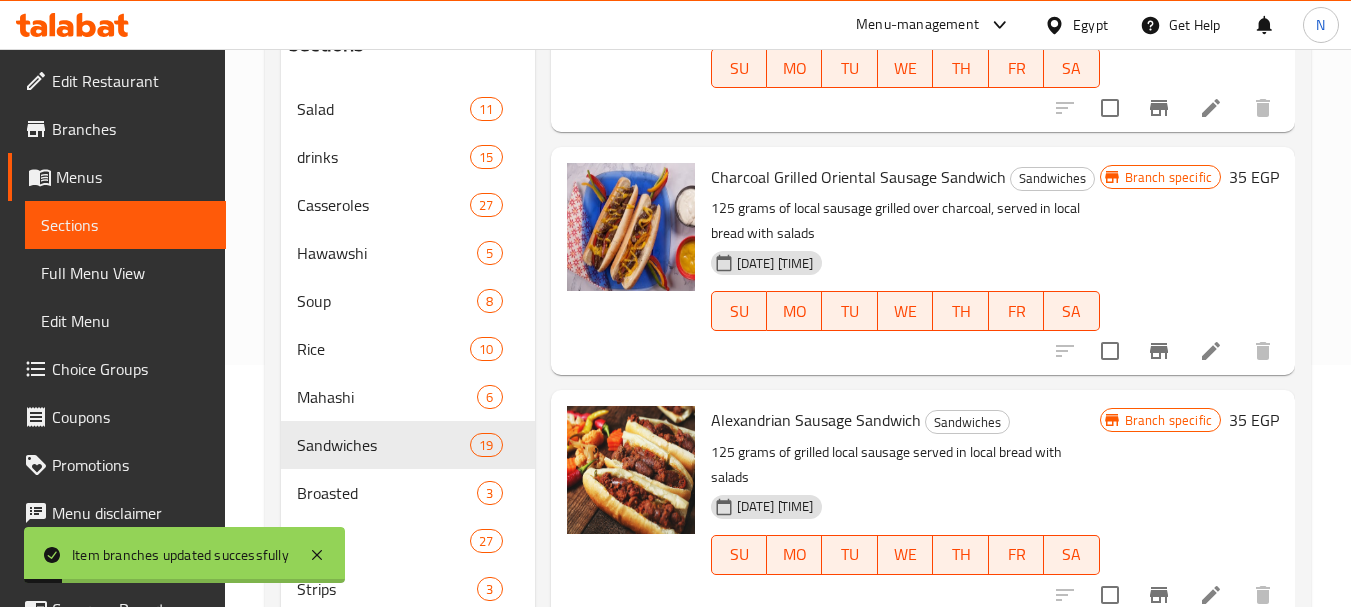 click on "35   EGP" at bounding box center [1254, 177] 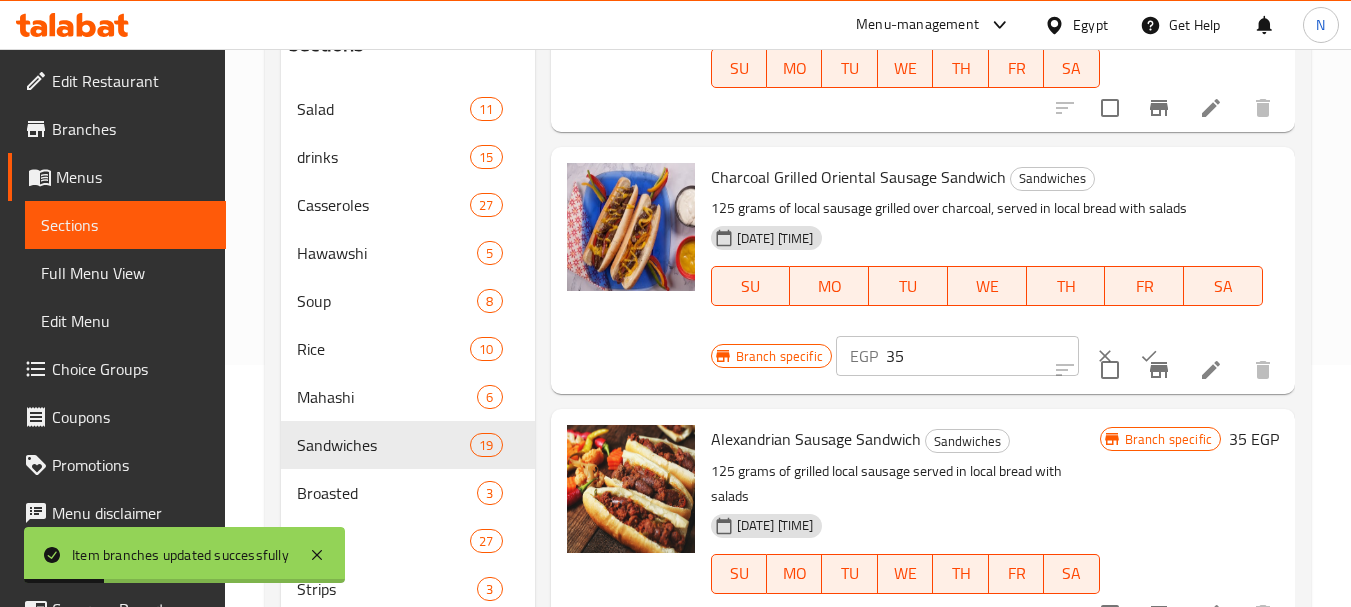 click on "35" at bounding box center [982, 356] 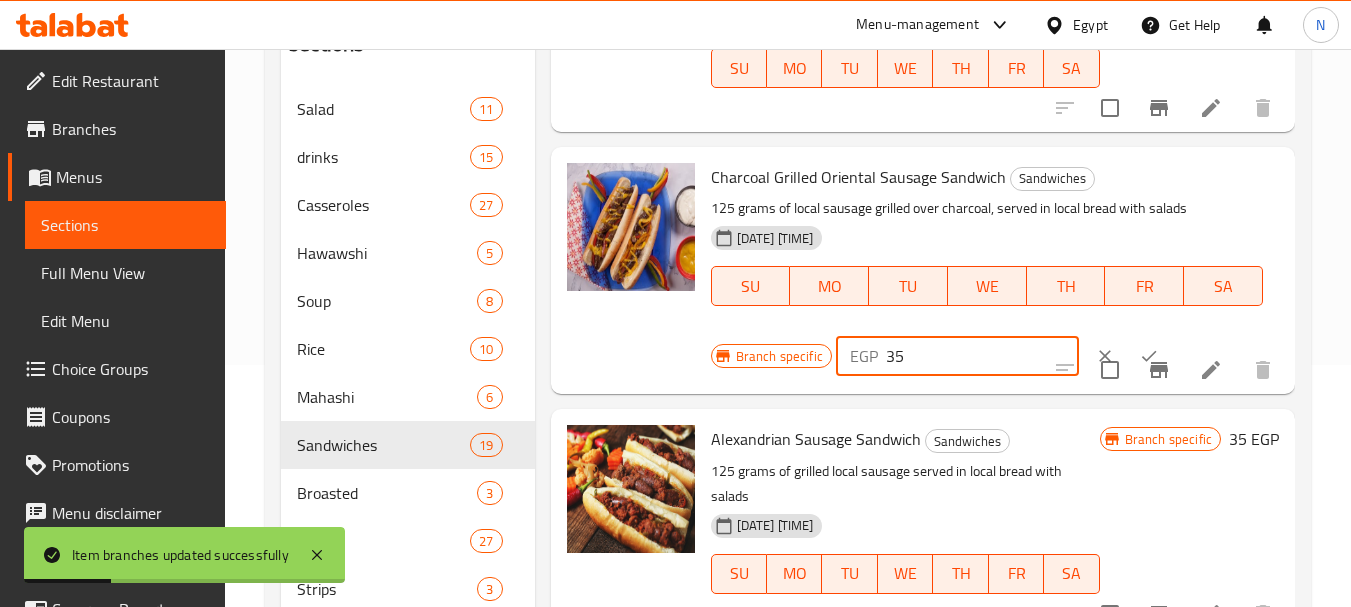click on "35" at bounding box center (982, 356) 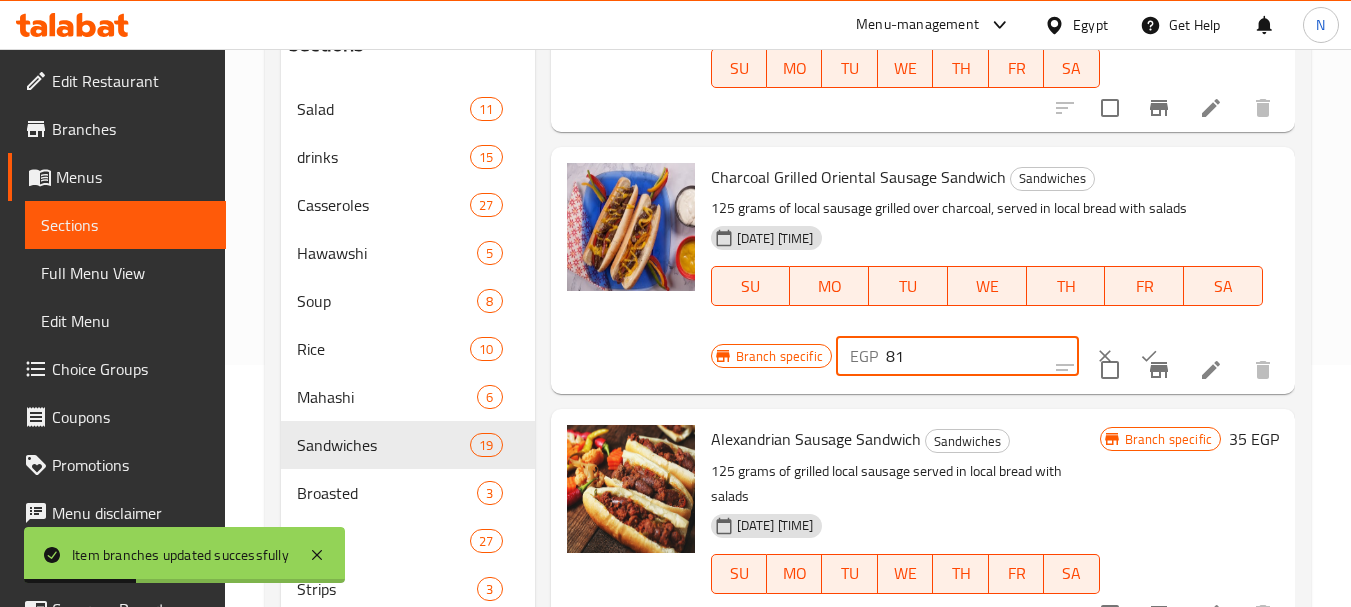 type on "81" 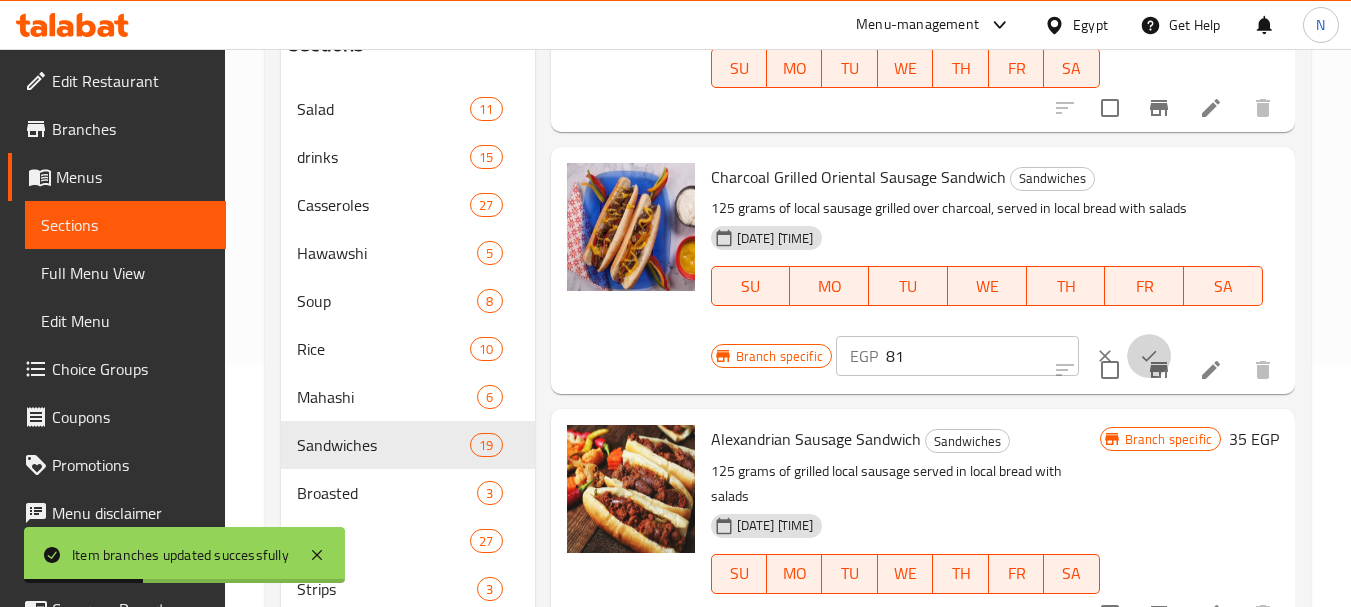 click 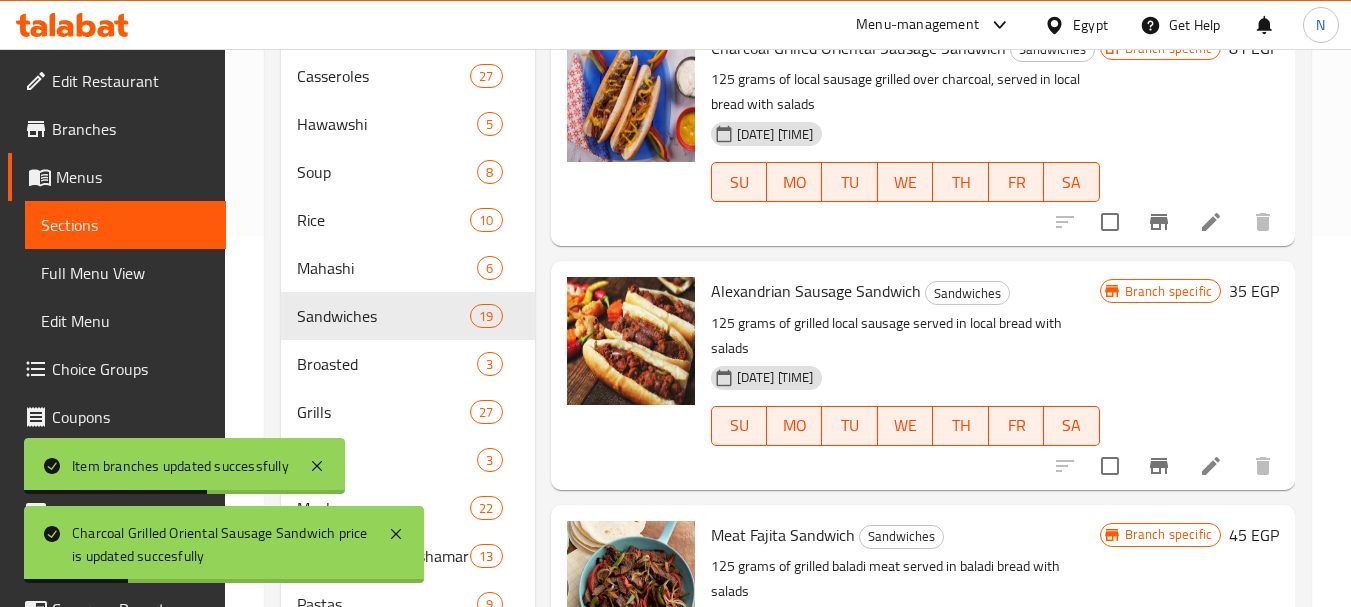 scroll, scrollTop: 477, scrollLeft: 0, axis: vertical 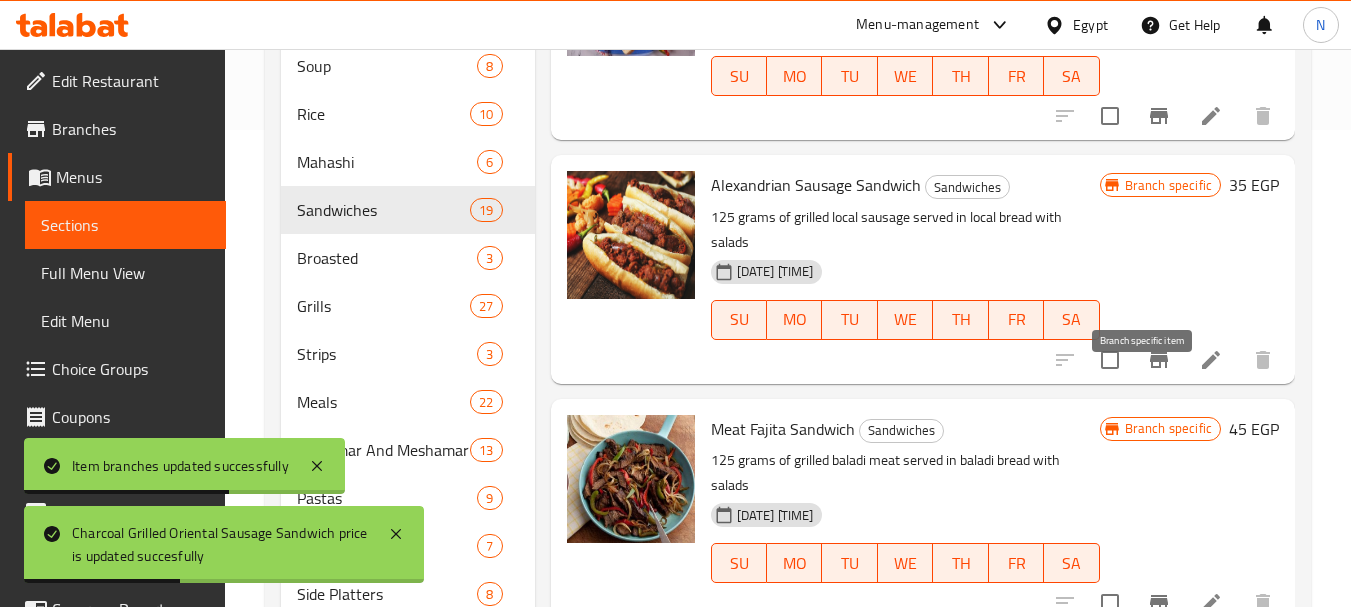 click 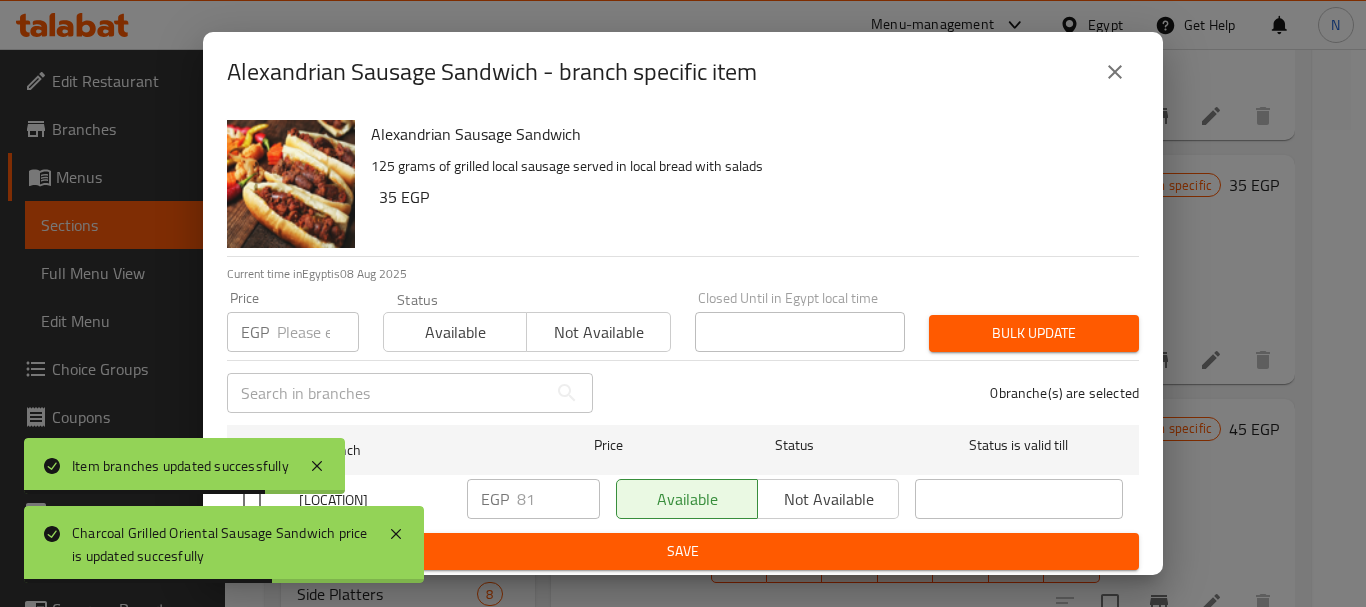 click at bounding box center [318, 332] 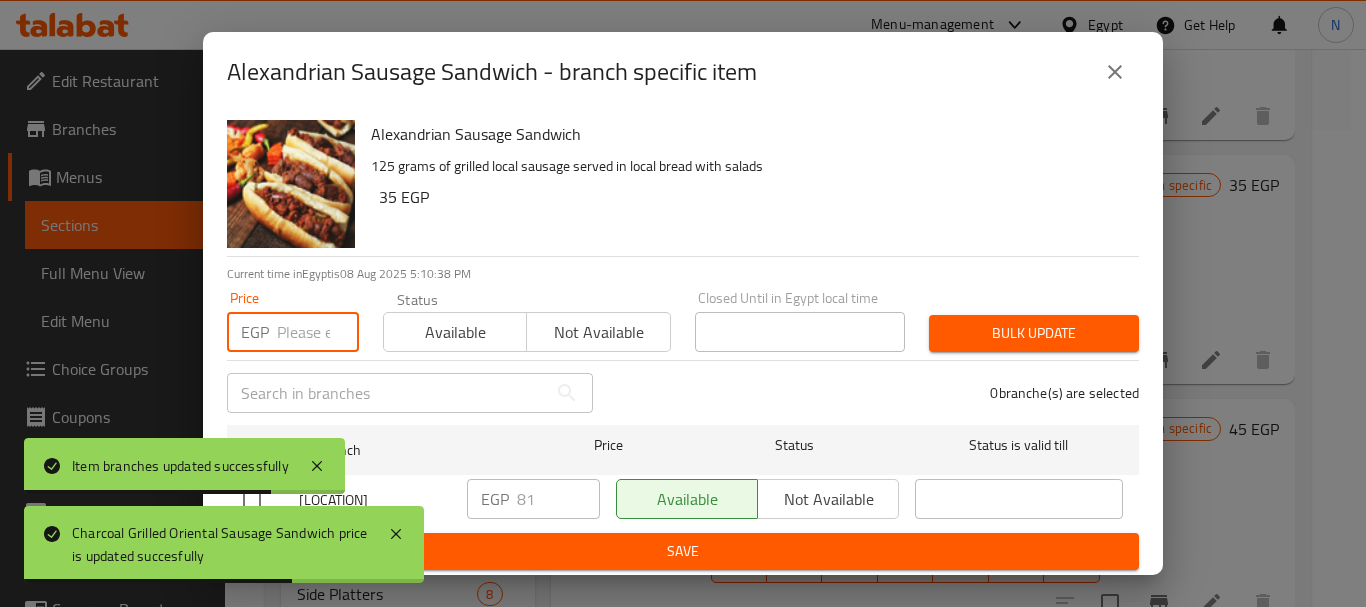 paste on "81" 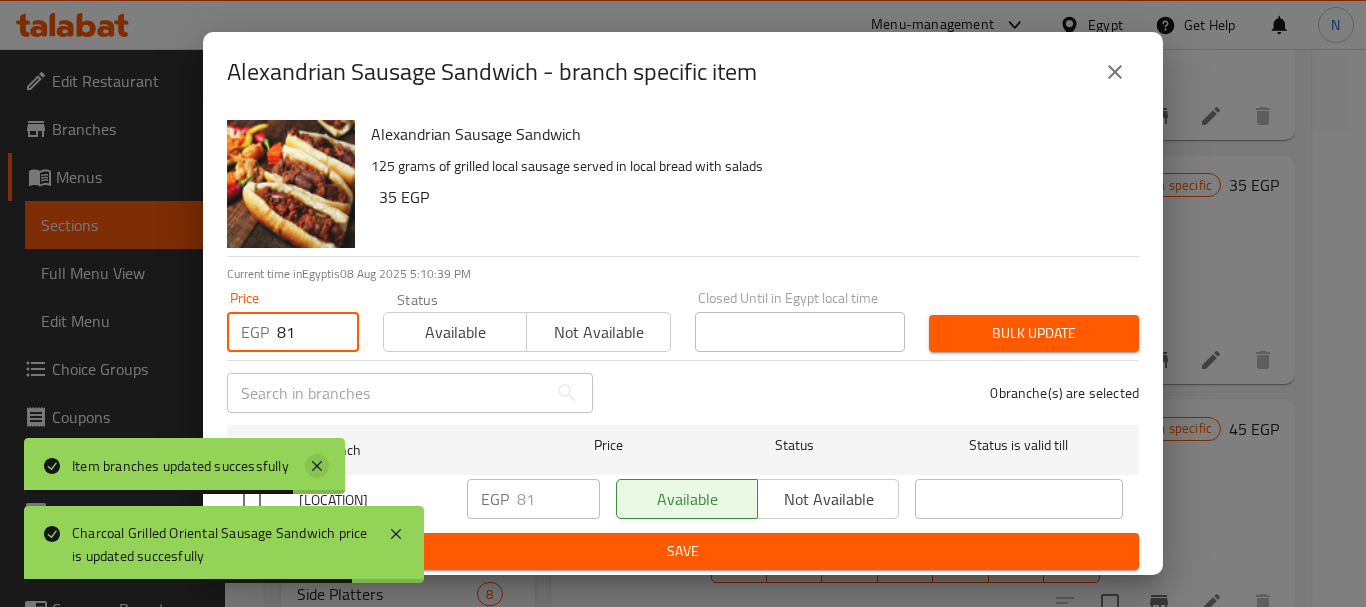 type on "81" 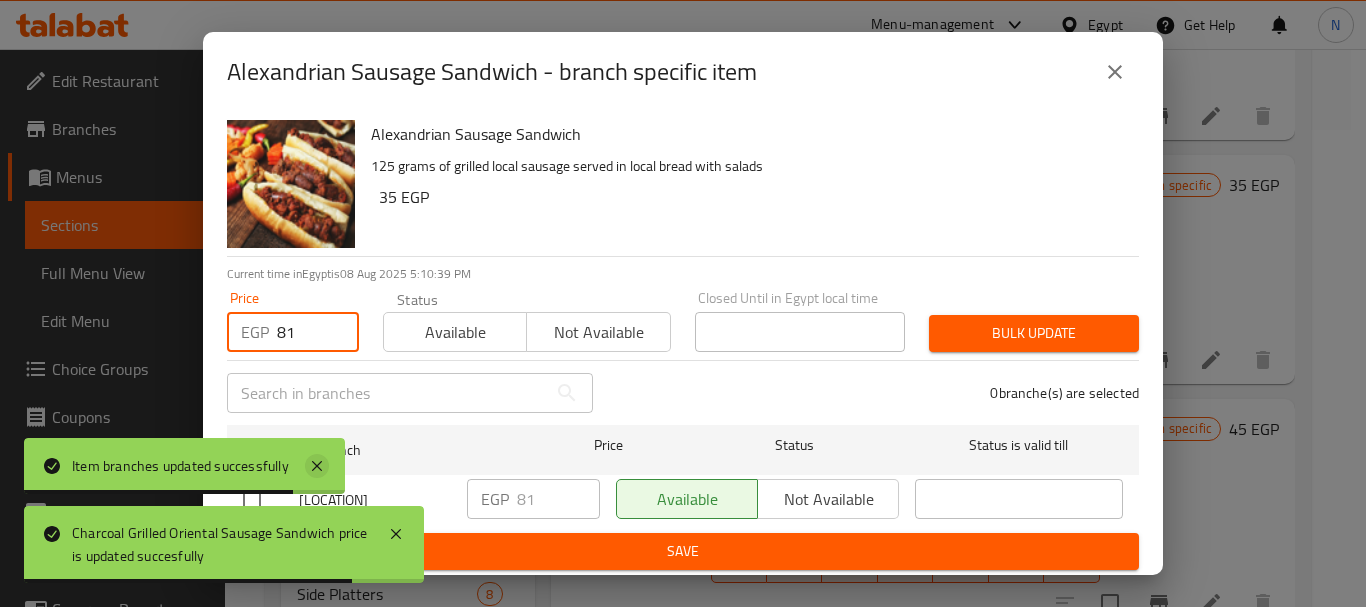 click 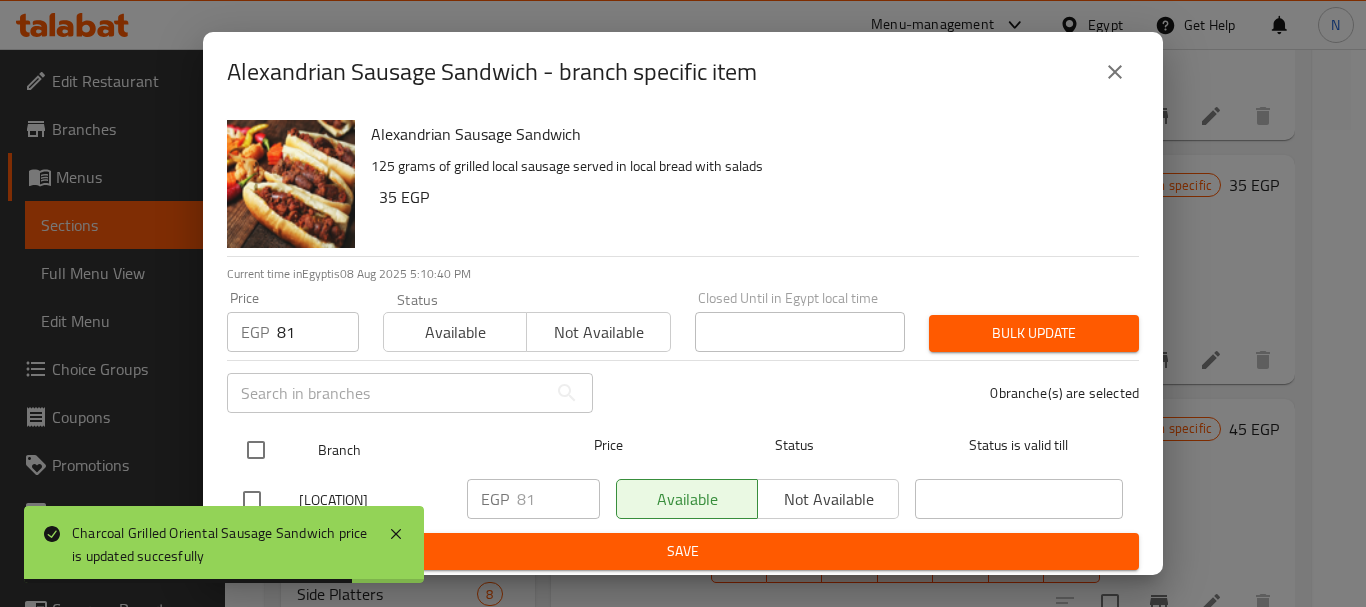 click at bounding box center (256, 450) 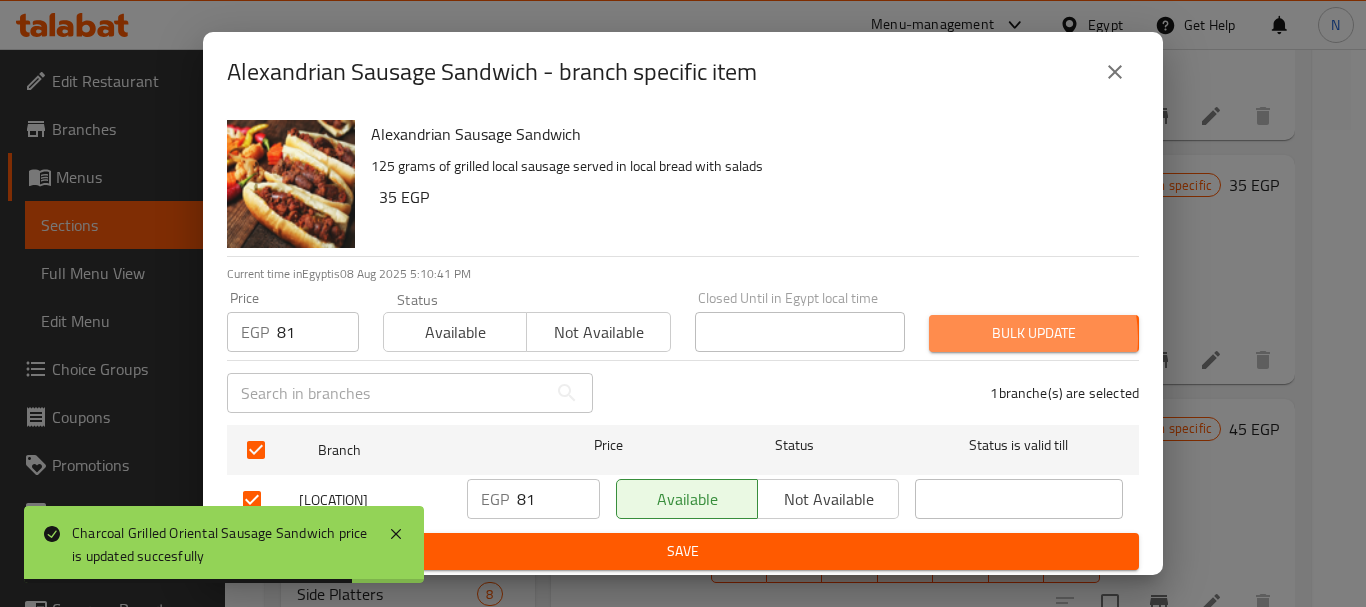 click on "Bulk update" at bounding box center (1034, 333) 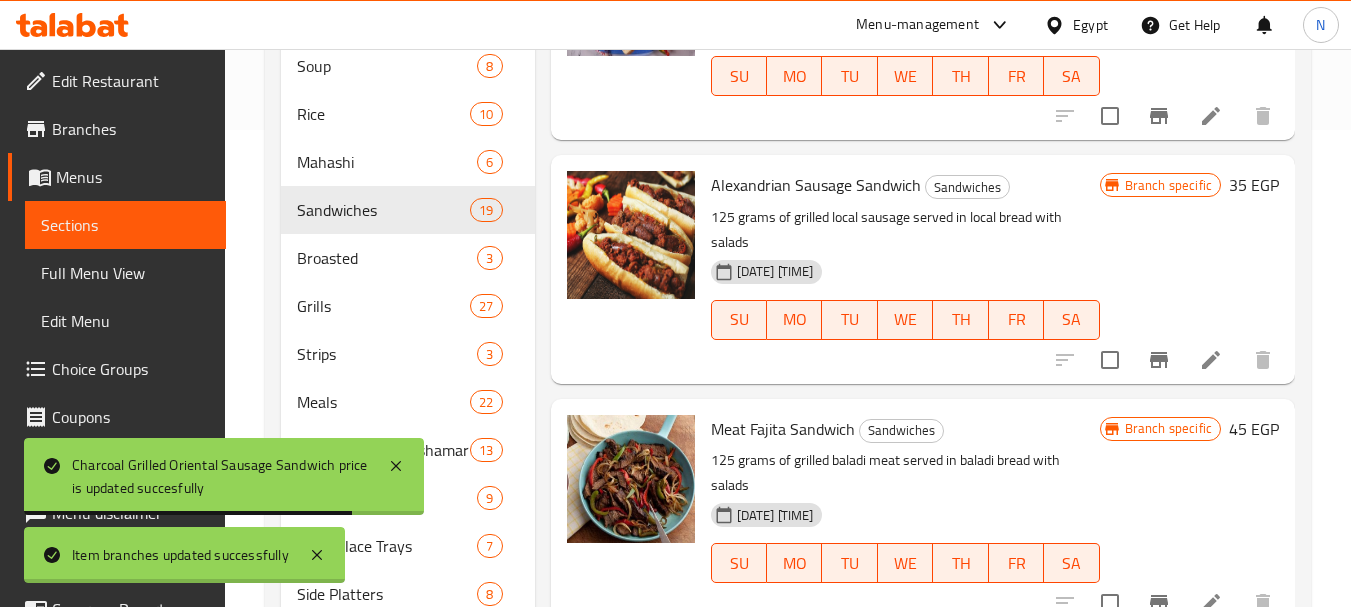click on "35   EGP" at bounding box center [1254, 185] 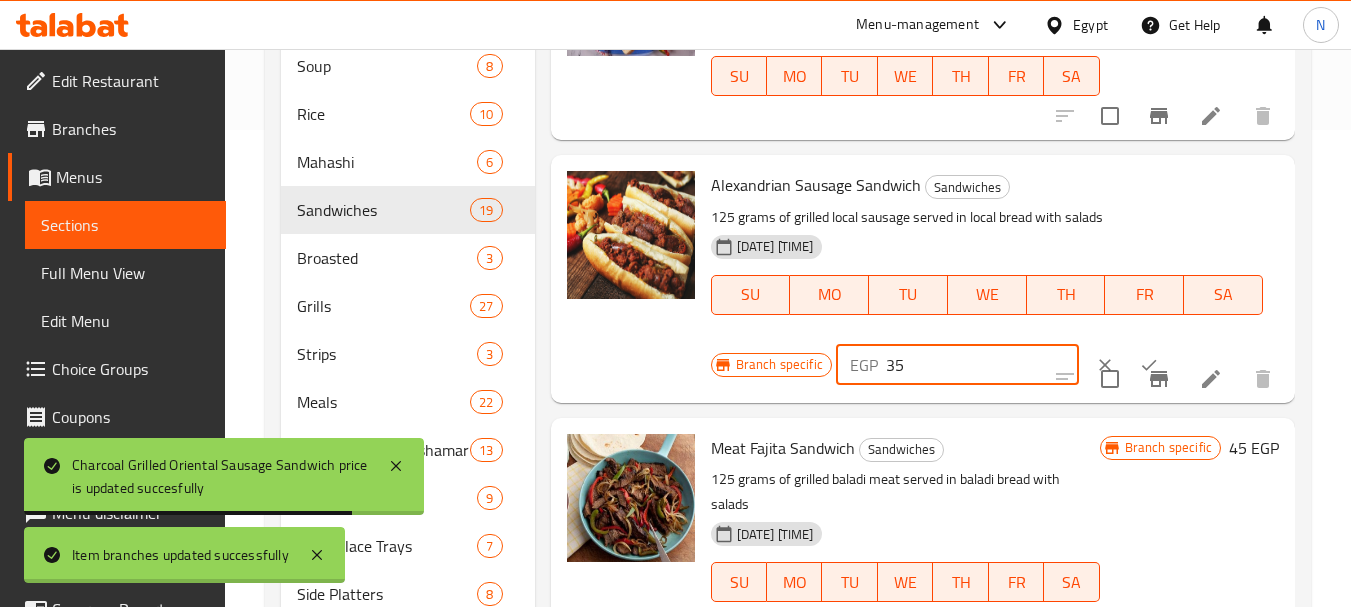 click on "35" at bounding box center (982, 365) 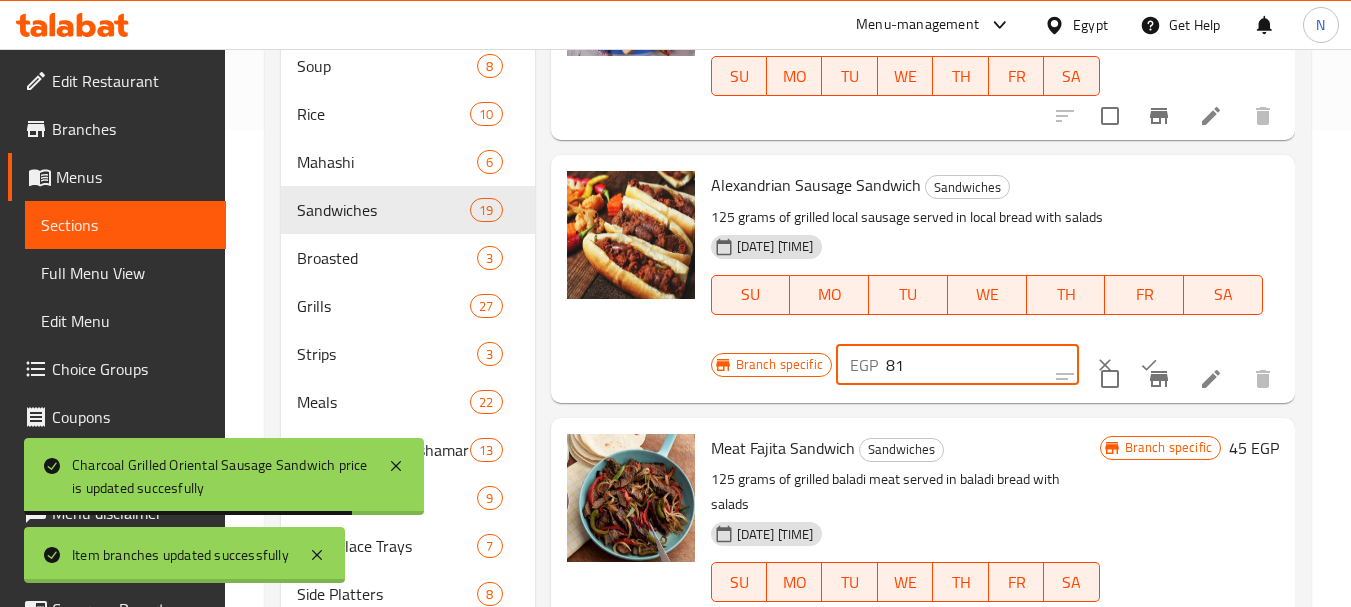type on "81" 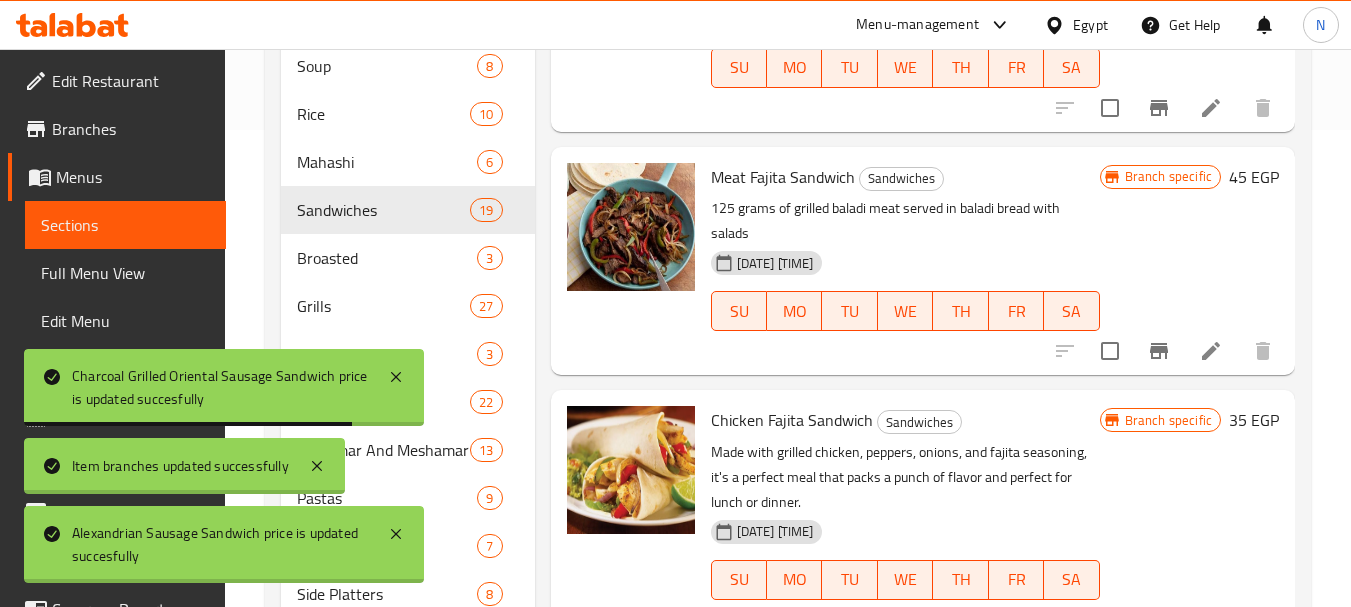 scroll, scrollTop: 2838, scrollLeft: 0, axis: vertical 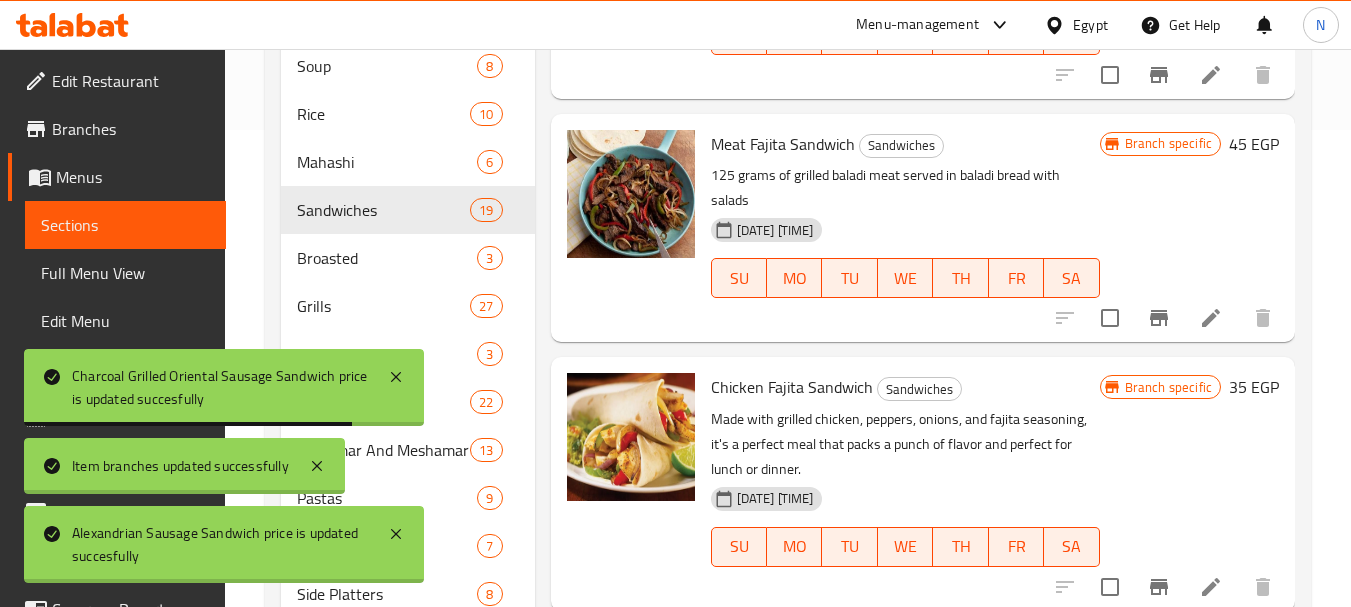 click 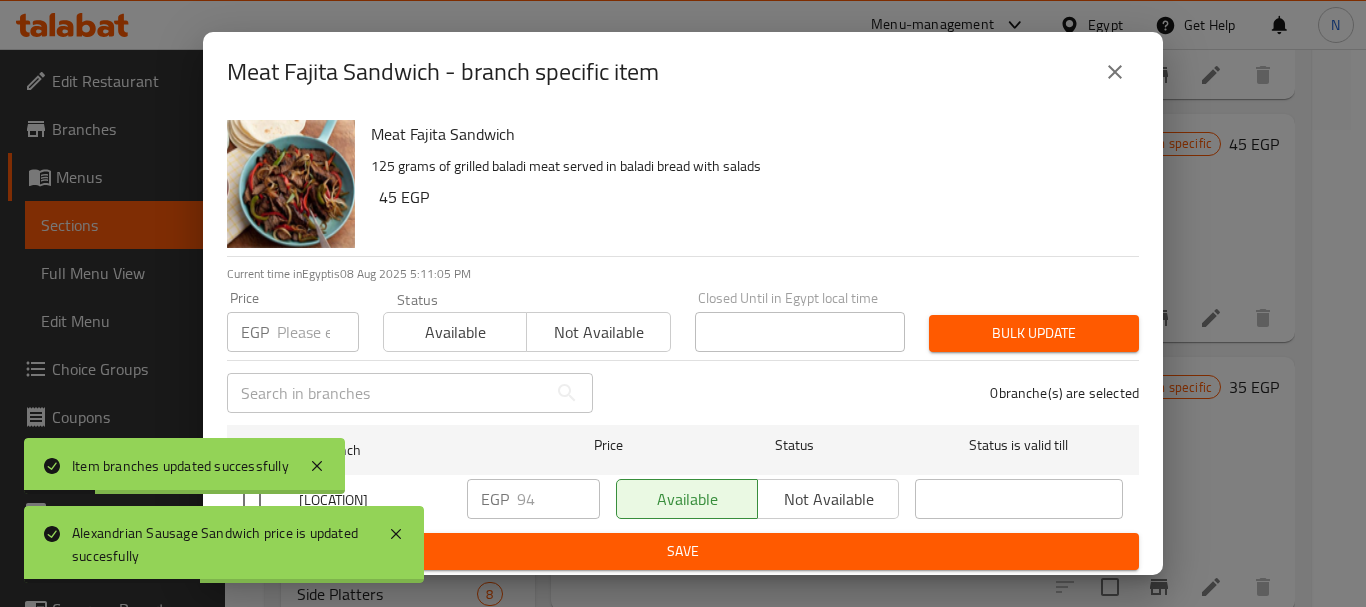 click at bounding box center [318, 332] 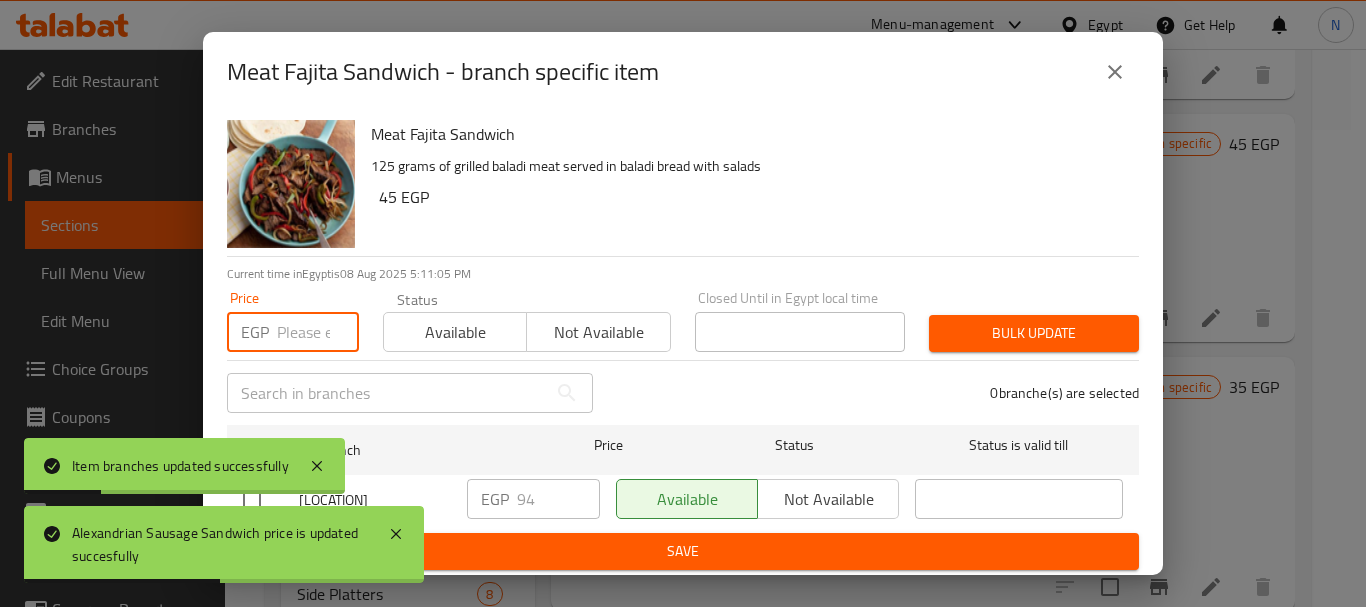 paste on "94" 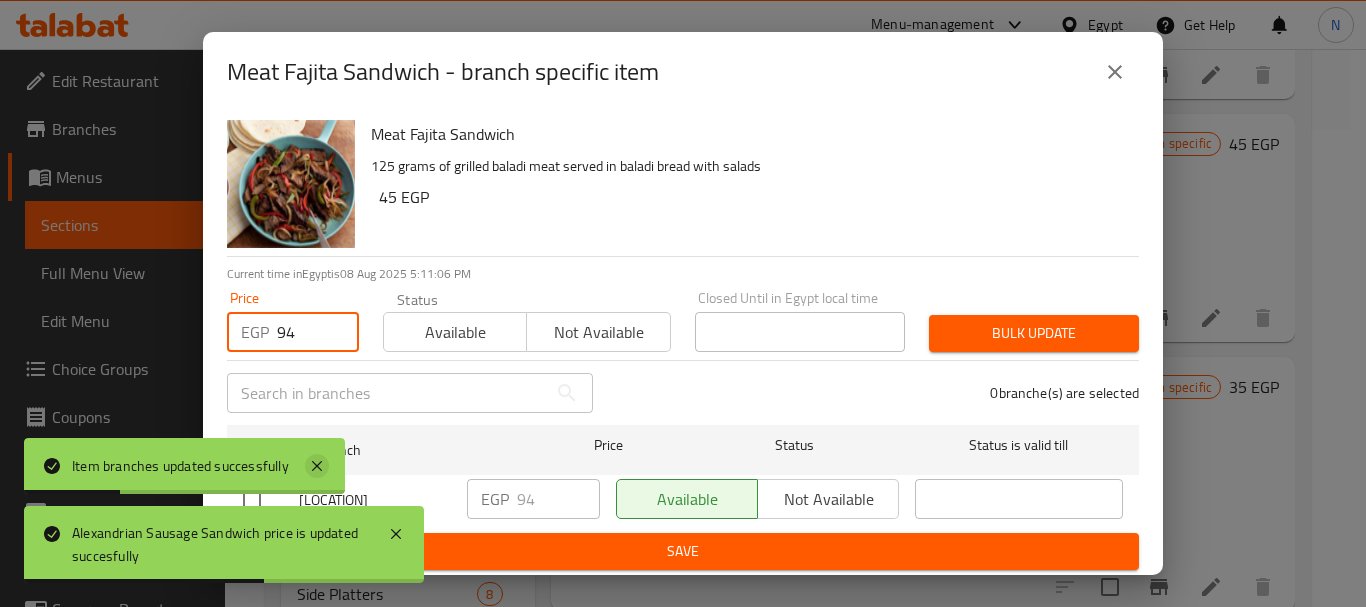 type on "94" 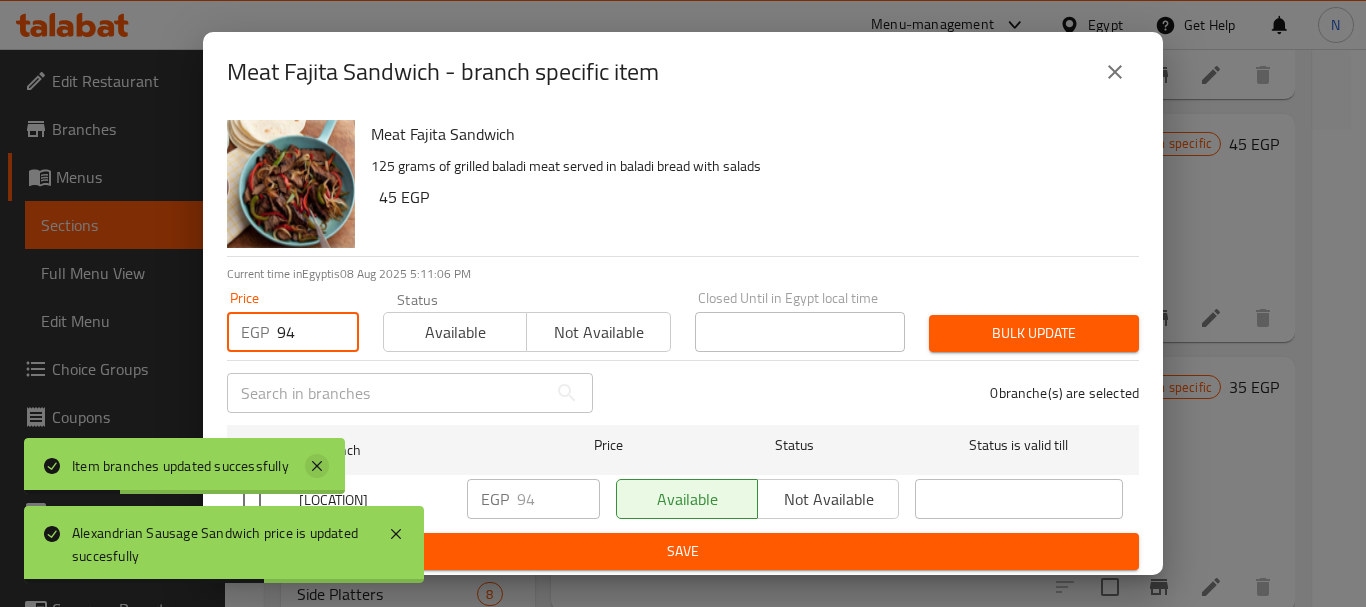 click 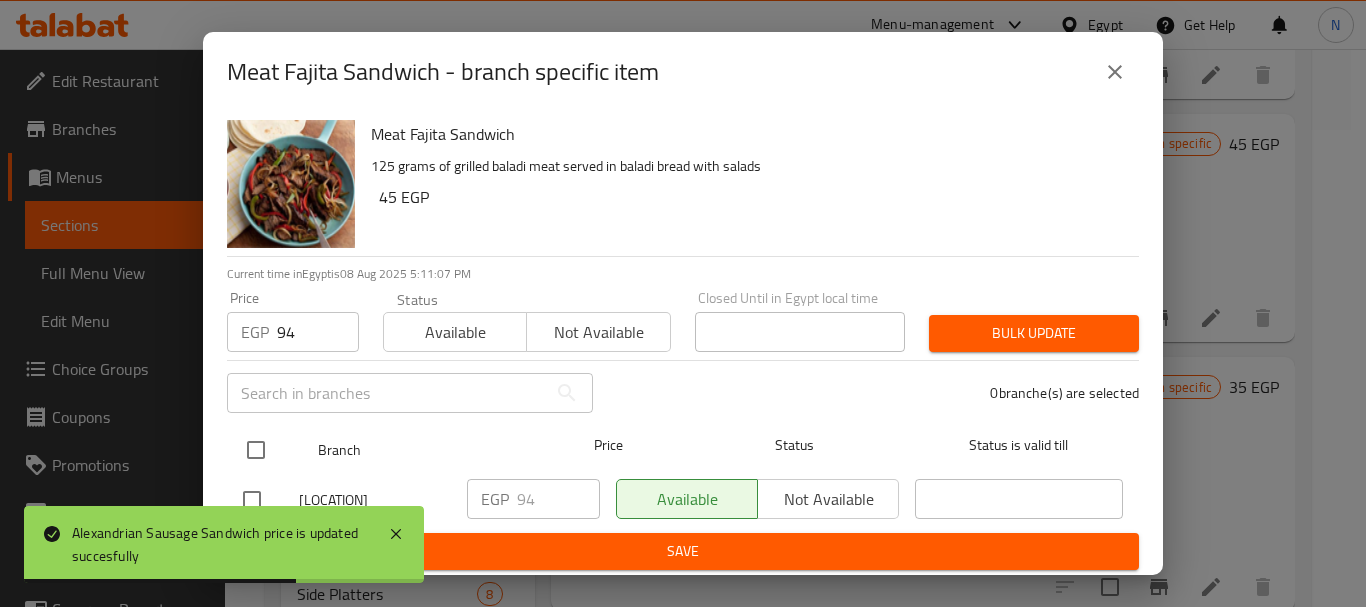 click at bounding box center (256, 450) 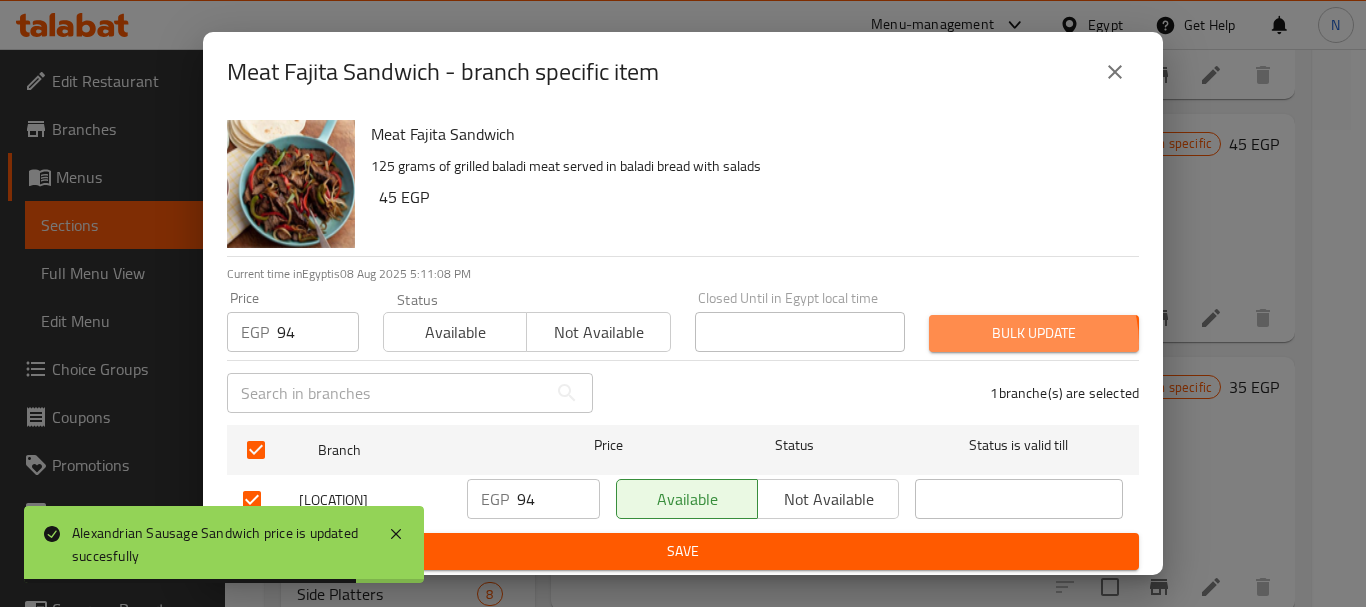 click on "Bulk update" at bounding box center (1034, 333) 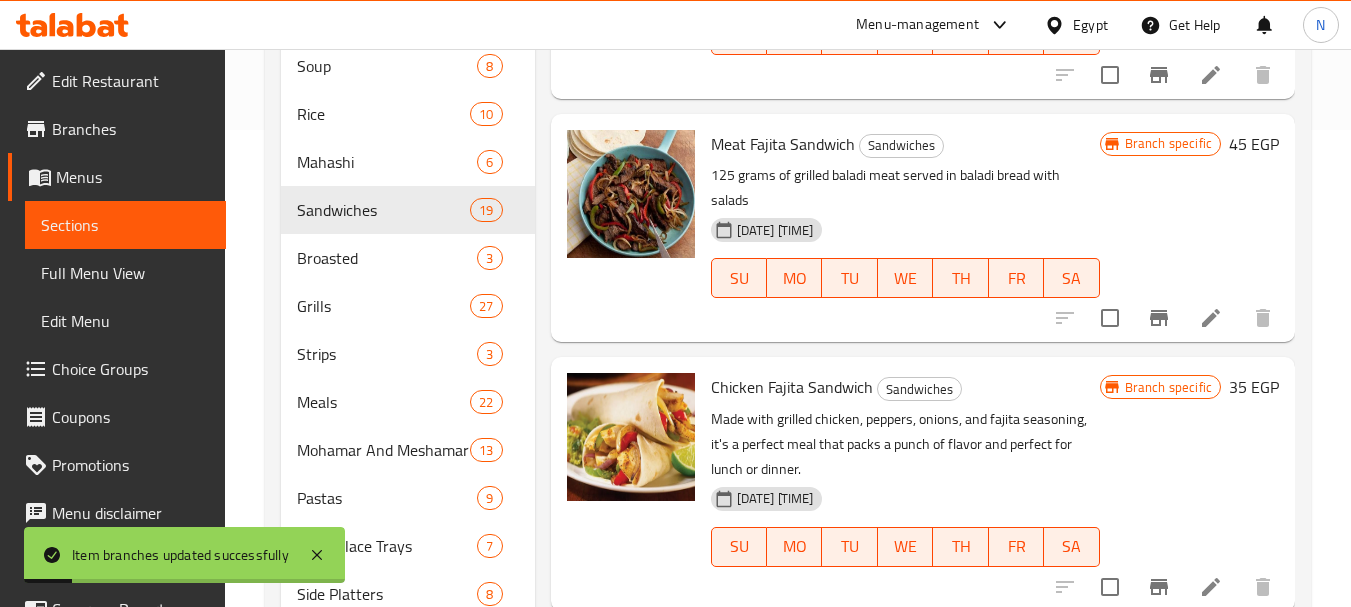 click on "45   EGP" at bounding box center [1254, 144] 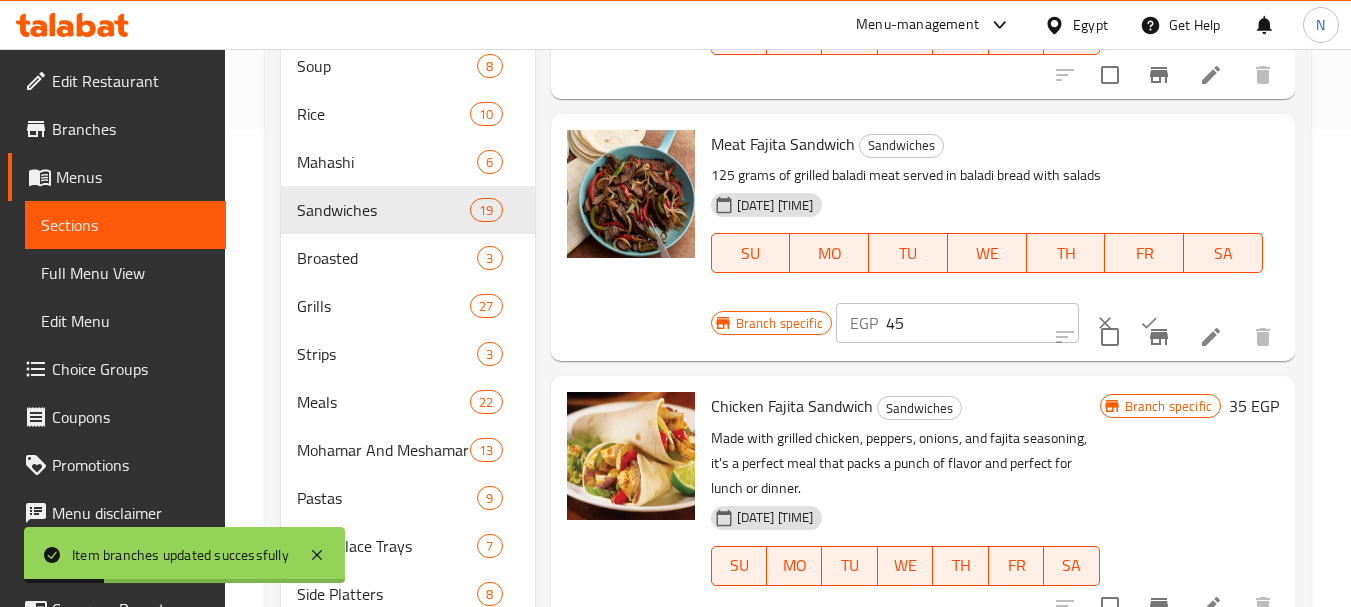 click on "45" at bounding box center [982, 323] 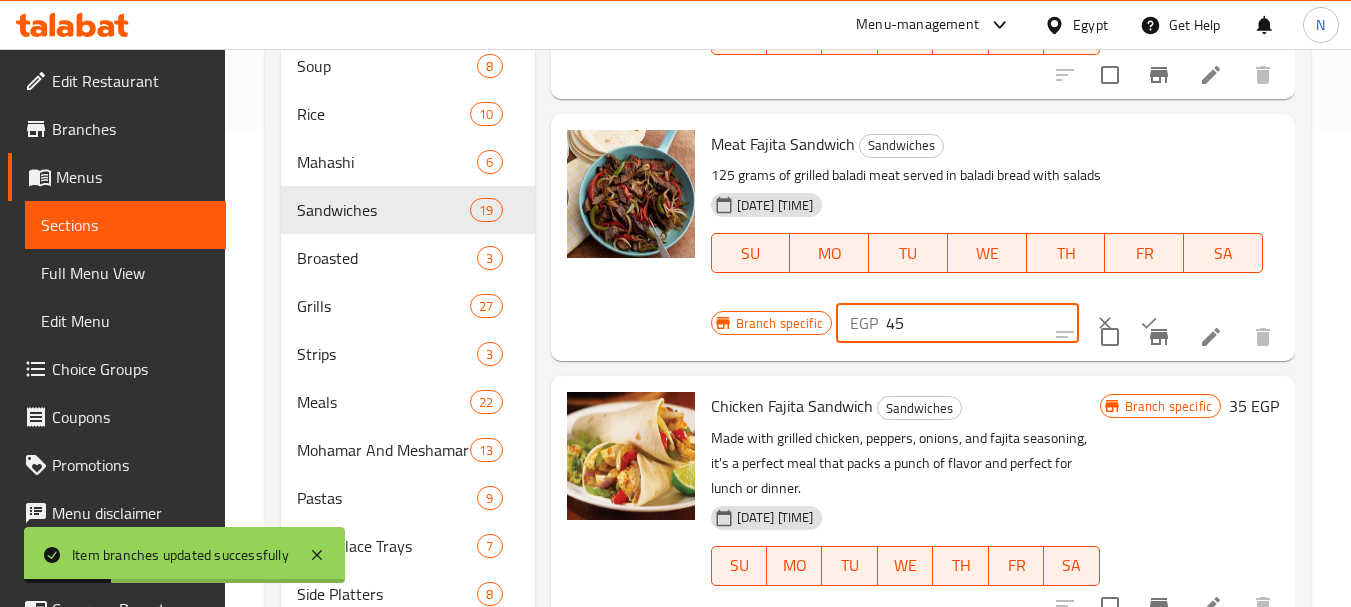 paste on "94" 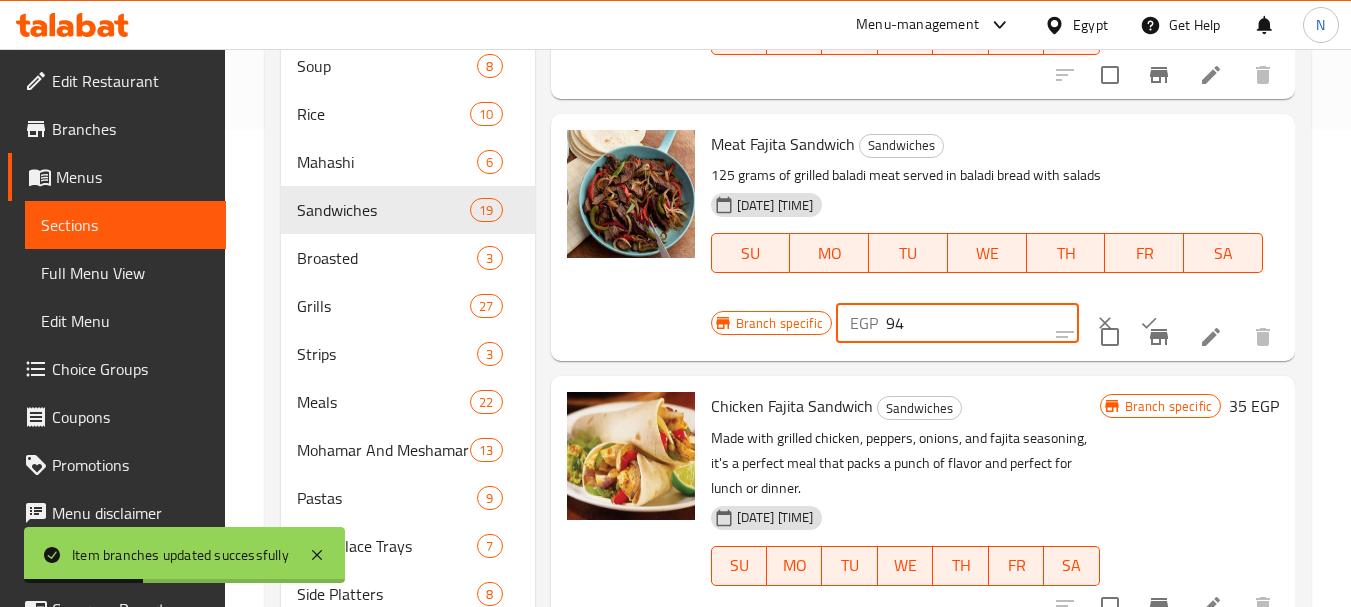 type on "94" 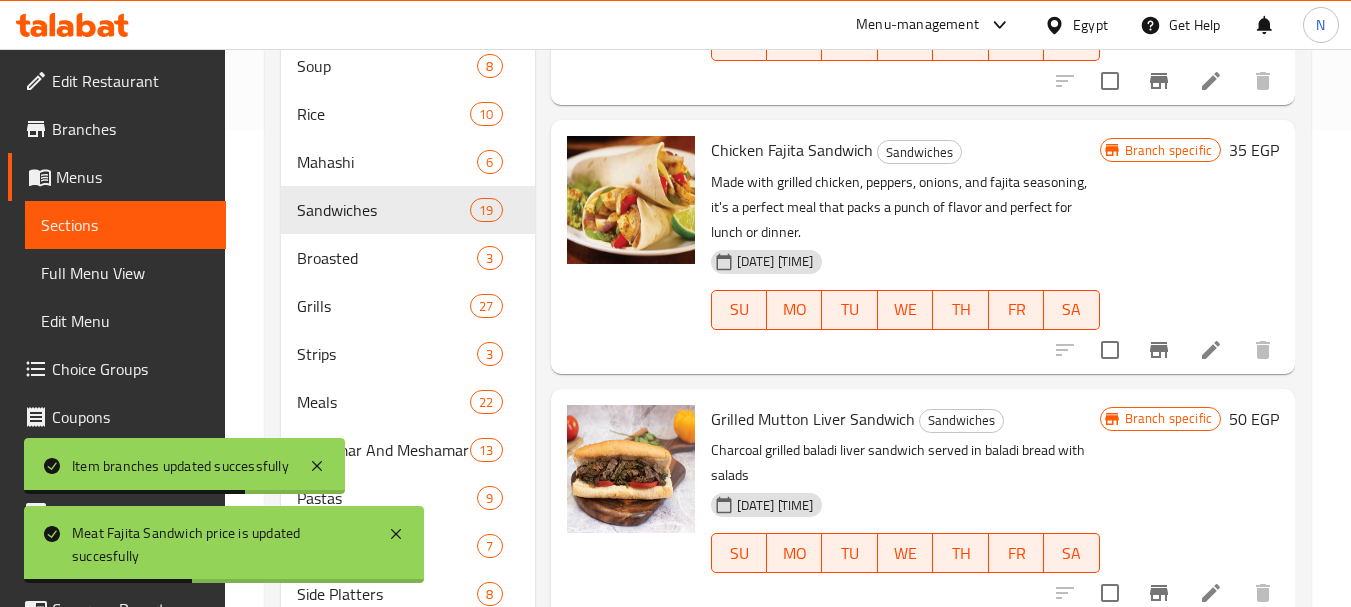 scroll, scrollTop: 3086, scrollLeft: 0, axis: vertical 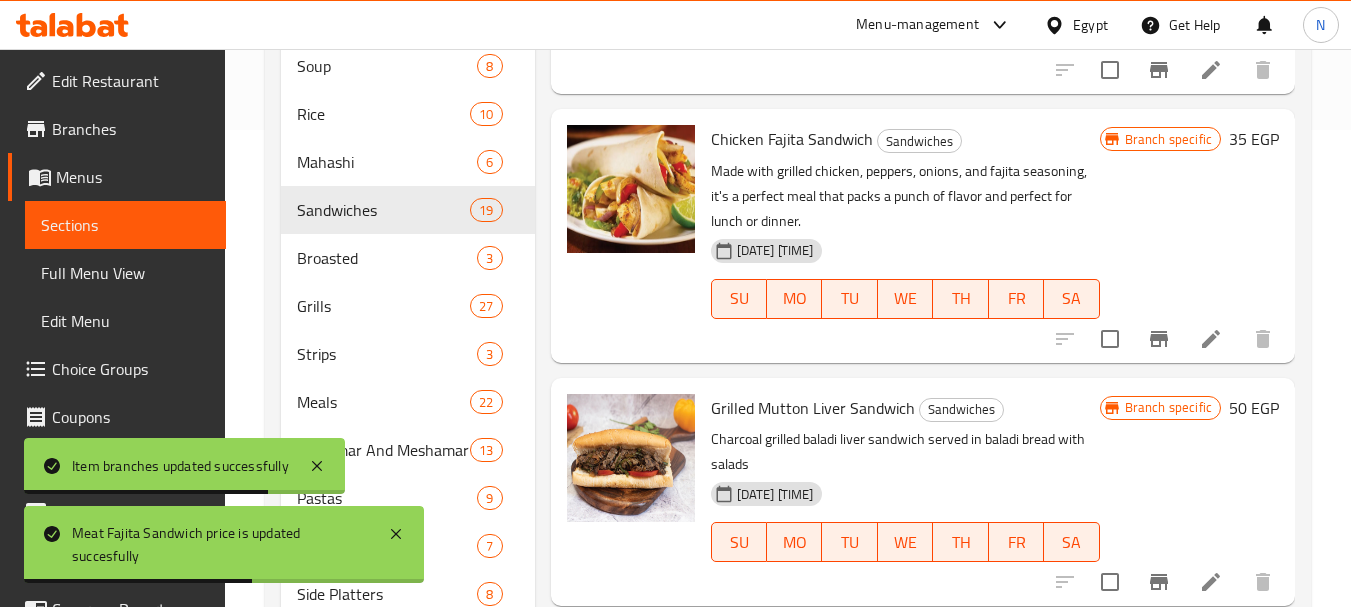 click 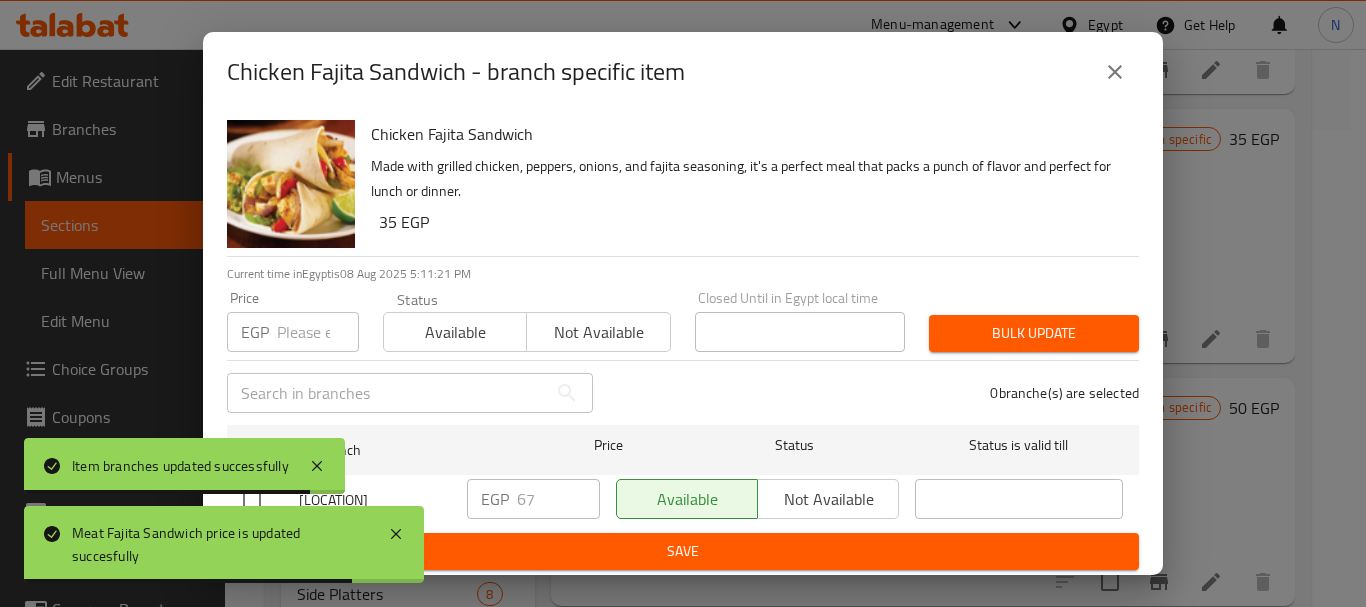 click on "EGP 67 ​" at bounding box center (533, 499) 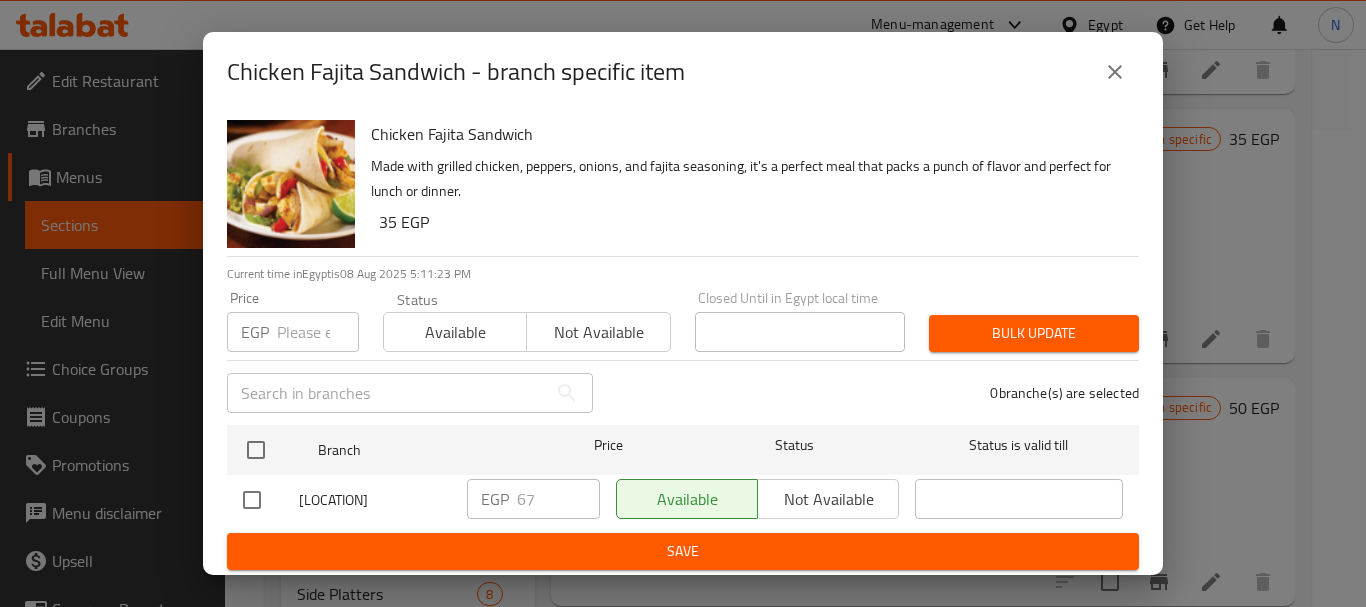 click at bounding box center [318, 332] 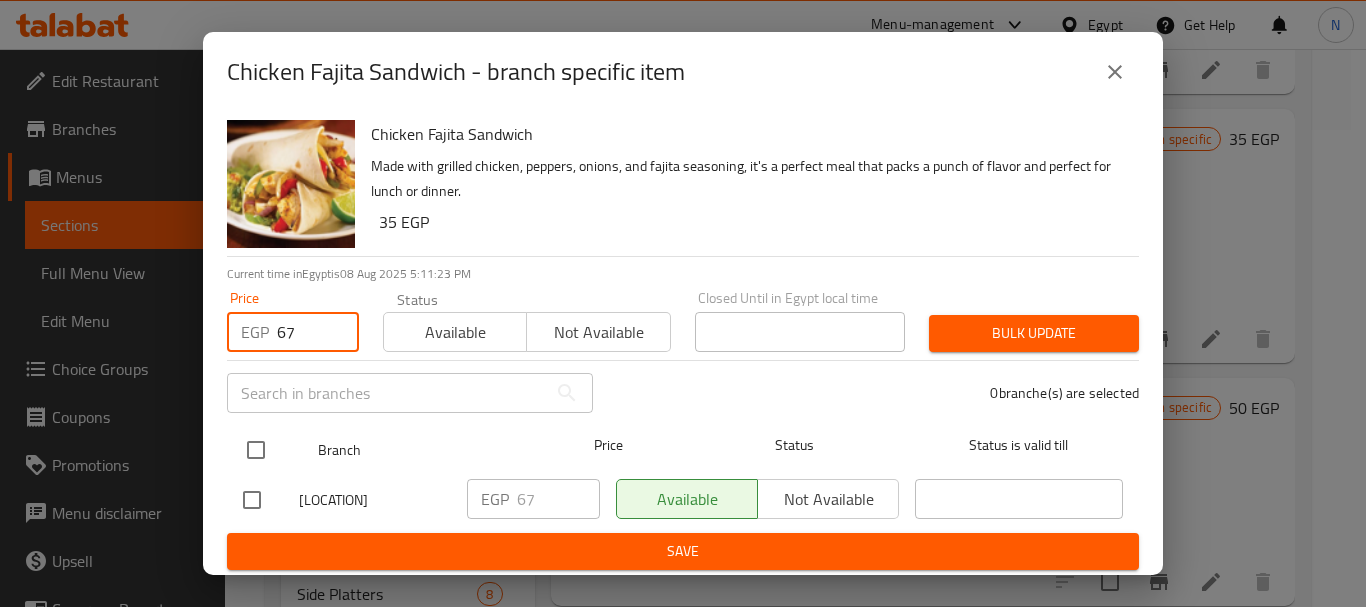 type on "67" 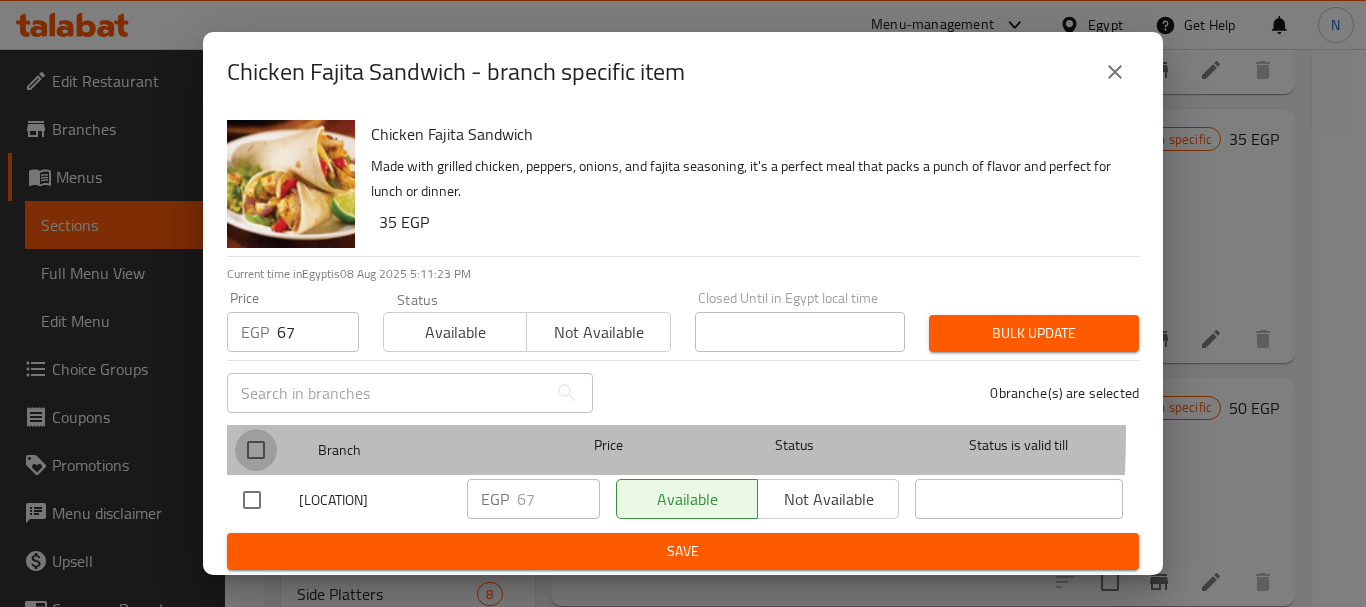 click at bounding box center [256, 450] 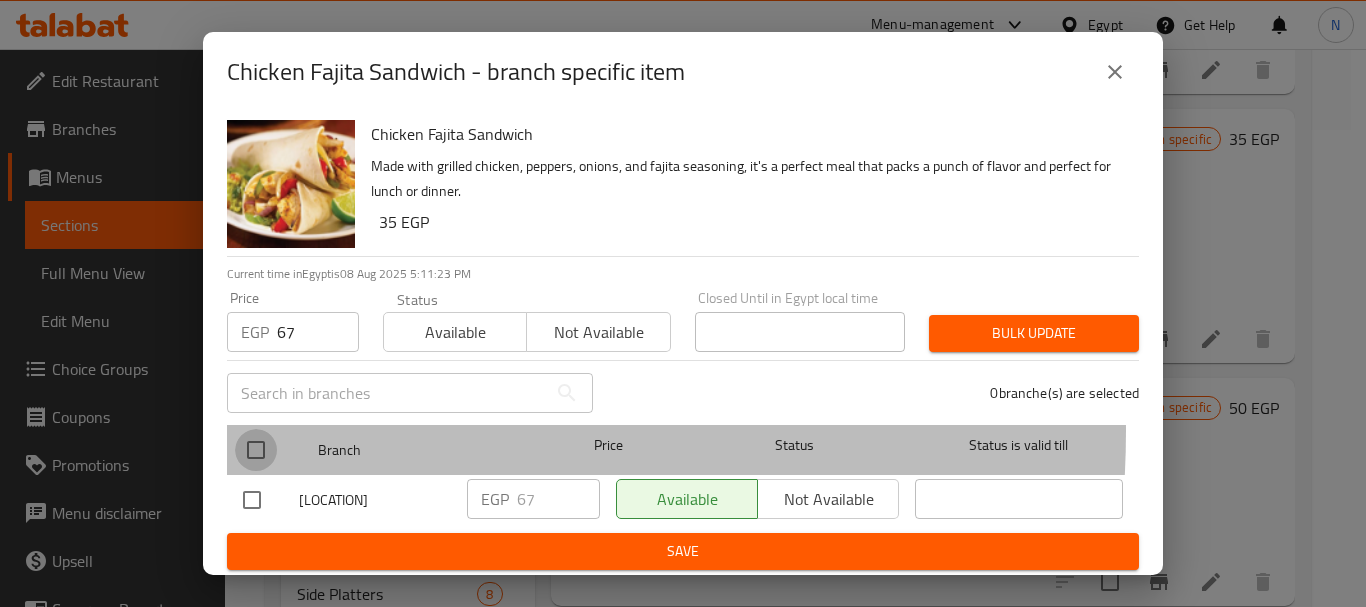 checkbox on "true" 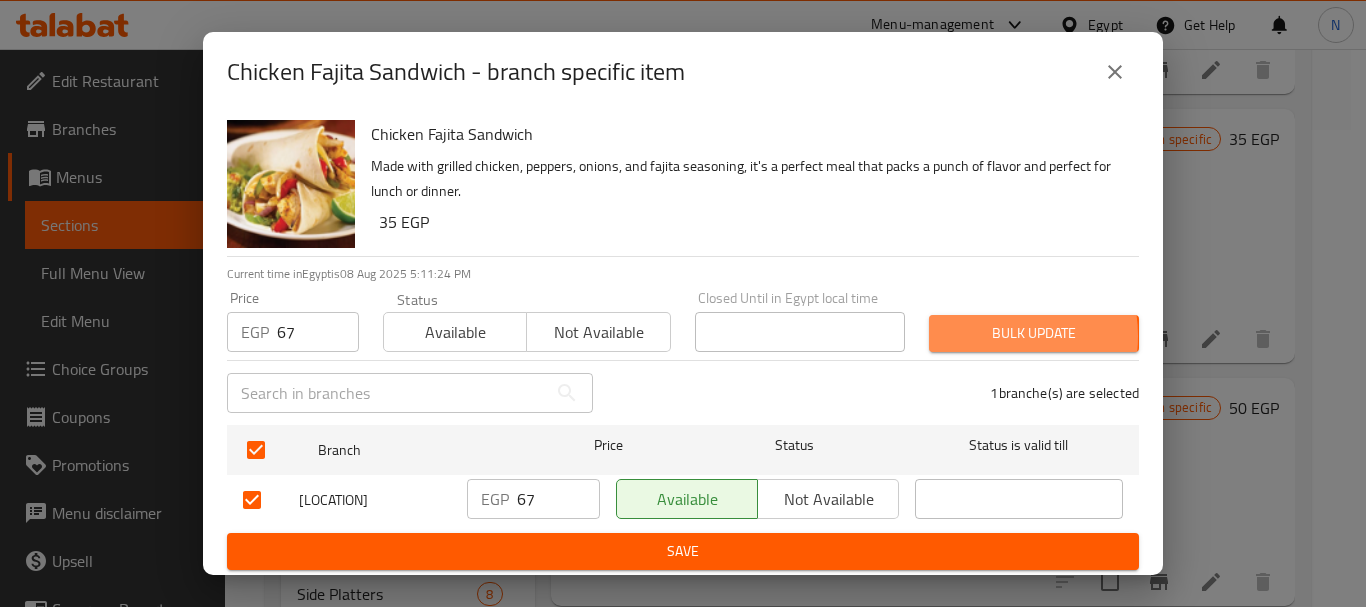 click on "Bulk update" at bounding box center (1034, 333) 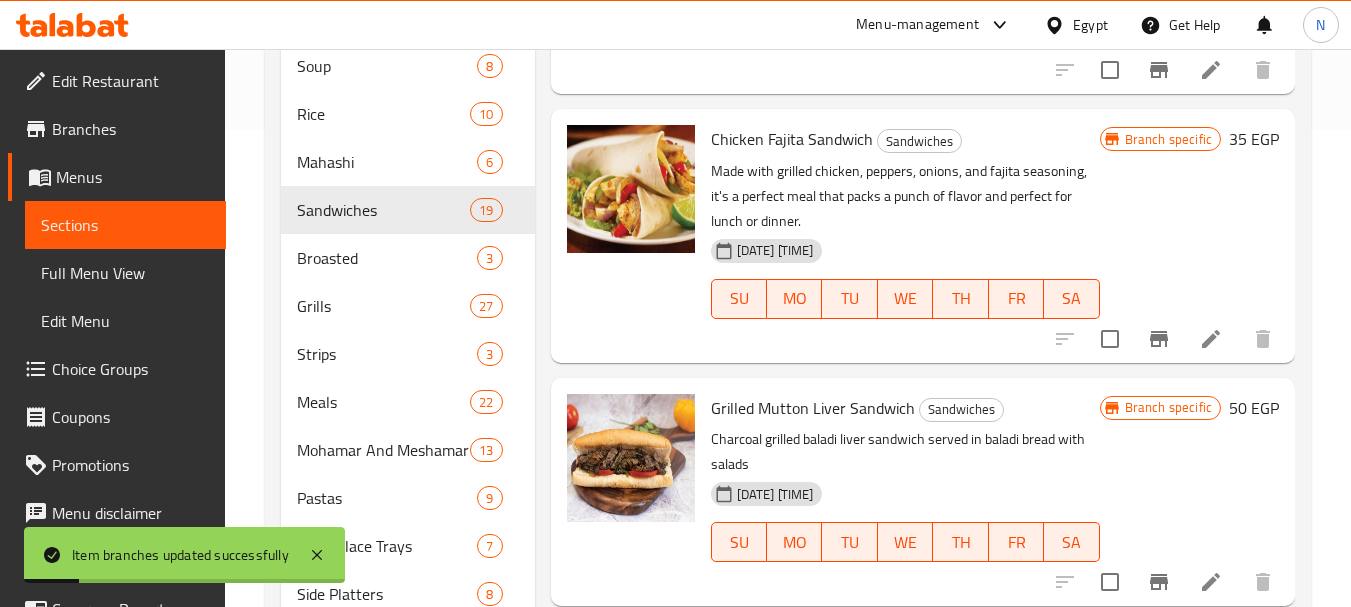 click on "35   EGP" at bounding box center (1254, 139) 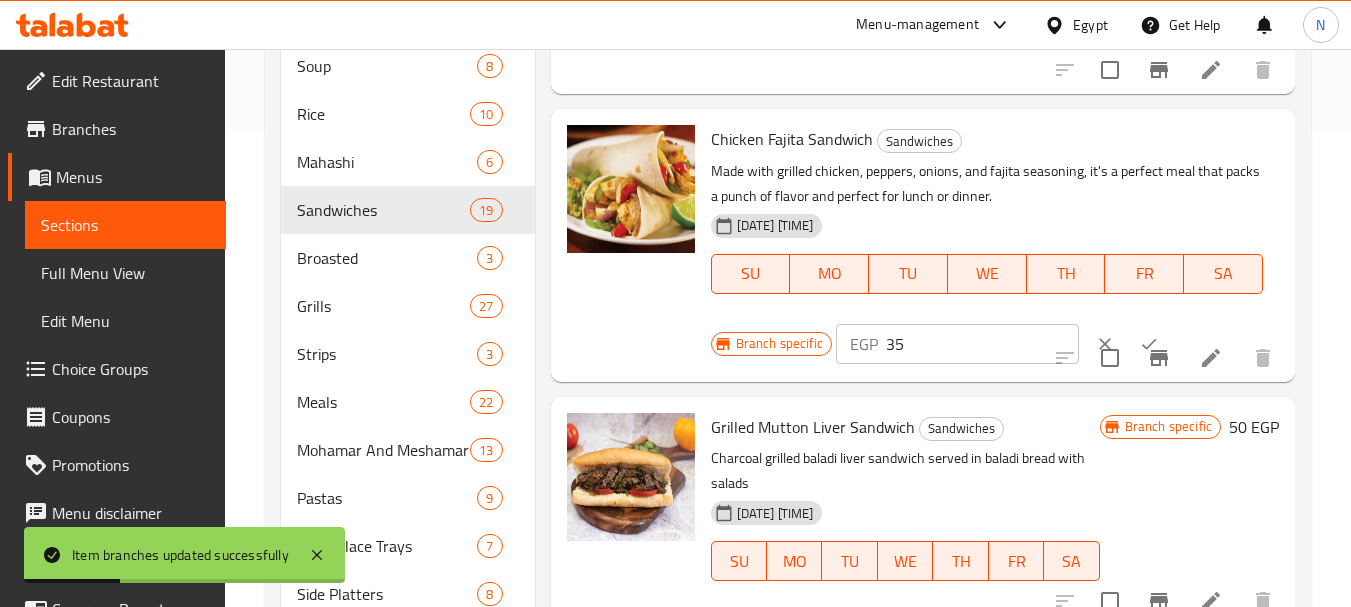 click on "35" at bounding box center [982, 344] 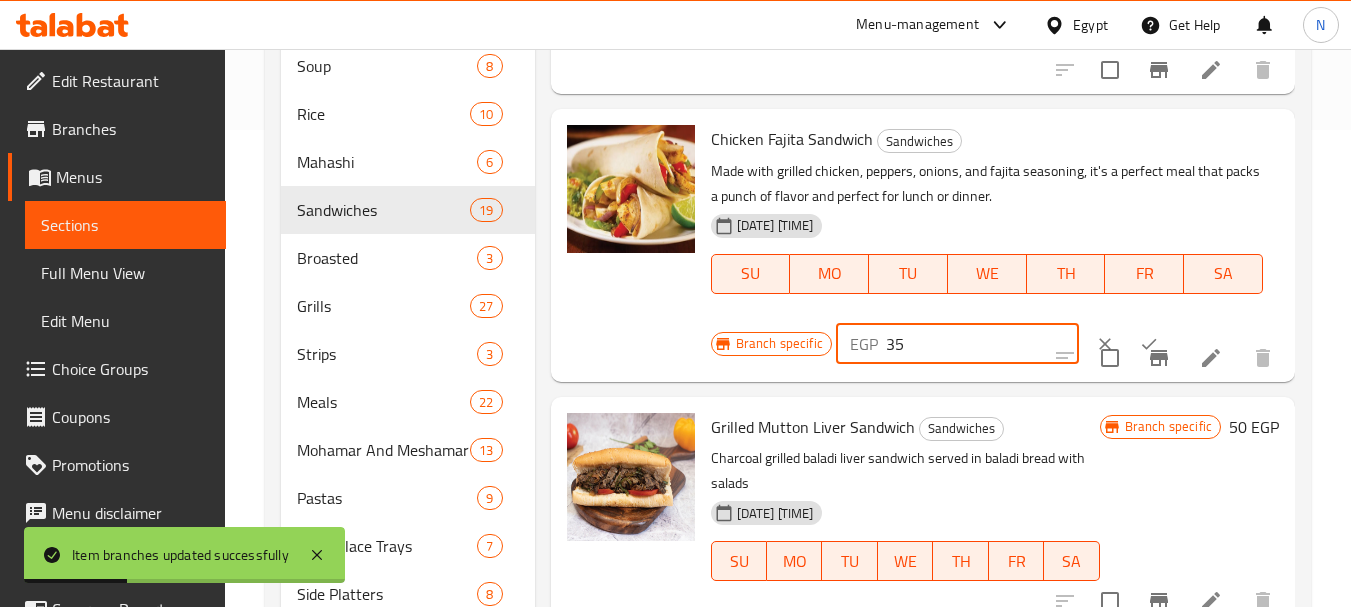 click on "35" at bounding box center [982, 344] 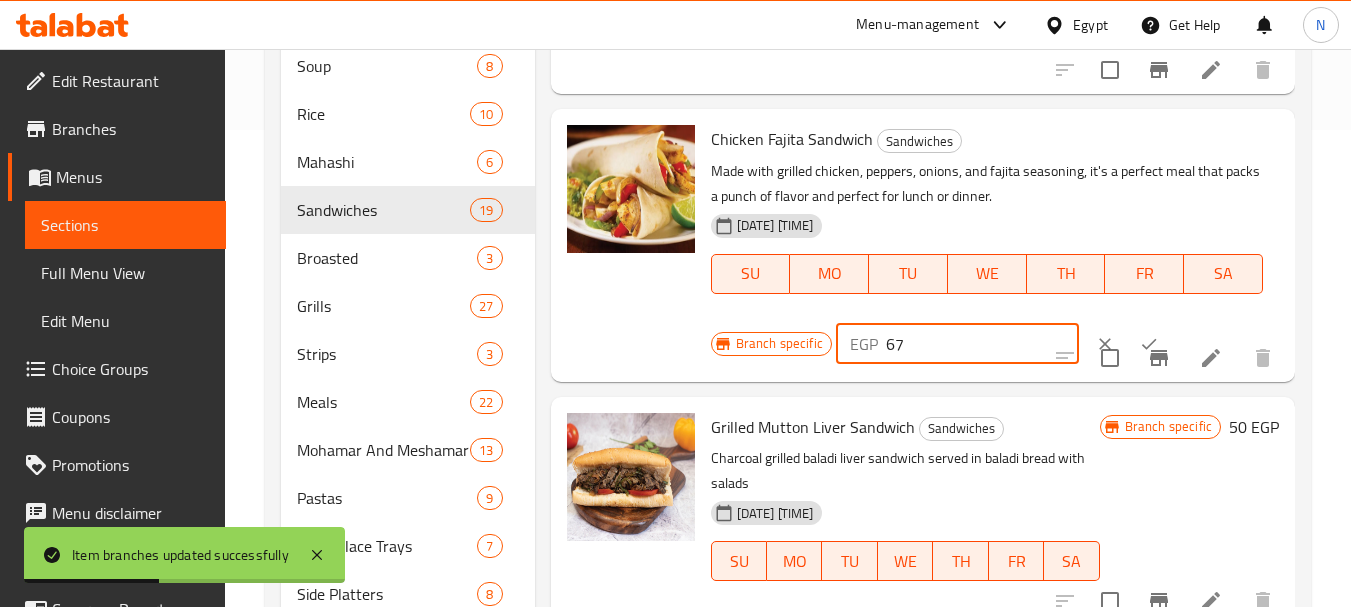 type on "67" 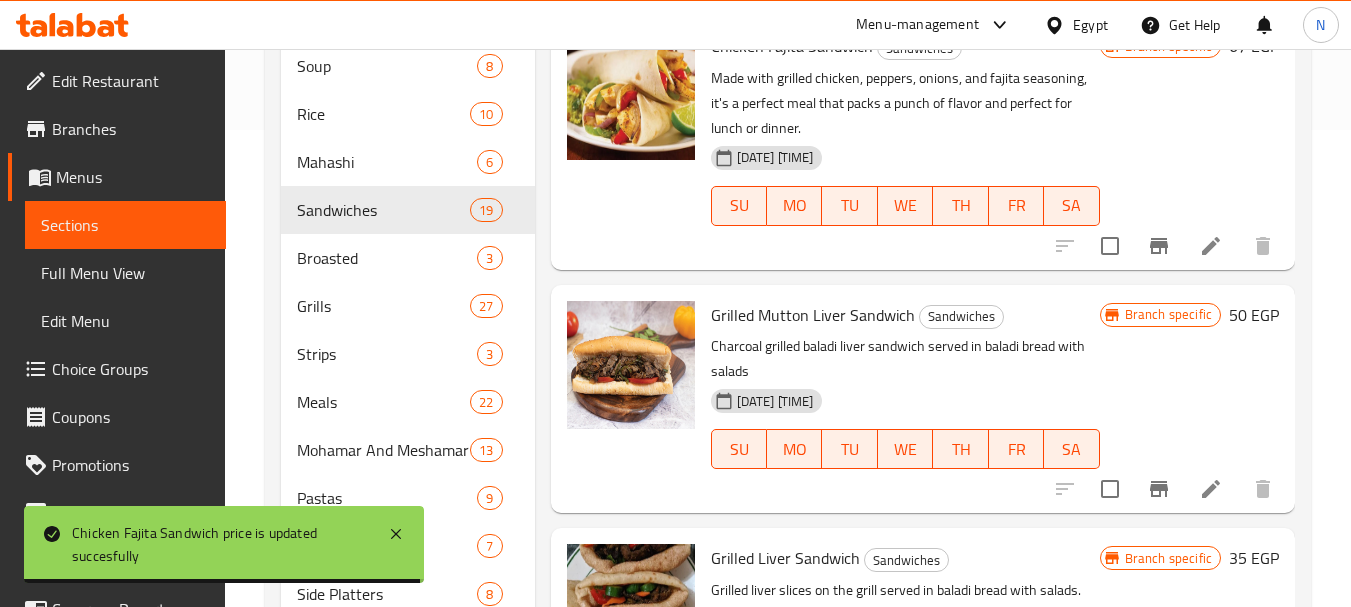 scroll, scrollTop: 3212, scrollLeft: 0, axis: vertical 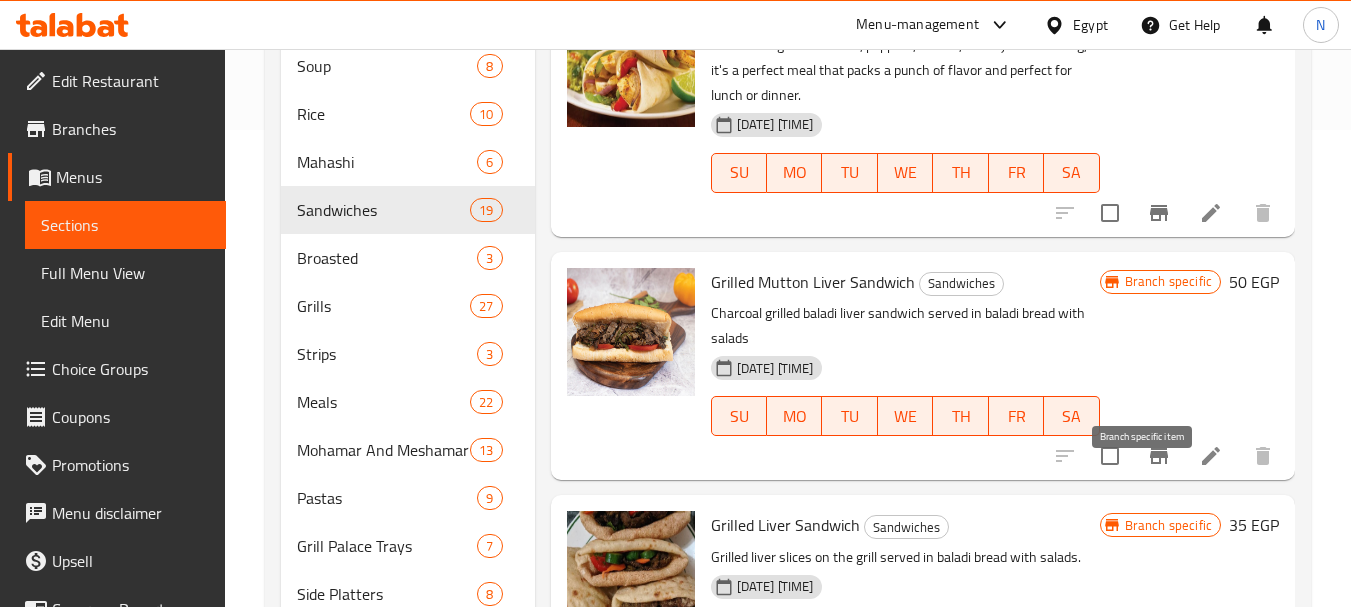 click 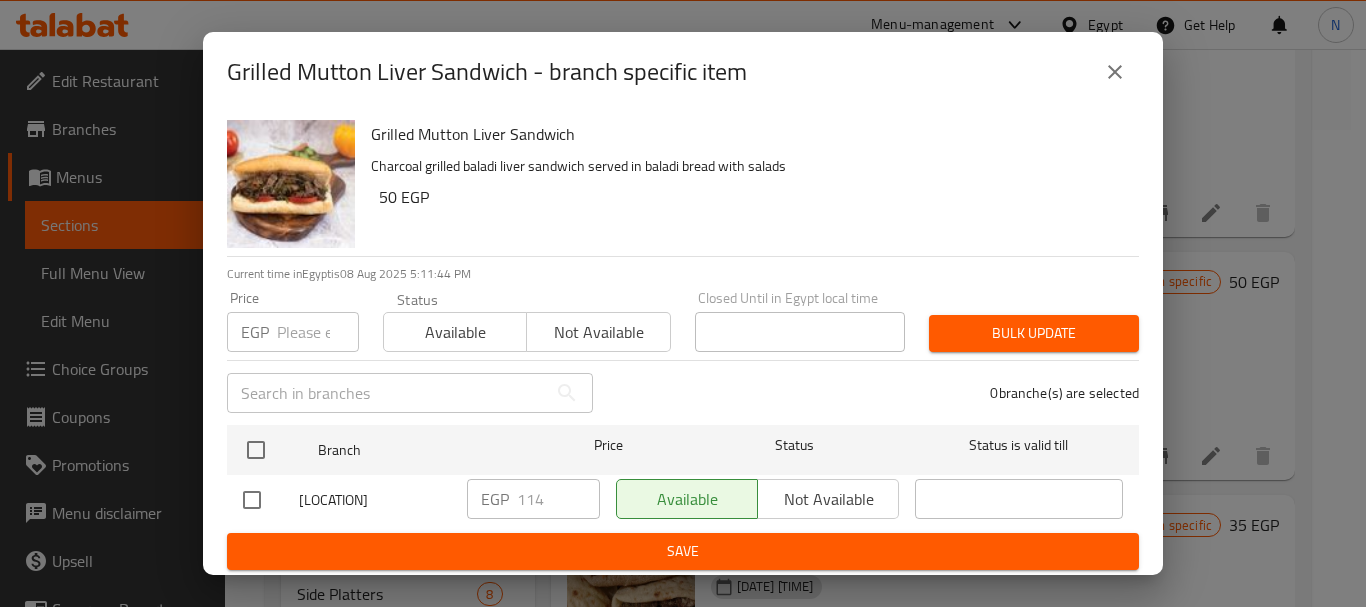 click at bounding box center [318, 332] 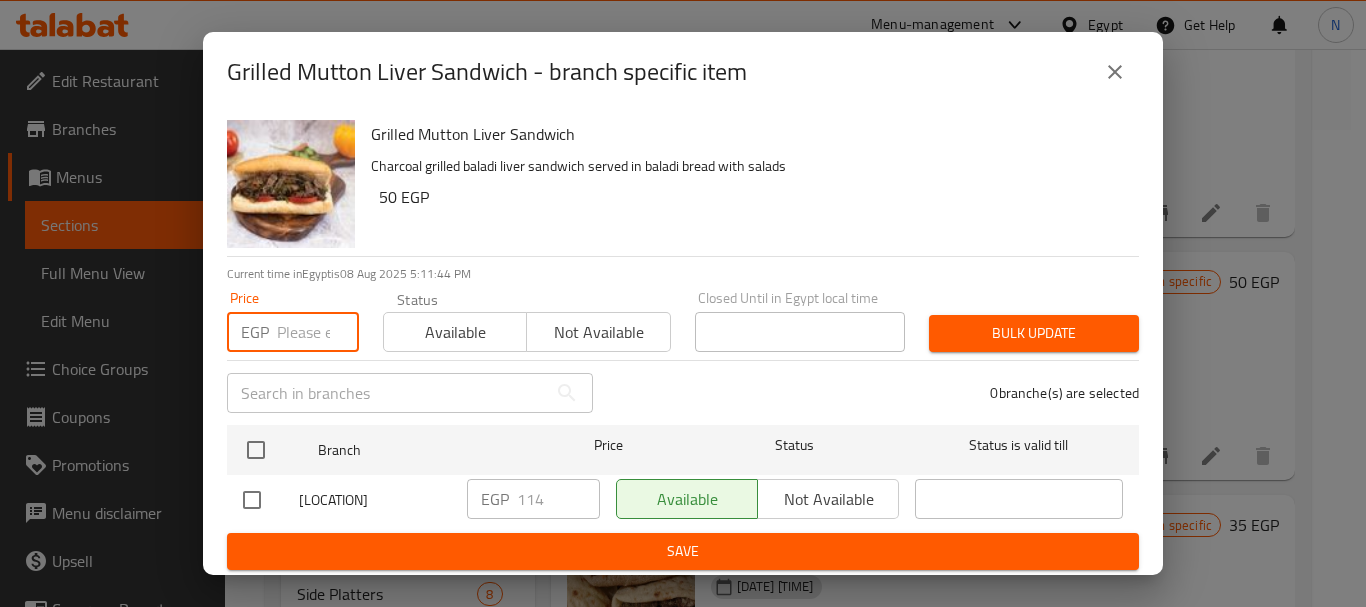 paste on "114" 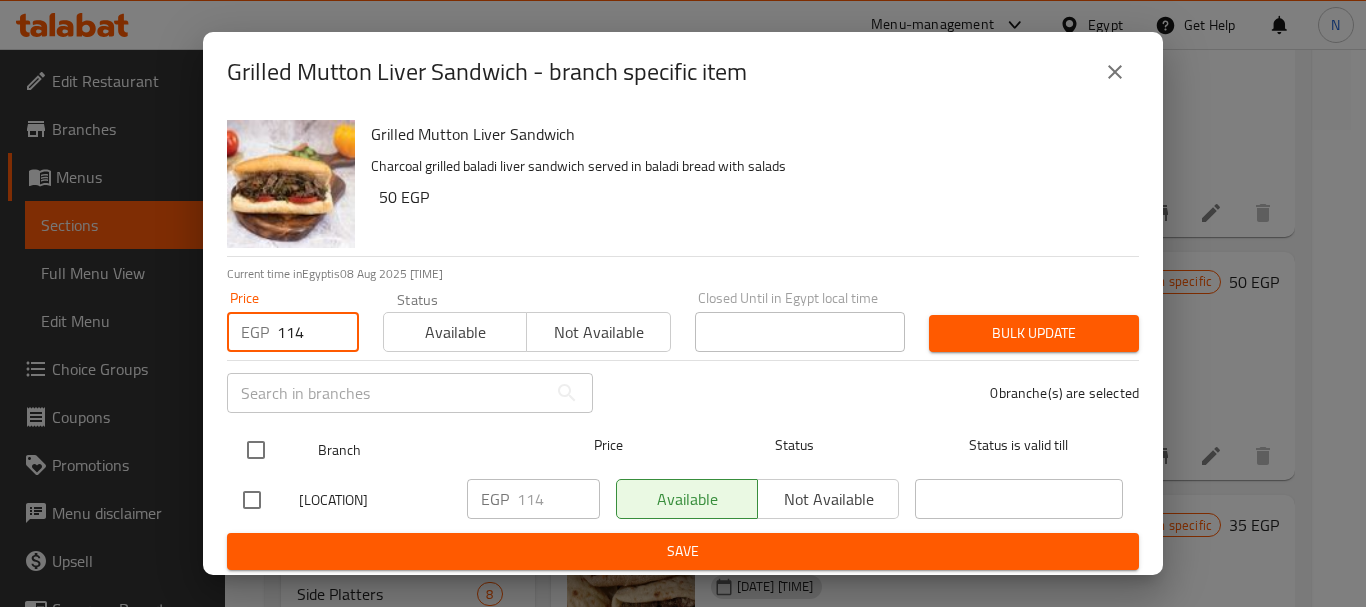 type on "114" 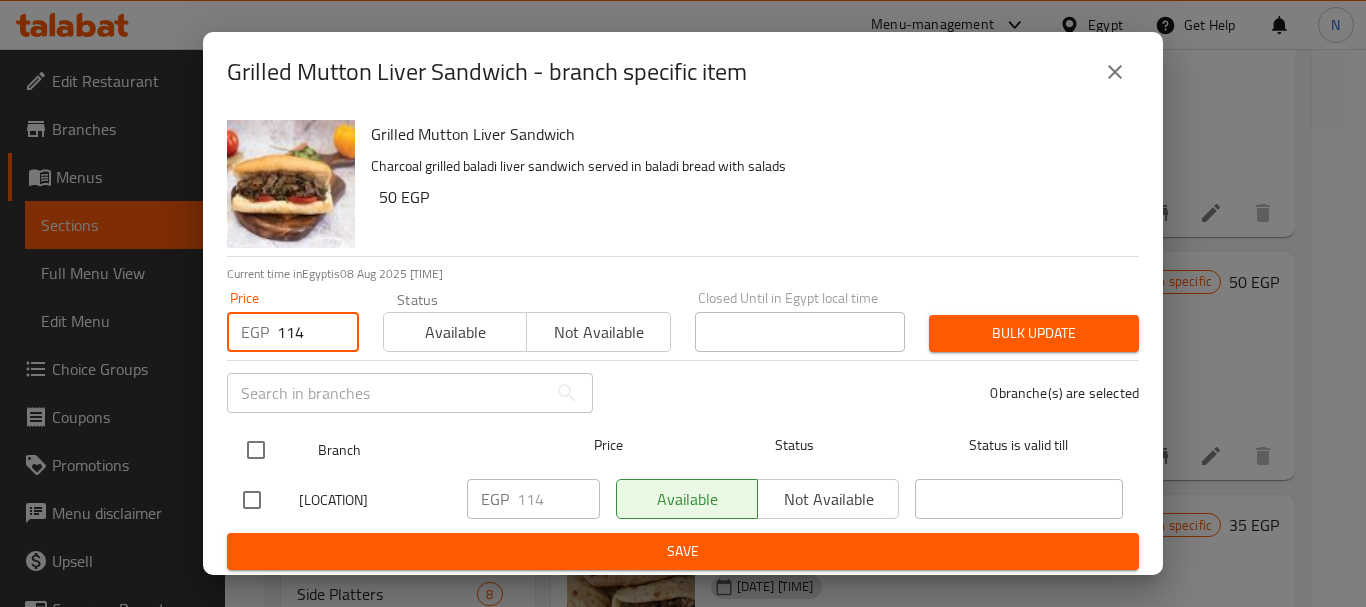 click at bounding box center (256, 450) 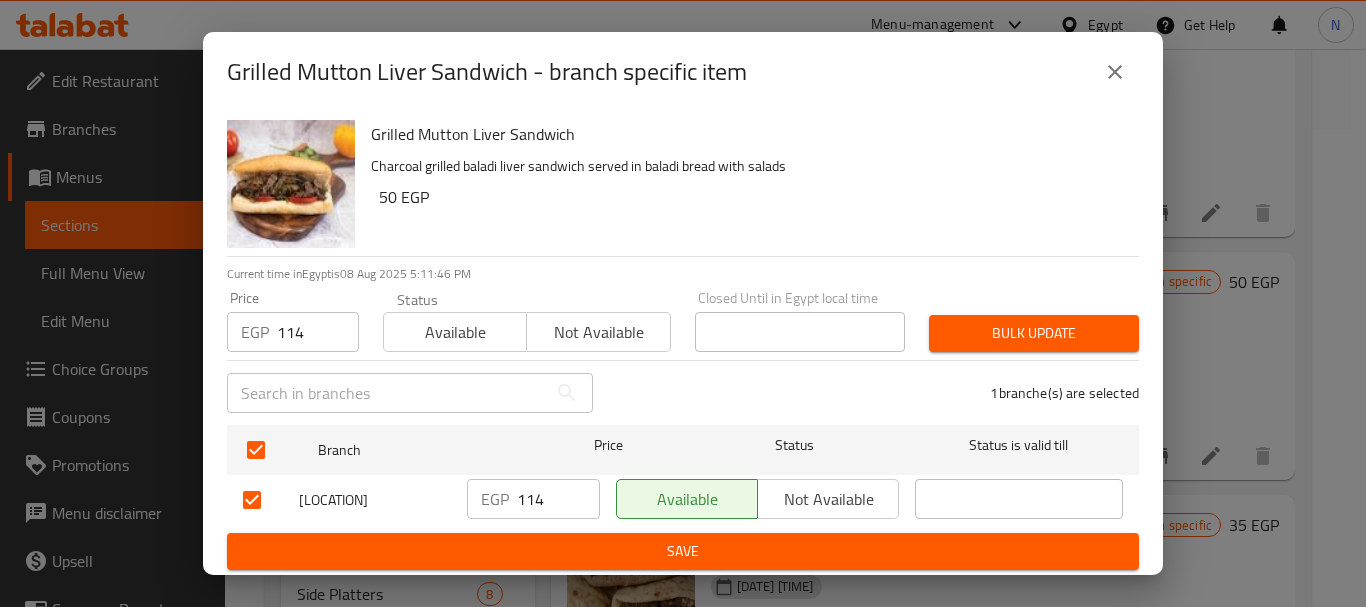 click on "Bulk update" at bounding box center [1034, 333] 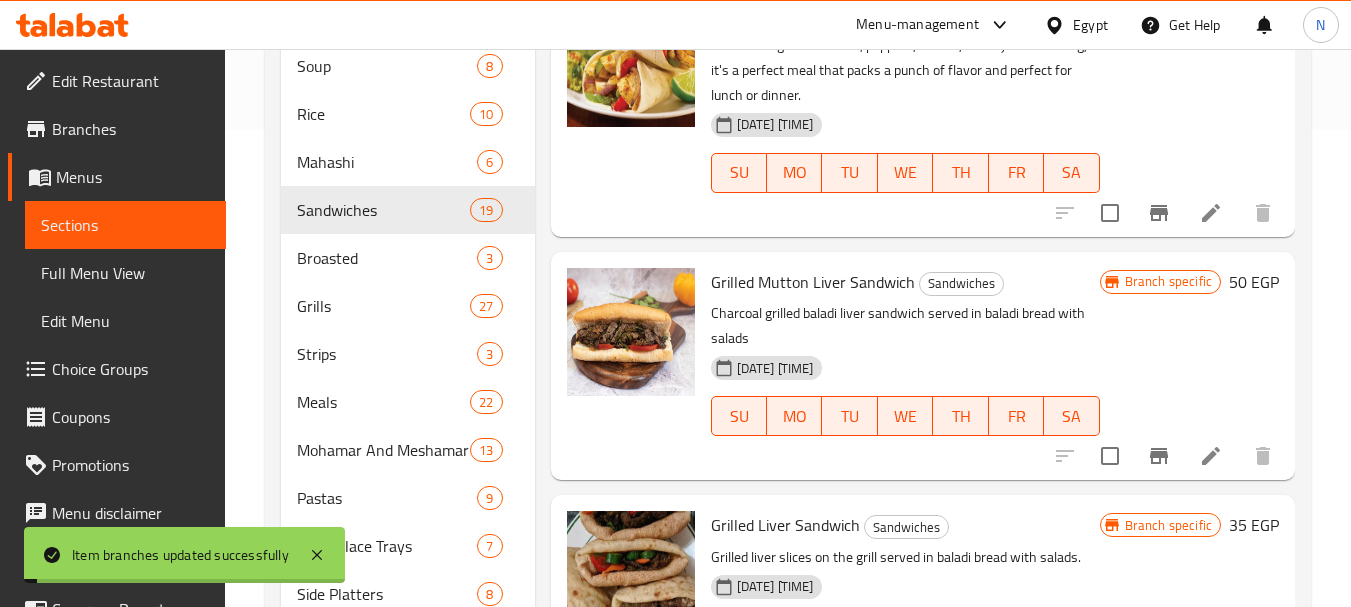 click on "50   EGP" at bounding box center [1254, 282] 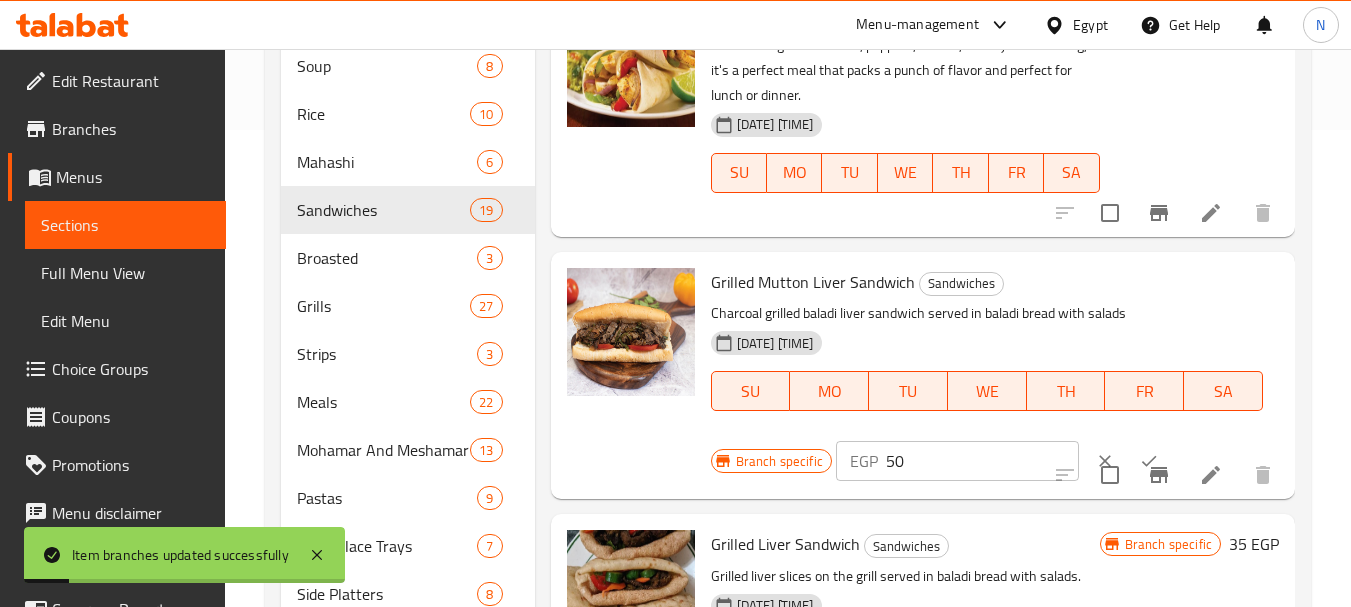 click on "50" at bounding box center [982, 461] 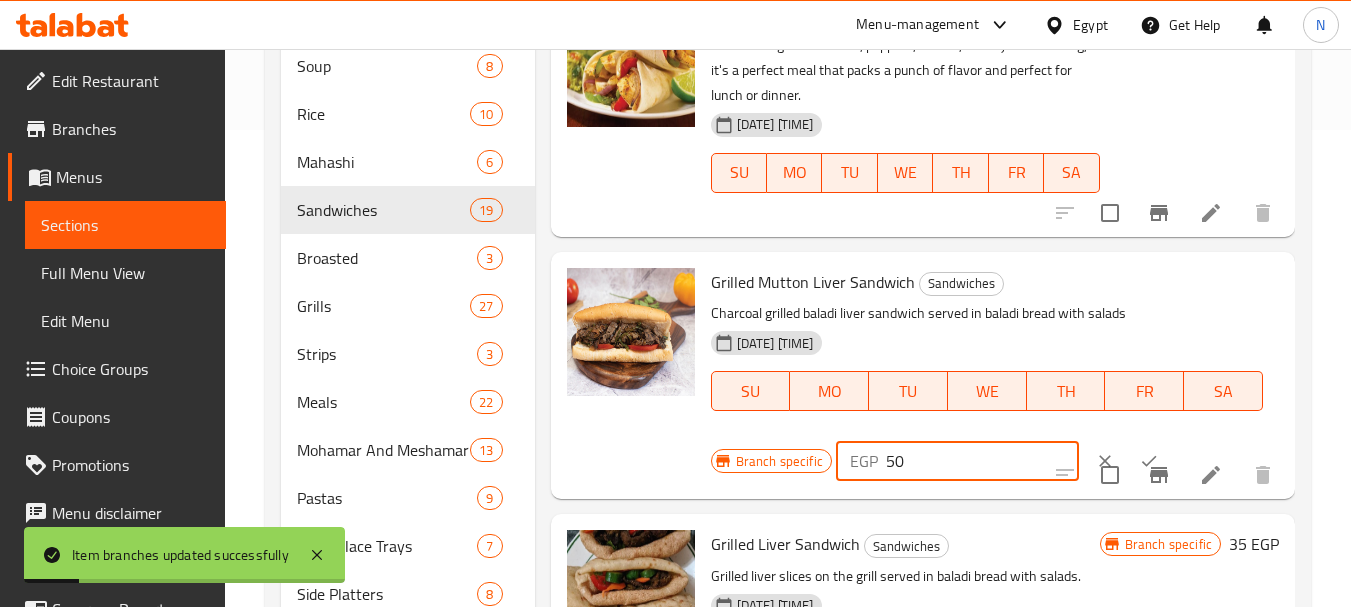 click on "50" at bounding box center [982, 461] 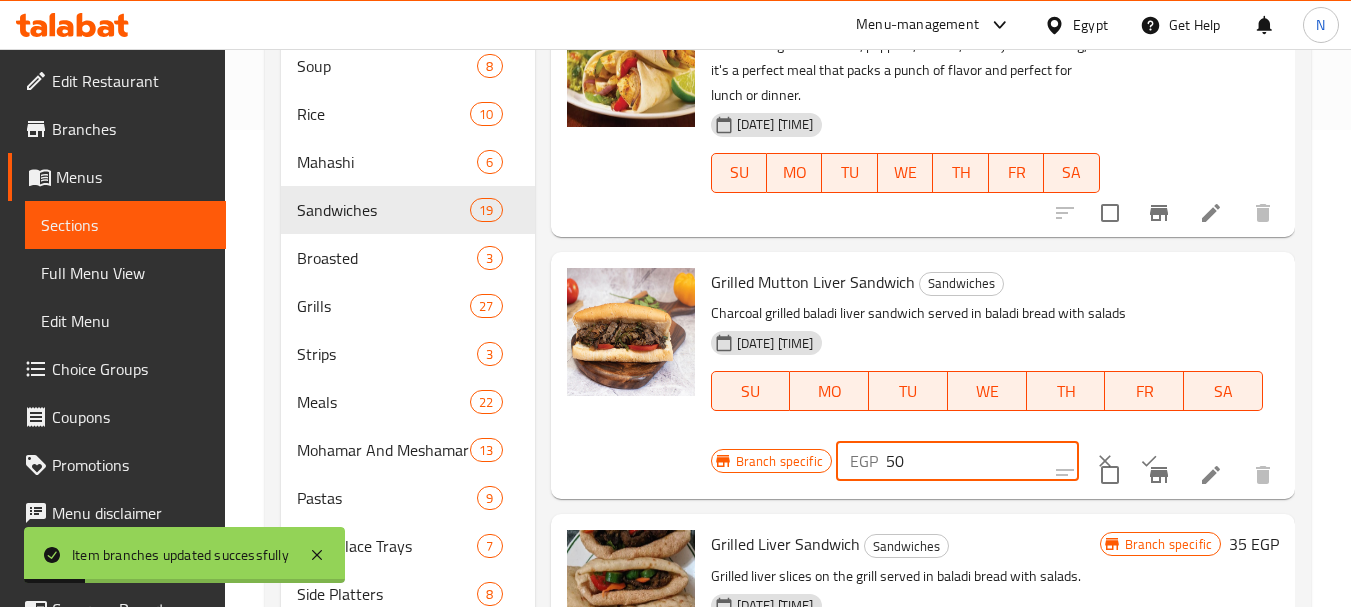 click on "50" at bounding box center [982, 461] 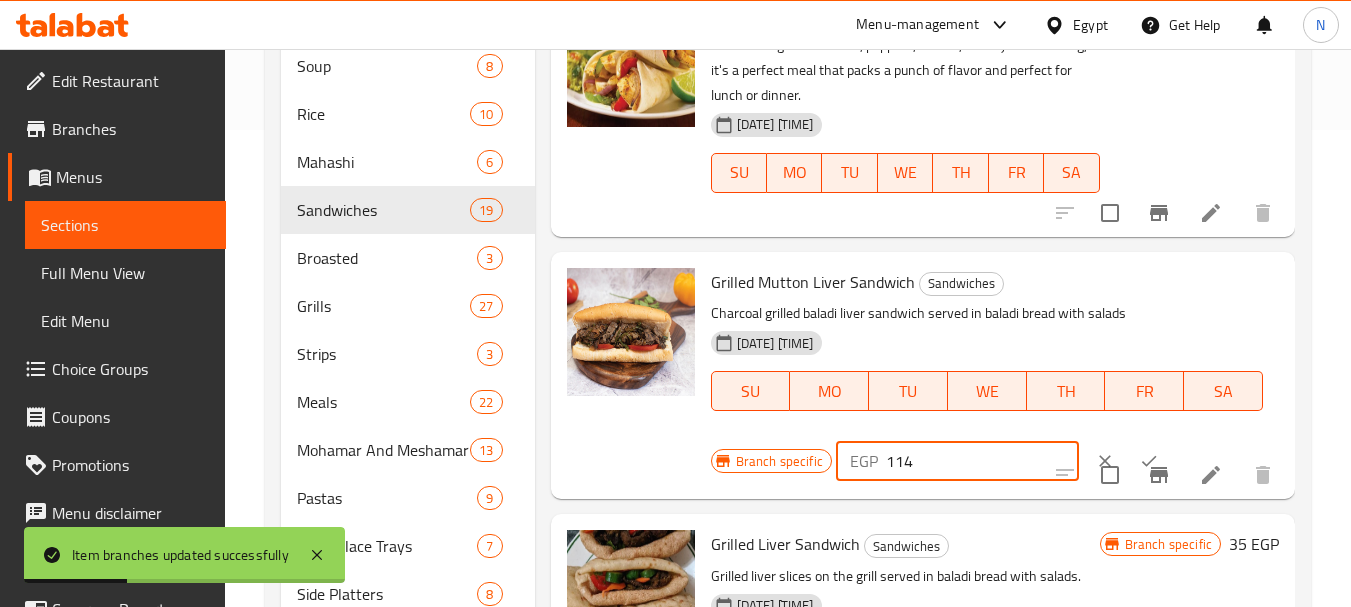 type on "114" 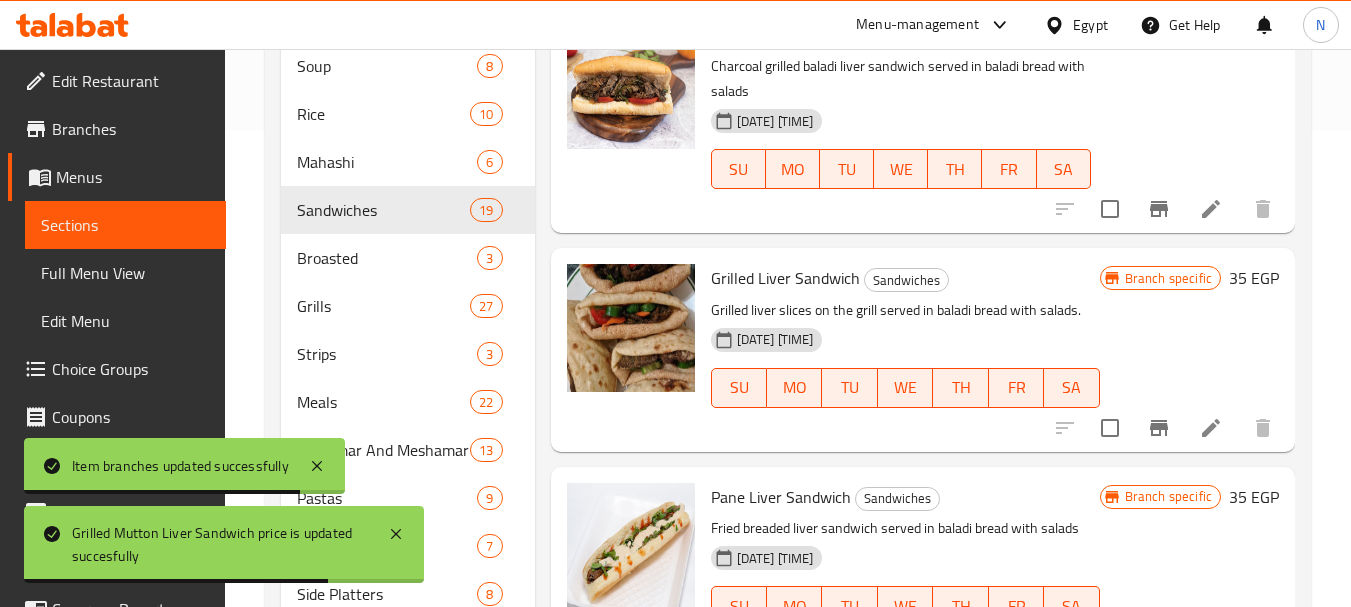 scroll, scrollTop: 3492, scrollLeft: 0, axis: vertical 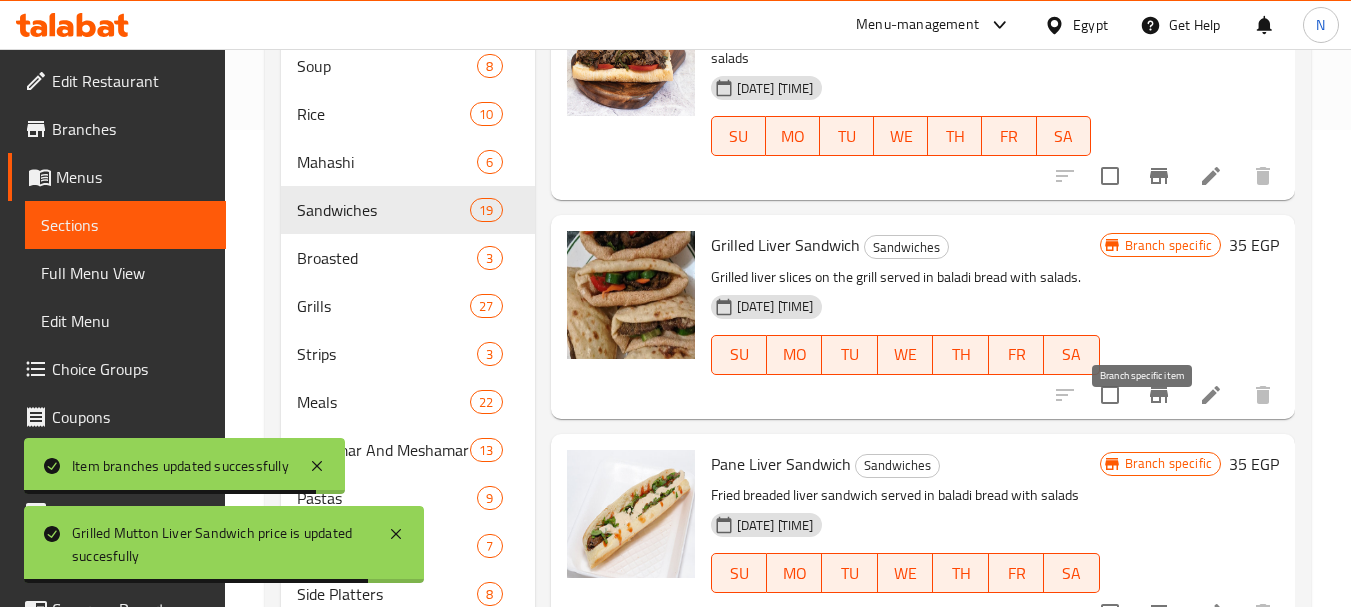 click 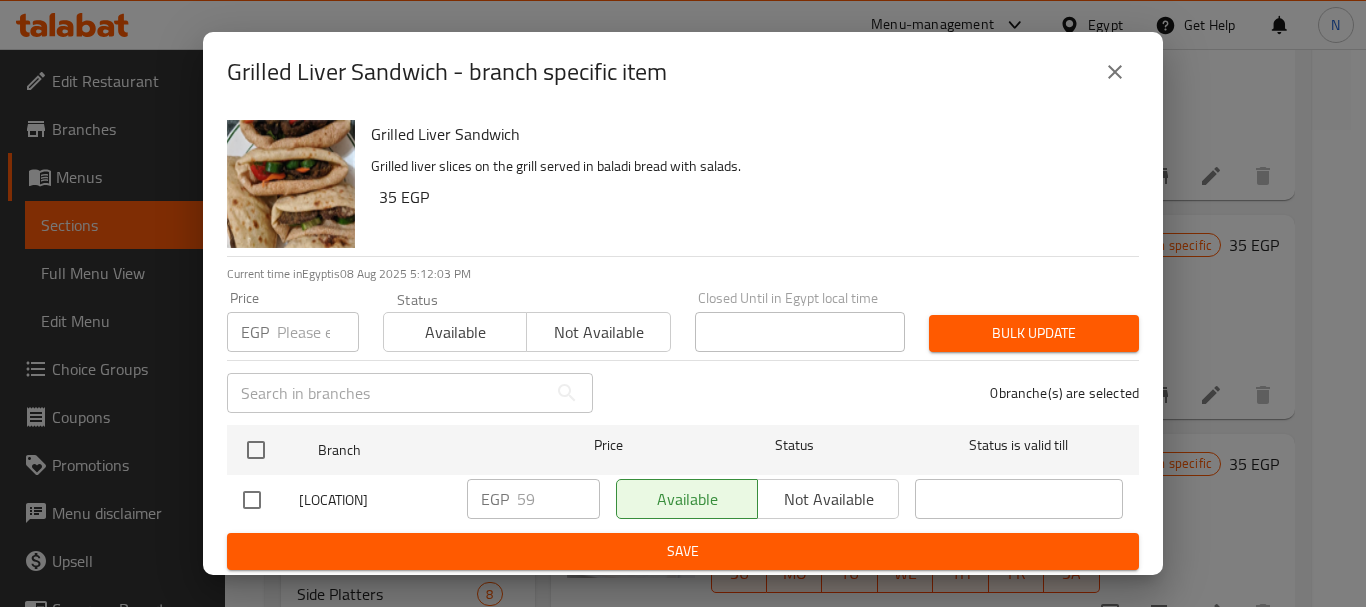 click on "Price EGP Price" at bounding box center (293, 321) 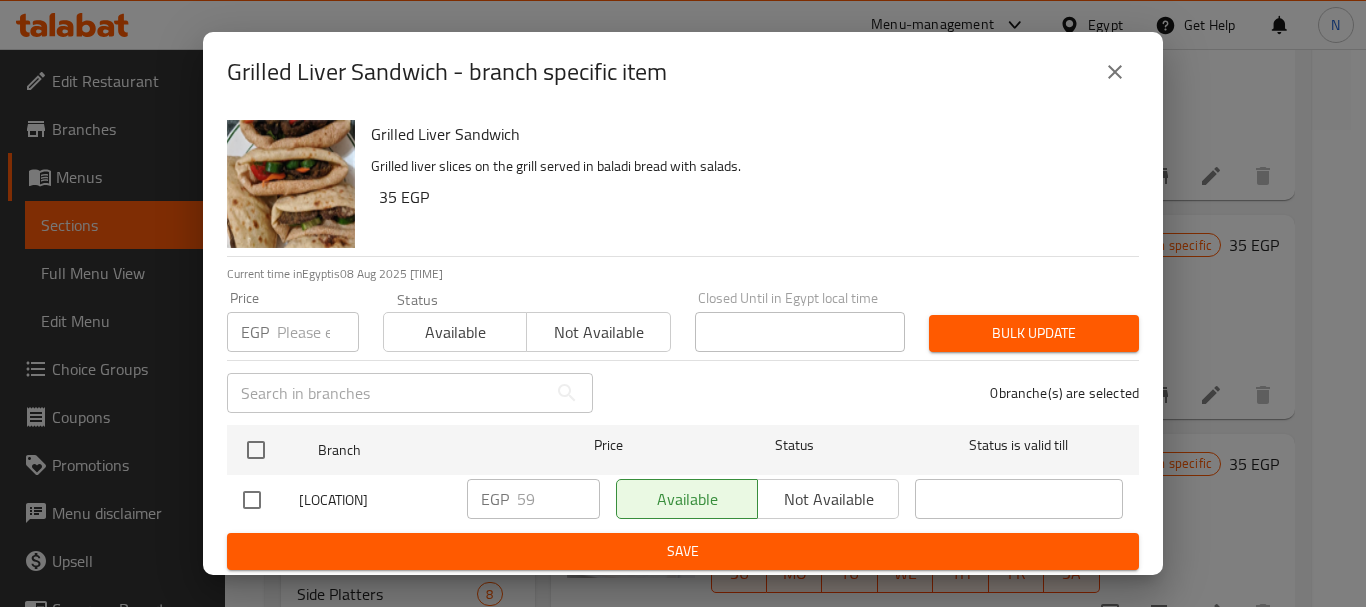 click at bounding box center (318, 332) 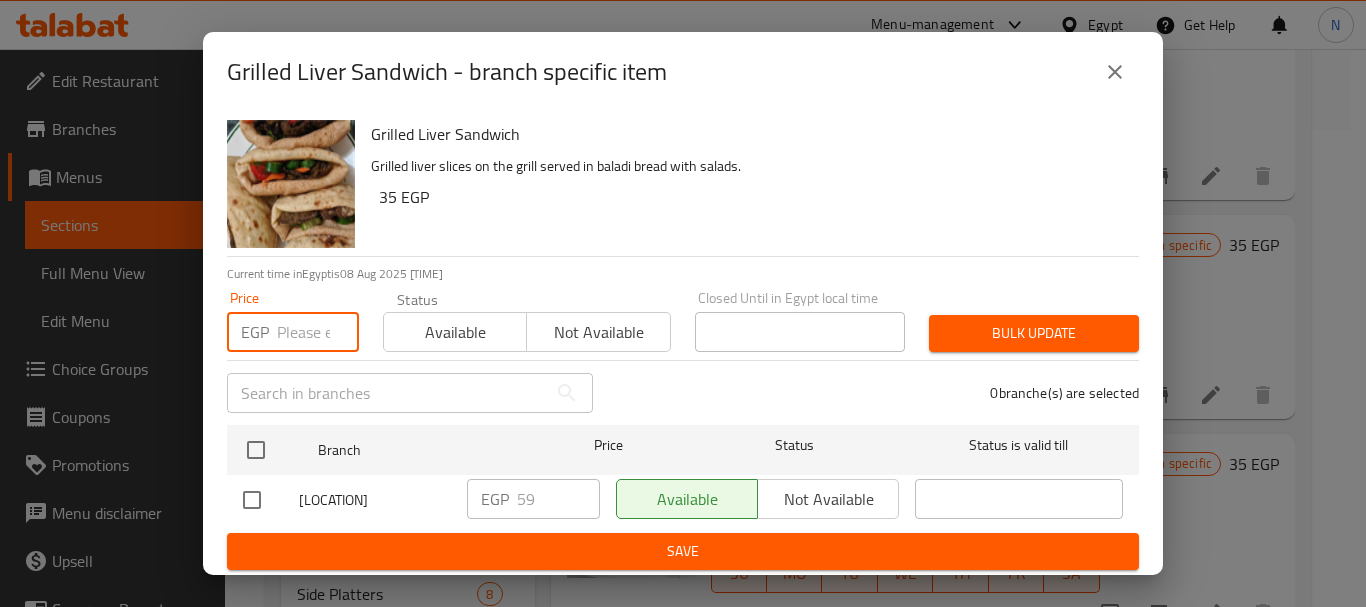 paste on "59" 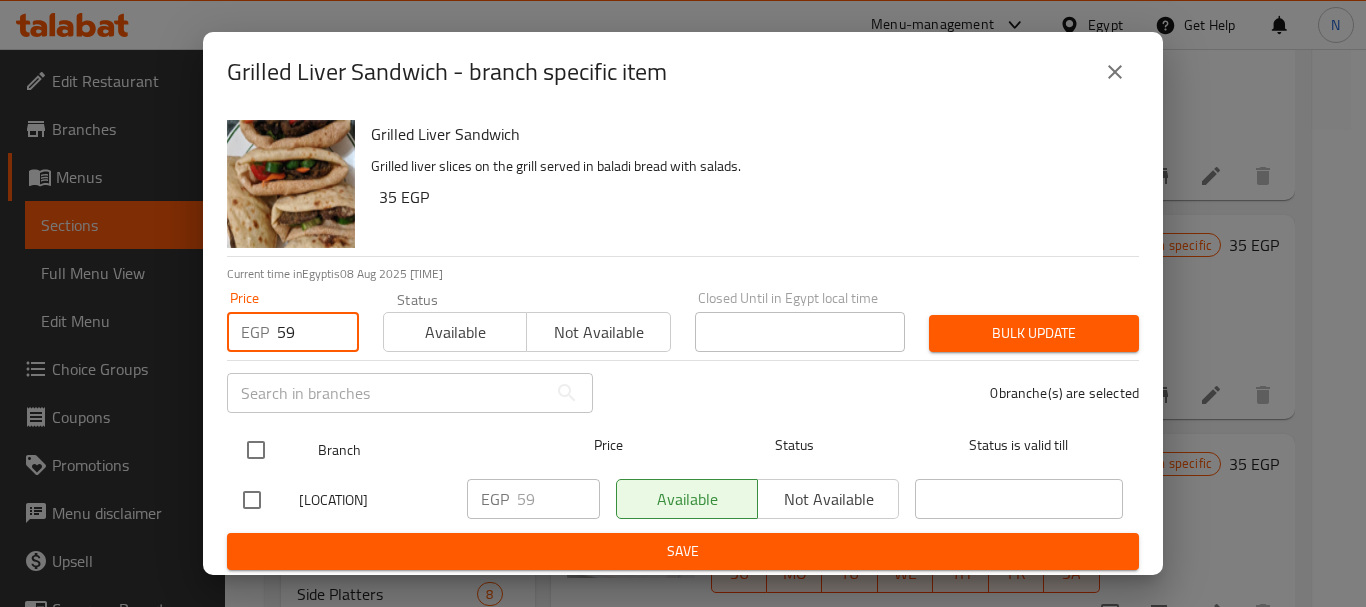 type on "59" 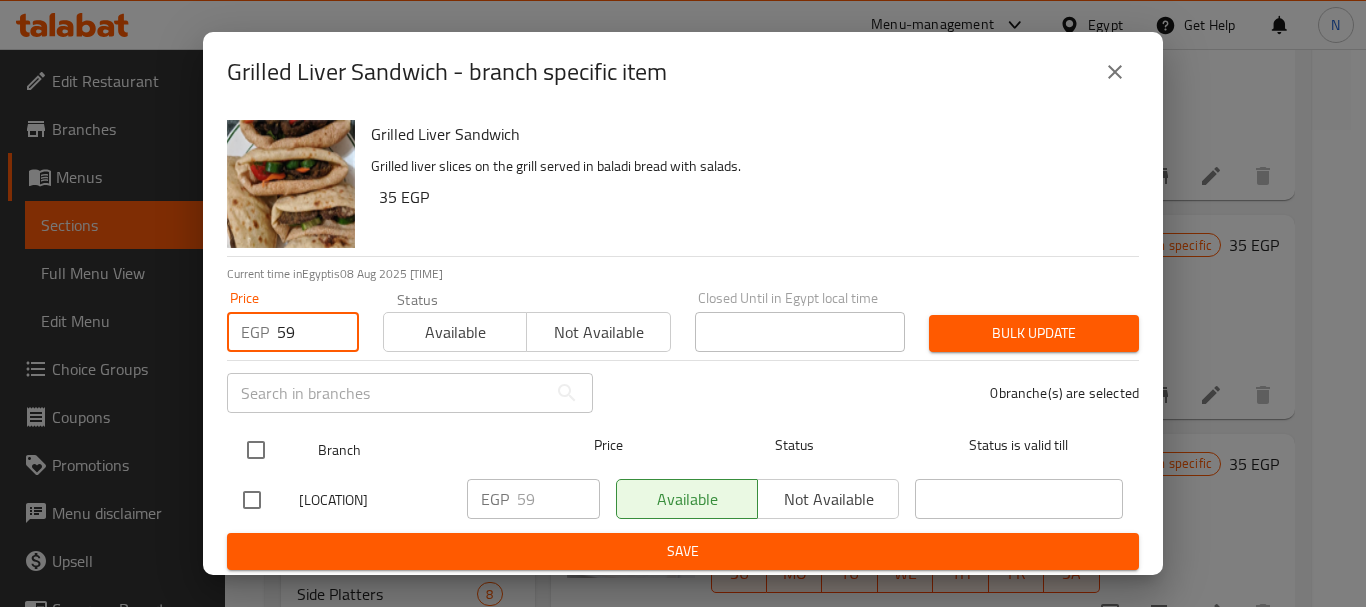 drag, startPoint x: 254, startPoint y: 445, endPoint x: 278, endPoint y: 452, distance: 25 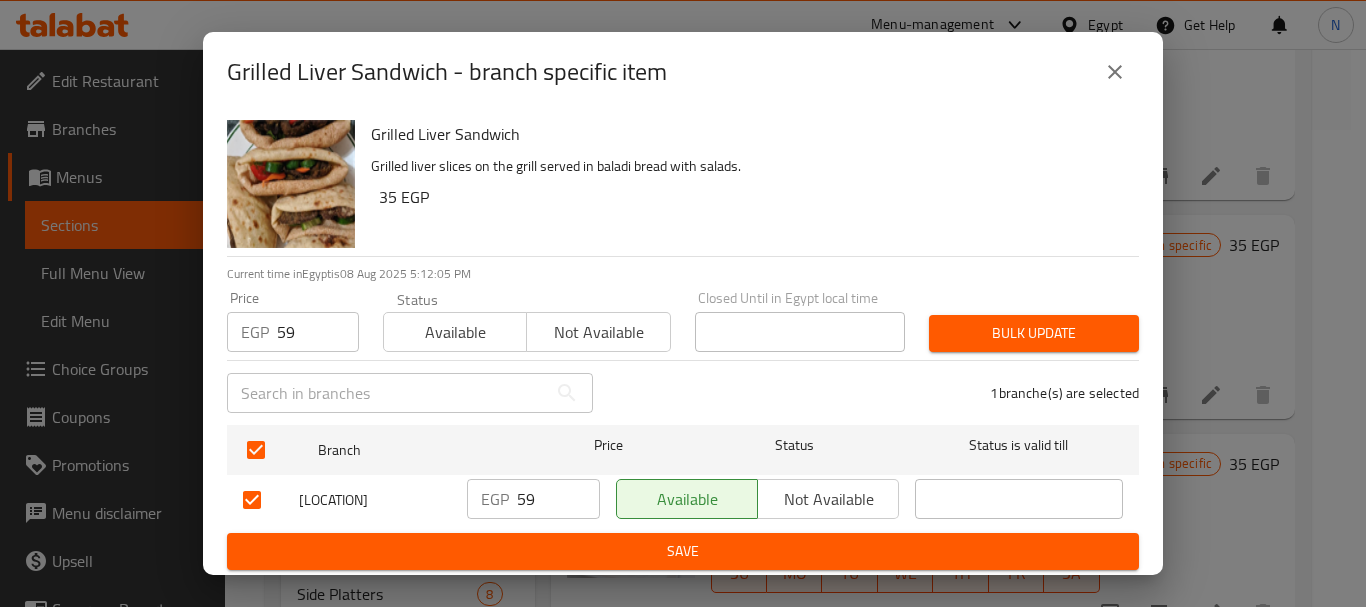 click on "Bulk update" at bounding box center [1034, 333] 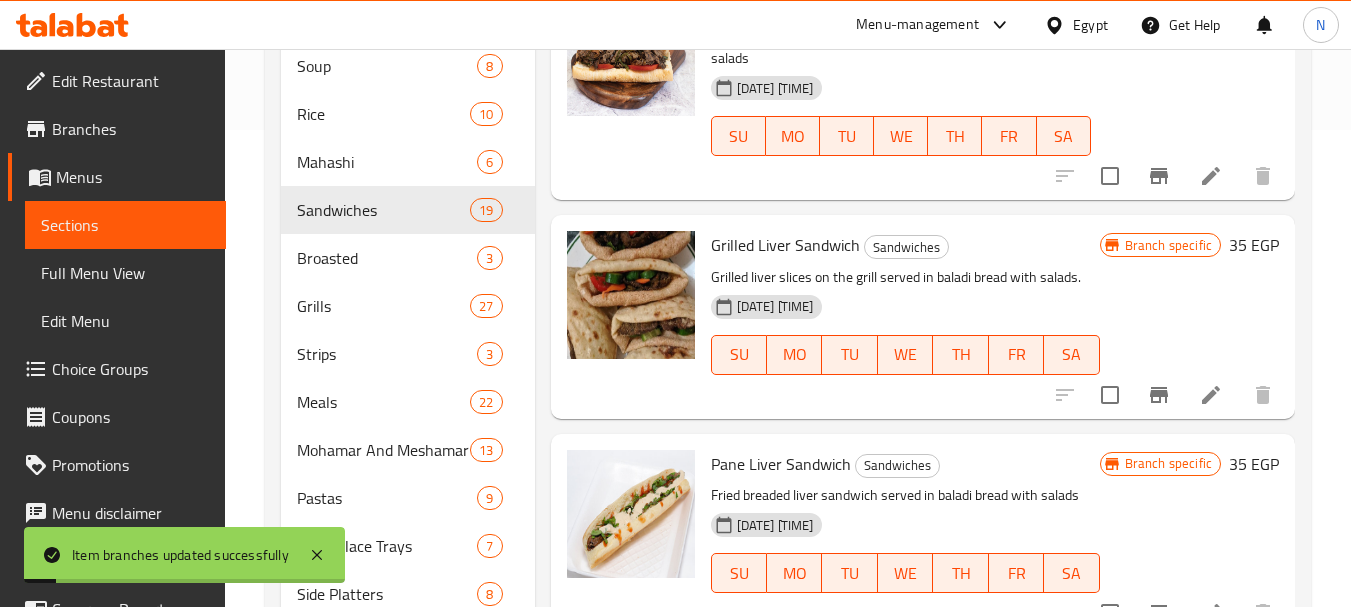click on "Branch specific 35   EGP" at bounding box center [1189, 245] 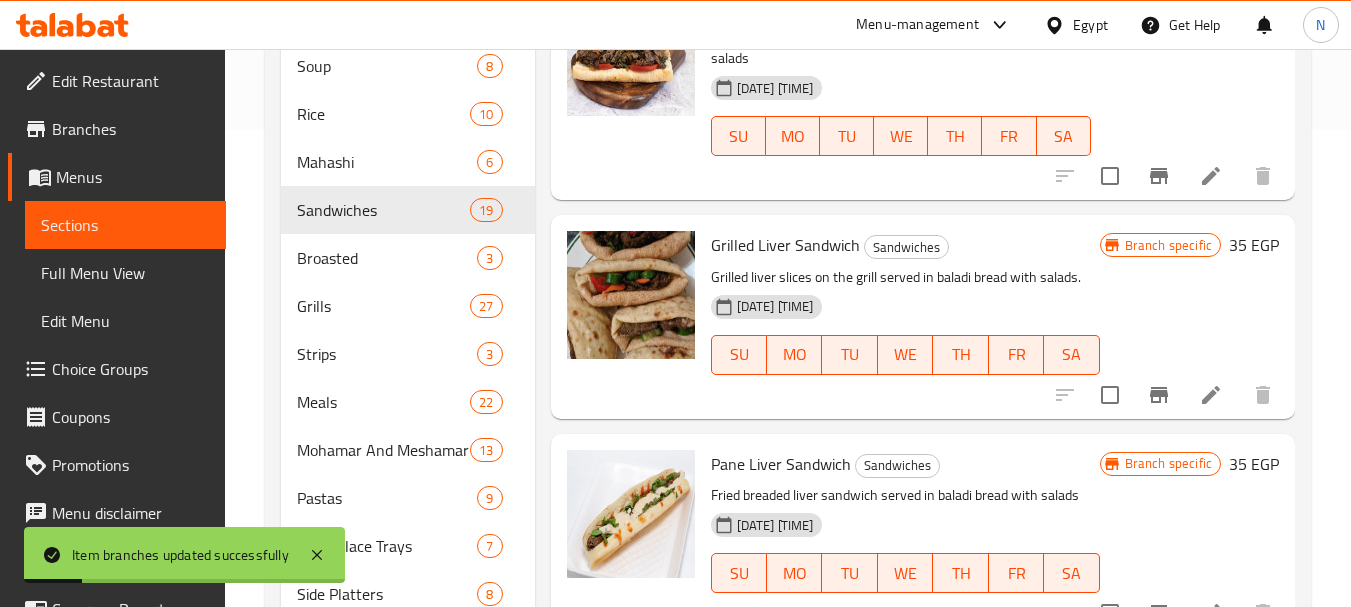 click on "35   EGP" at bounding box center (1254, 245) 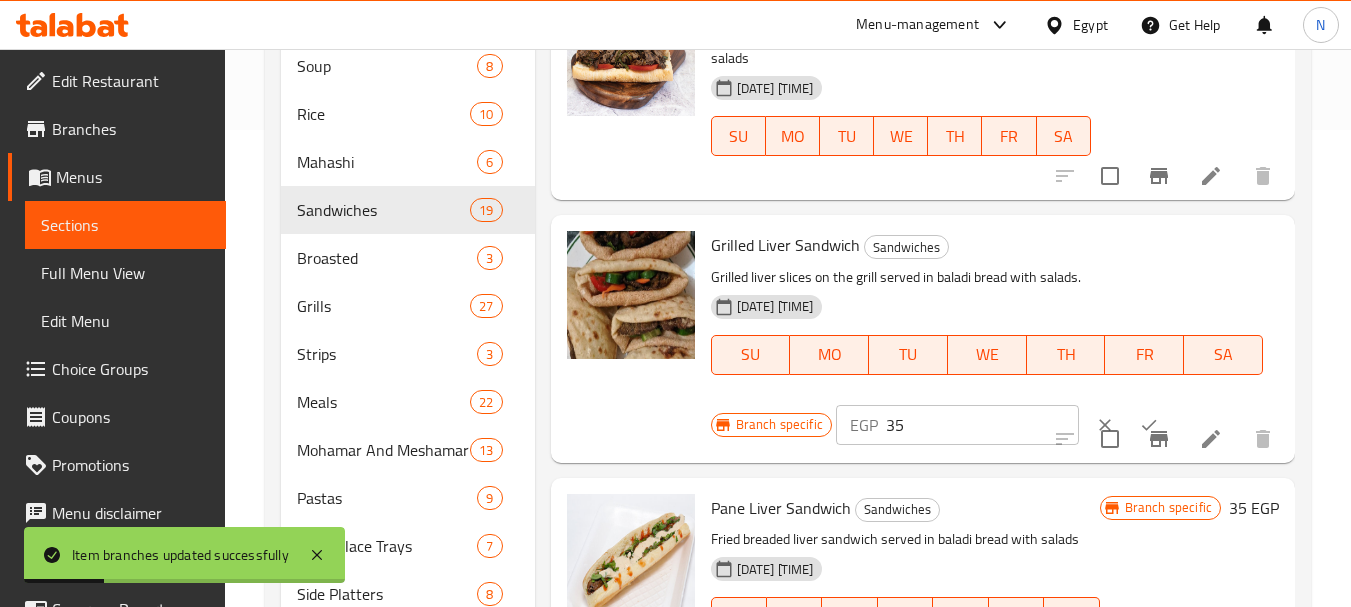 click on "35" at bounding box center (982, 425) 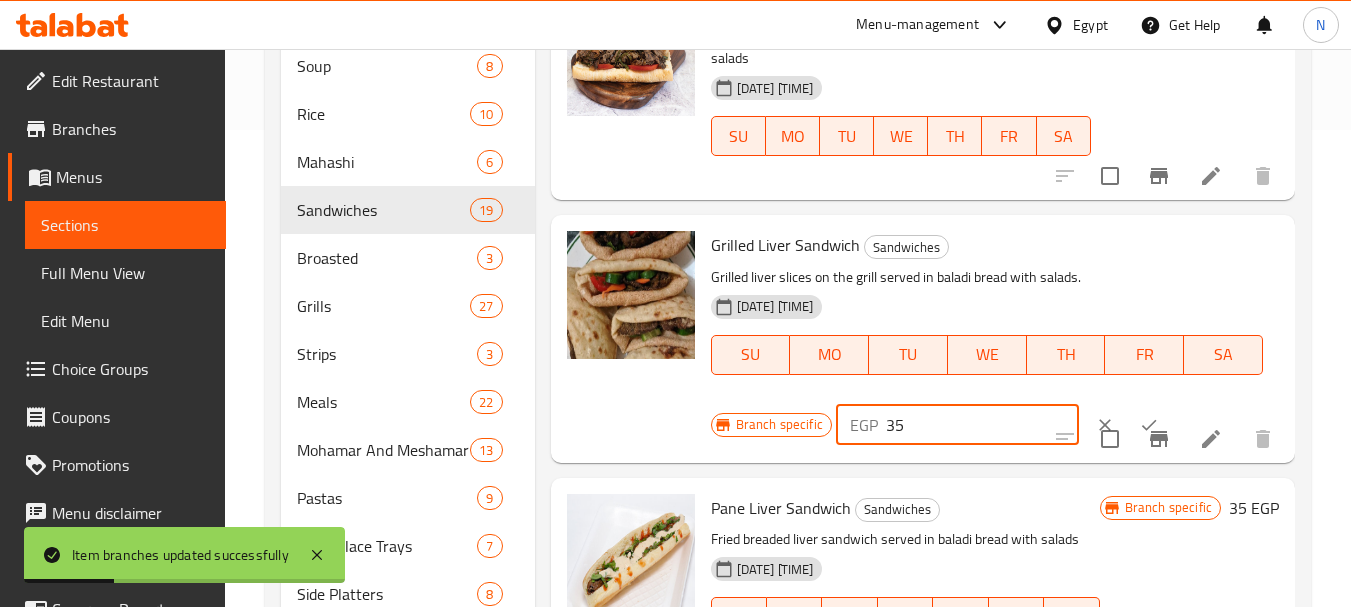 click on "35" at bounding box center (982, 425) 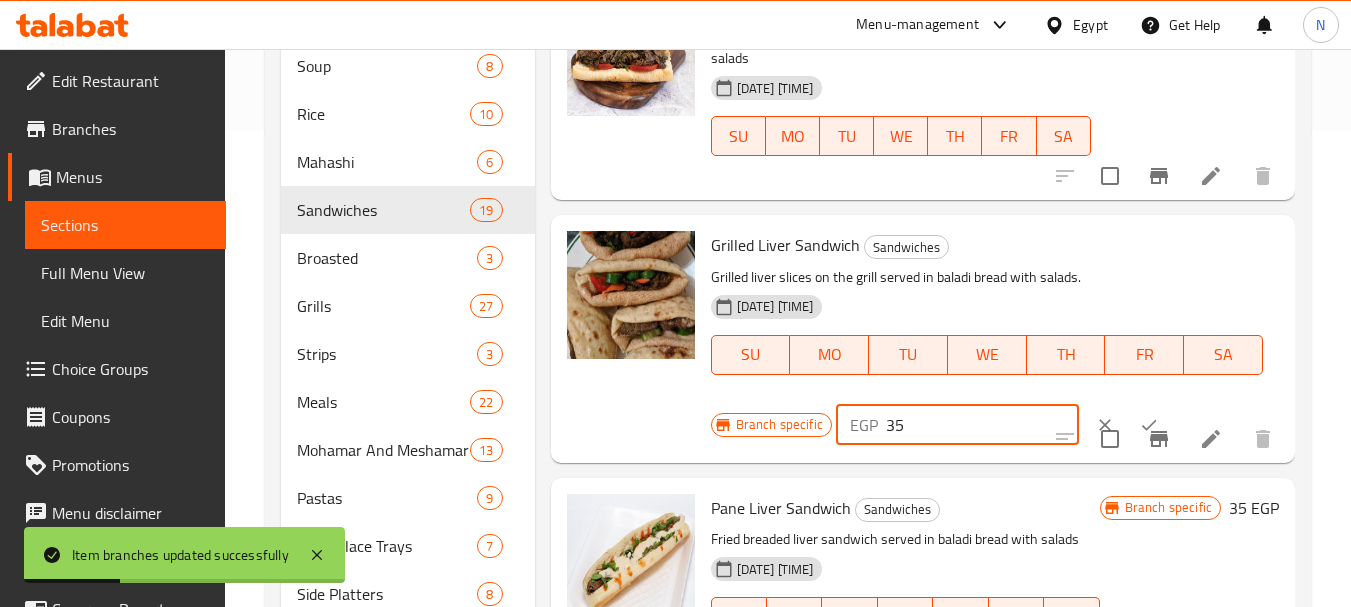 paste on "59" 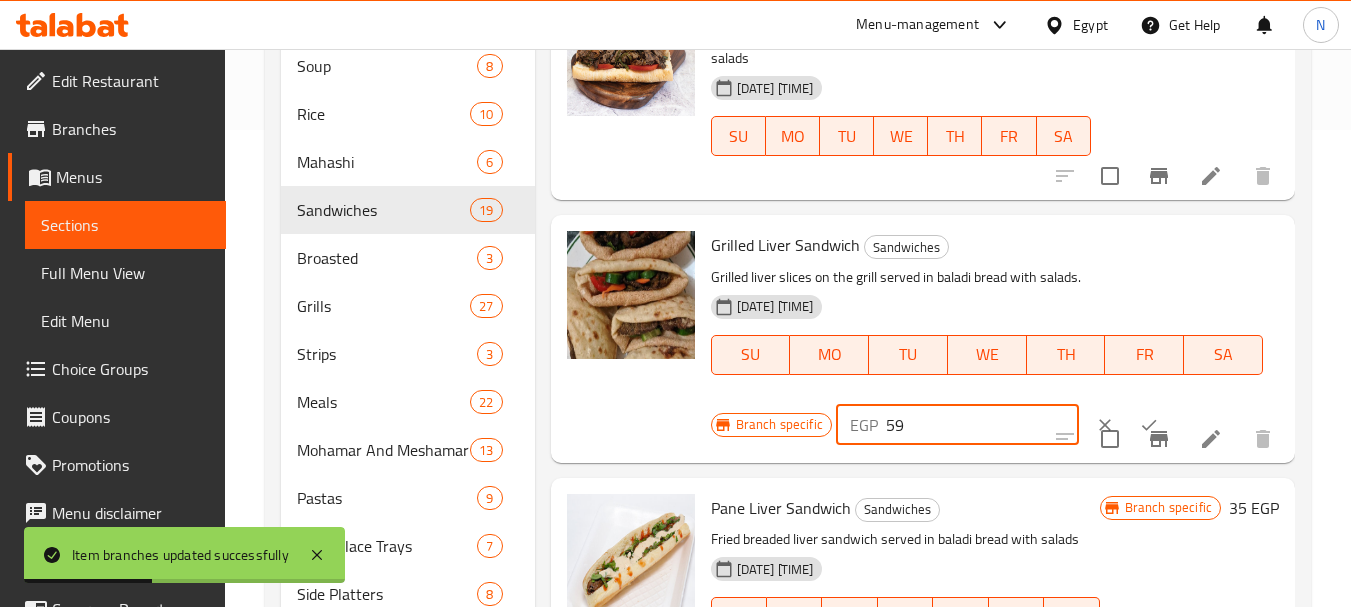 type on "59" 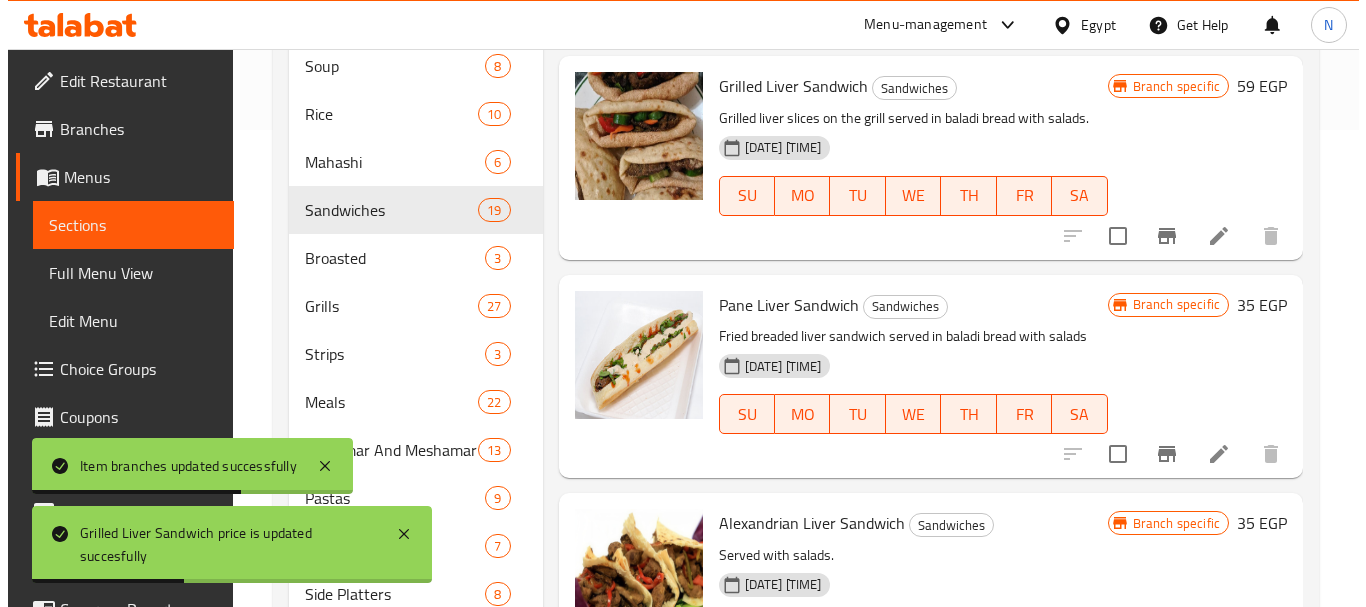 scroll, scrollTop: 3752, scrollLeft: 0, axis: vertical 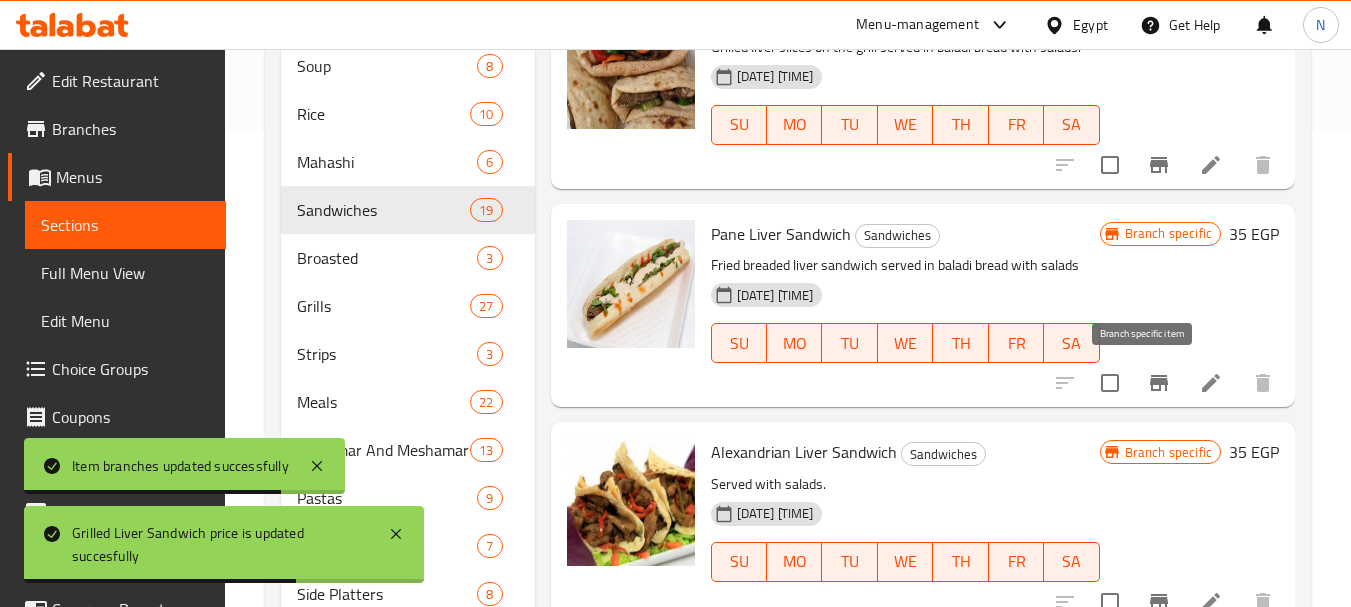 click 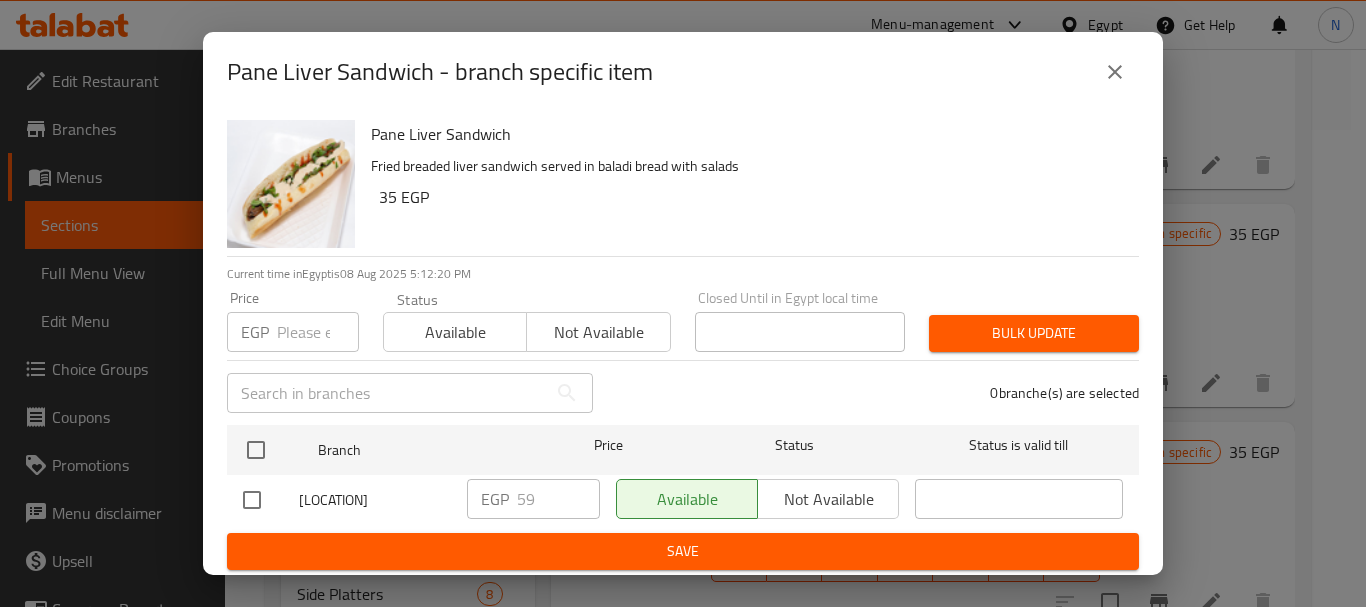 click on "EGP Price" at bounding box center (293, 332) 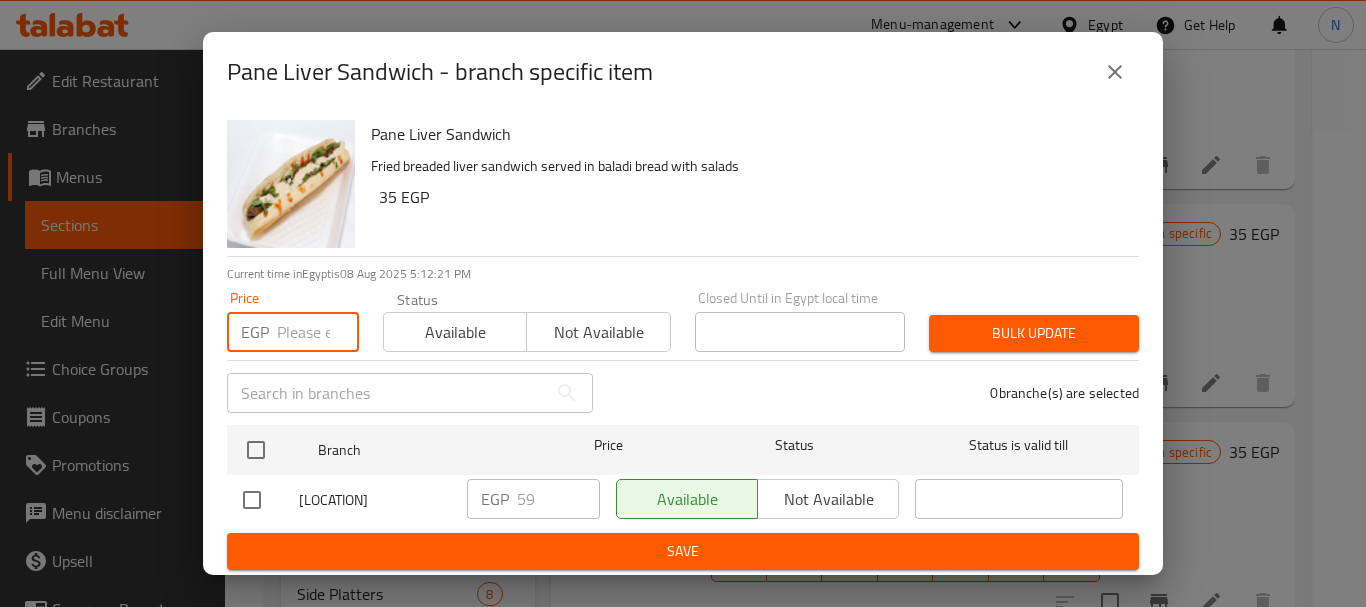 paste on "59" 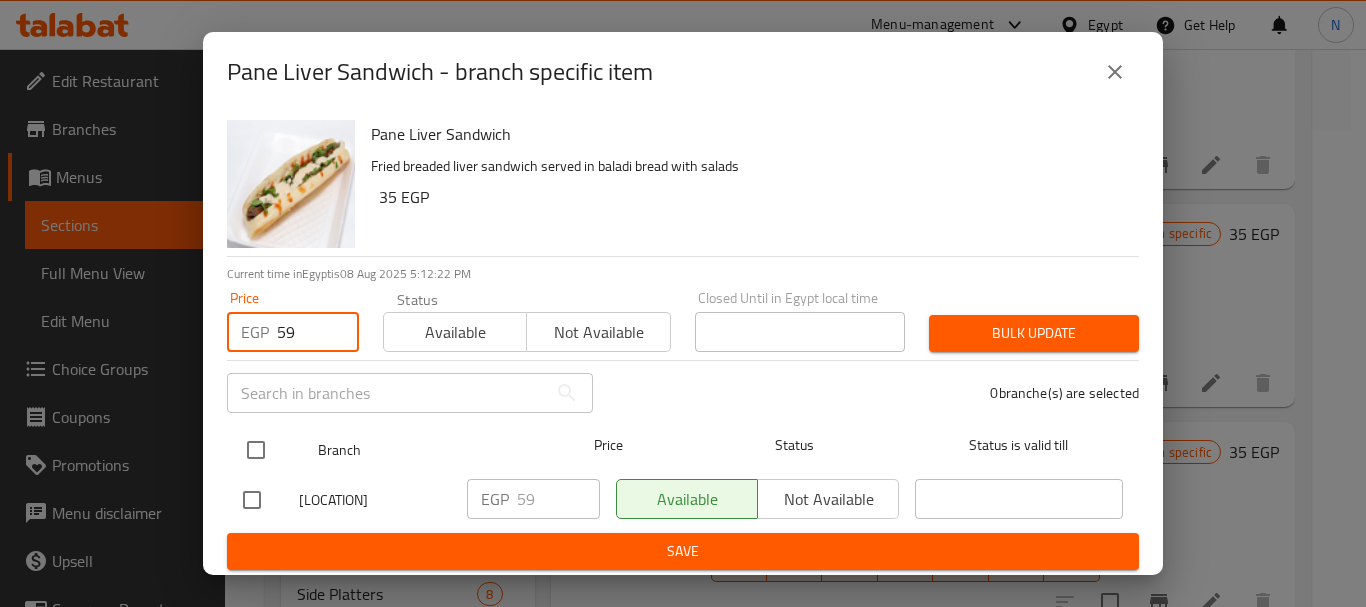 type on "59" 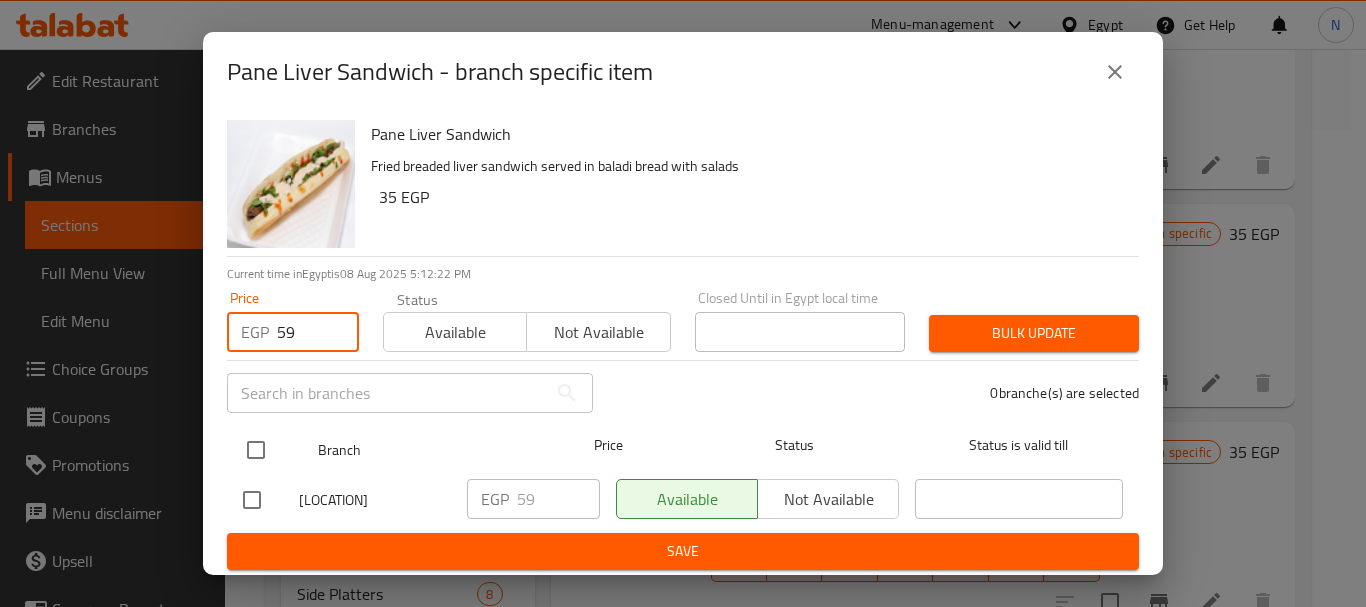 click at bounding box center [256, 450] 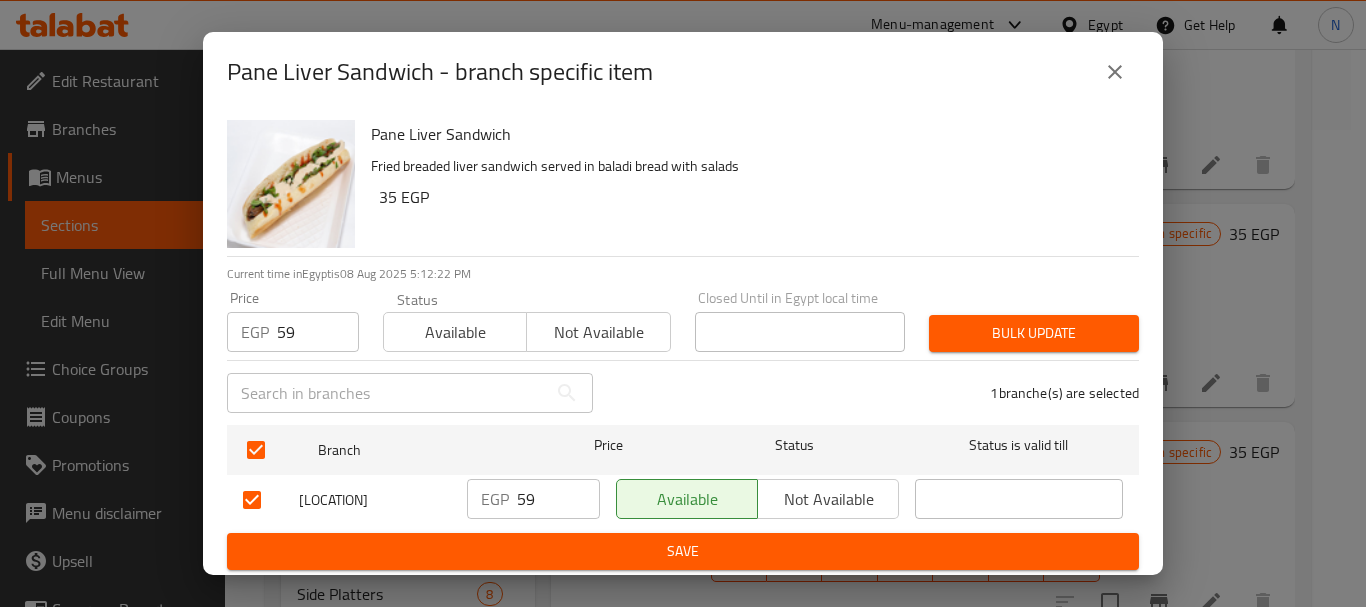 click on "Bulk update" at bounding box center [1034, 333] 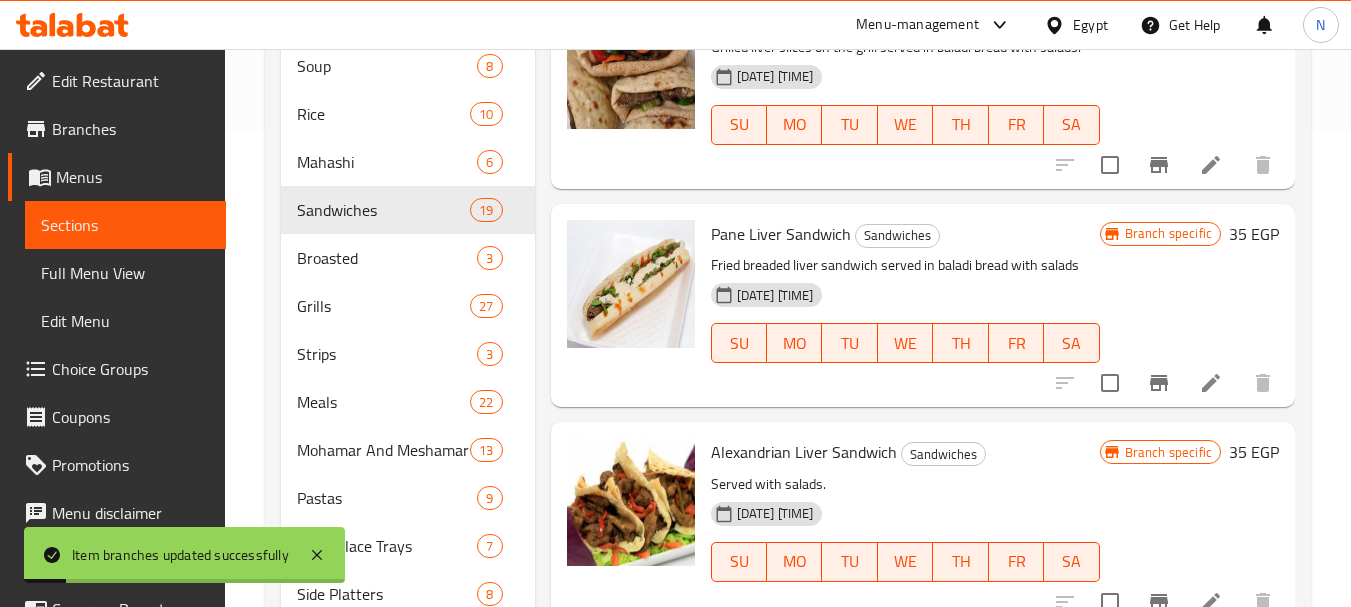 click on "35   EGP" at bounding box center [1254, 234] 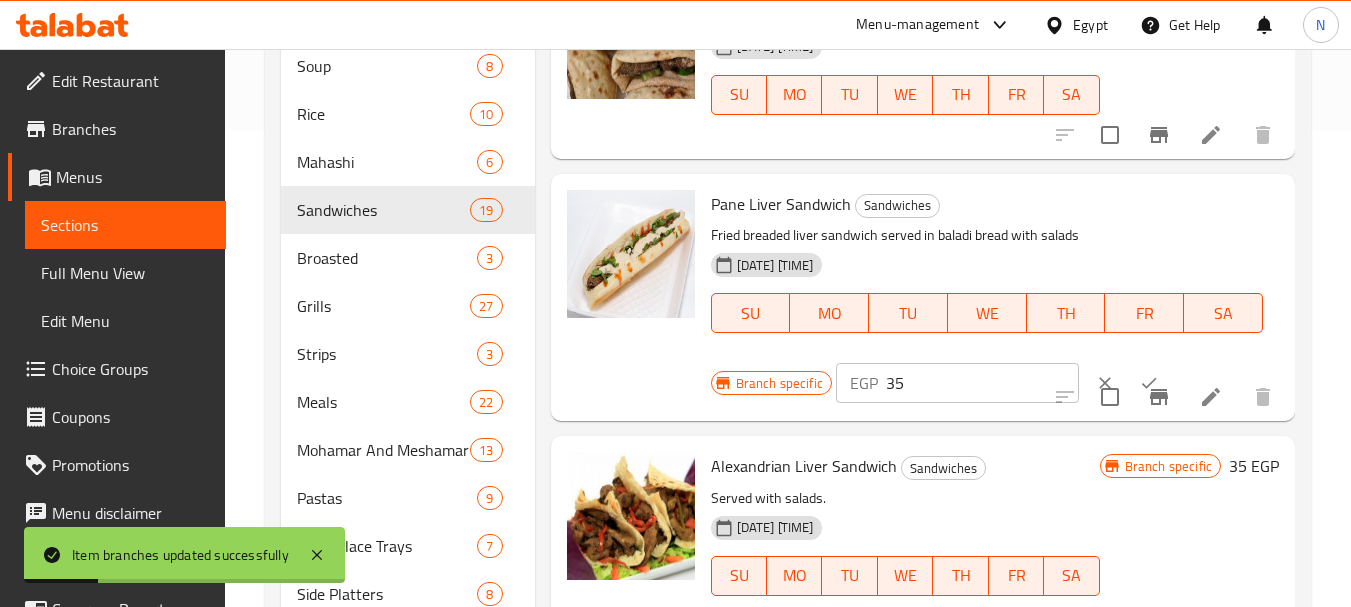 click on "35" at bounding box center [982, 383] 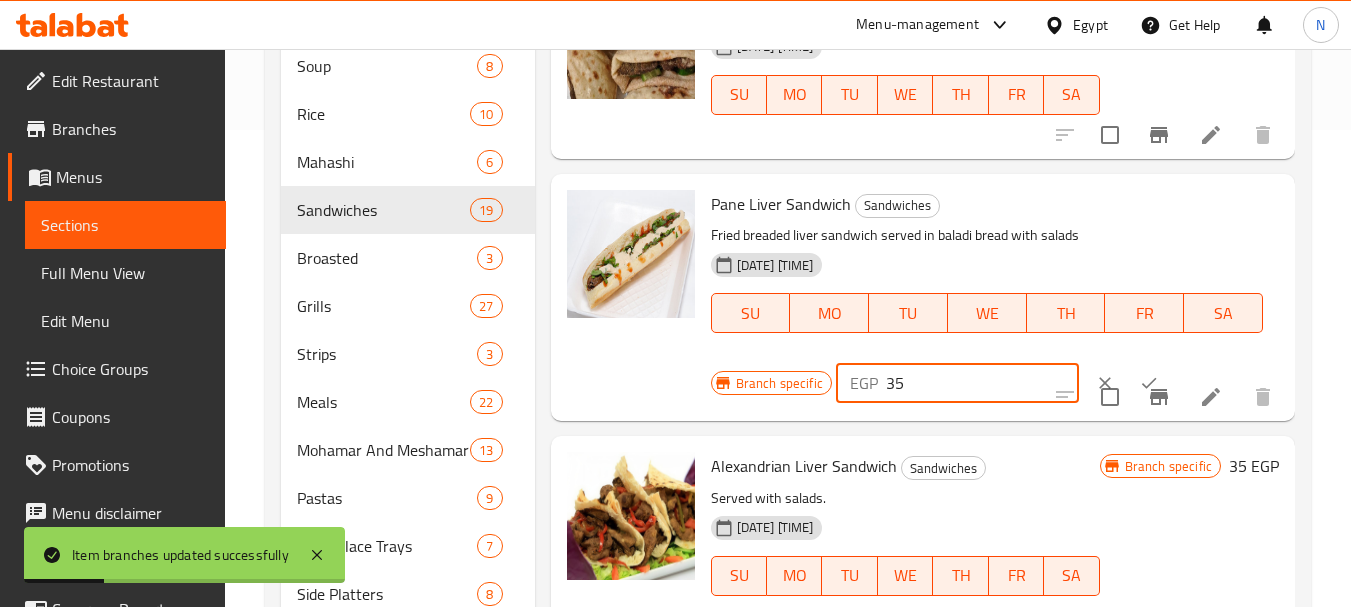 click on "35" at bounding box center [982, 383] 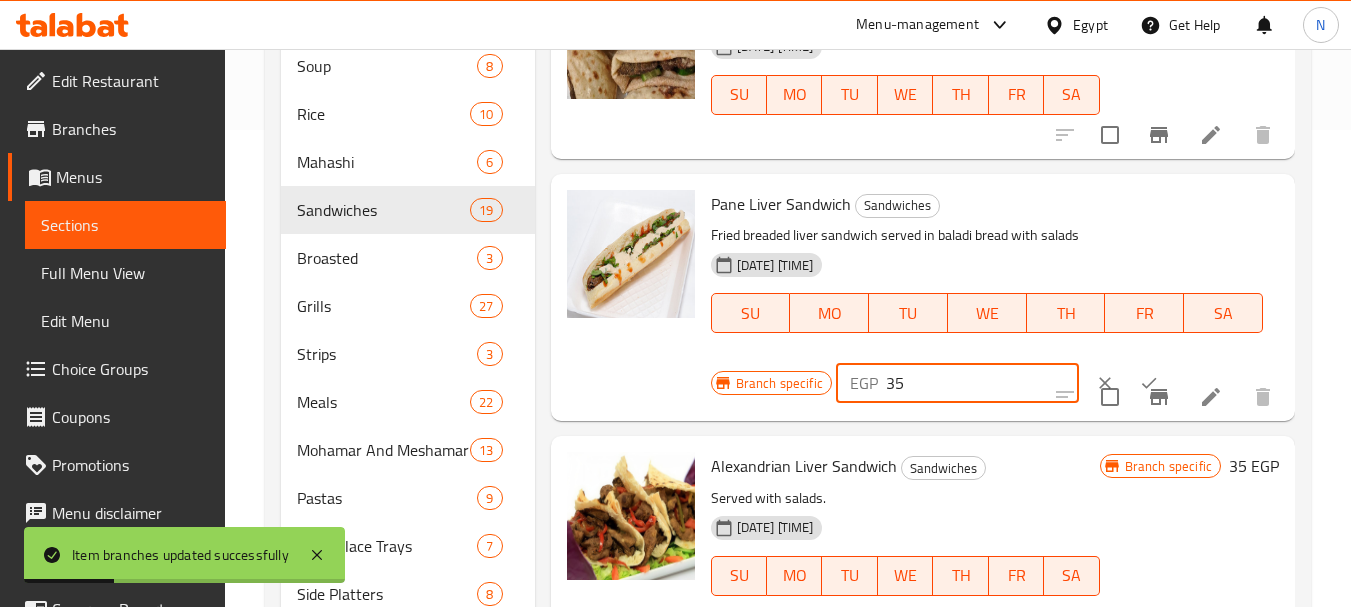 click on "35" at bounding box center (982, 383) 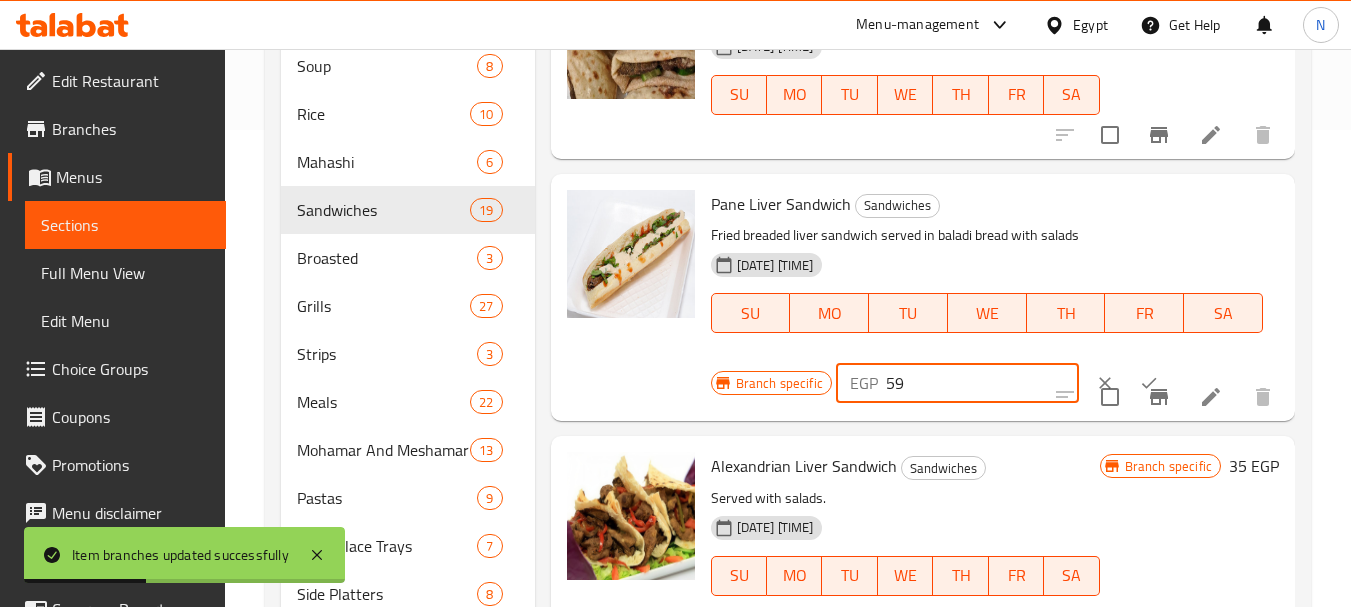 type on "59" 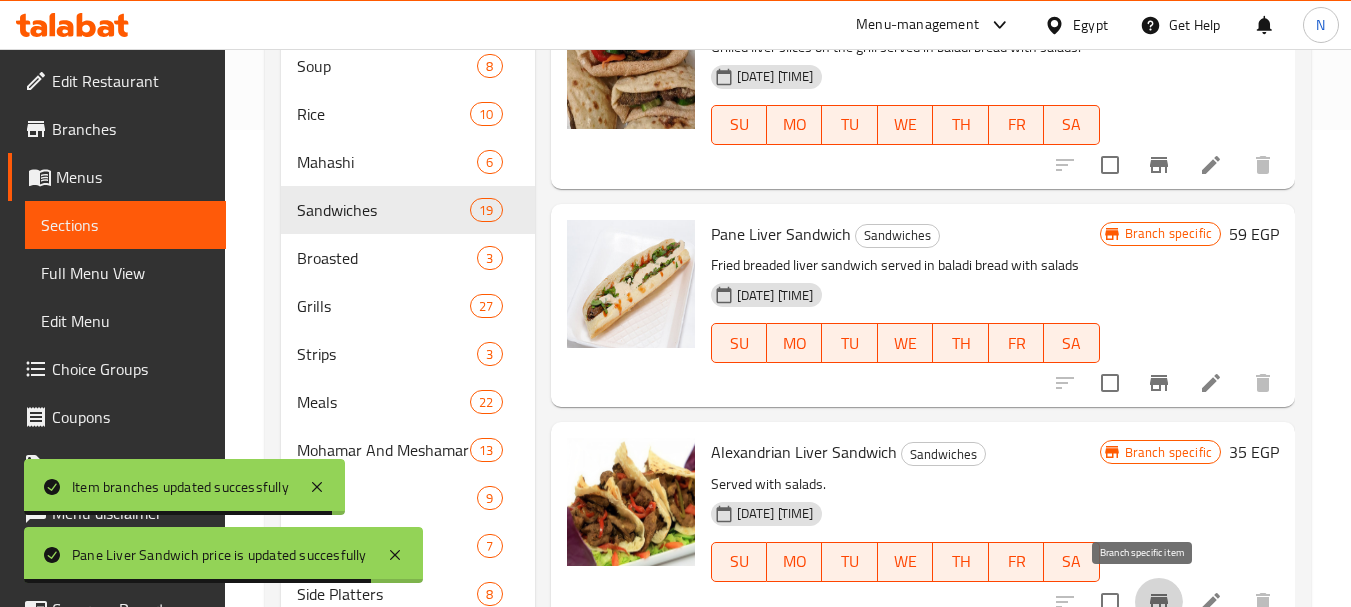 click 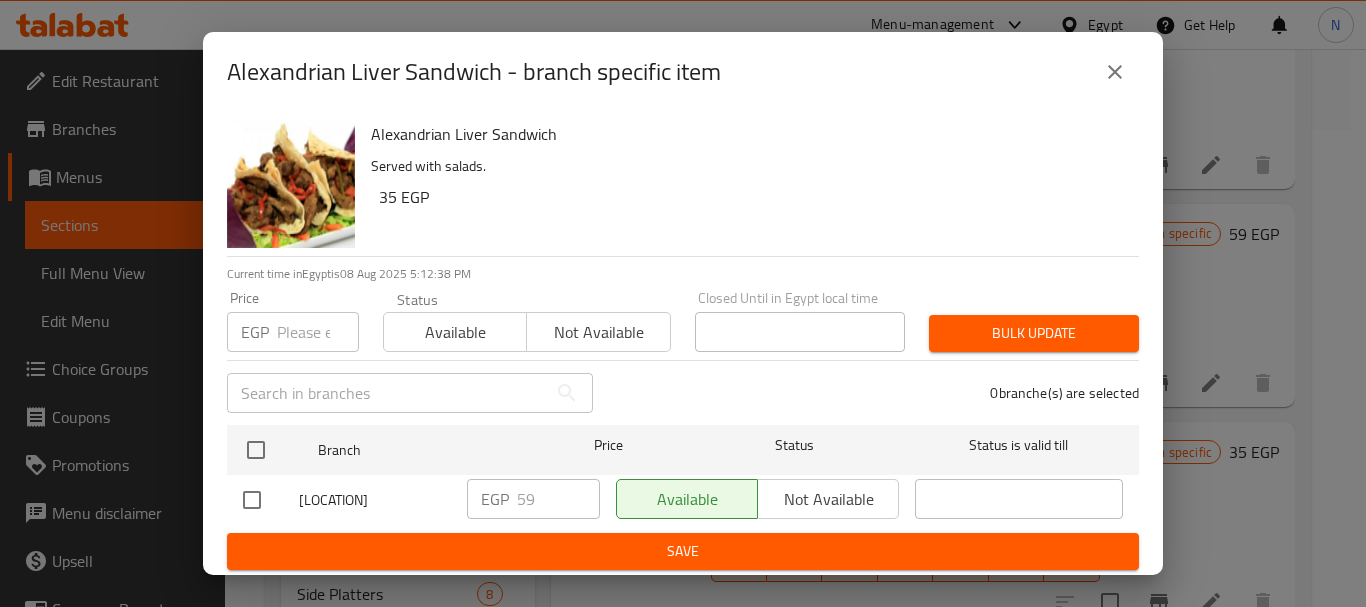 click at bounding box center (318, 332) 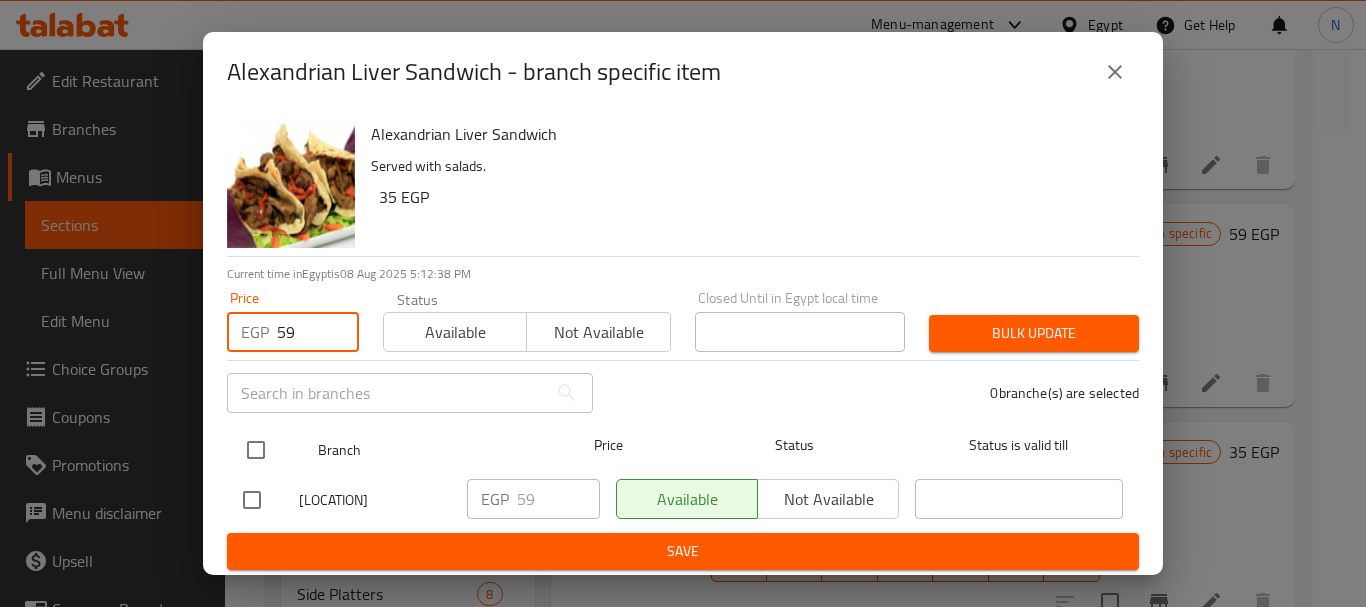 type on "59" 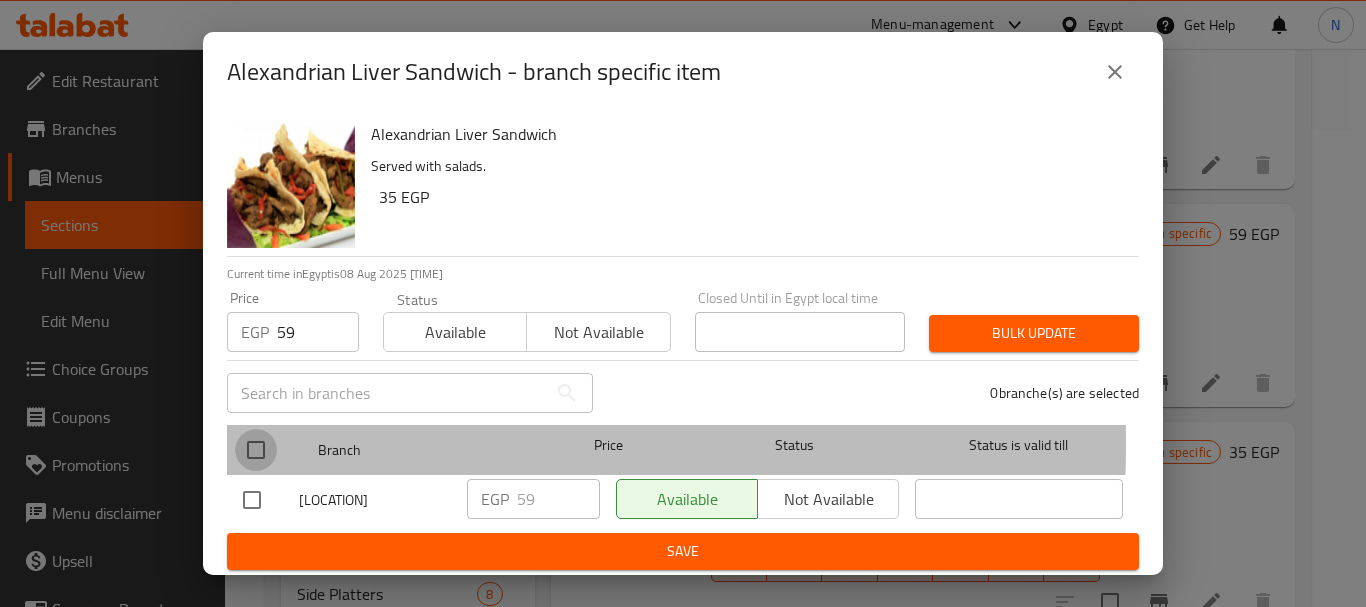 click at bounding box center (256, 450) 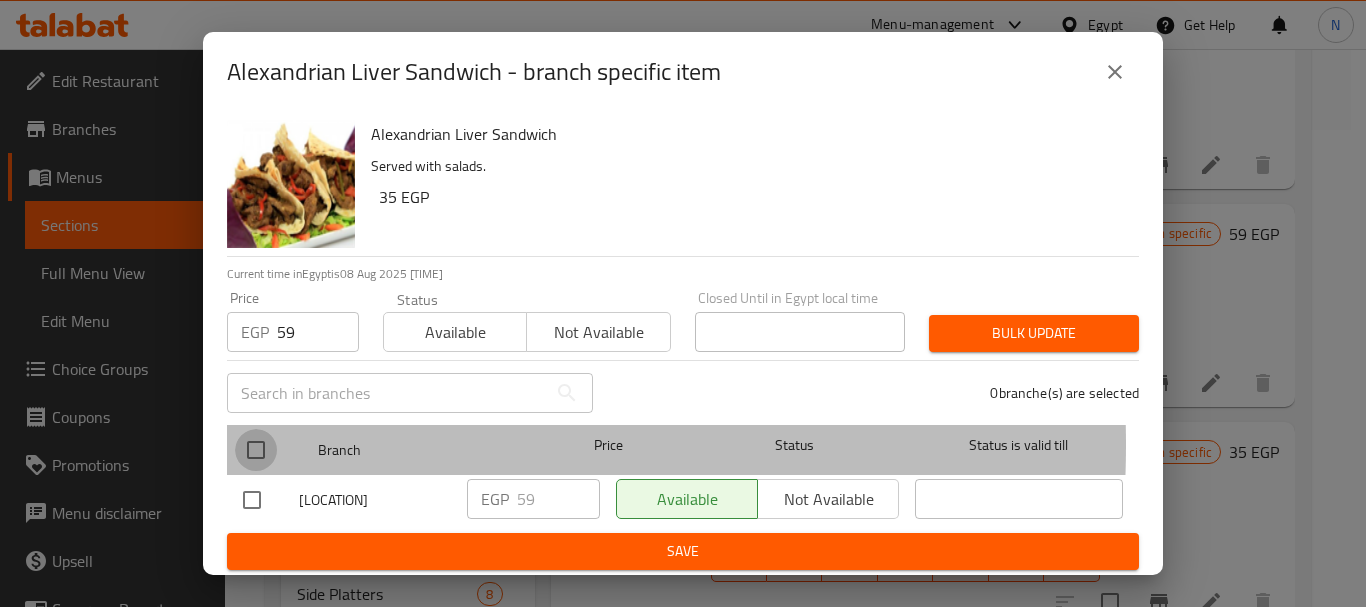 checkbox on "true" 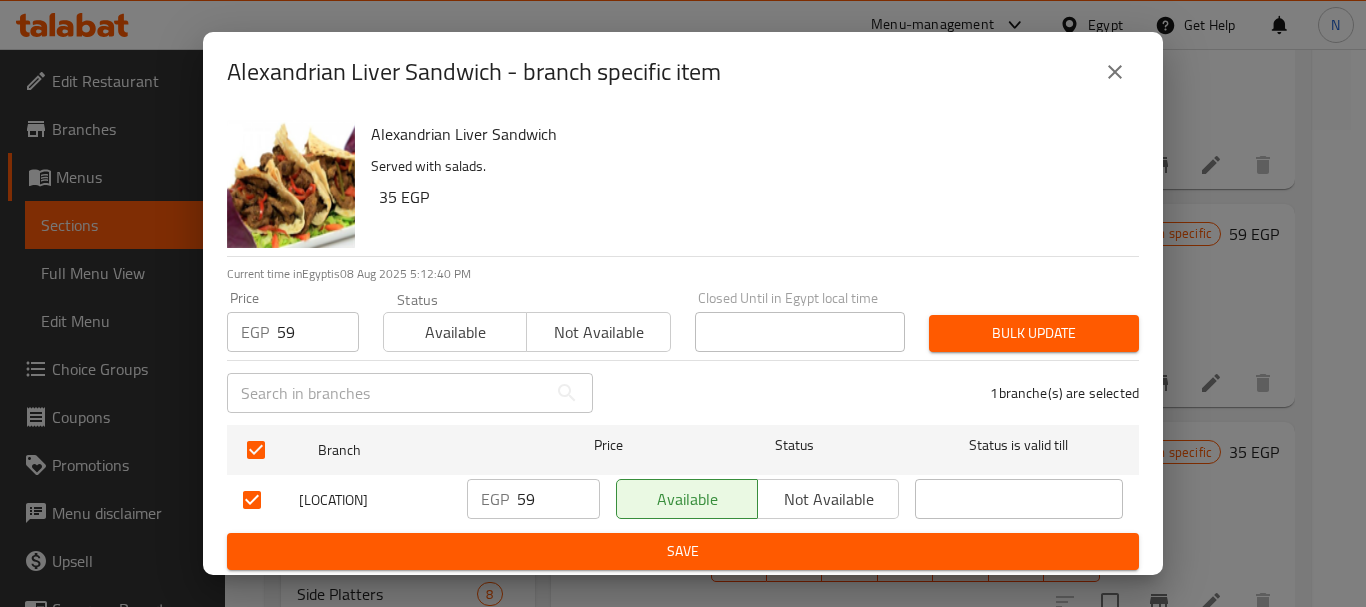 click on "Bulk update" at bounding box center (1034, 333) 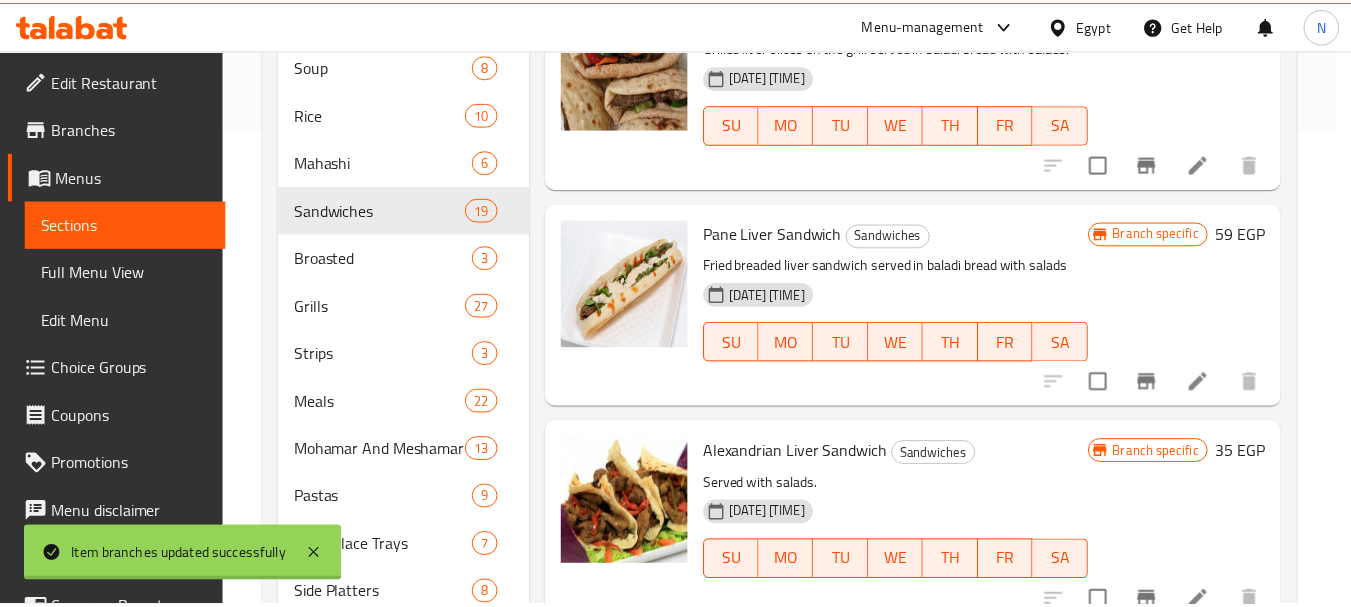 scroll, scrollTop: 496, scrollLeft: 0, axis: vertical 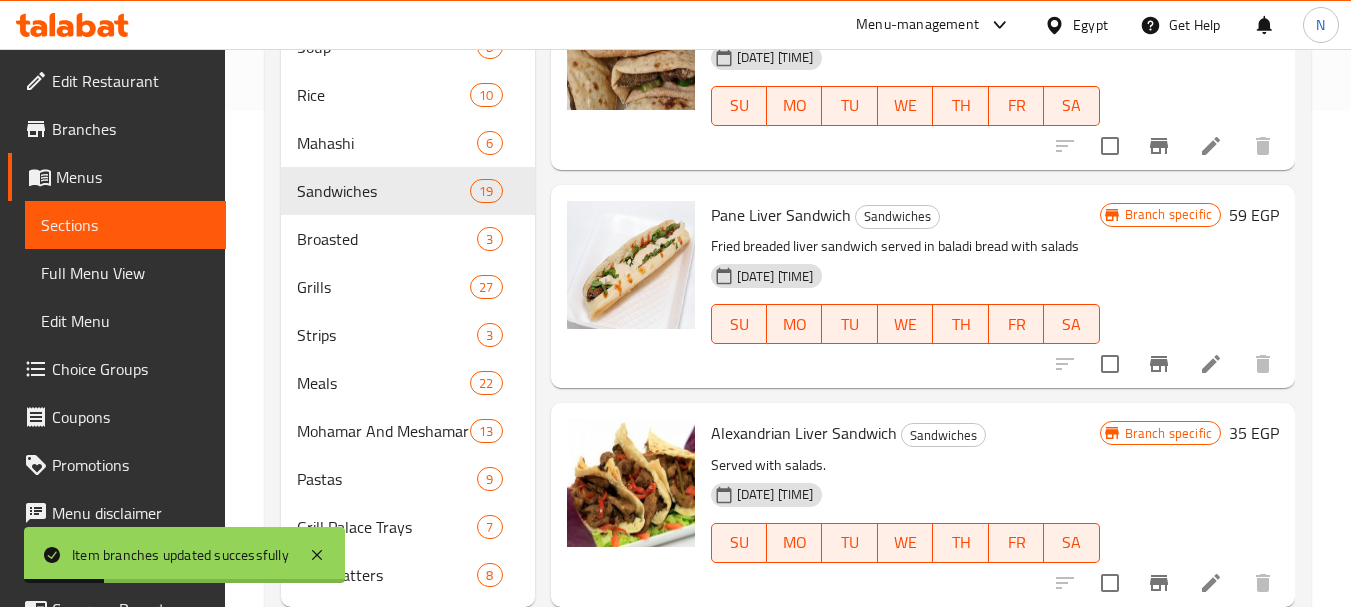 click on "35   EGP" at bounding box center (1254, 433) 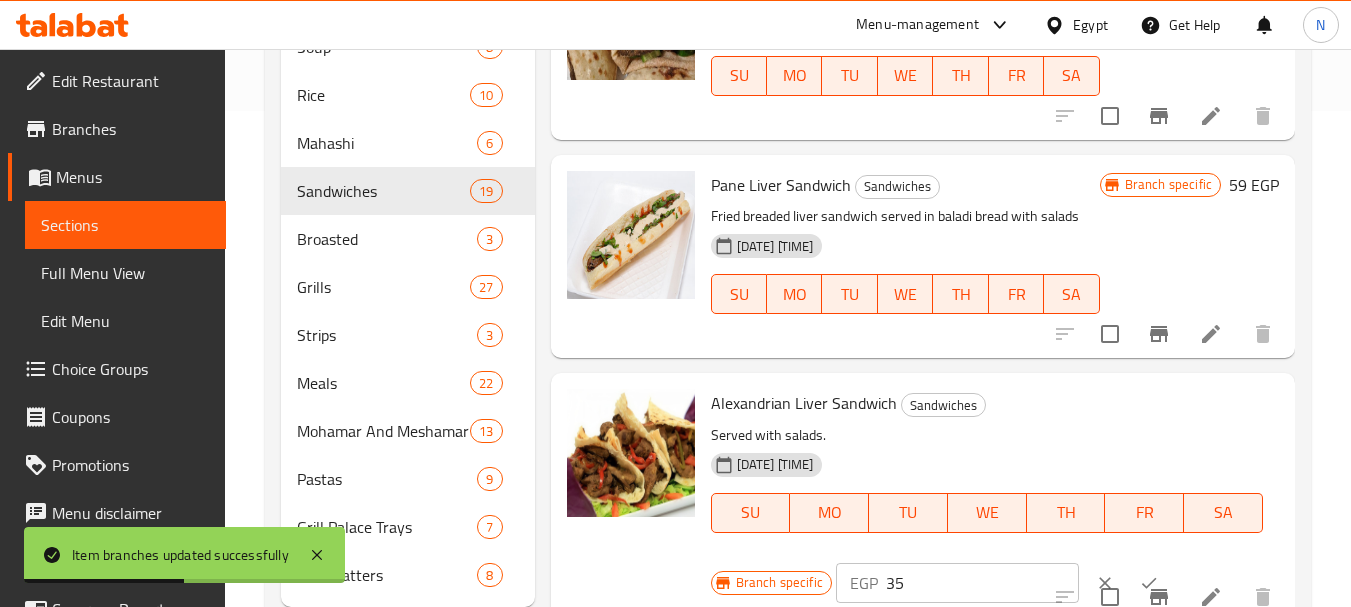 scroll, scrollTop: 552, scrollLeft: 0, axis: vertical 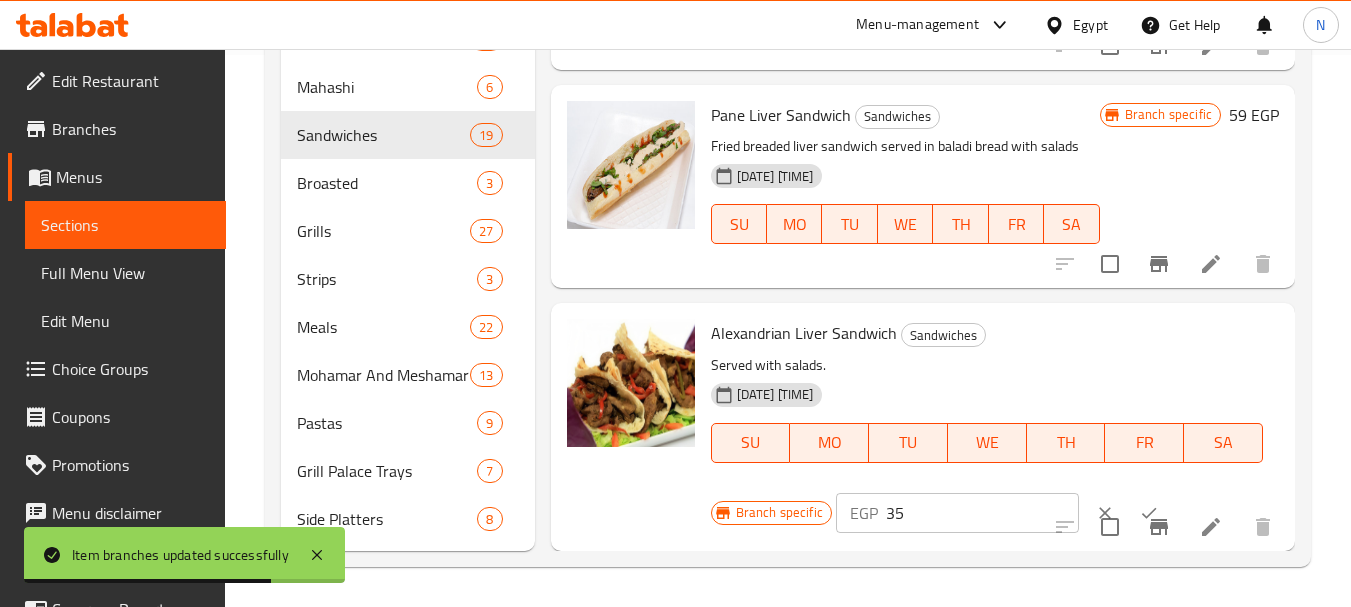 click on "35" at bounding box center [982, 513] 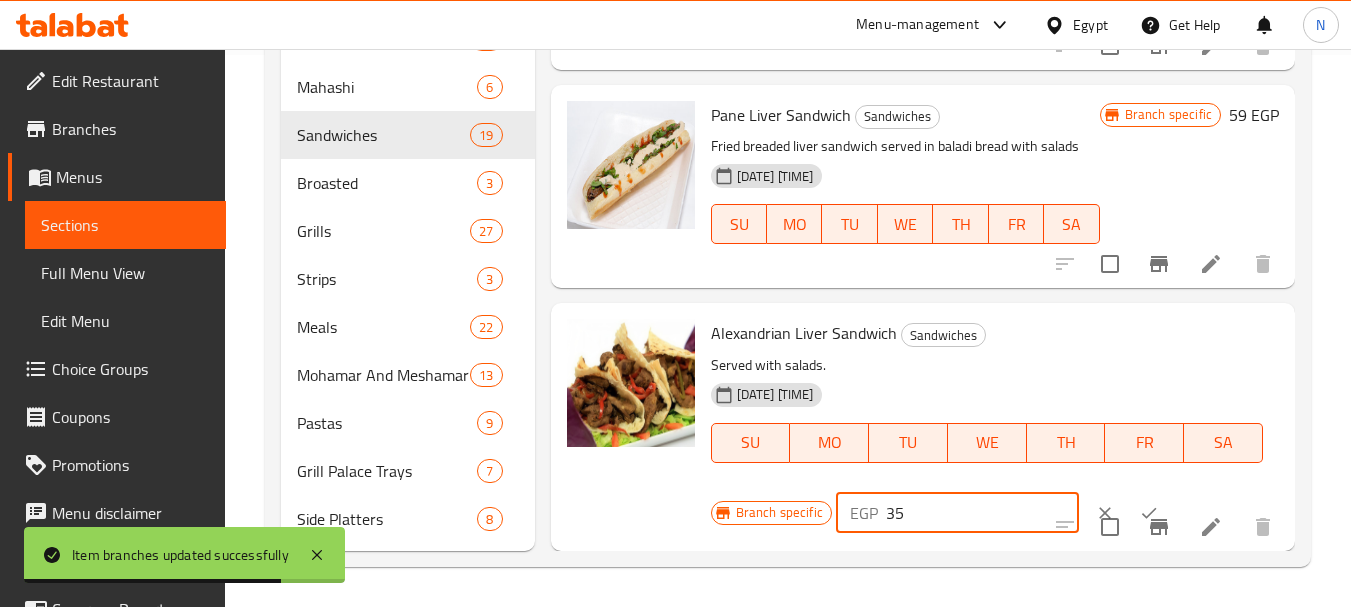 click on "35" at bounding box center [982, 513] 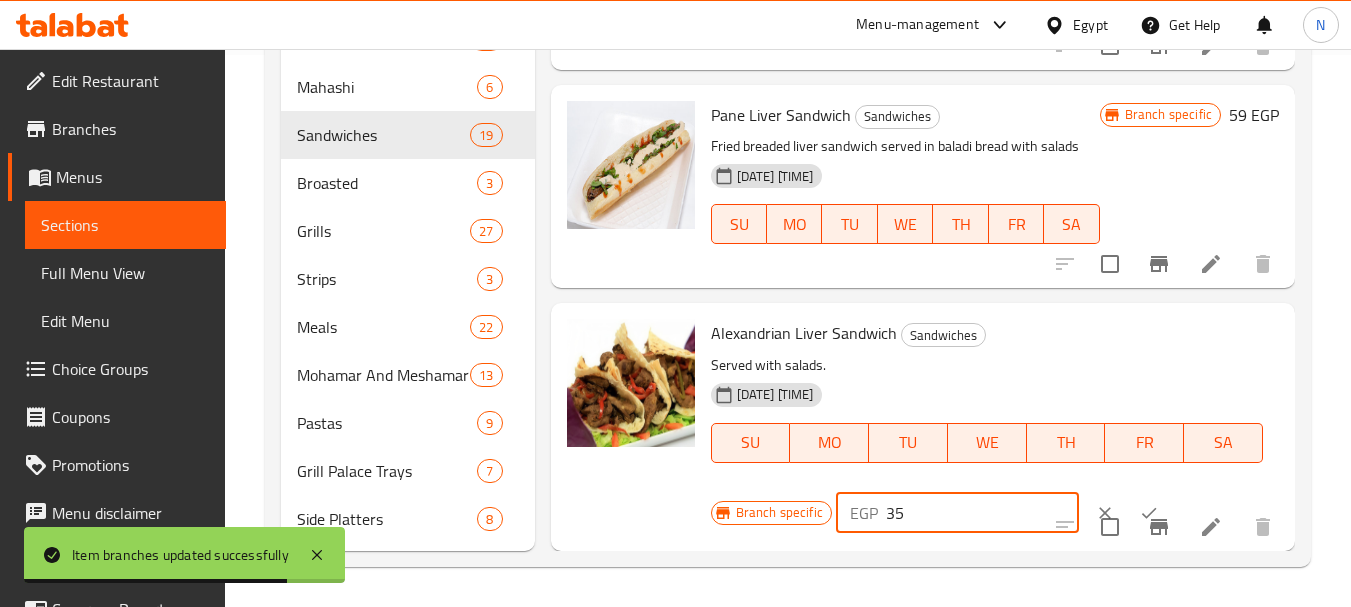 paste on "59" 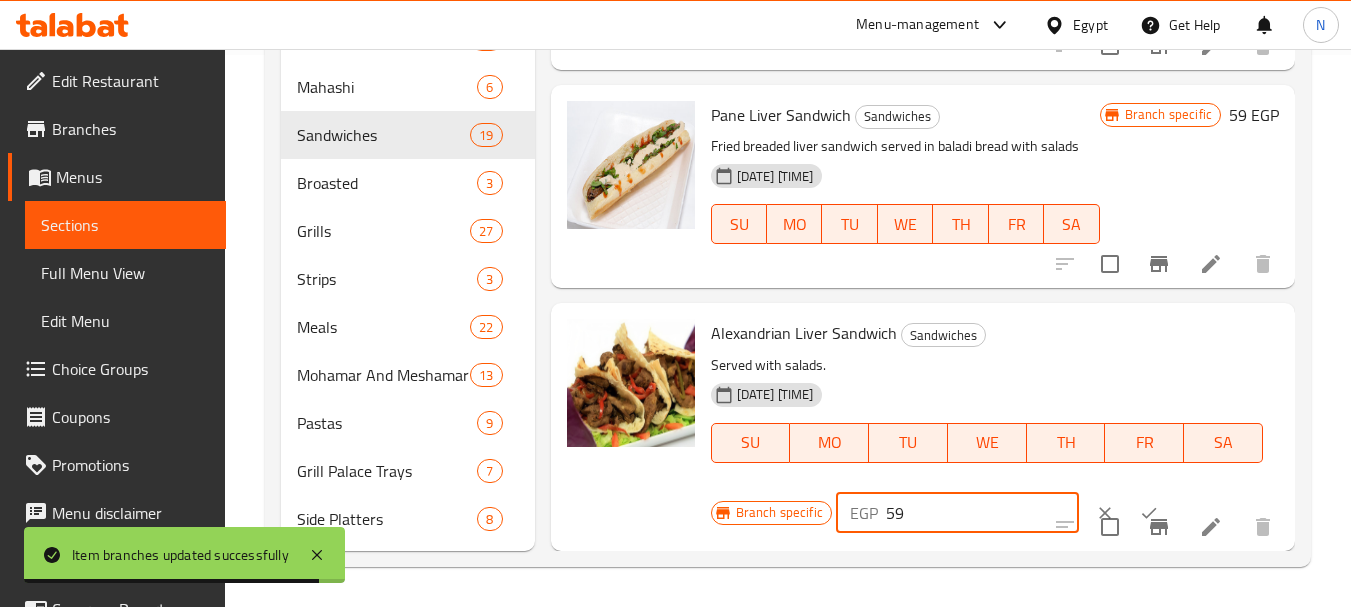 type on "59" 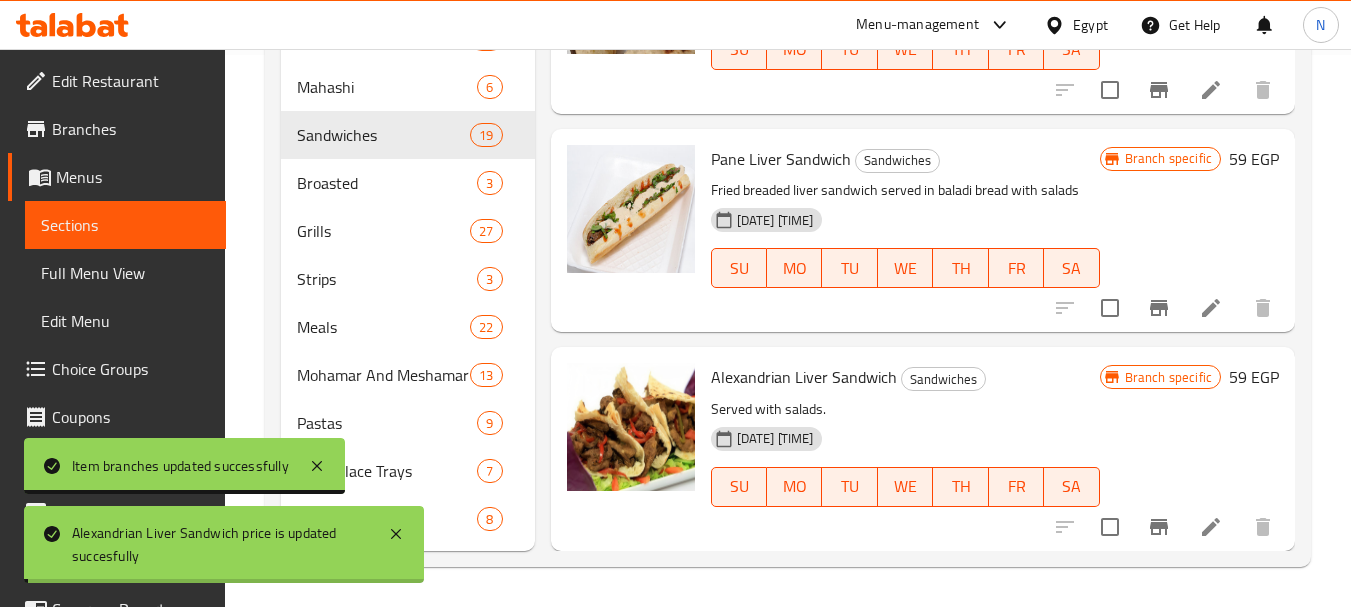 scroll, scrollTop: 3752, scrollLeft: 0, axis: vertical 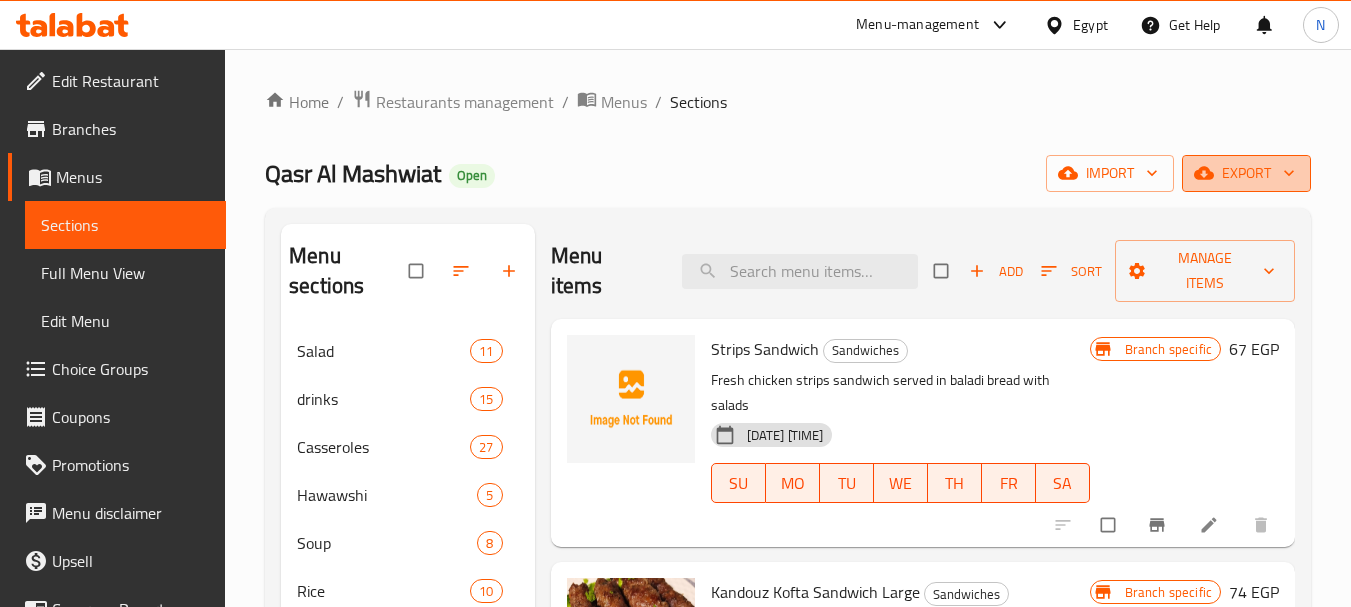 click on "export" at bounding box center [1246, 173] 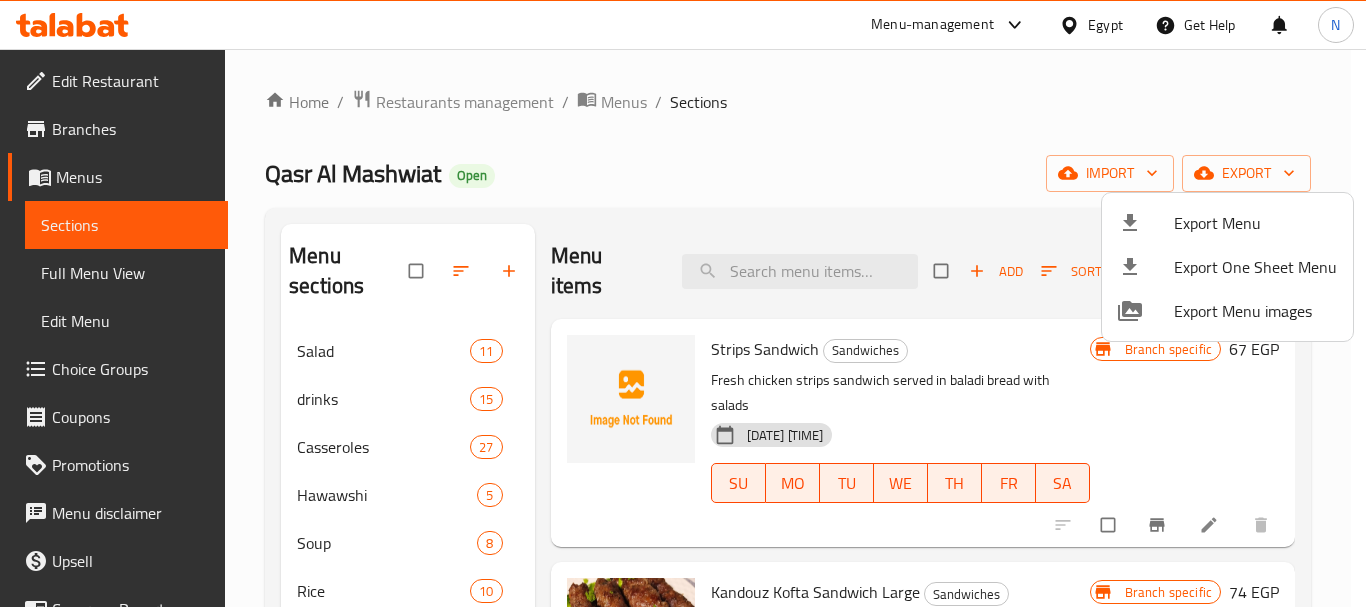 click on "Export Menu" at bounding box center (1255, 223) 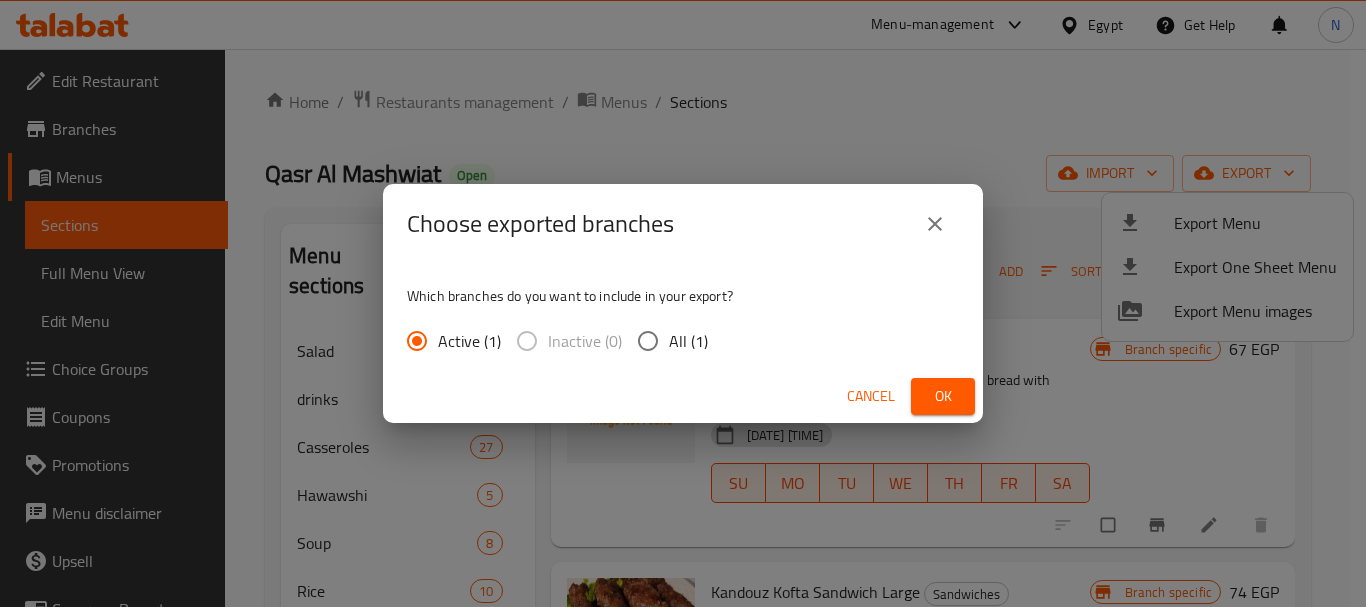click on "Ok" at bounding box center [943, 396] 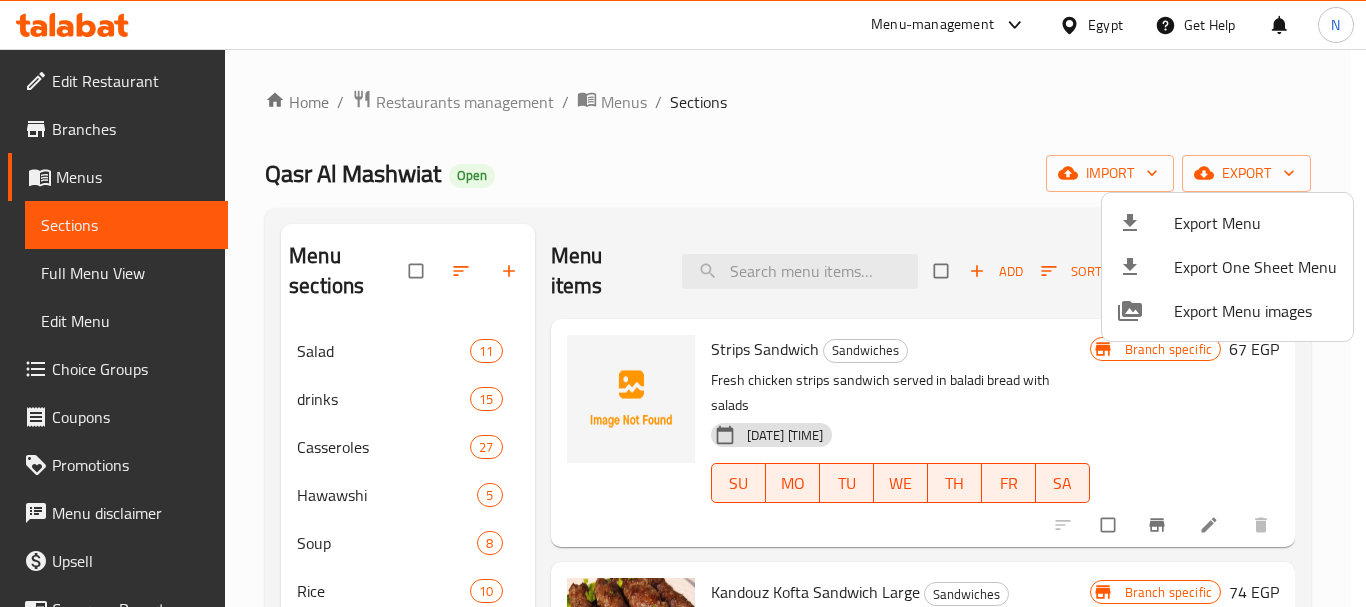 click at bounding box center [683, 303] 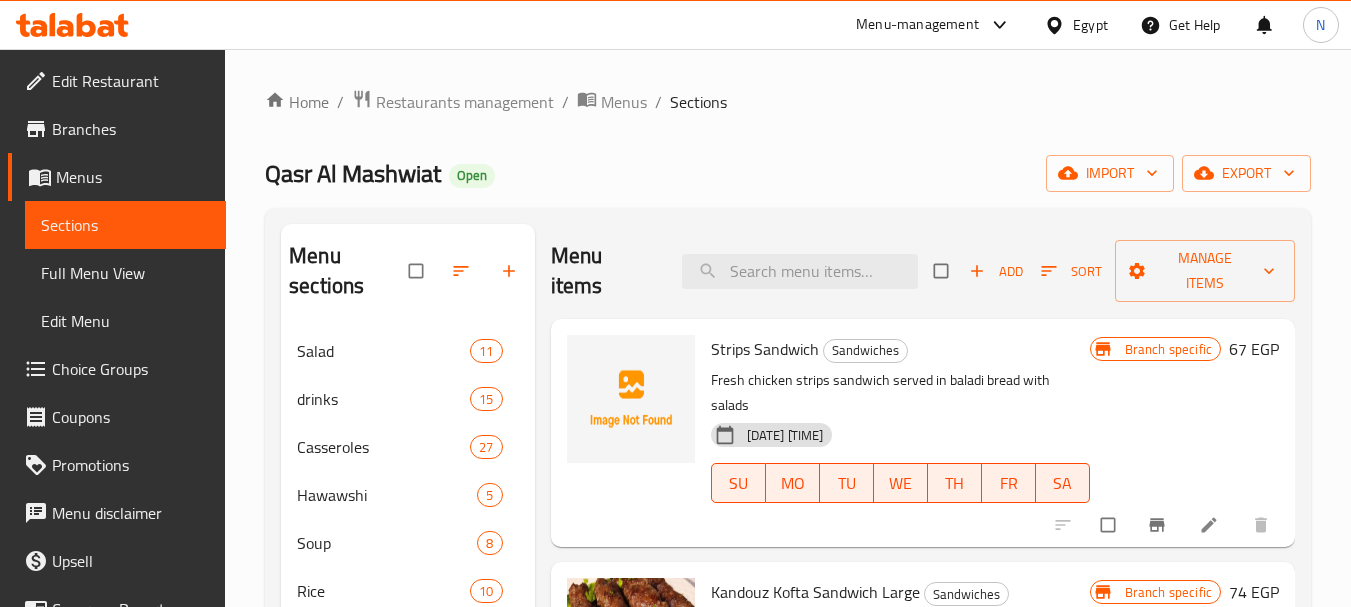 drag, startPoint x: 111, startPoint y: 279, endPoint x: 301, endPoint y: 2, distance: 335.90027 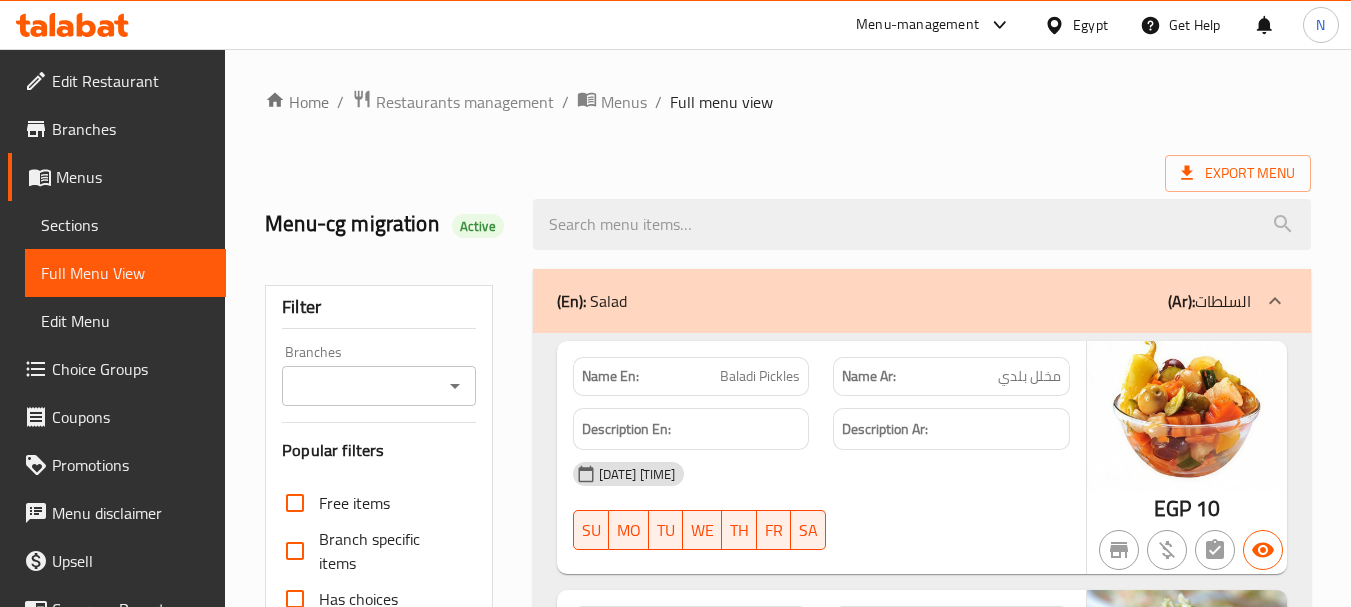 click on "Menus" at bounding box center (133, 177) 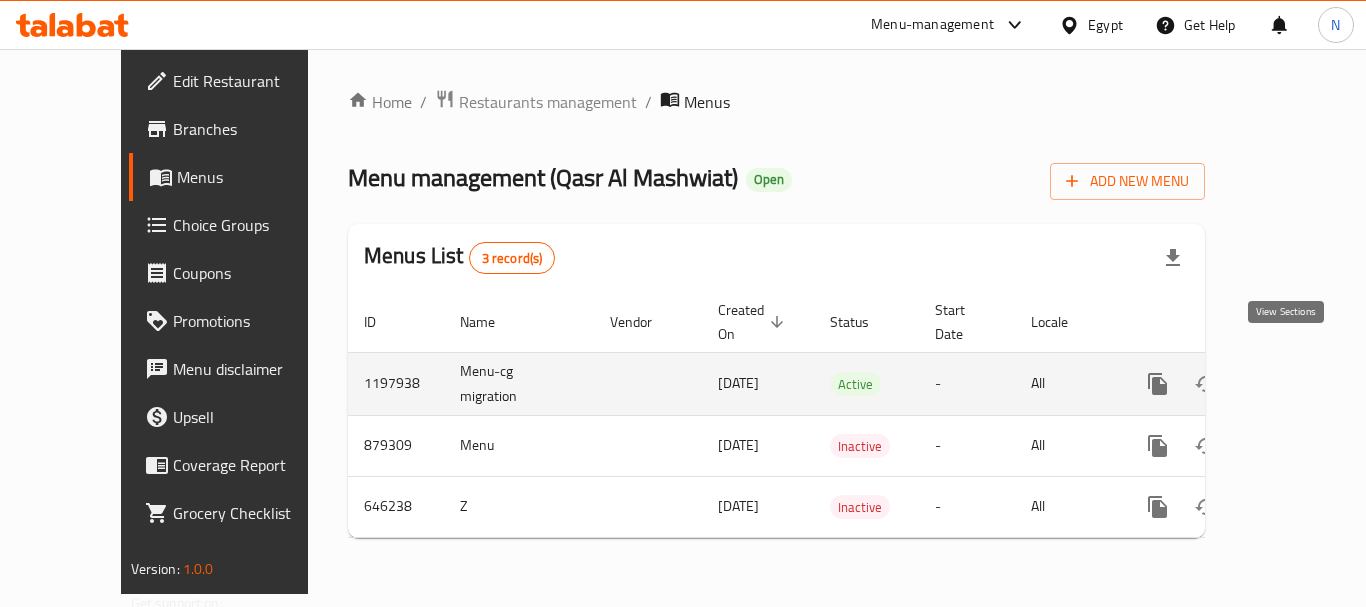 click 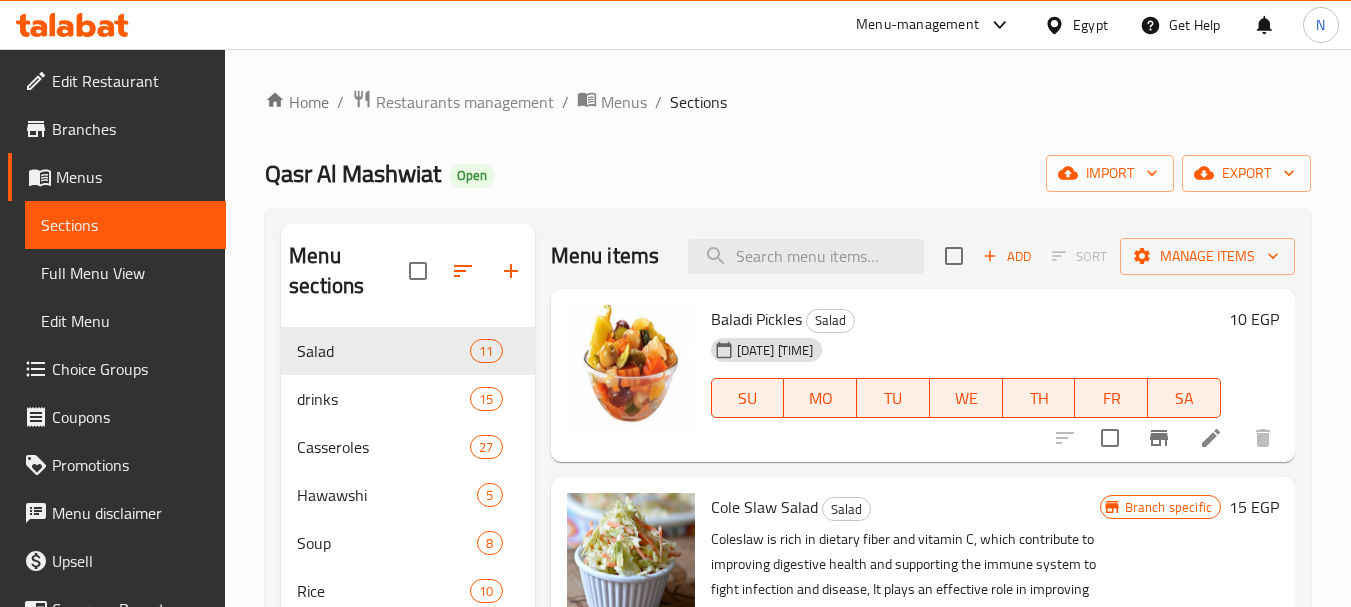 scroll, scrollTop: 531, scrollLeft: 0, axis: vertical 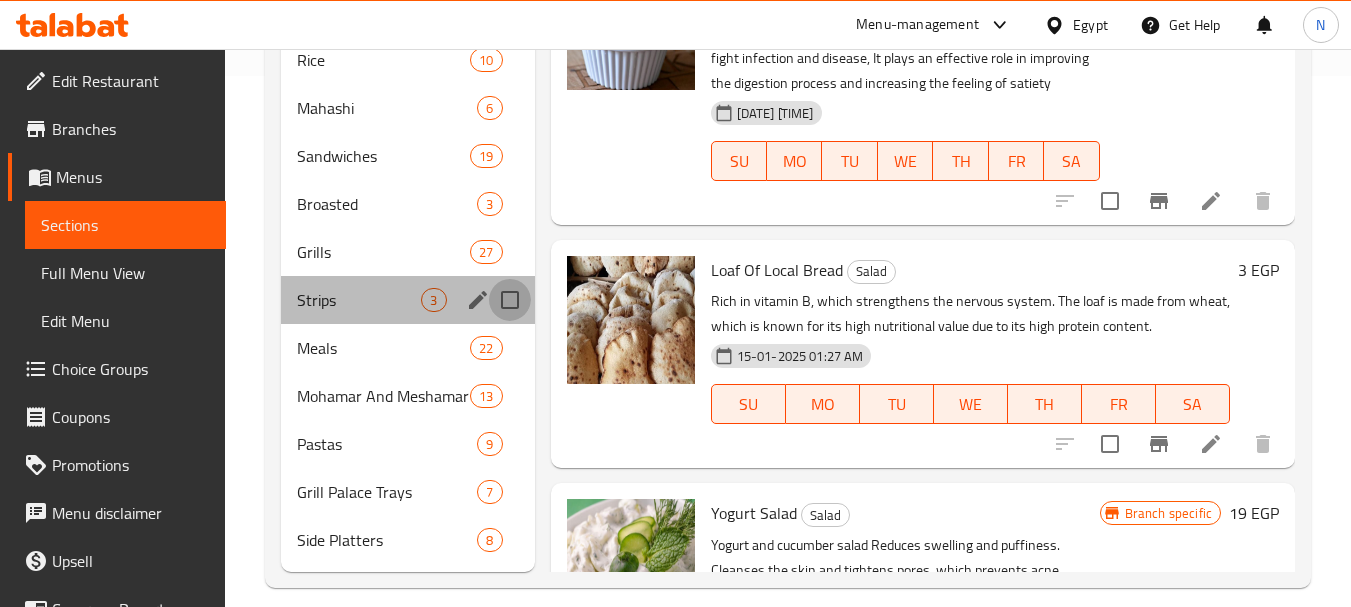 click at bounding box center (510, 300) 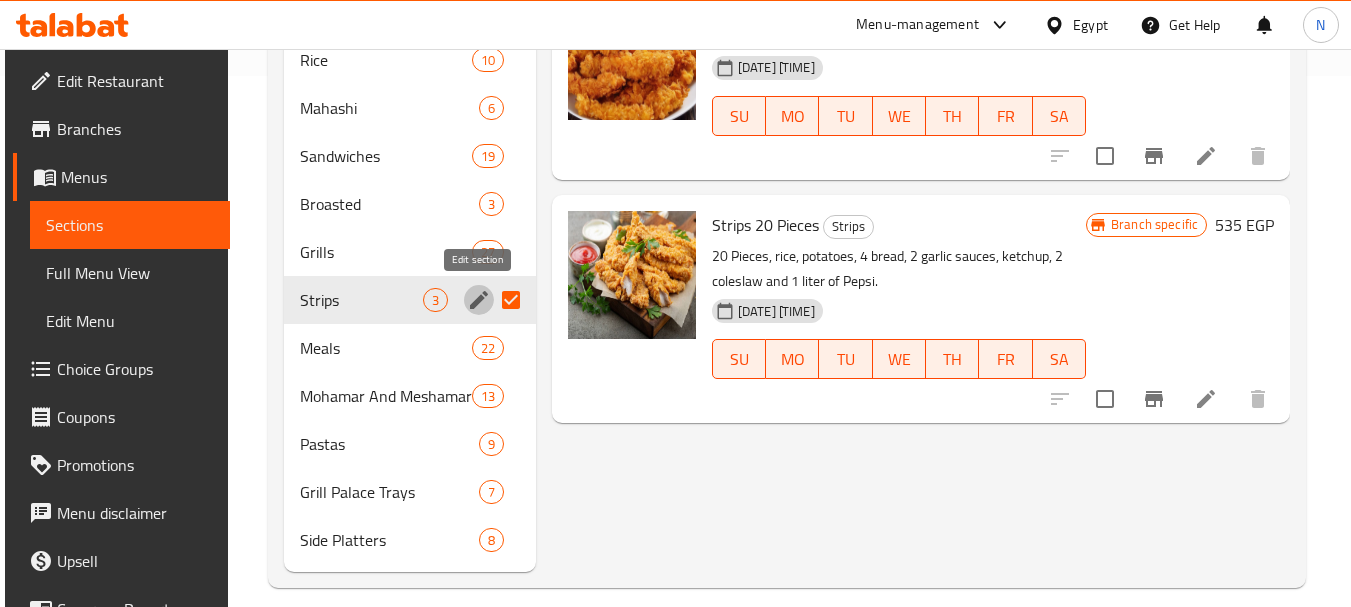 click 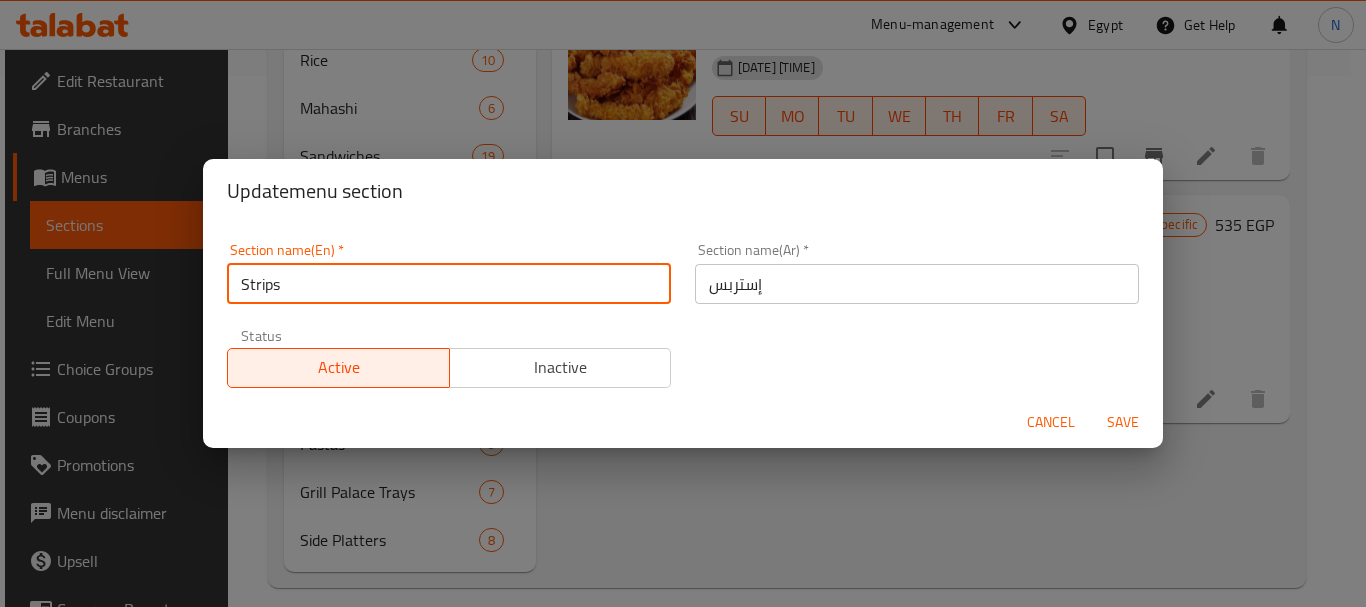 drag, startPoint x: 280, startPoint y: 296, endPoint x: 241, endPoint y: 296, distance: 39 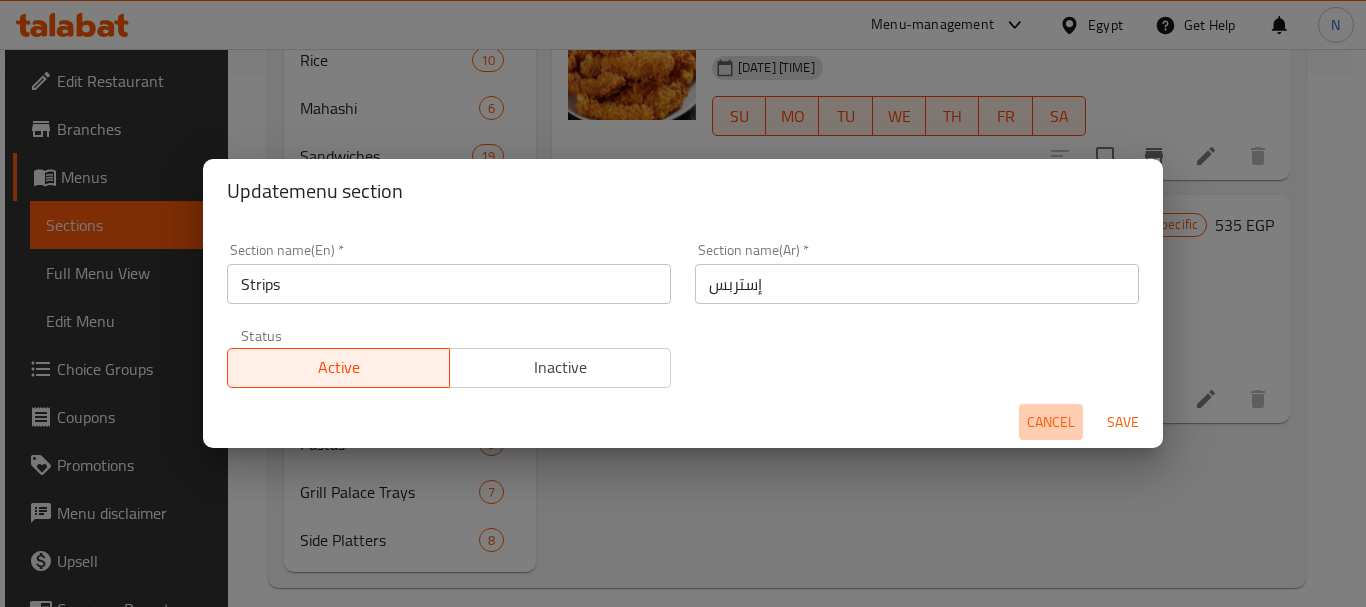 click on "Cancel" at bounding box center (1051, 422) 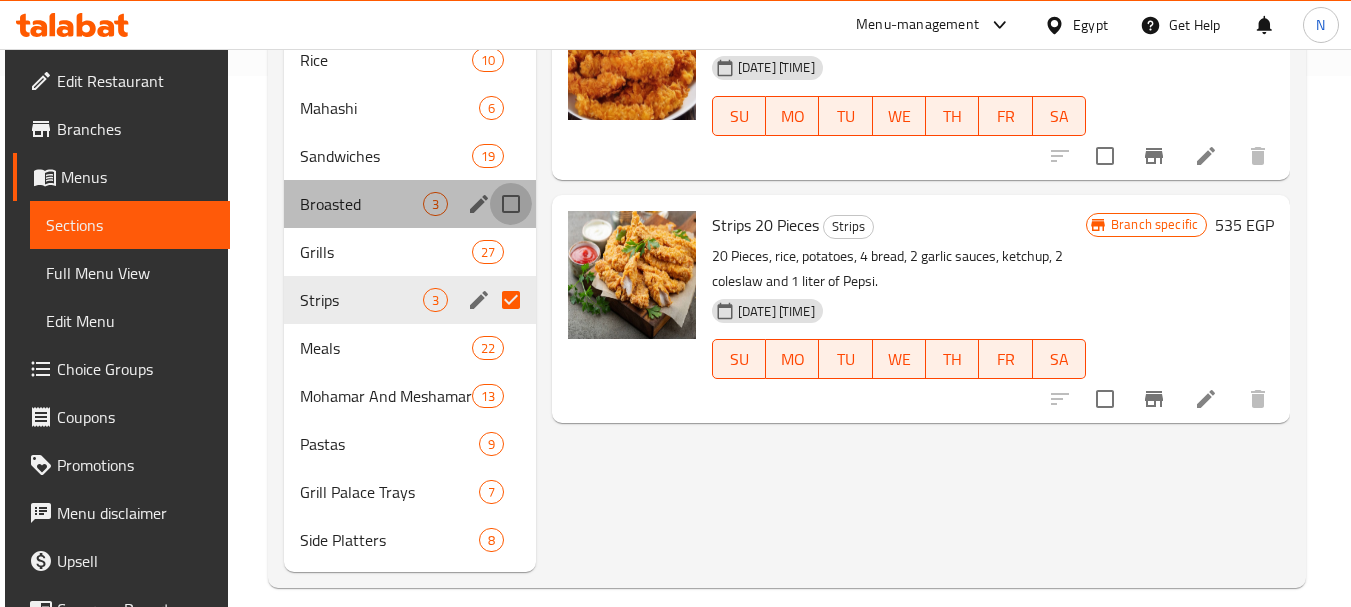 click at bounding box center (511, 204) 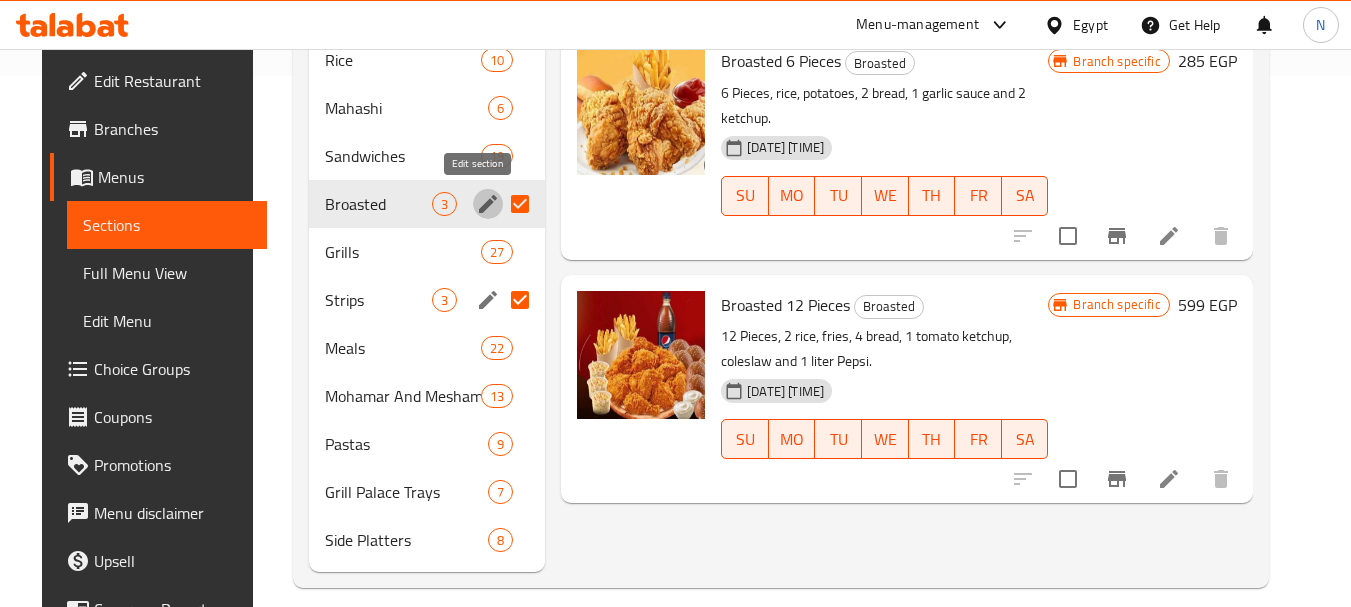 click 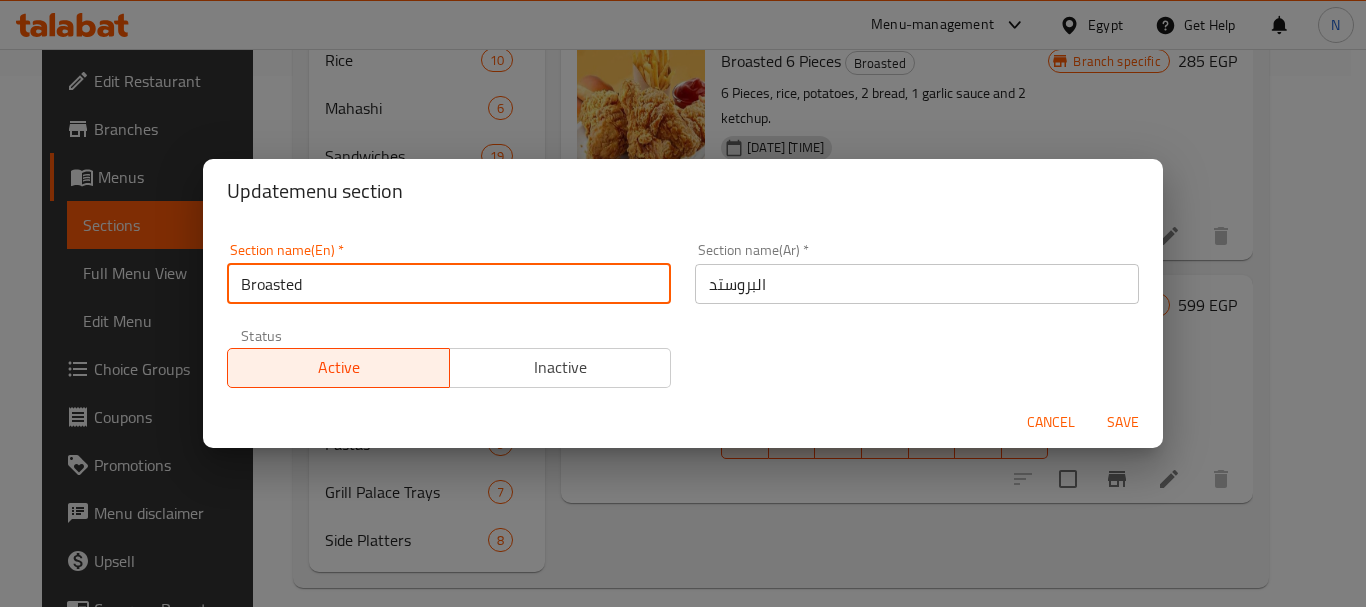drag, startPoint x: 368, startPoint y: 280, endPoint x: 224, endPoint y: 297, distance: 145 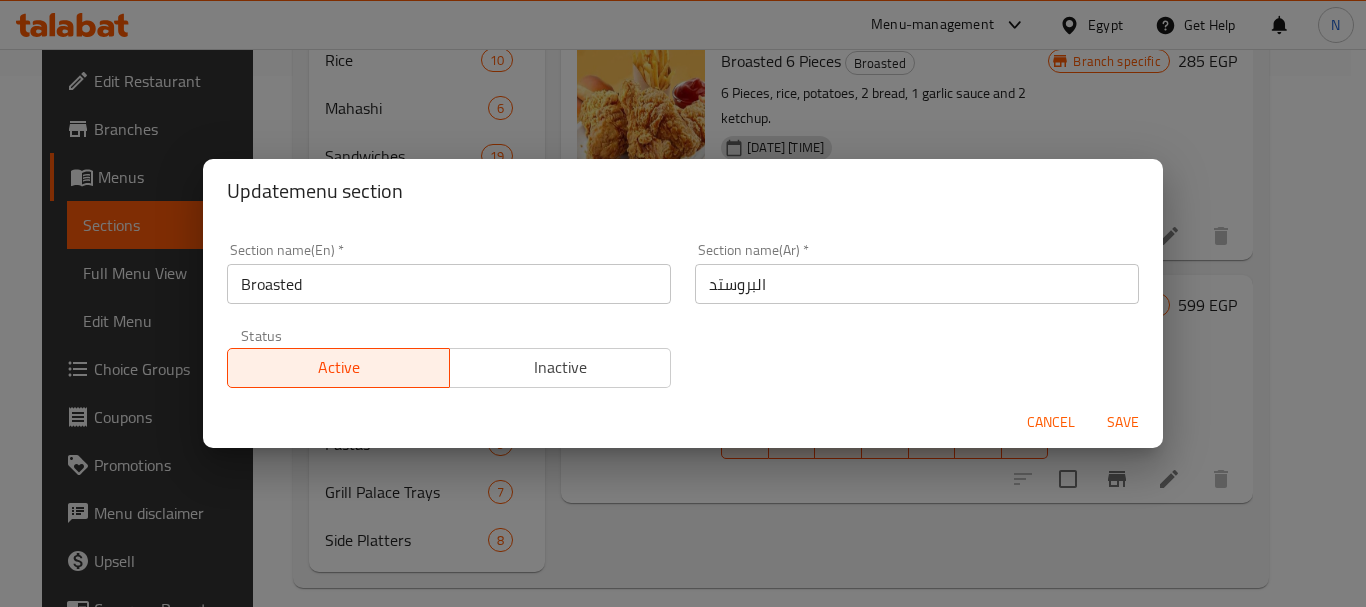 click on "Broasted" at bounding box center (449, 284) 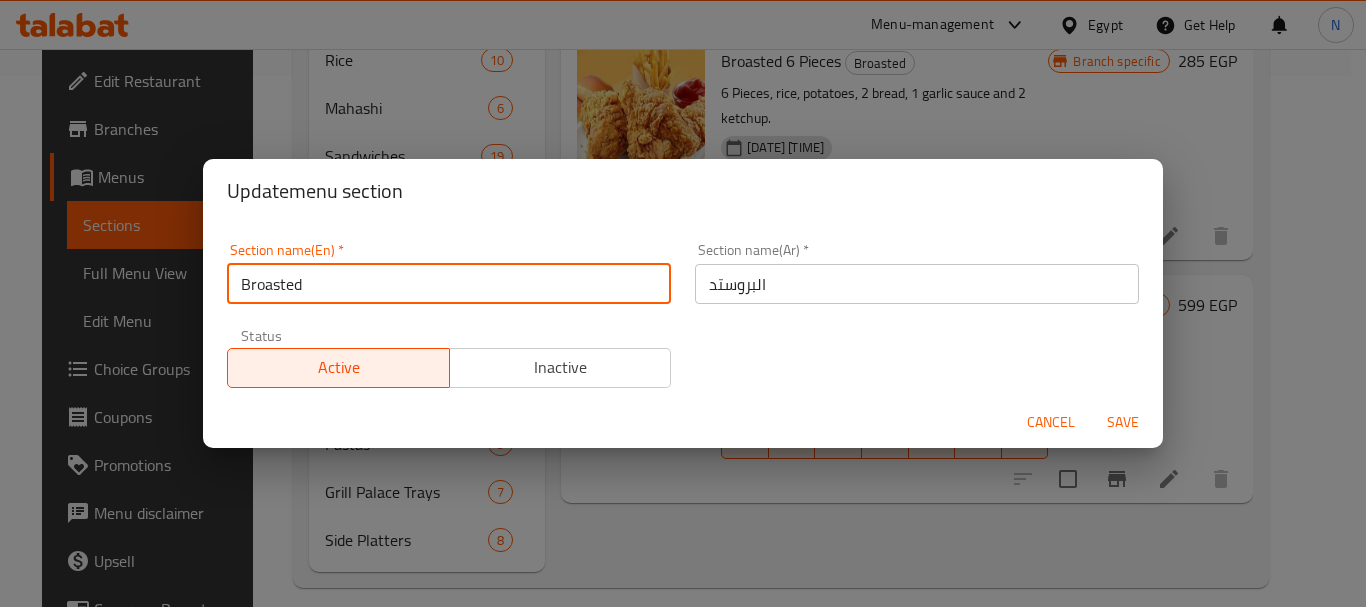 click on "Broasted" at bounding box center (449, 284) 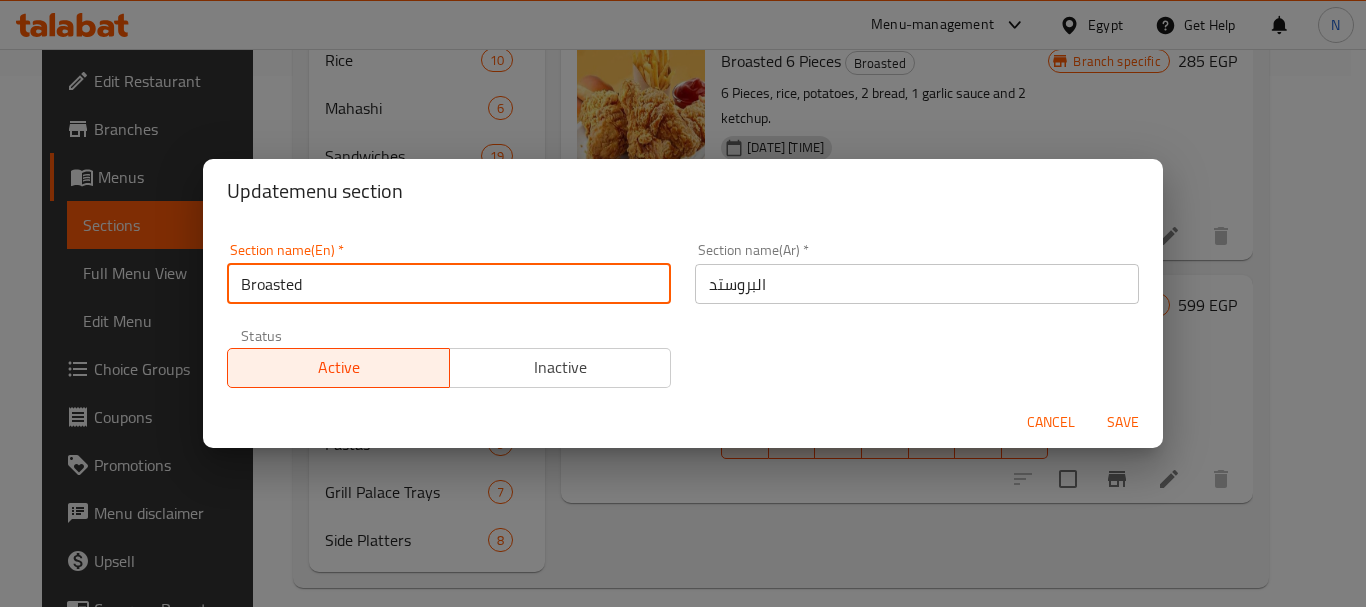 click on "Cancel" at bounding box center [1051, 422] 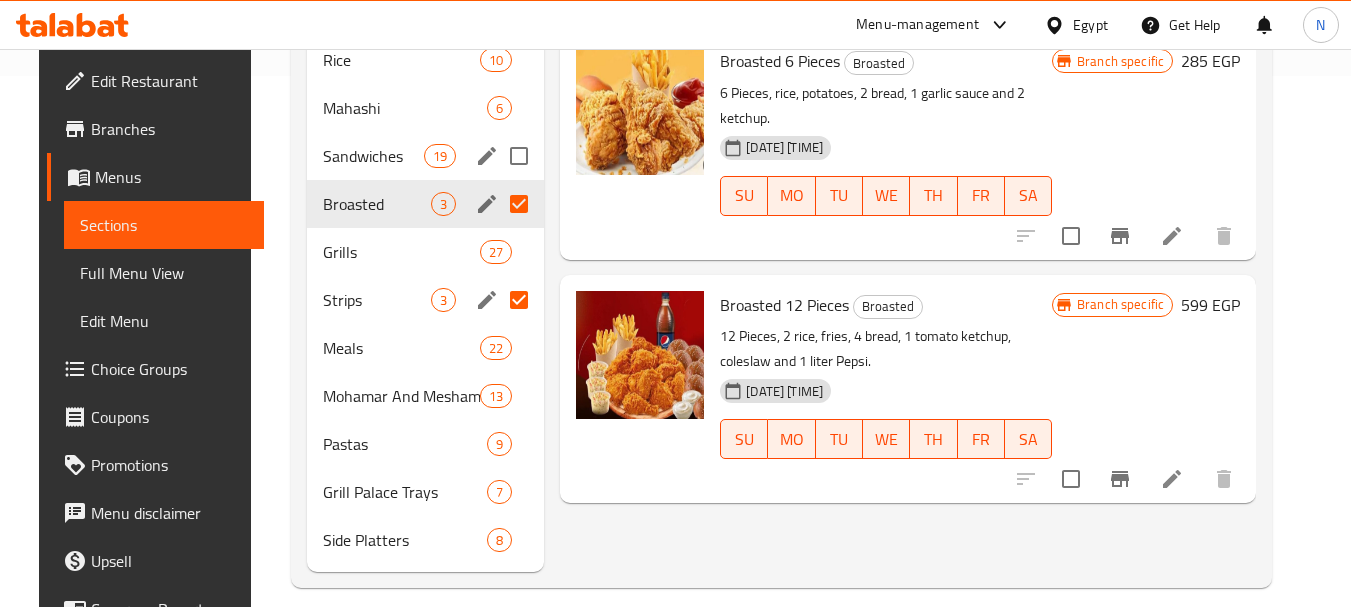 click at bounding box center [519, 156] 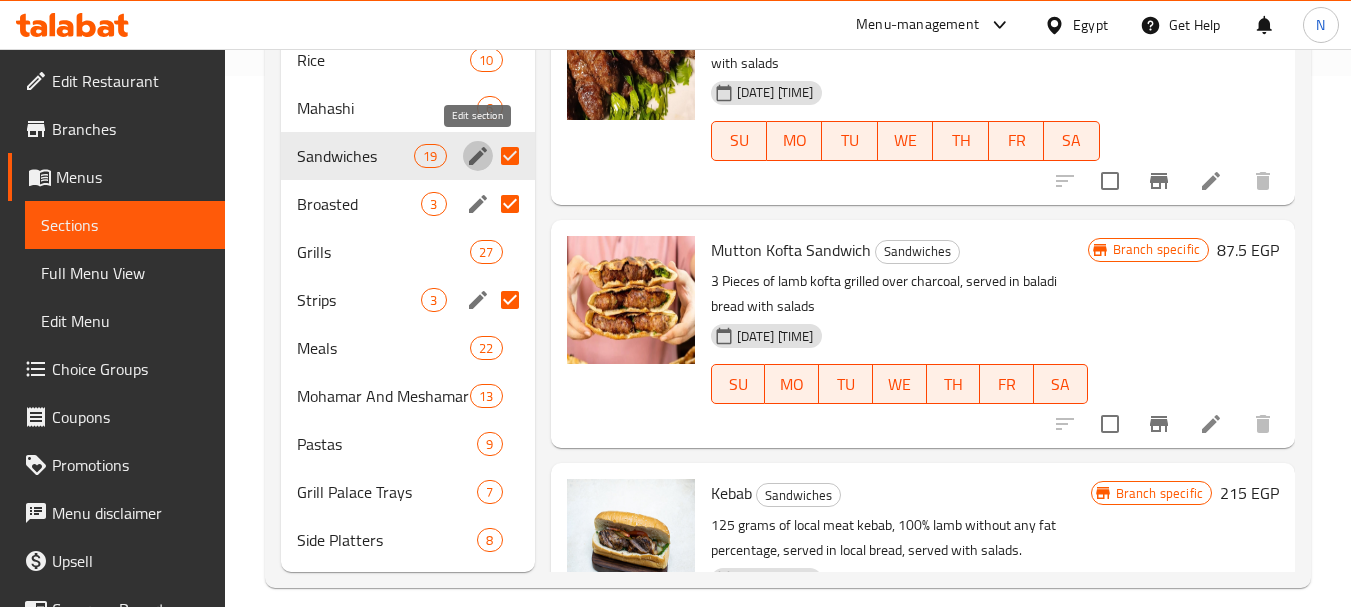 click 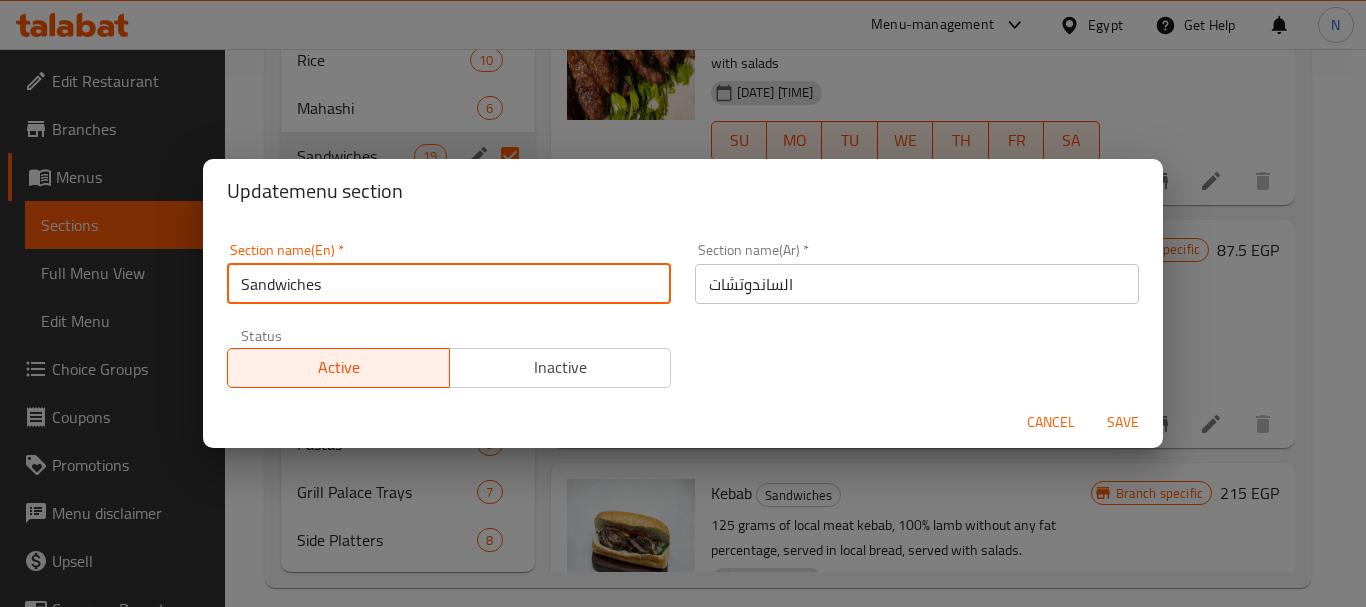 drag, startPoint x: 335, startPoint y: 275, endPoint x: 199, endPoint y: 294, distance: 137.32079 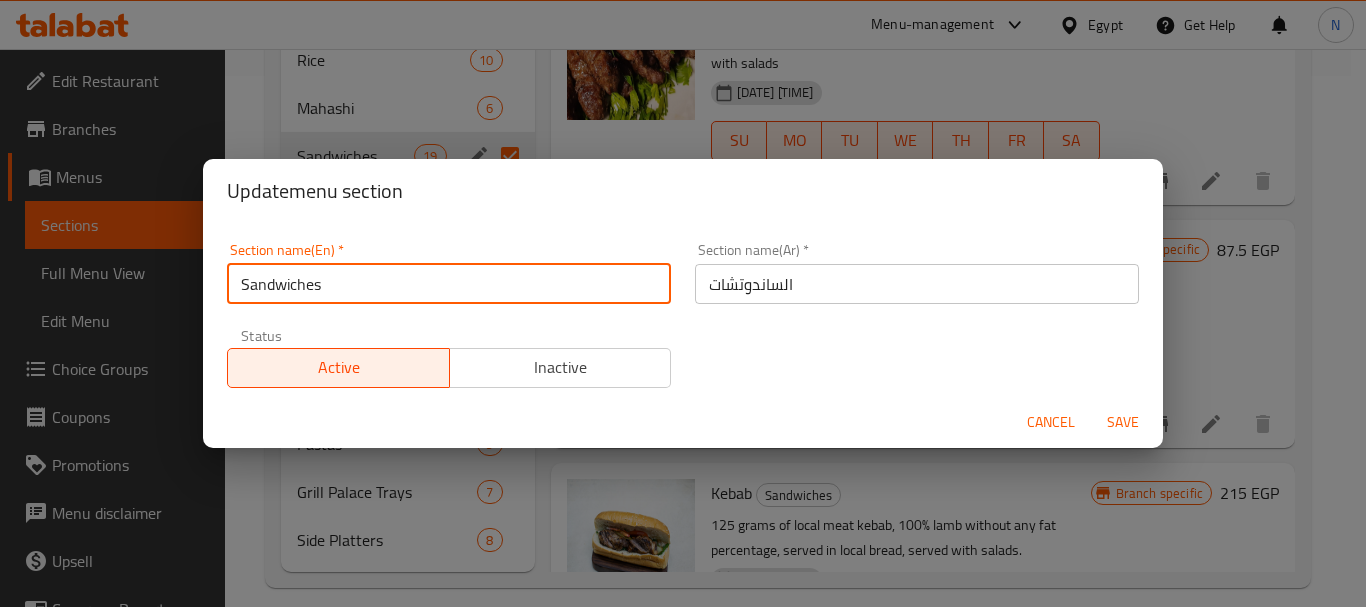 click on "Cancel" at bounding box center (1051, 422) 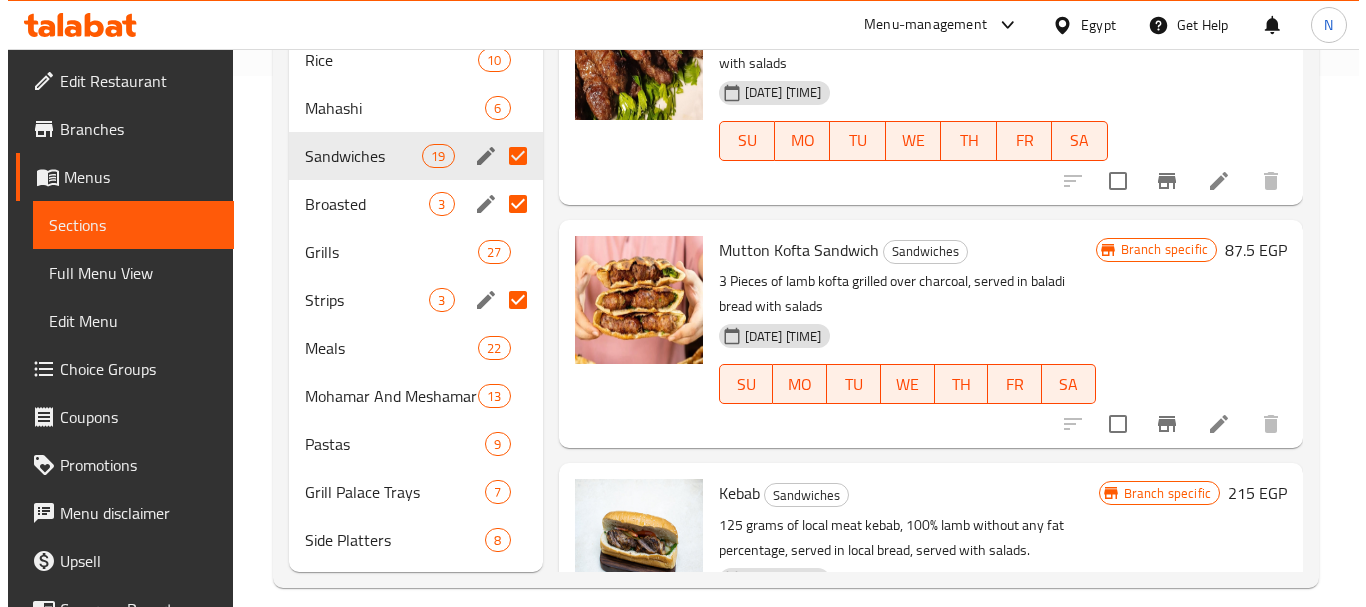 scroll, scrollTop: 0, scrollLeft: 0, axis: both 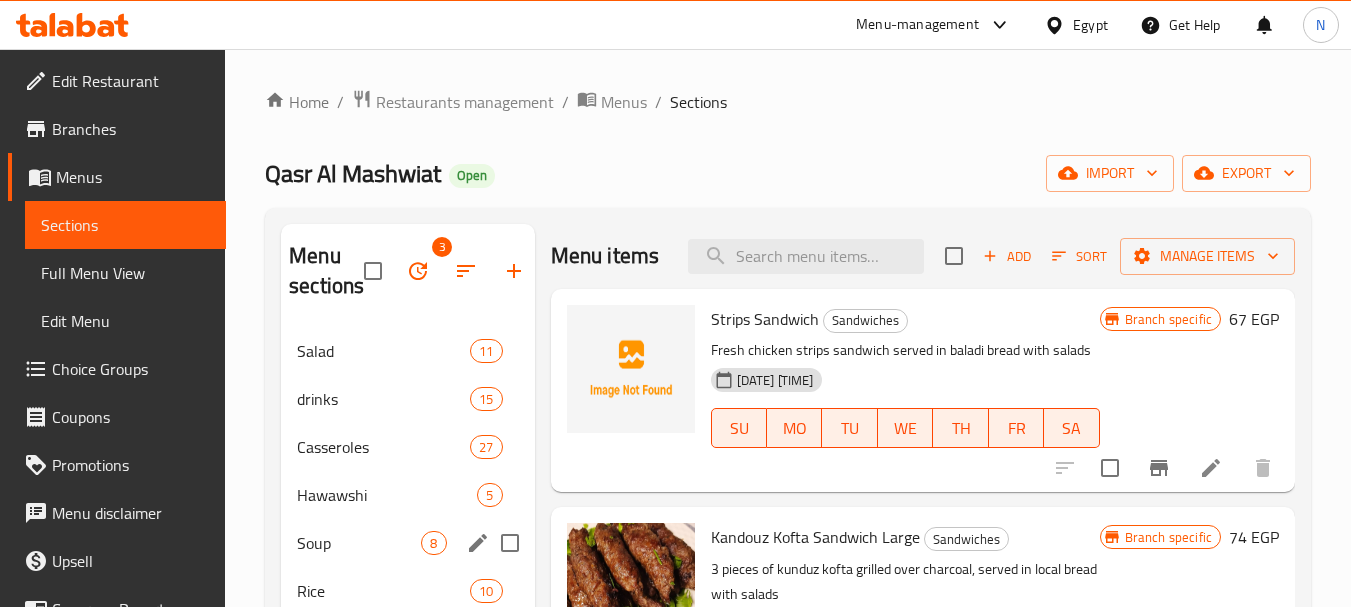 click at bounding box center (510, 543) 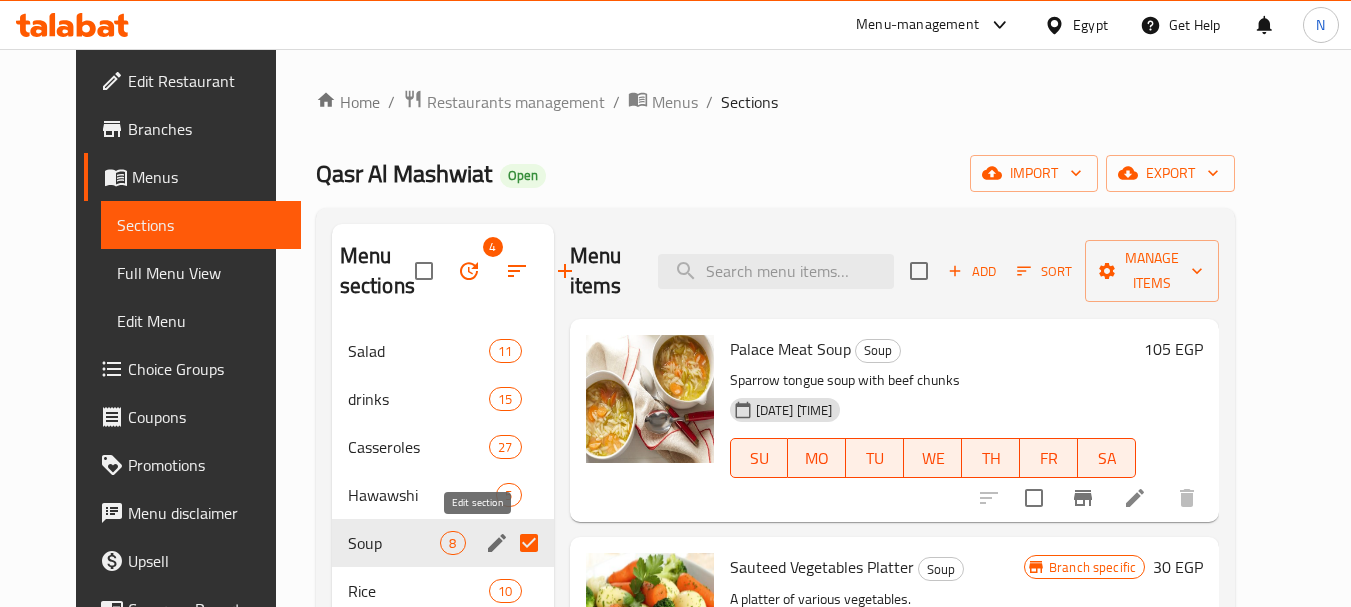 click 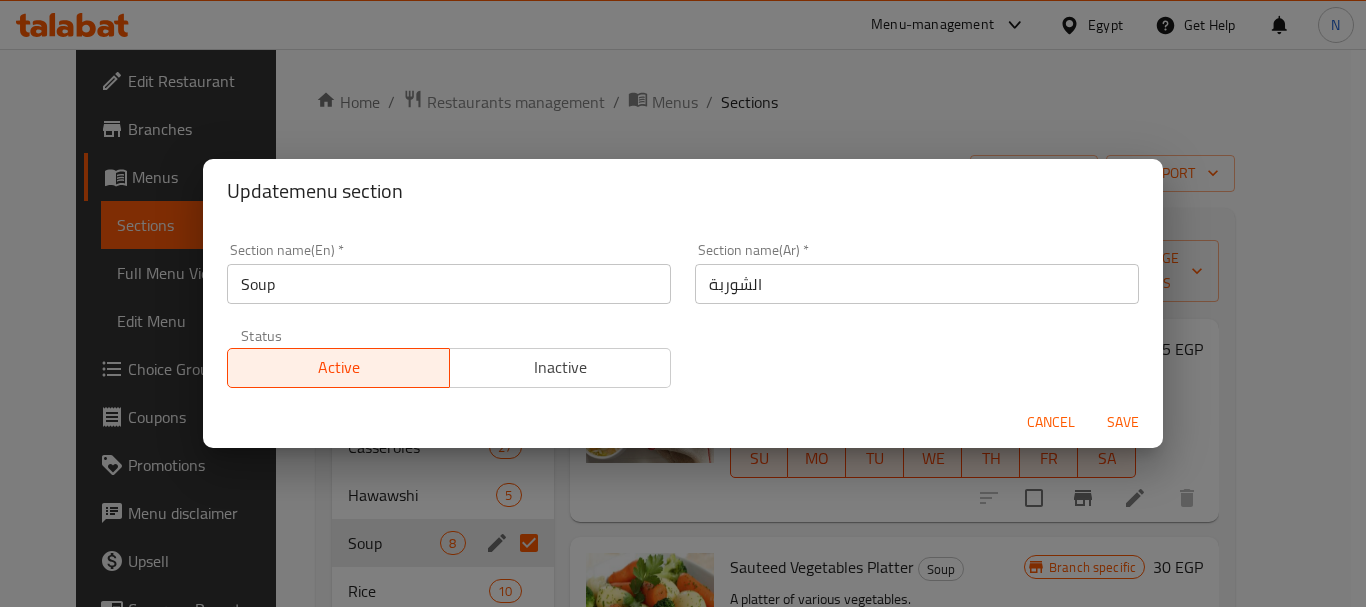 click on "Soup" at bounding box center (449, 284) 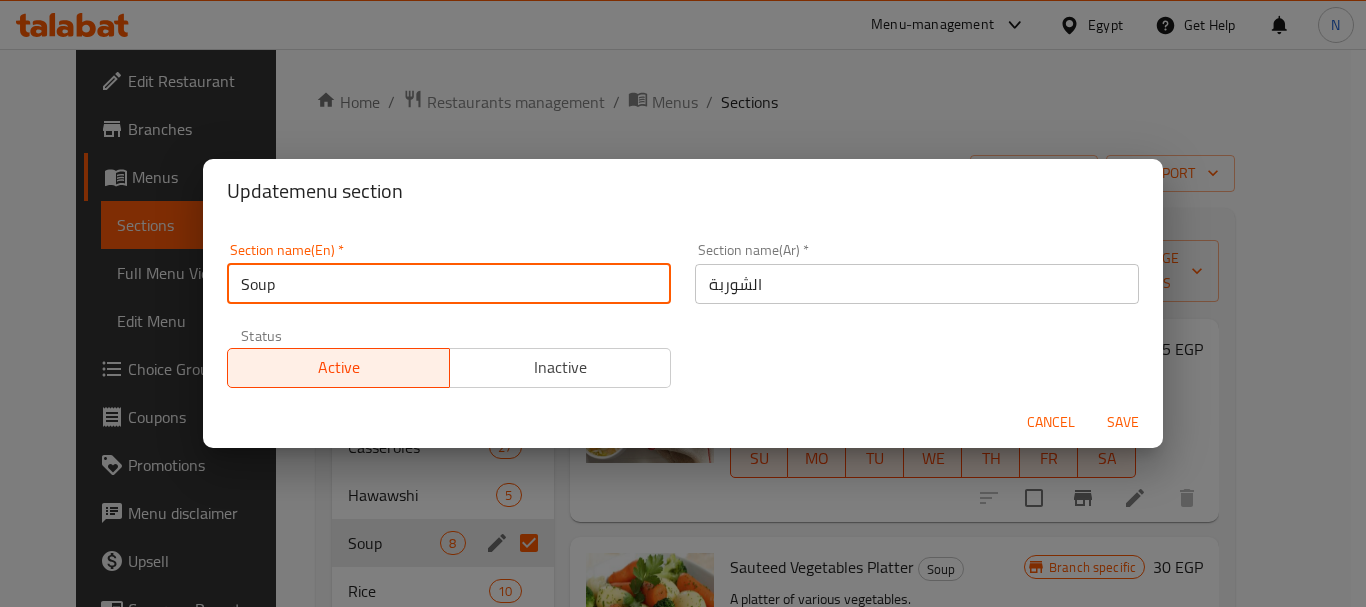 click on "Soup" at bounding box center [449, 284] 